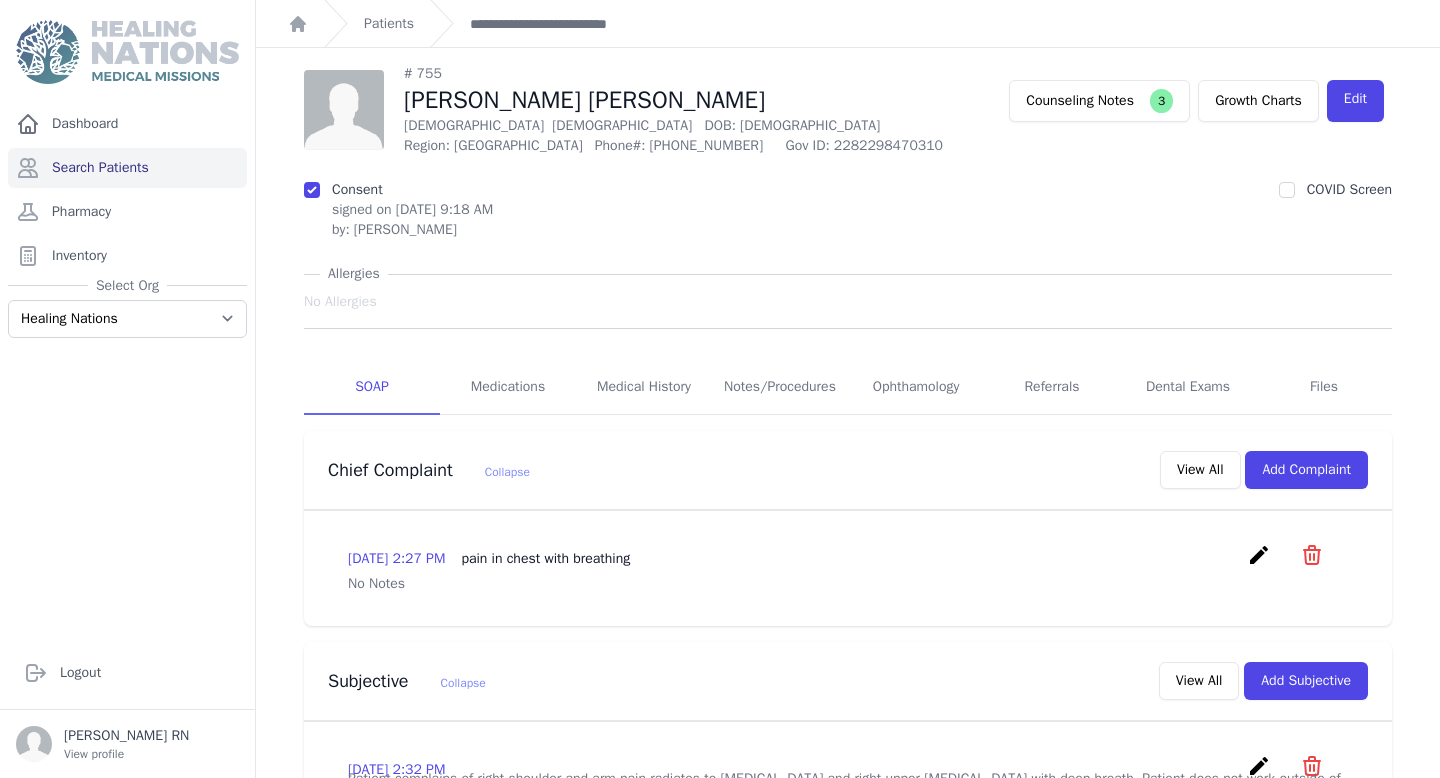 scroll, scrollTop: 0, scrollLeft: 0, axis: both 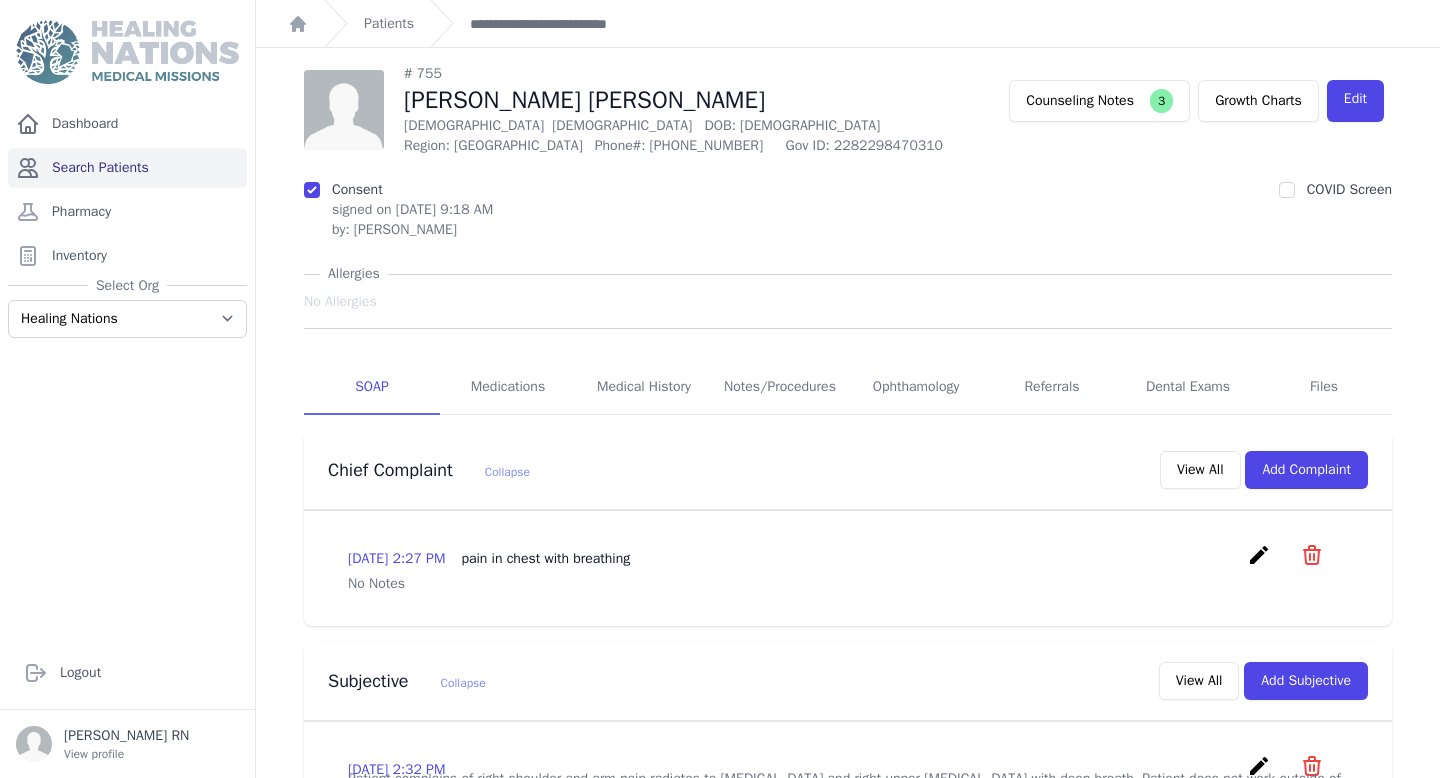 click on "Search Patients" at bounding box center [127, 168] 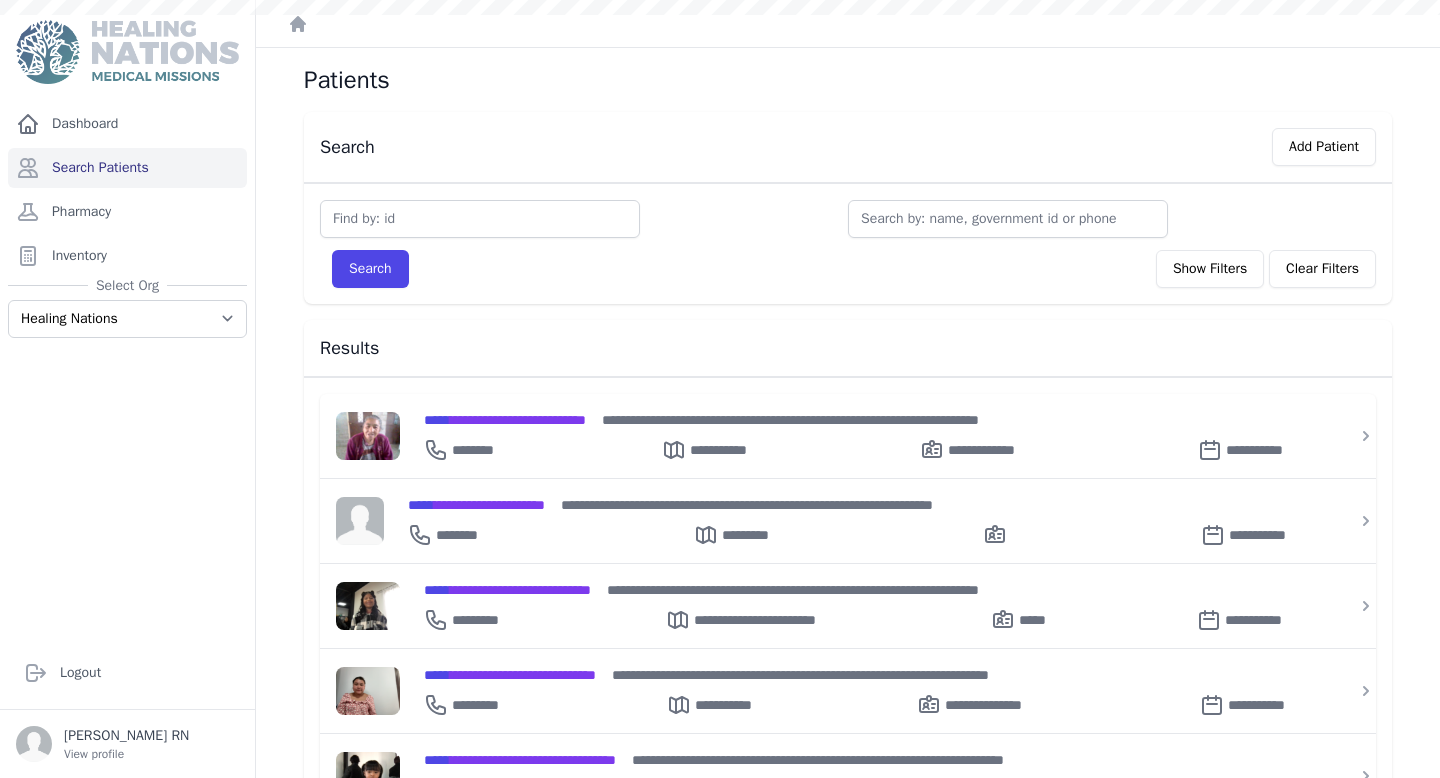 scroll, scrollTop: 0, scrollLeft: 0, axis: both 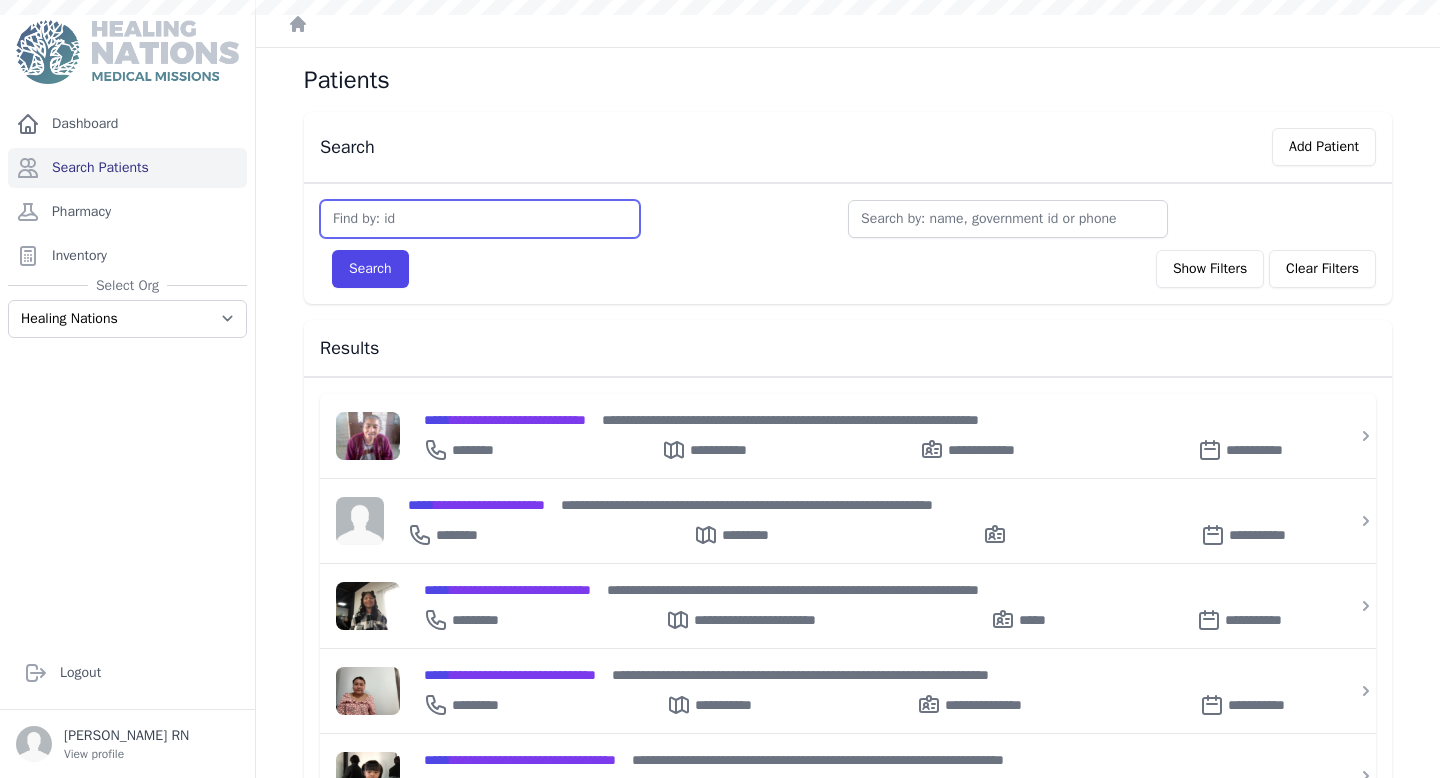 click at bounding box center (480, 219) 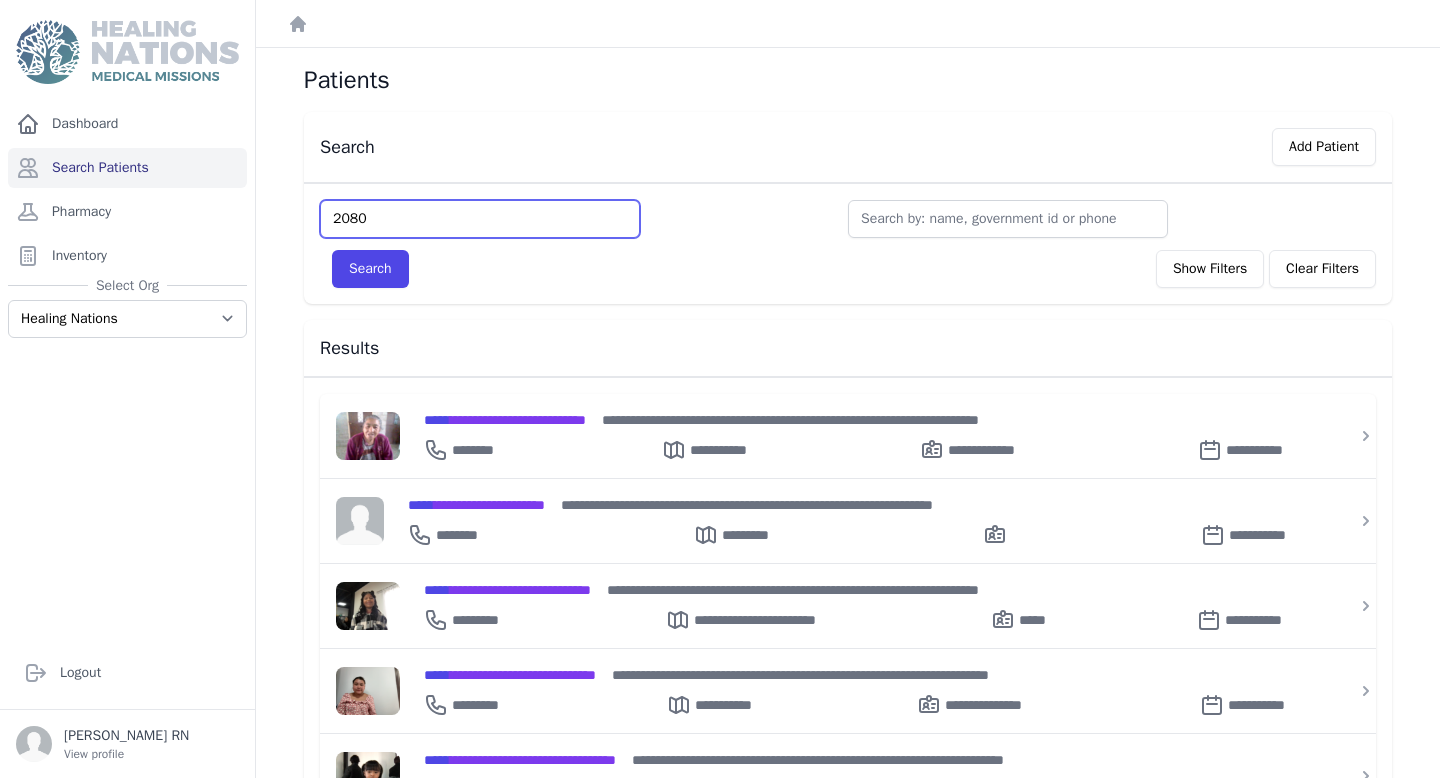 type on "2080" 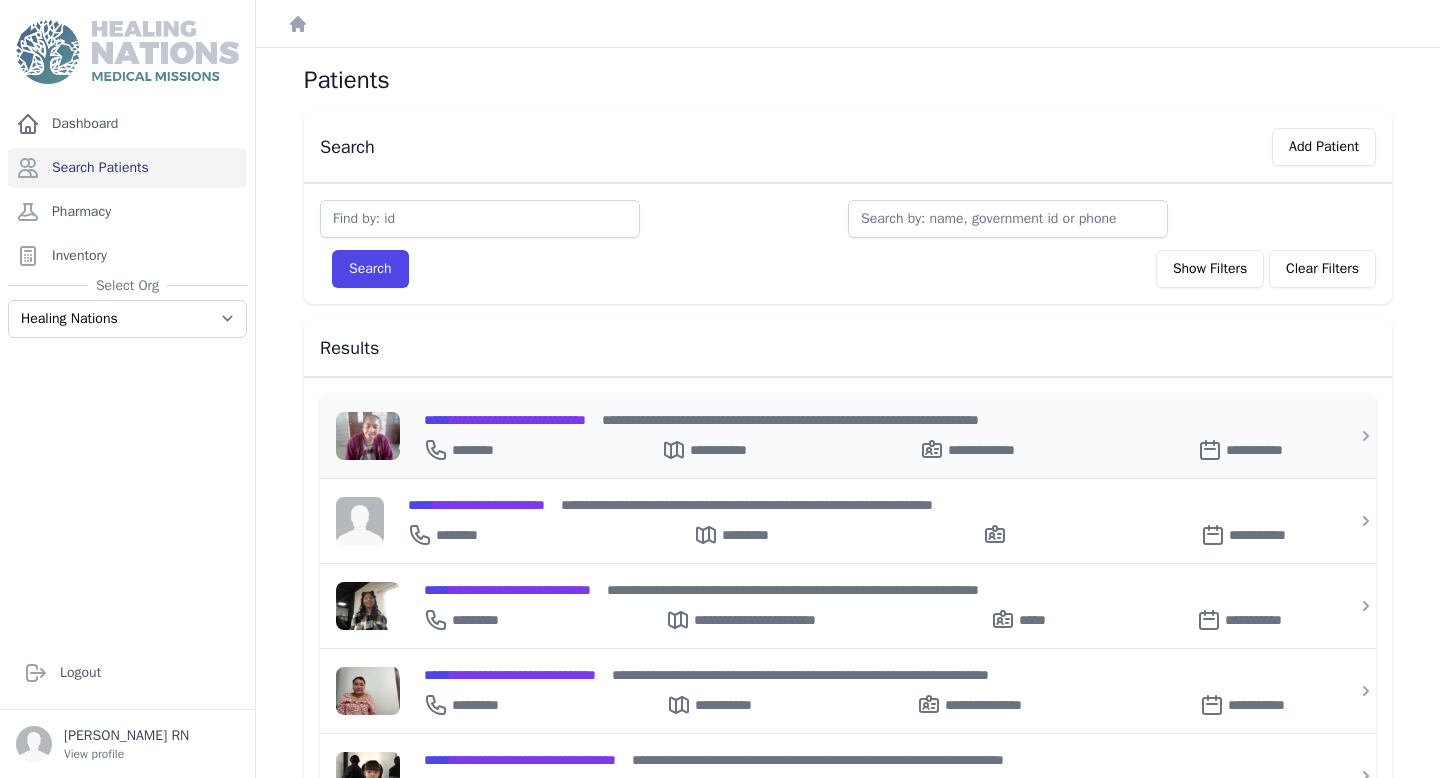 click on "**********" at bounding box center (868, 446) 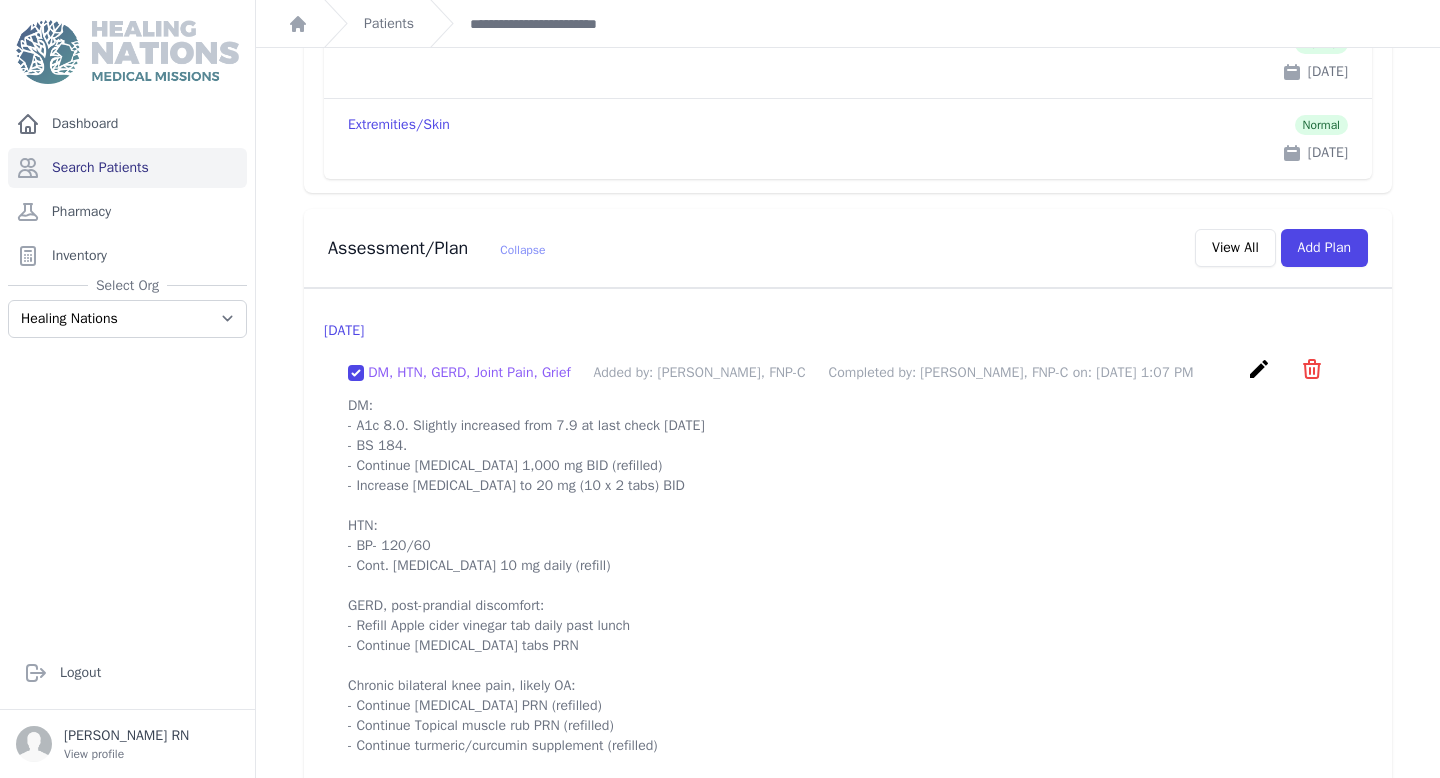 scroll, scrollTop: 2528, scrollLeft: 0, axis: vertical 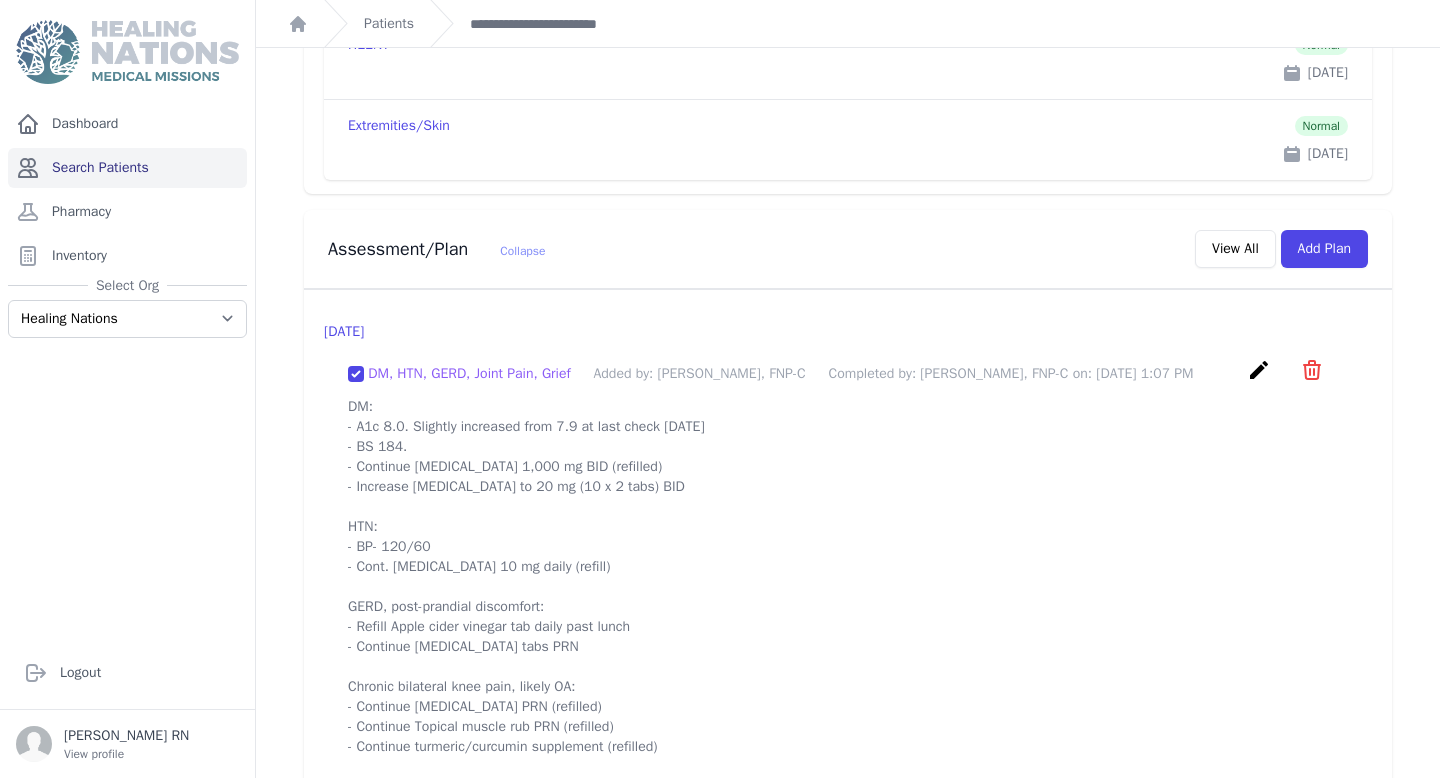 click on "Search Patients" at bounding box center (127, 168) 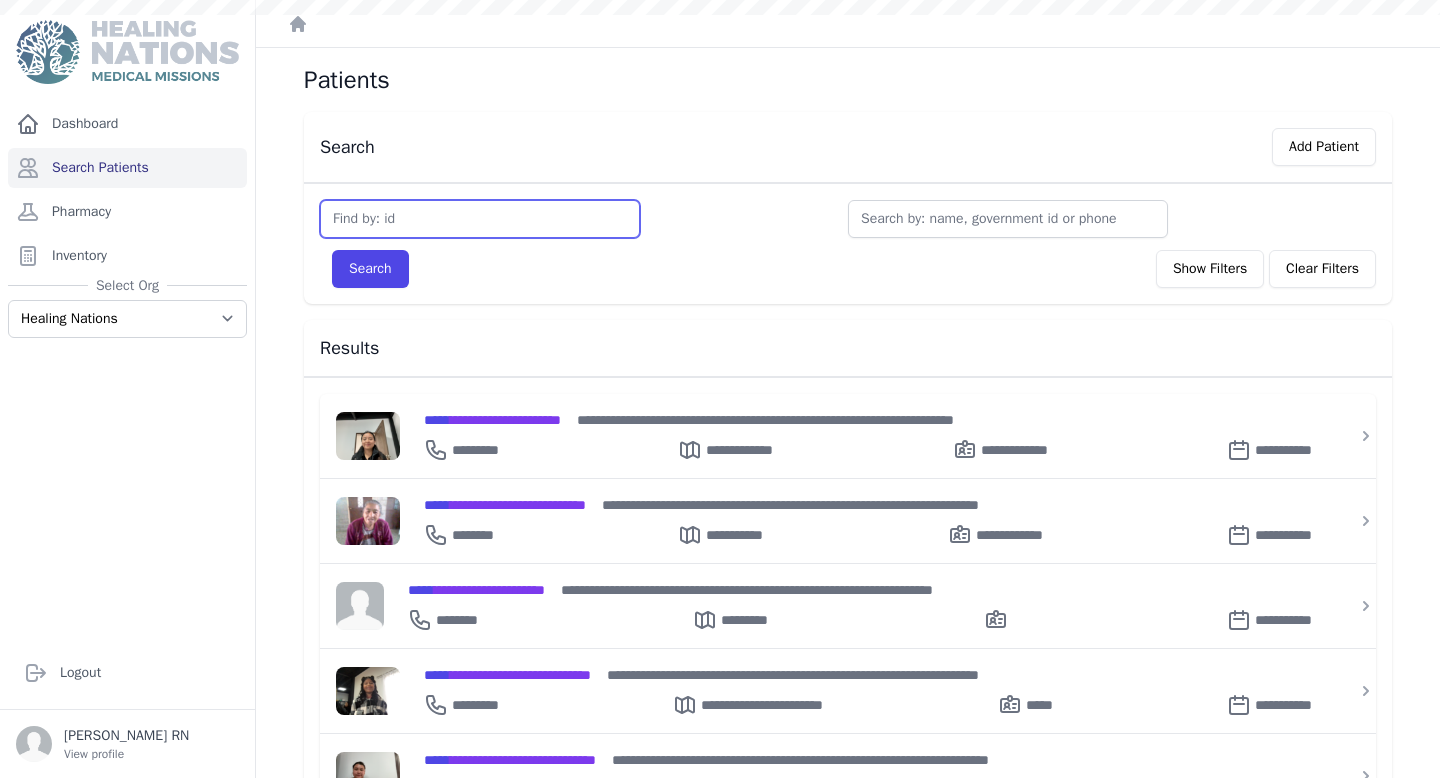 click at bounding box center [480, 219] 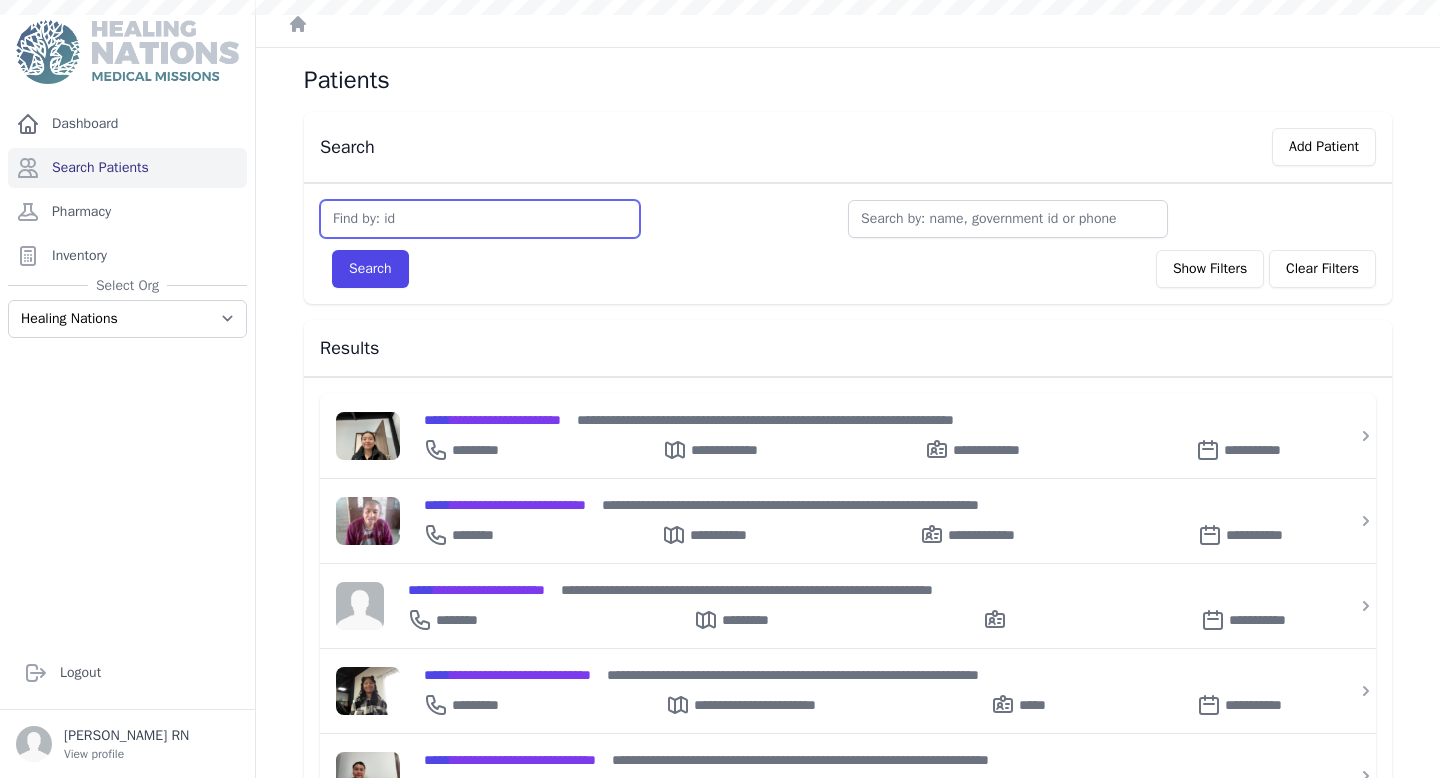 scroll, scrollTop: 0, scrollLeft: 0, axis: both 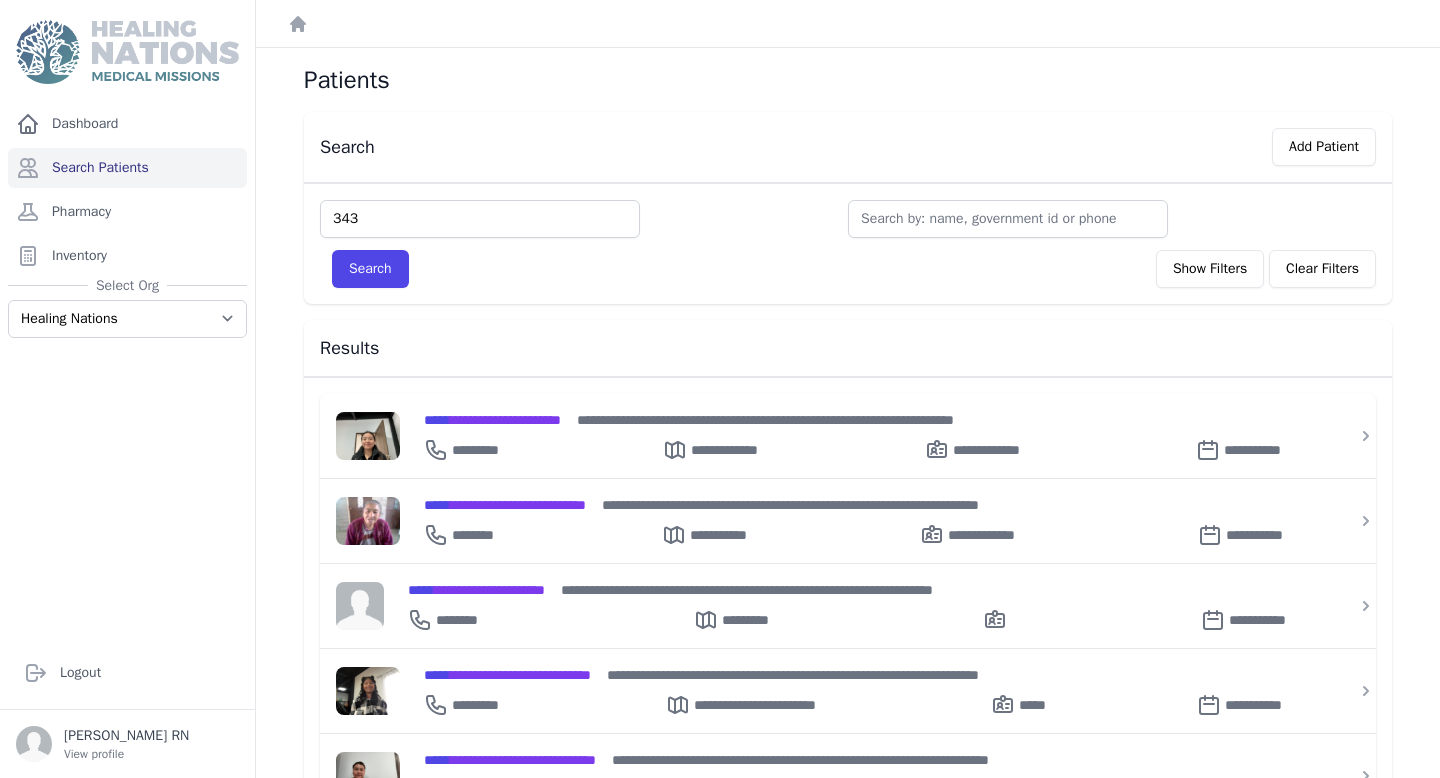 type on "343" 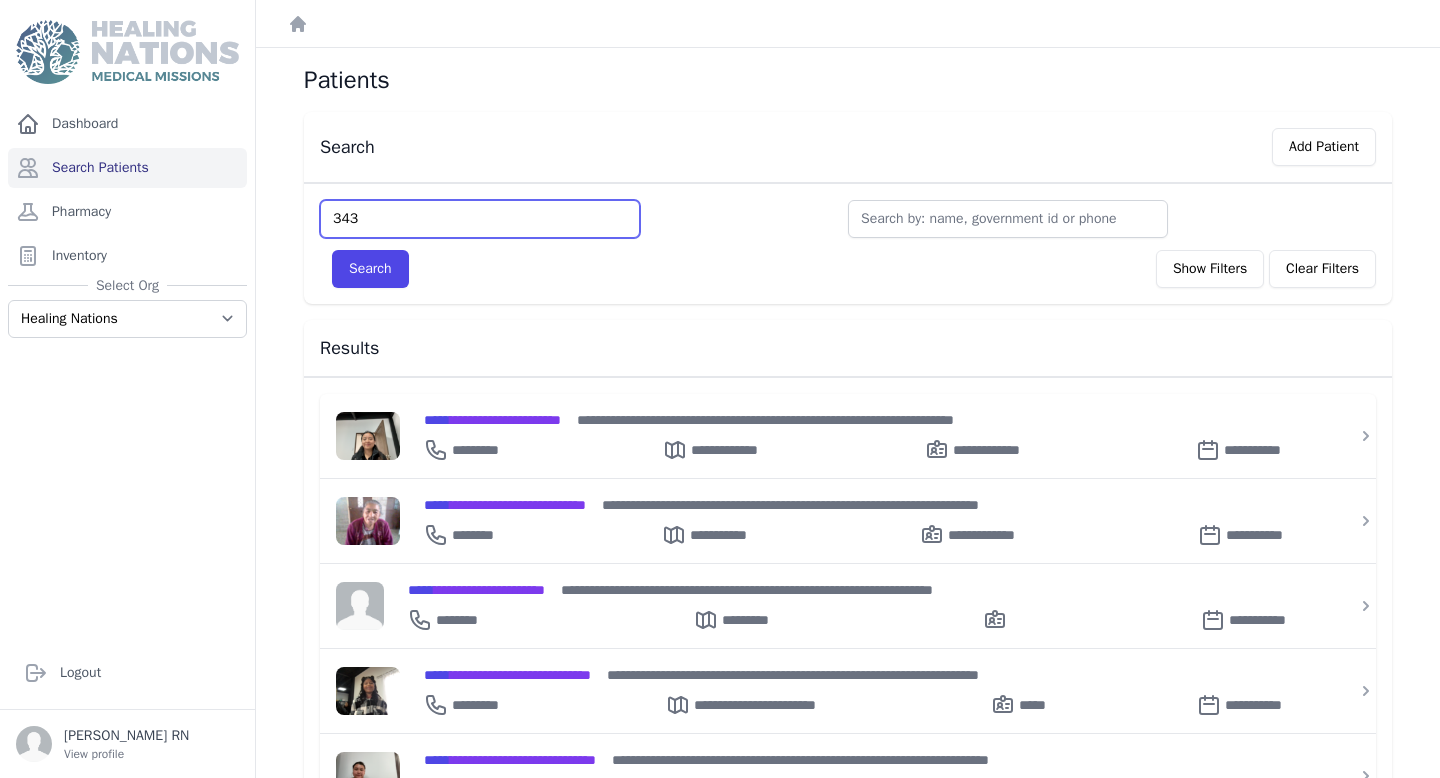 type 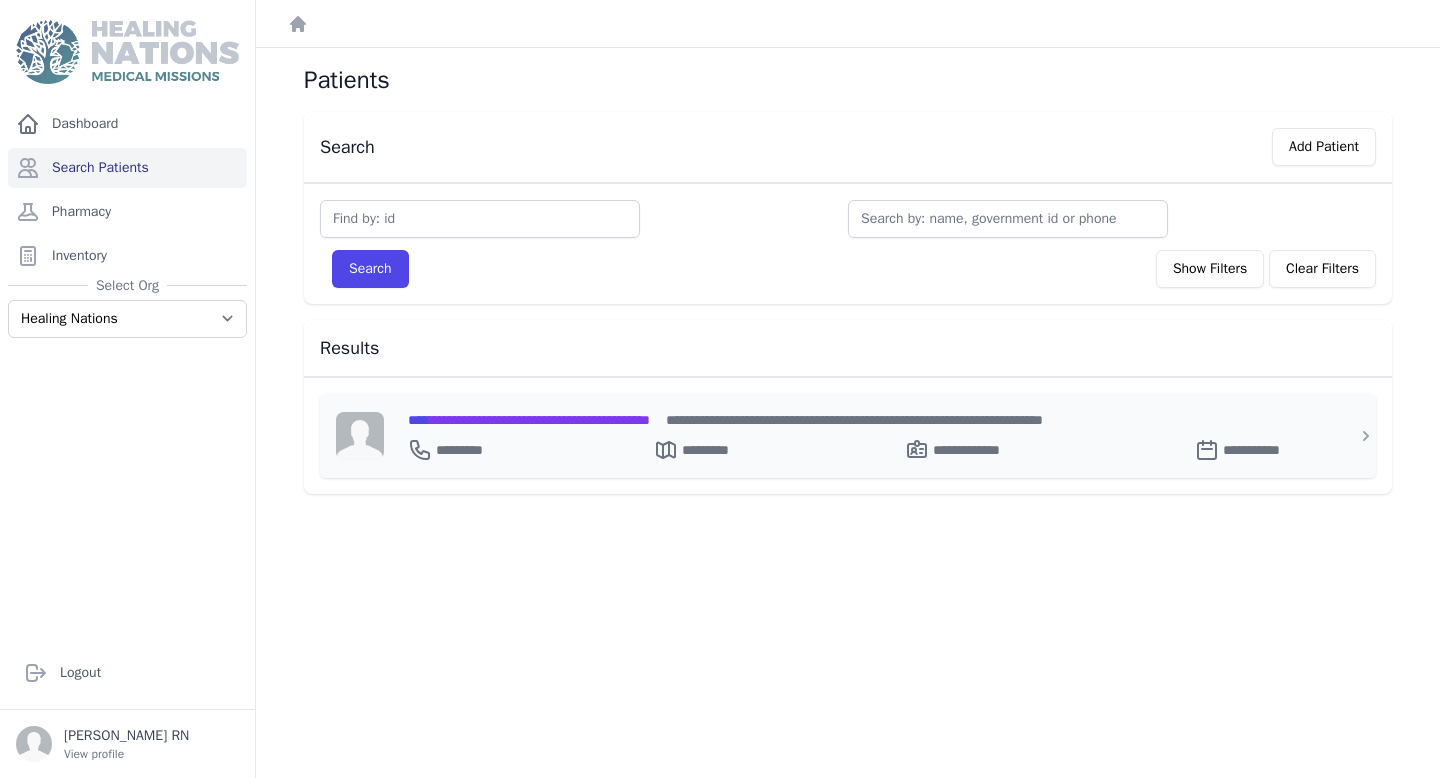 click on "**********" at bounding box center [529, 420] 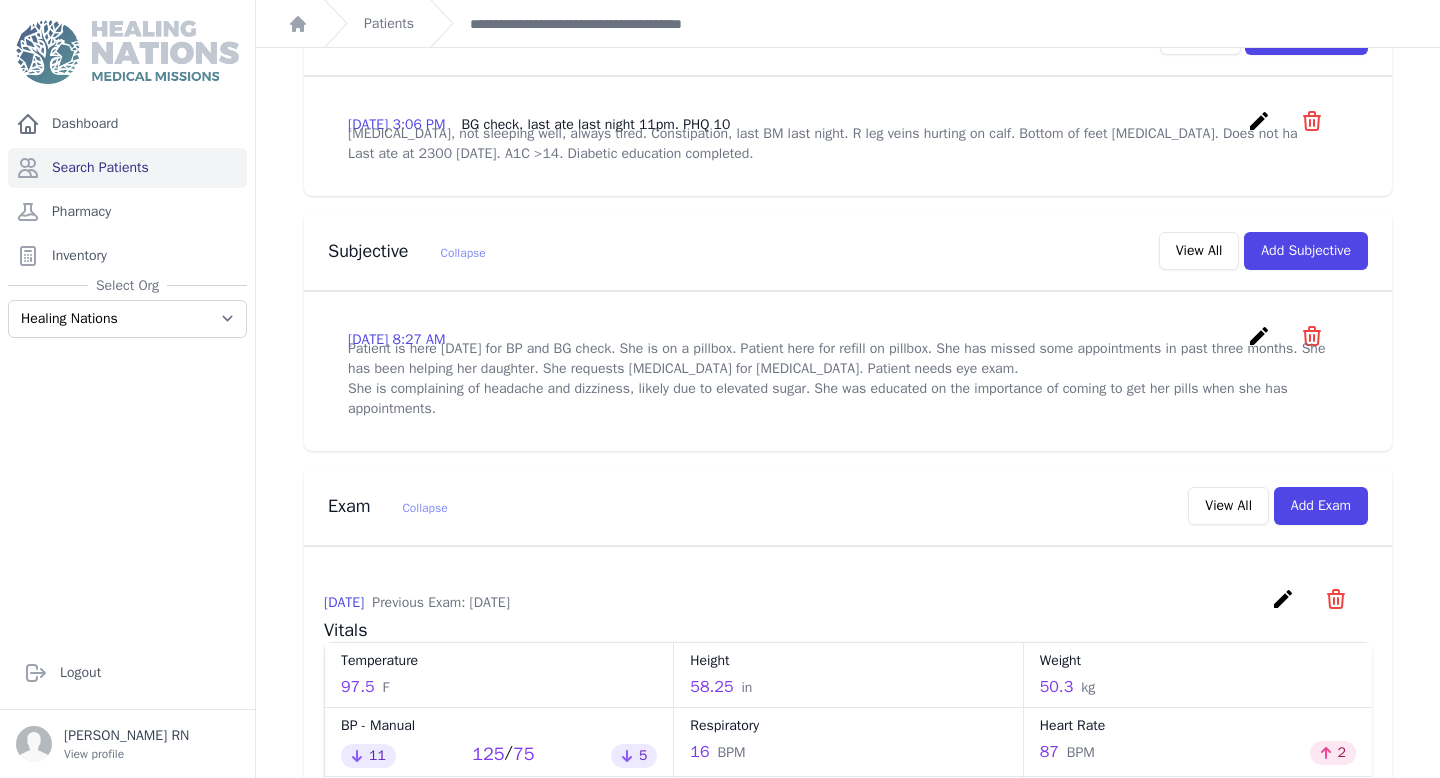scroll, scrollTop: 0, scrollLeft: 0, axis: both 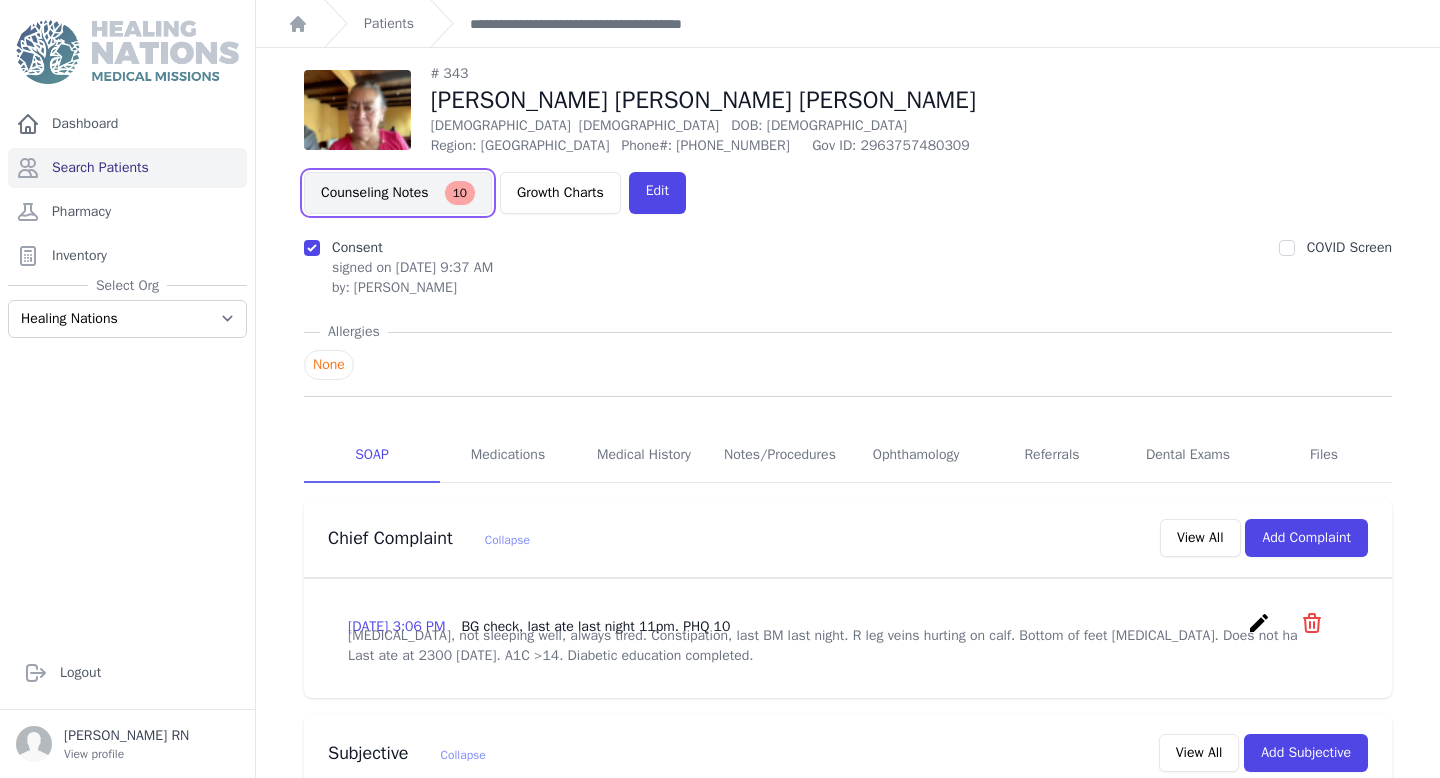 click on "Counseling Notes
10" at bounding box center [398, 193] 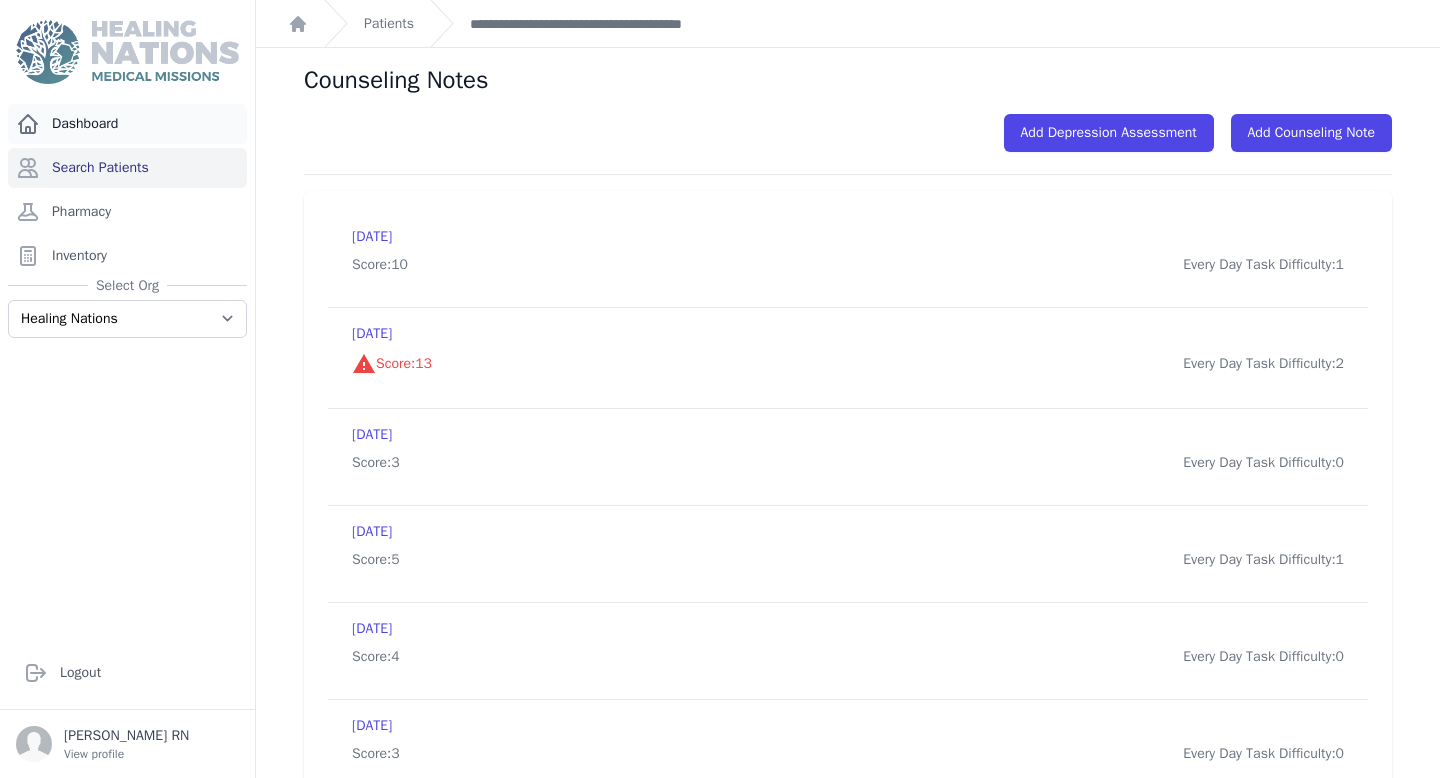 click on "Dashboard" at bounding box center (127, 124) 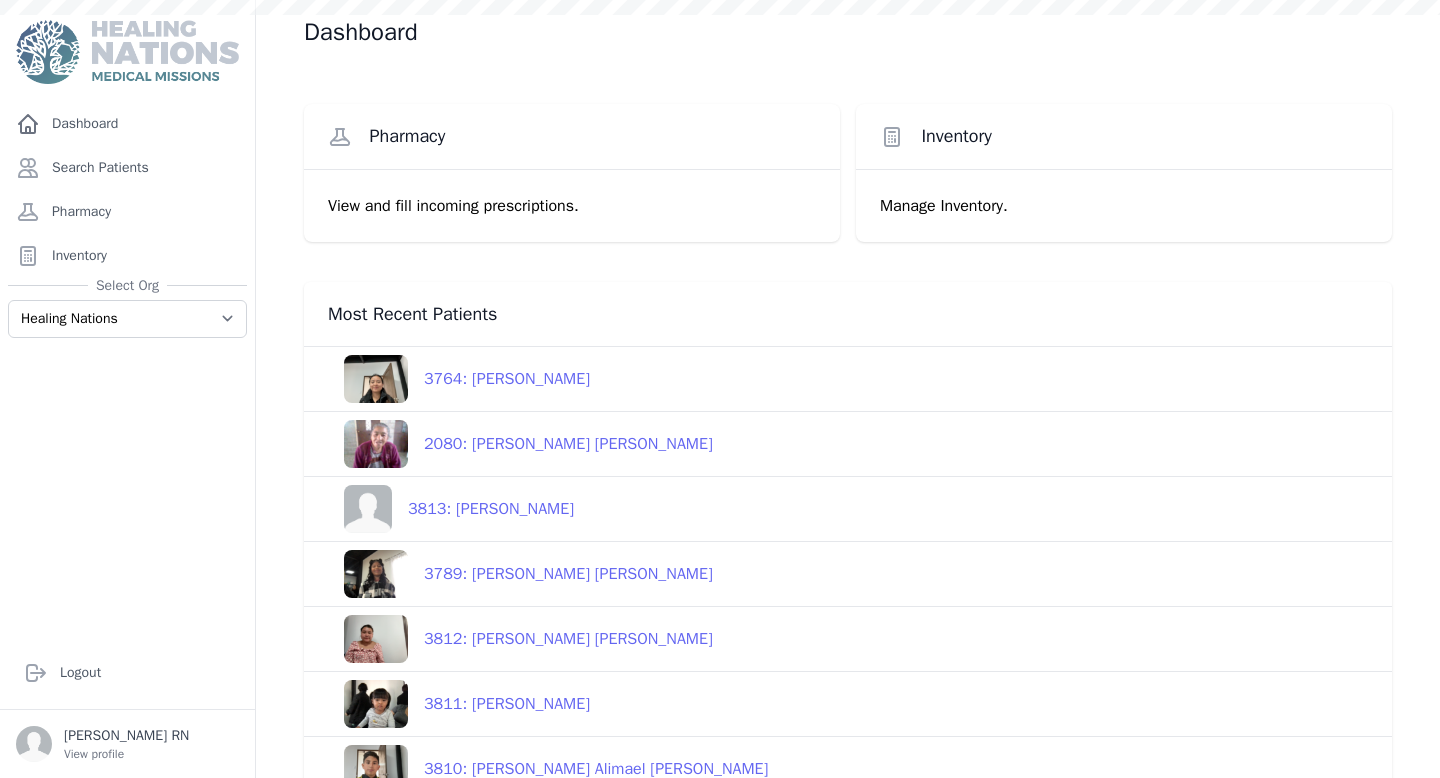 scroll, scrollTop: 0, scrollLeft: 0, axis: both 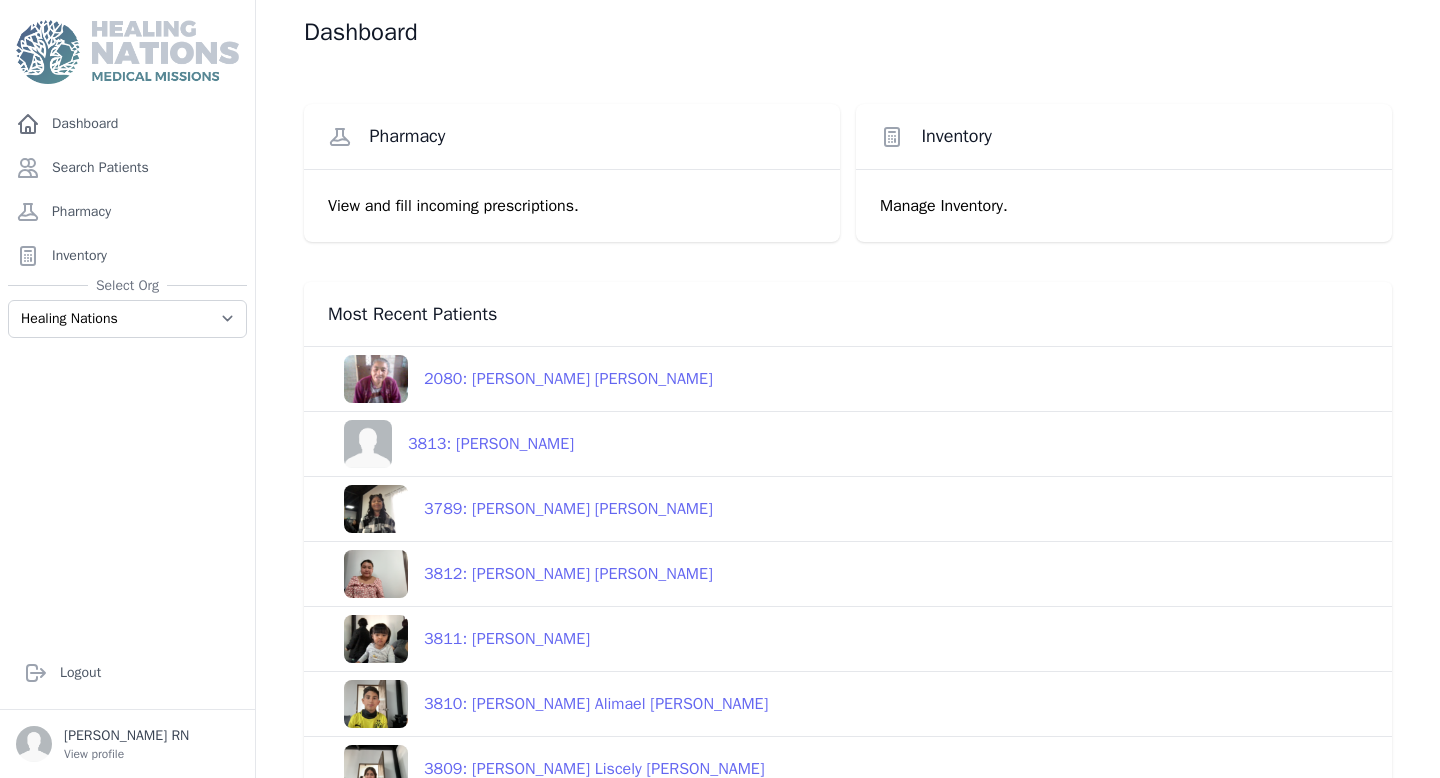 click on "Dashboard
Pharmacy
View and fill incoming prescriptions.
Inventory
Manage Inventory.
Most Recent Patients" at bounding box center (848, 506) 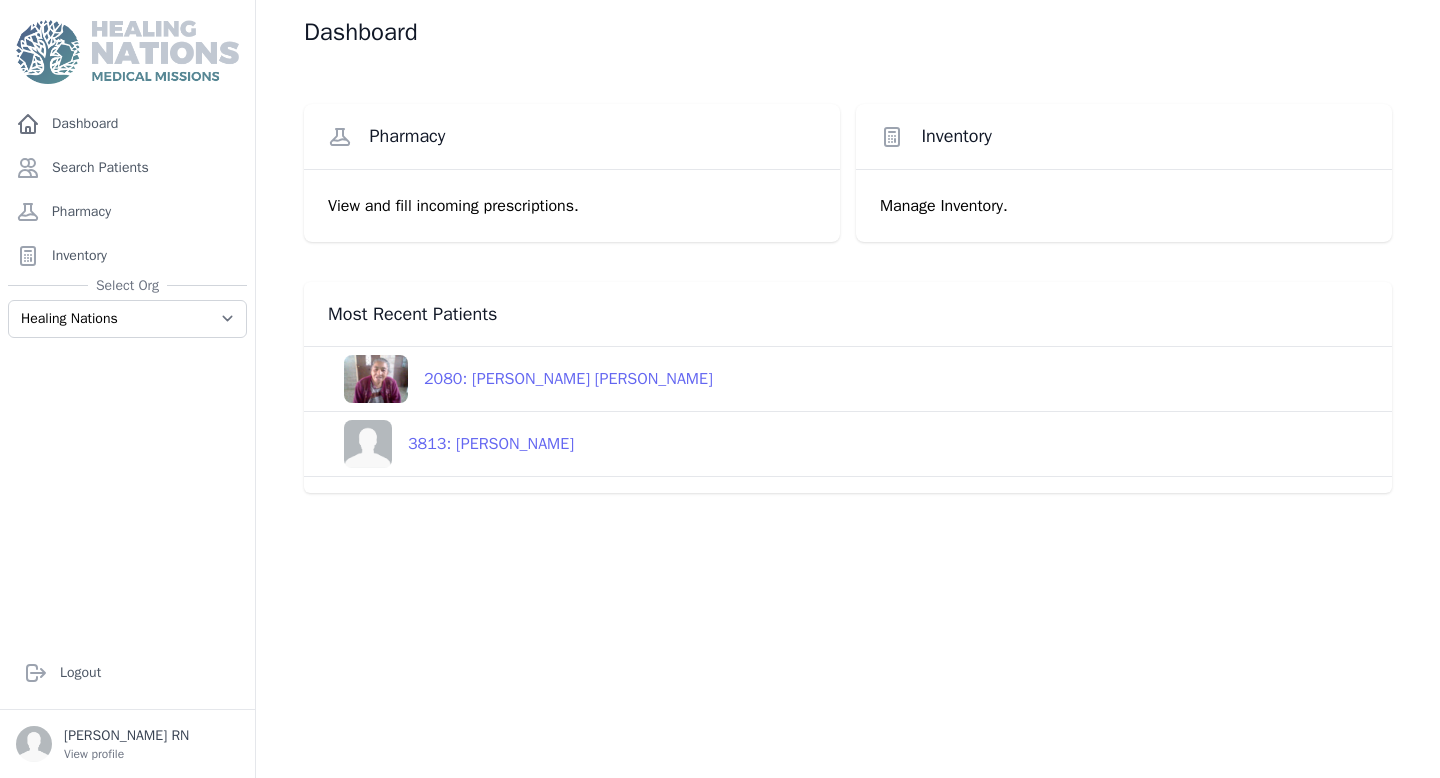 scroll, scrollTop: 0, scrollLeft: 0, axis: both 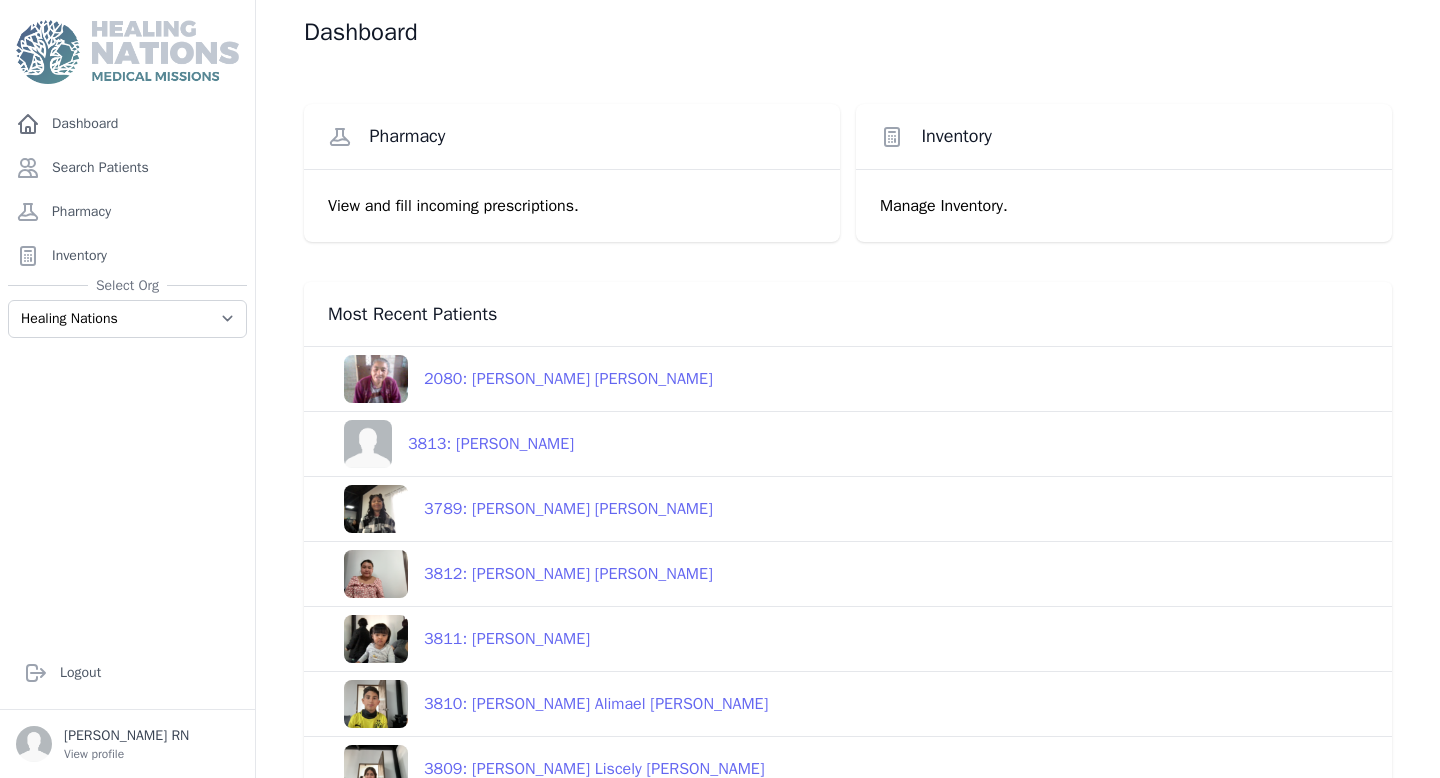 click on "2080: [PERSON_NAME] [PERSON_NAME]" at bounding box center (560, 379) 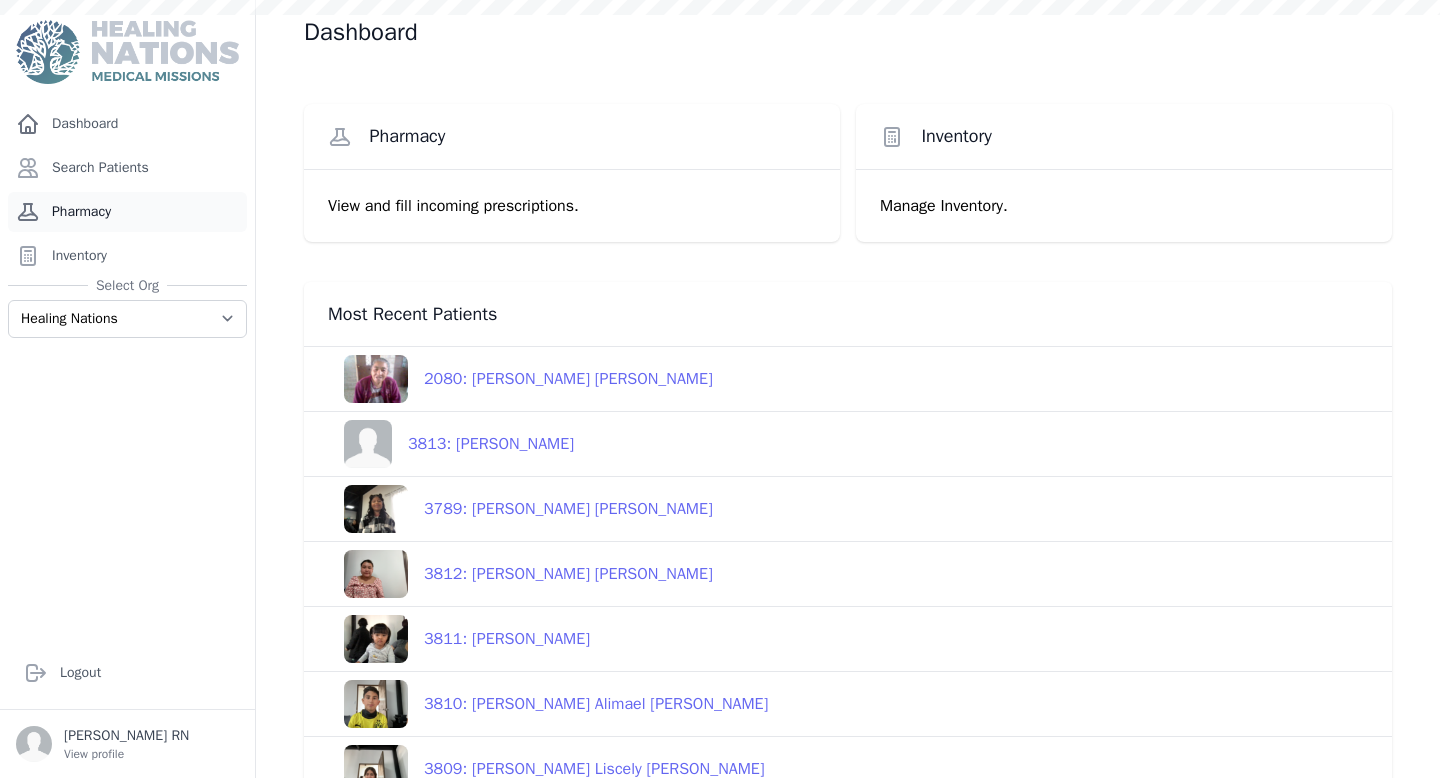click on "Pharmacy" at bounding box center [127, 212] 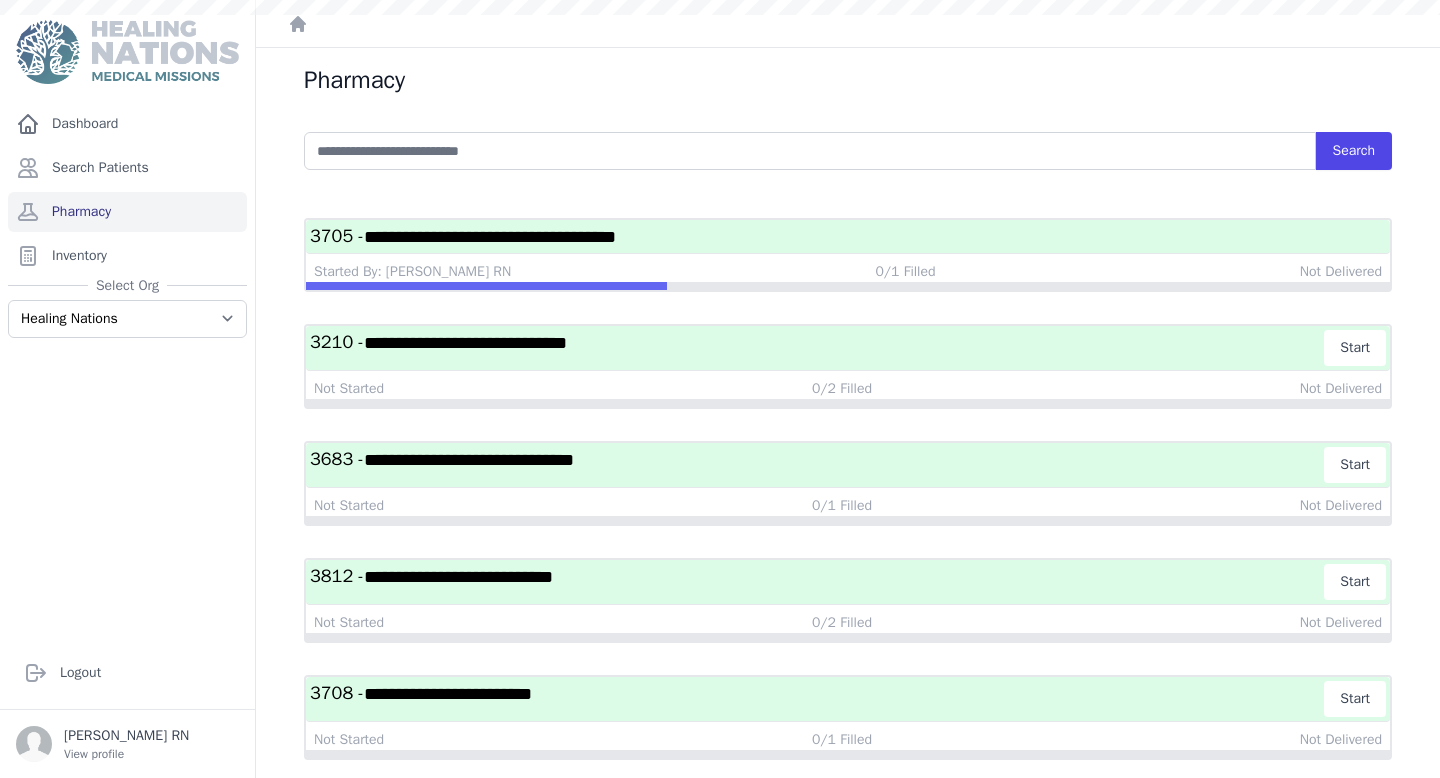 scroll, scrollTop: 0, scrollLeft: 0, axis: both 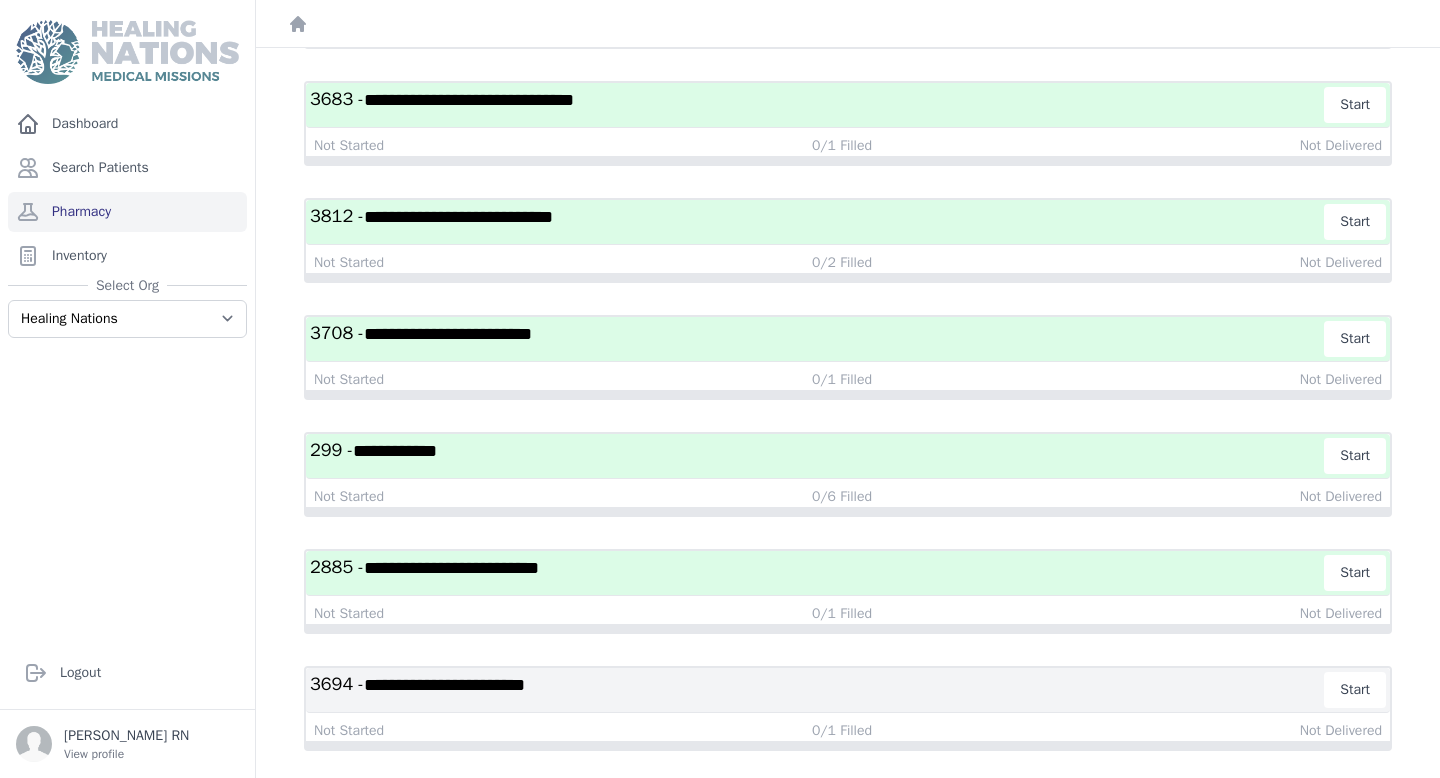 click on "**********" at bounding box center (817, 573) 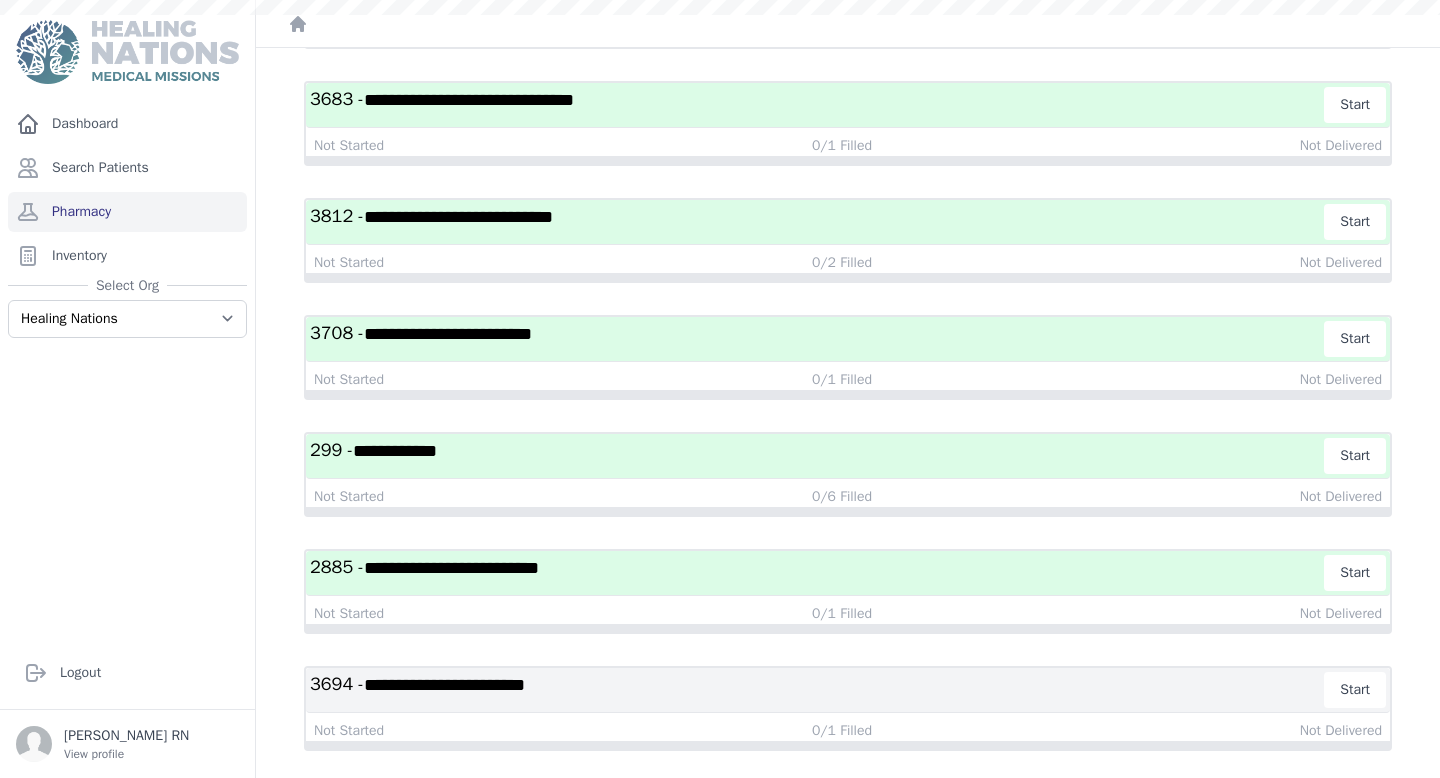 scroll, scrollTop: 48, scrollLeft: 0, axis: vertical 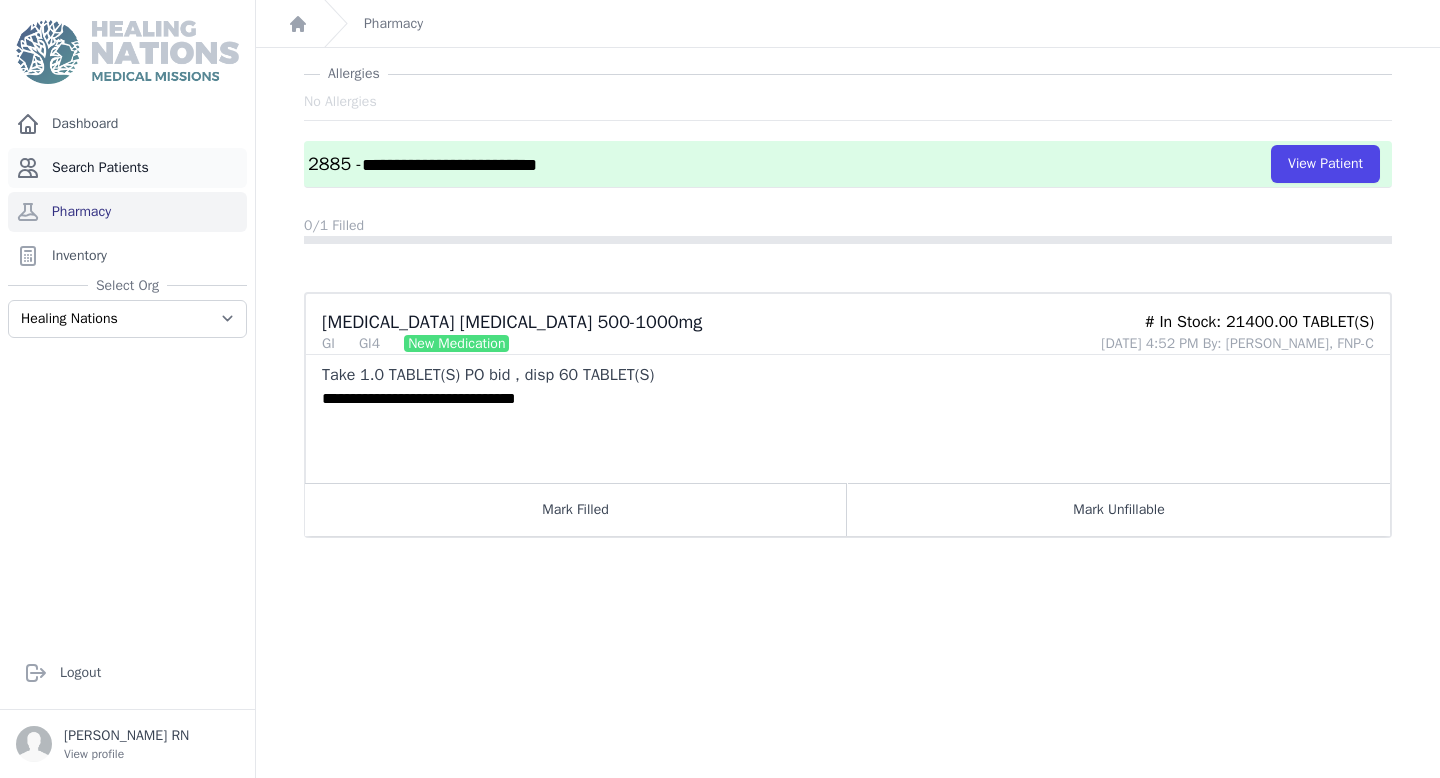 click on "Search Patients" at bounding box center (127, 168) 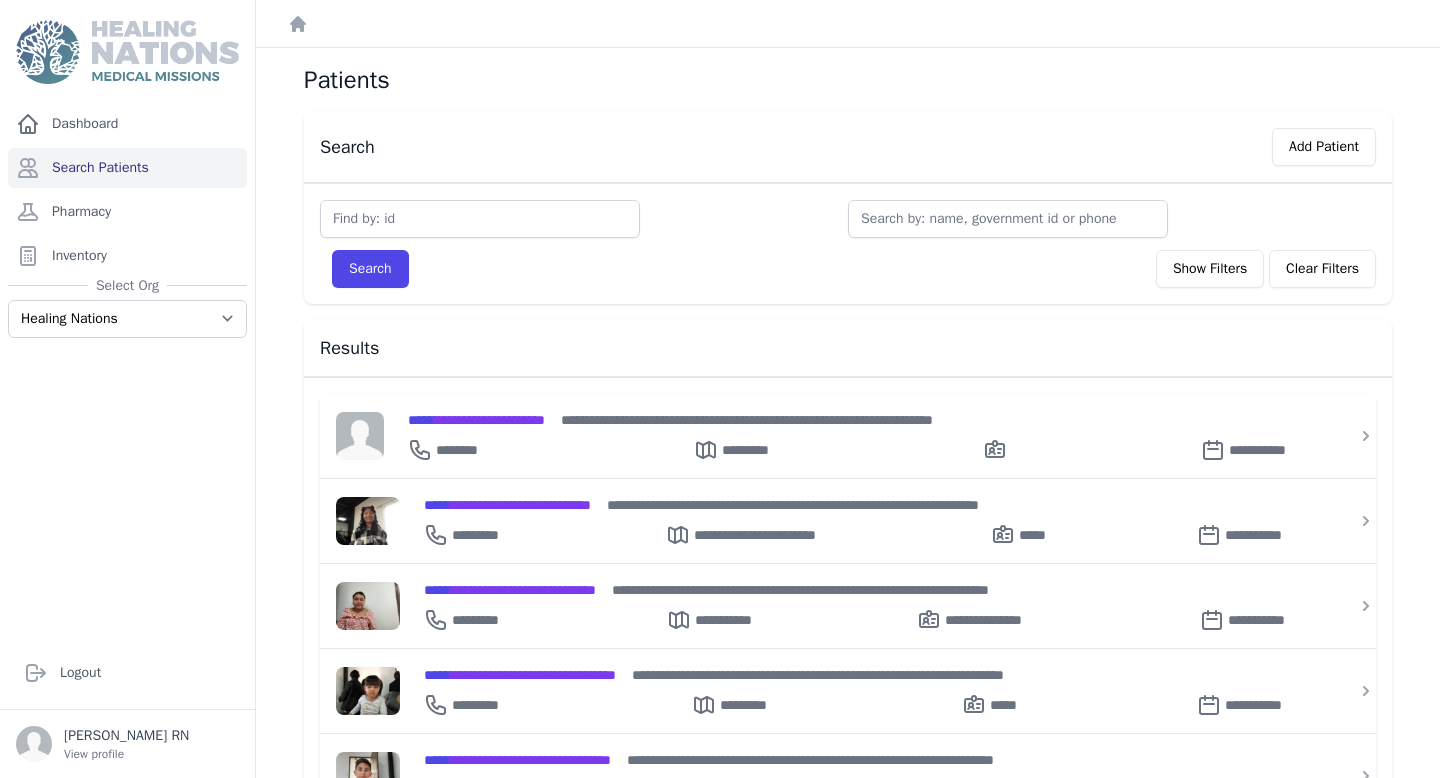 scroll, scrollTop: 0, scrollLeft: 0, axis: both 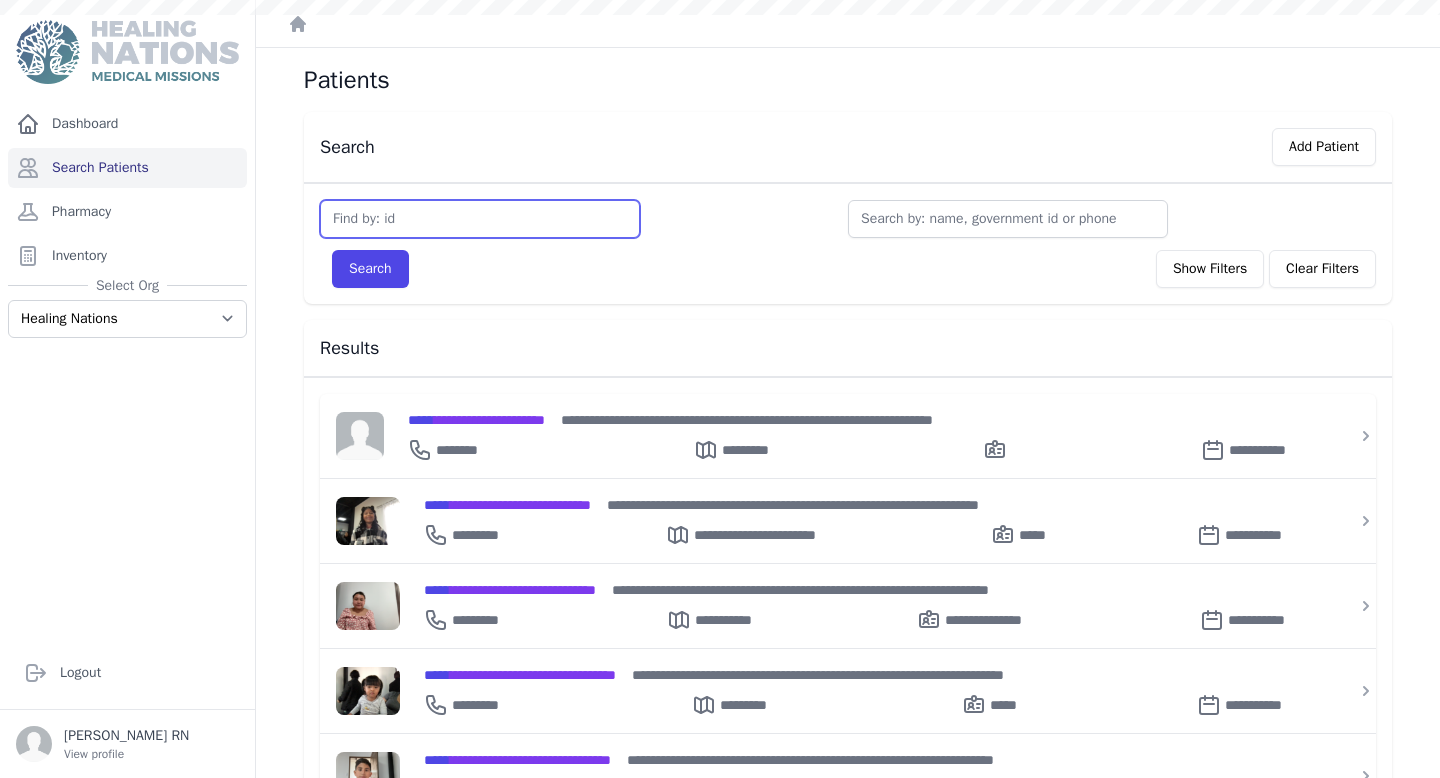 click at bounding box center (480, 219) 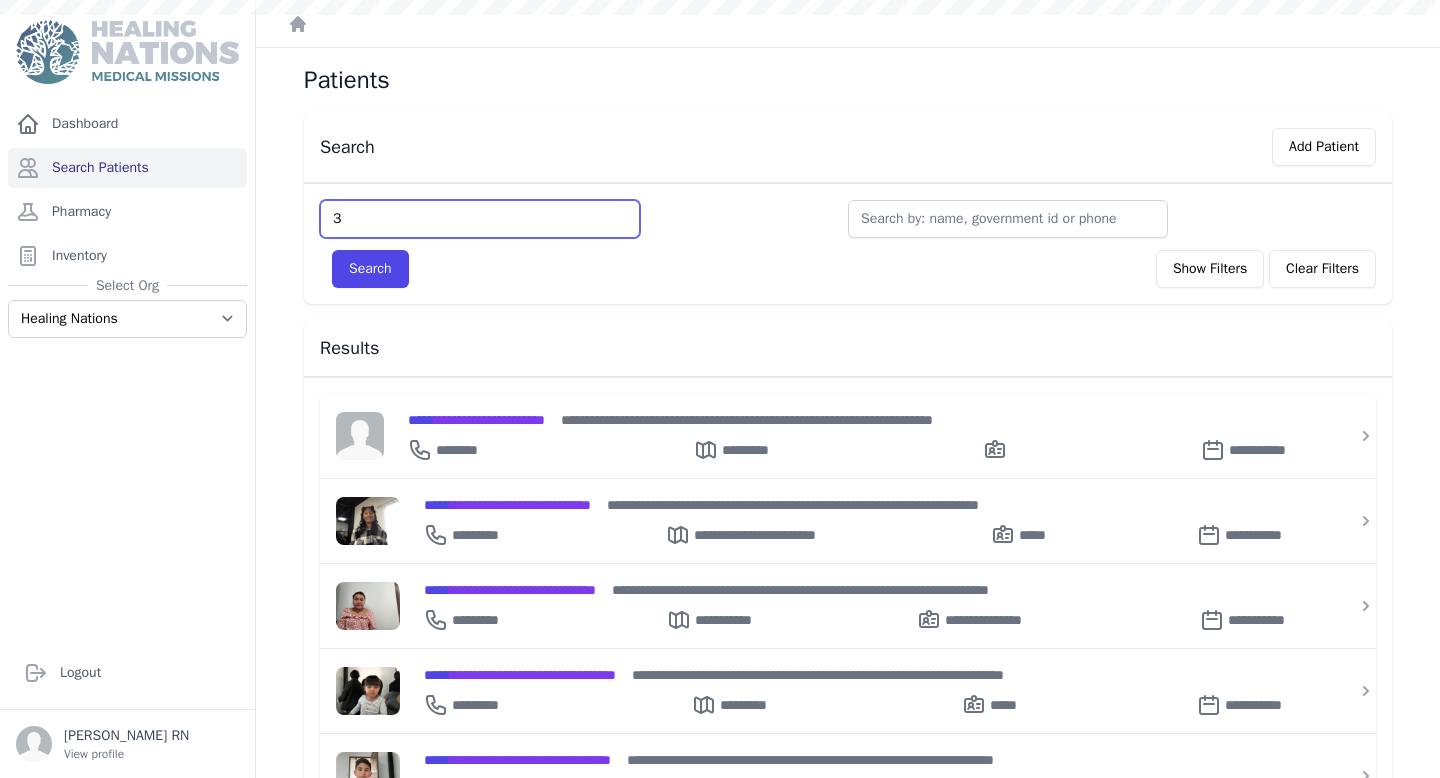 type on "30" 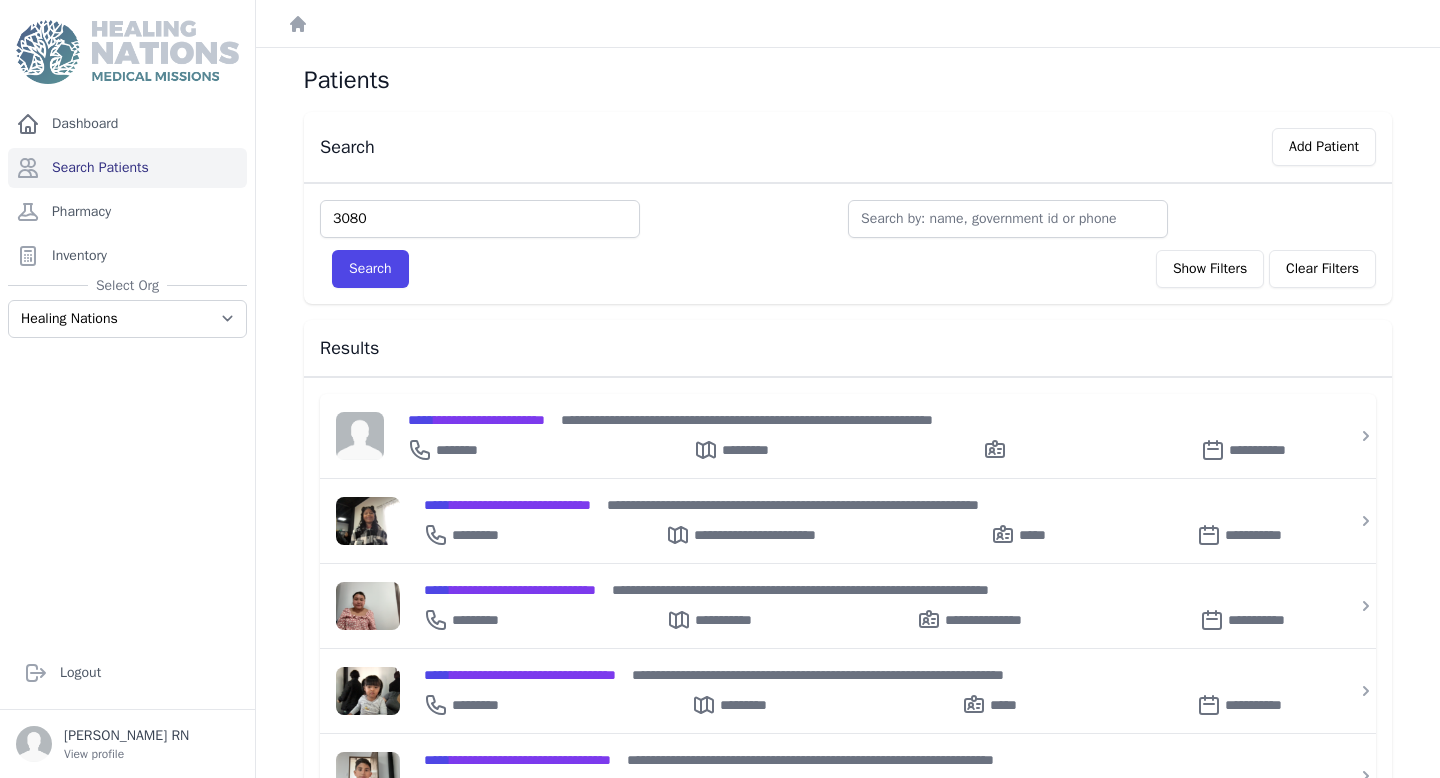 type on "3080" 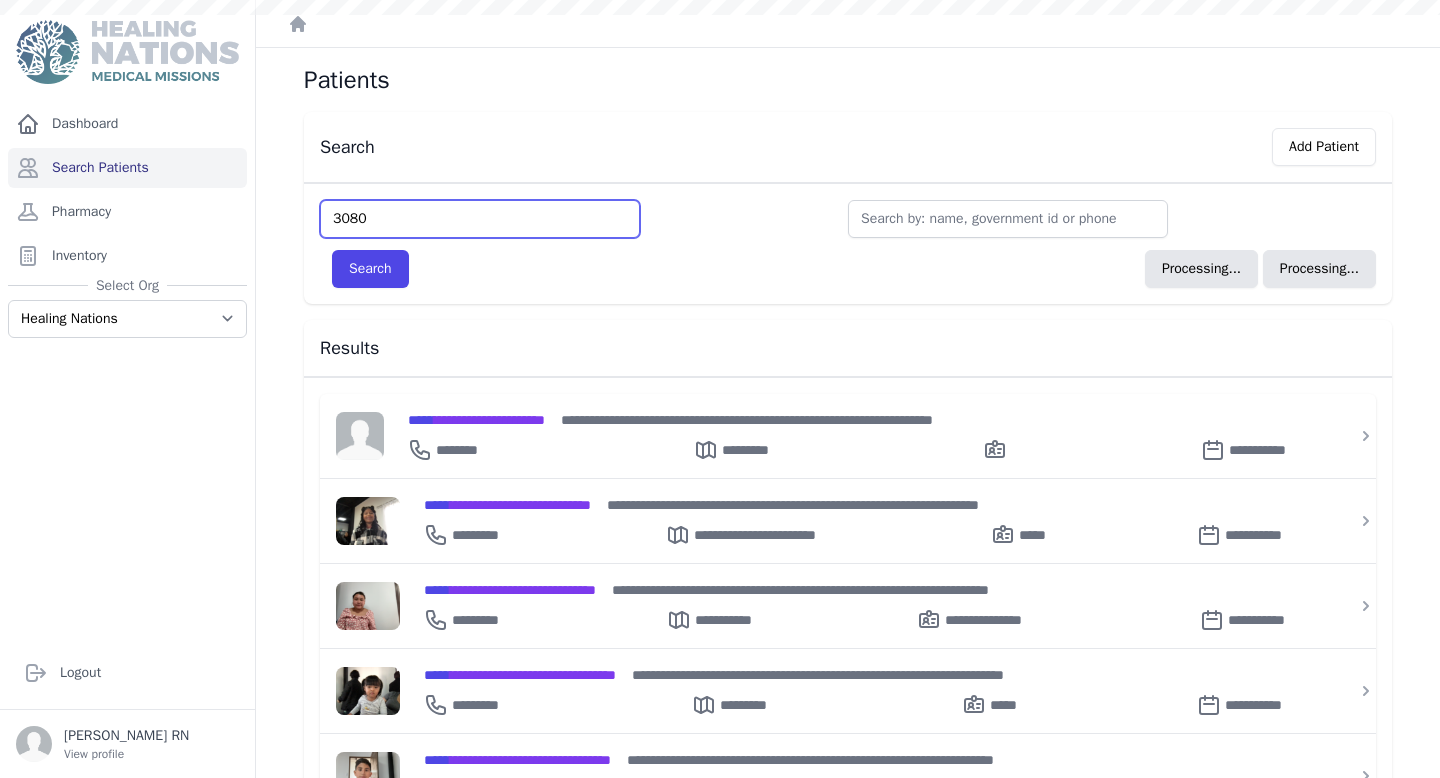type 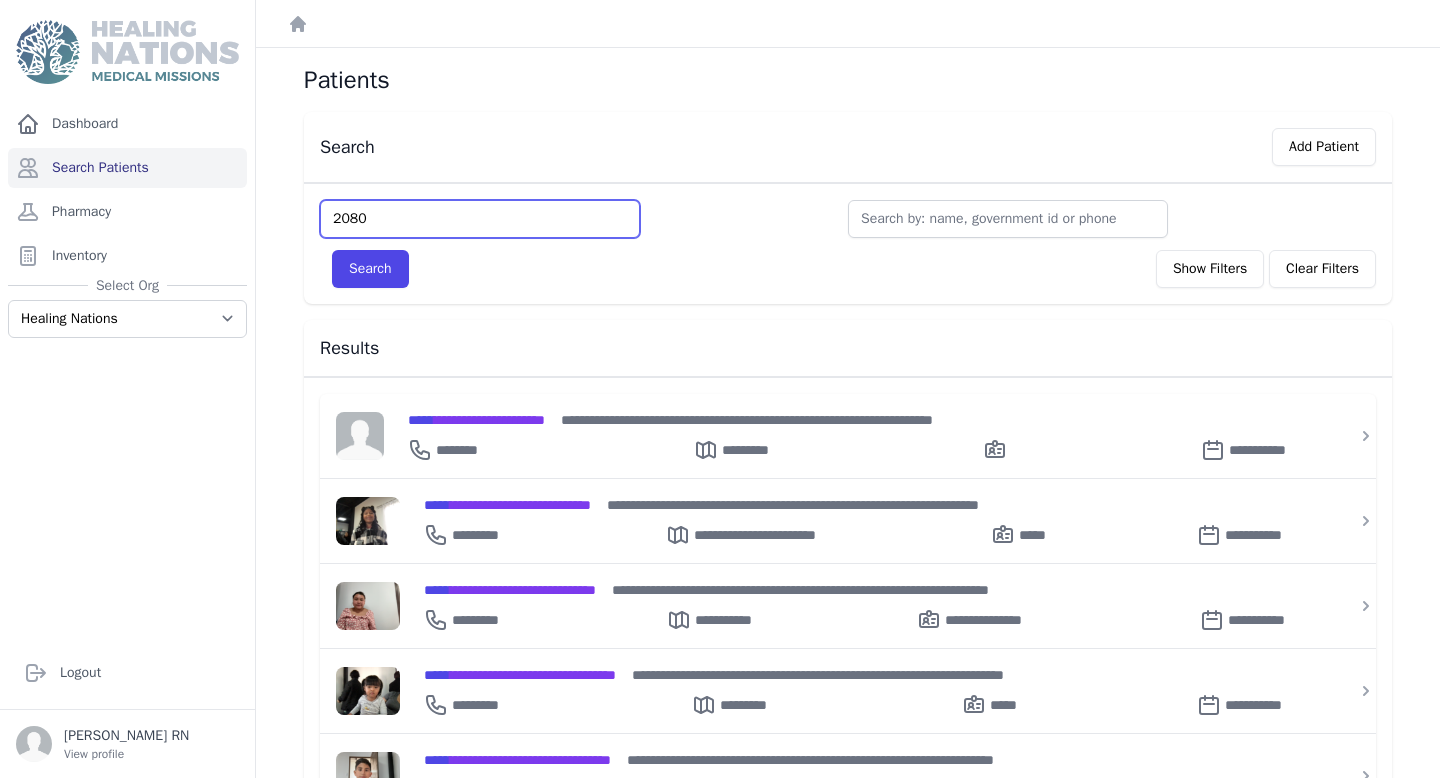 type on "2080" 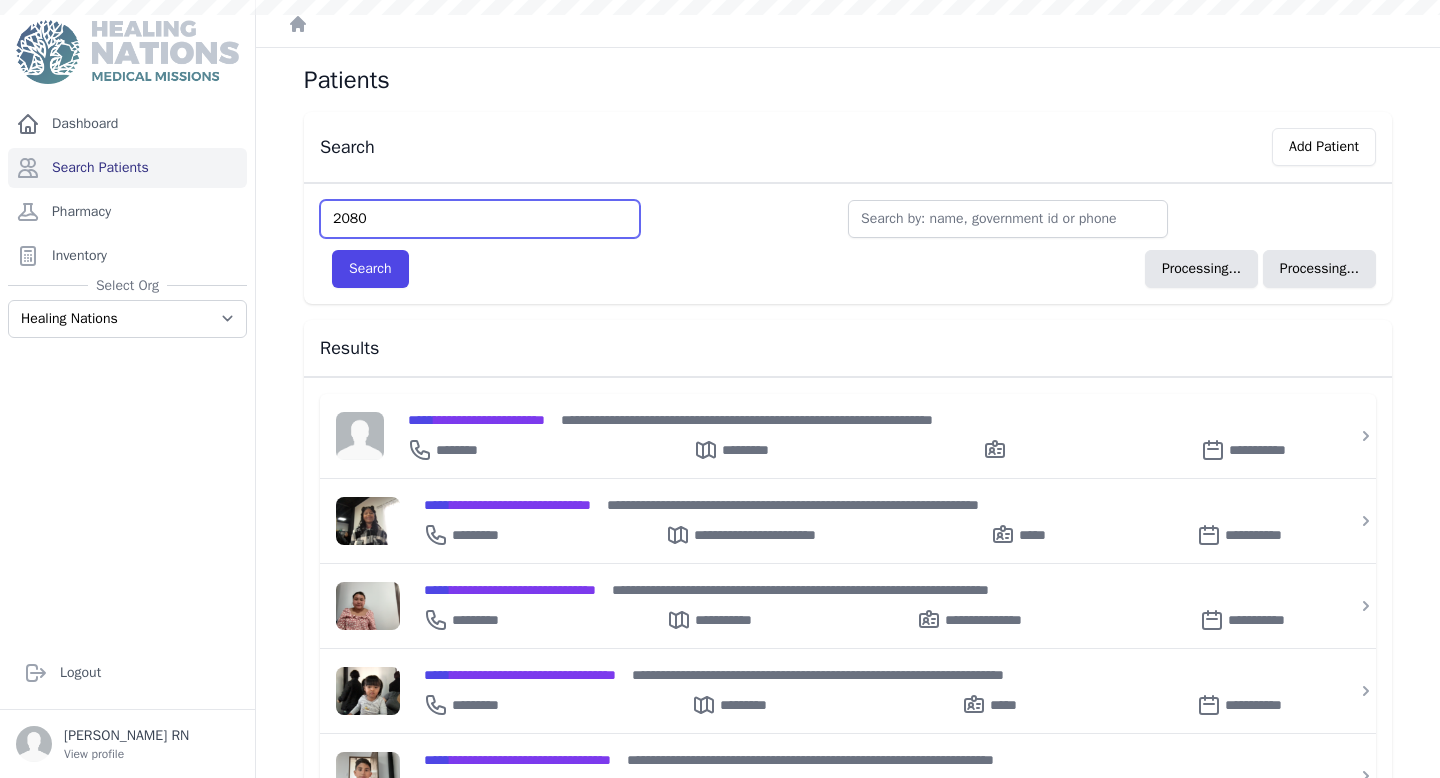 type 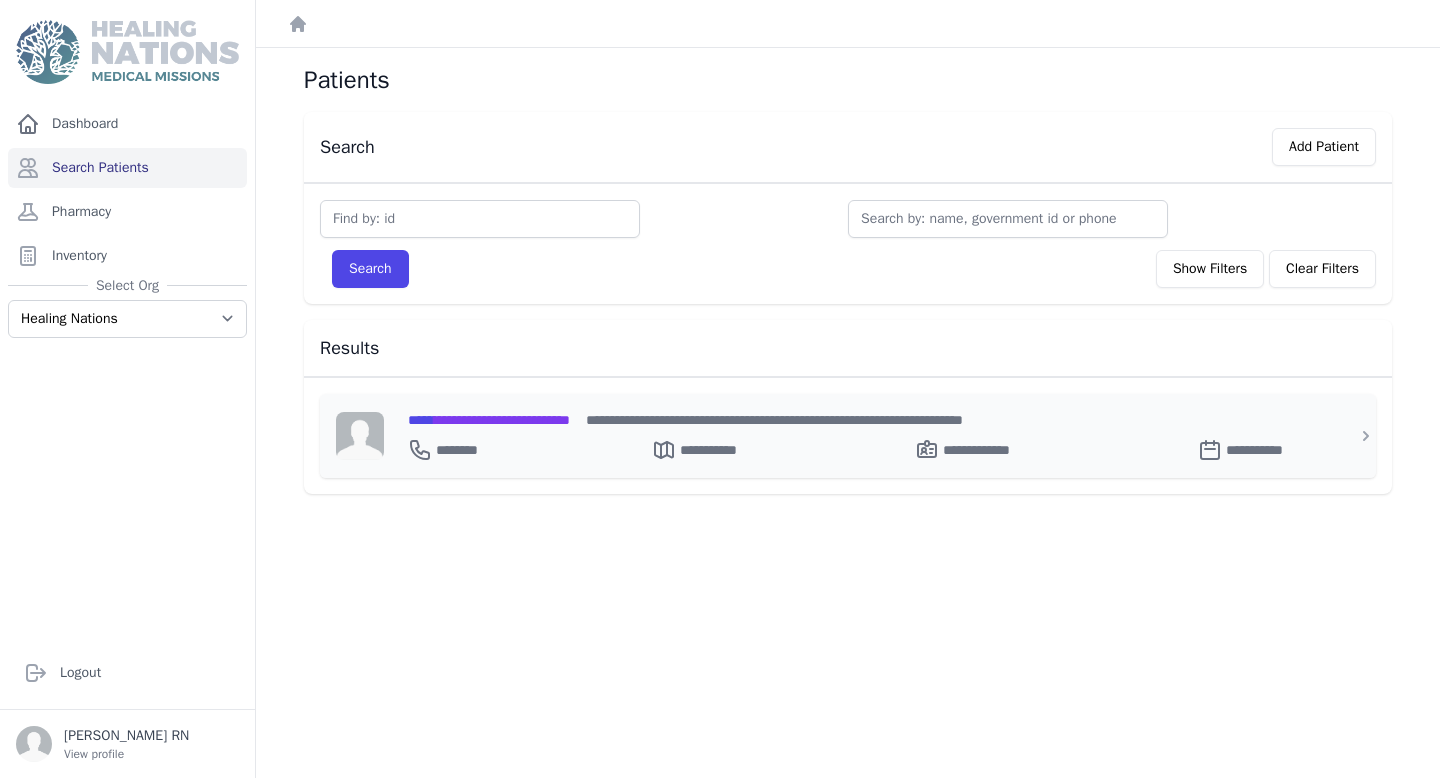 click on "**********" at bounding box center [489, 420] 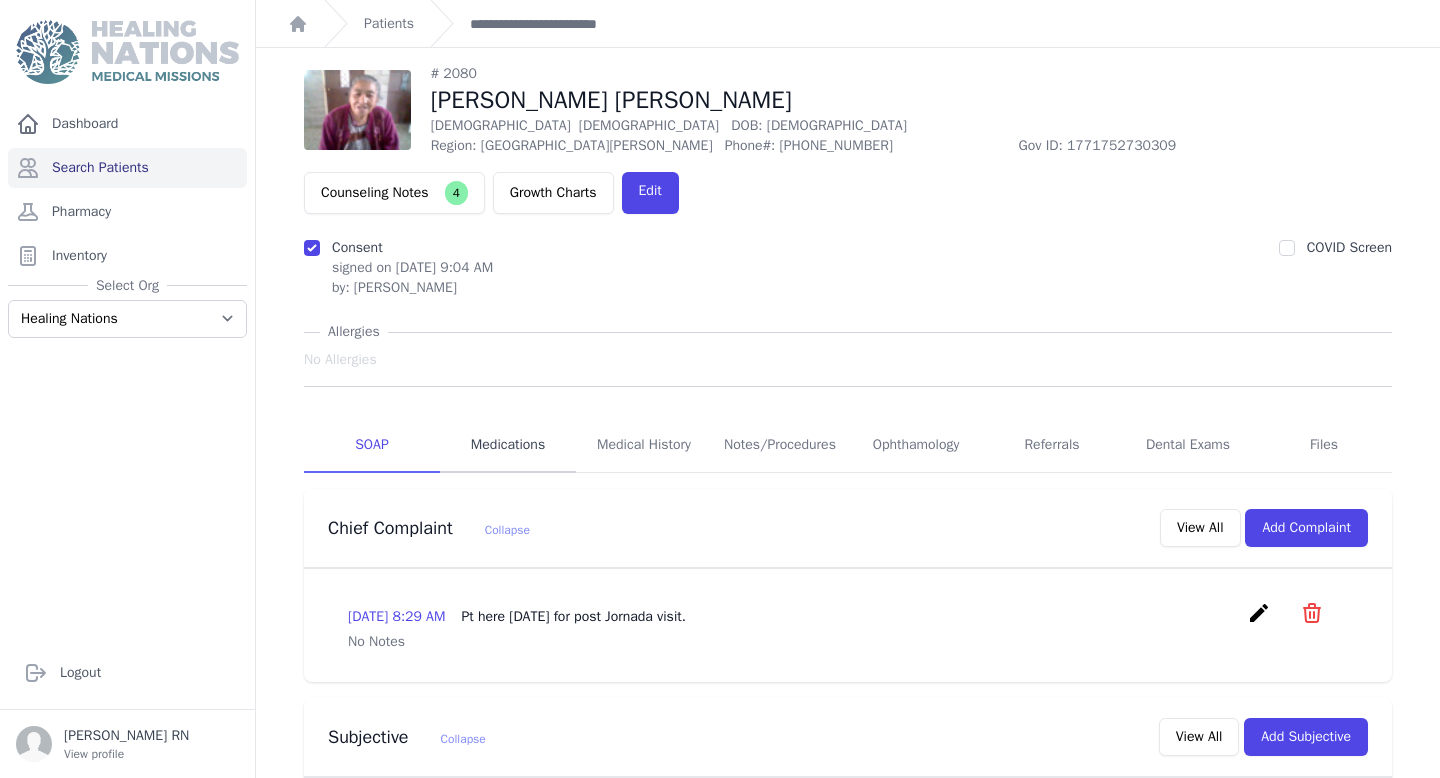 click on "Medications" at bounding box center (508, 446) 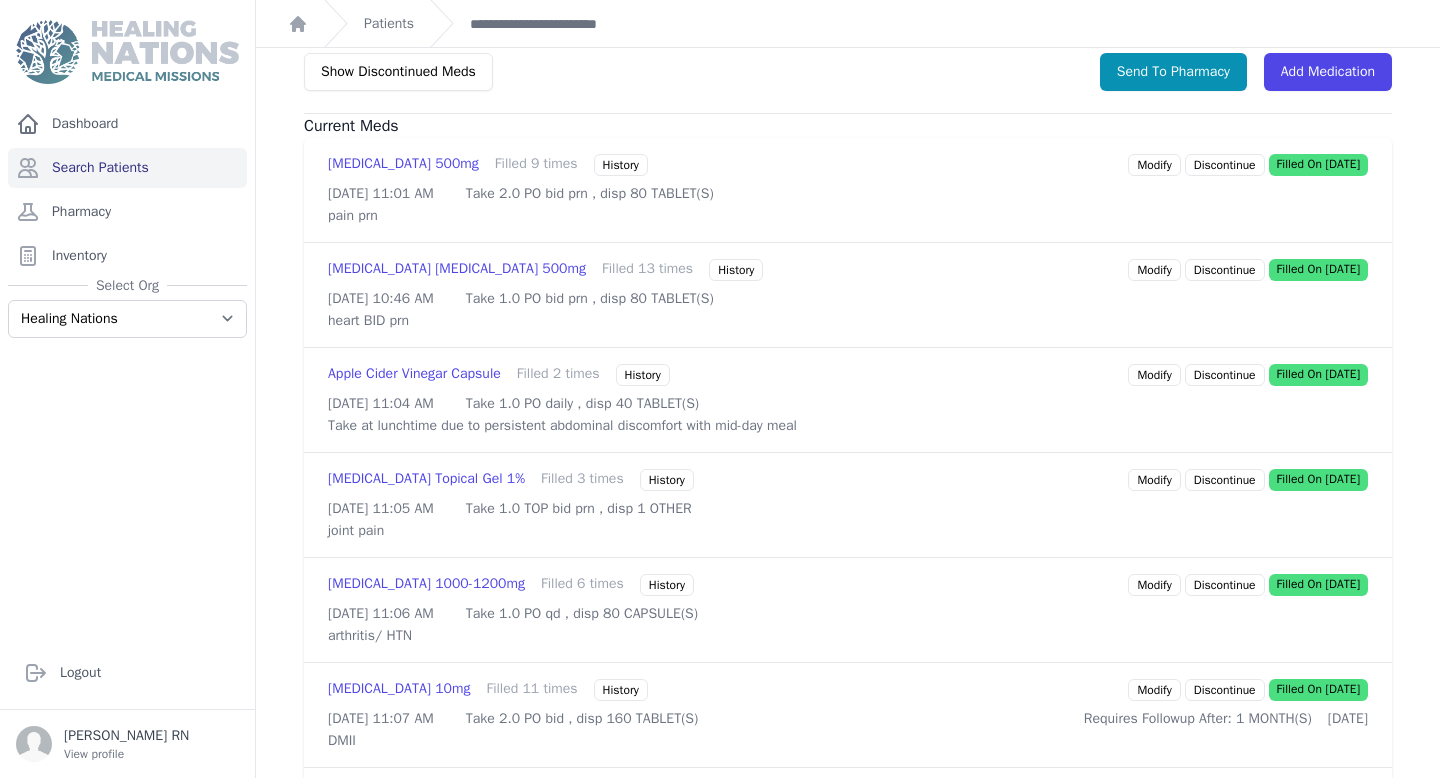 scroll, scrollTop: 476, scrollLeft: 0, axis: vertical 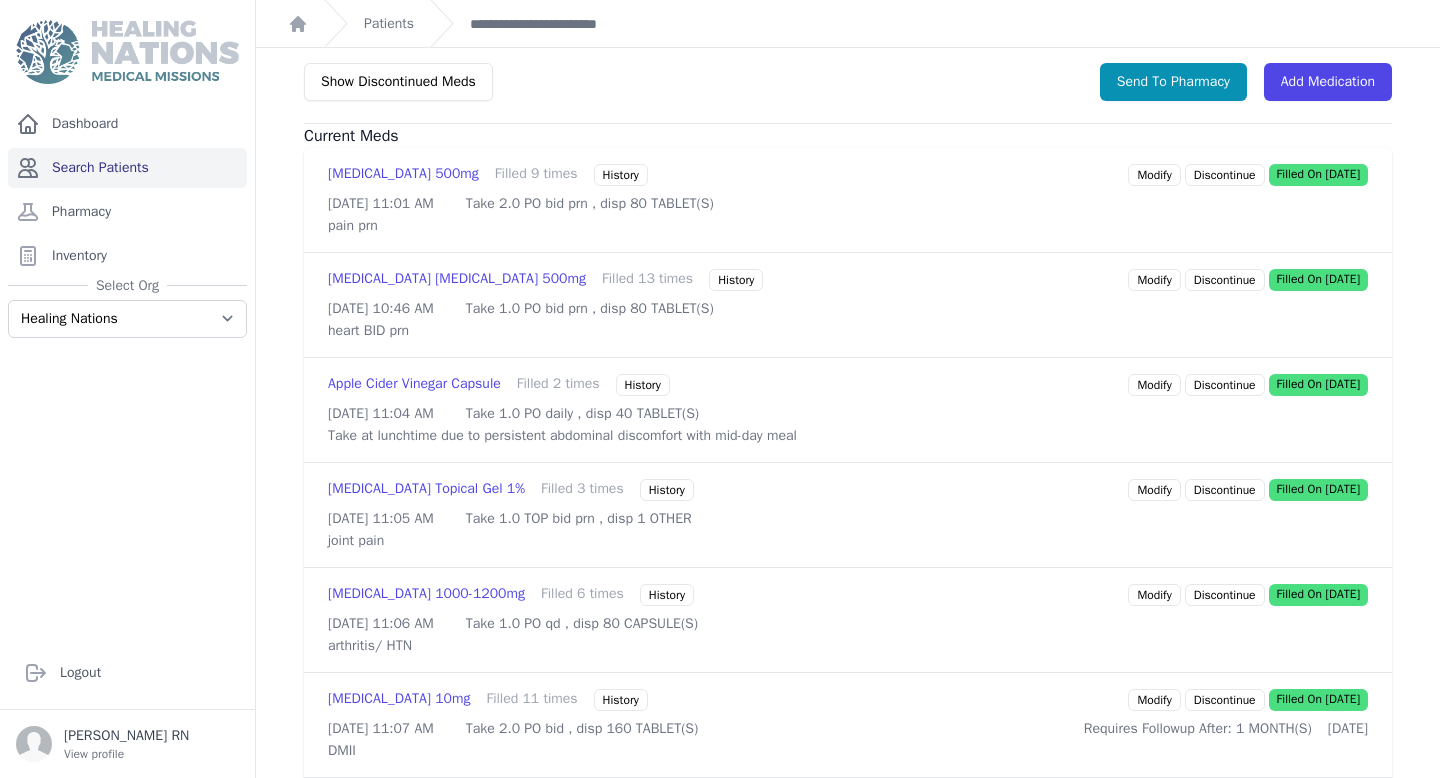 click on "Search Patients" at bounding box center (127, 168) 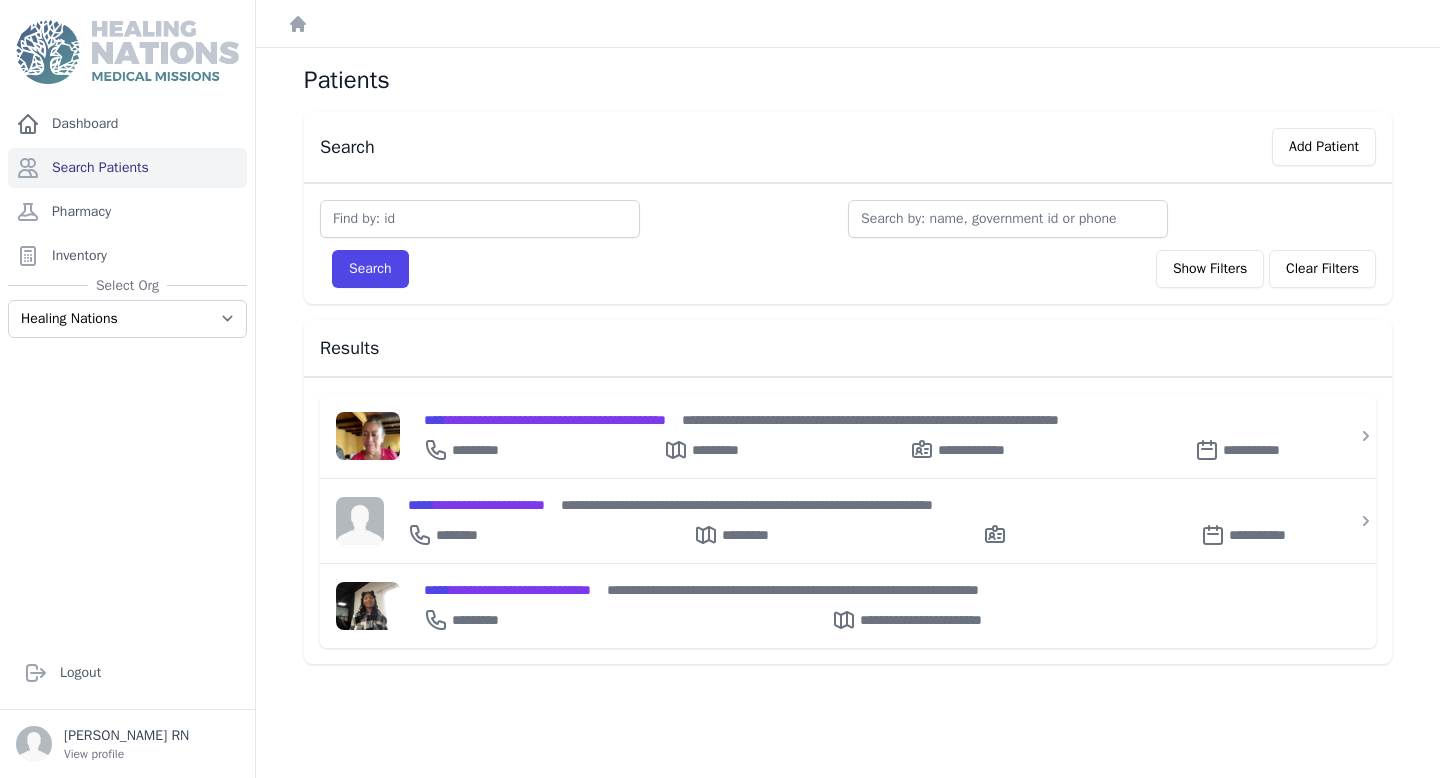 scroll, scrollTop: 0, scrollLeft: 0, axis: both 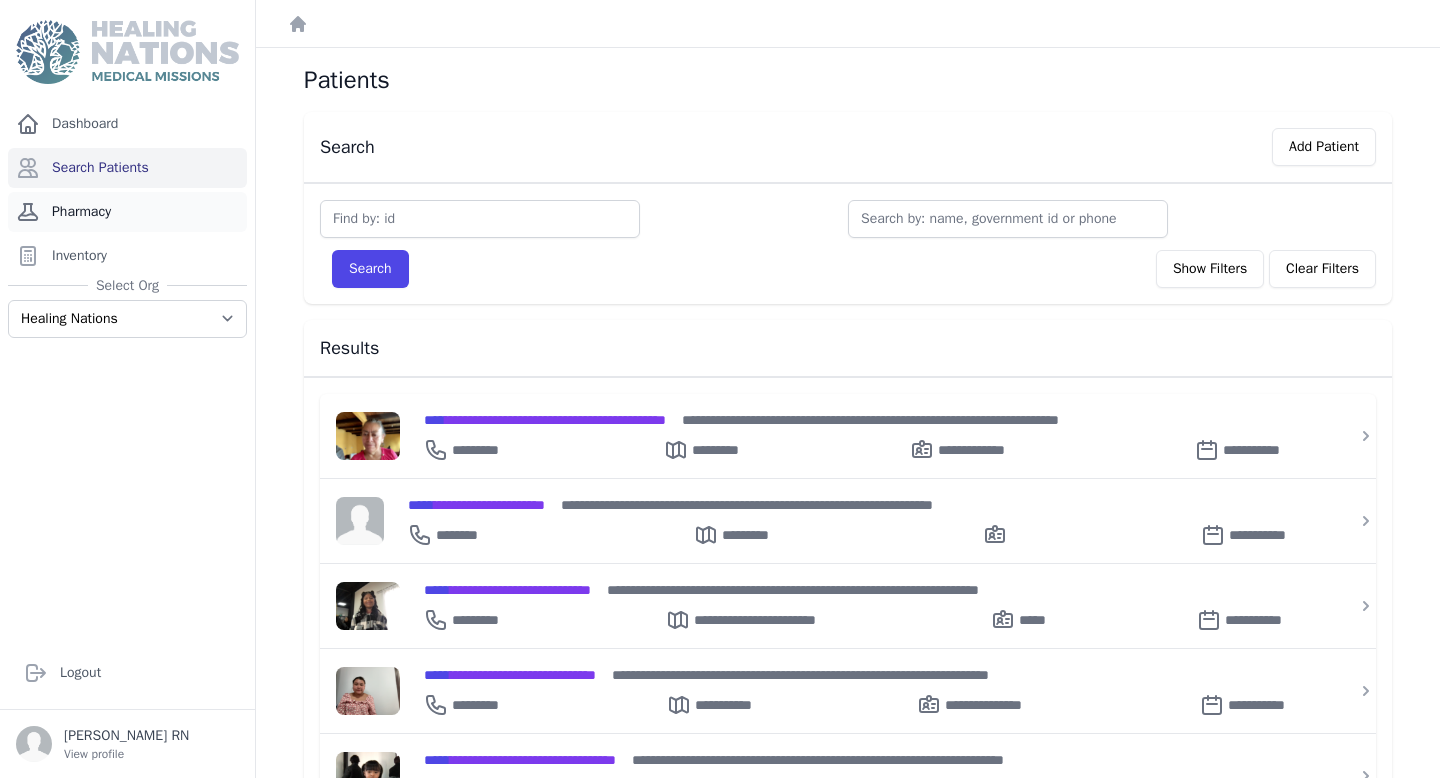 click on "Pharmacy" at bounding box center (127, 212) 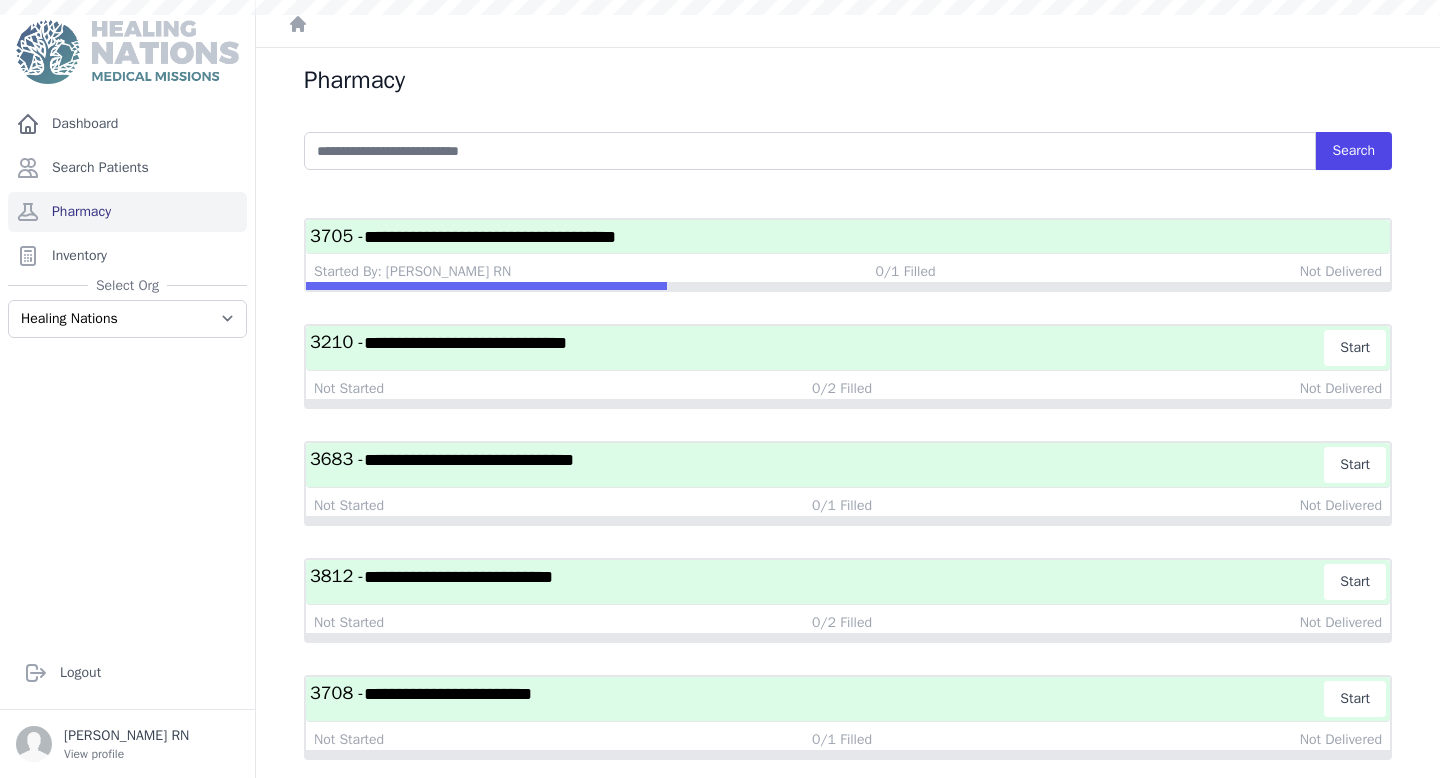 scroll, scrollTop: 0, scrollLeft: 0, axis: both 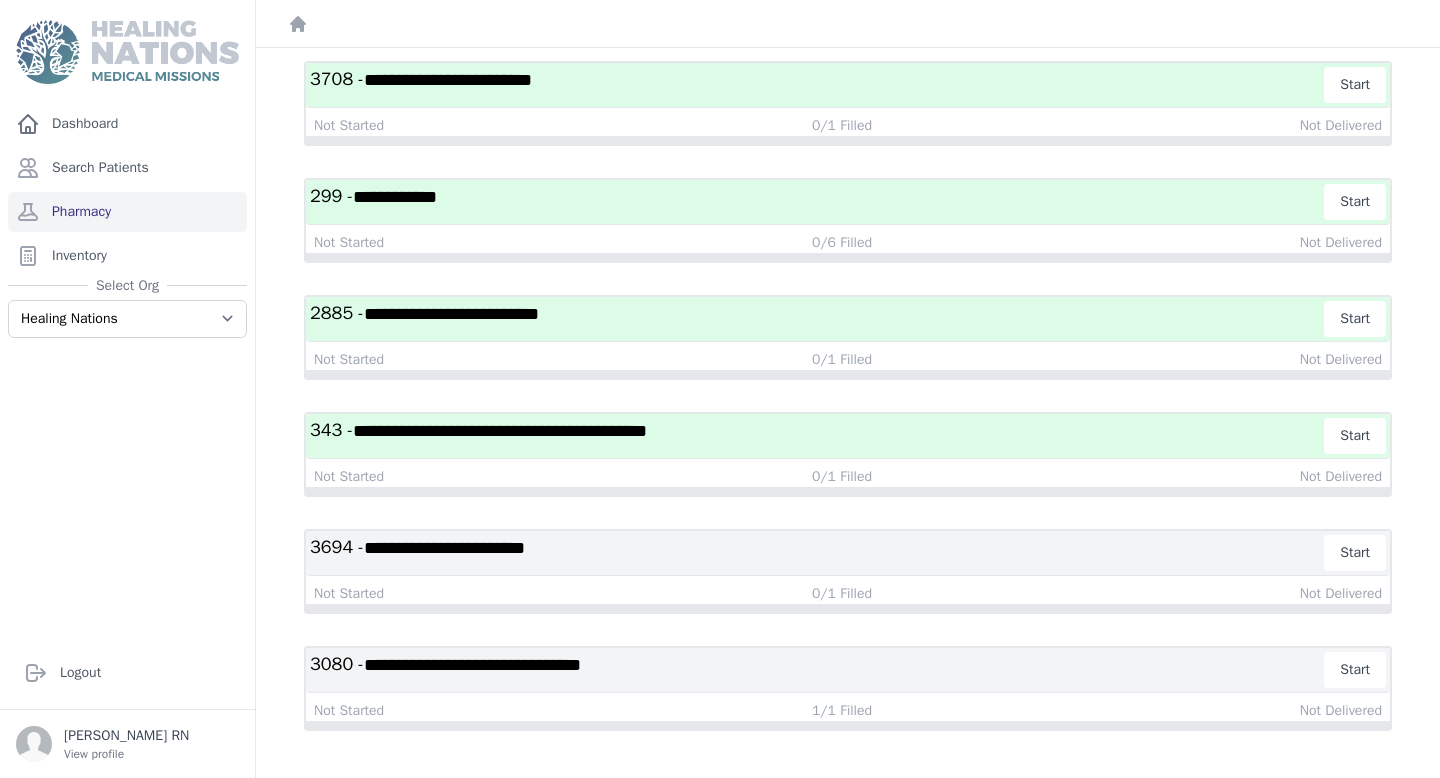 click on "**********" at bounding box center [817, 436] 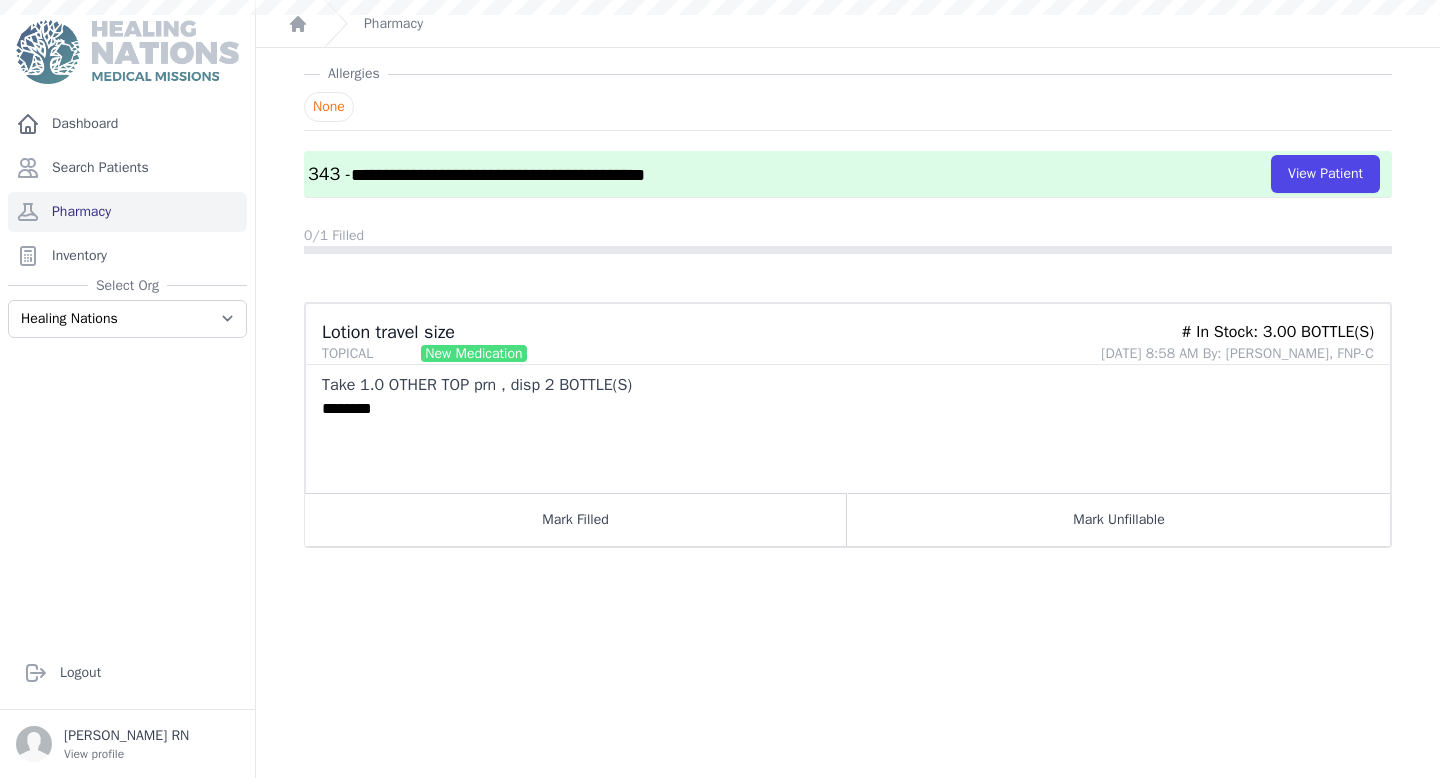 scroll, scrollTop: 48, scrollLeft: 0, axis: vertical 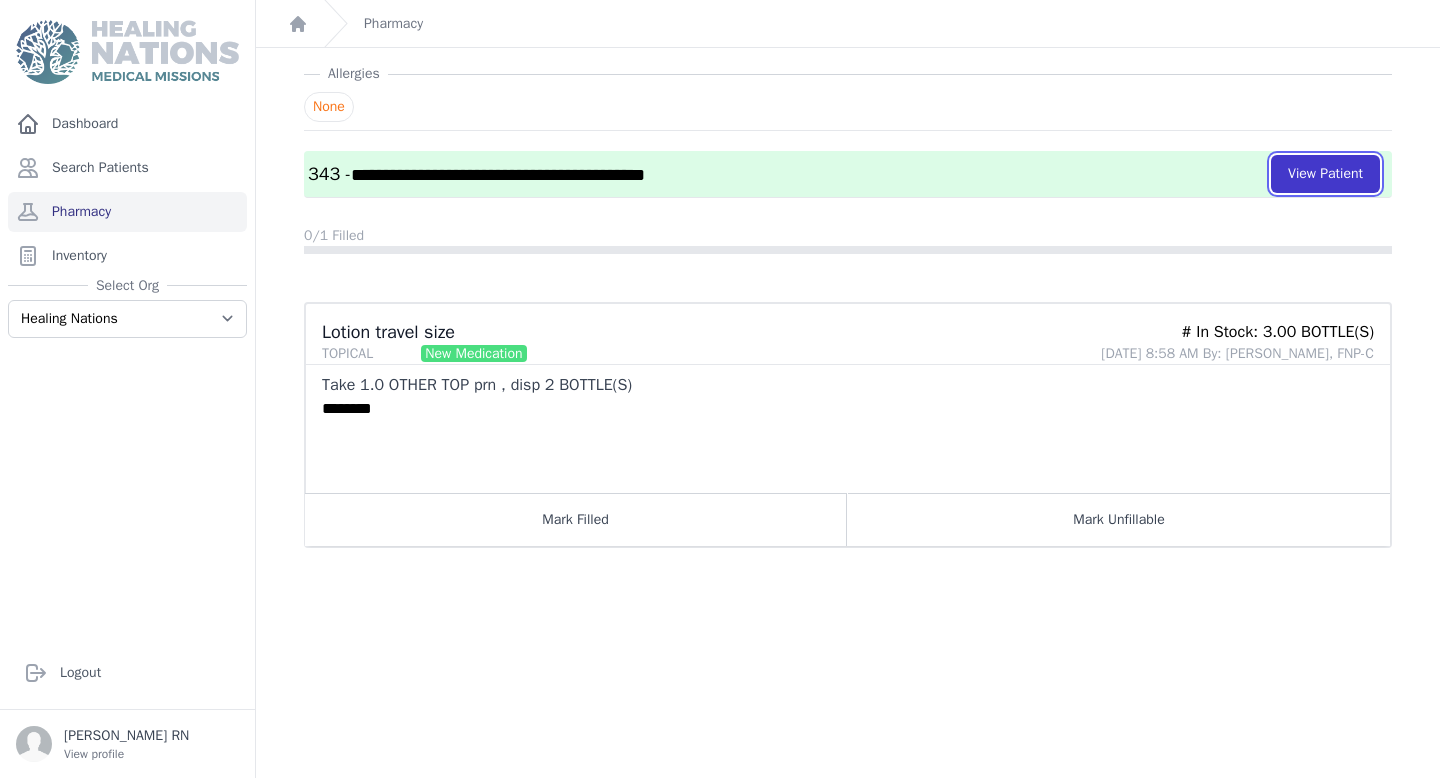 click on "View Patient" at bounding box center [1325, 174] 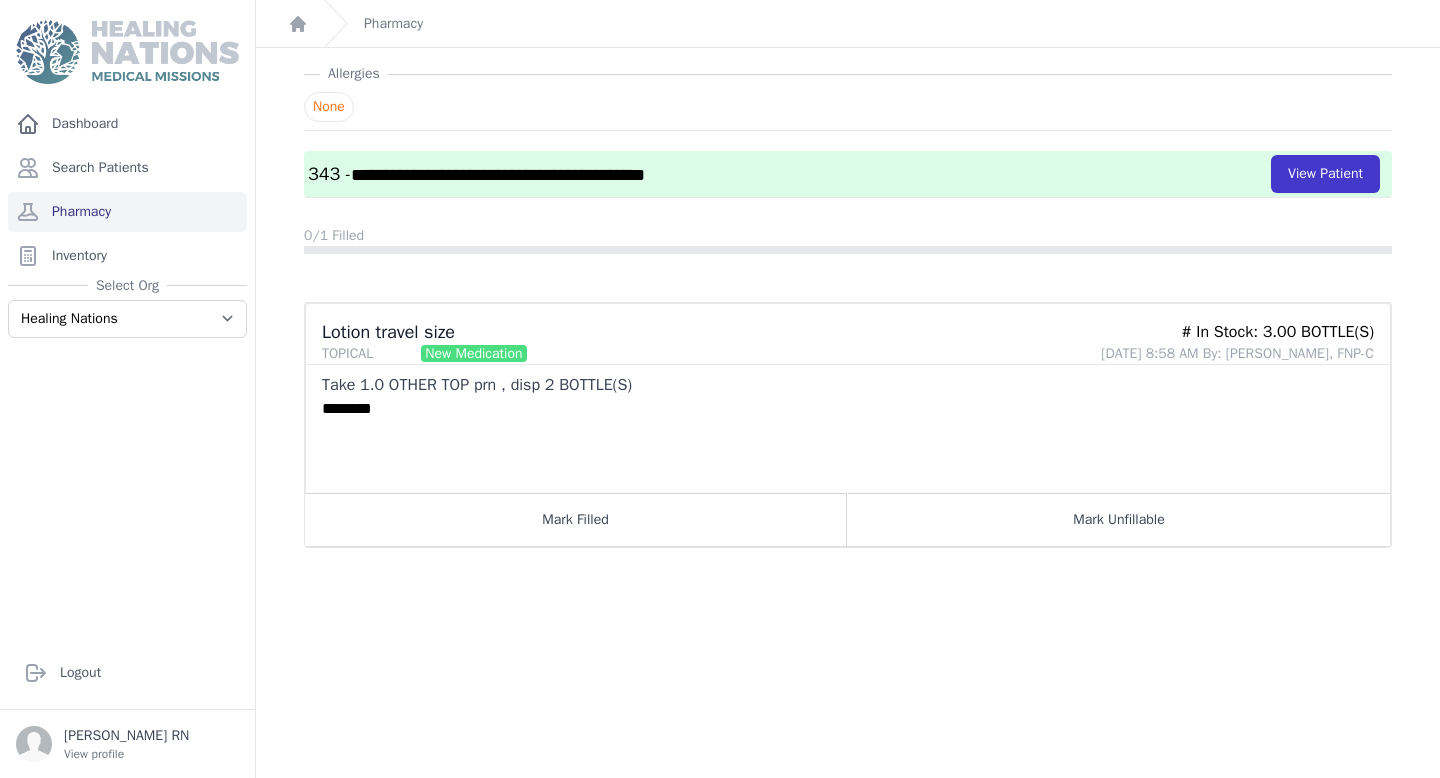 scroll, scrollTop: 0, scrollLeft: 0, axis: both 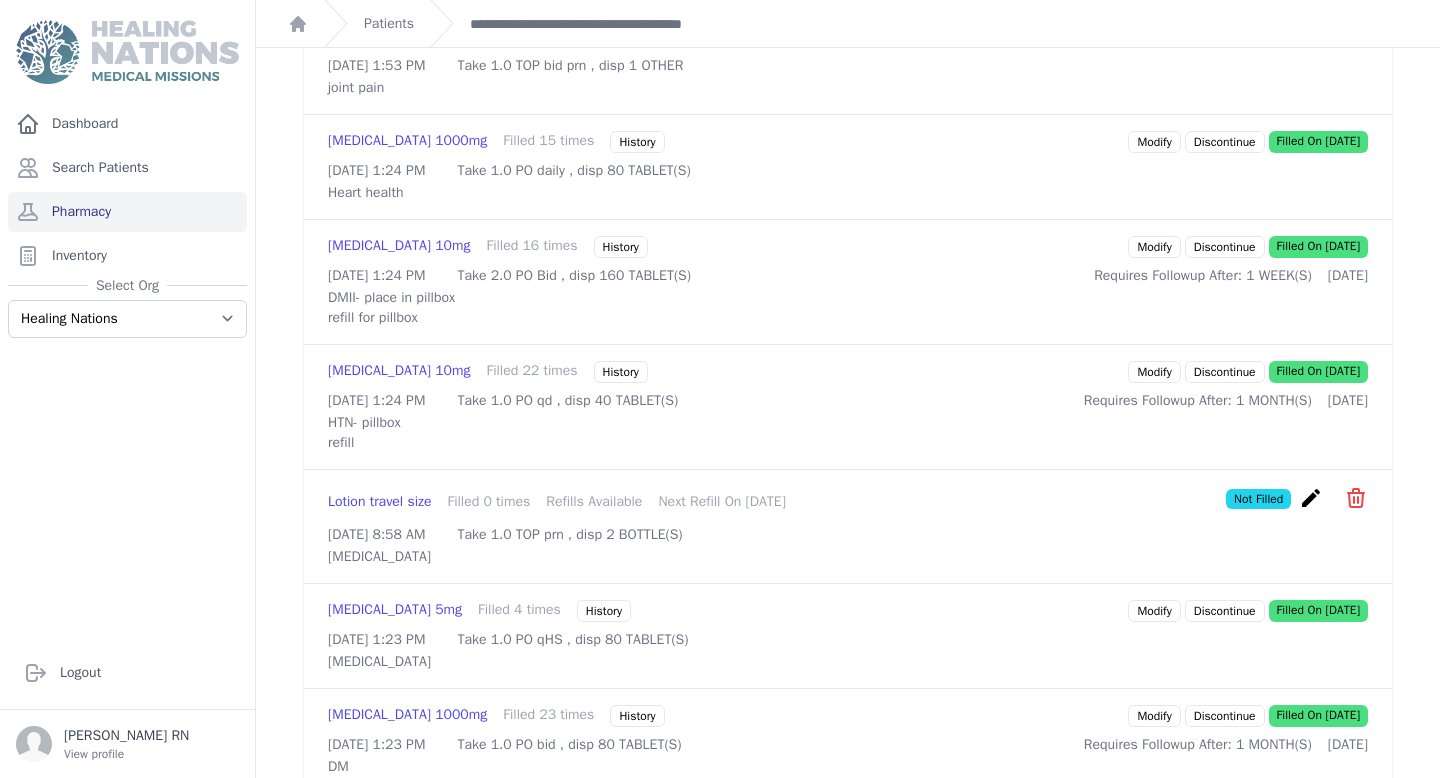 click on "create" at bounding box center (1311, 498) 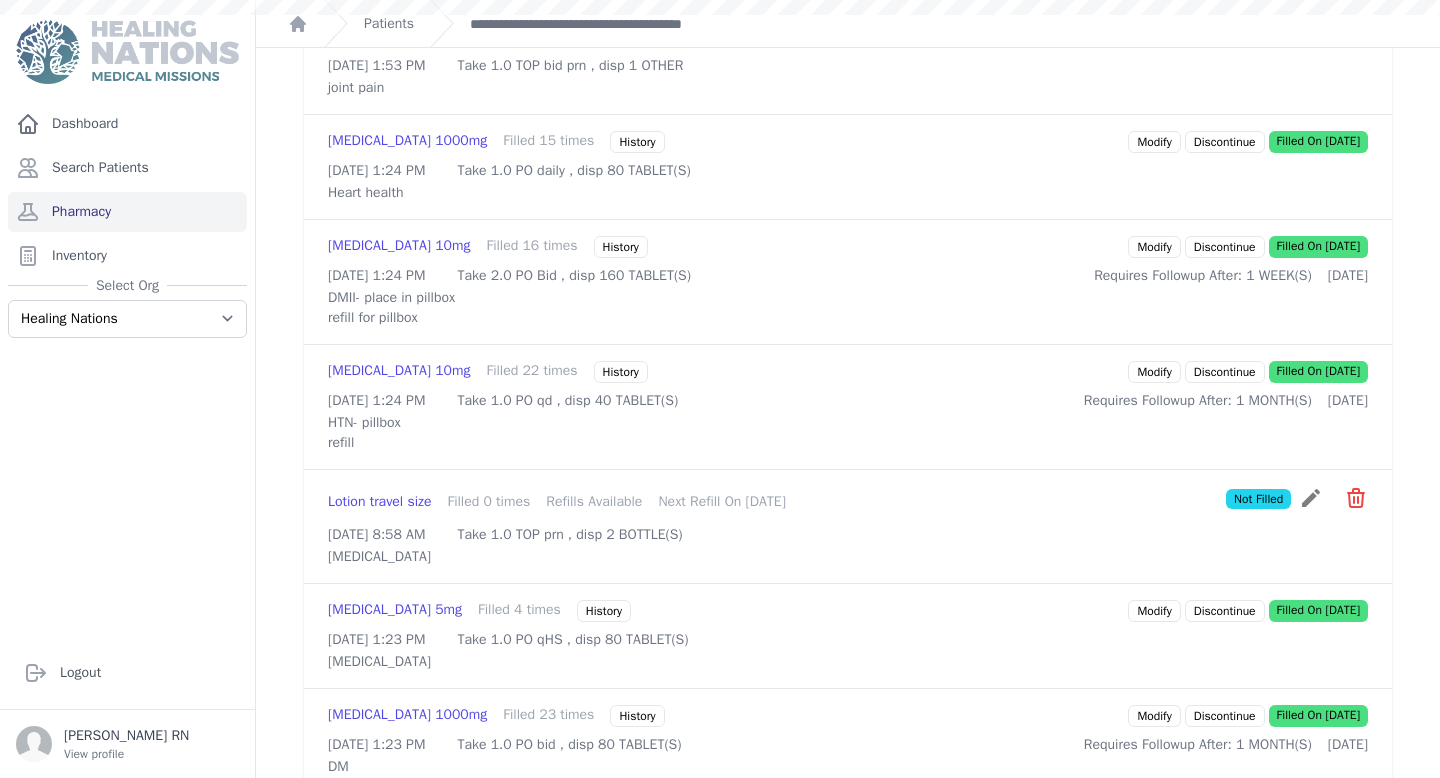 scroll, scrollTop: 0, scrollLeft: 0, axis: both 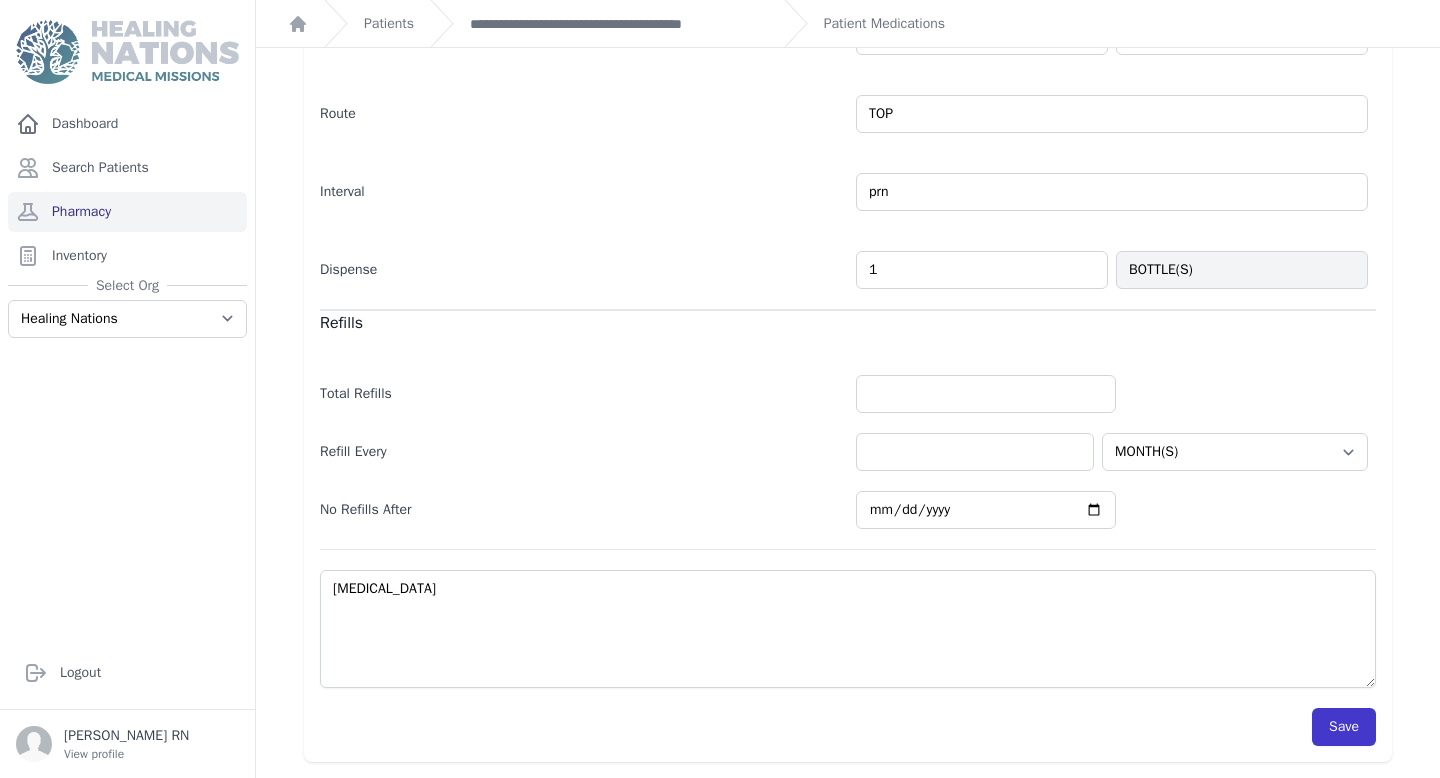 type on "1" 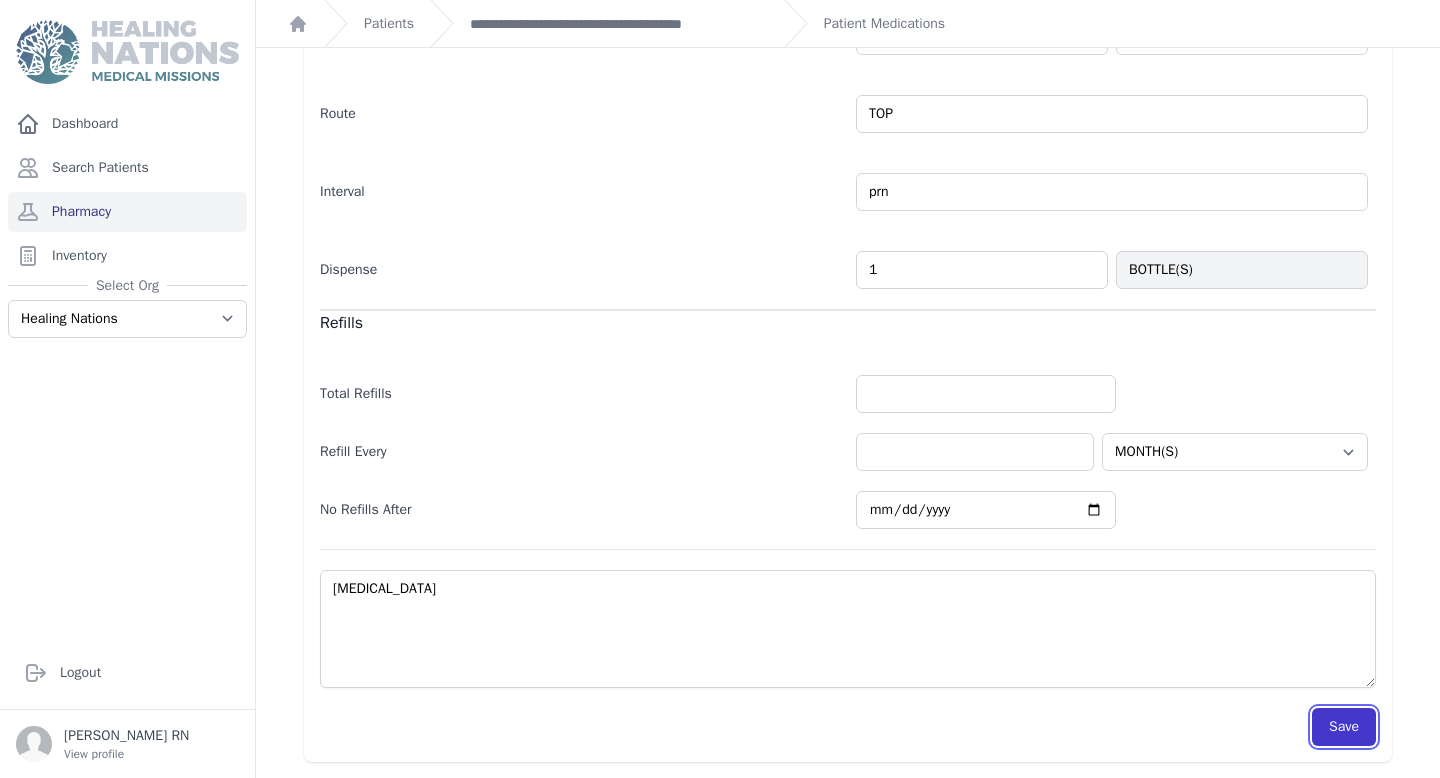 click on "Save" at bounding box center [1344, 727] 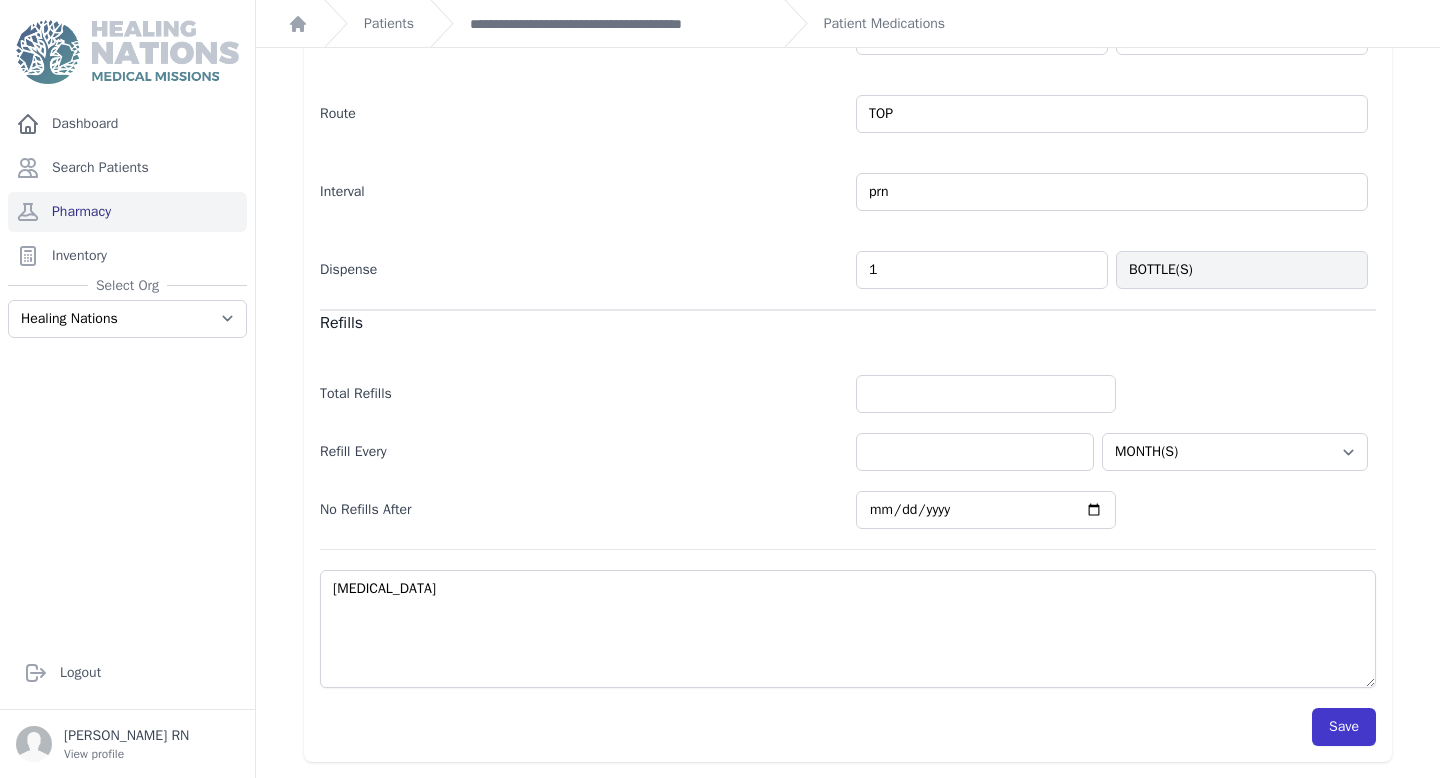 click on "Save" at bounding box center (1344, 727) 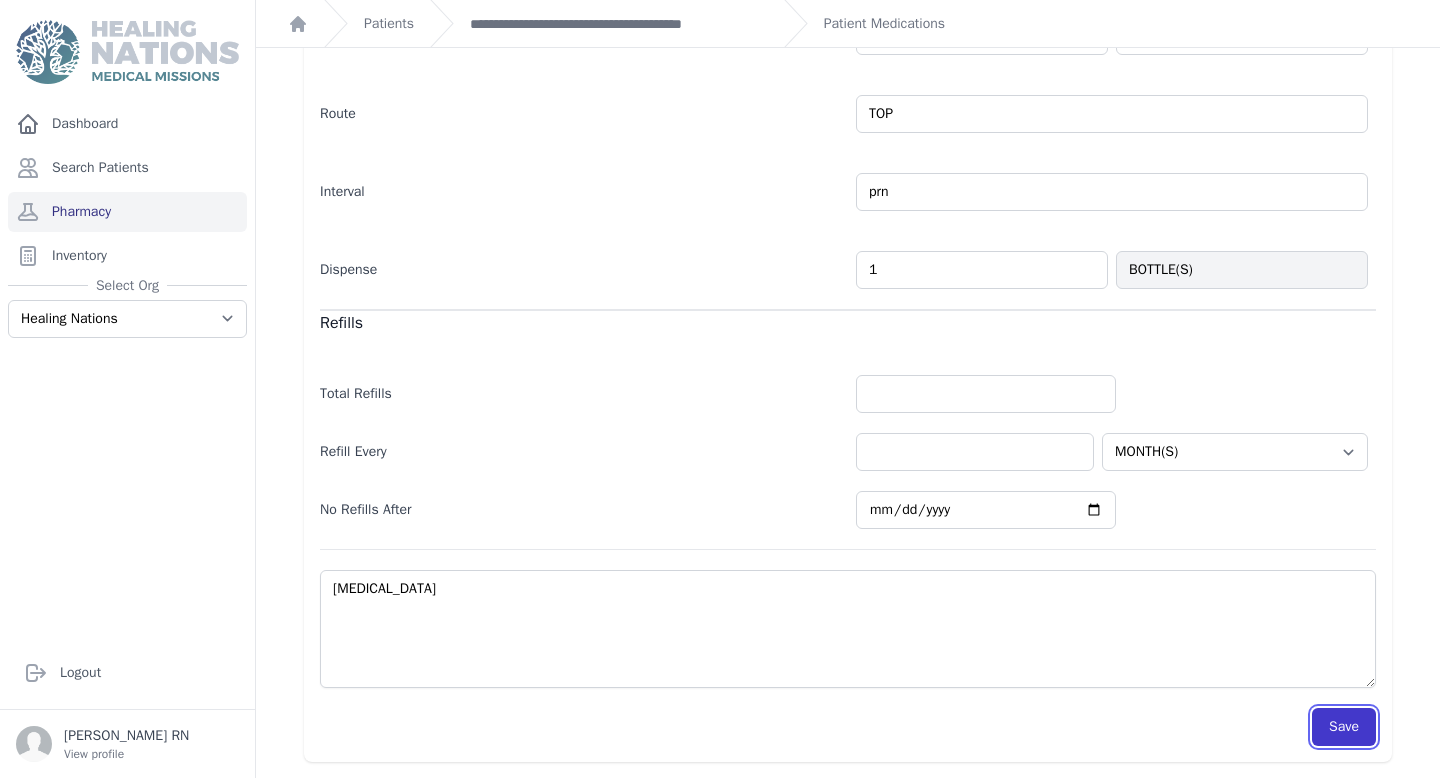 click on "Save" at bounding box center [1344, 727] 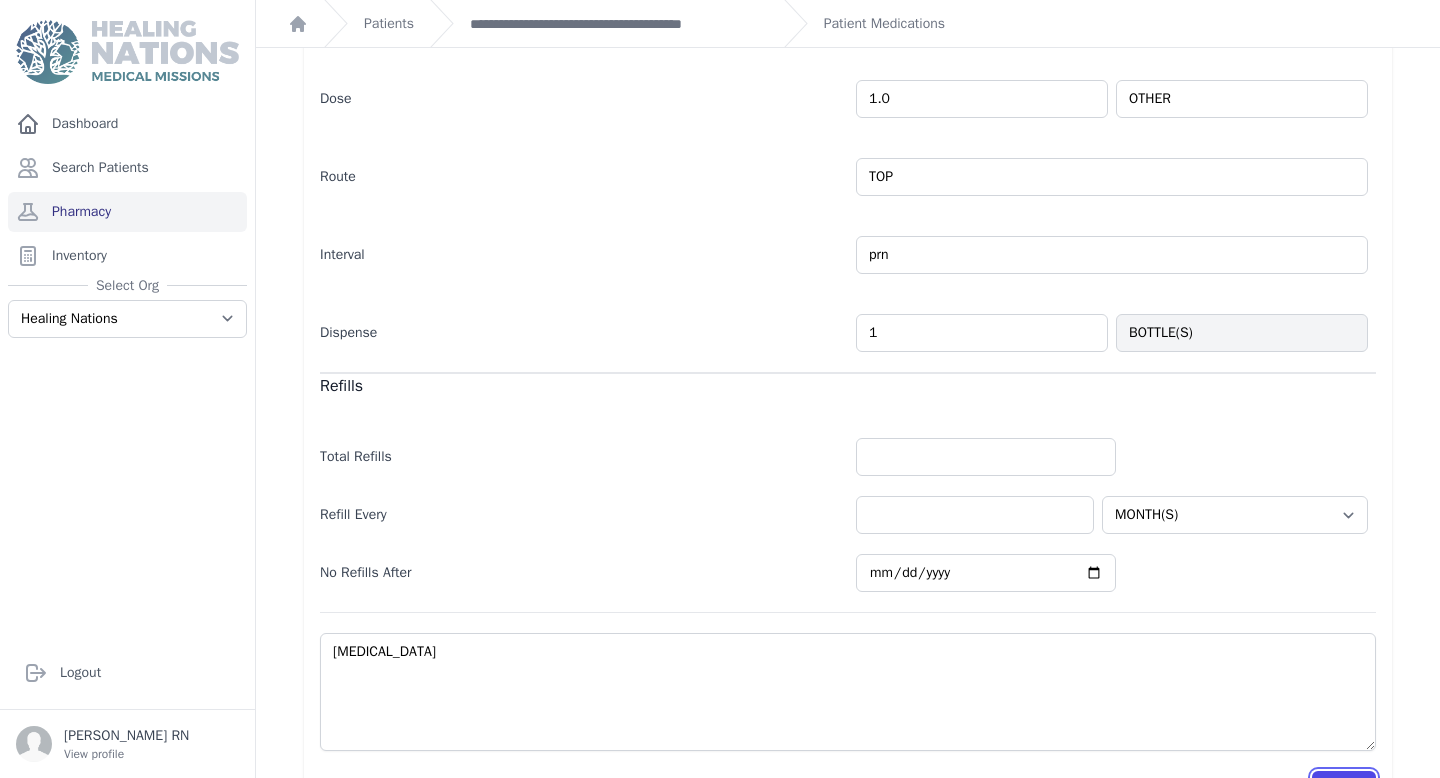 scroll, scrollTop: 402, scrollLeft: 0, axis: vertical 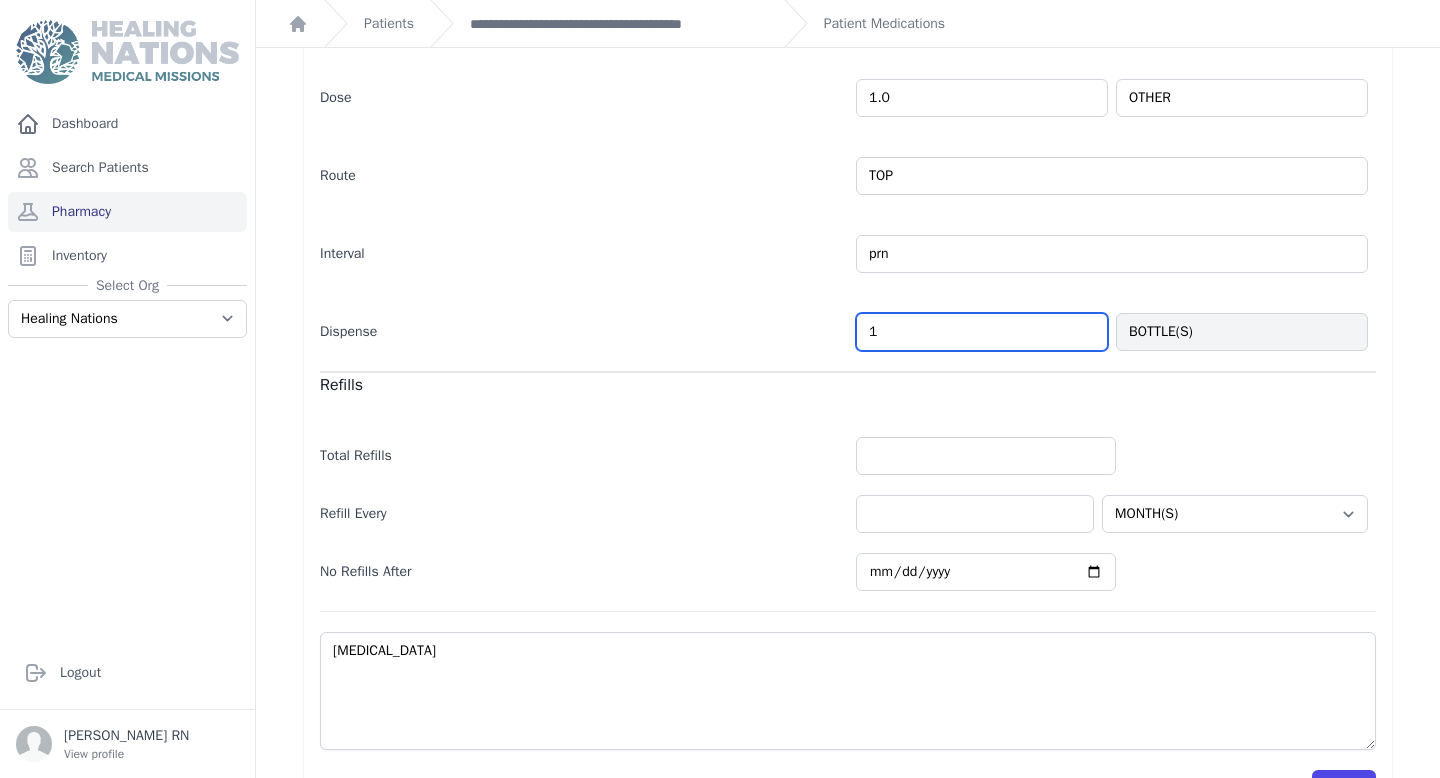 click on "1" at bounding box center [982, 332] 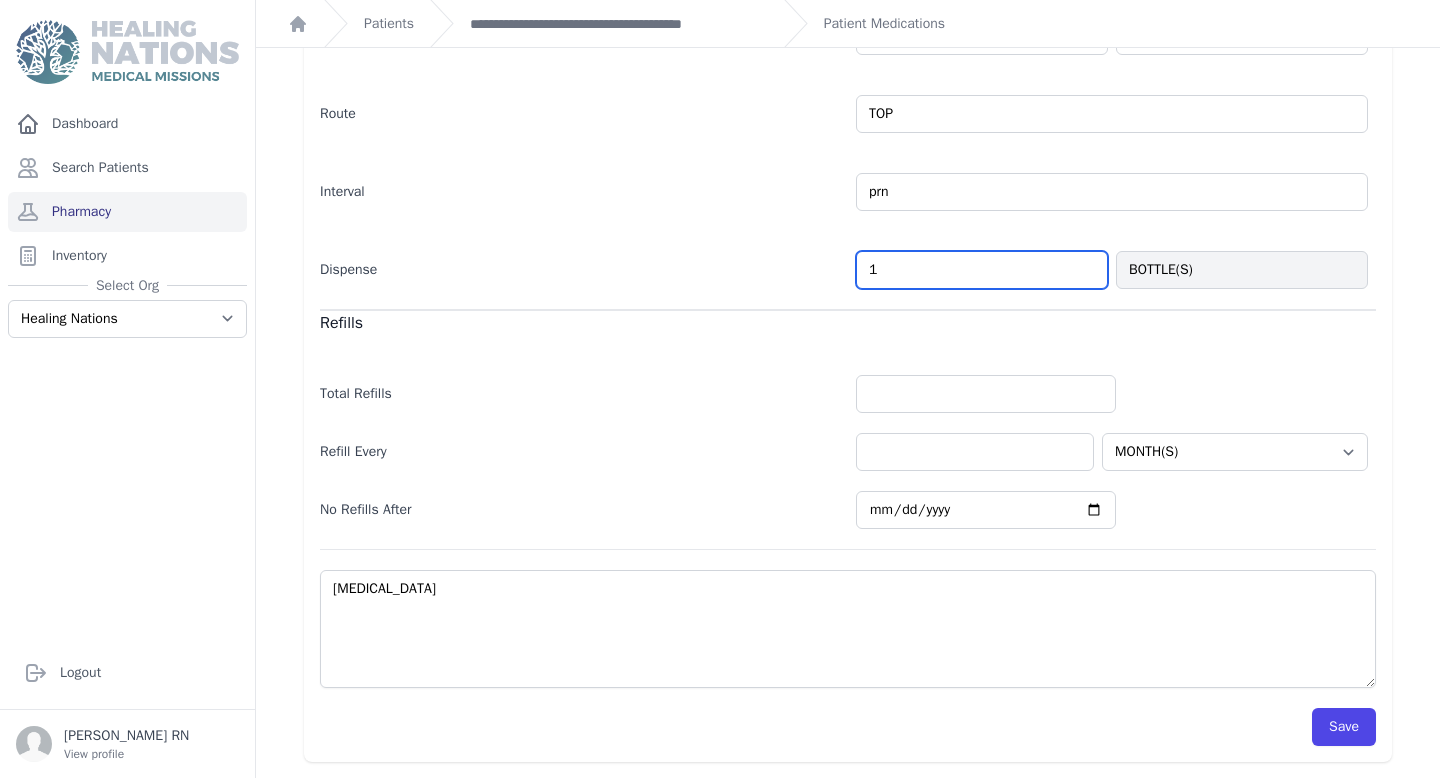scroll, scrollTop: 455, scrollLeft: 0, axis: vertical 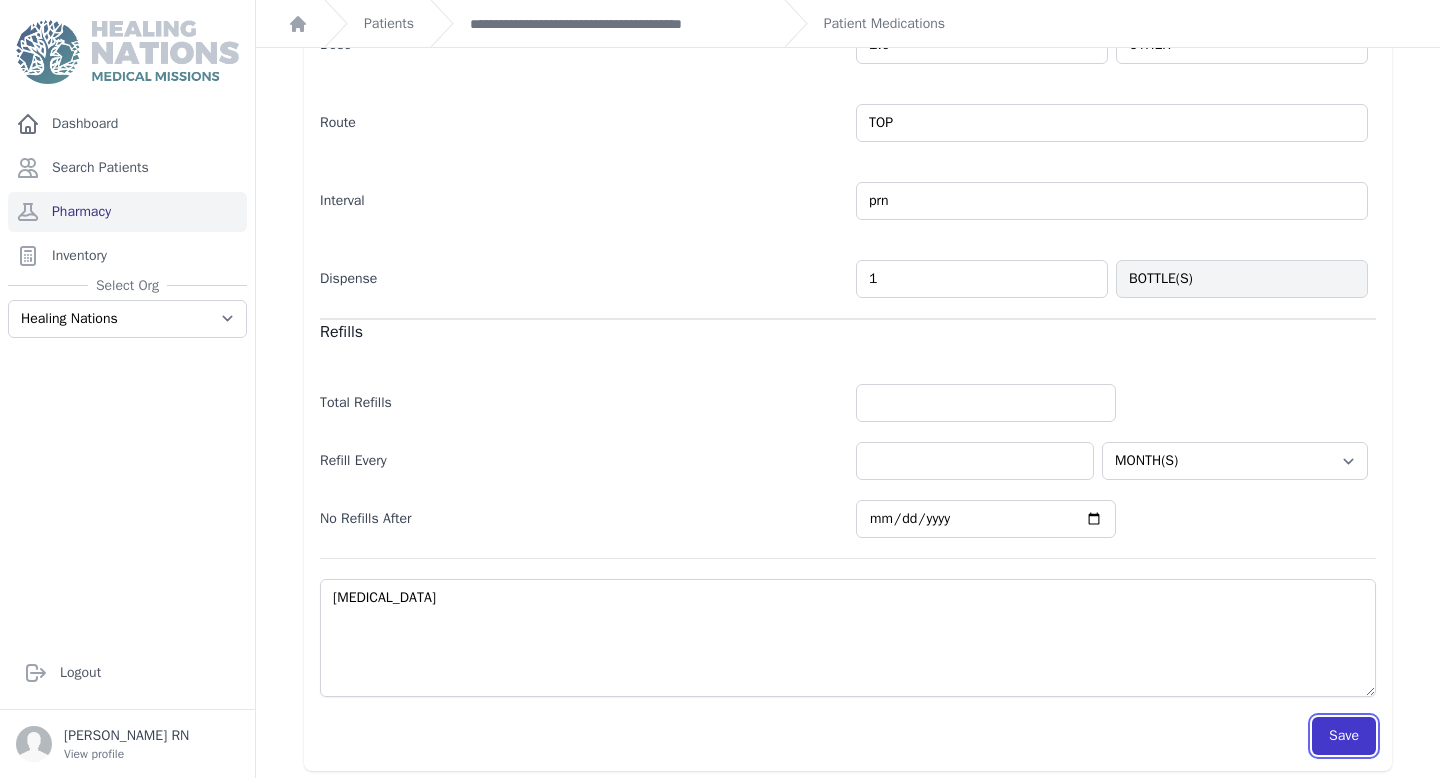click on "Save" at bounding box center (1344, 736) 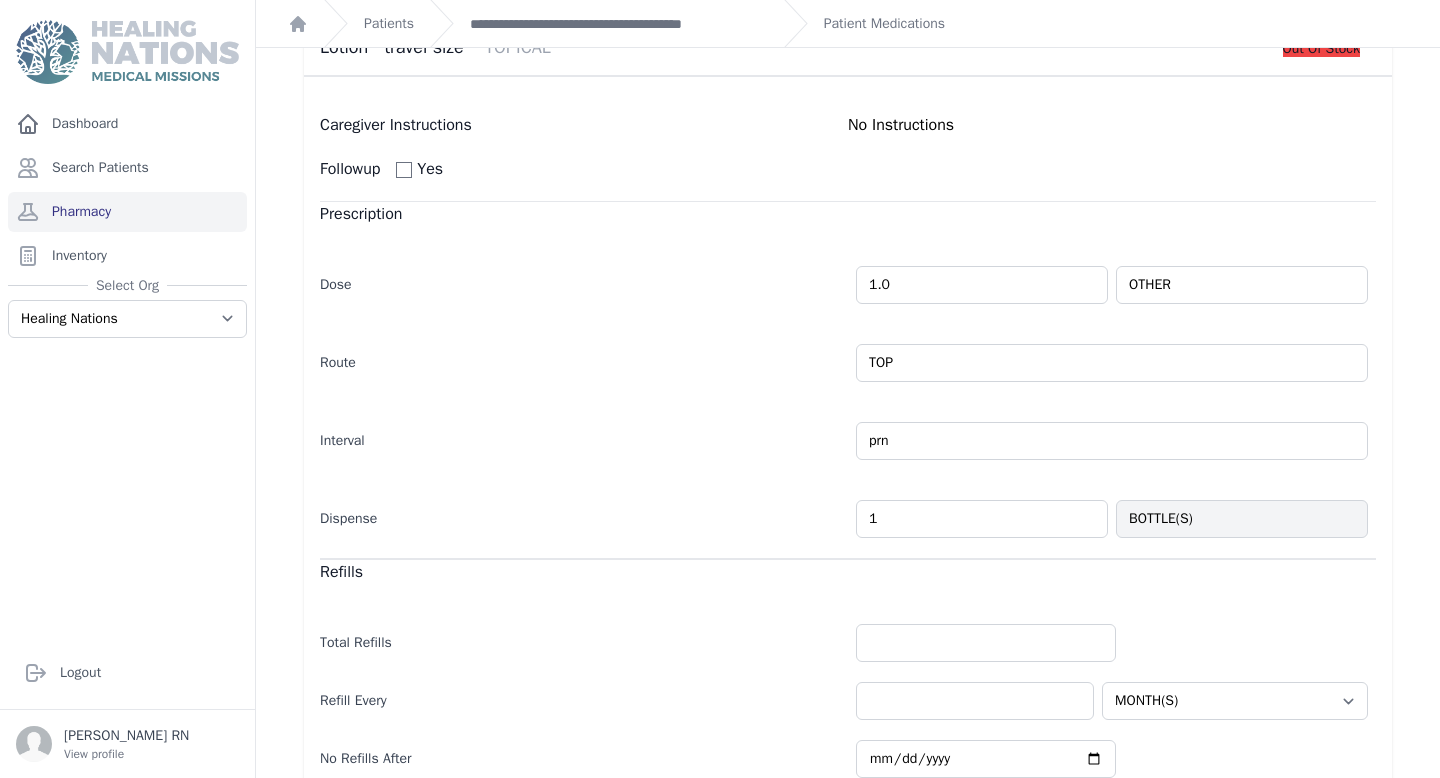 scroll, scrollTop: 0, scrollLeft: 0, axis: both 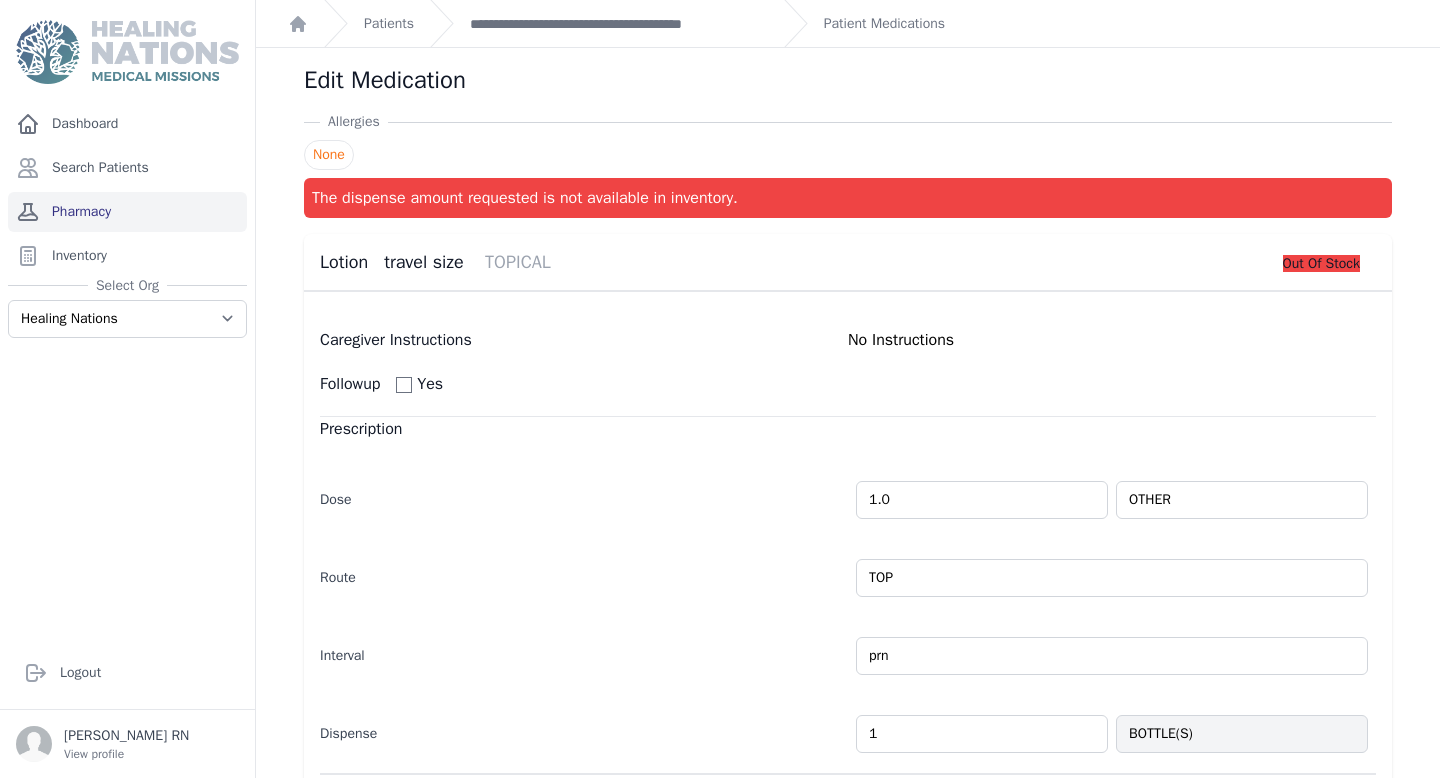 click on "Pharmacy" at bounding box center (127, 212) 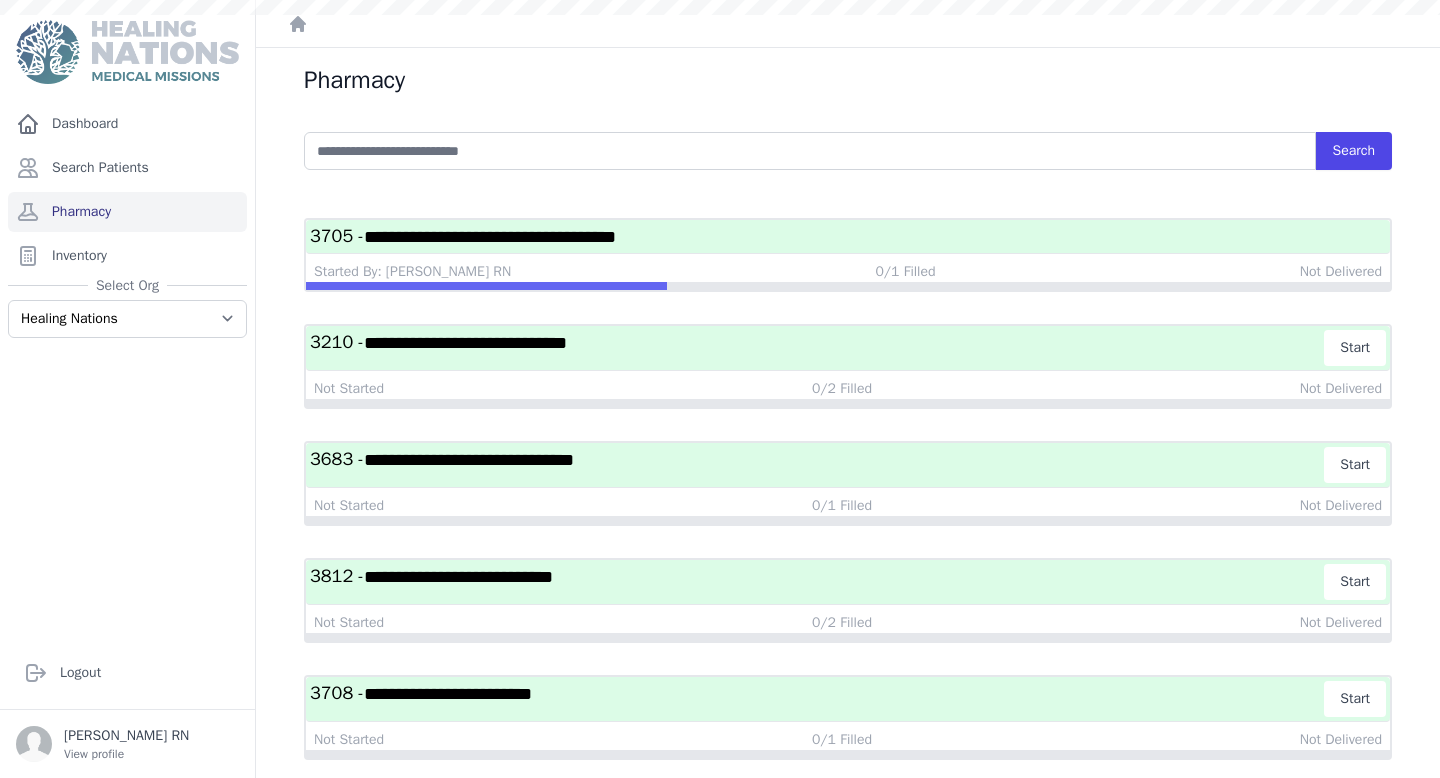 scroll, scrollTop: 0, scrollLeft: 0, axis: both 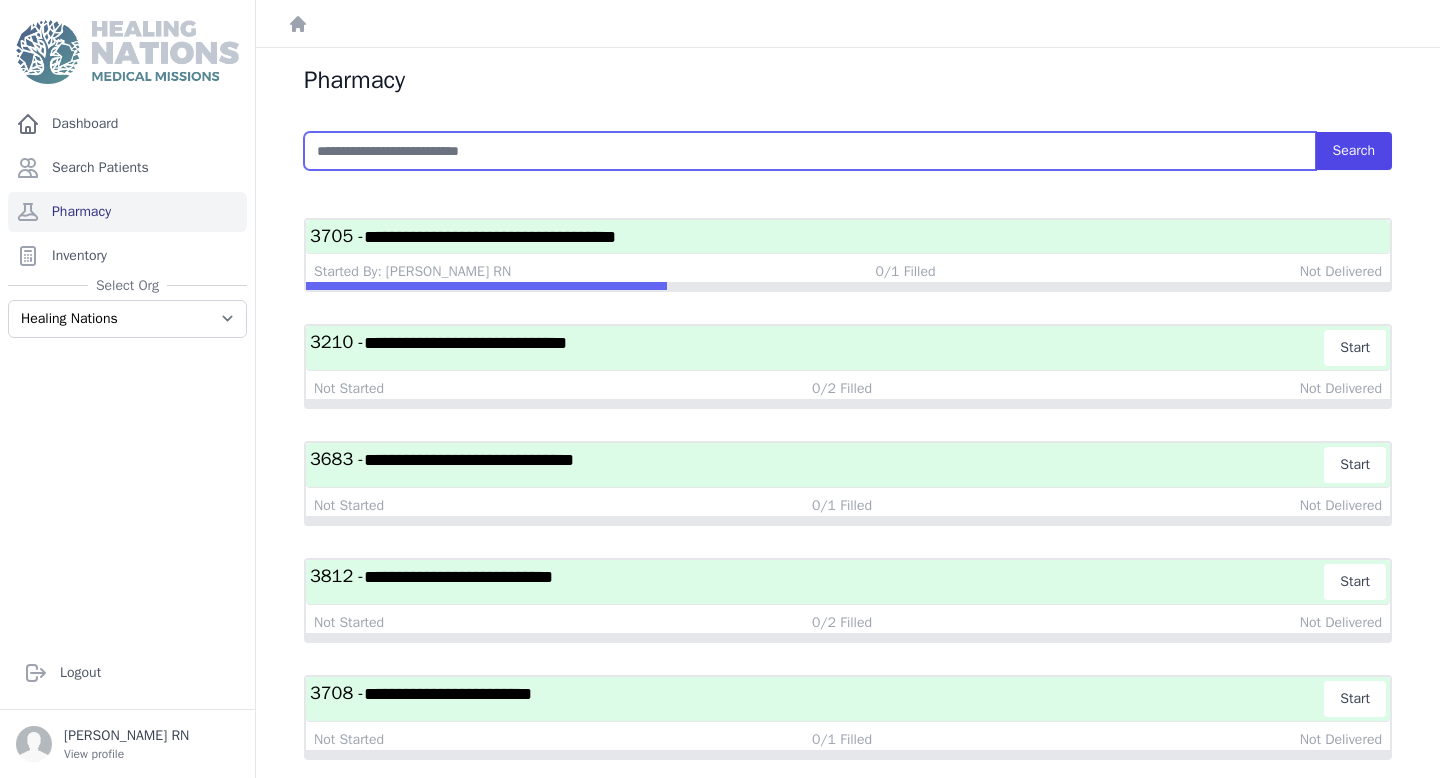 click at bounding box center [810, 151] 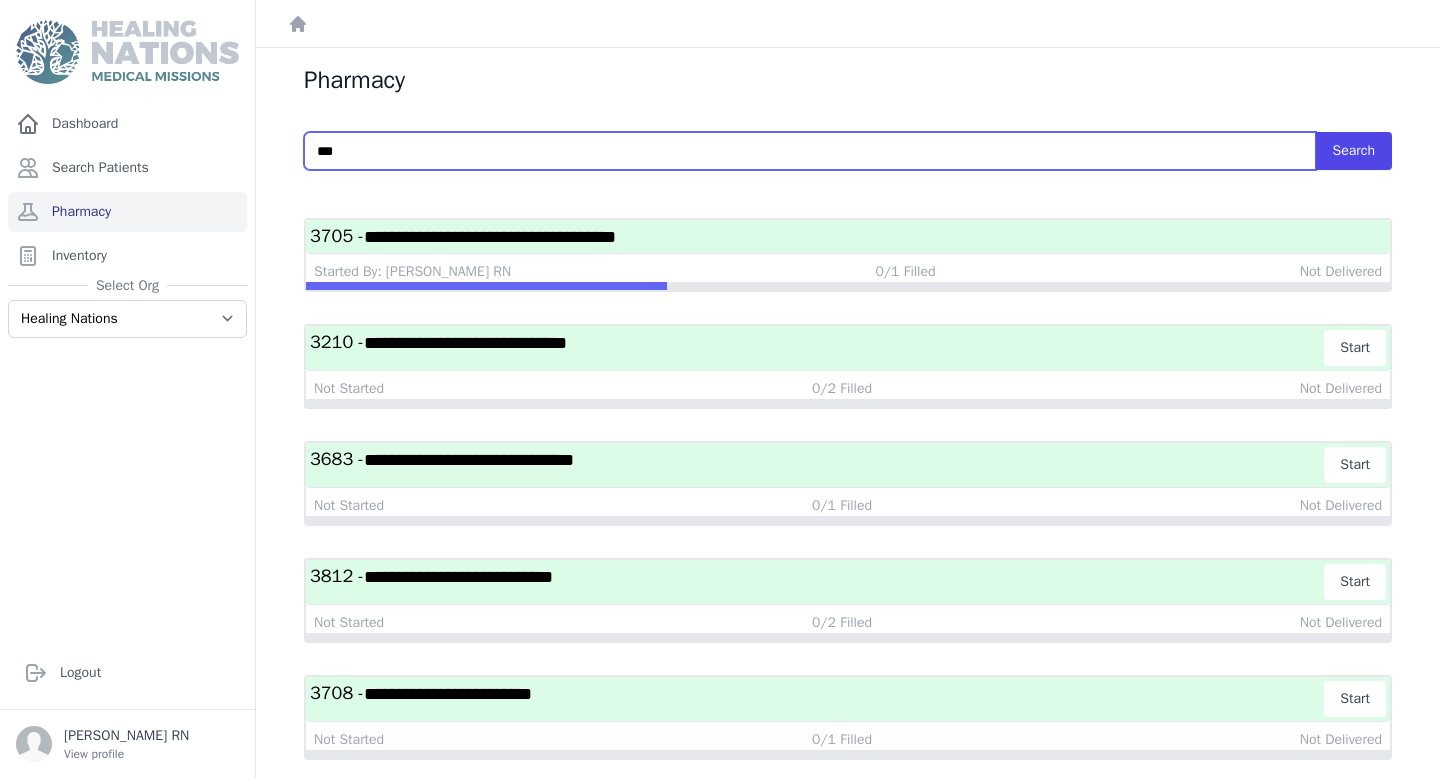 type on "***" 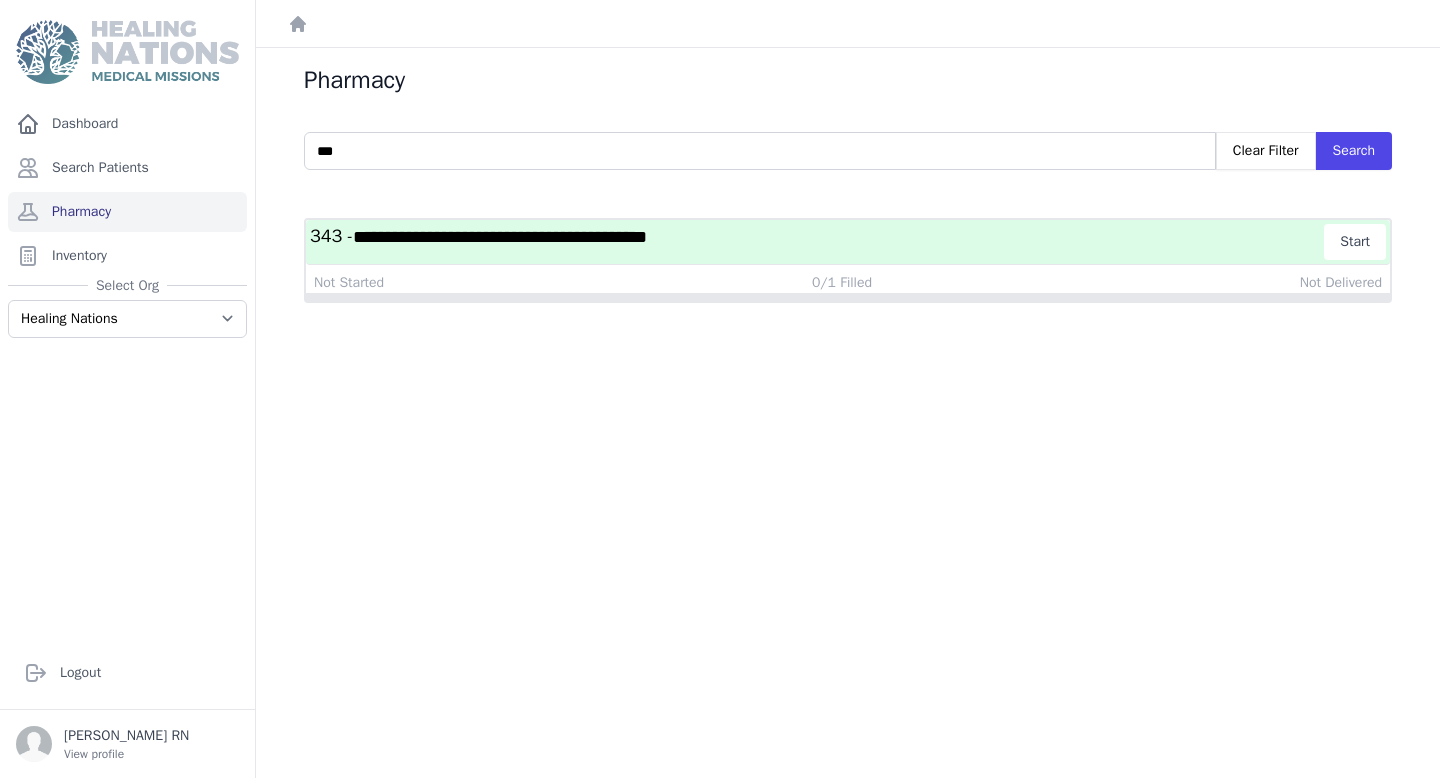 click on "**********" at bounding box center [817, 242] 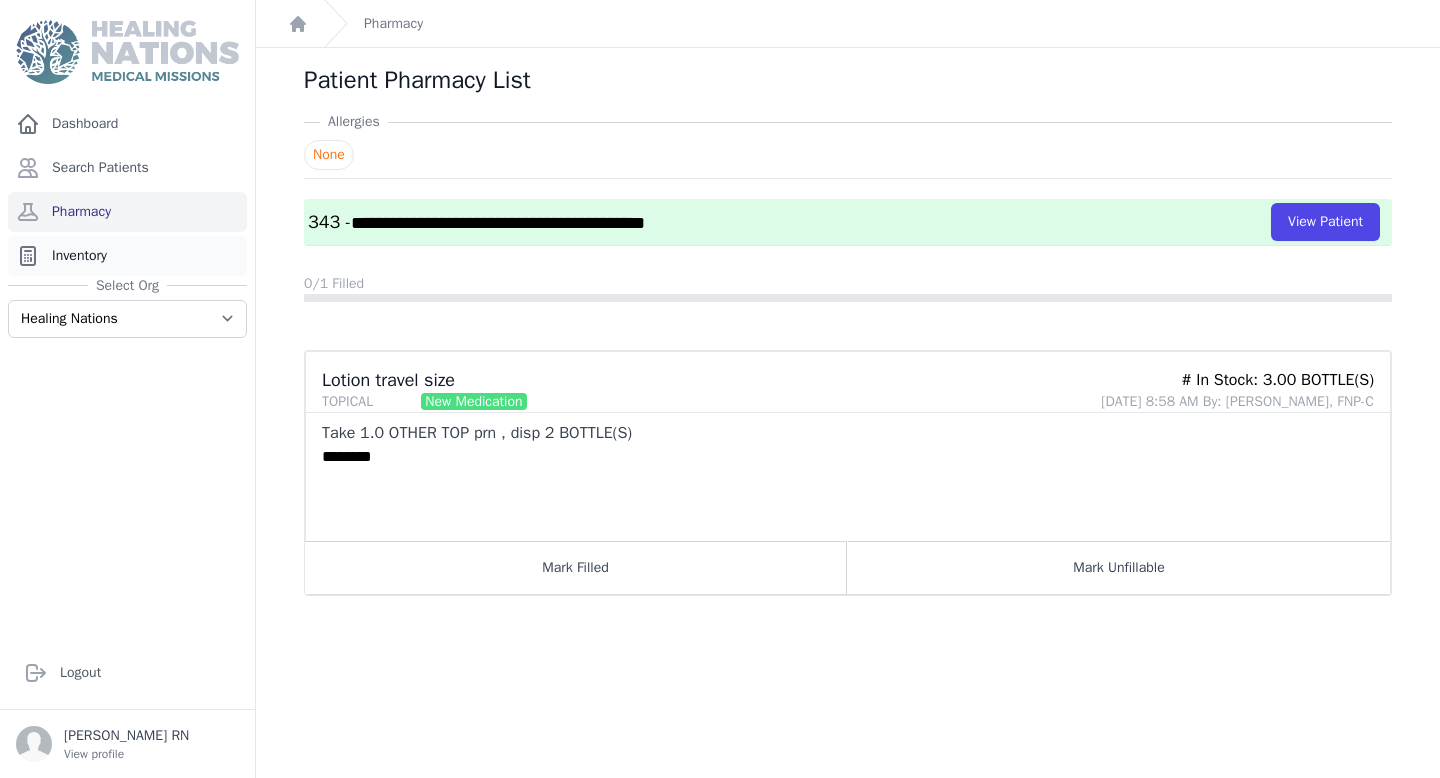 click on "Inventory" at bounding box center [127, 256] 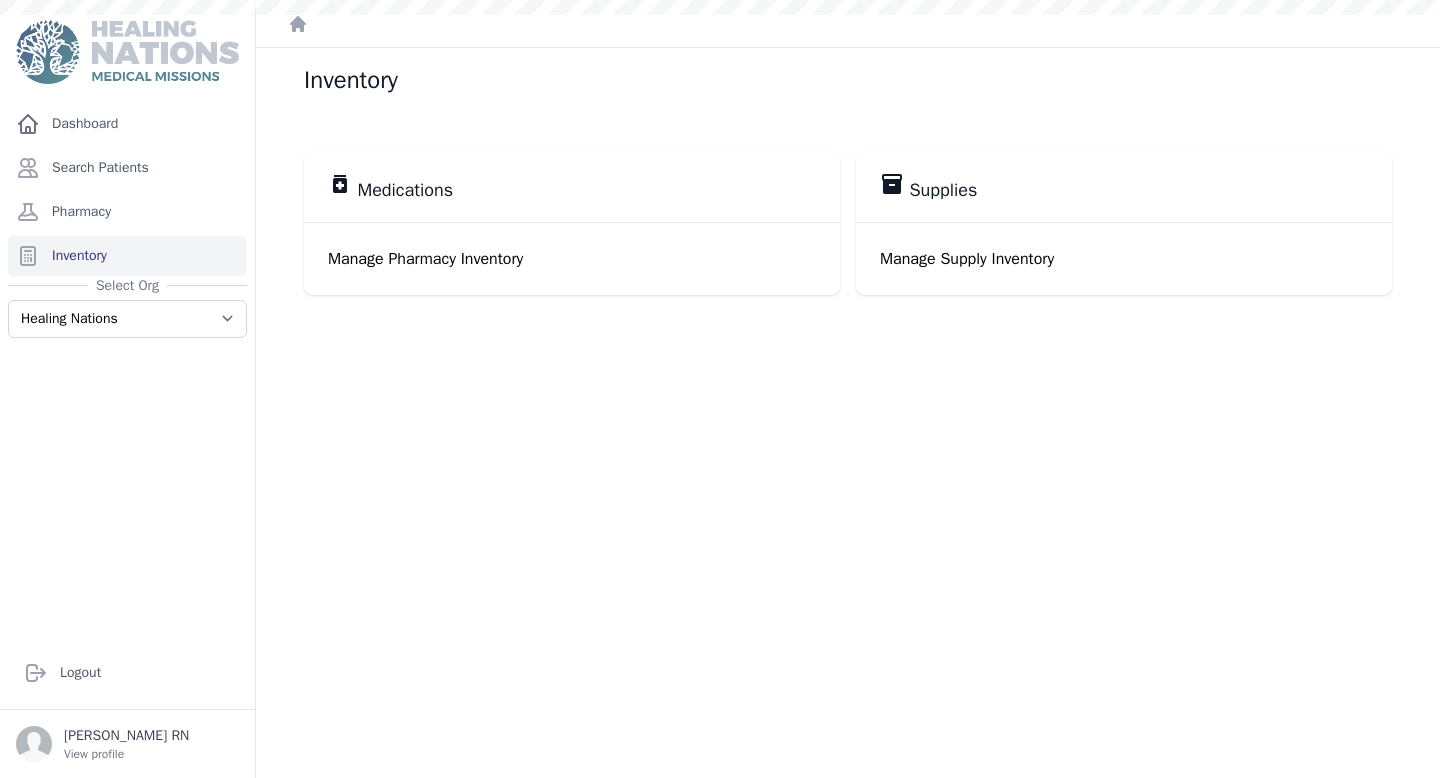 scroll, scrollTop: 0, scrollLeft: 0, axis: both 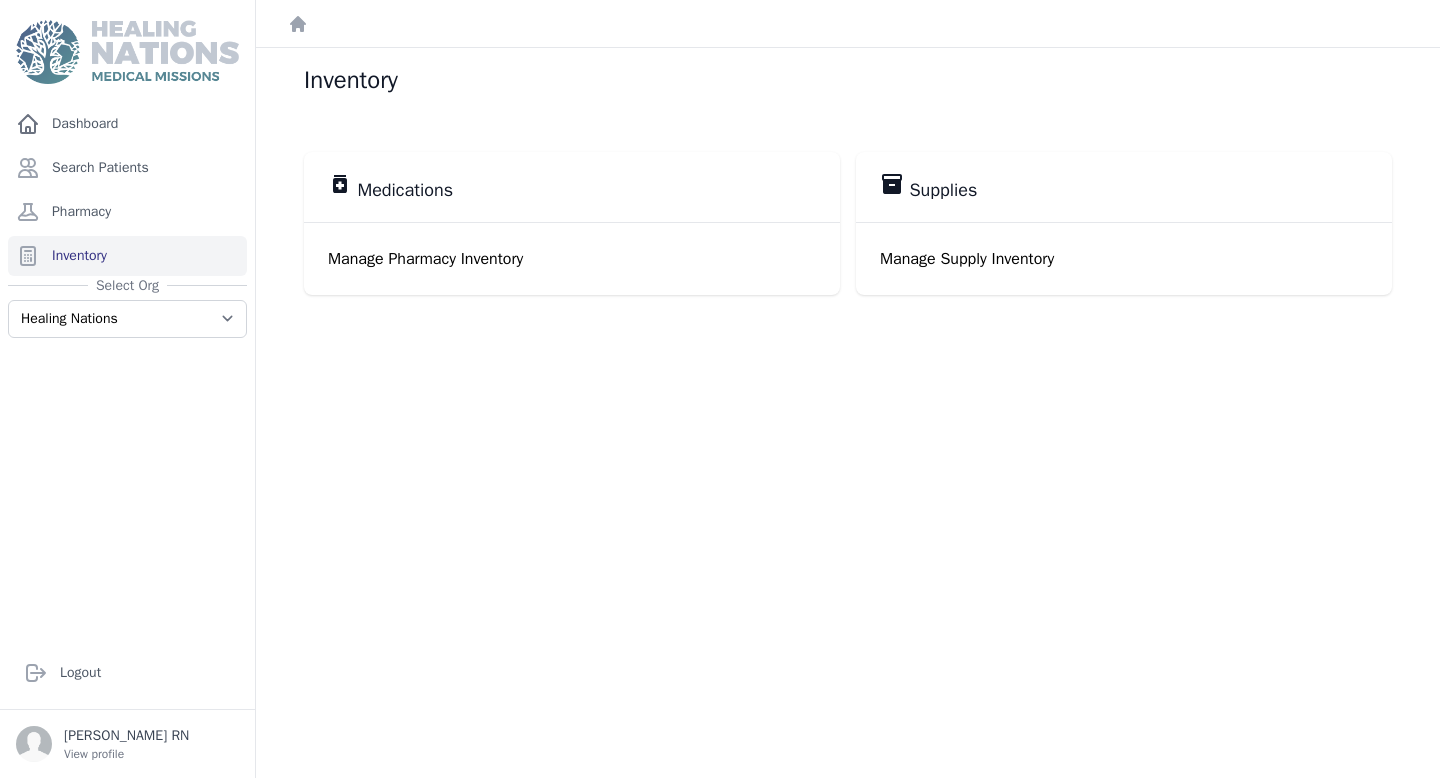 click on "Manage Pharmacy Inventory" at bounding box center [572, 259] 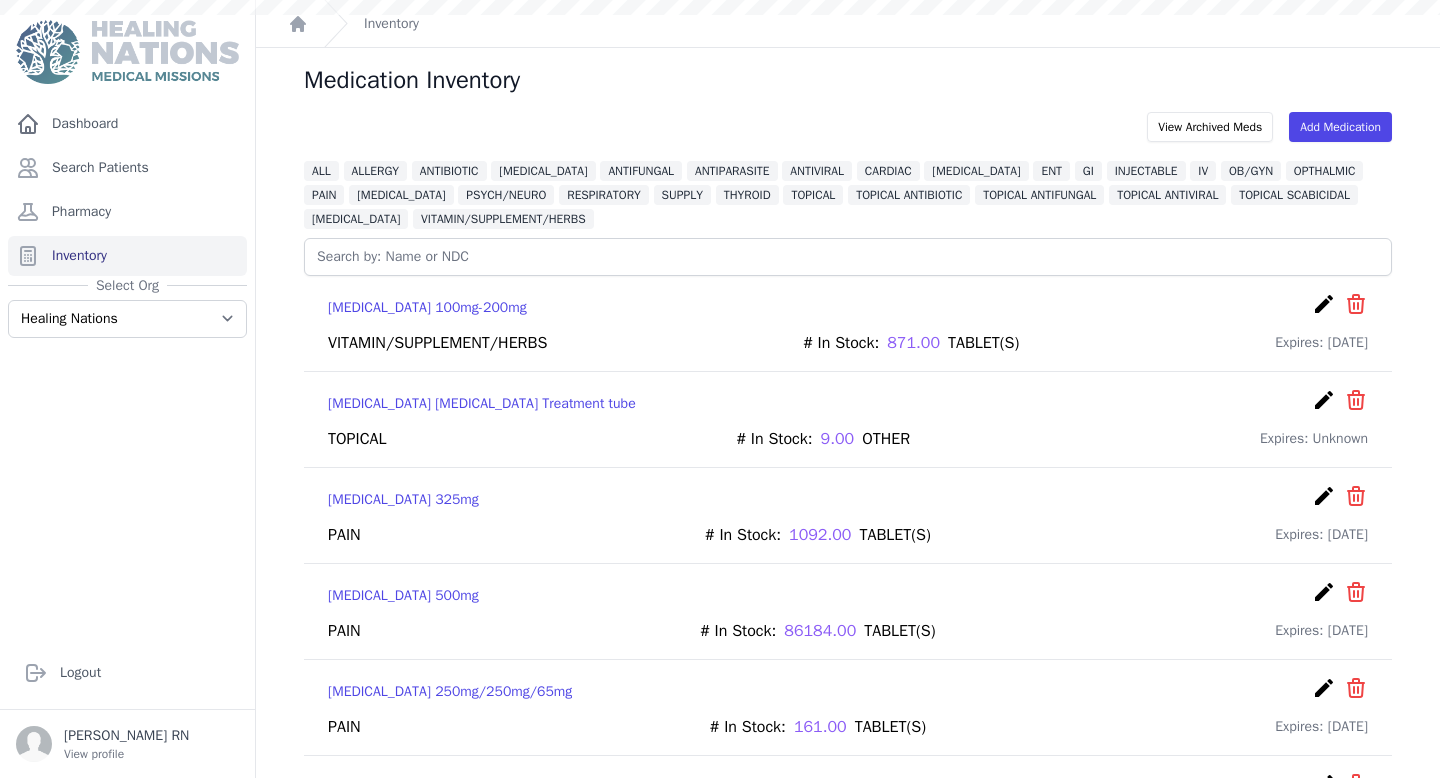 scroll, scrollTop: 0, scrollLeft: 0, axis: both 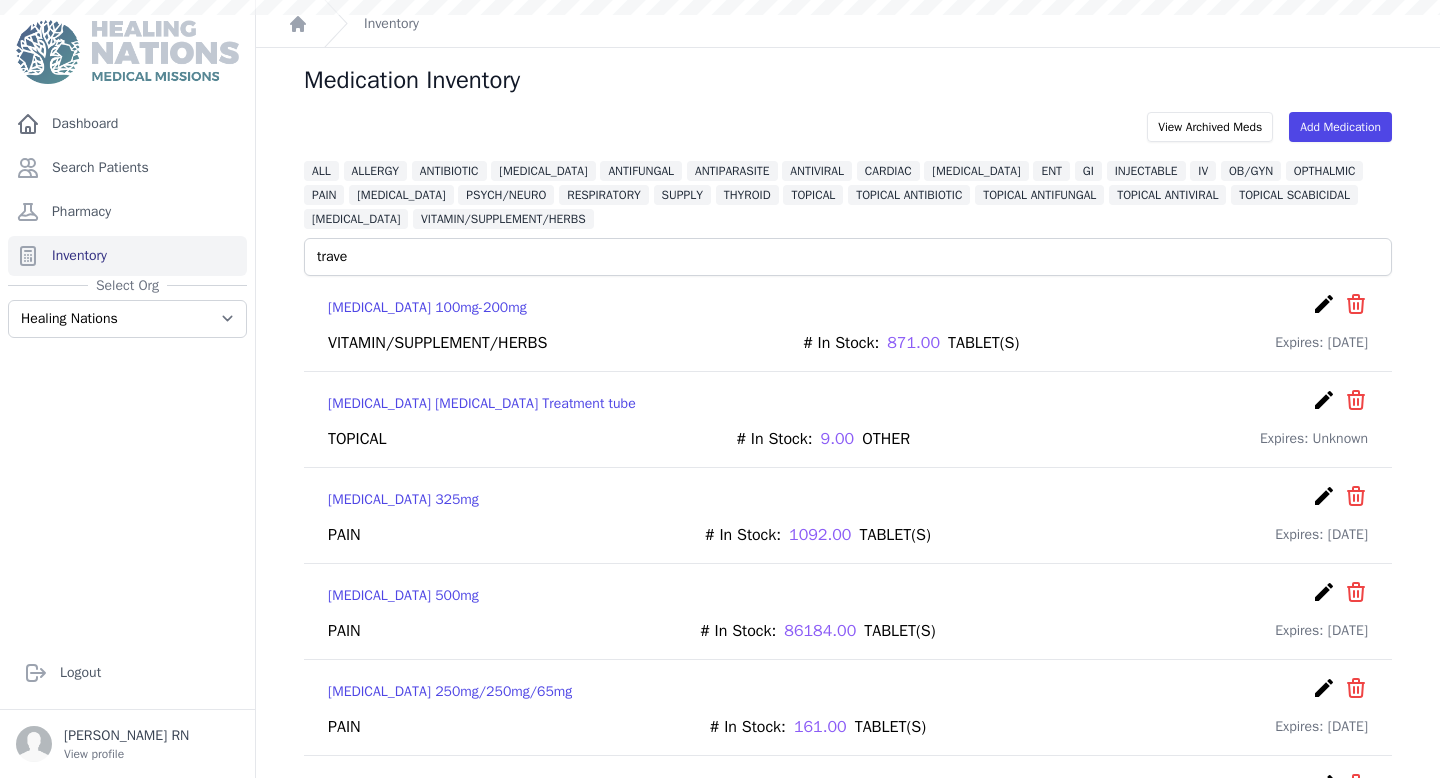 type on "travel" 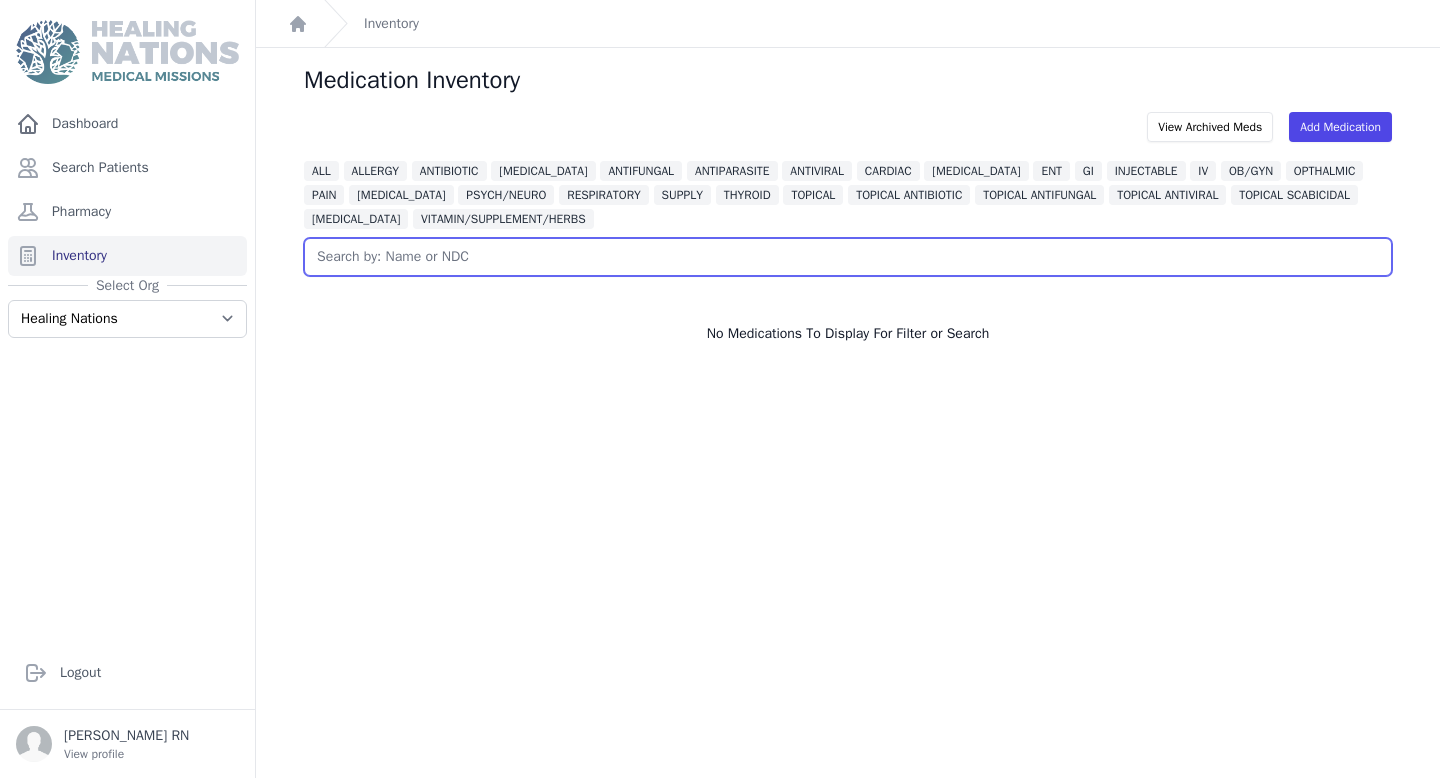 click at bounding box center (848, 257) 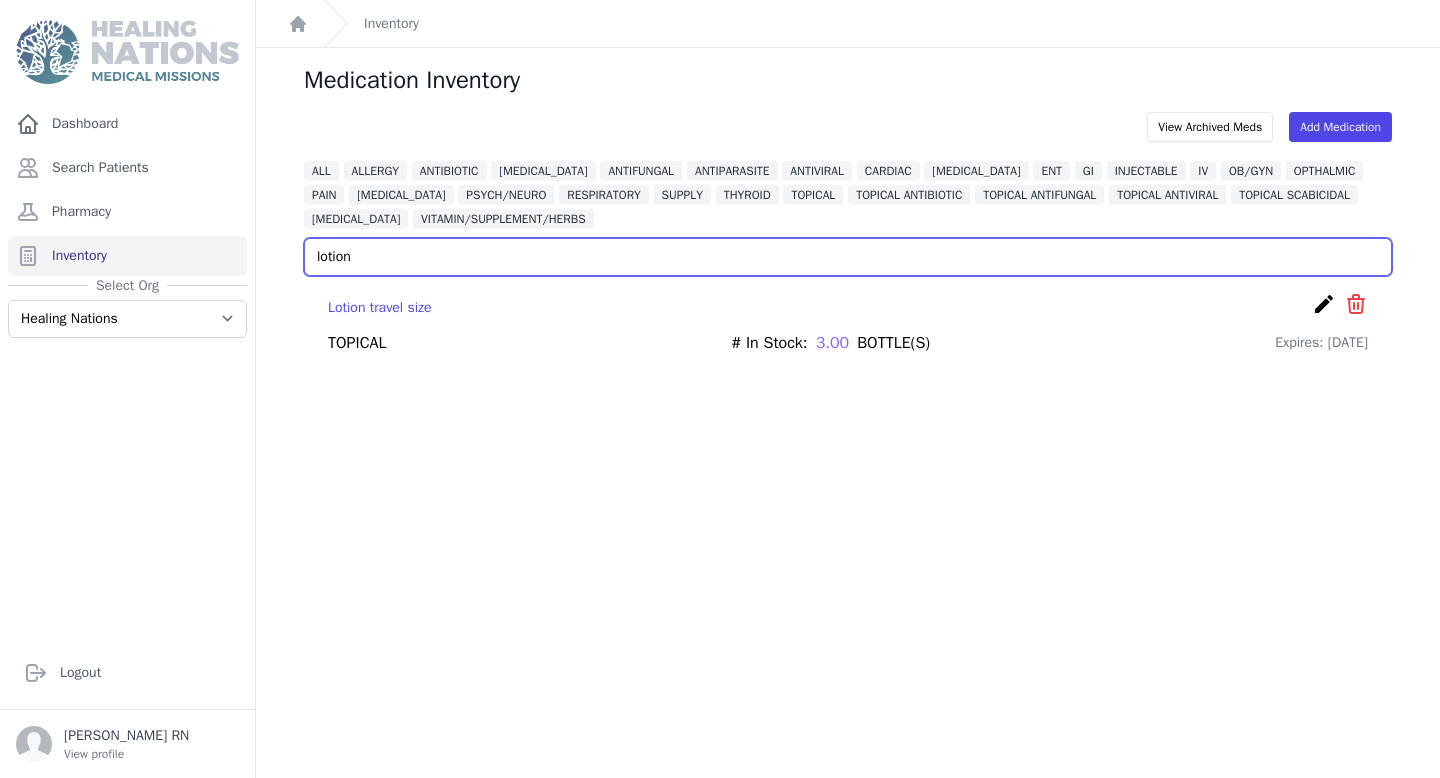 type on "lotion" 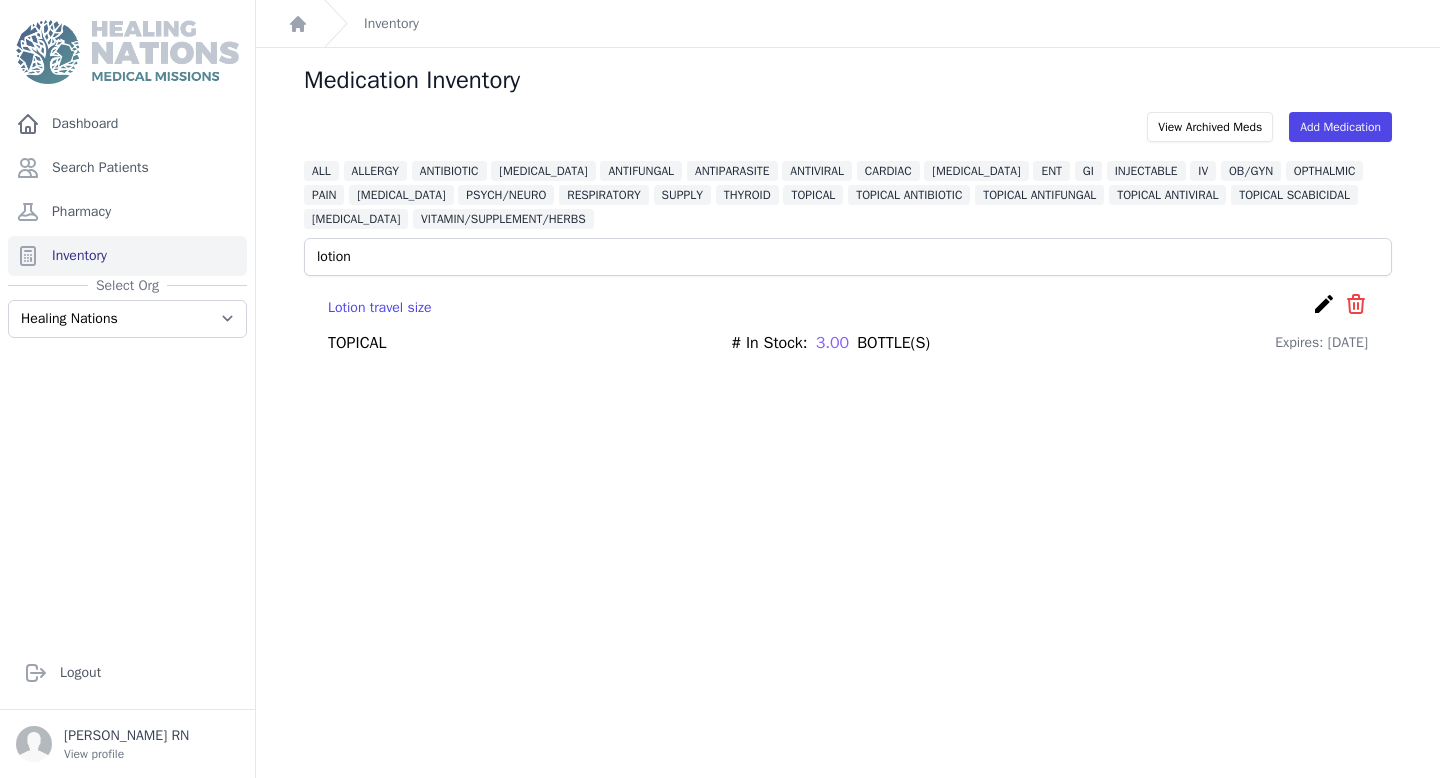 click on "create" at bounding box center (1324, 304) 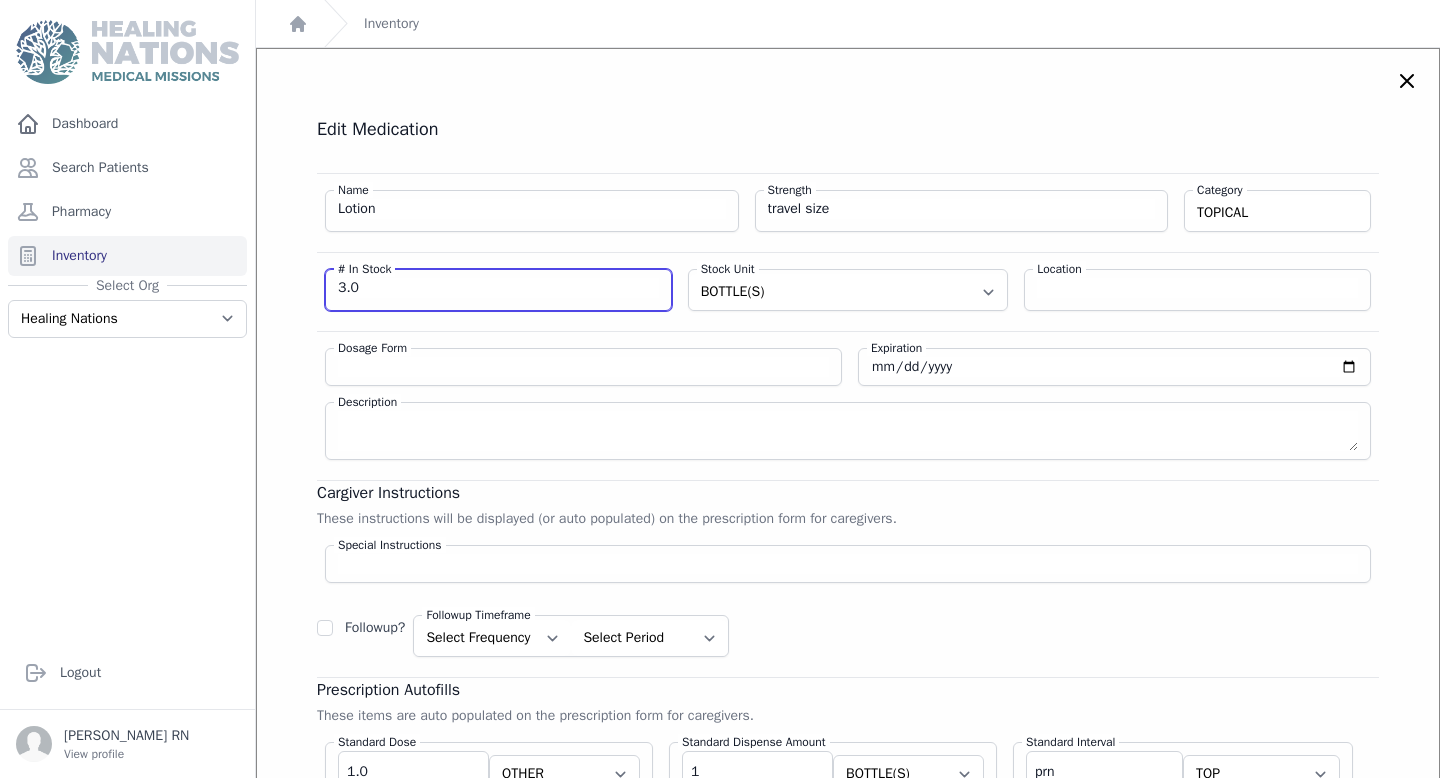 click on "3.0" at bounding box center [498, 288] 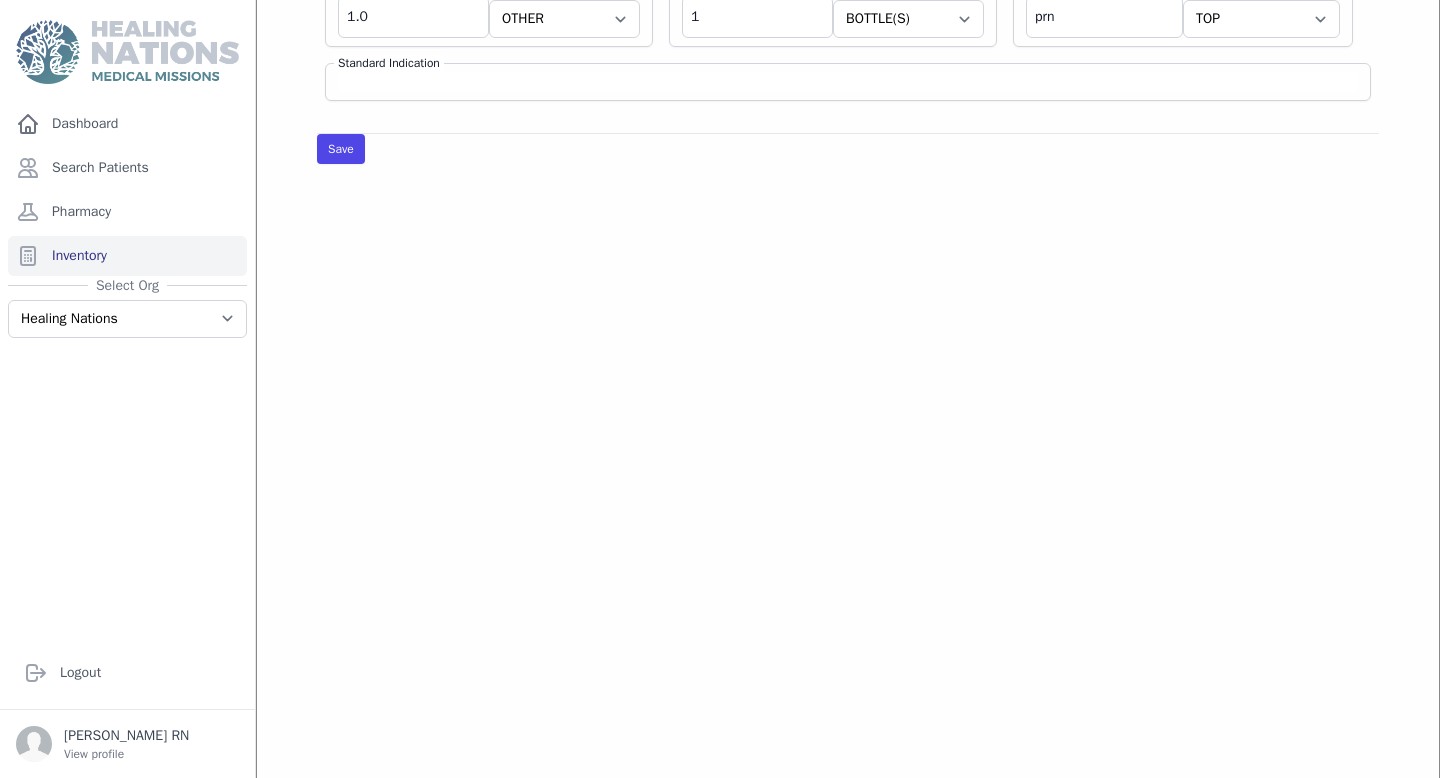 scroll, scrollTop: 805, scrollLeft: 0, axis: vertical 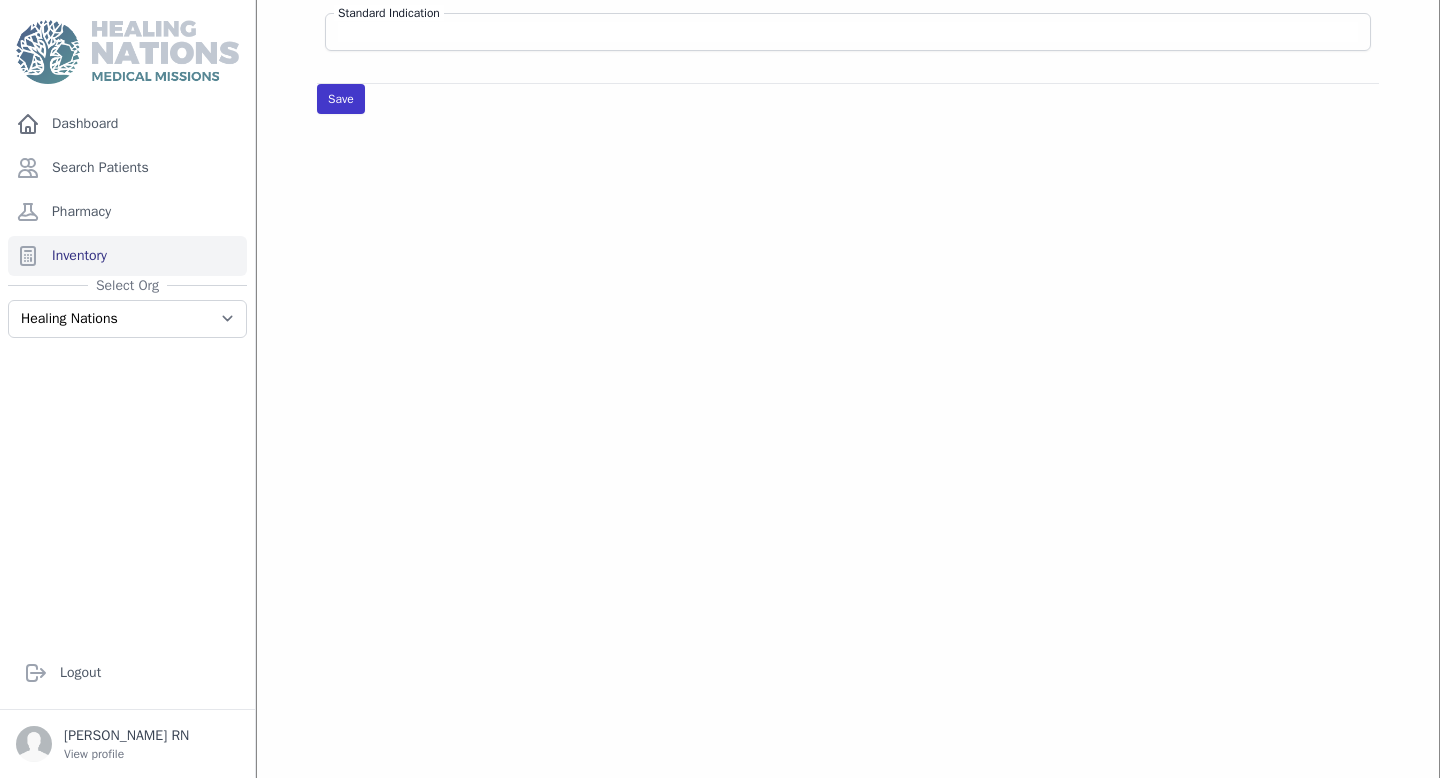 type on "4.0" 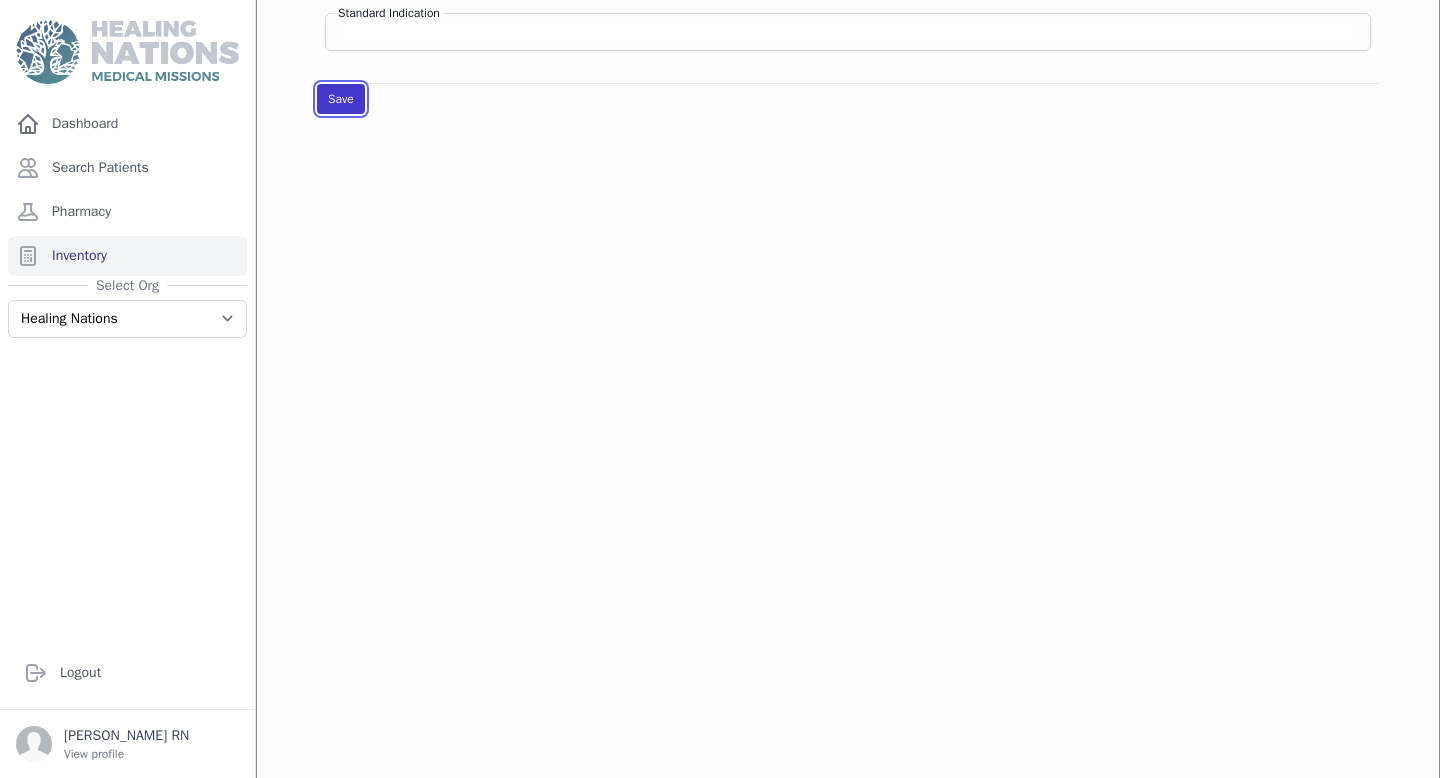 click on "Save" at bounding box center [341, 99] 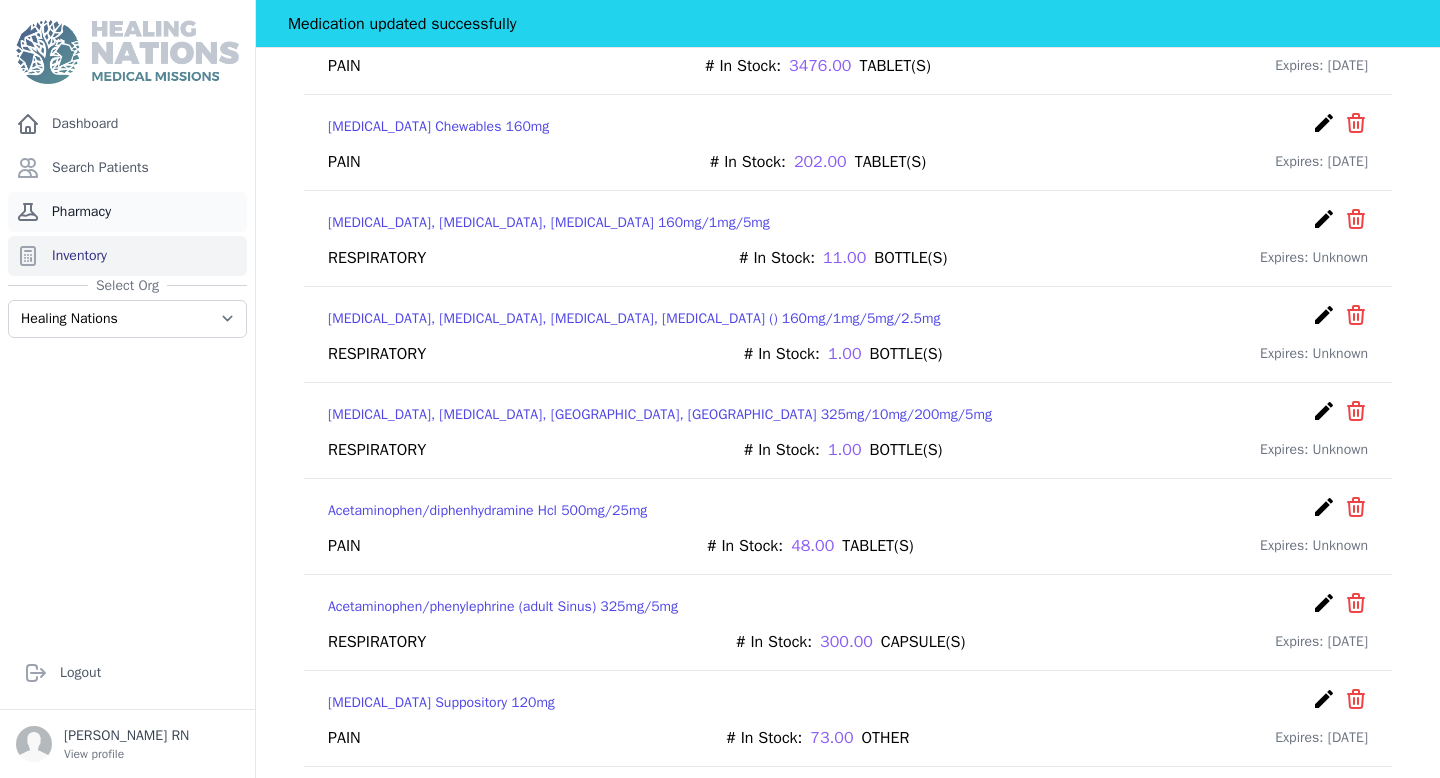click on "Pharmacy" at bounding box center (127, 212) 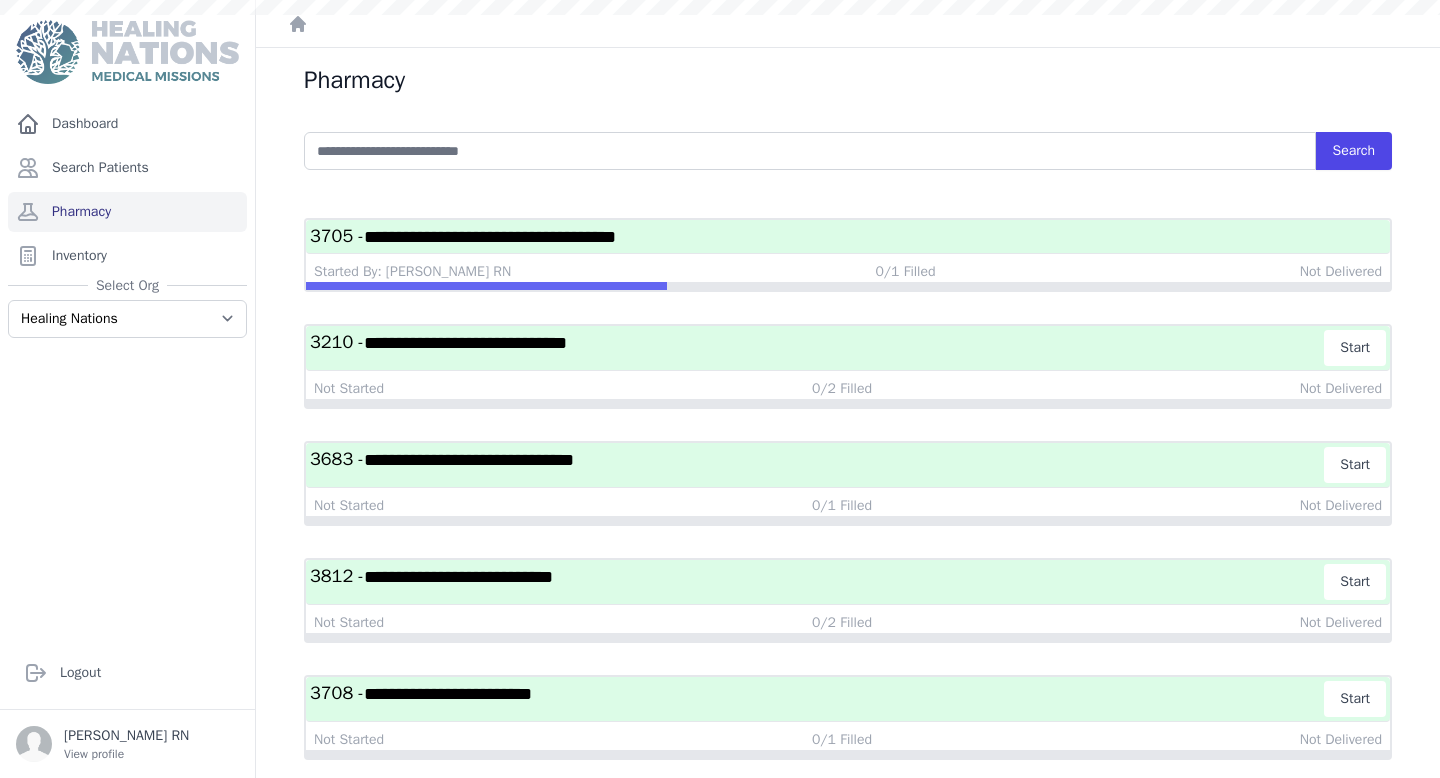 scroll, scrollTop: 0, scrollLeft: 0, axis: both 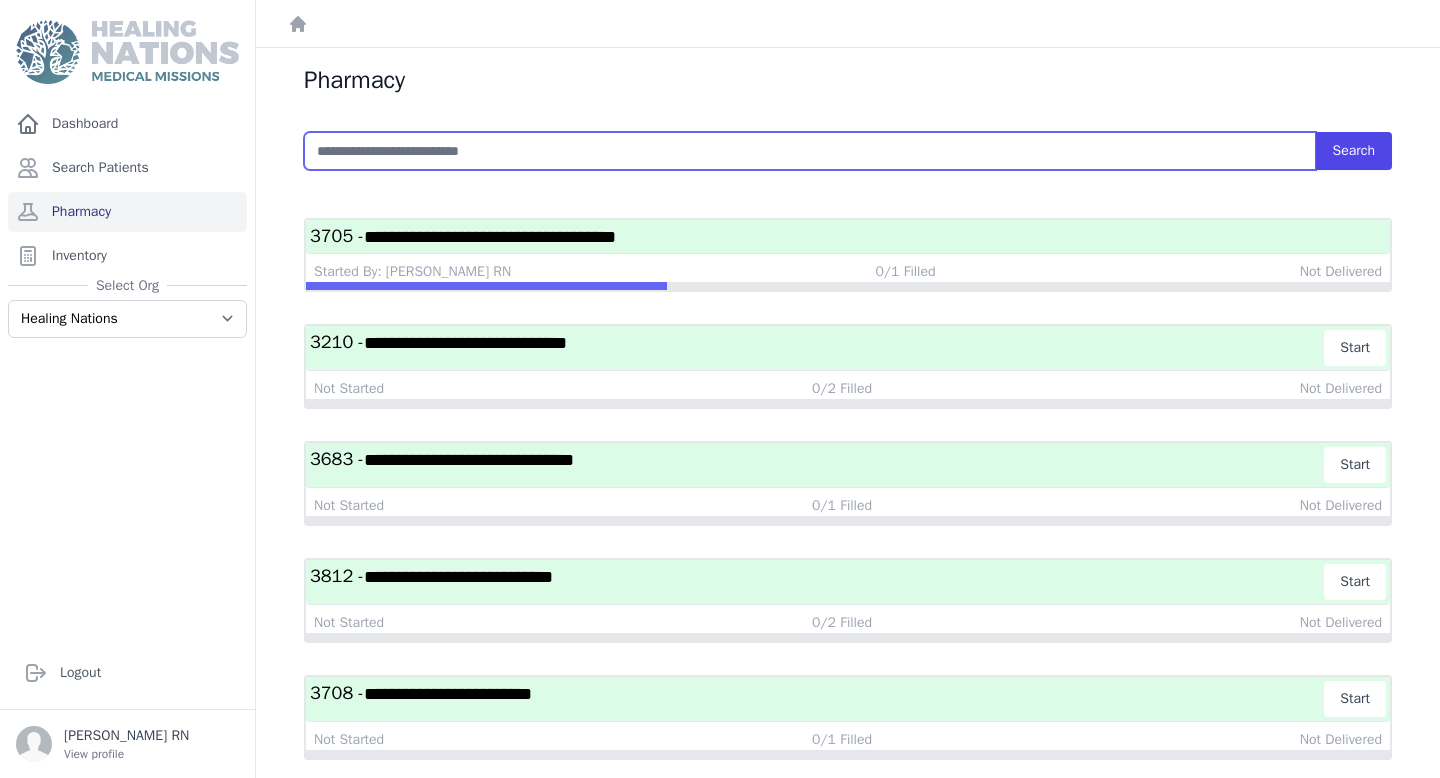click at bounding box center (810, 151) 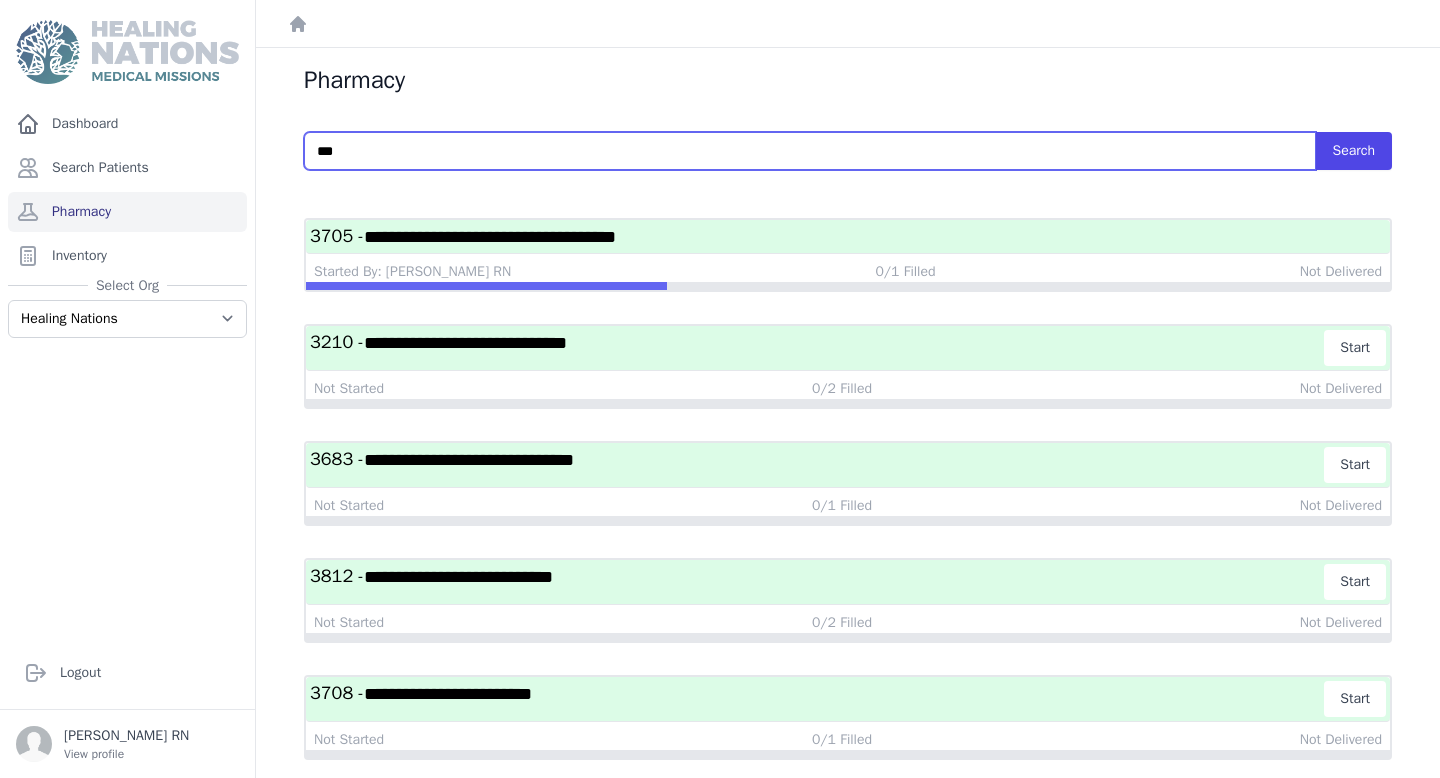 type on "***" 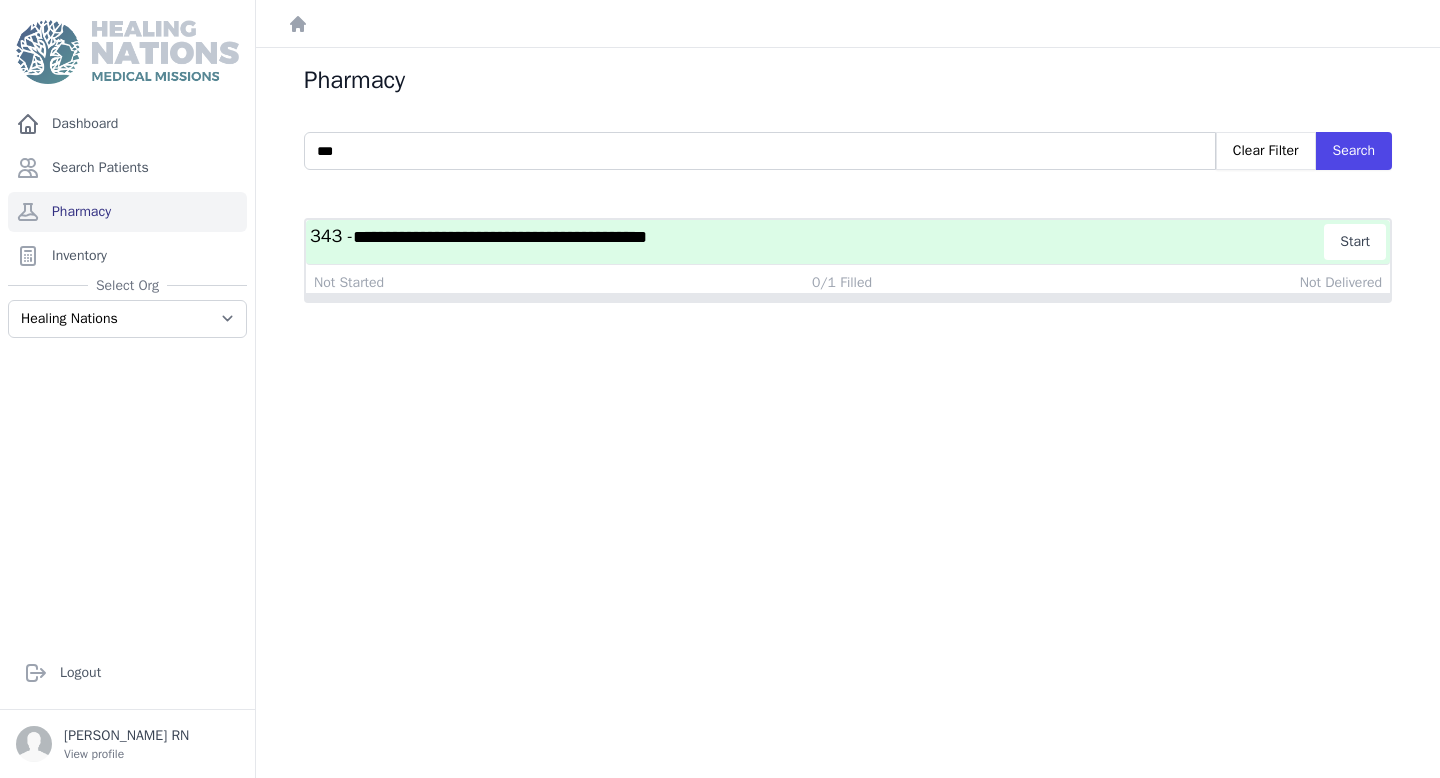 click on "**********" at bounding box center [500, 237] 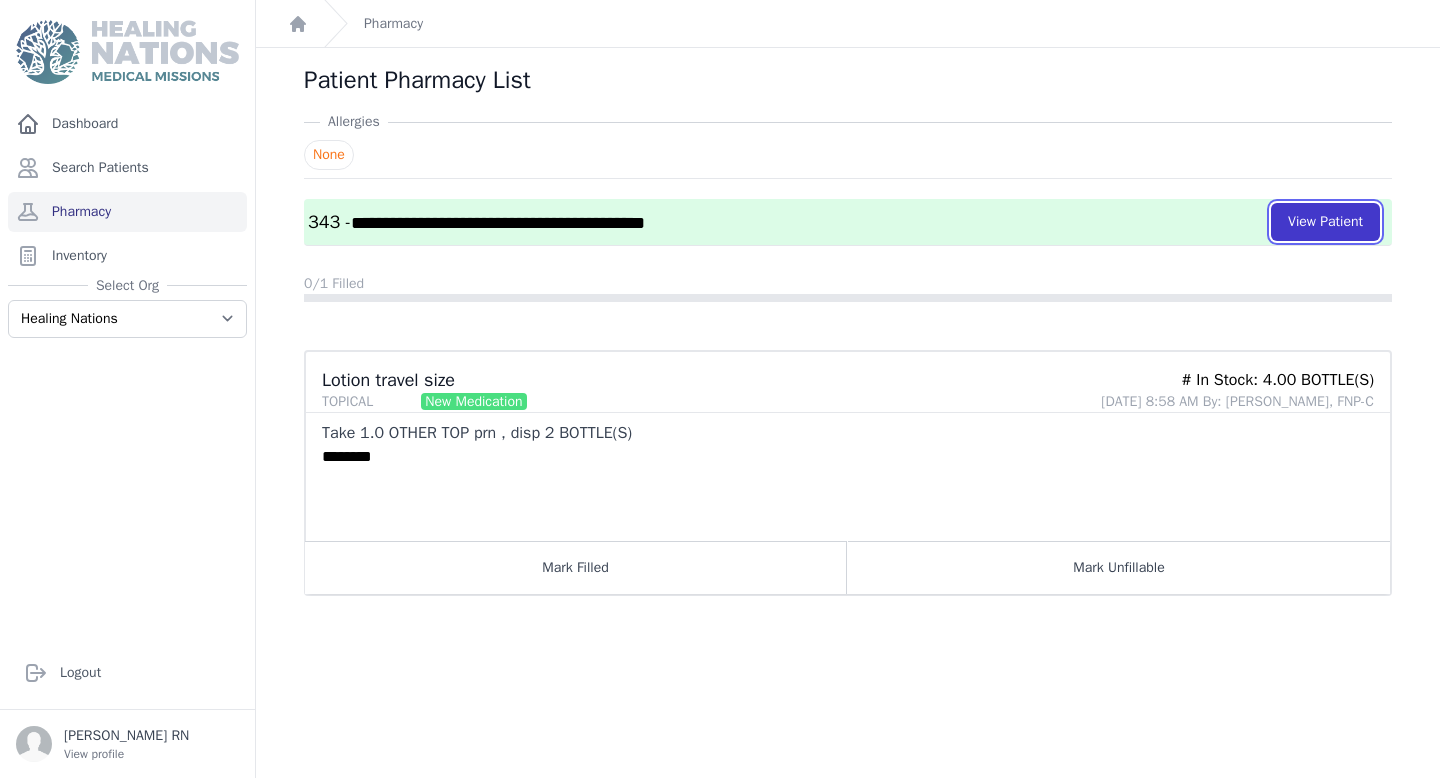 click on "View Patient" at bounding box center [1325, 222] 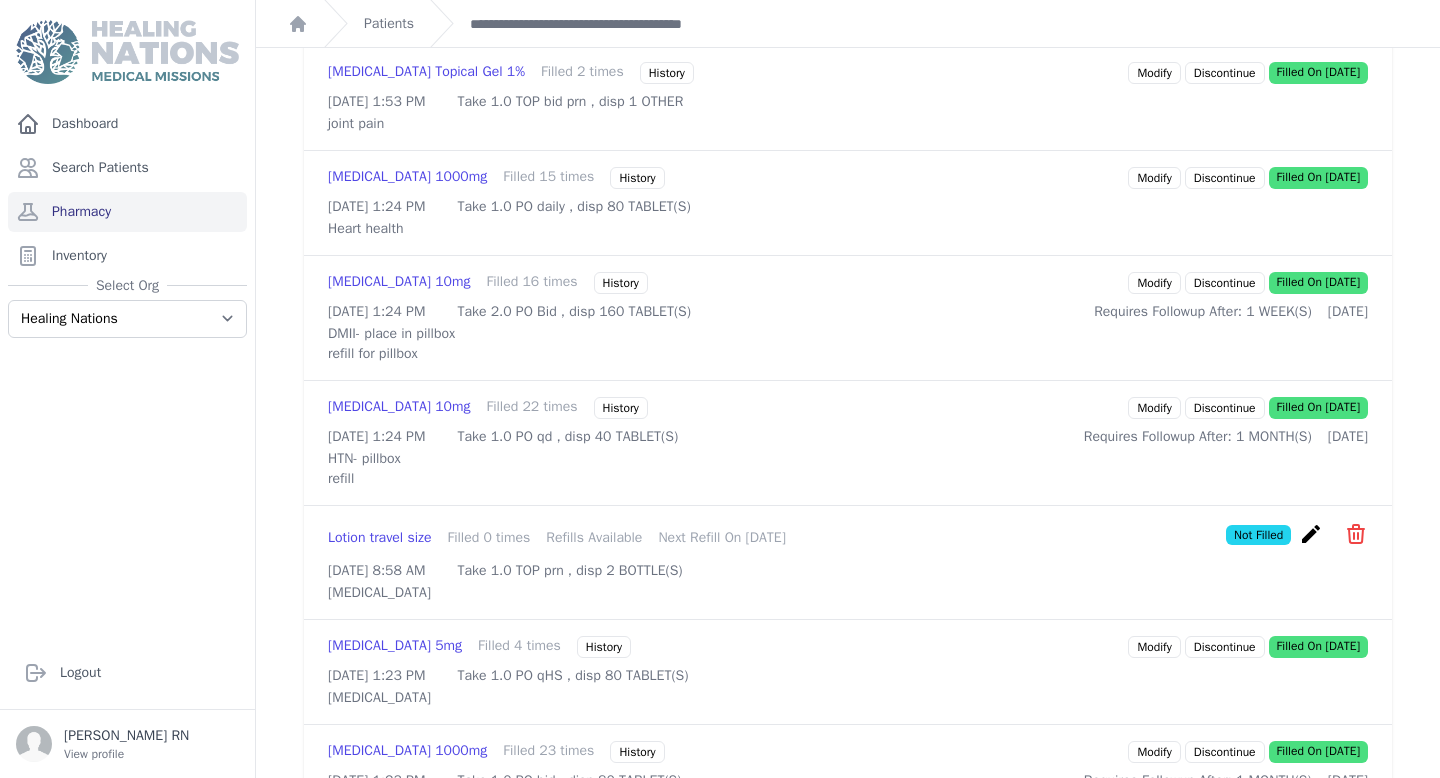 scroll, scrollTop: 907, scrollLeft: 0, axis: vertical 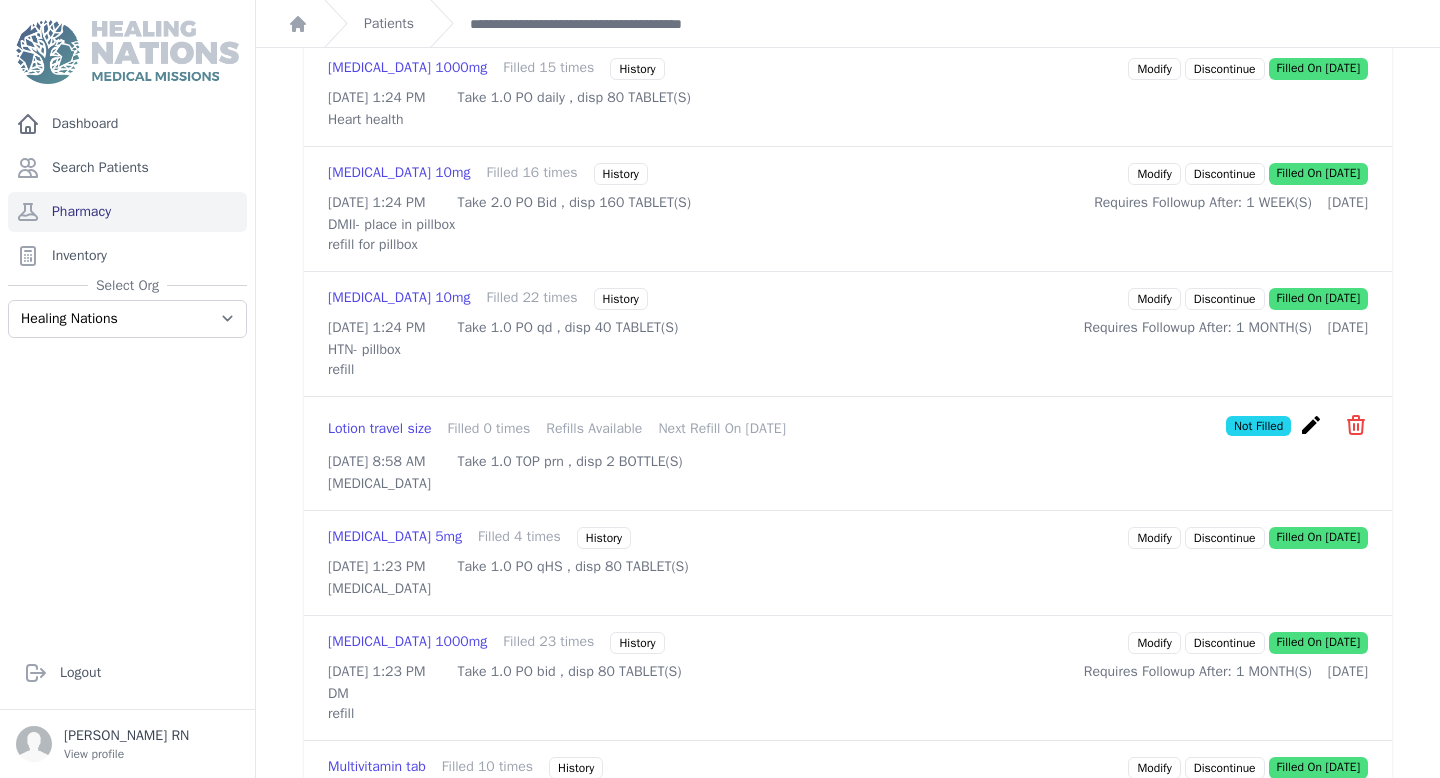 click on "create" at bounding box center [1311, 425] 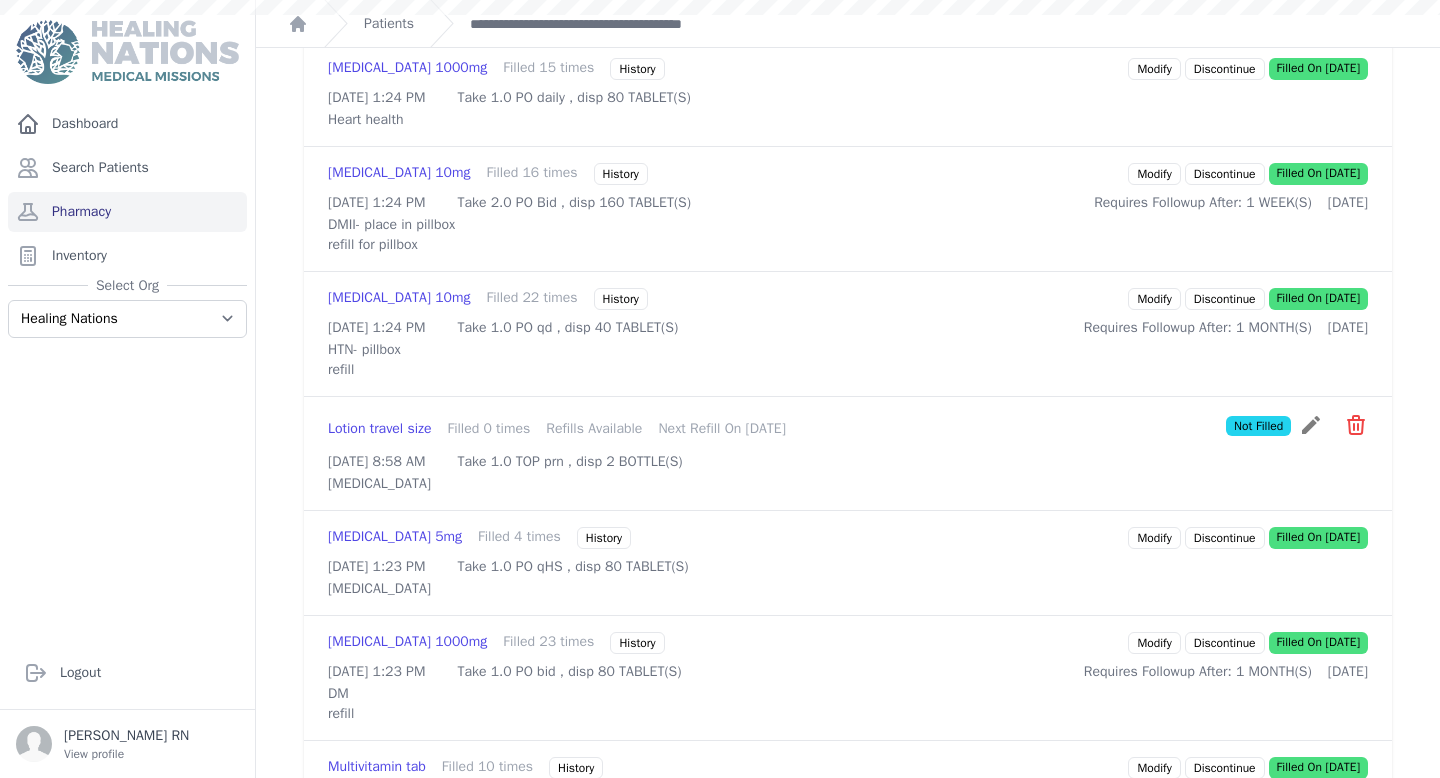 scroll, scrollTop: 0, scrollLeft: 0, axis: both 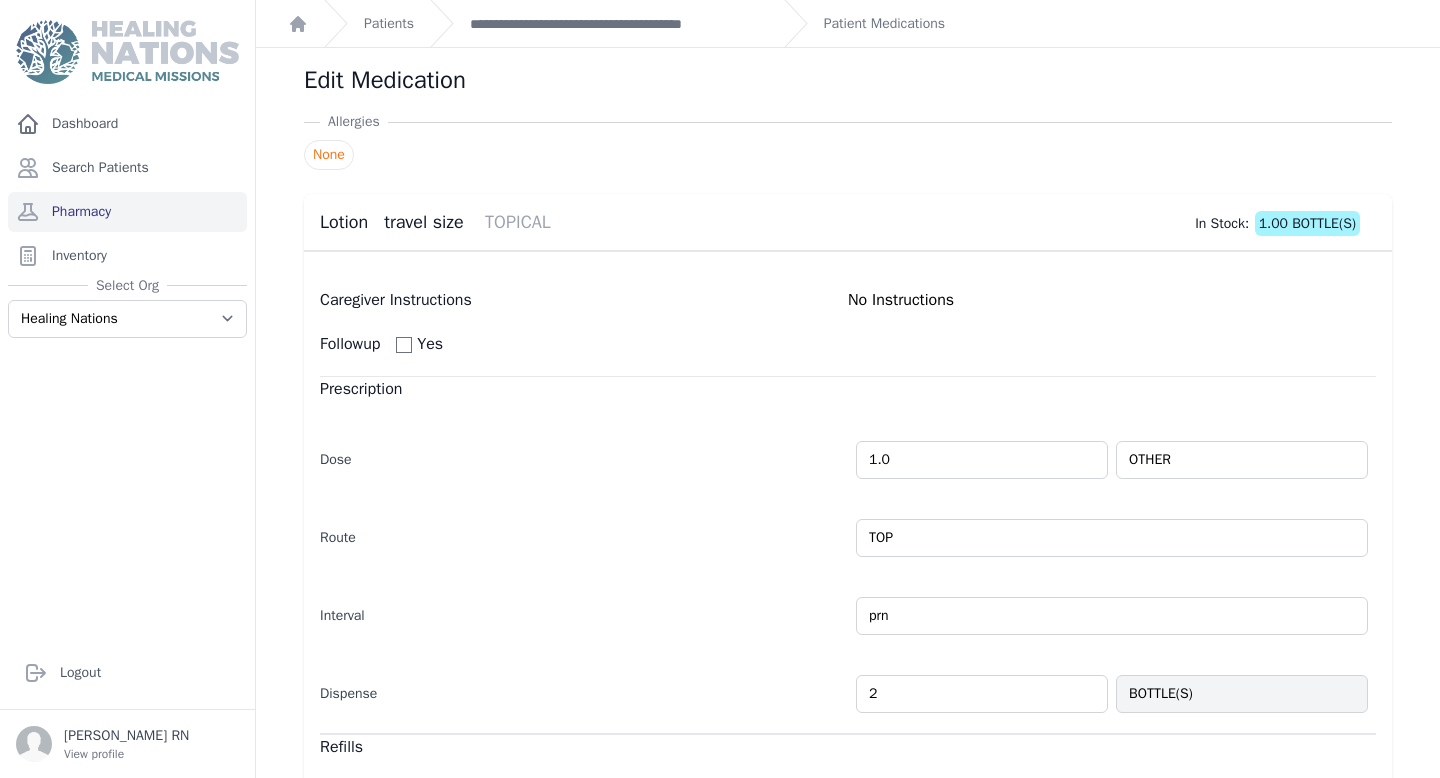 click on "2" at bounding box center (982, 694) 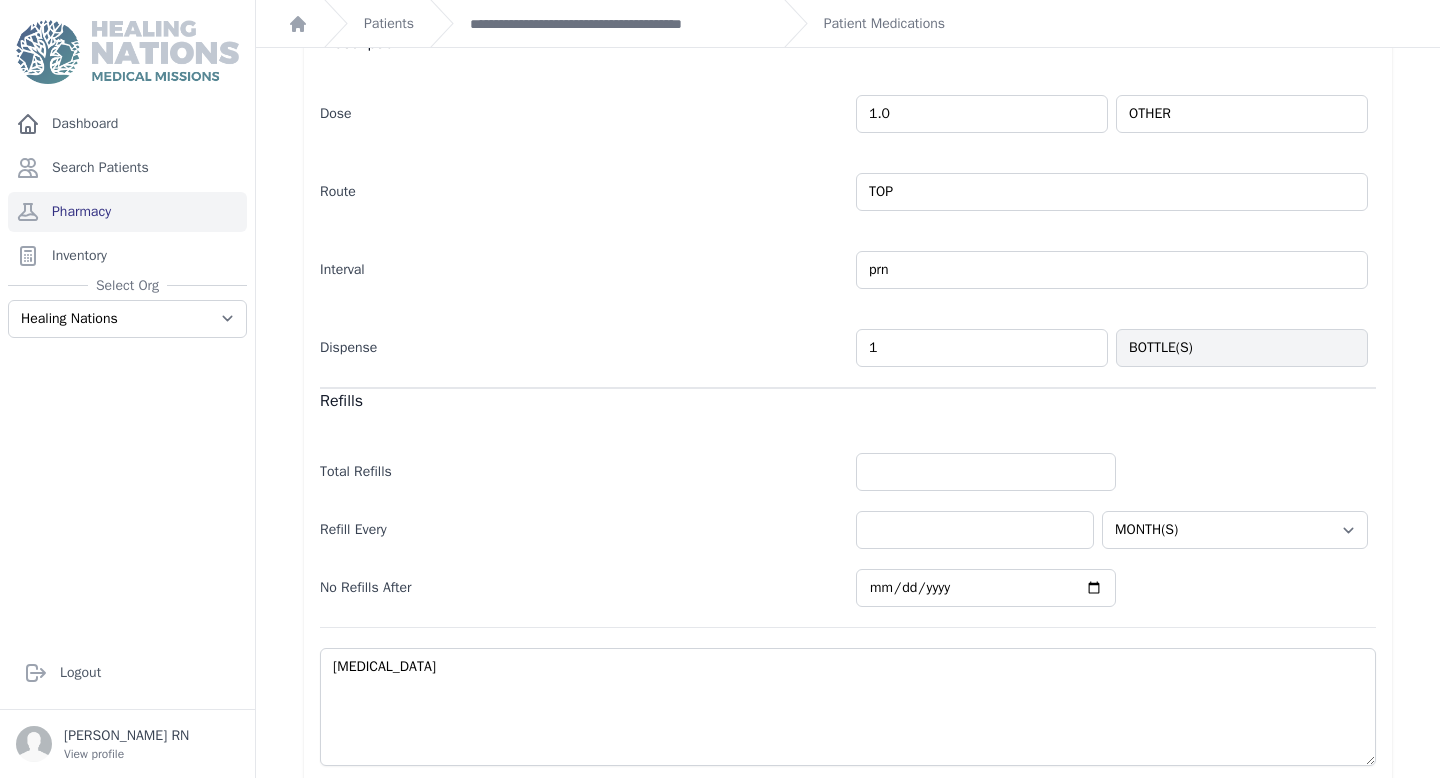 scroll, scrollTop: 424, scrollLeft: 0, axis: vertical 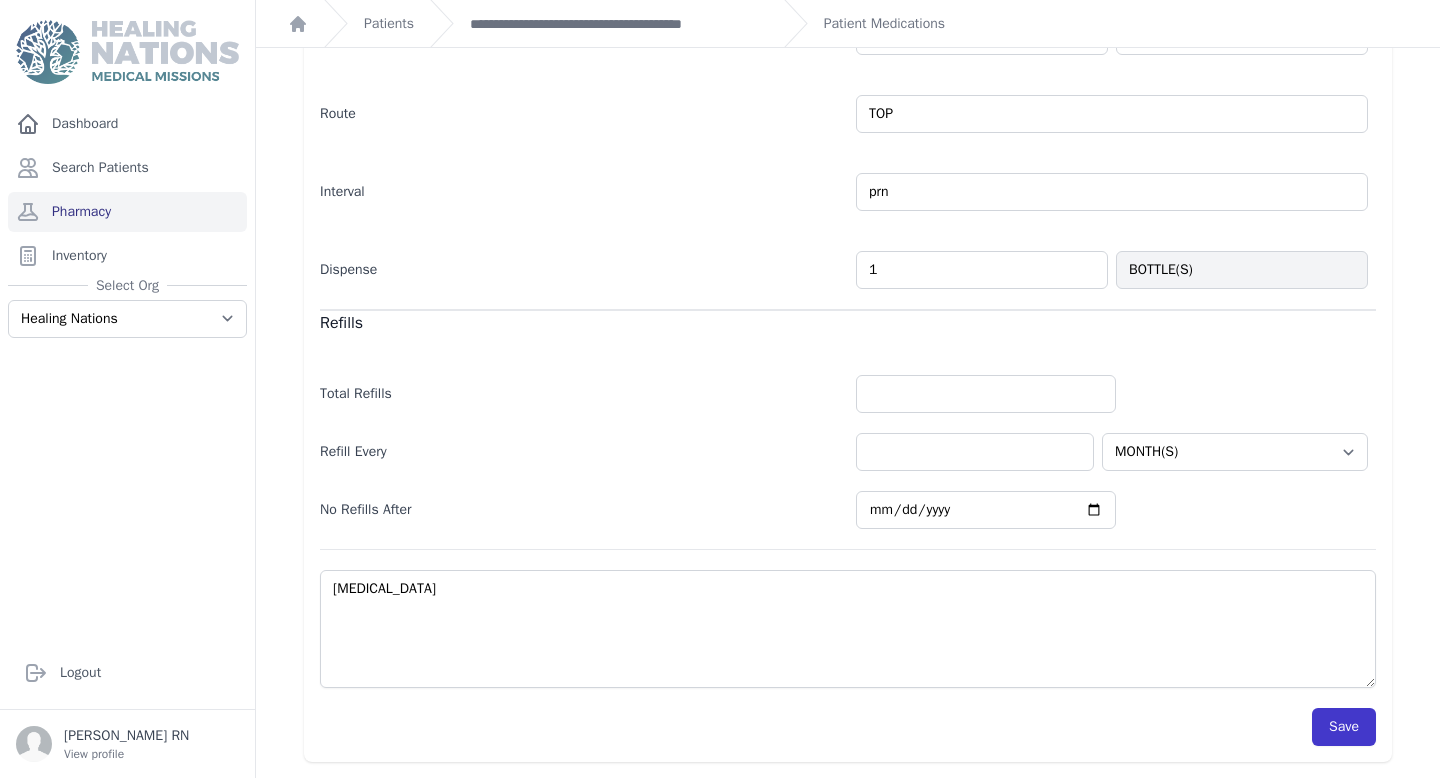 type on "1" 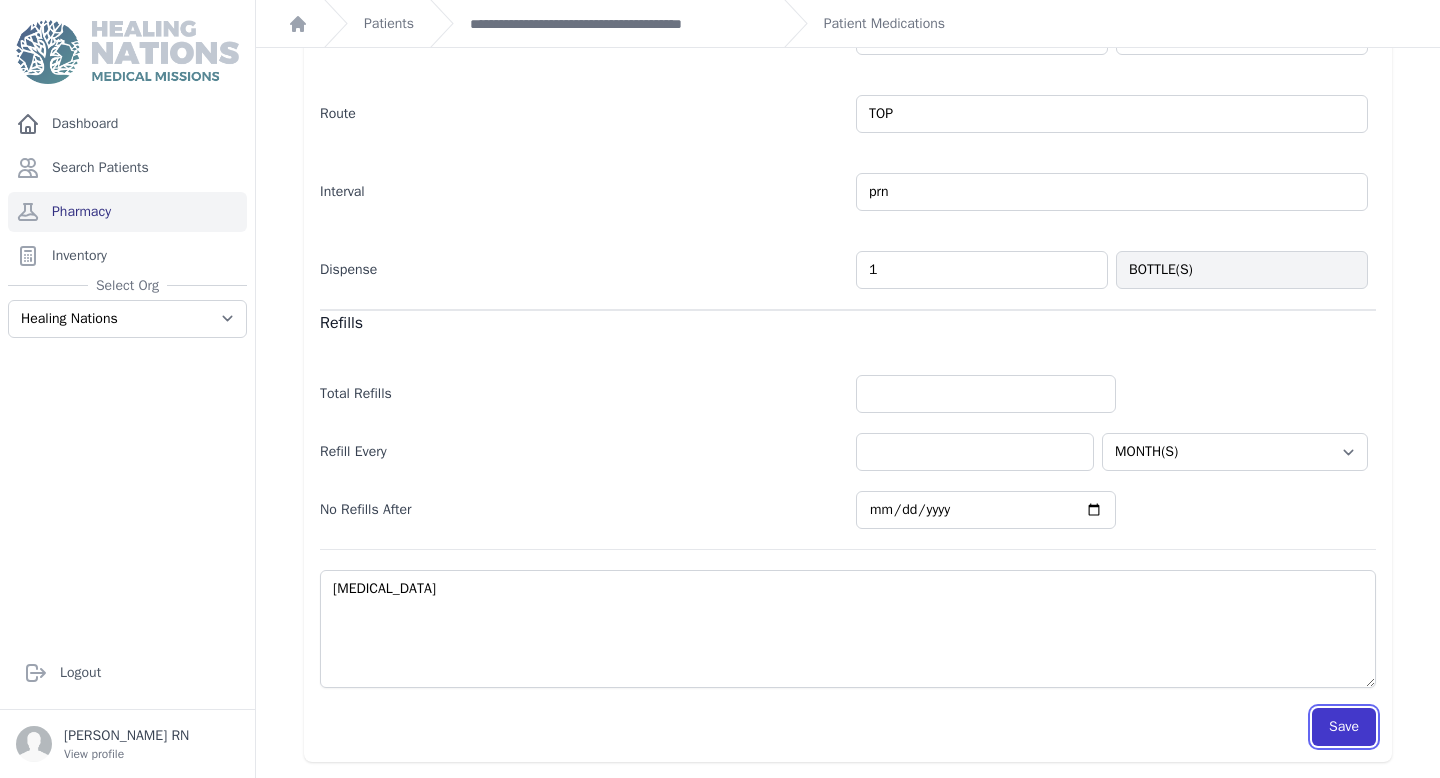 select on "MONTH(S)" 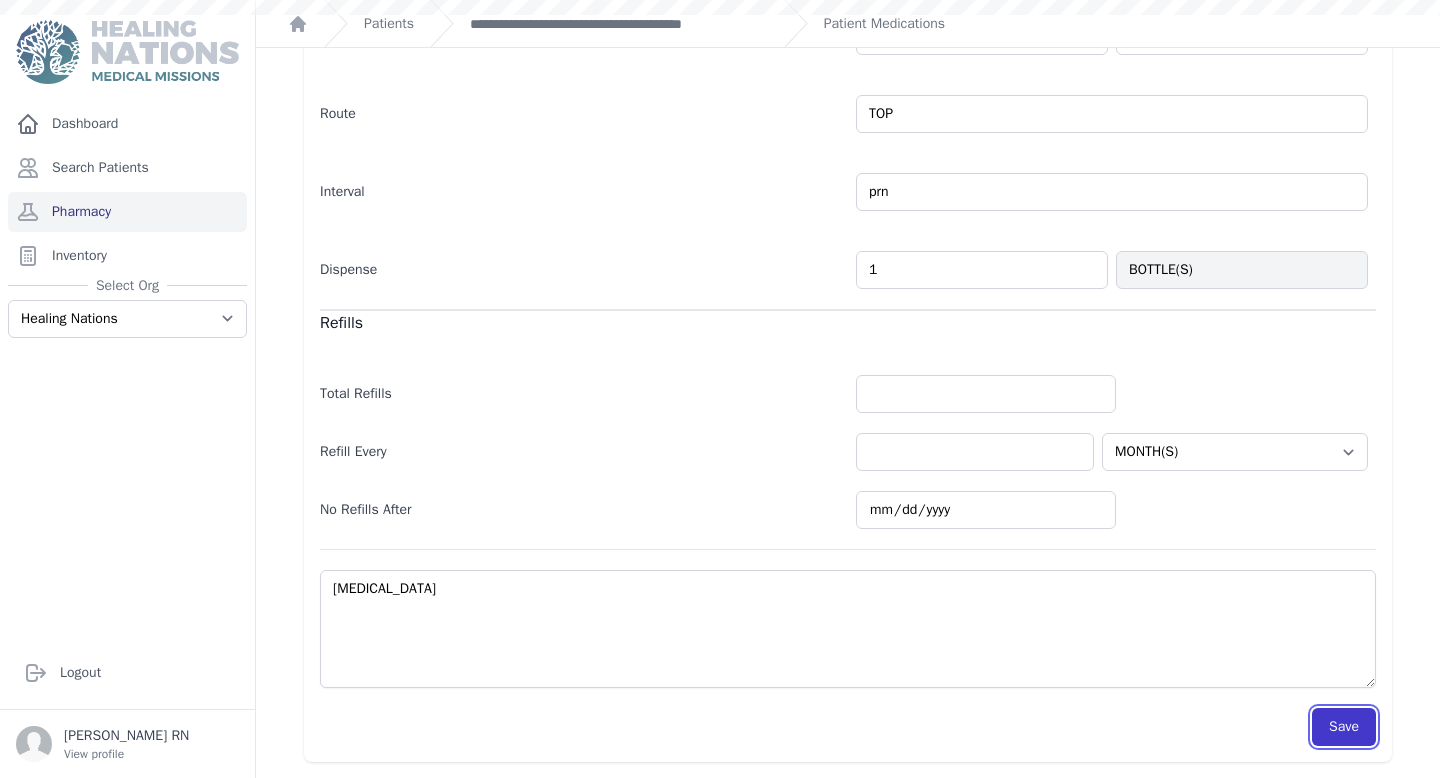 scroll, scrollTop: 424, scrollLeft: 0, axis: vertical 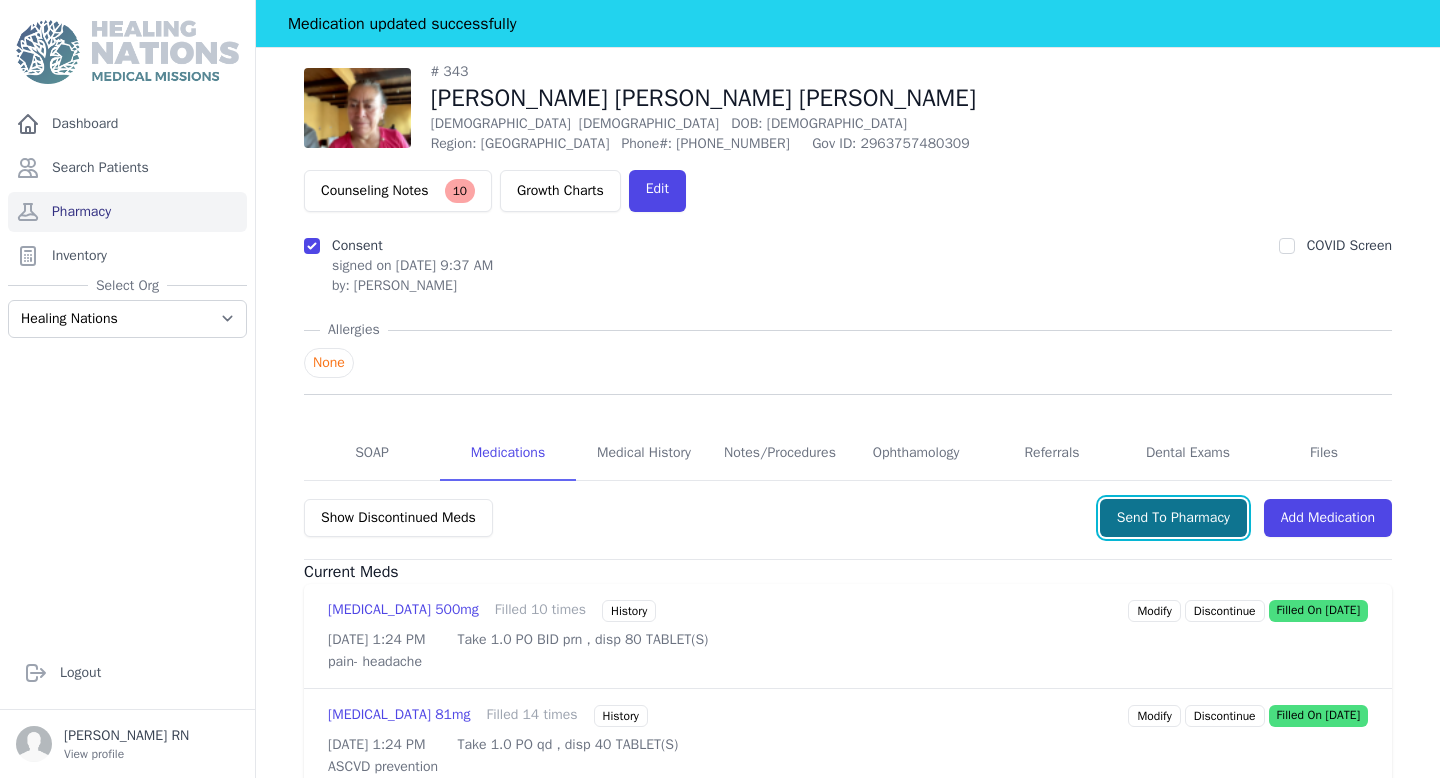 click on "Send To Pharmacy" at bounding box center (1173, 518) 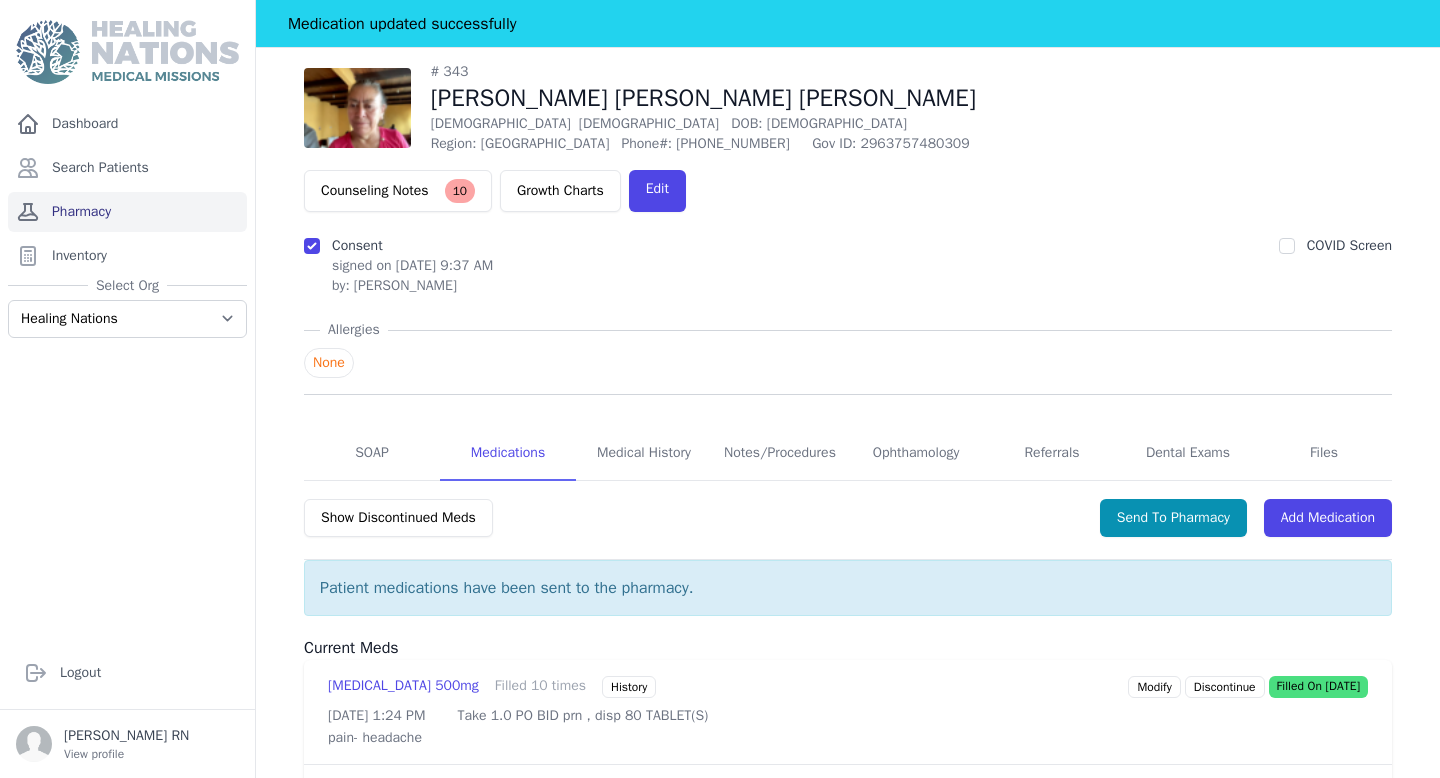 click on "Pharmacy" at bounding box center [127, 212] 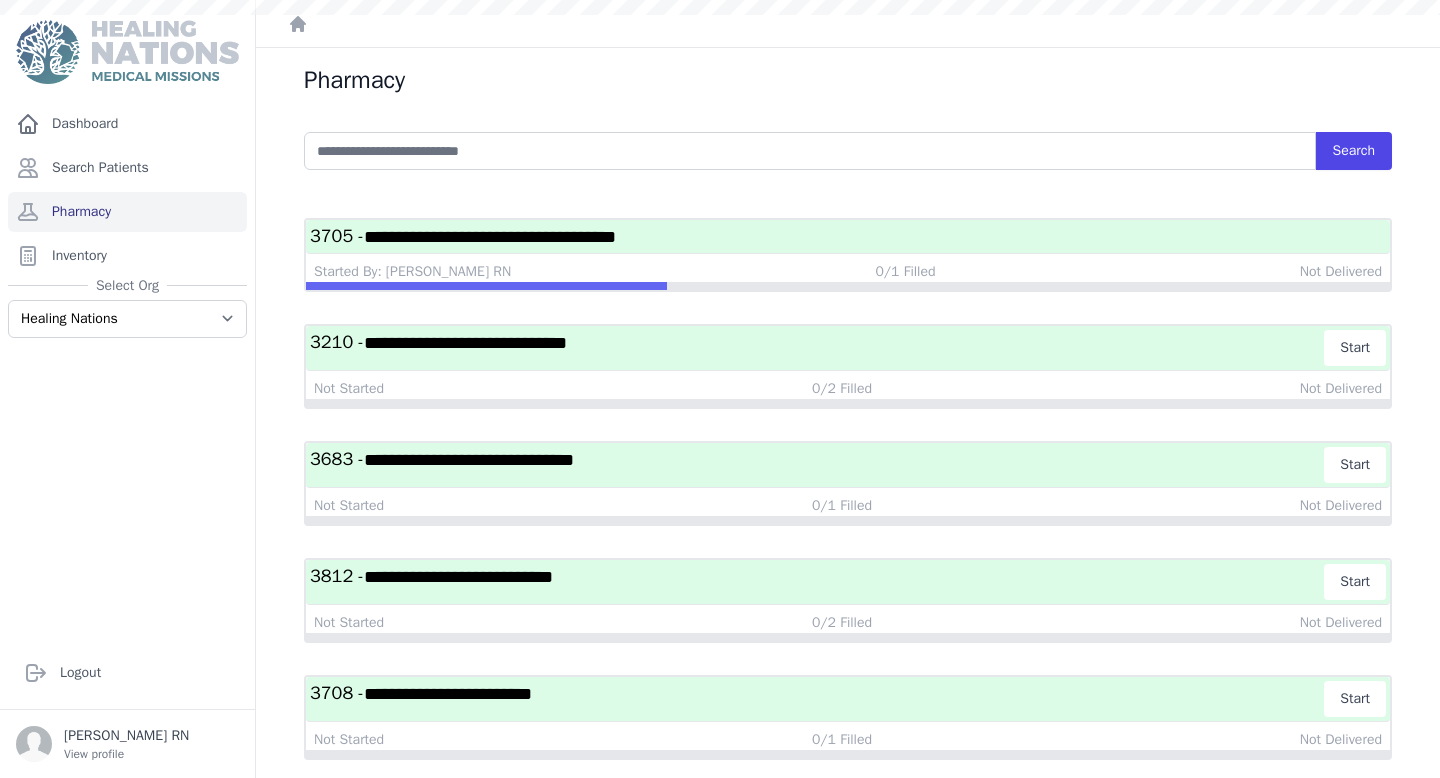 scroll, scrollTop: 0, scrollLeft: 0, axis: both 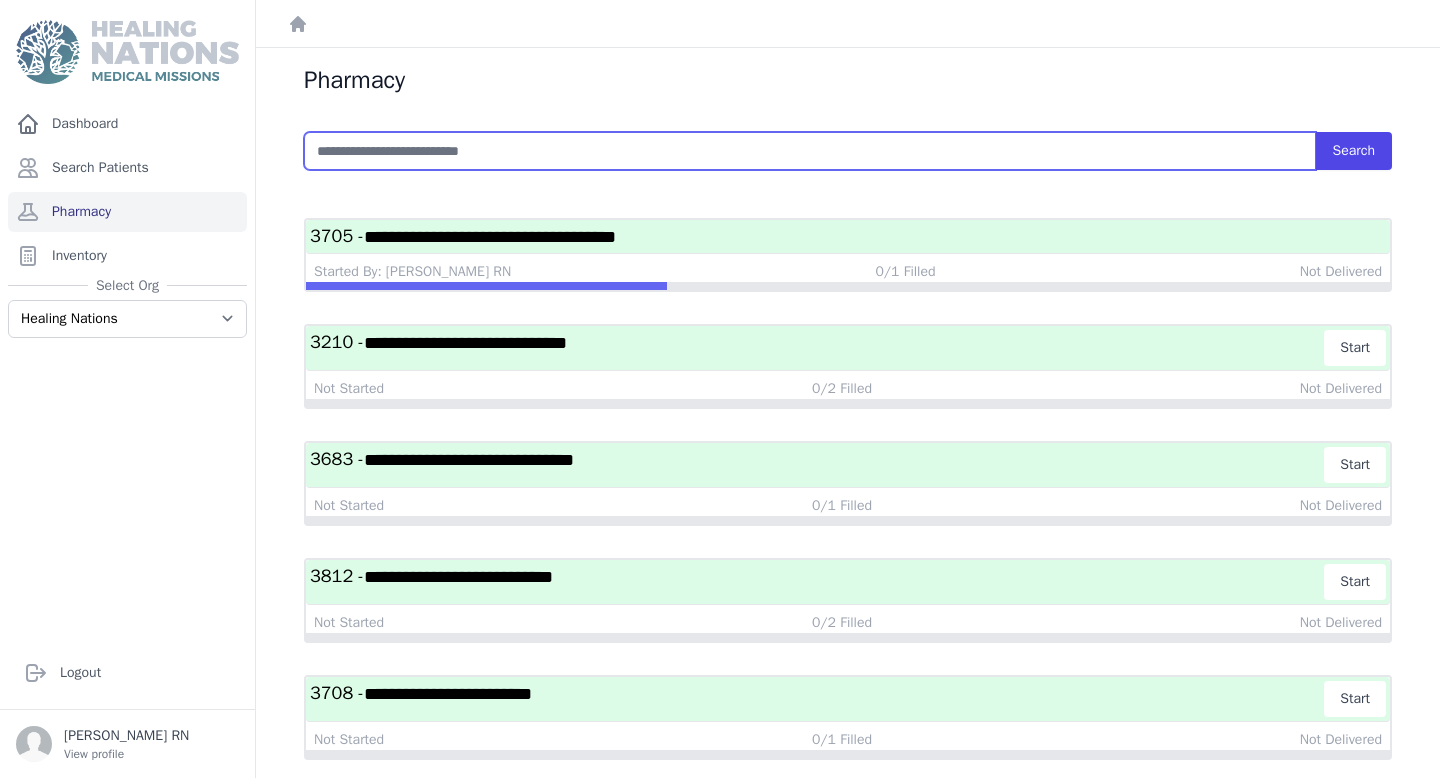 click at bounding box center [810, 151] 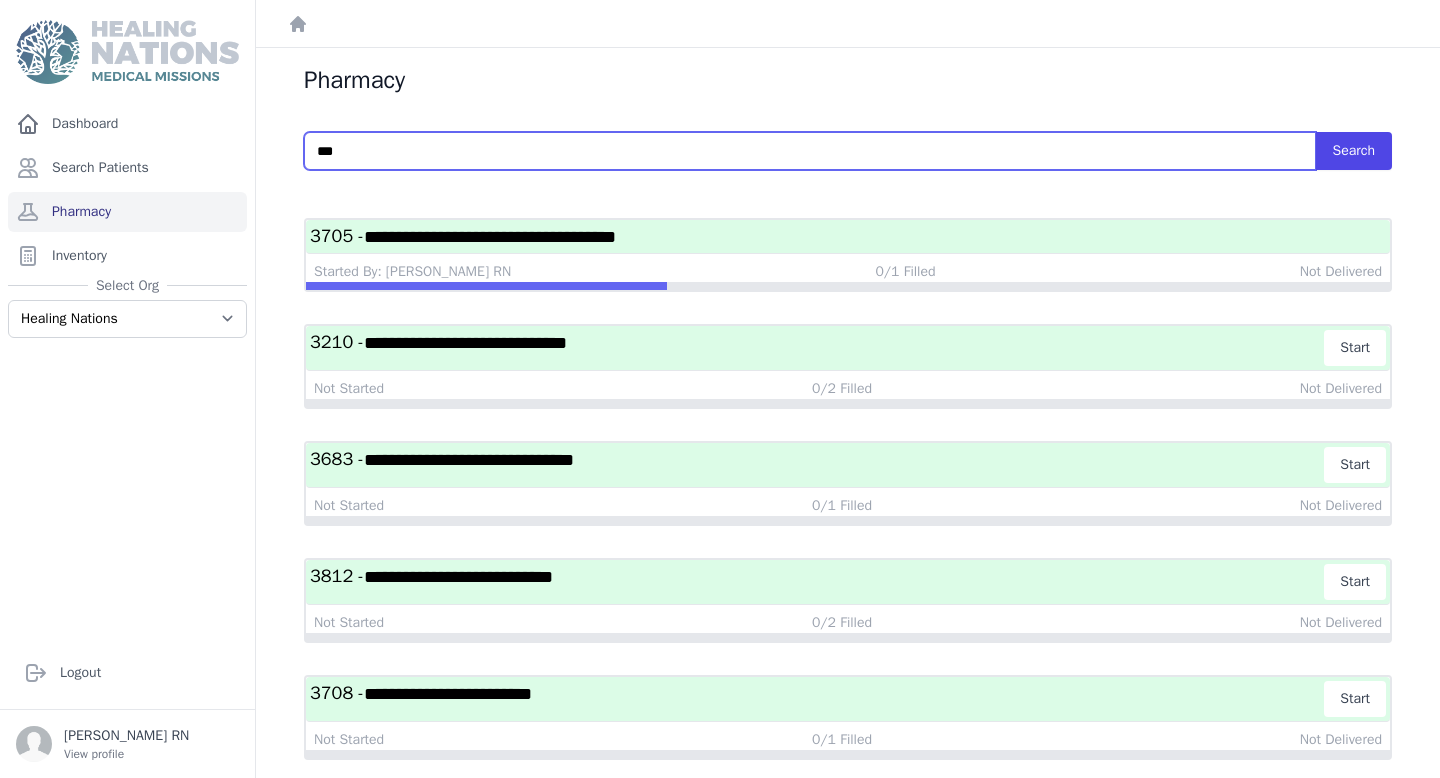 type on "***" 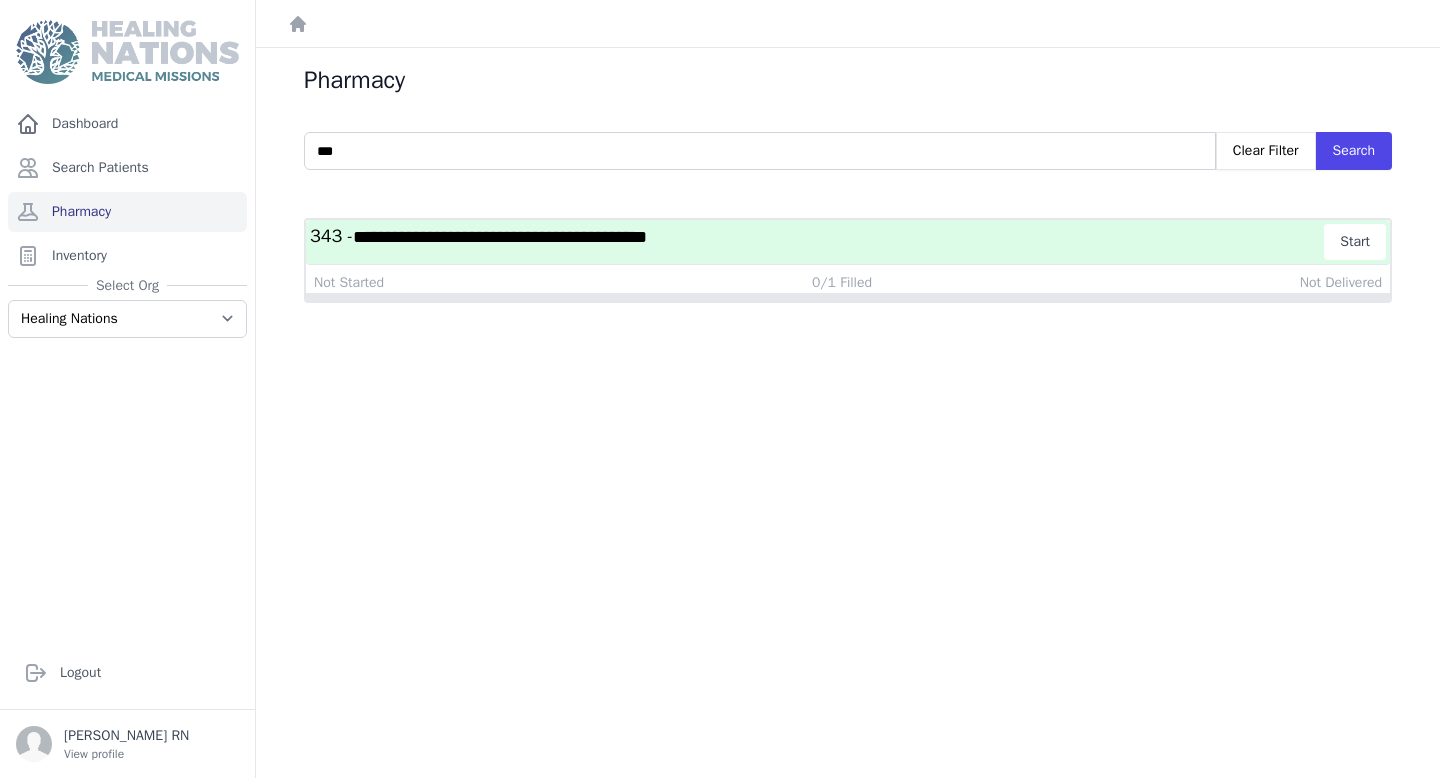 click on "**********" at bounding box center [500, 237] 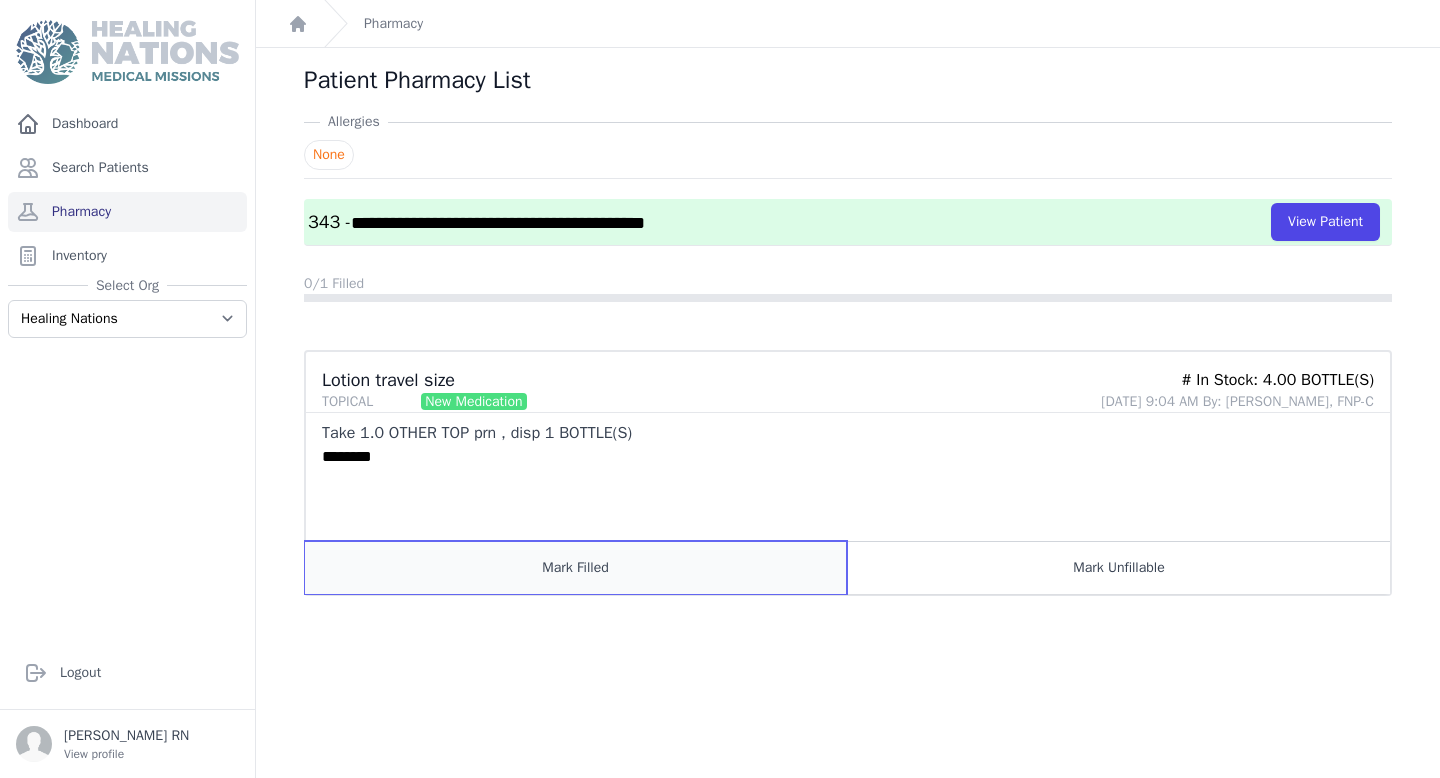 click on "Mark Filled" at bounding box center (576, 567) 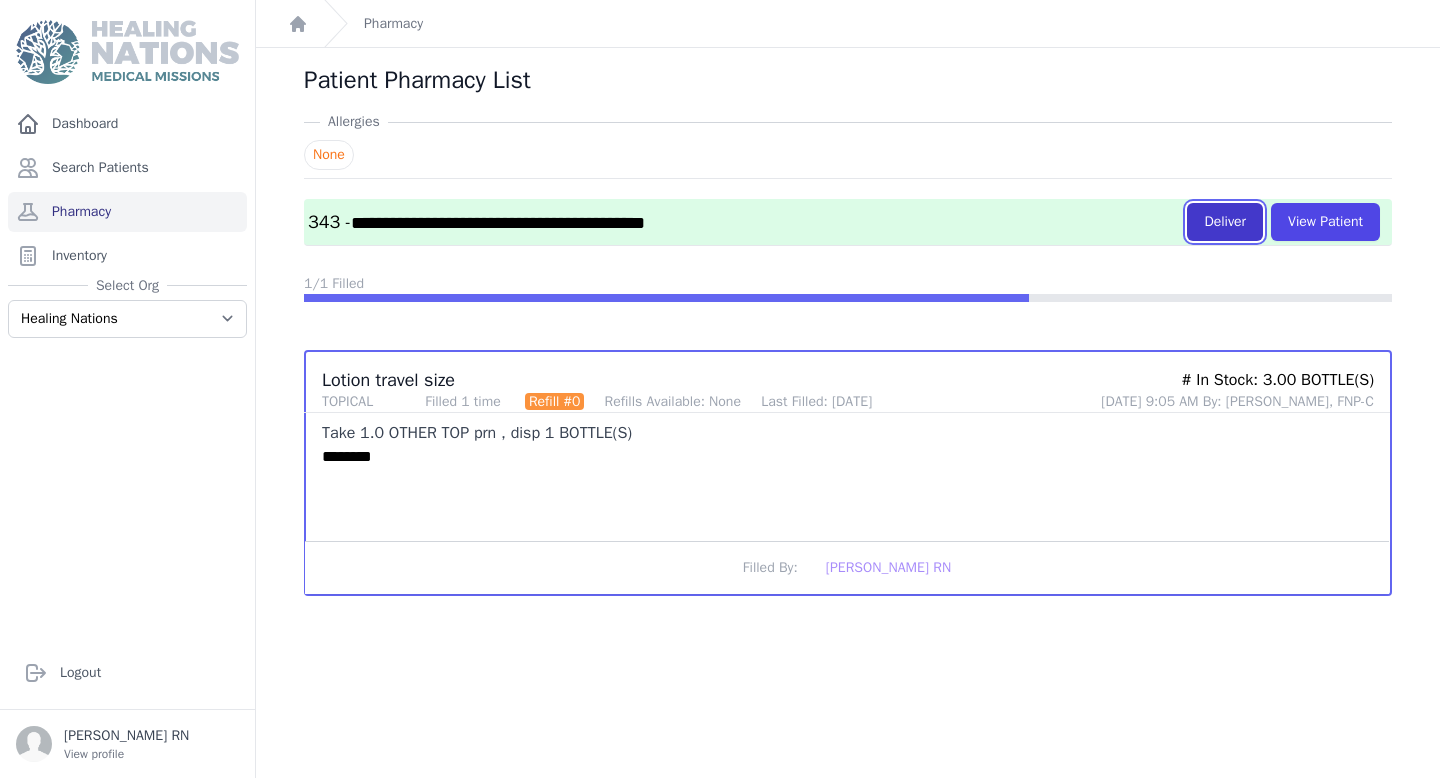 click on "Deliver" at bounding box center [1225, 222] 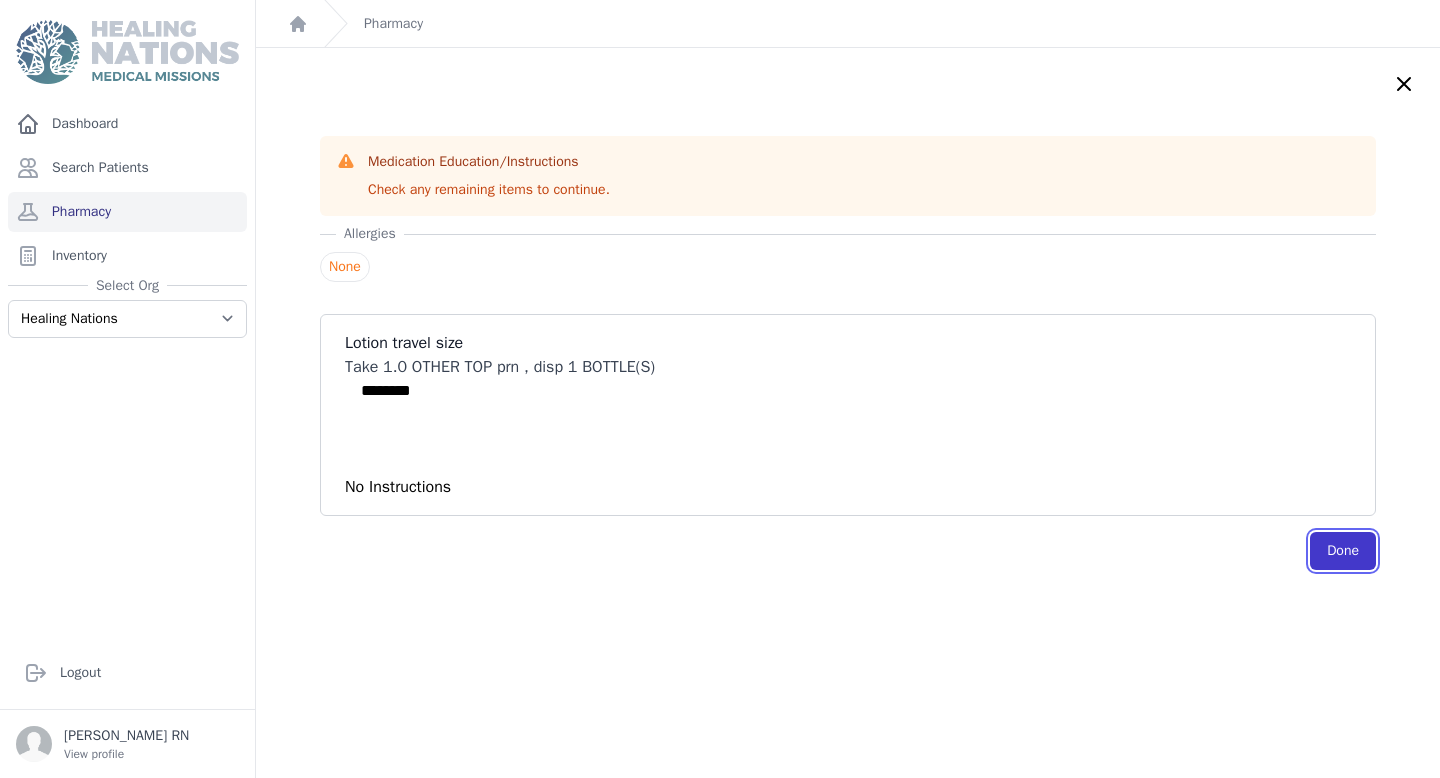 click on "Done" at bounding box center [1343, 551] 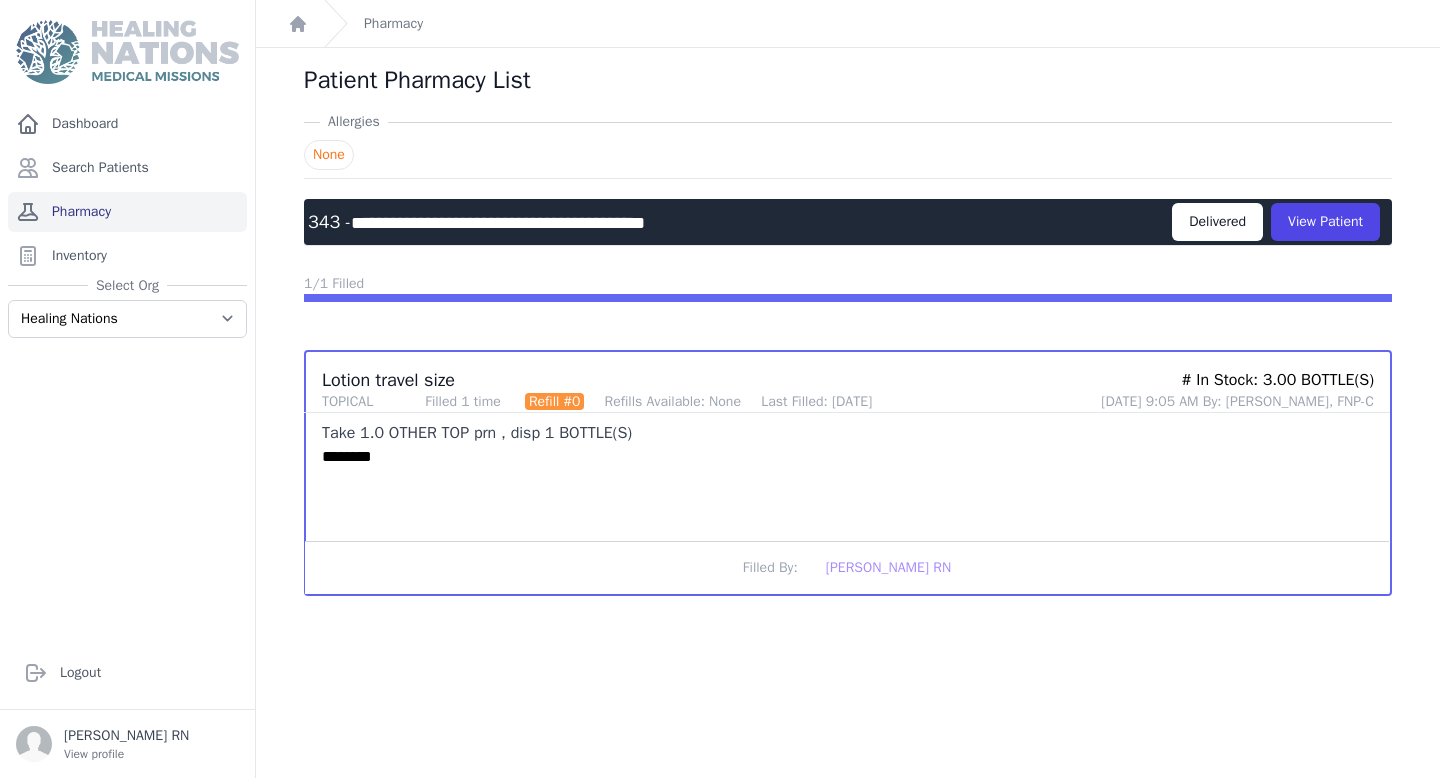 click on "Pharmacy" at bounding box center (127, 212) 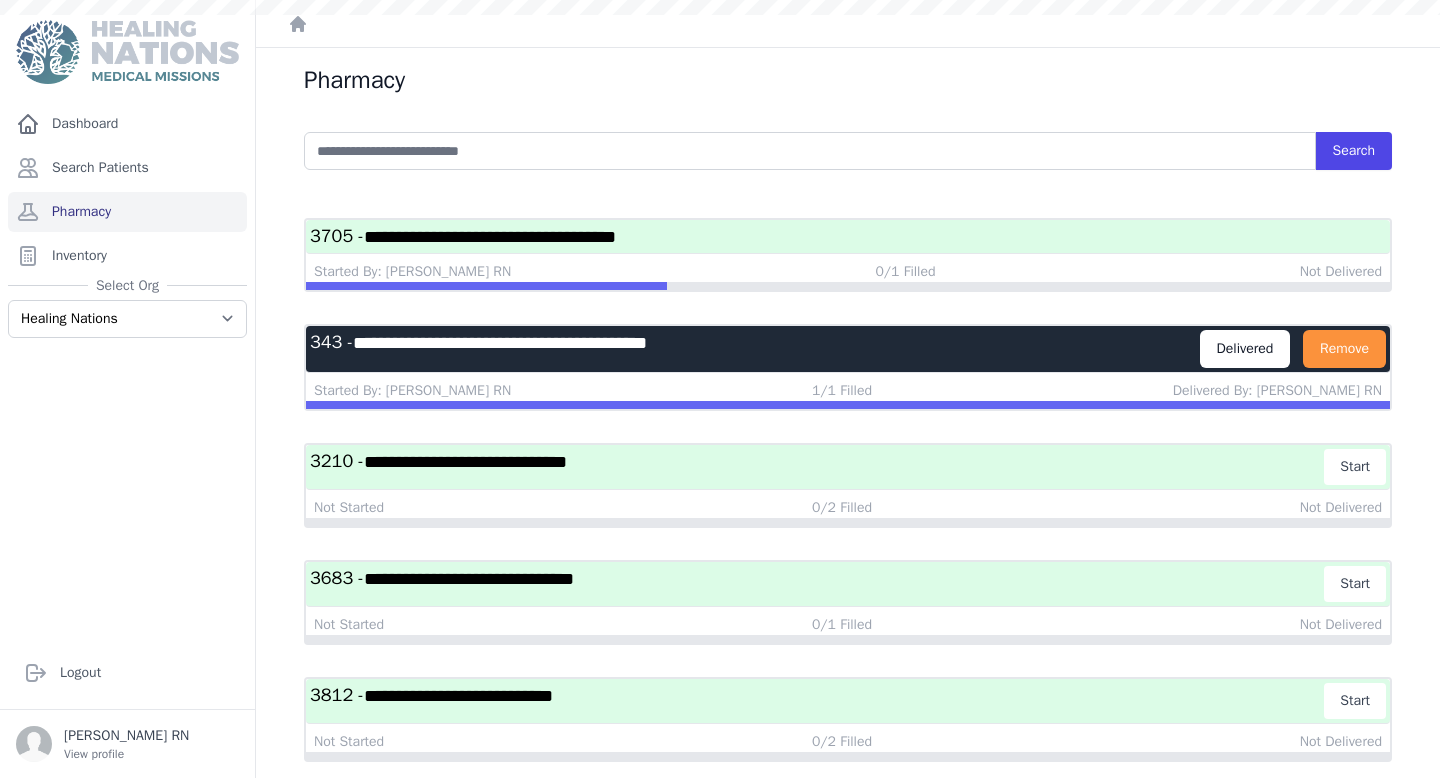 scroll, scrollTop: 0, scrollLeft: 0, axis: both 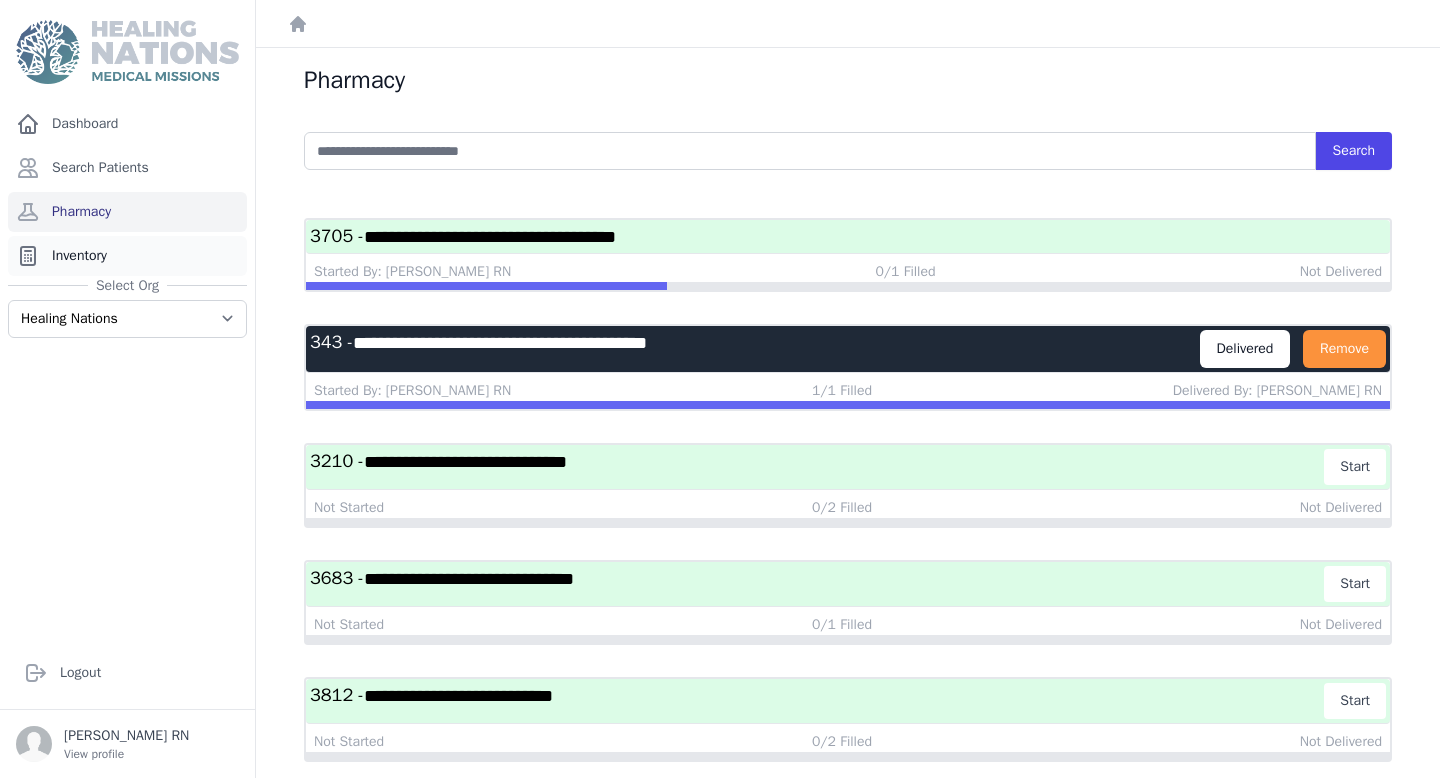 click on "Inventory" at bounding box center (127, 256) 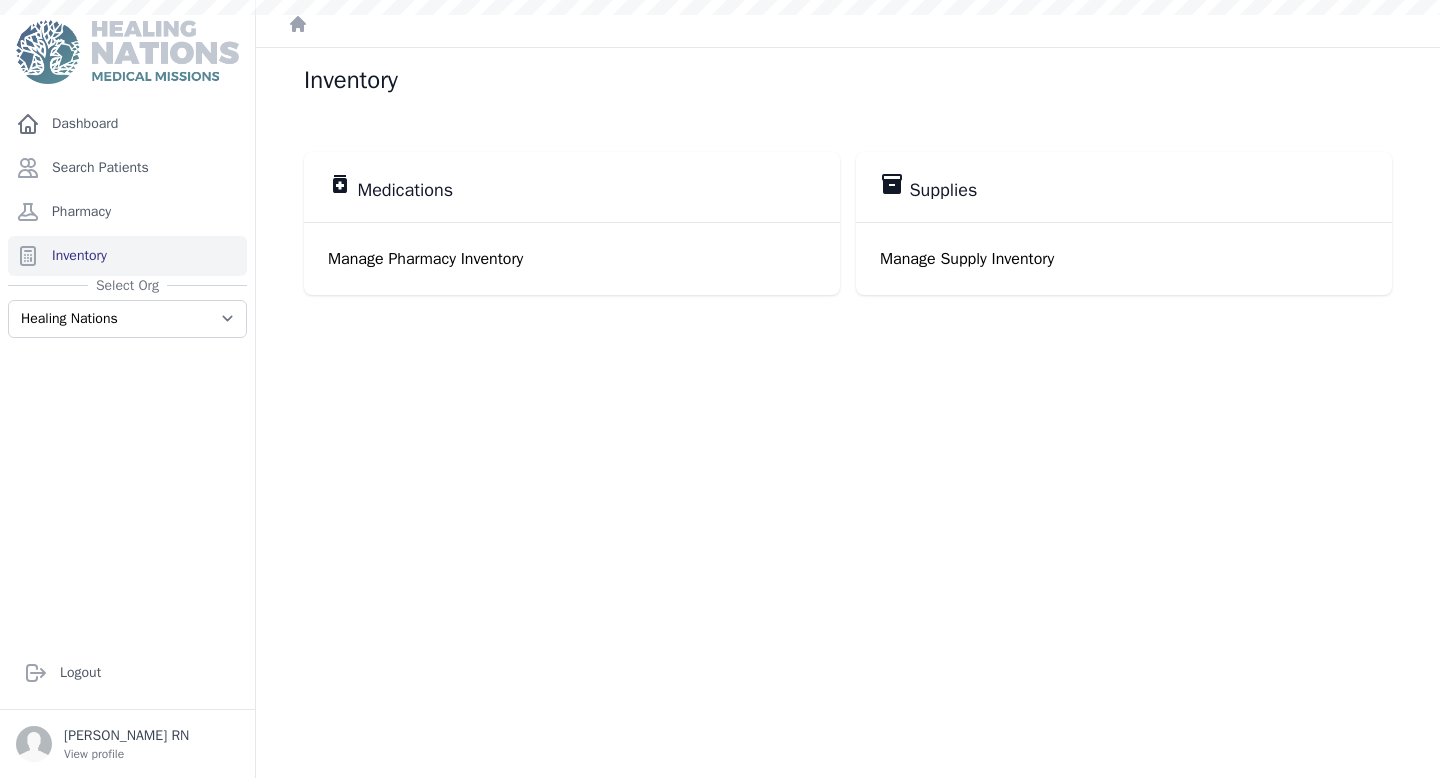 scroll, scrollTop: 0, scrollLeft: 0, axis: both 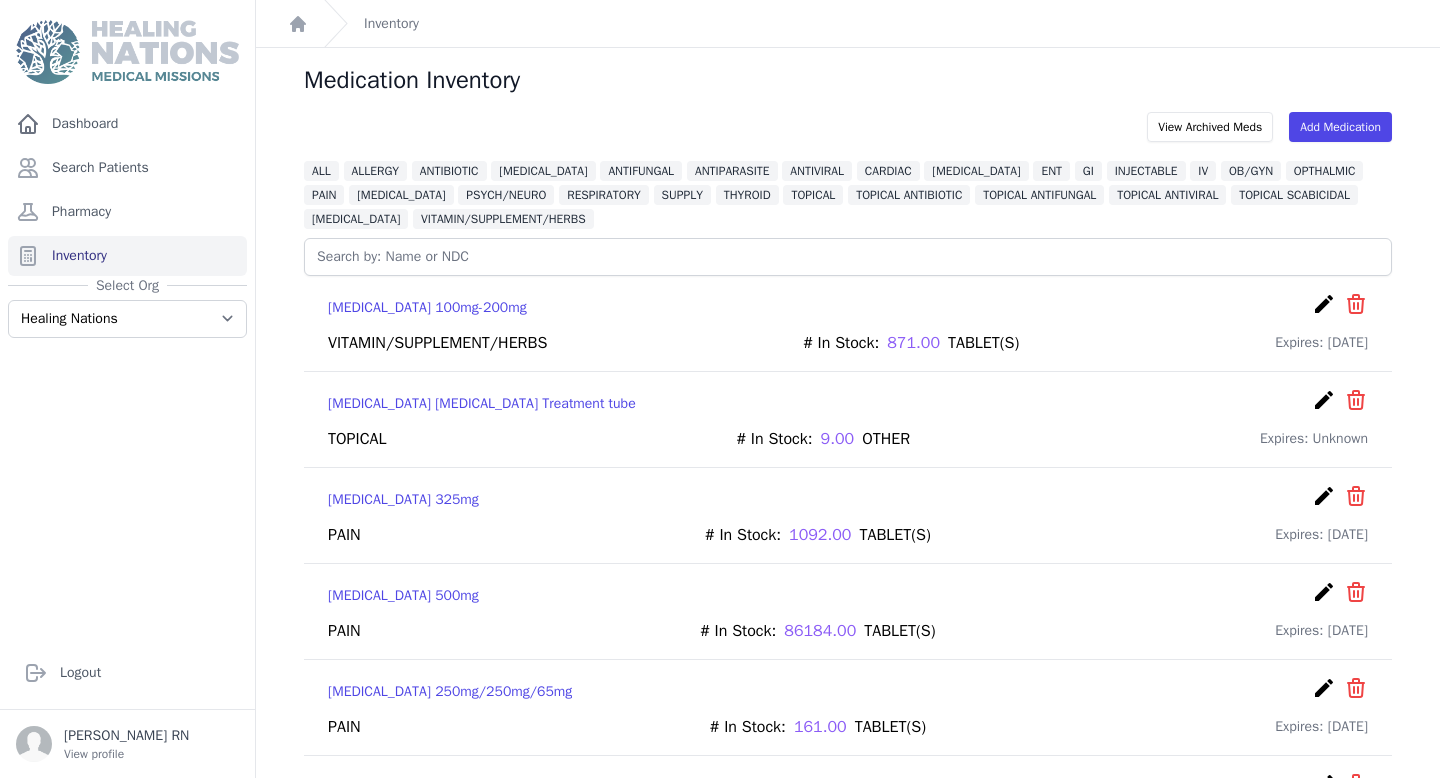 click on "5 Htp  100mg-200mg
create
​
Delete Medication 5-HTP
Are you sure? This action cannot be undone!
Confirm
Cancel
VITAMIN/SUPPLEMENT/HERBS
# In Stock:   871.00  TABLET(S)
Expires:  2027-01-01" at bounding box center [848, 323] 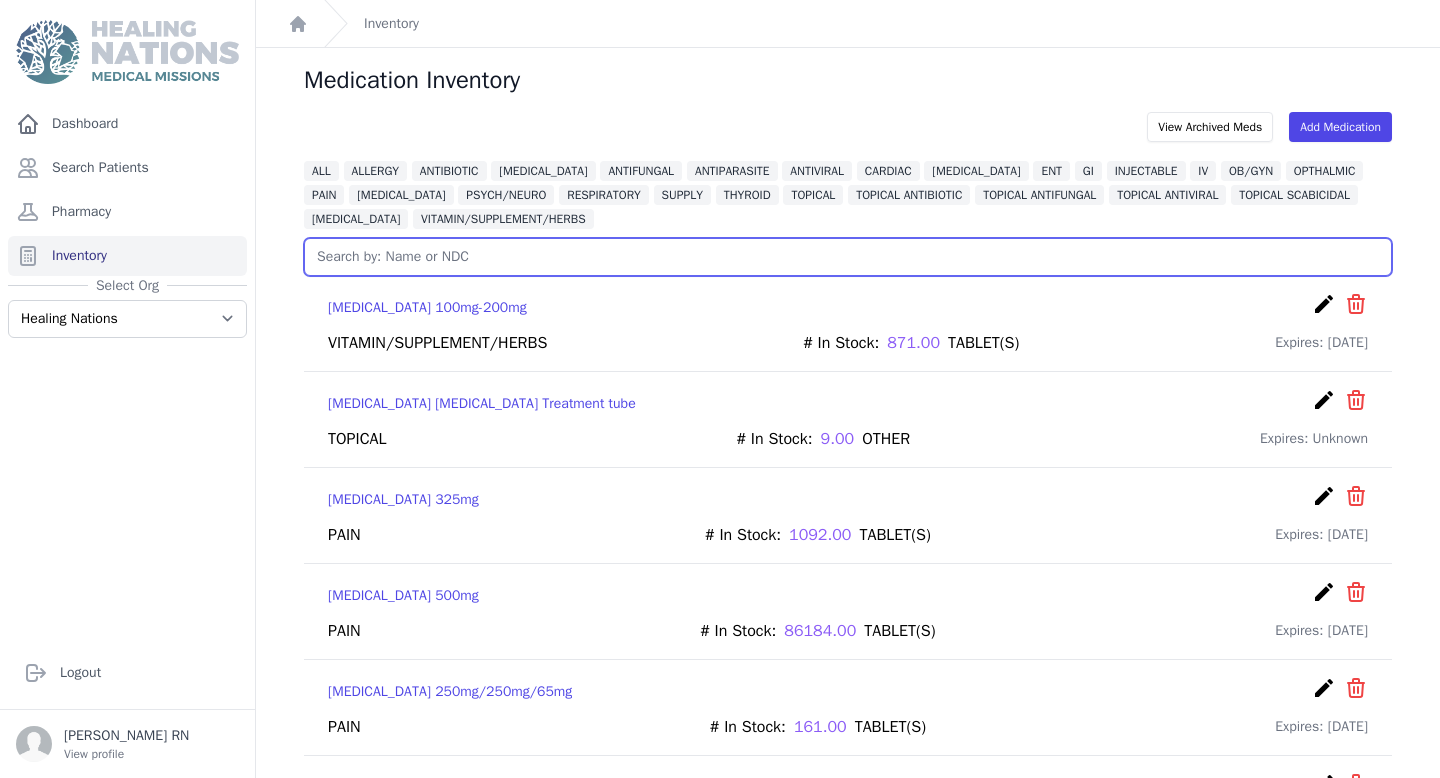 click at bounding box center [848, 257] 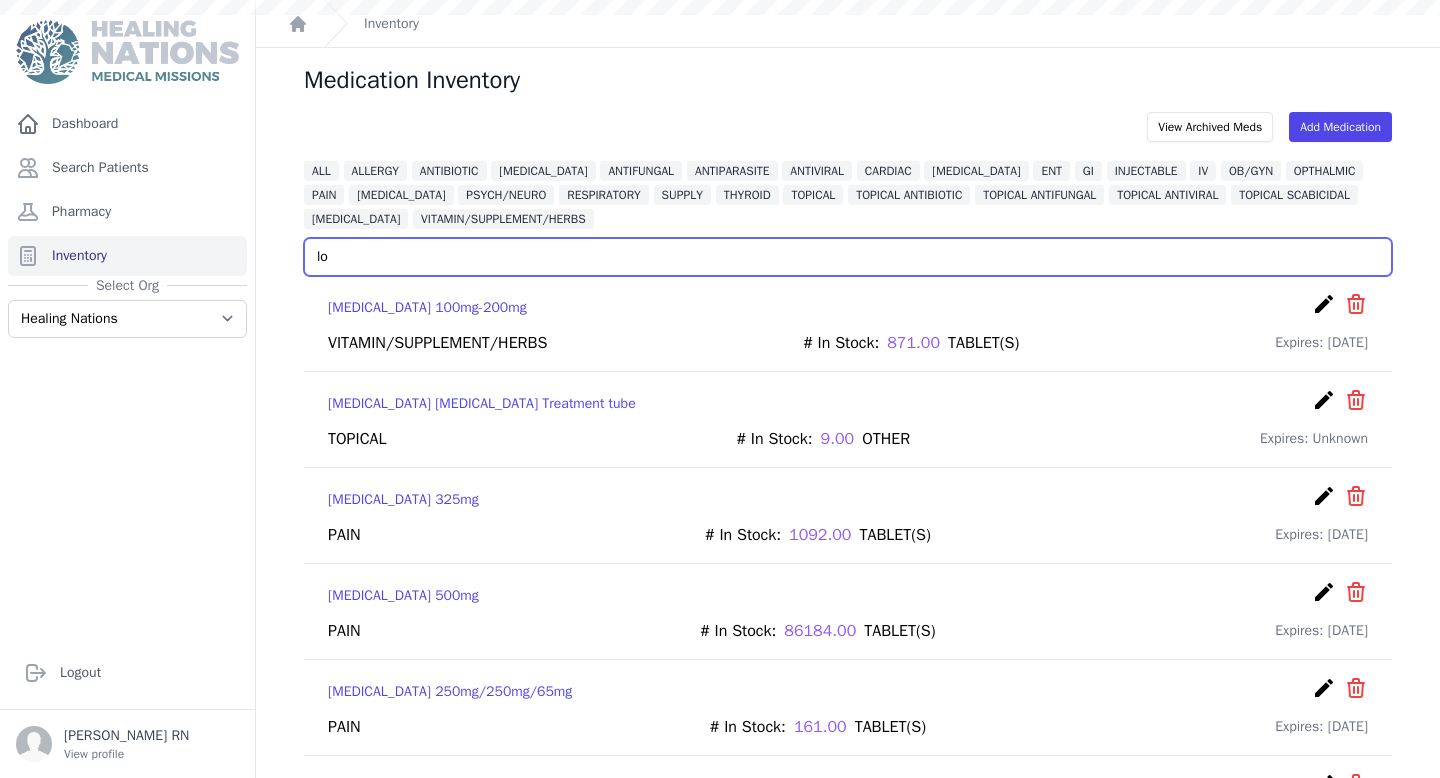 type on "lot" 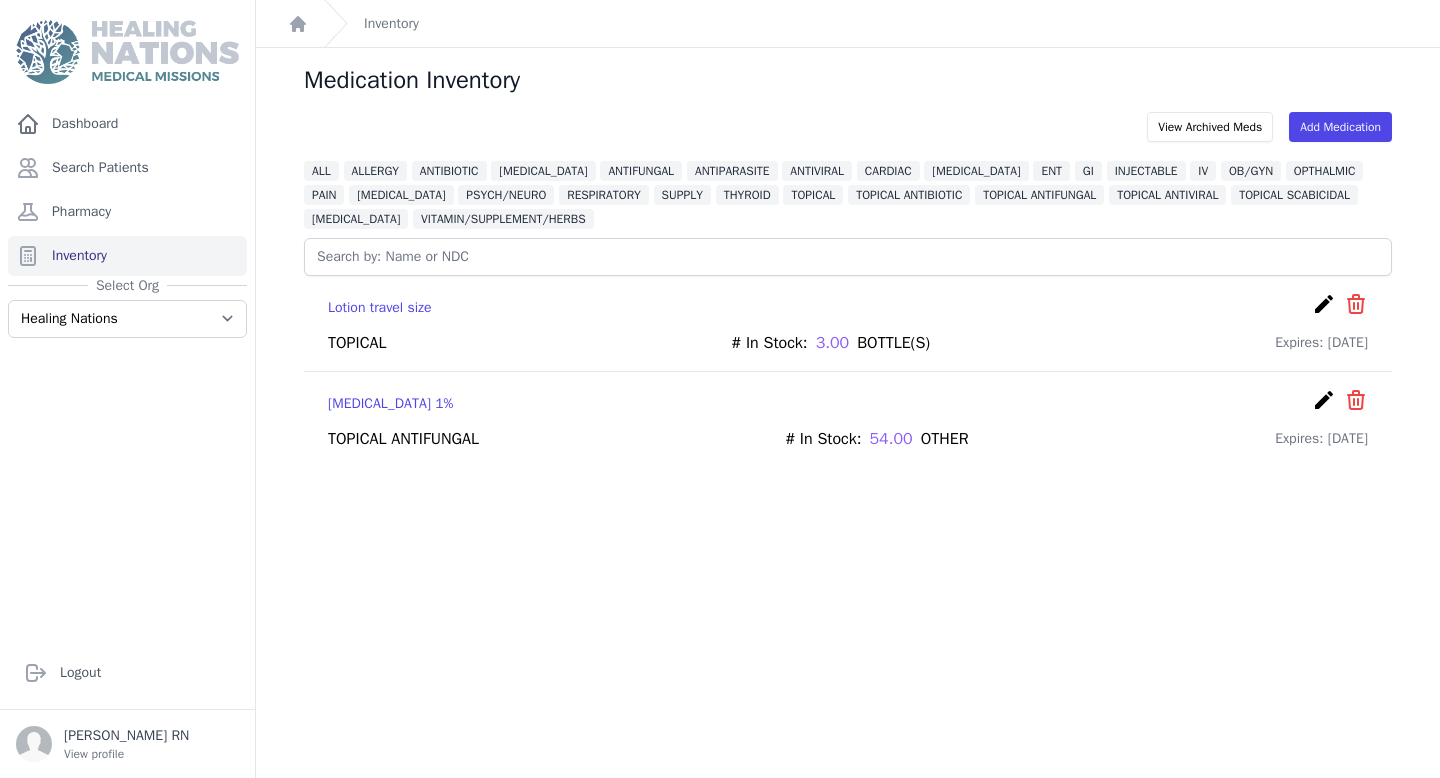 click on "create" at bounding box center [1324, 304] 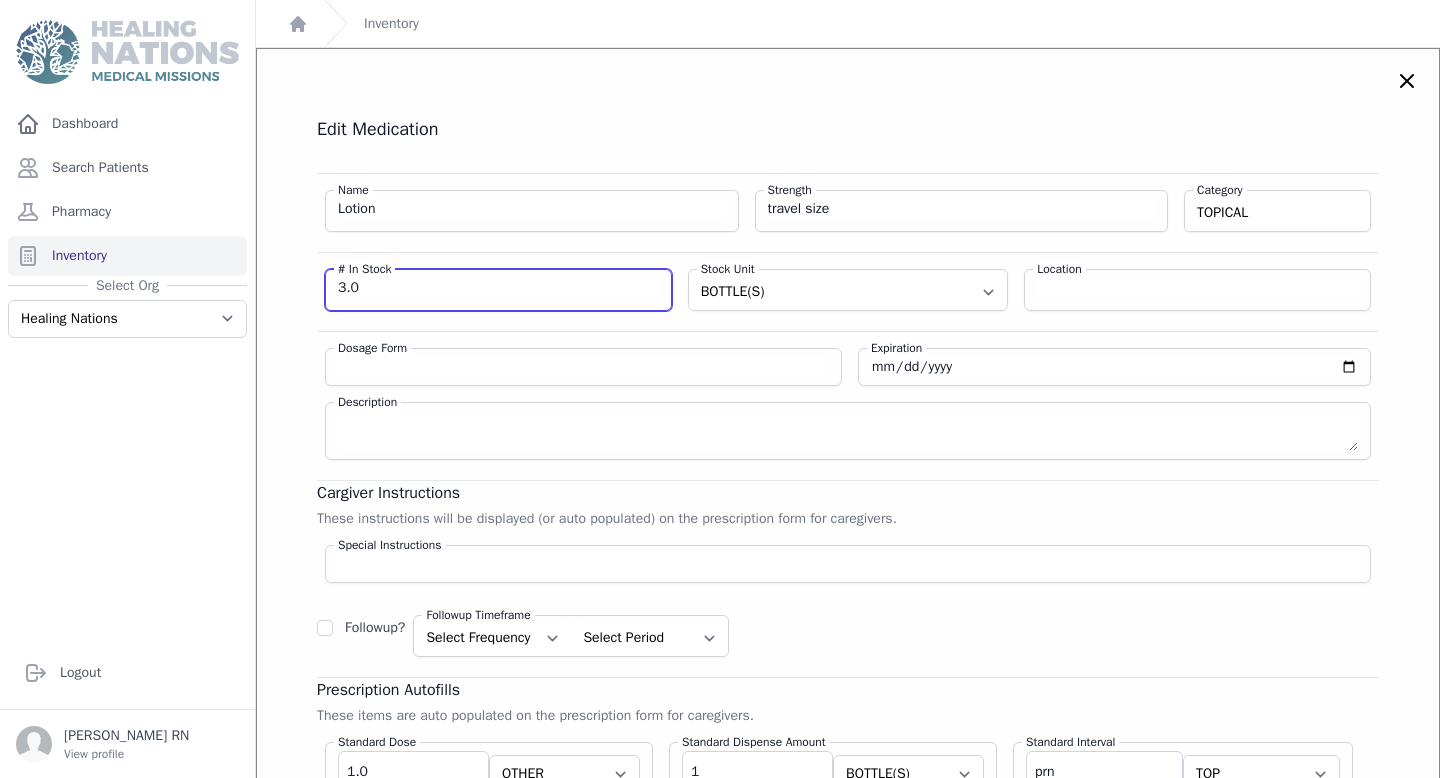 click on "3.0" at bounding box center (498, 288) 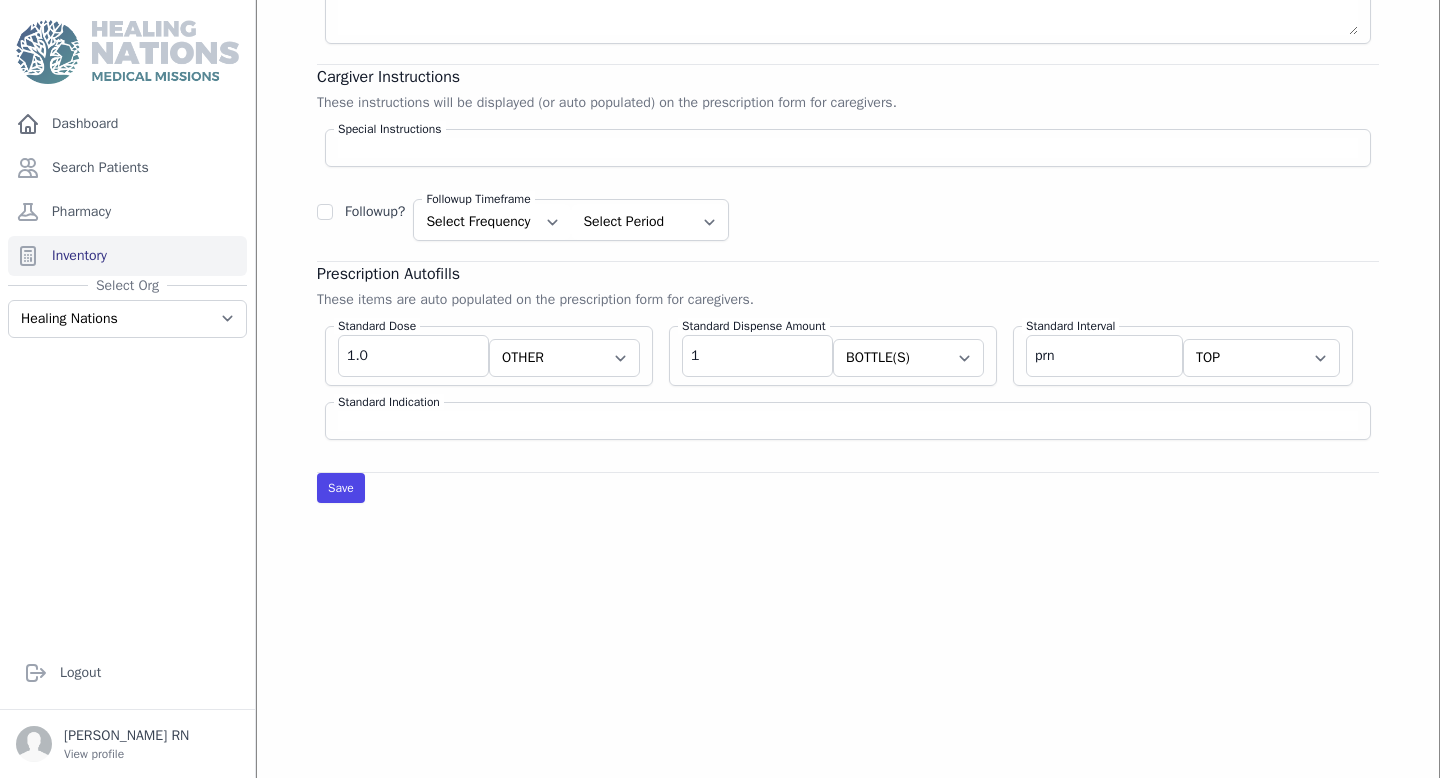 scroll, scrollTop: 415, scrollLeft: 0, axis: vertical 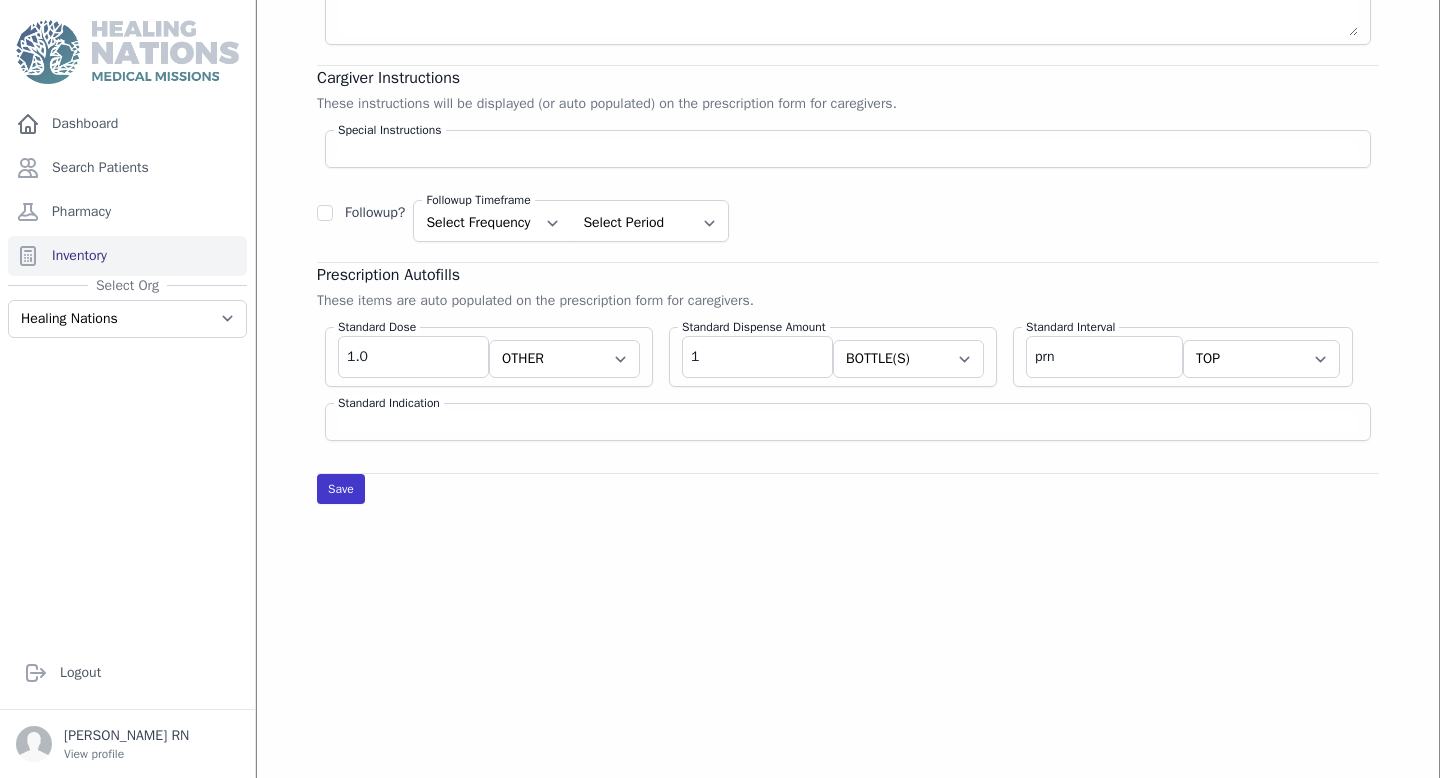 type on "2.0" 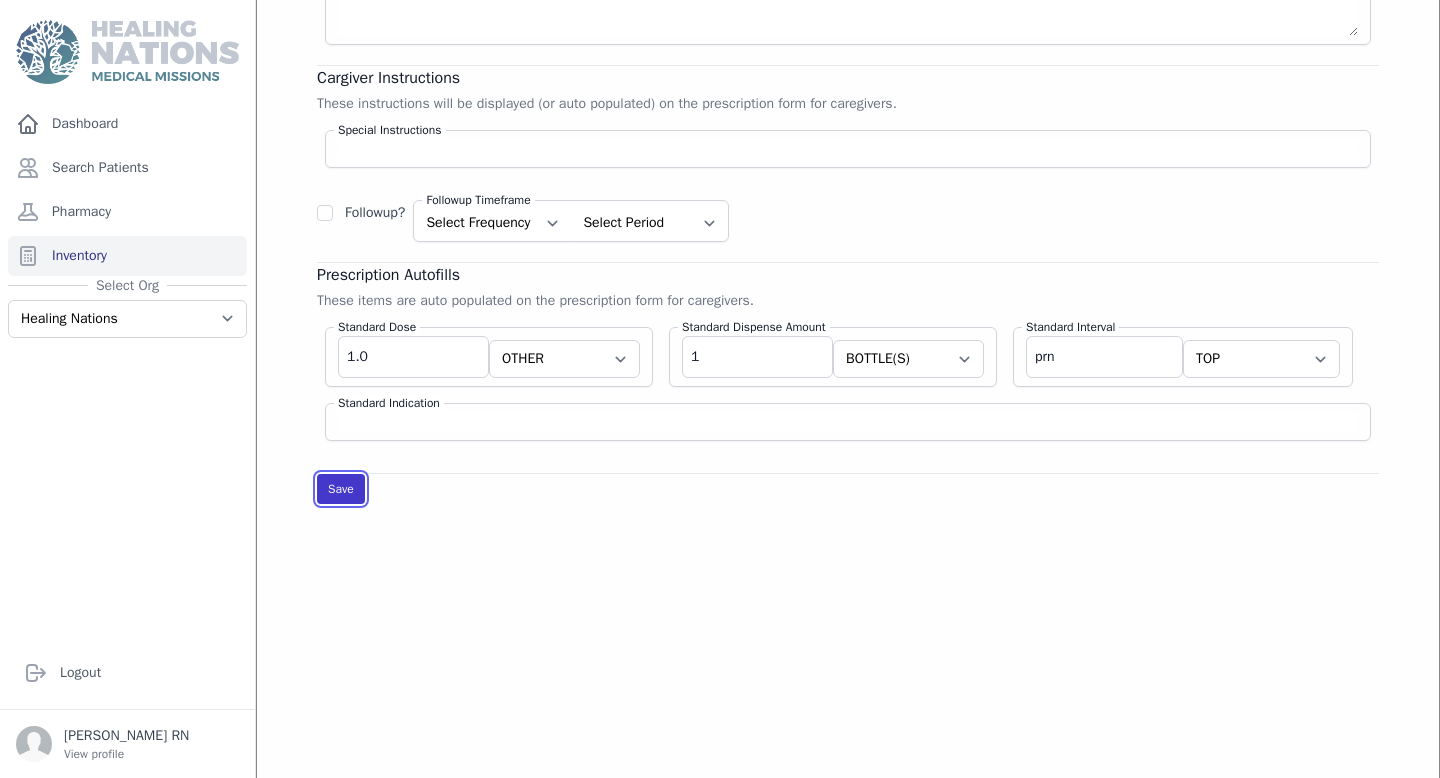 click on "Save" at bounding box center [341, 489] 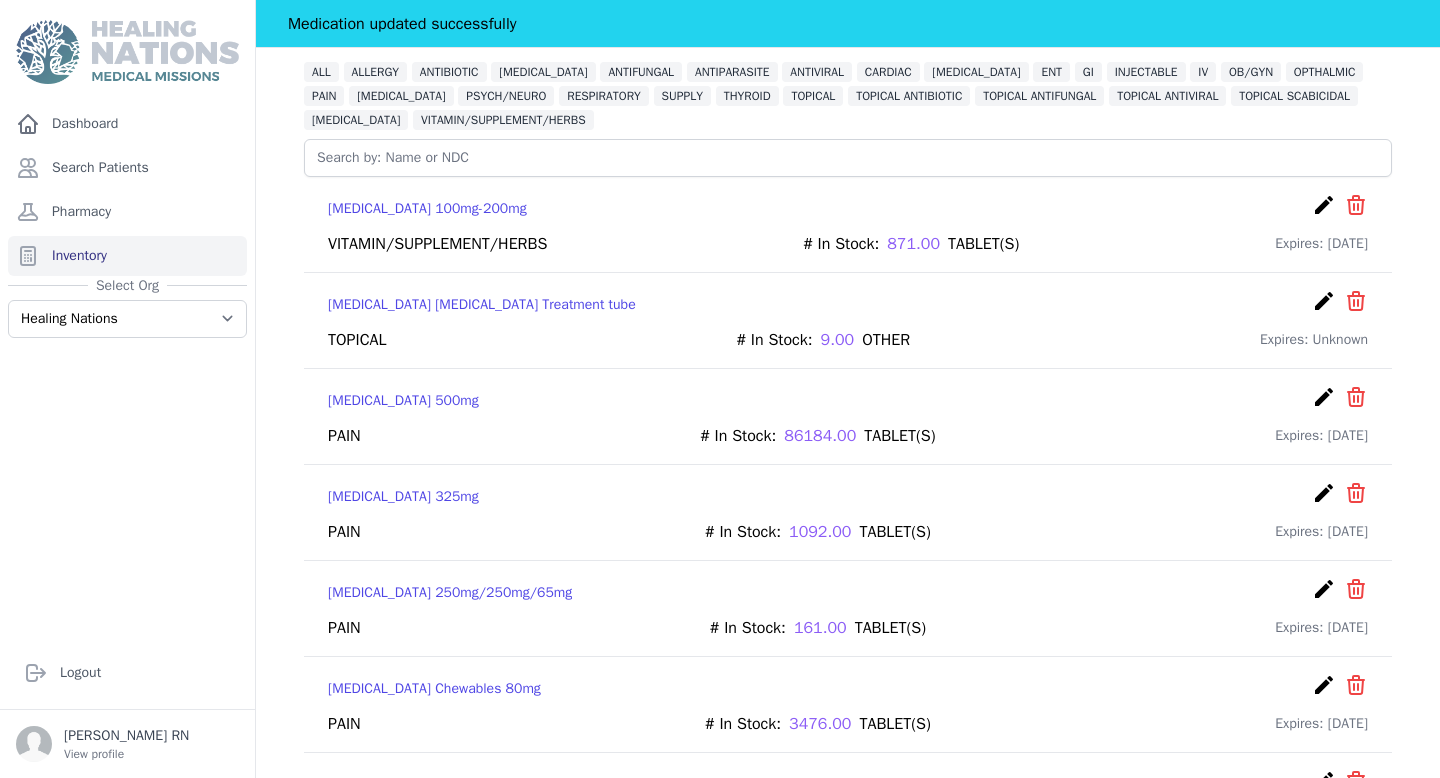 scroll, scrollTop: 0, scrollLeft: 0, axis: both 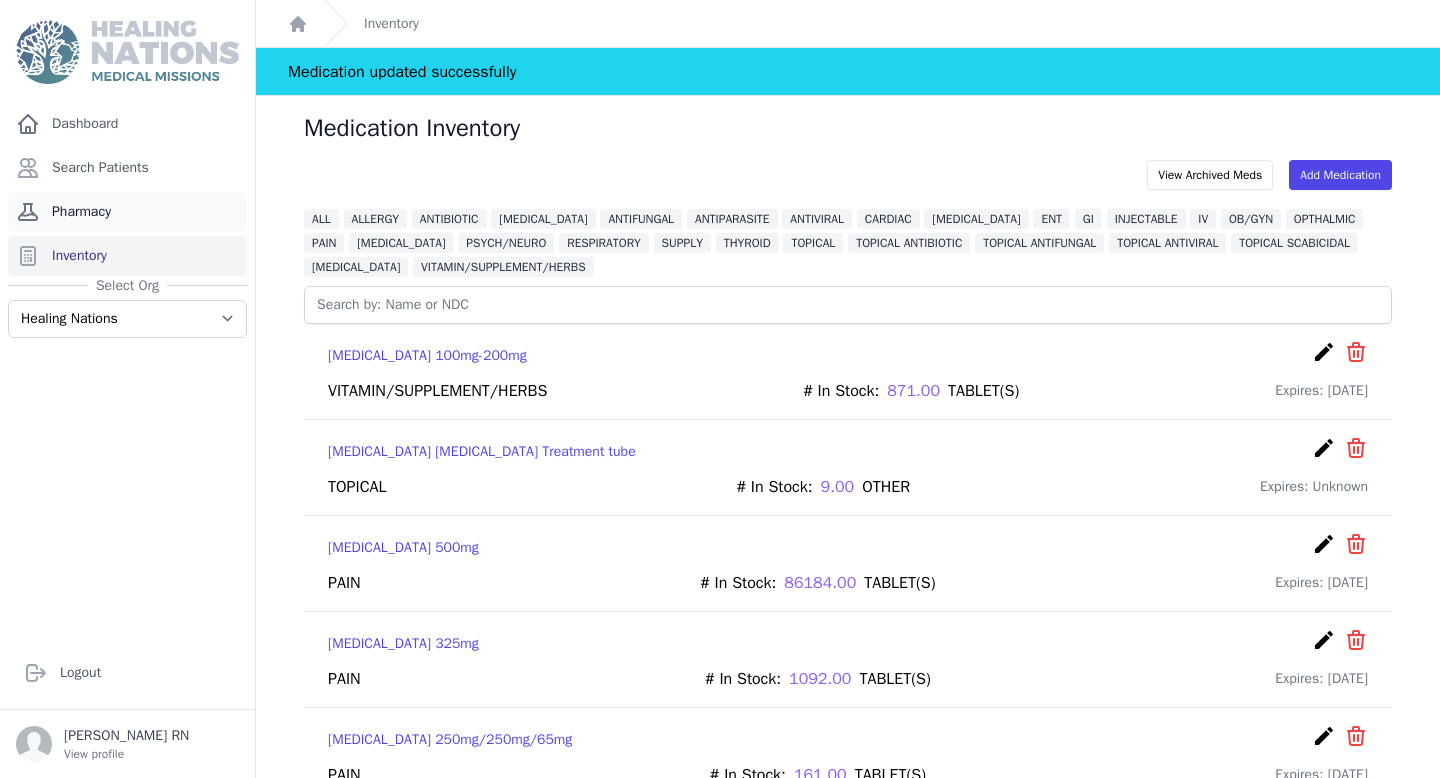 click on "Pharmacy" at bounding box center [127, 212] 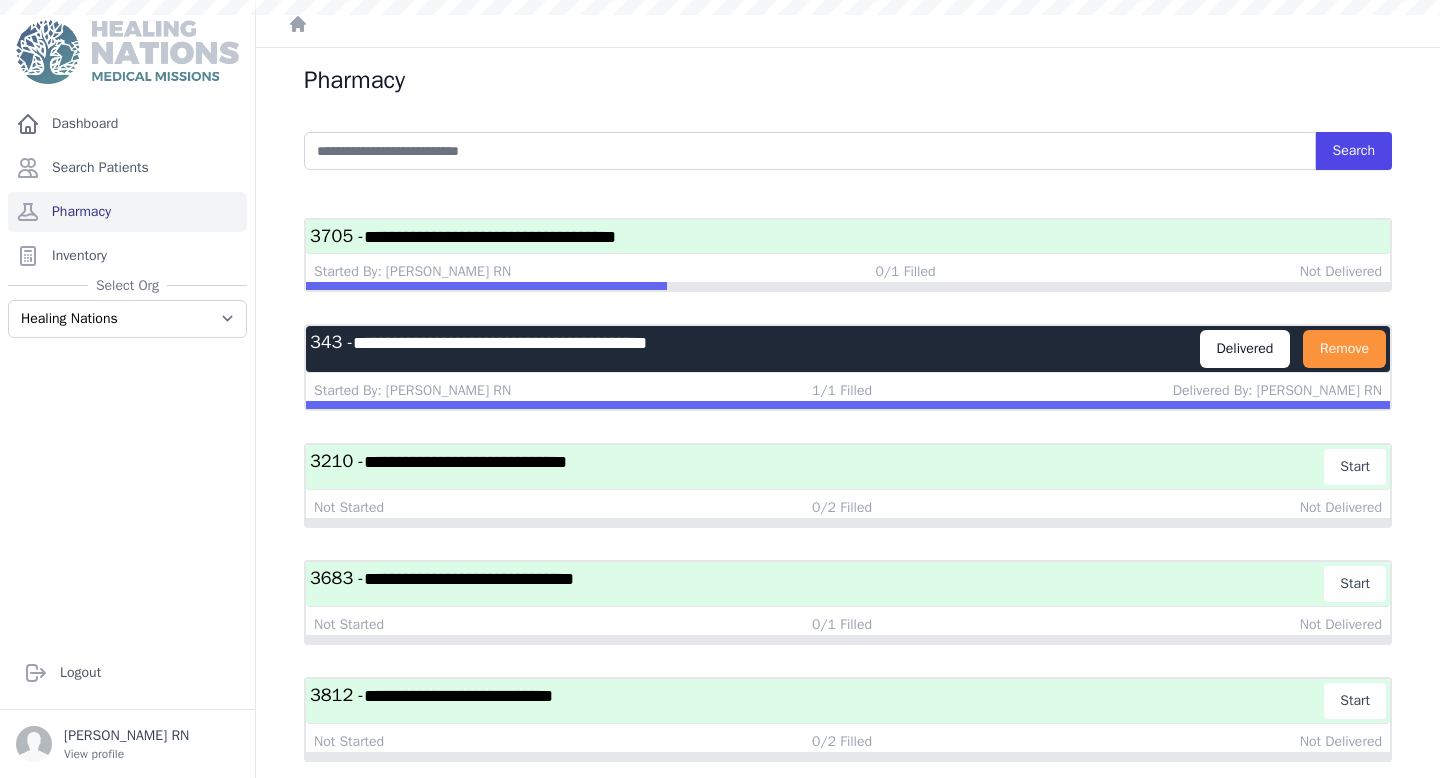 scroll, scrollTop: 0, scrollLeft: 0, axis: both 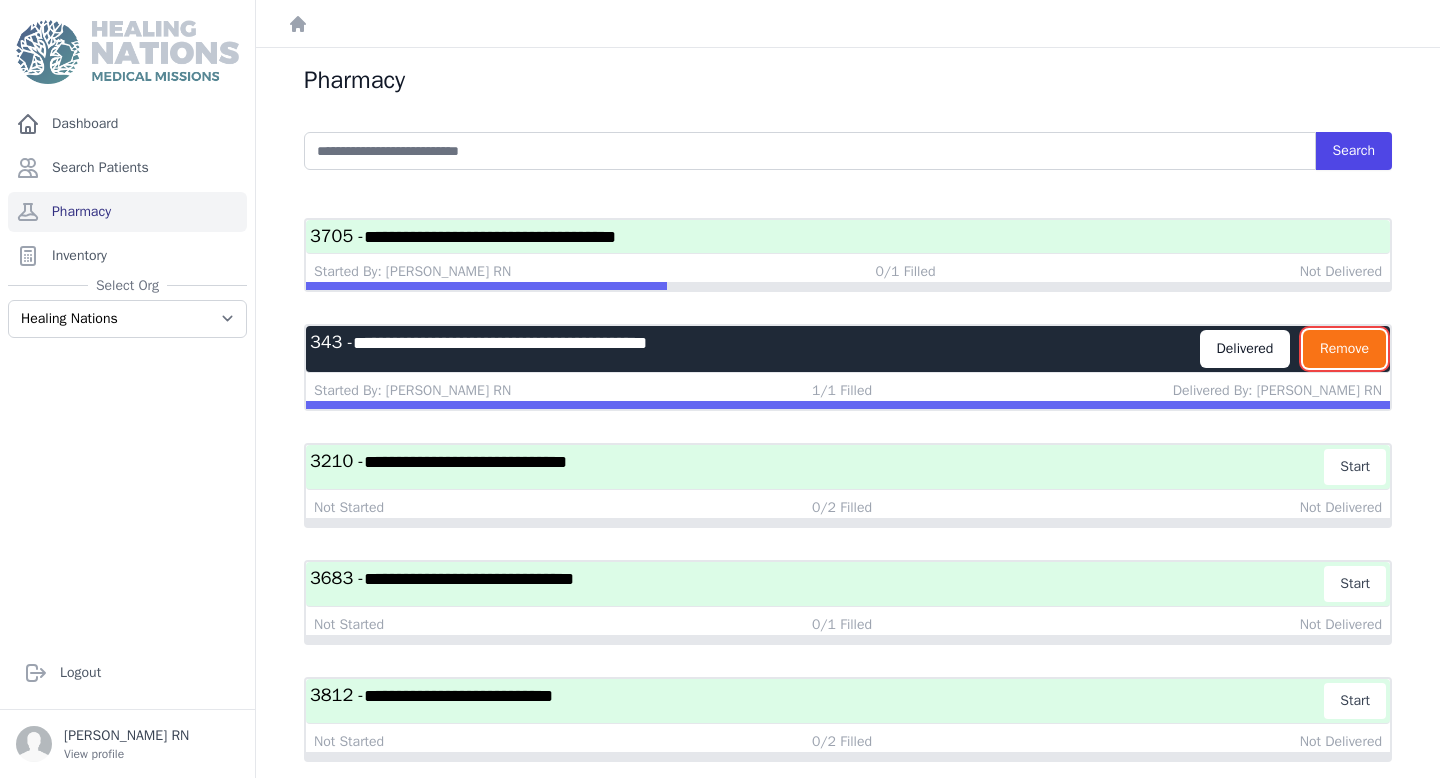 click on "Remove" at bounding box center (1344, 349) 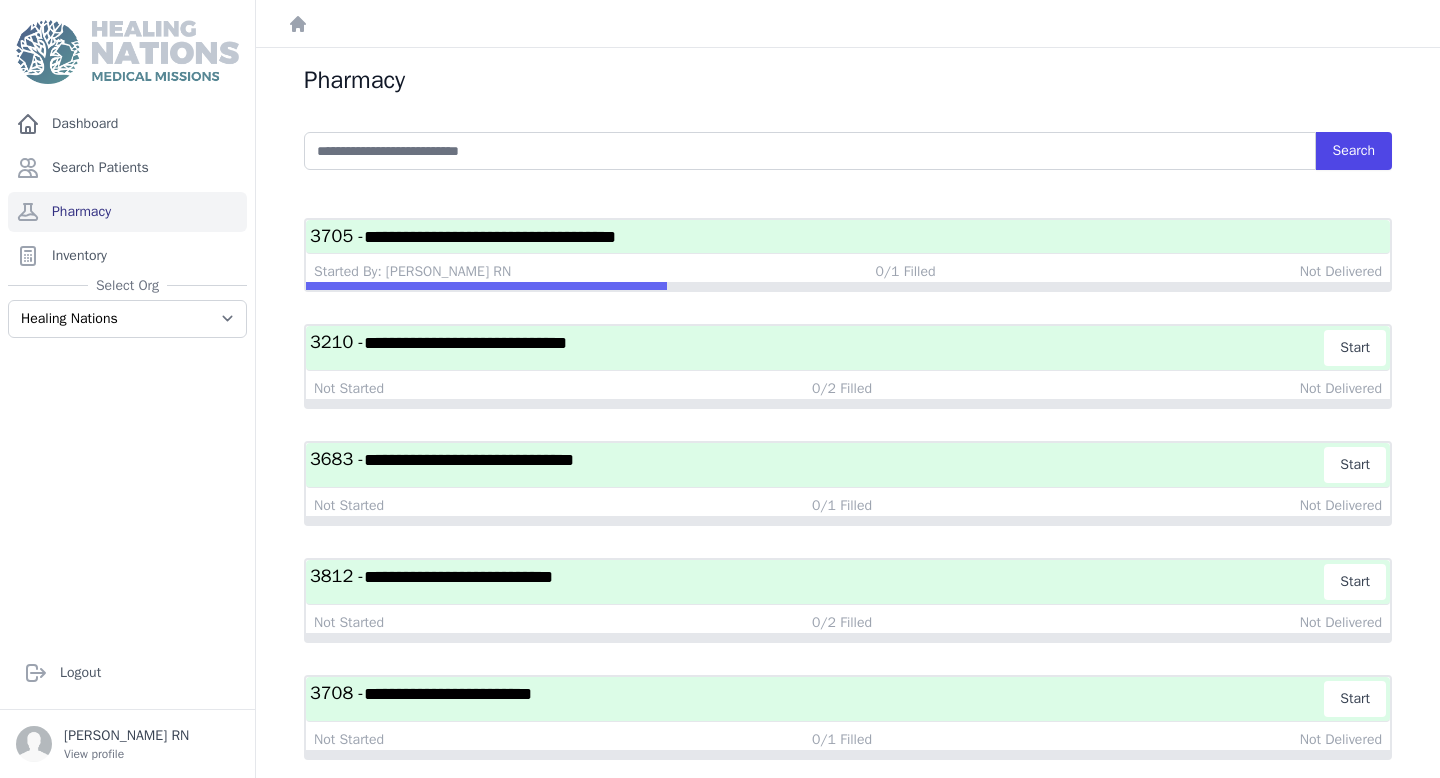 click on "**********" at bounding box center (848, 237) 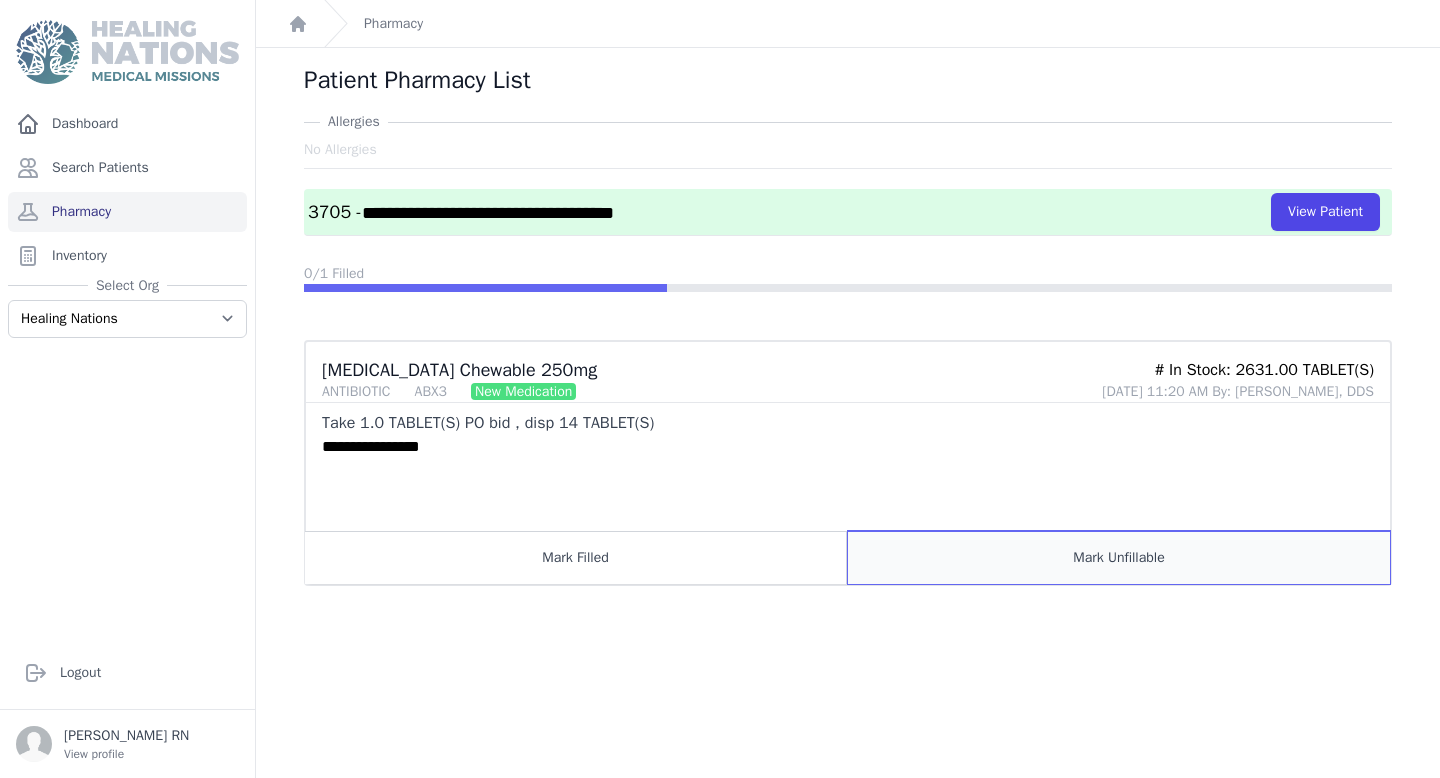 click on "Mark Unfillable" at bounding box center (1119, 557) 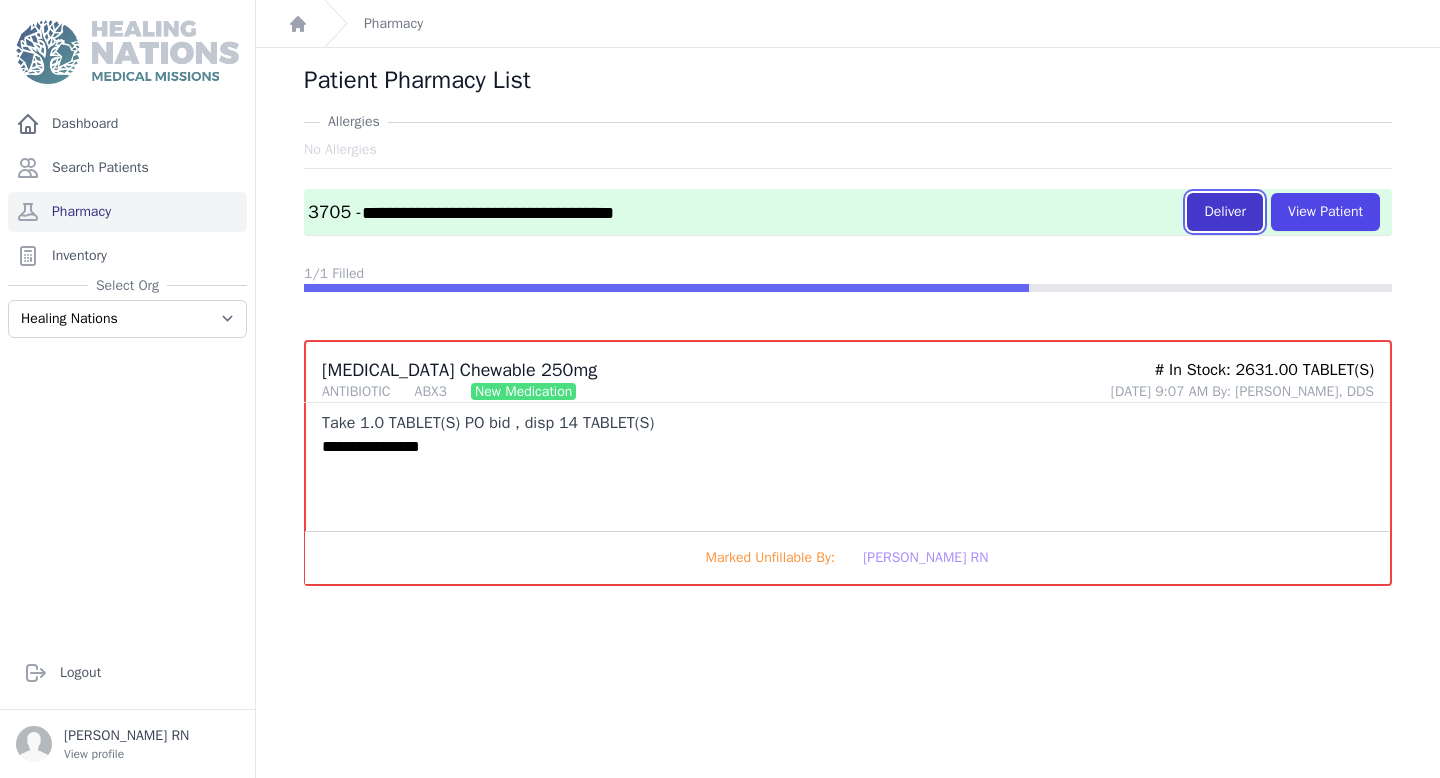 click on "Deliver" at bounding box center (1225, 212) 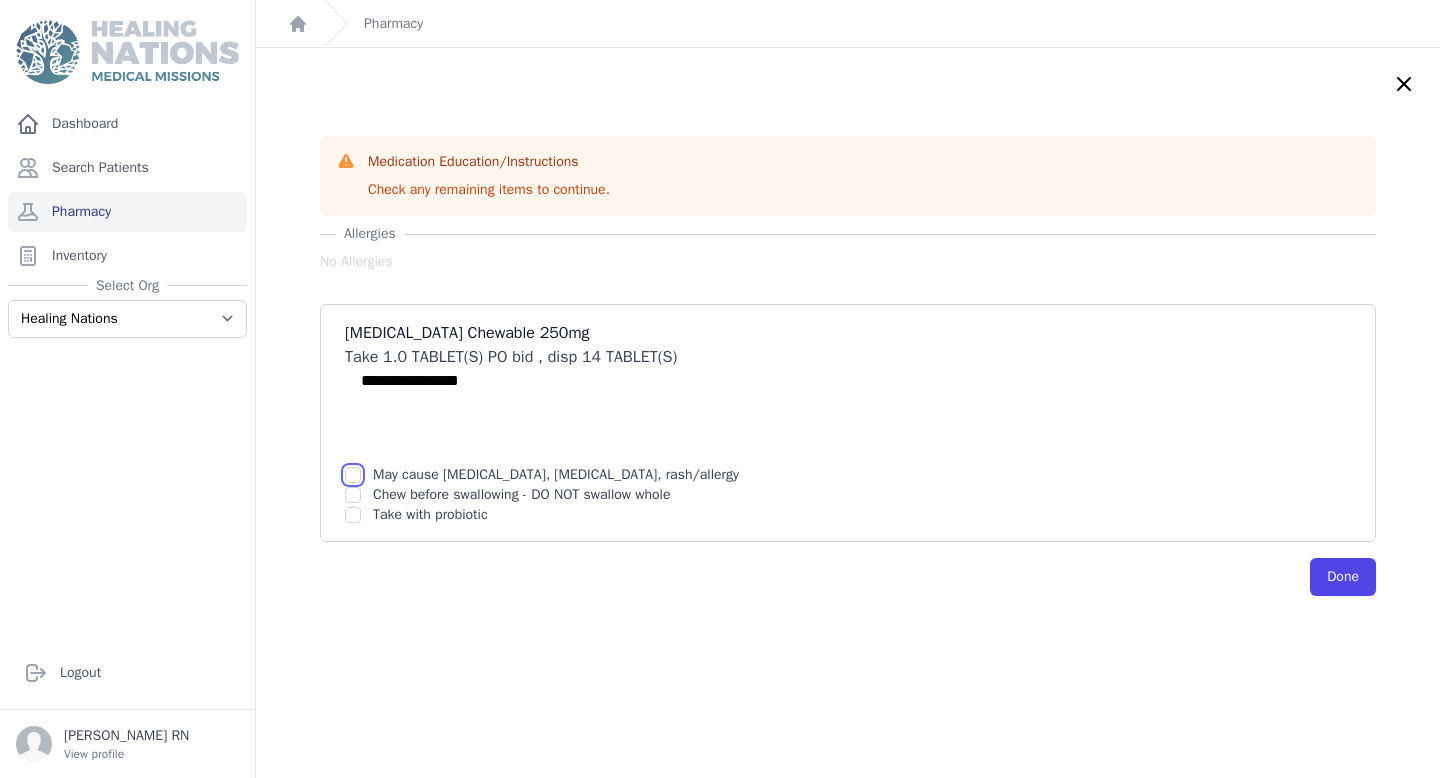 click at bounding box center (353, 475) 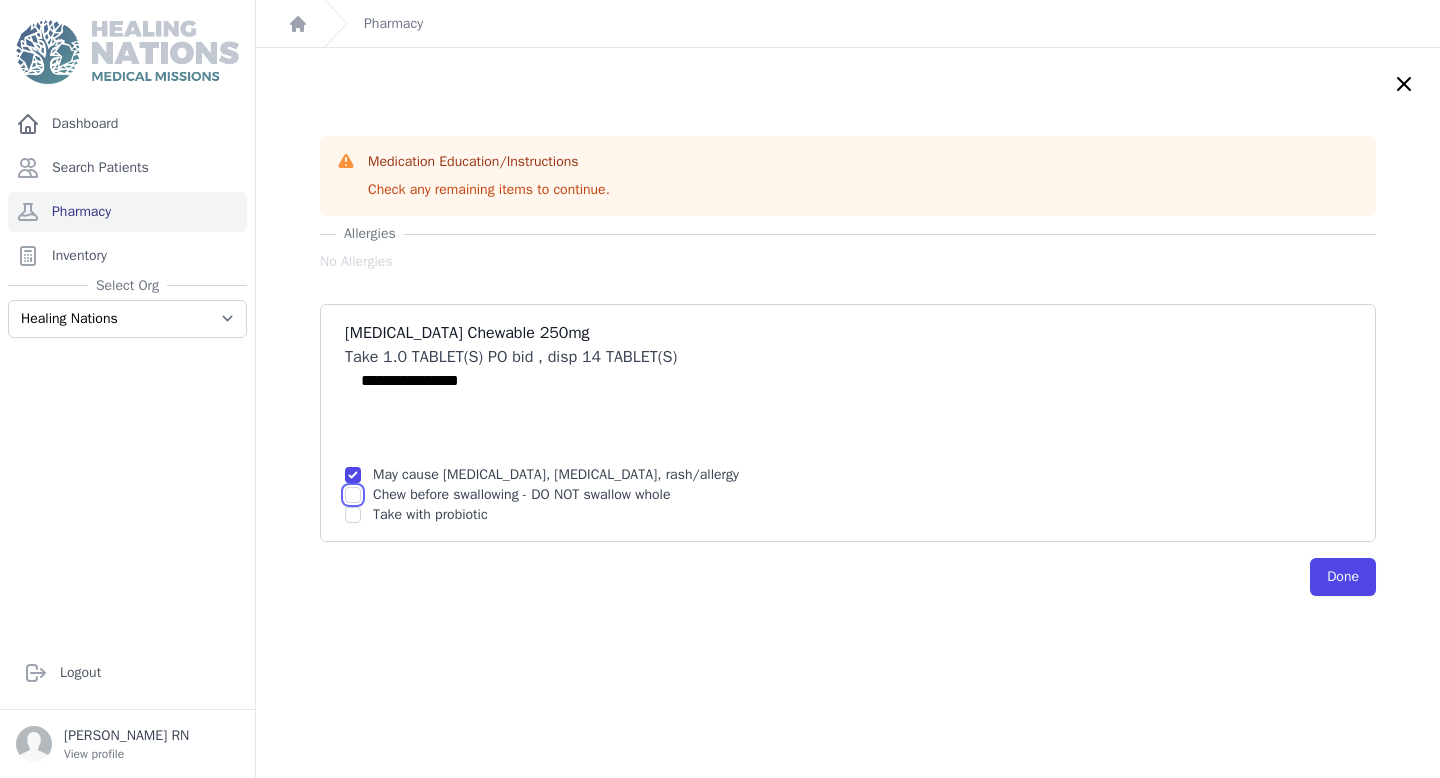 click at bounding box center [353, 475] 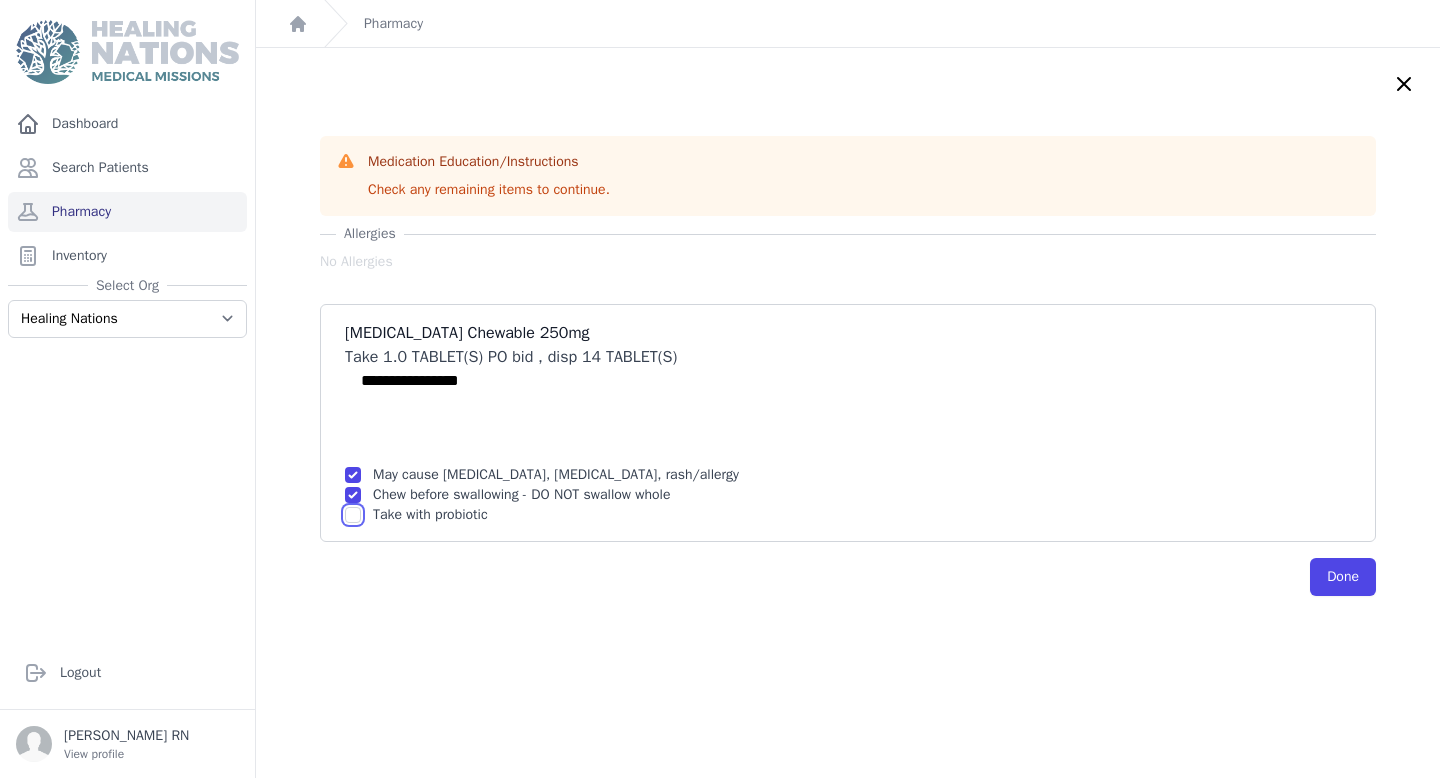 click at bounding box center (353, 475) 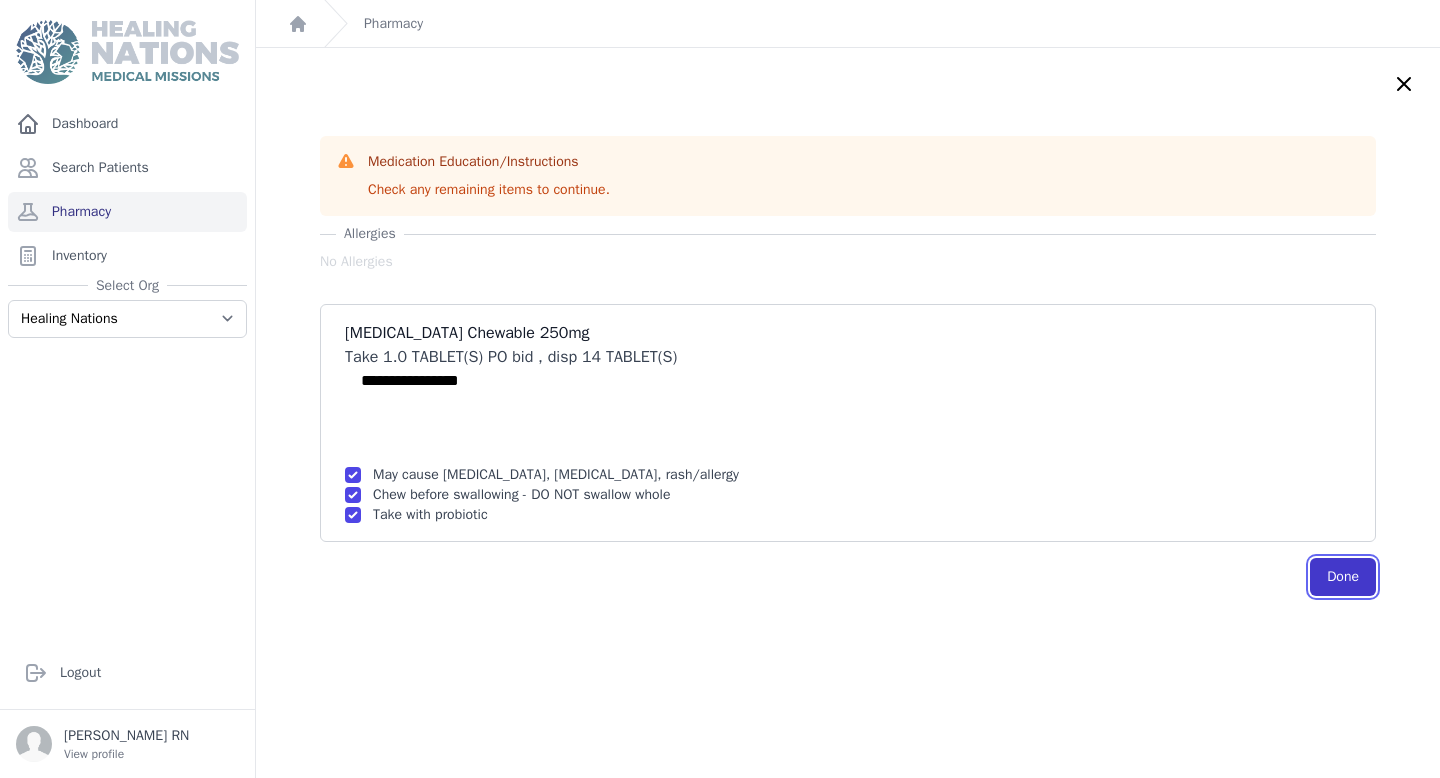 click on "Done" at bounding box center (1343, 577) 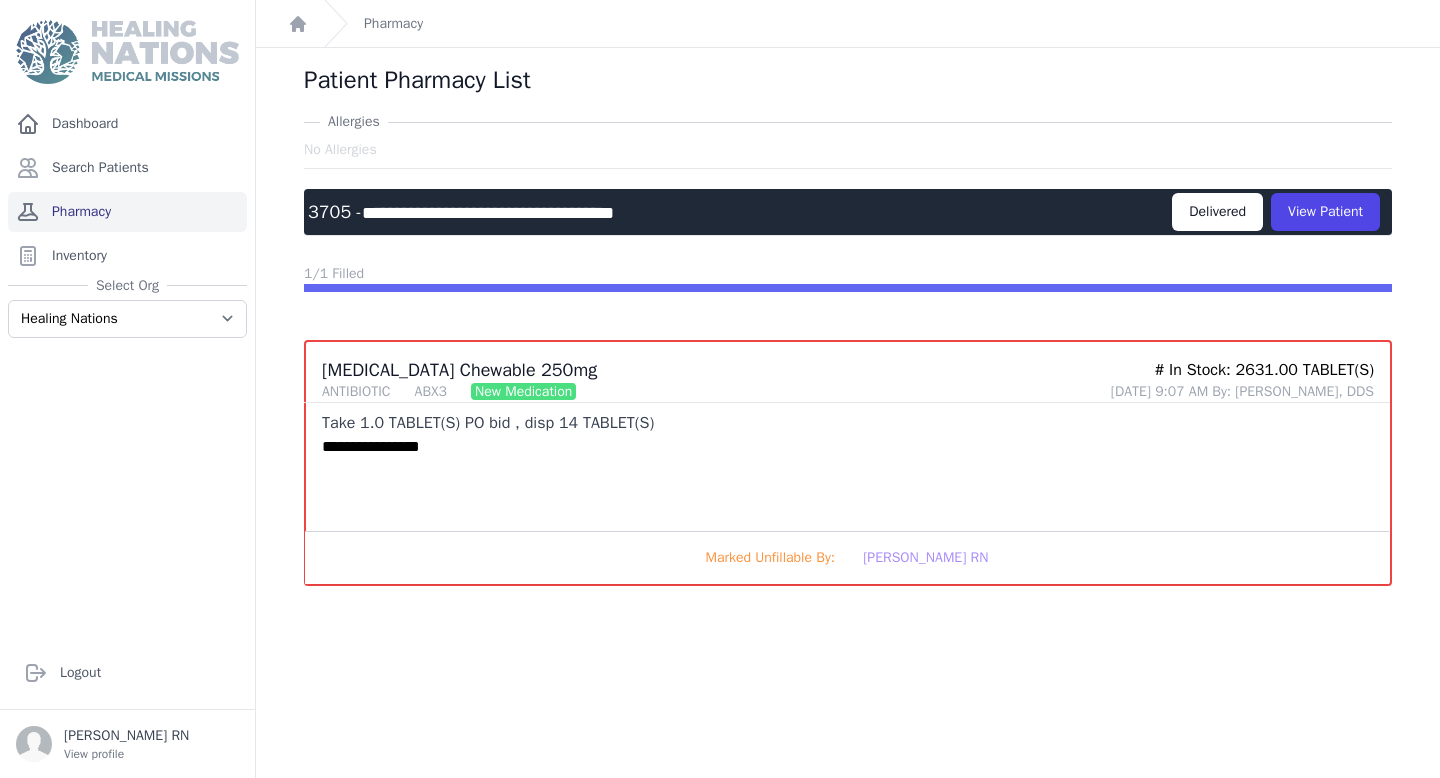 click on "Pharmacy" at bounding box center [127, 212] 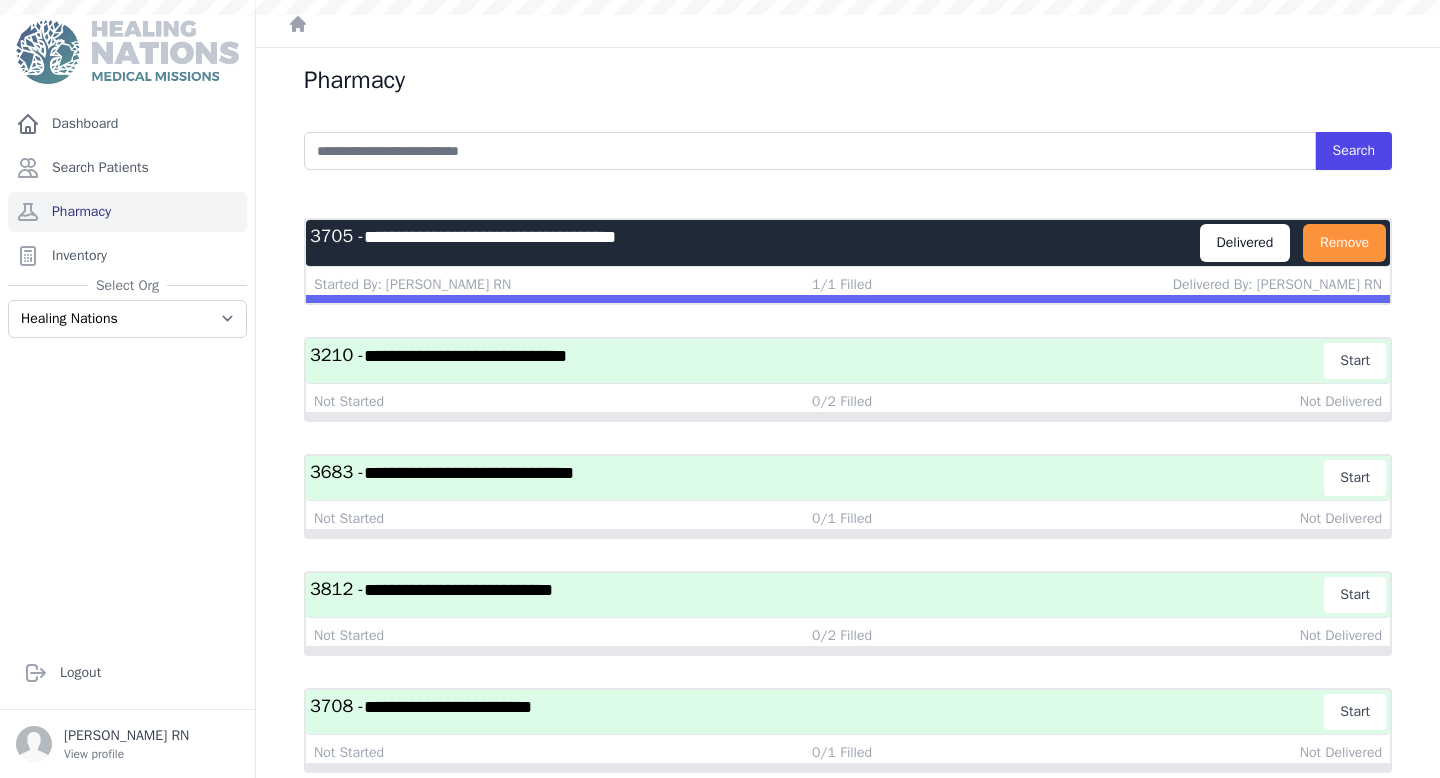 scroll, scrollTop: 0, scrollLeft: 0, axis: both 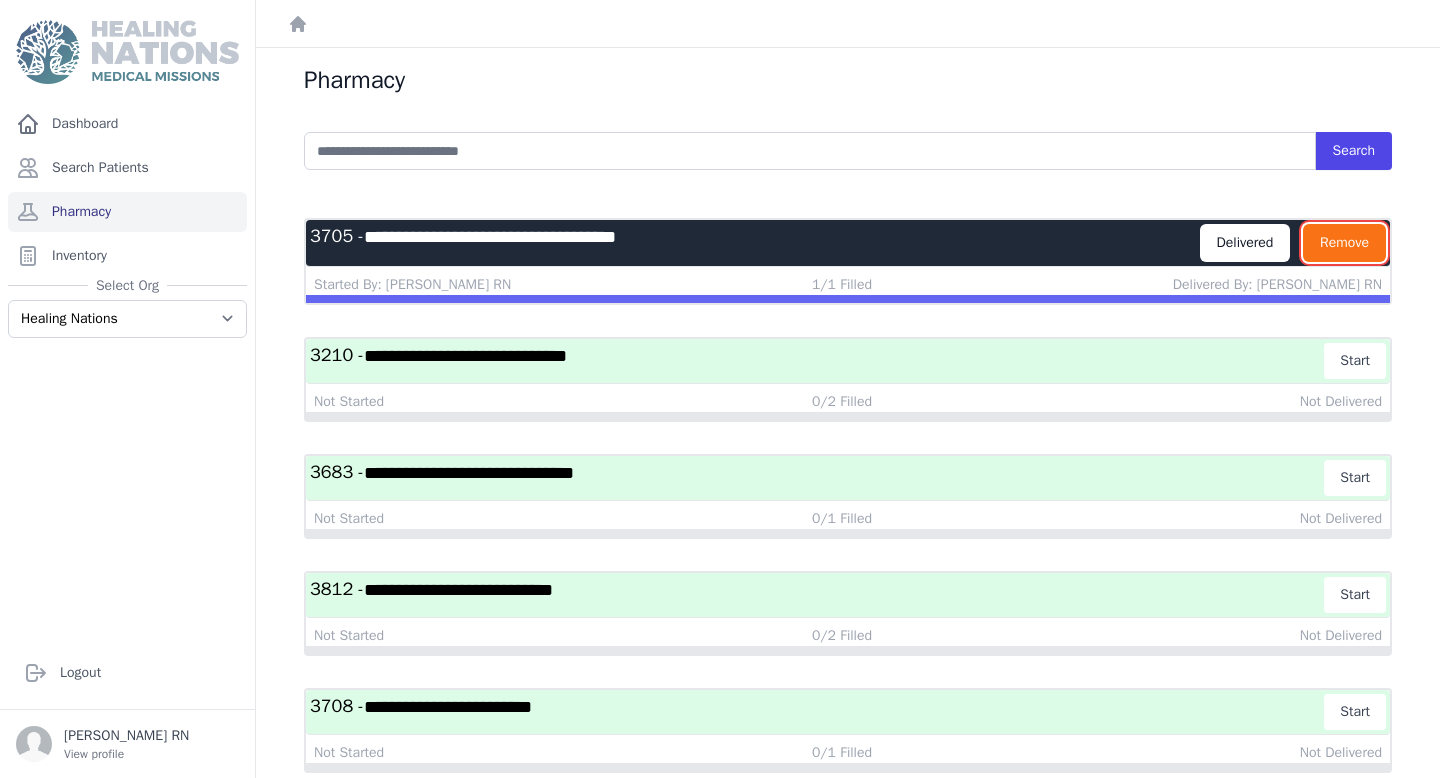 click on "Remove" at bounding box center [1344, 243] 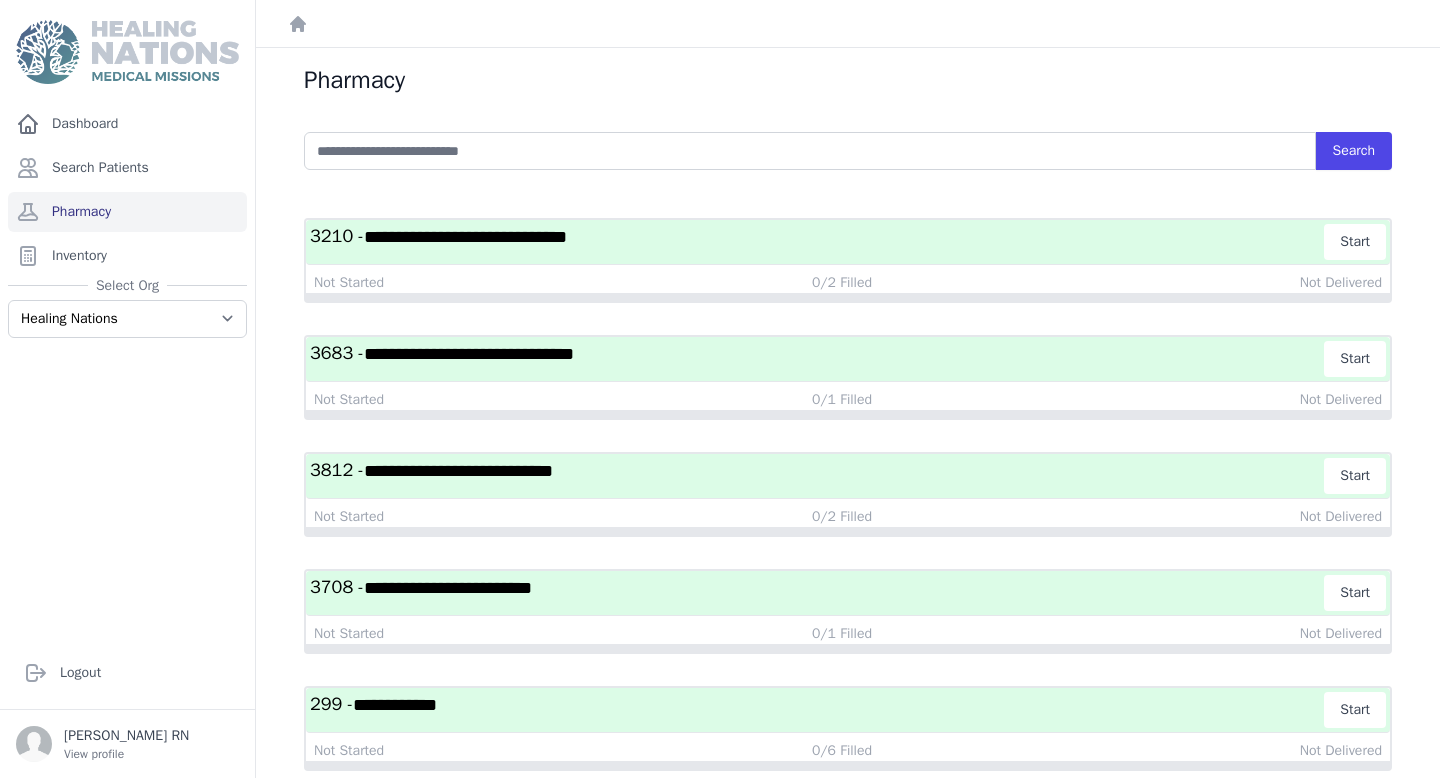 click on "**********" at bounding box center [817, 242] 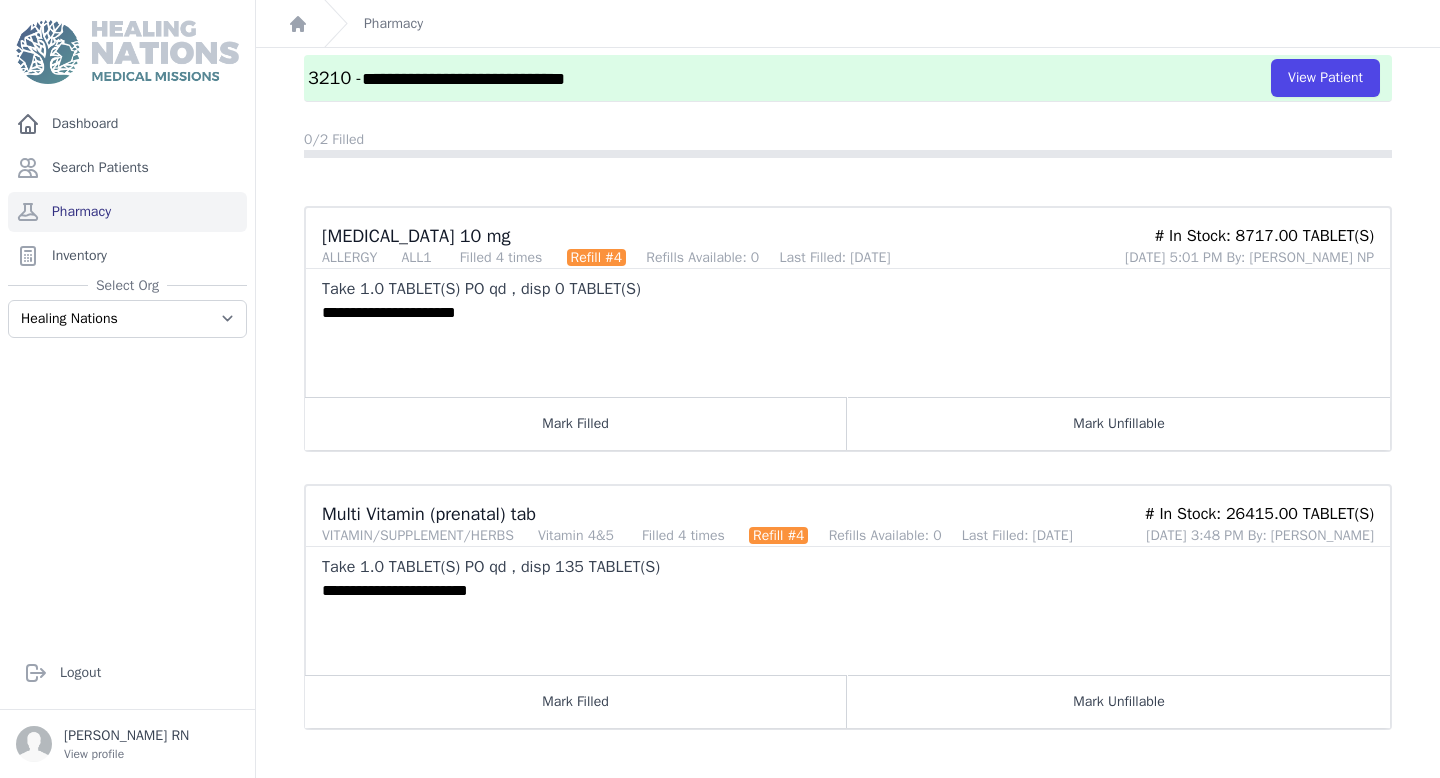 scroll, scrollTop: 144, scrollLeft: 0, axis: vertical 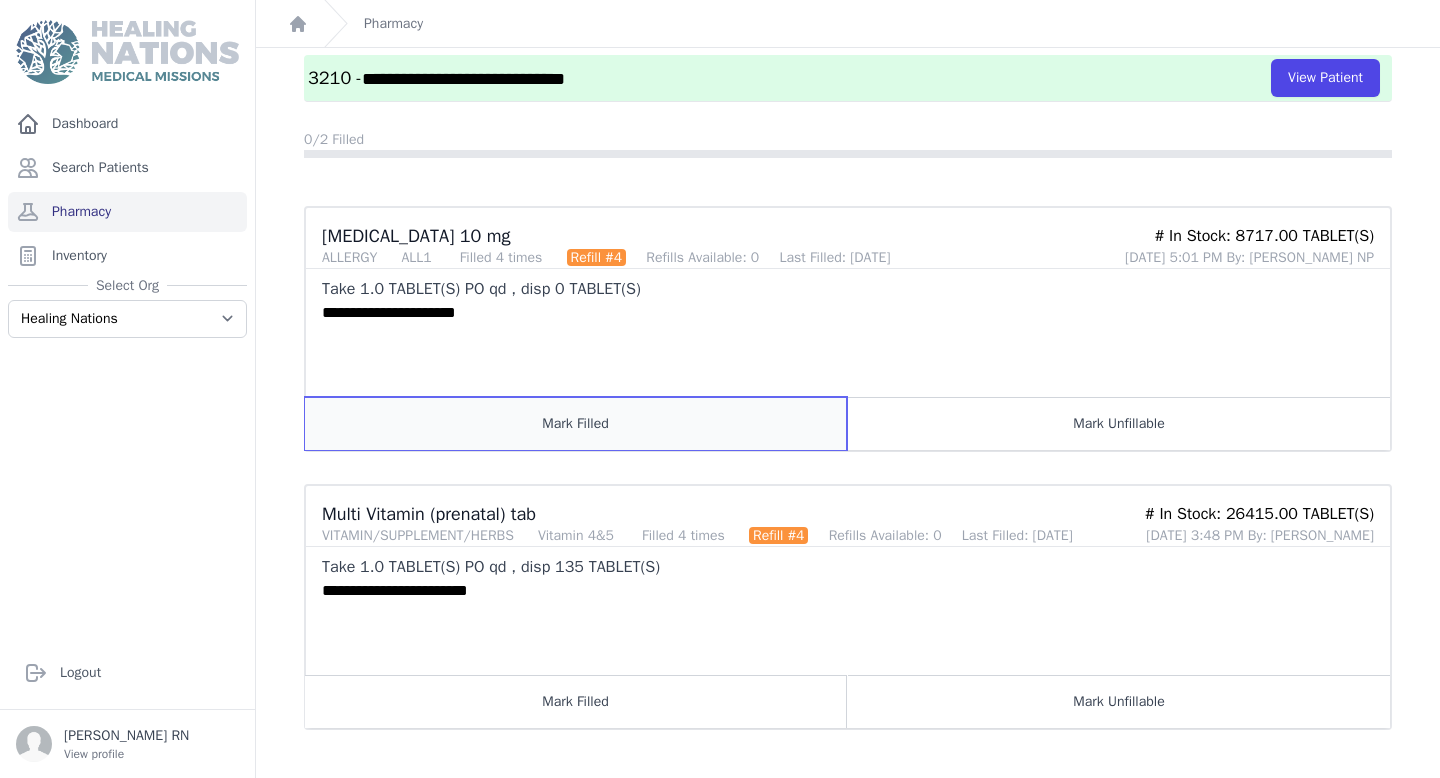 click on "Mark Filled" at bounding box center (576, 423) 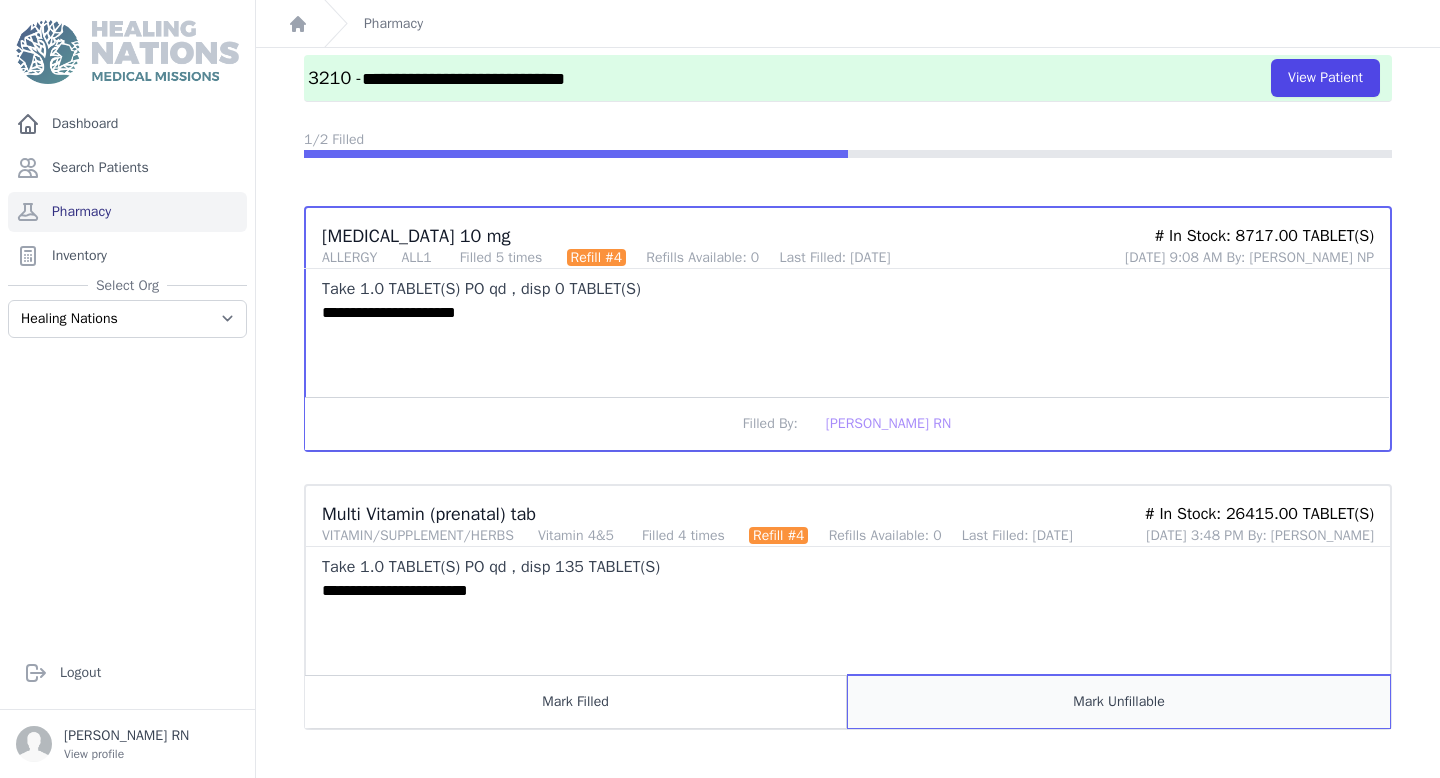 click on "Mark Unfillable" at bounding box center [1119, 701] 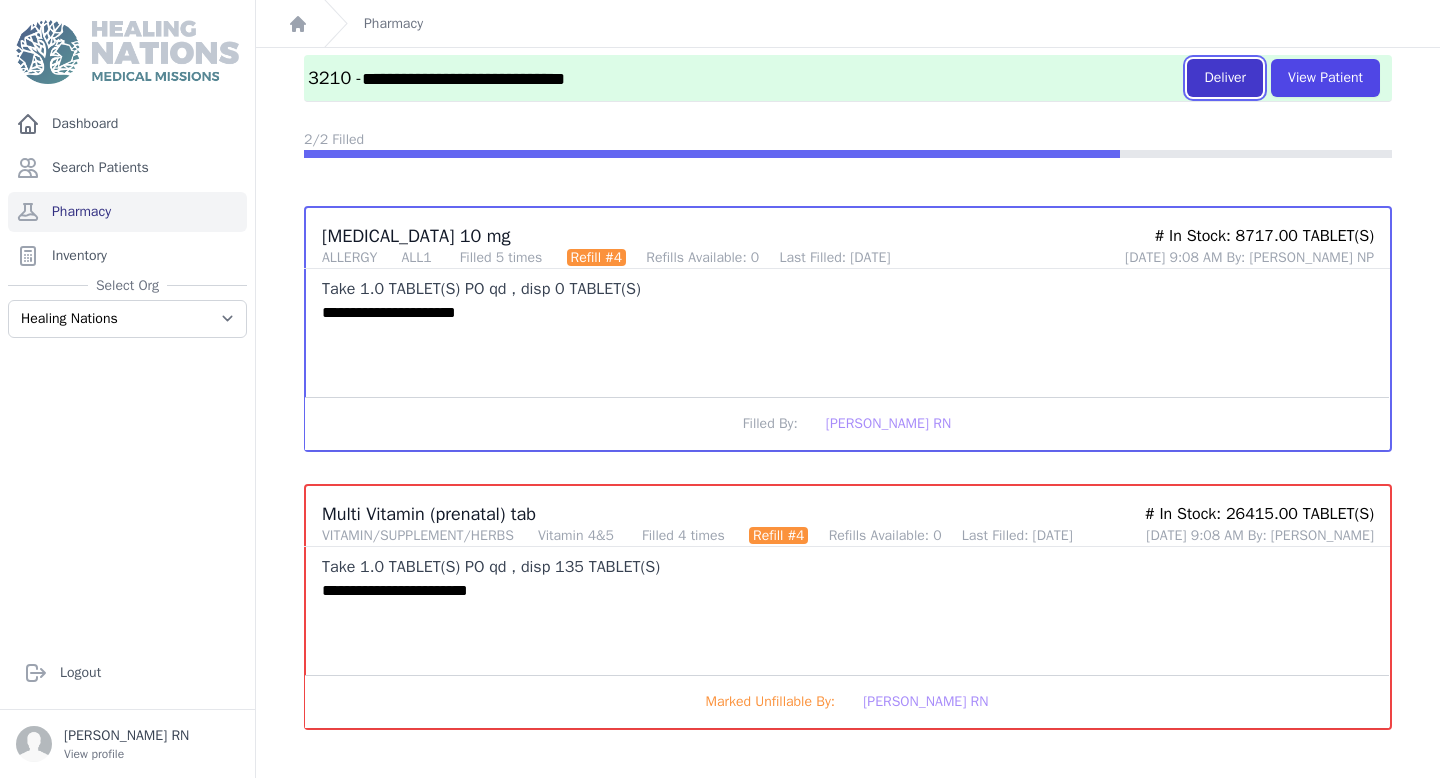 click on "Deliver" at bounding box center (1225, 78) 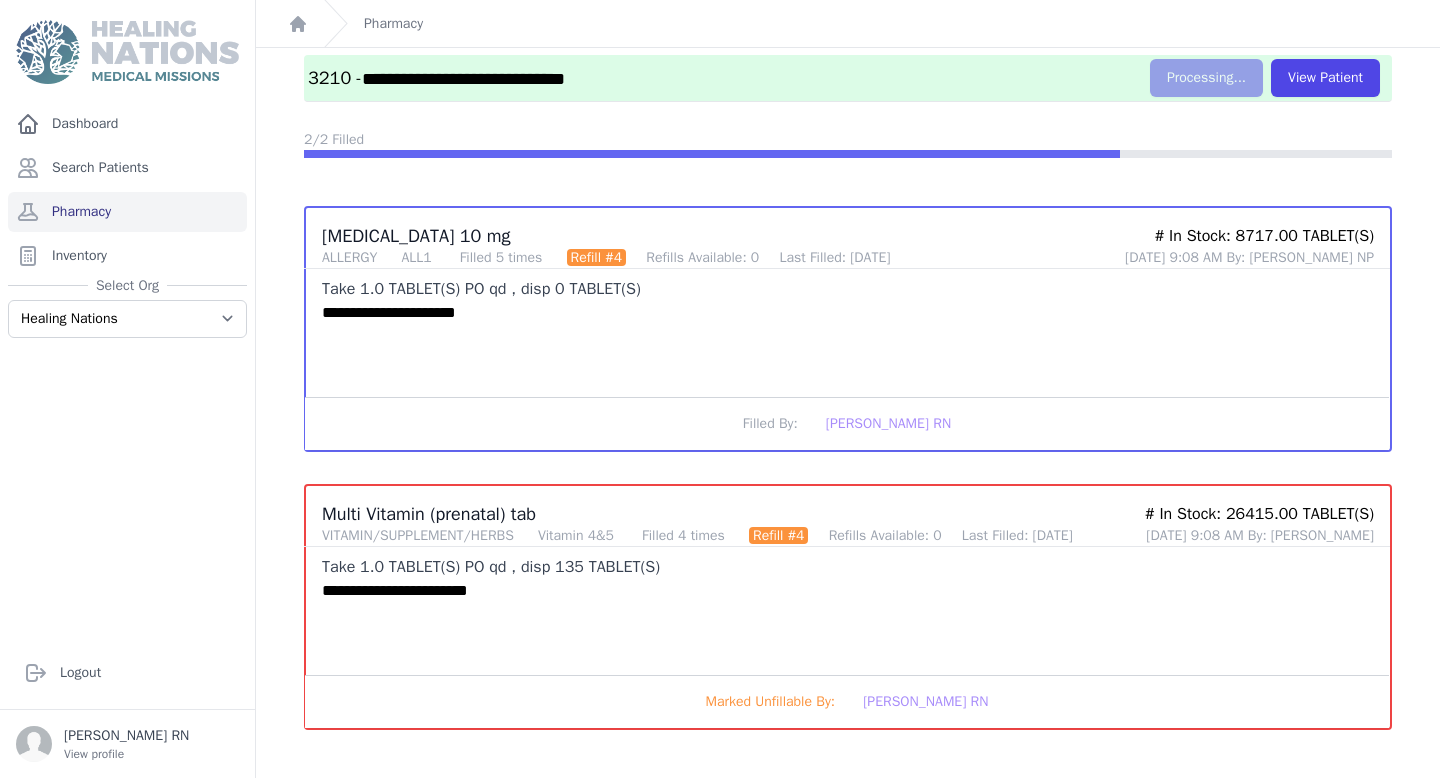 scroll, scrollTop: 0, scrollLeft: 0, axis: both 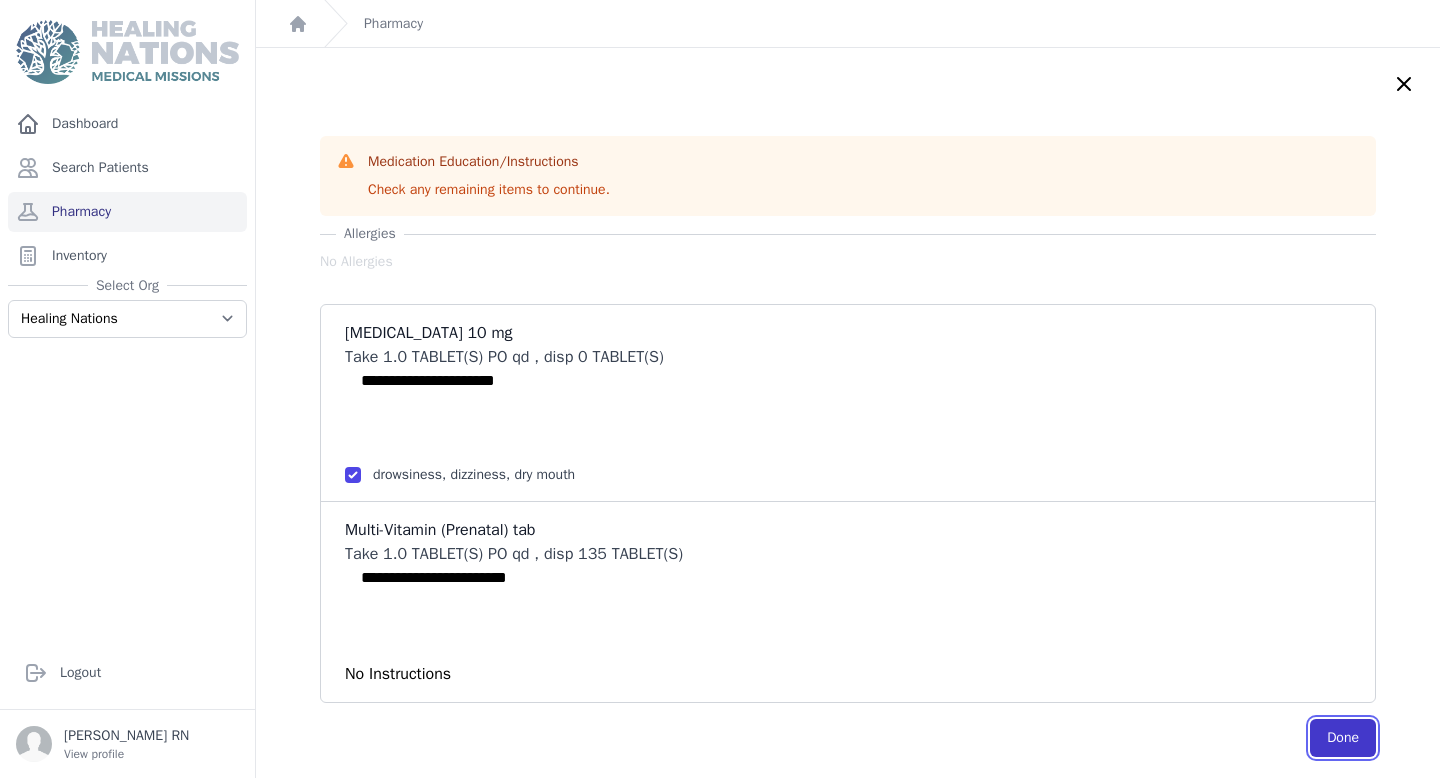 click on "Done" at bounding box center (1343, 738) 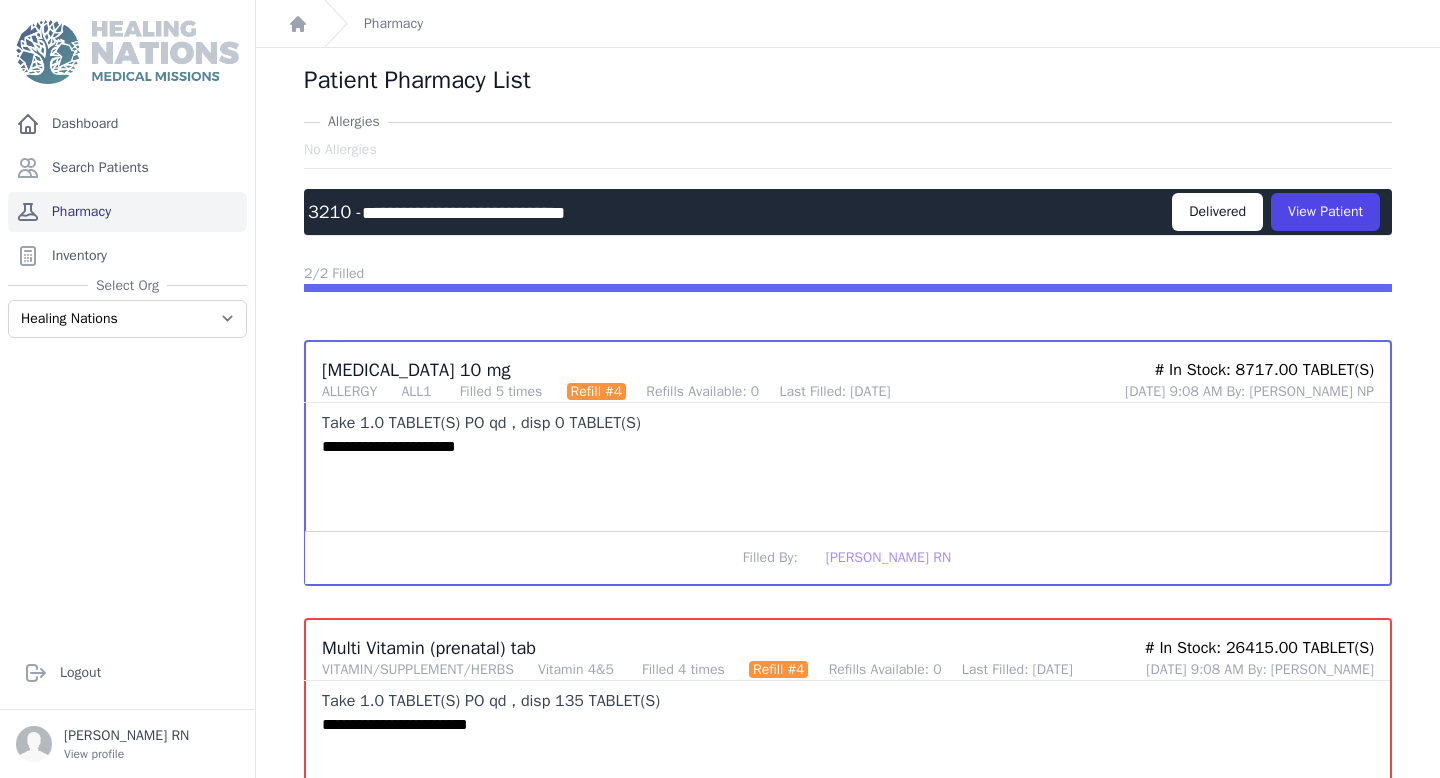 click on "Pharmacy" at bounding box center [127, 212] 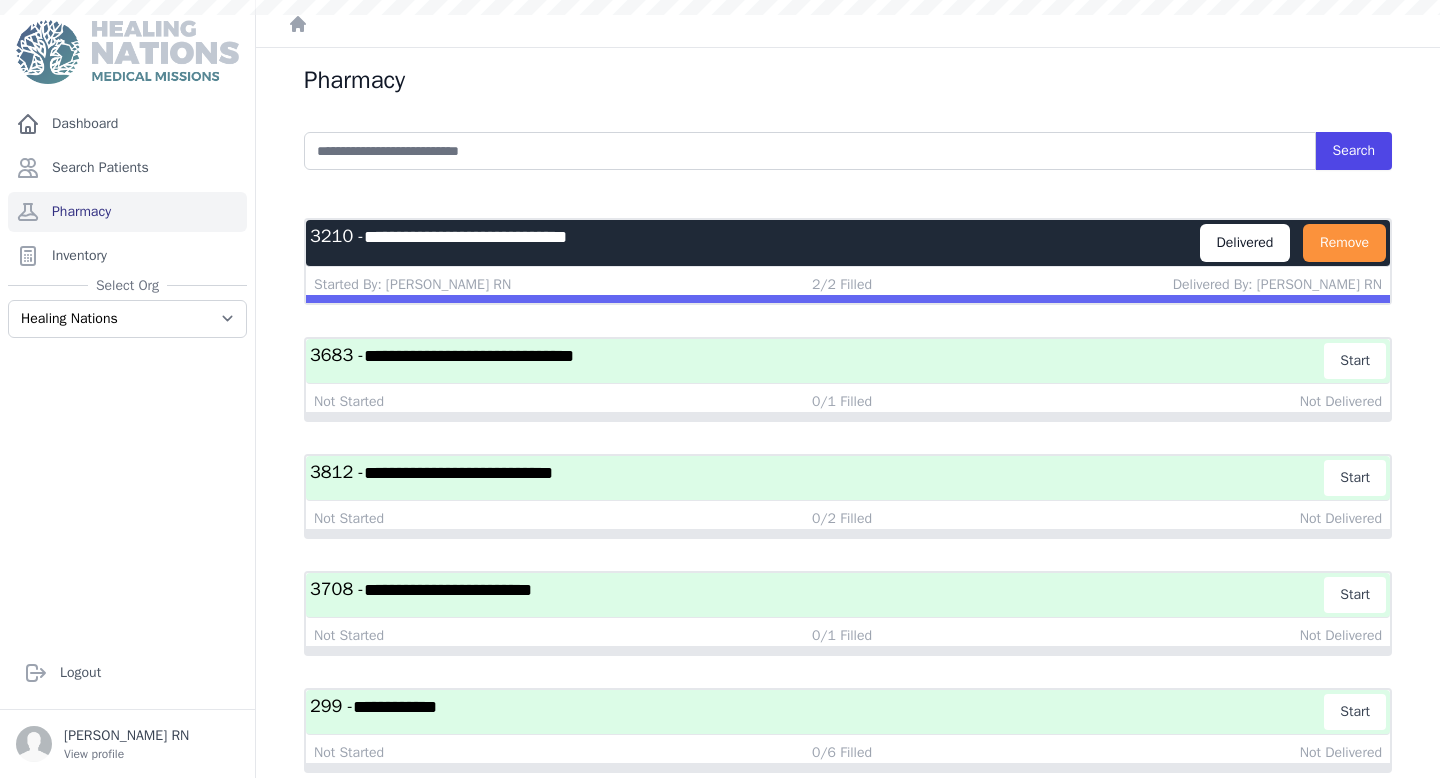 scroll, scrollTop: 0, scrollLeft: 0, axis: both 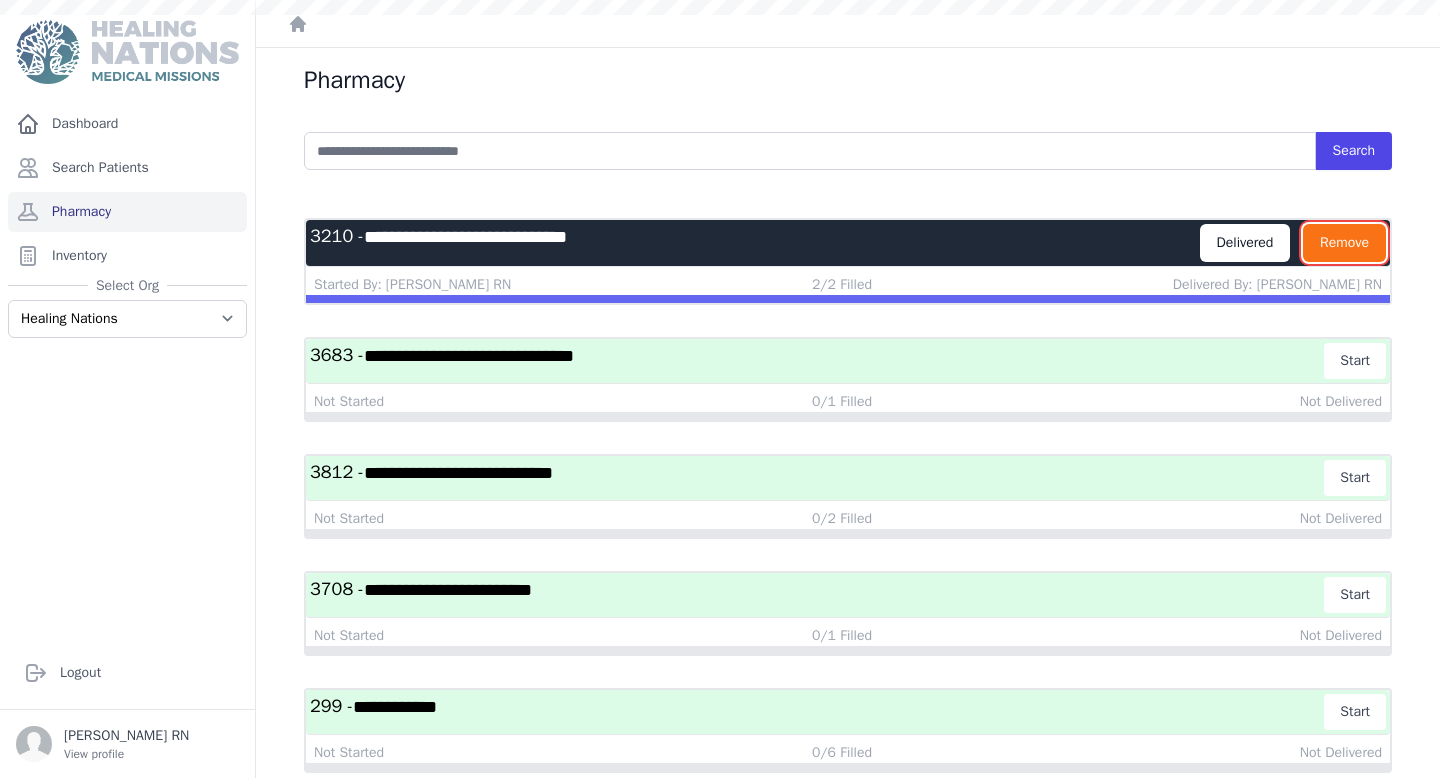 click on "Remove" at bounding box center [1344, 243] 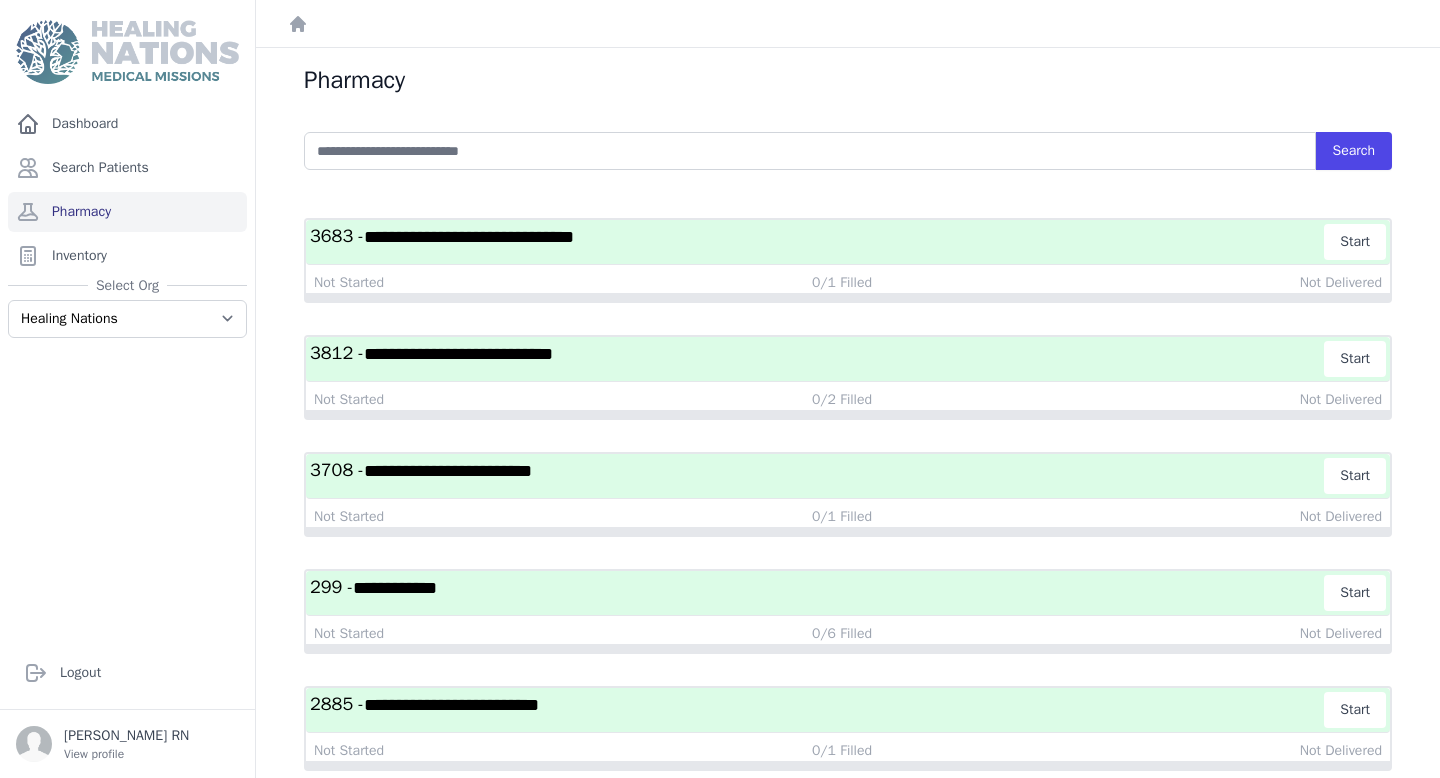 click on "**********" at bounding box center [817, 242] 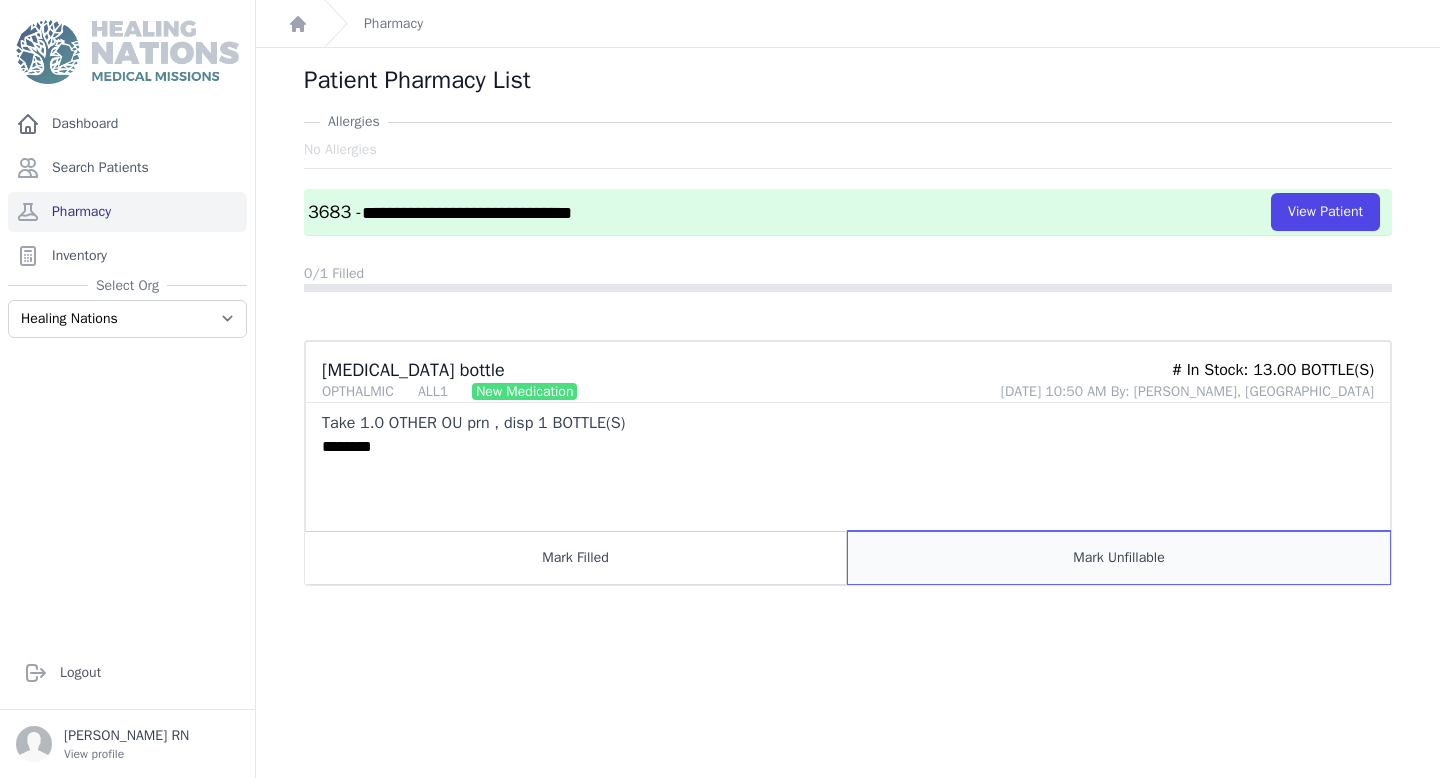 click on "Mark Unfillable" at bounding box center [1119, 557] 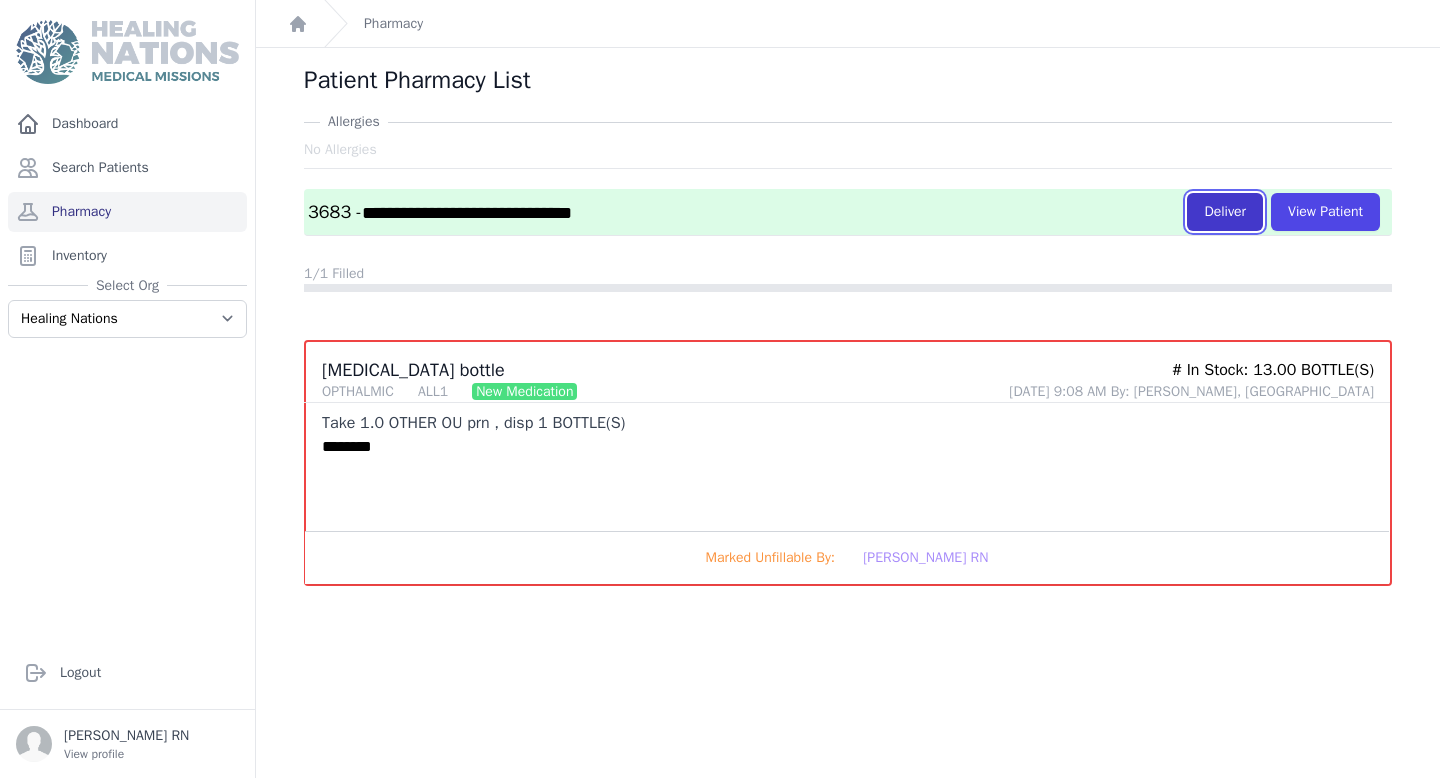 click on "Deliver" at bounding box center (1225, 212) 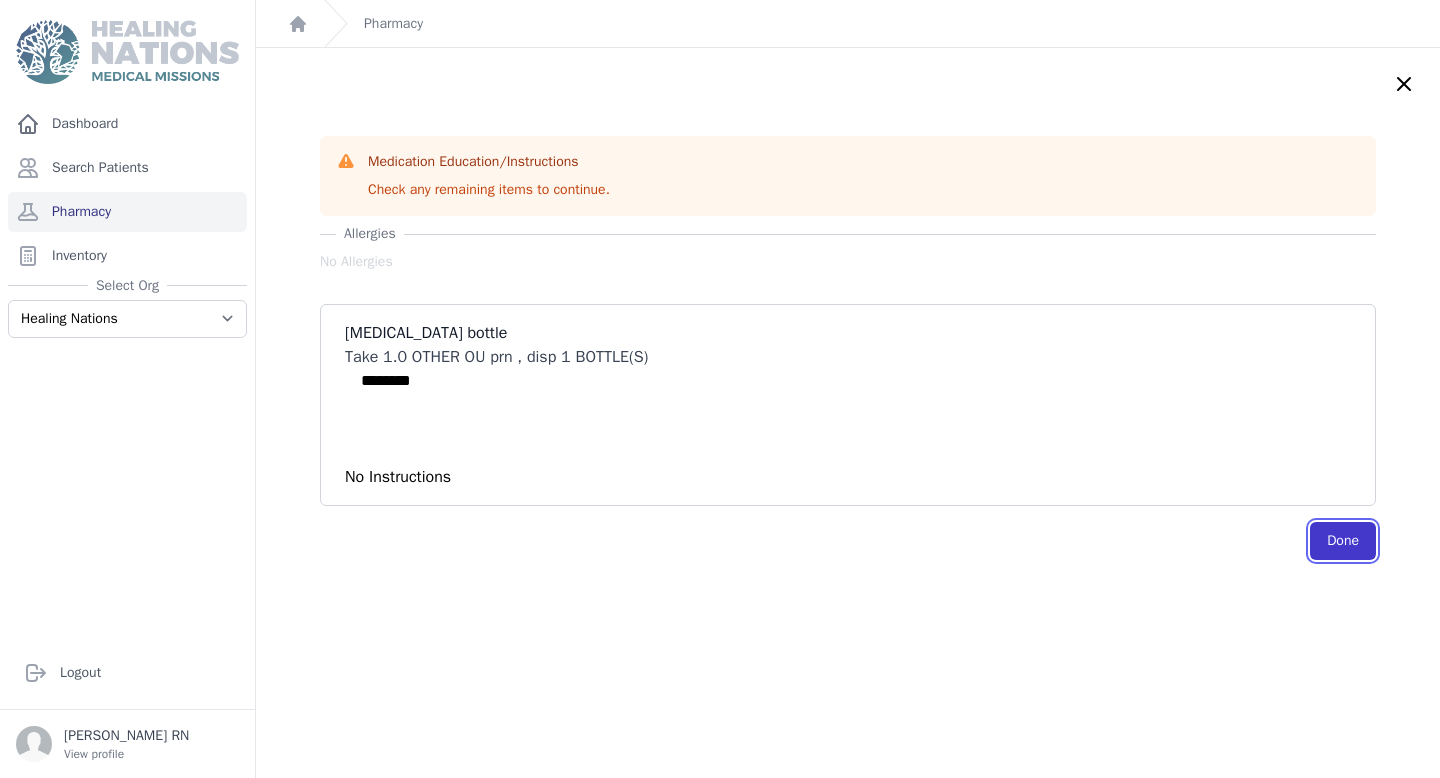 click on "Done" at bounding box center [1343, 541] 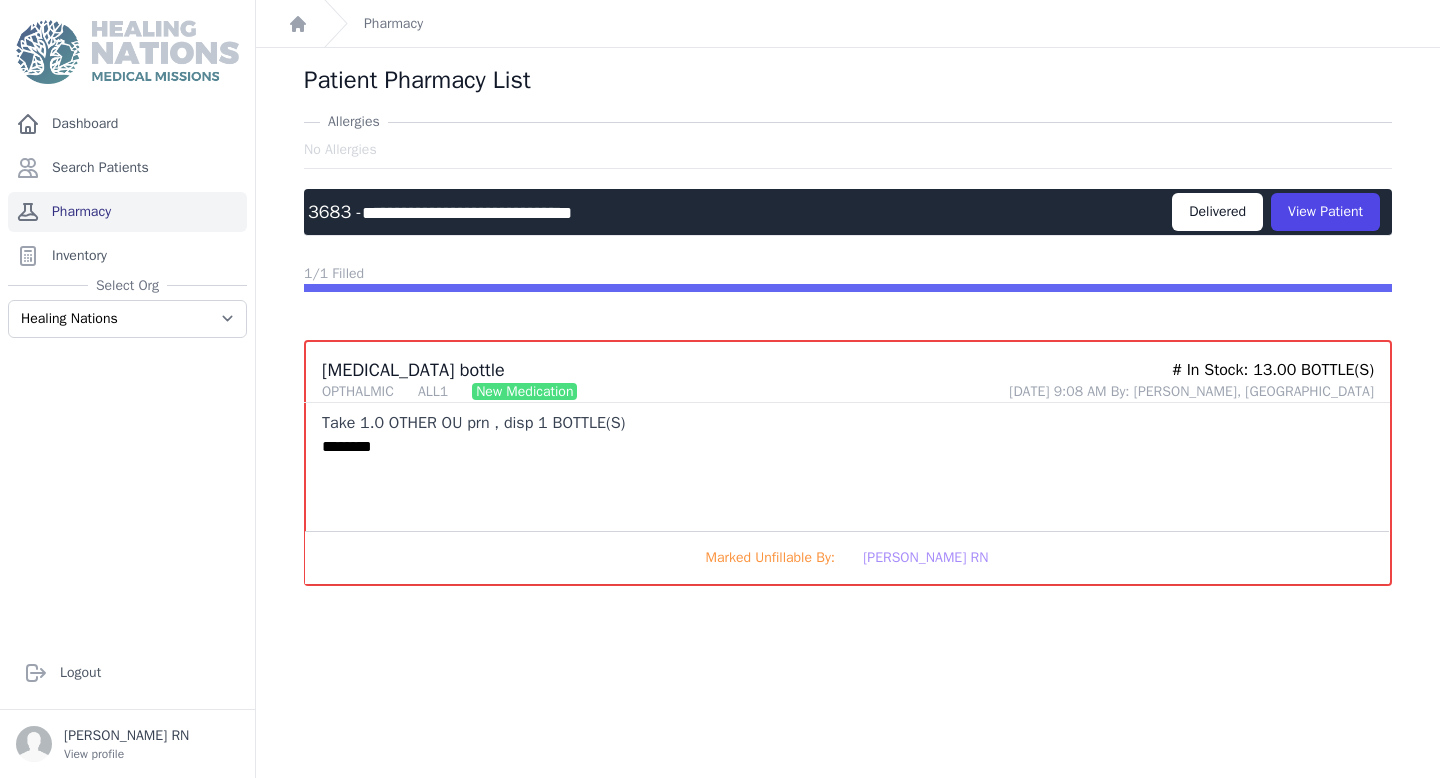 click on "Pharmacy" at bounding box center [127, 212] 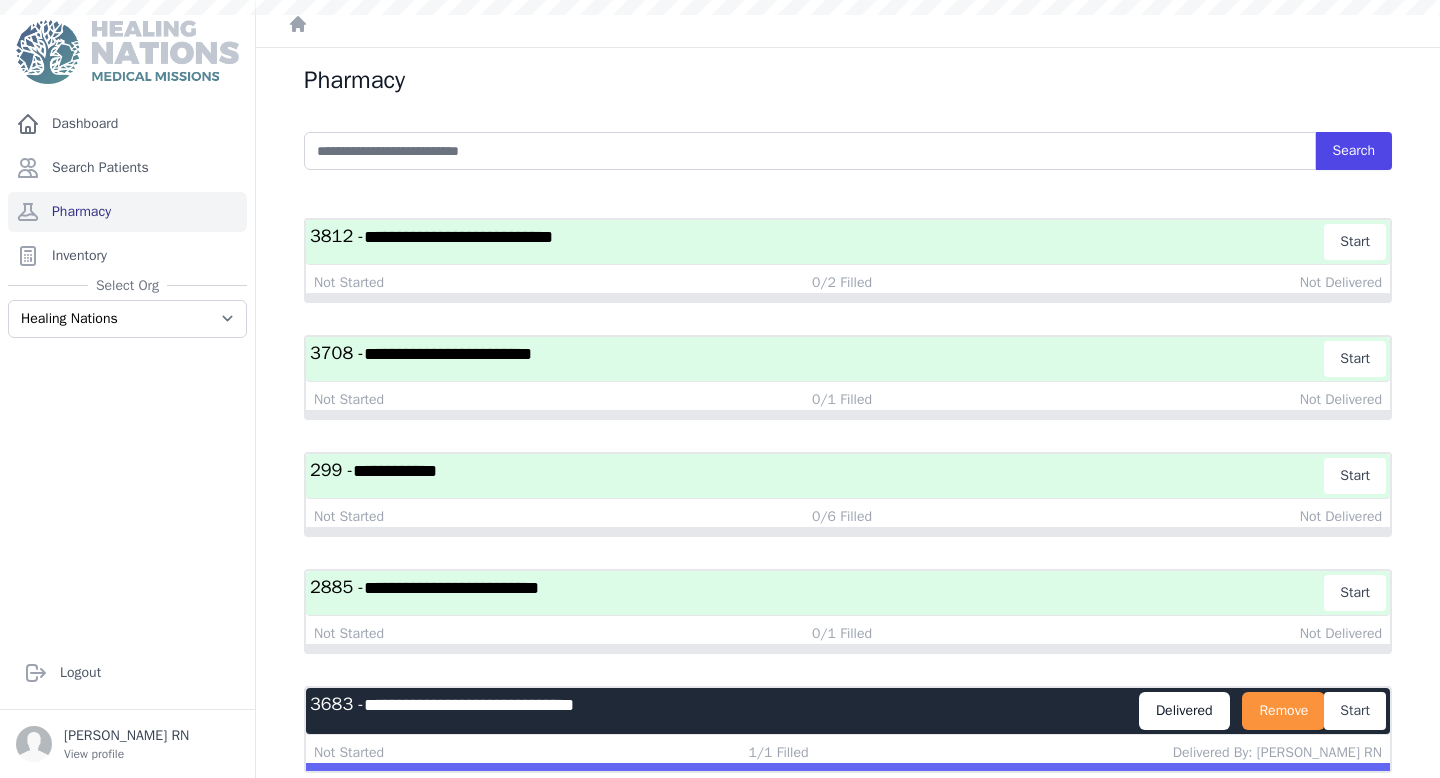 scroll, scrollTop: 0, scrollLeft: 0, axis: both 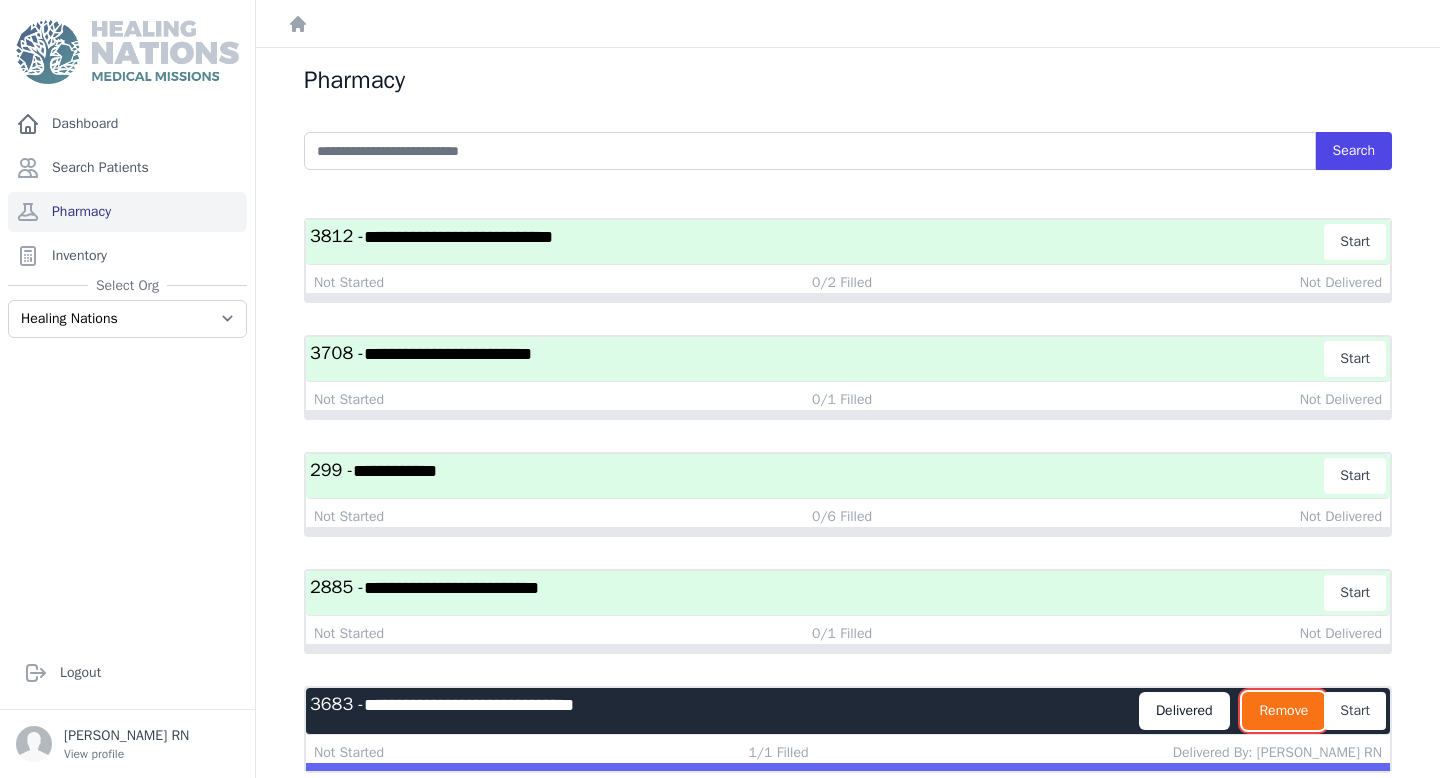 click on "Remove" at bounding box center [1283, 711] 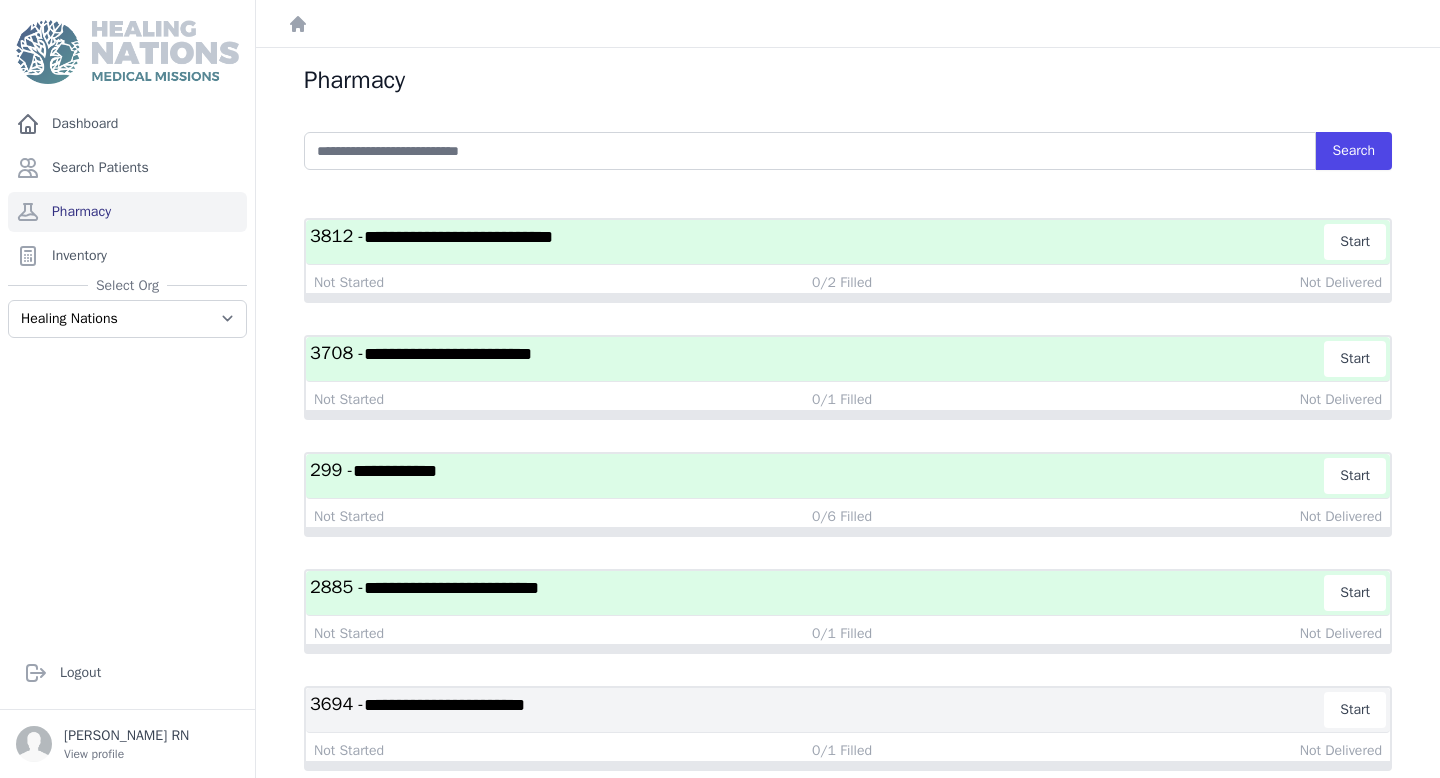 click on "**********" at bounding box center (448, 354) 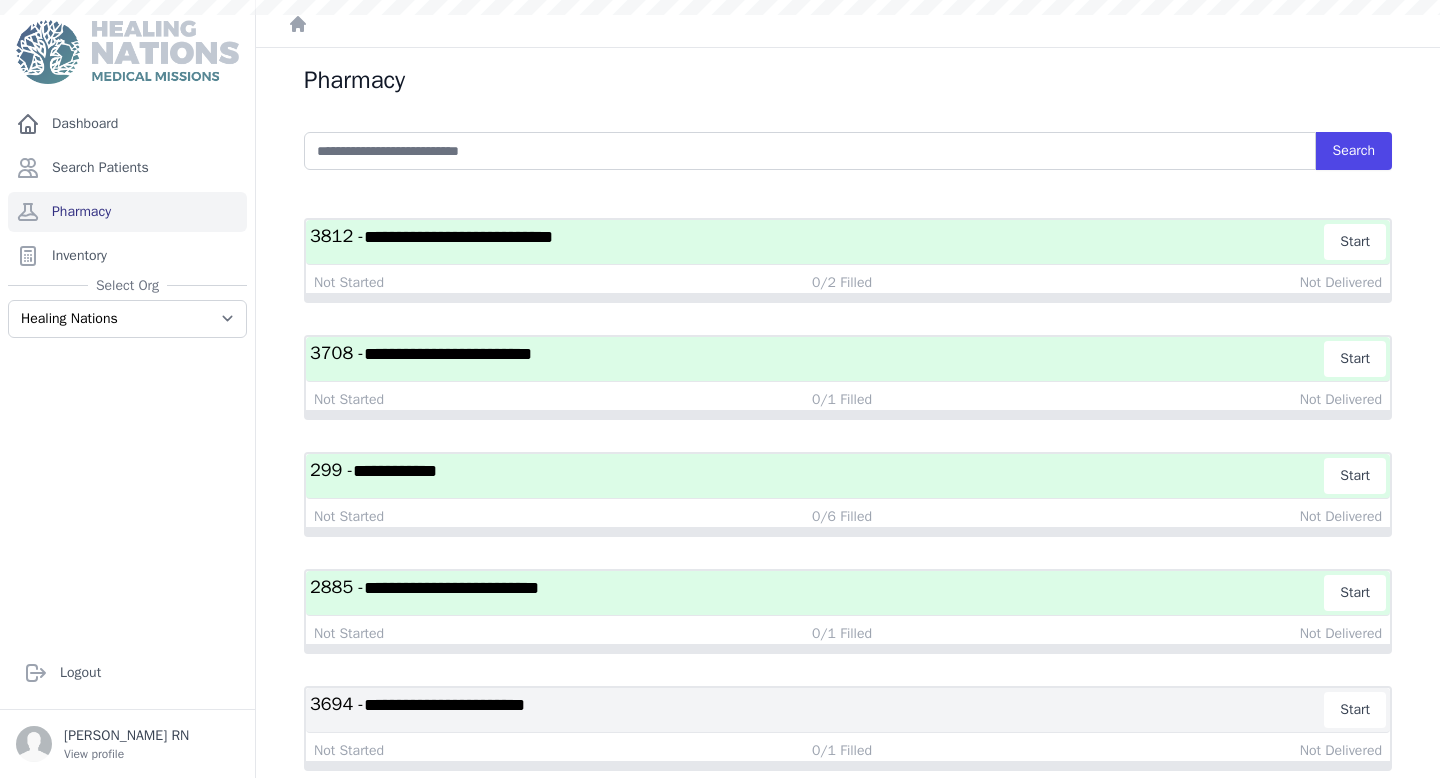 scroll, scrollTop: 0, scrollLeft: 0, axis: both 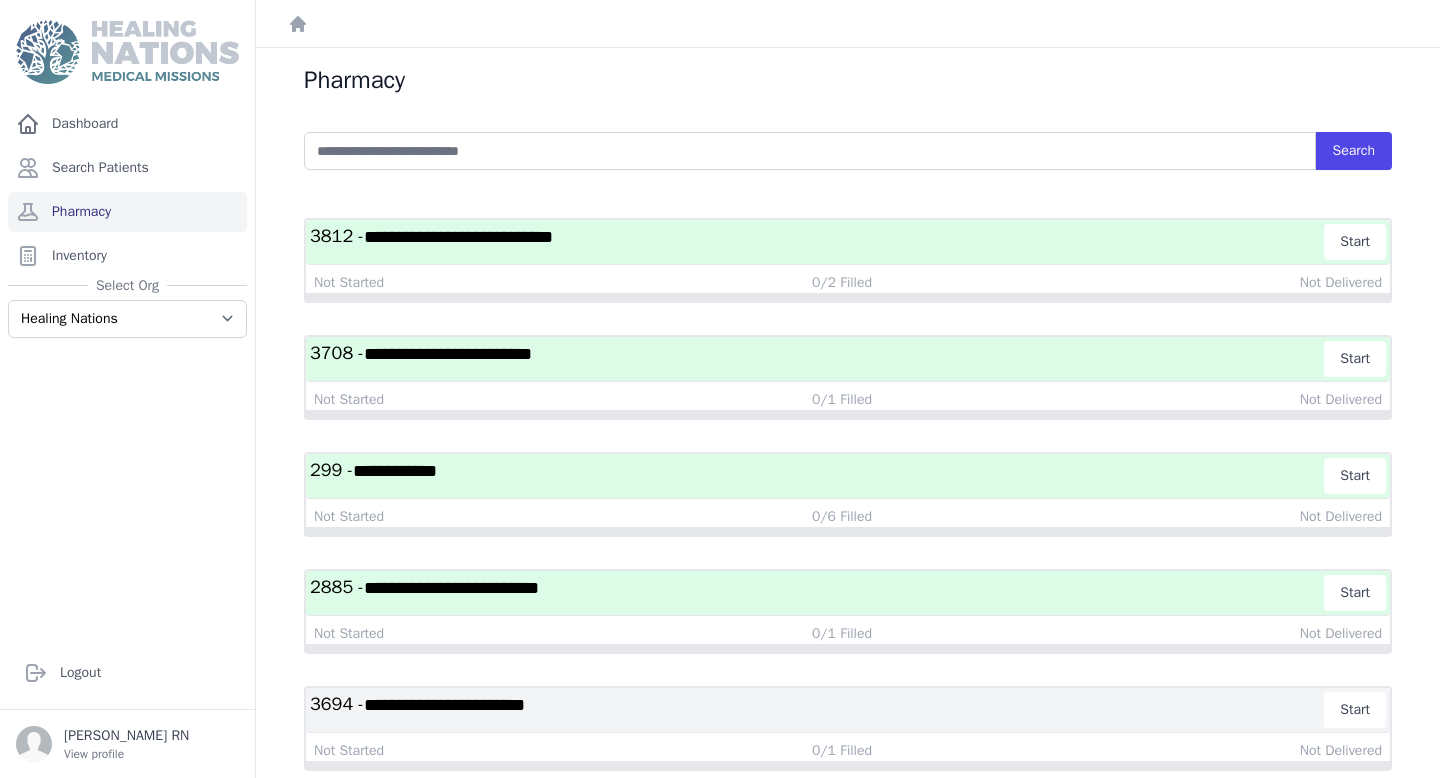 click on "**********" at bounding box center [458, 237] 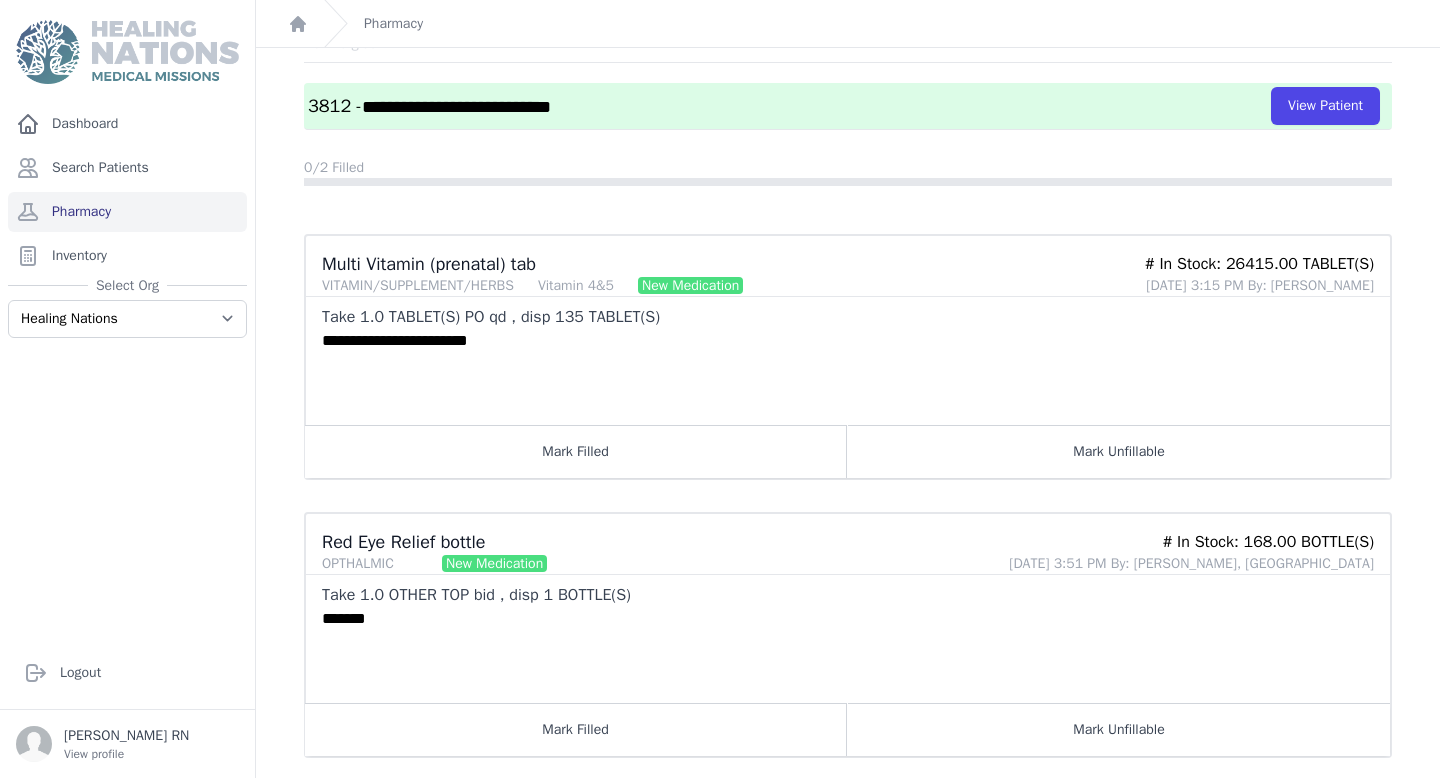 scroll, scrollTop: 134, scrollLeft: 0, axis: vertical 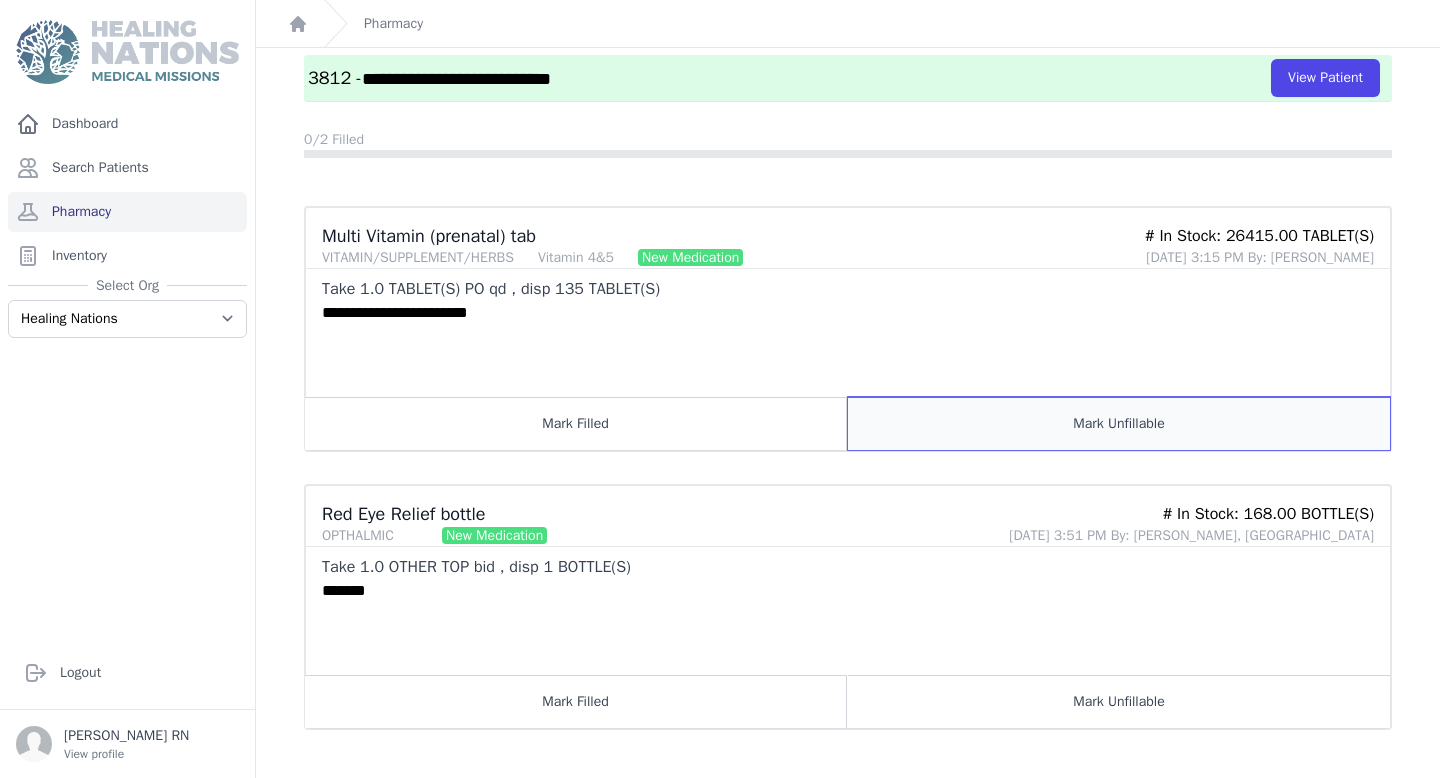 click on "Mark Unfillable" at bounding box center [1119, 423] 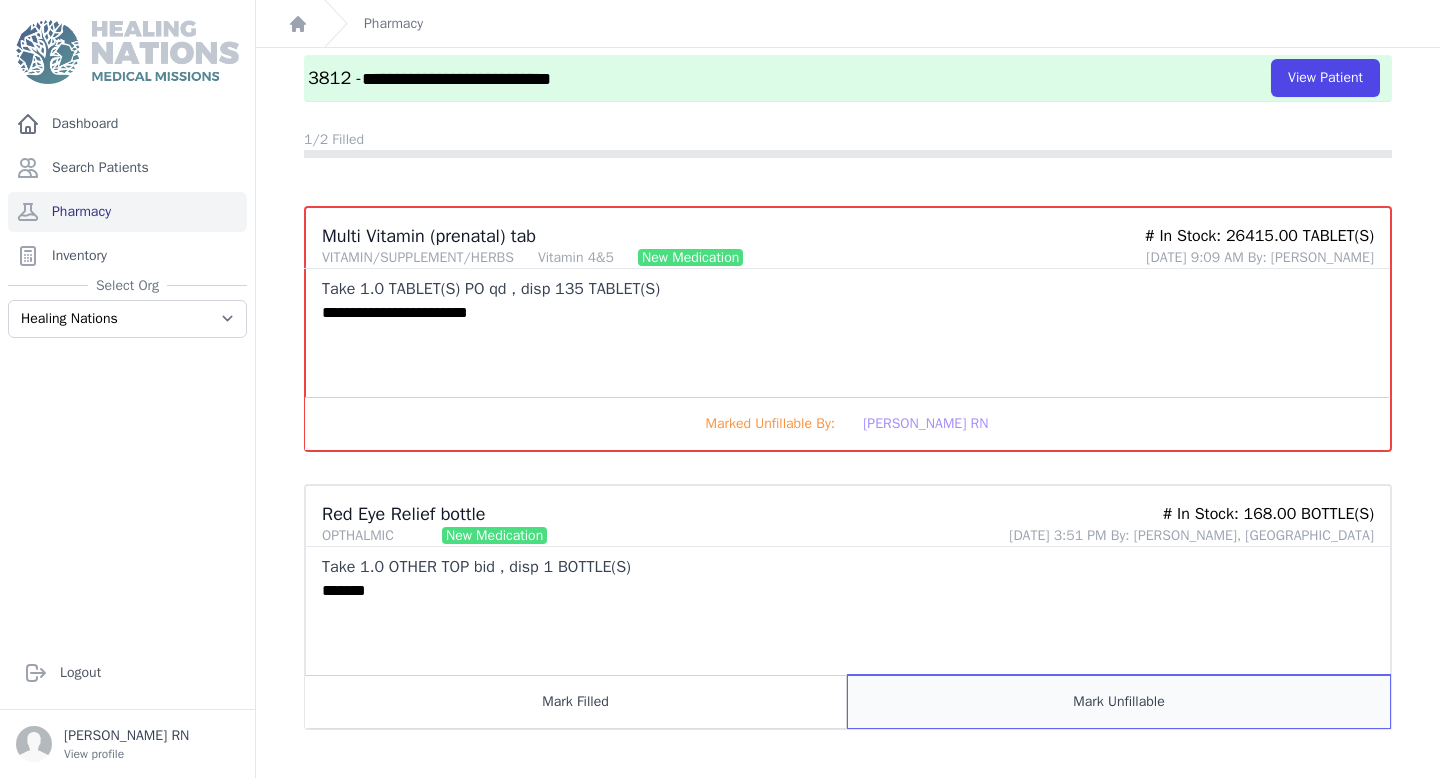 click on "Mark Unfillable" at bounding box center [1119, 701] 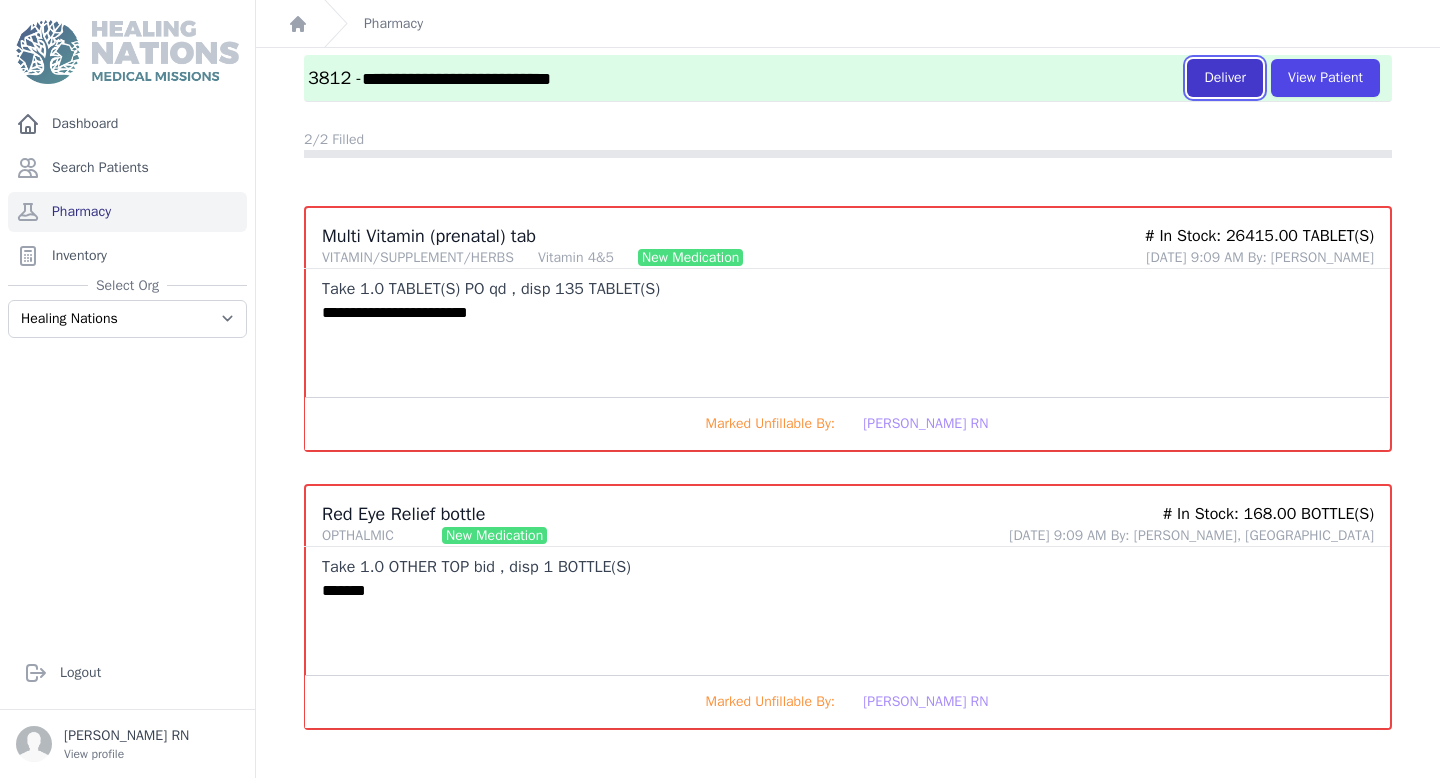 click on "Deliver" at bounding box center [1225, 78] 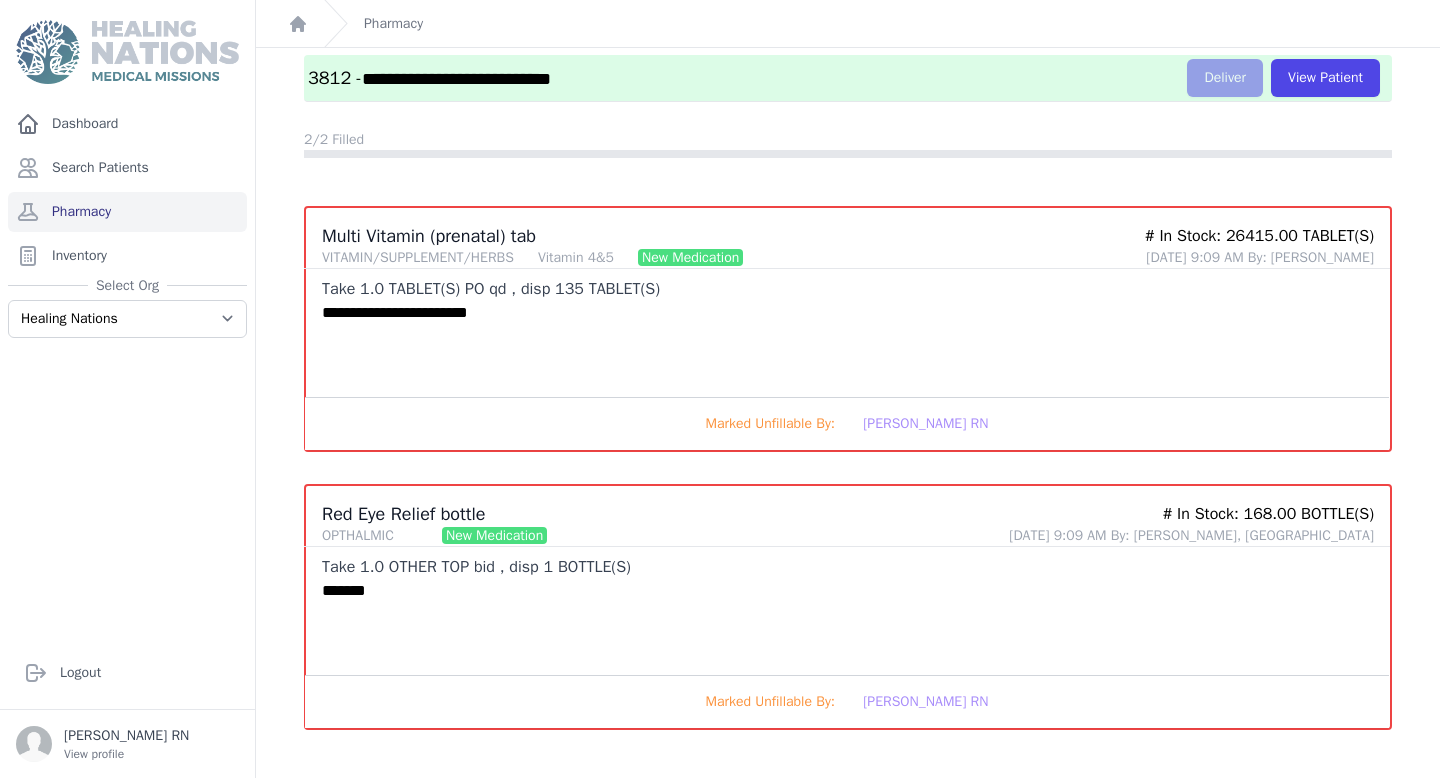 scroll, scrollTop: 0, scrollLeft: 0, axis: both 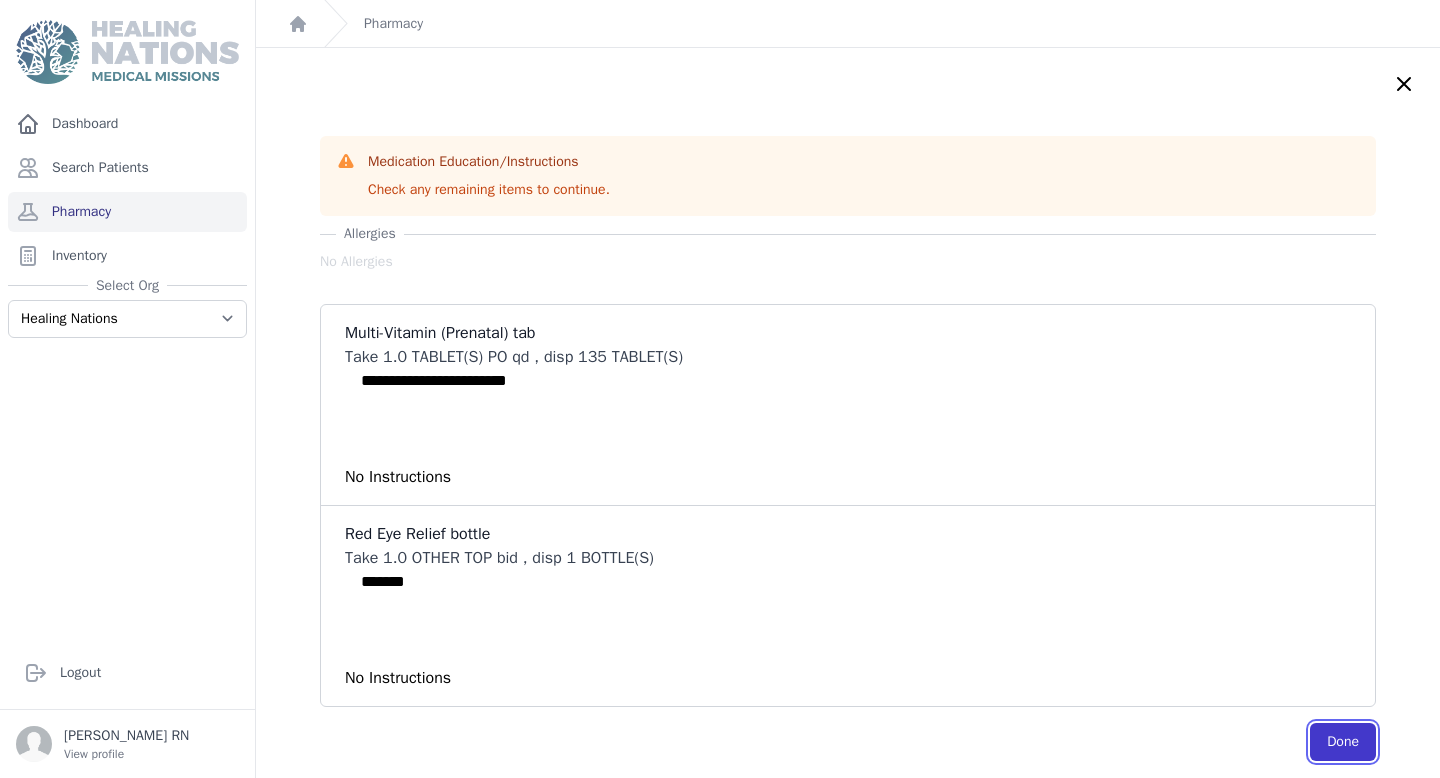 click on "Done" at bounding box center [1343, 742] 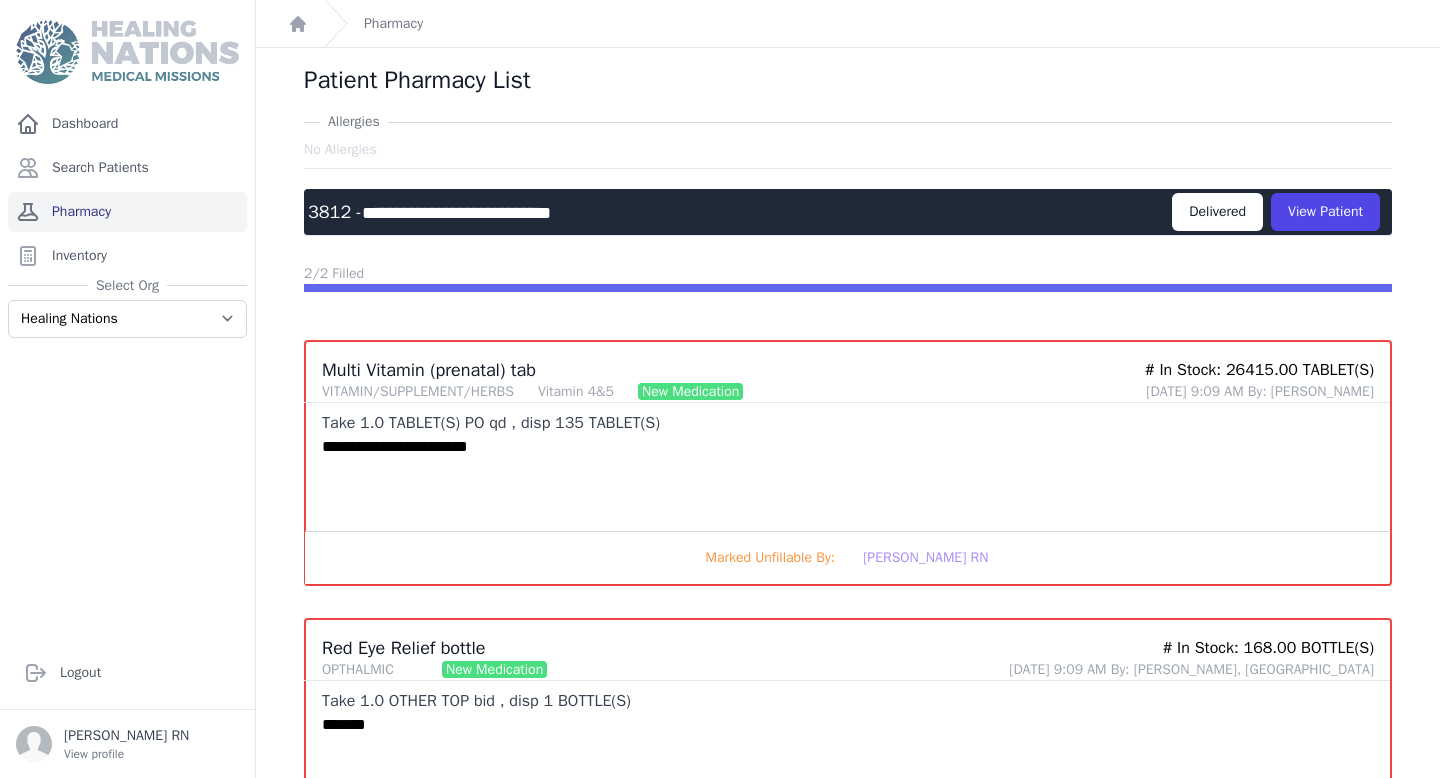 click on "Pharmacy" at bounding box center [127, 212] 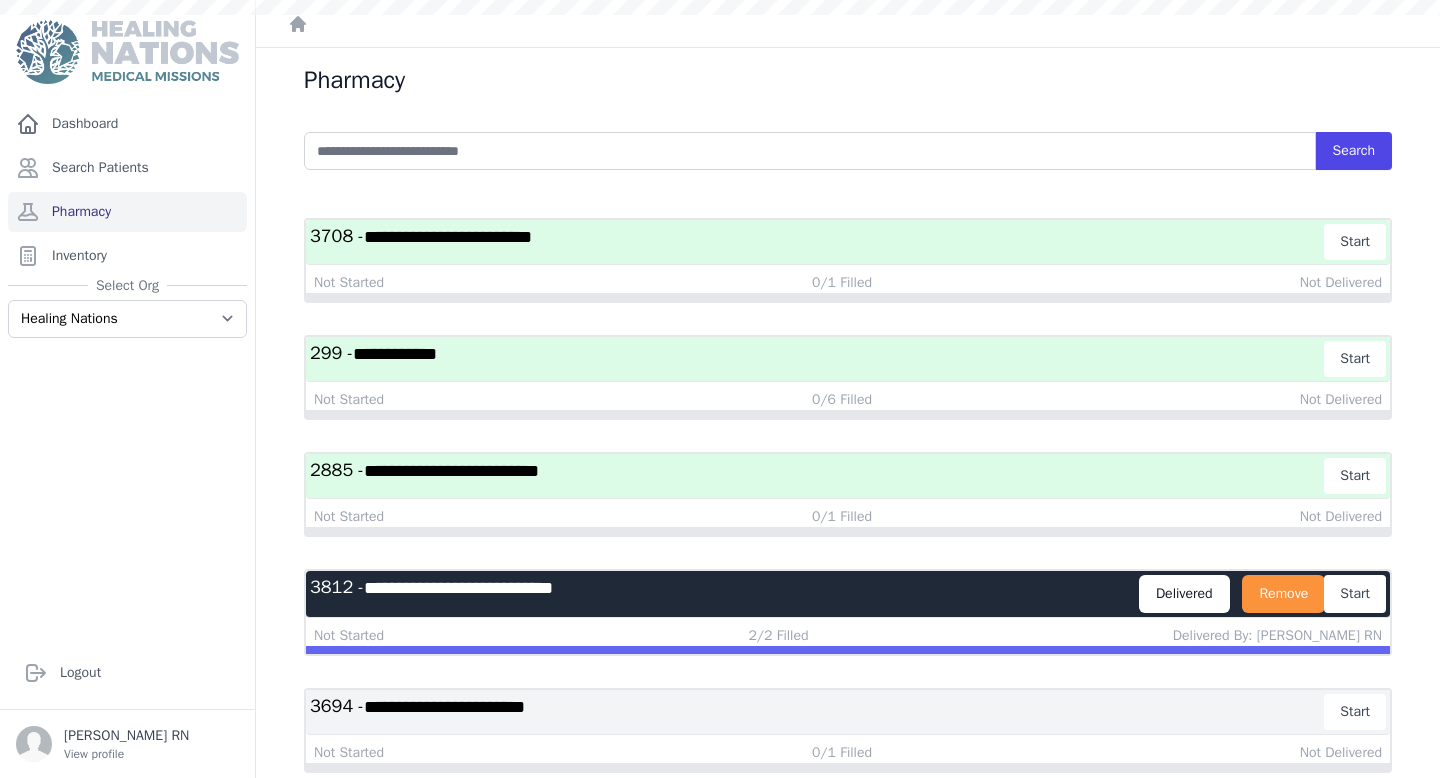 scroll, scrollTop: 0, scrollLeft: 0, axis: both 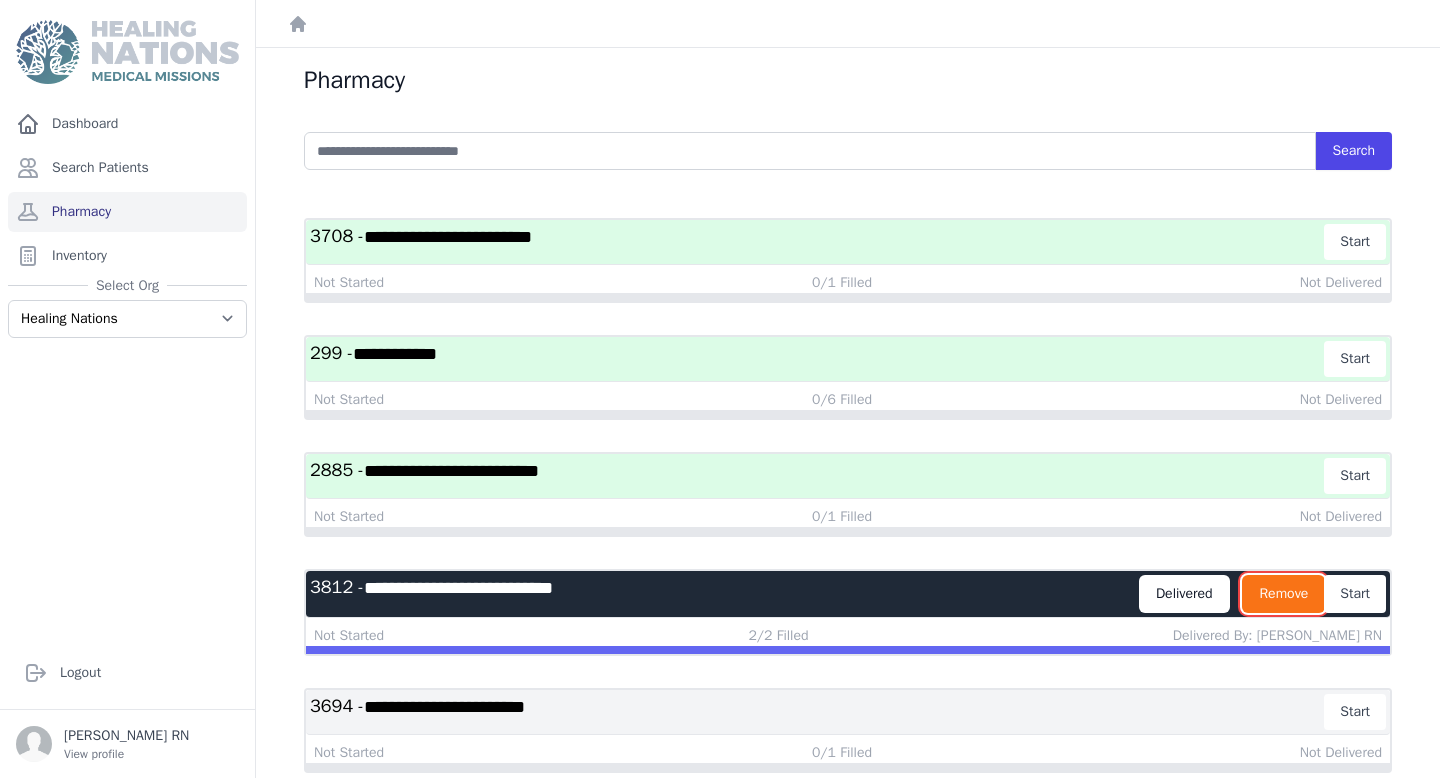 click on "Remove" at bounding box center (1283, 594) 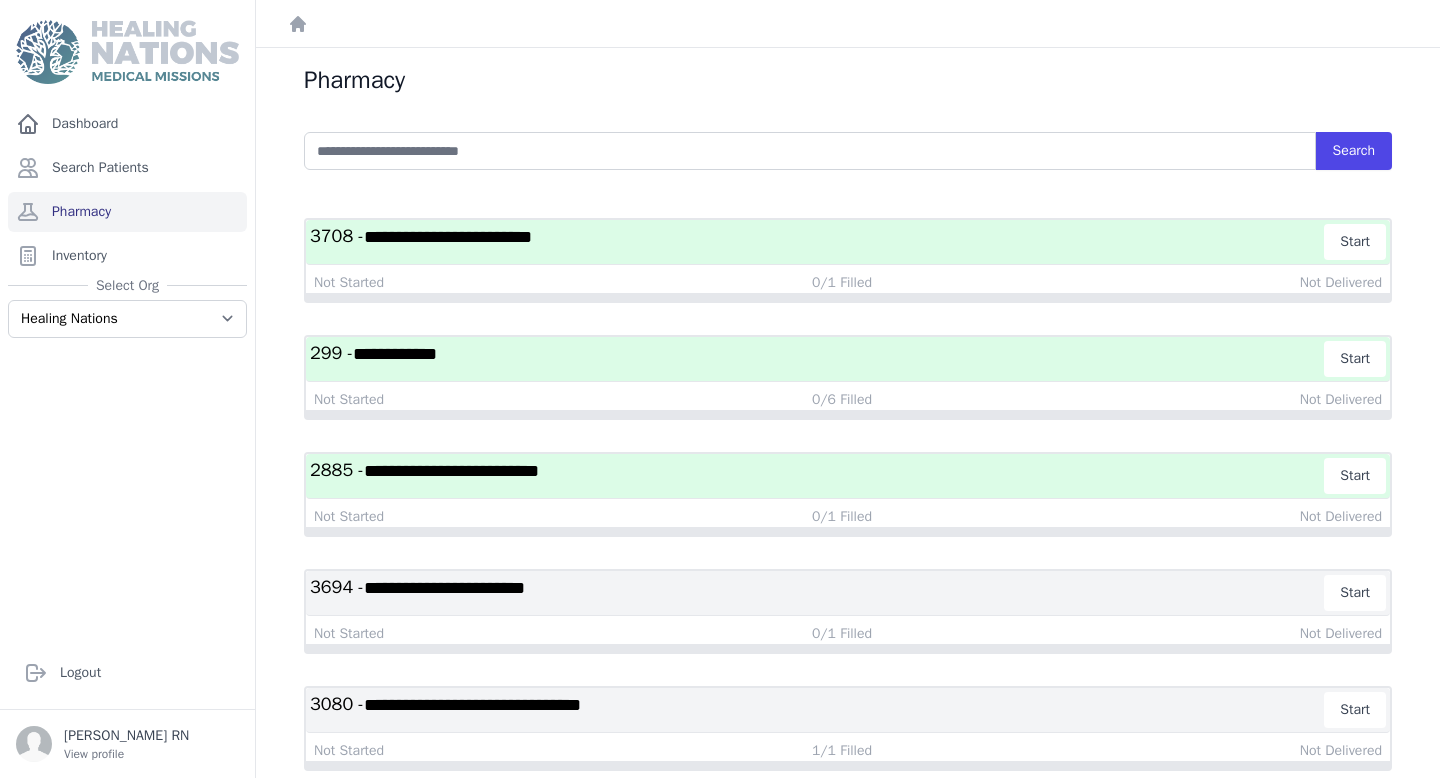 click on "**********" at bounding box center [817, 593] 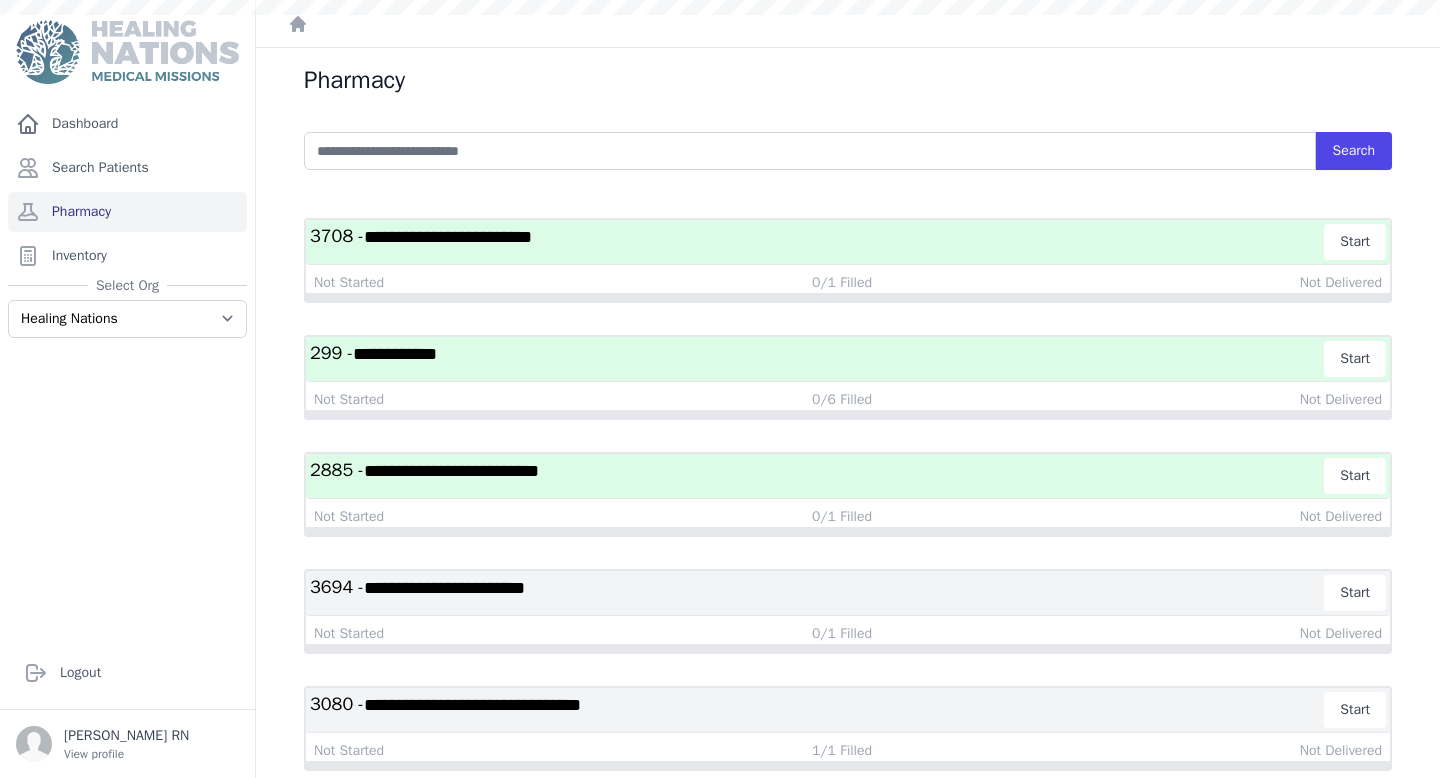scroll, scrollTop: 0, scrollLeft: 0, axis: both 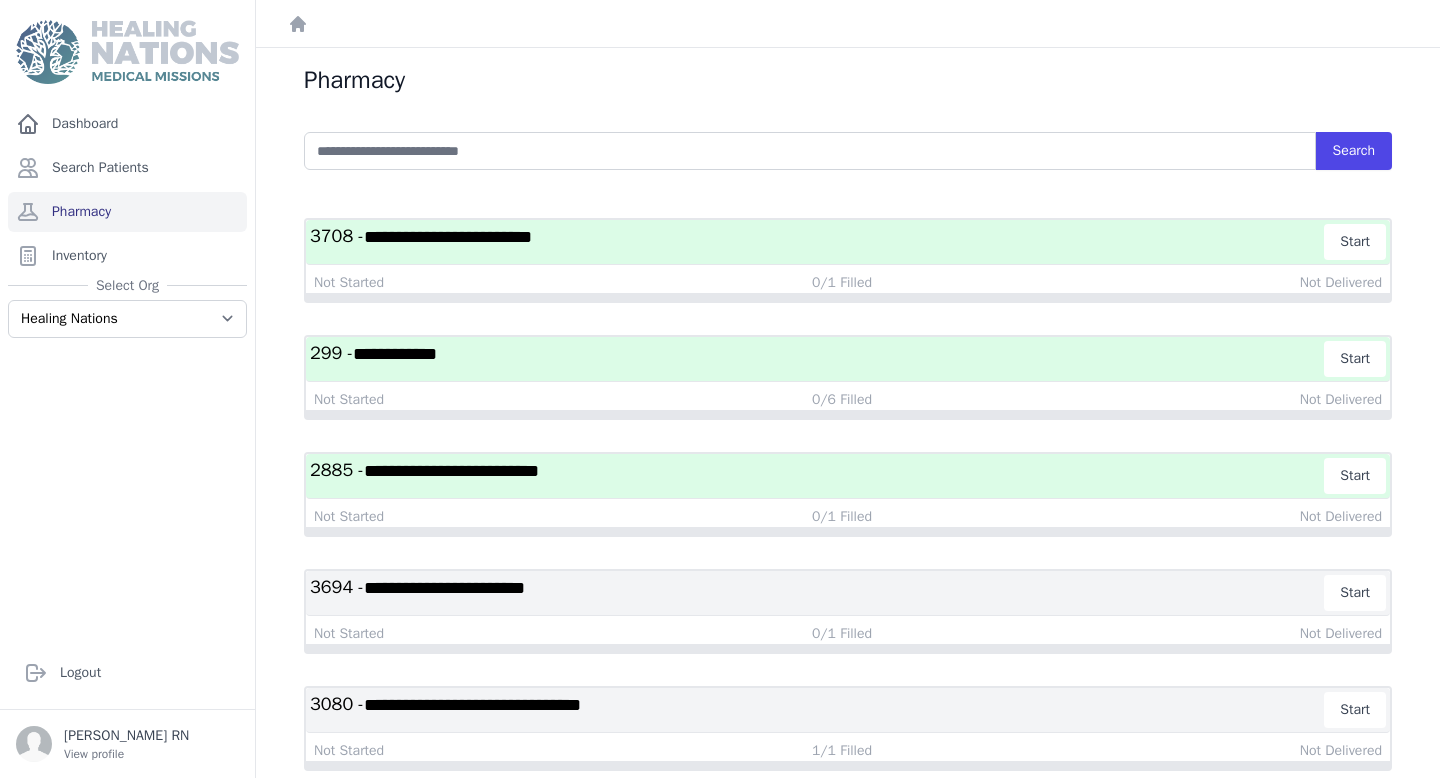 click on "**********" at bounding box center [817, 710] 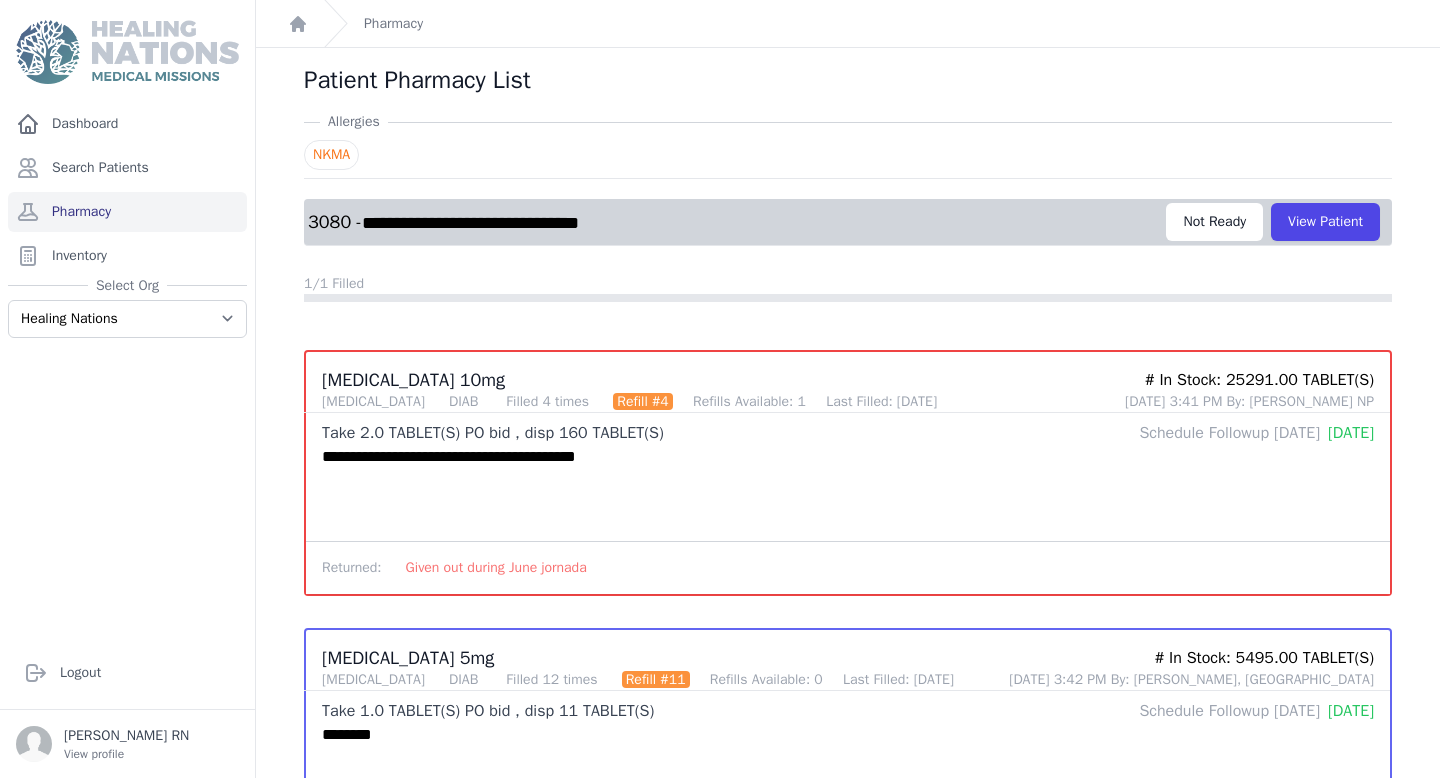 scroll, scrollTop: 144, scrollLeft: 0, axis: vertical 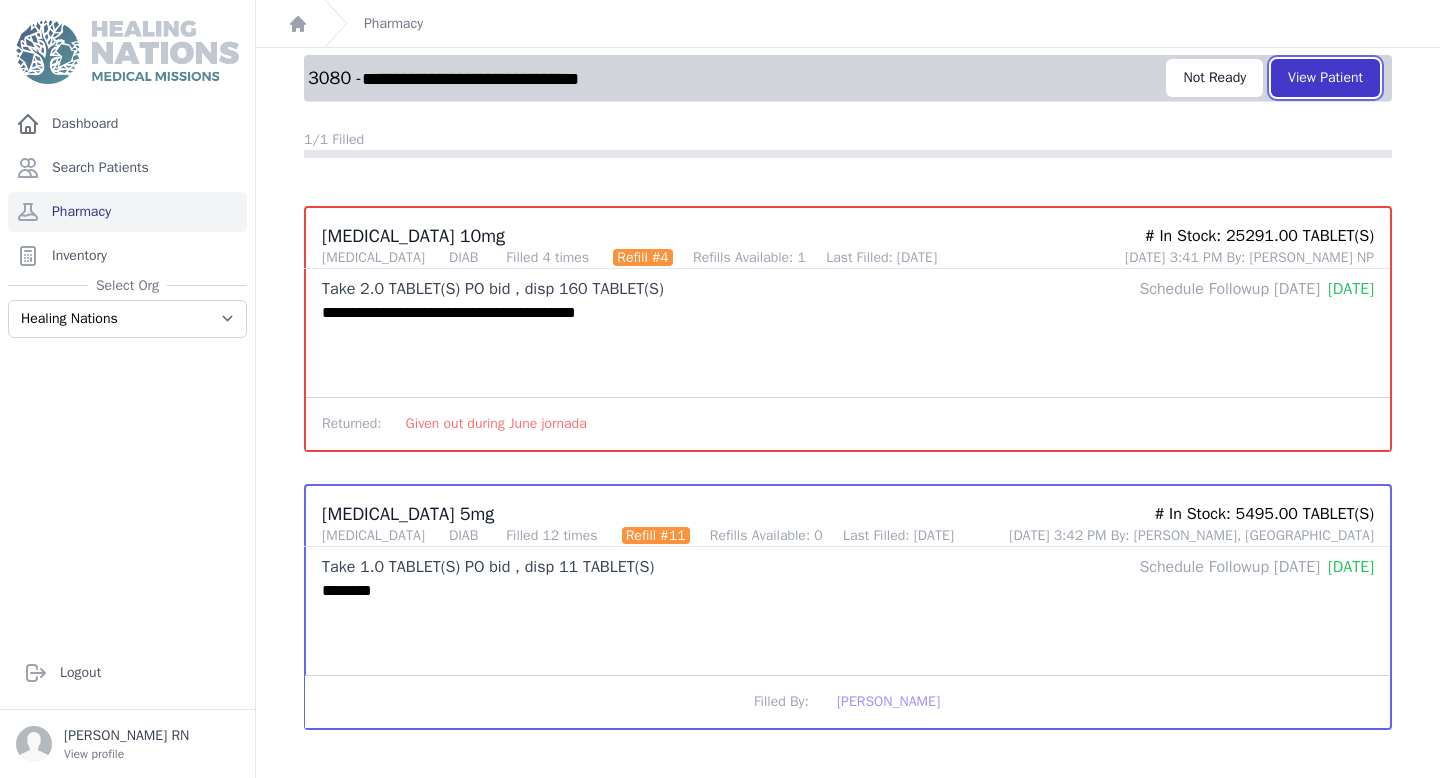 click on "View Patient" at bounding box center [1325, 78] 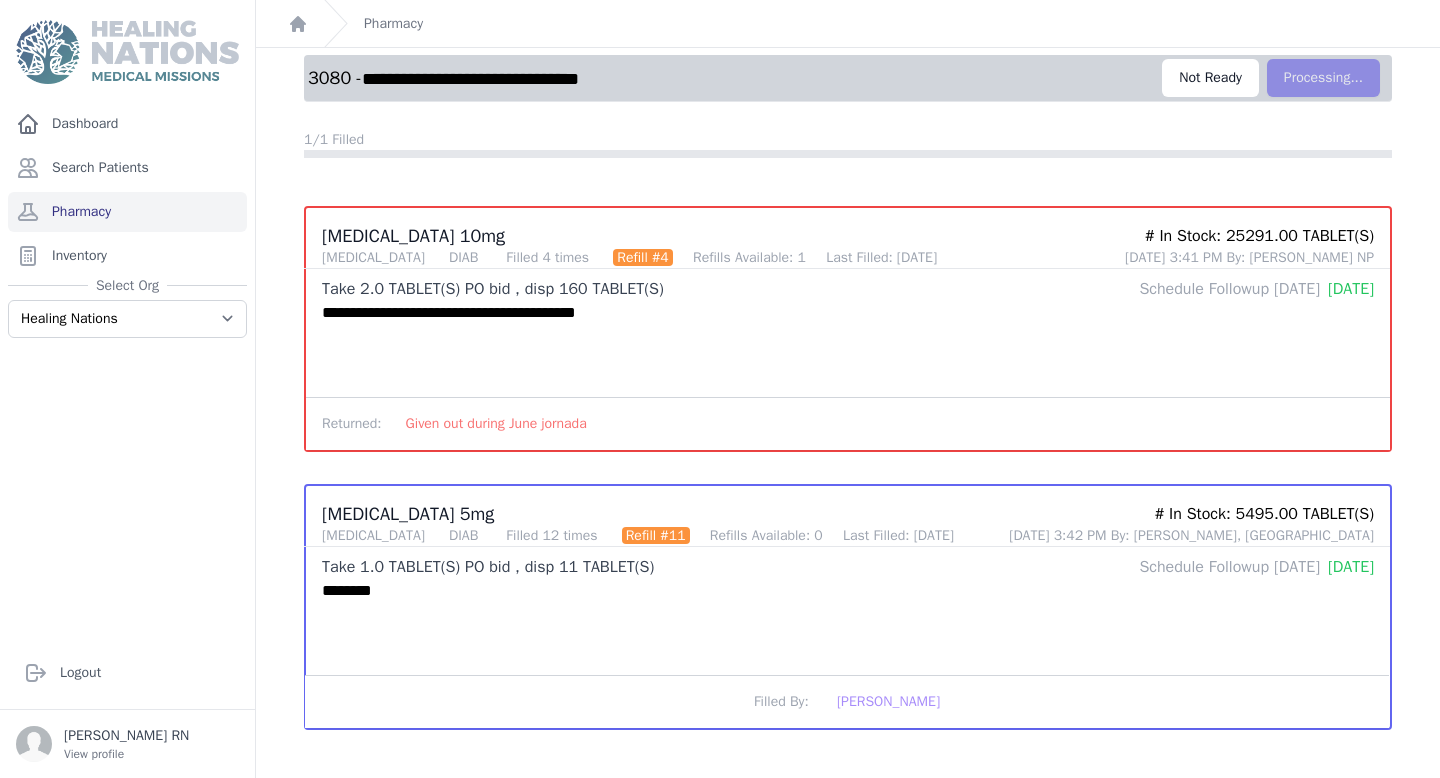 scroll, scrollTop: 0, scrollLeft: 0, axis: both 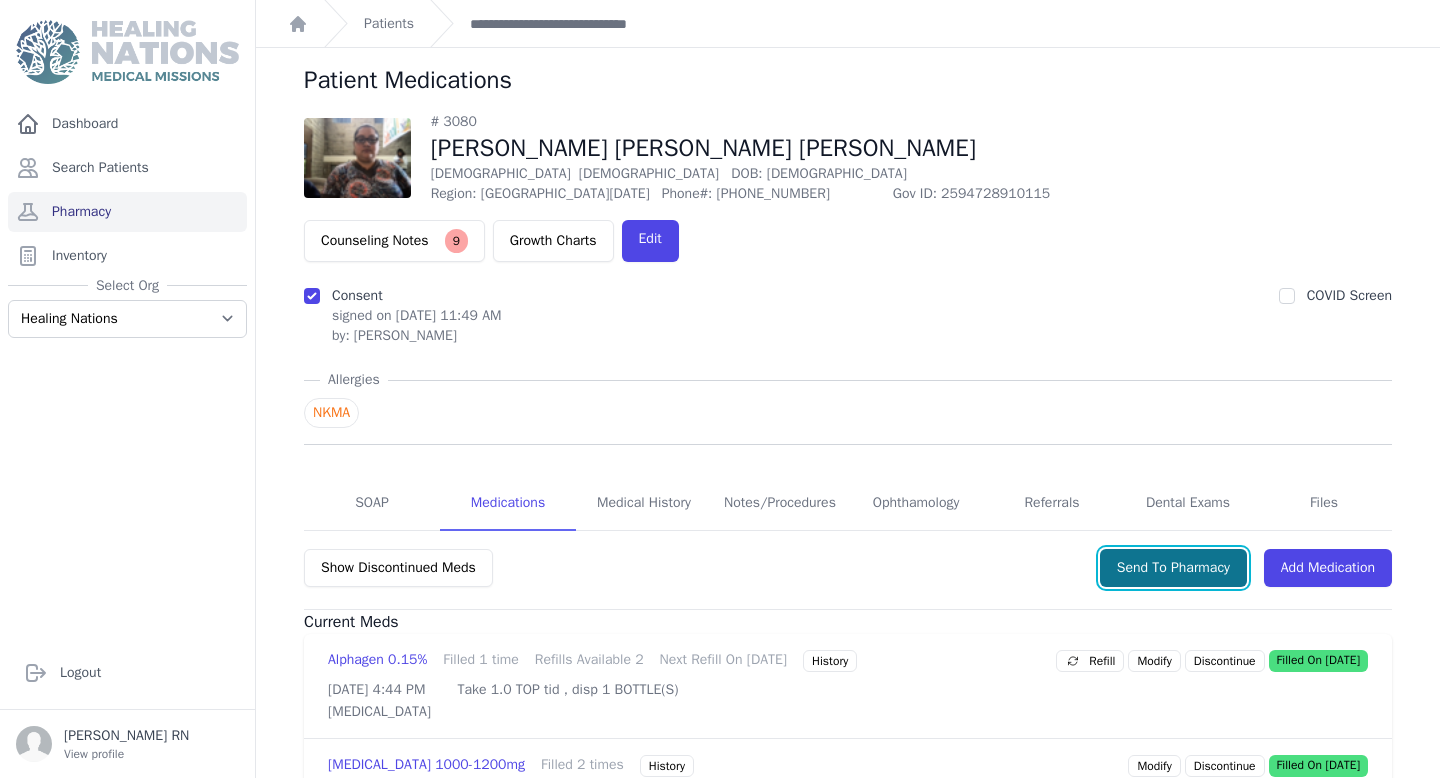 click on "Send To Pharmacy" at bounding box center (1173, 568) 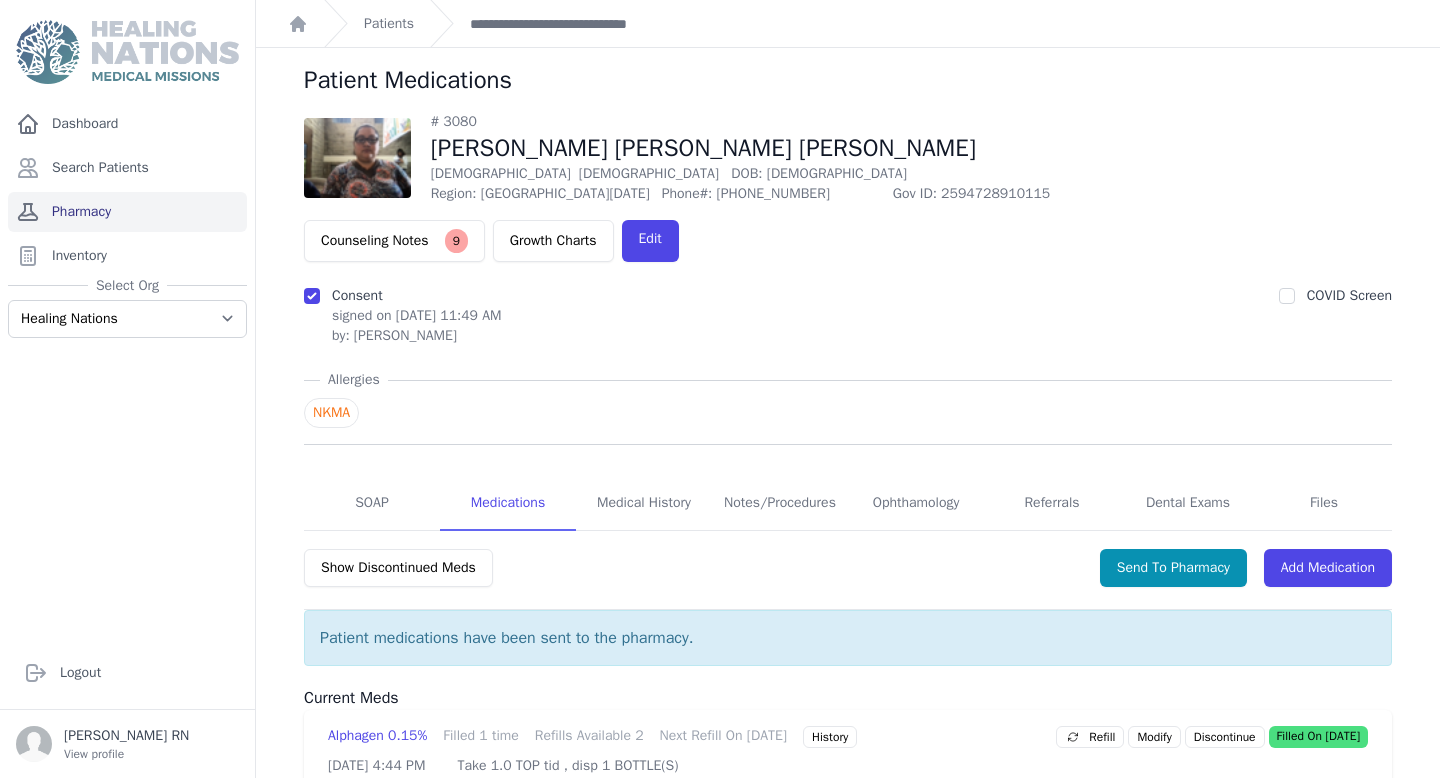 click on "Pharmacy" at bounding box center [127, 212] 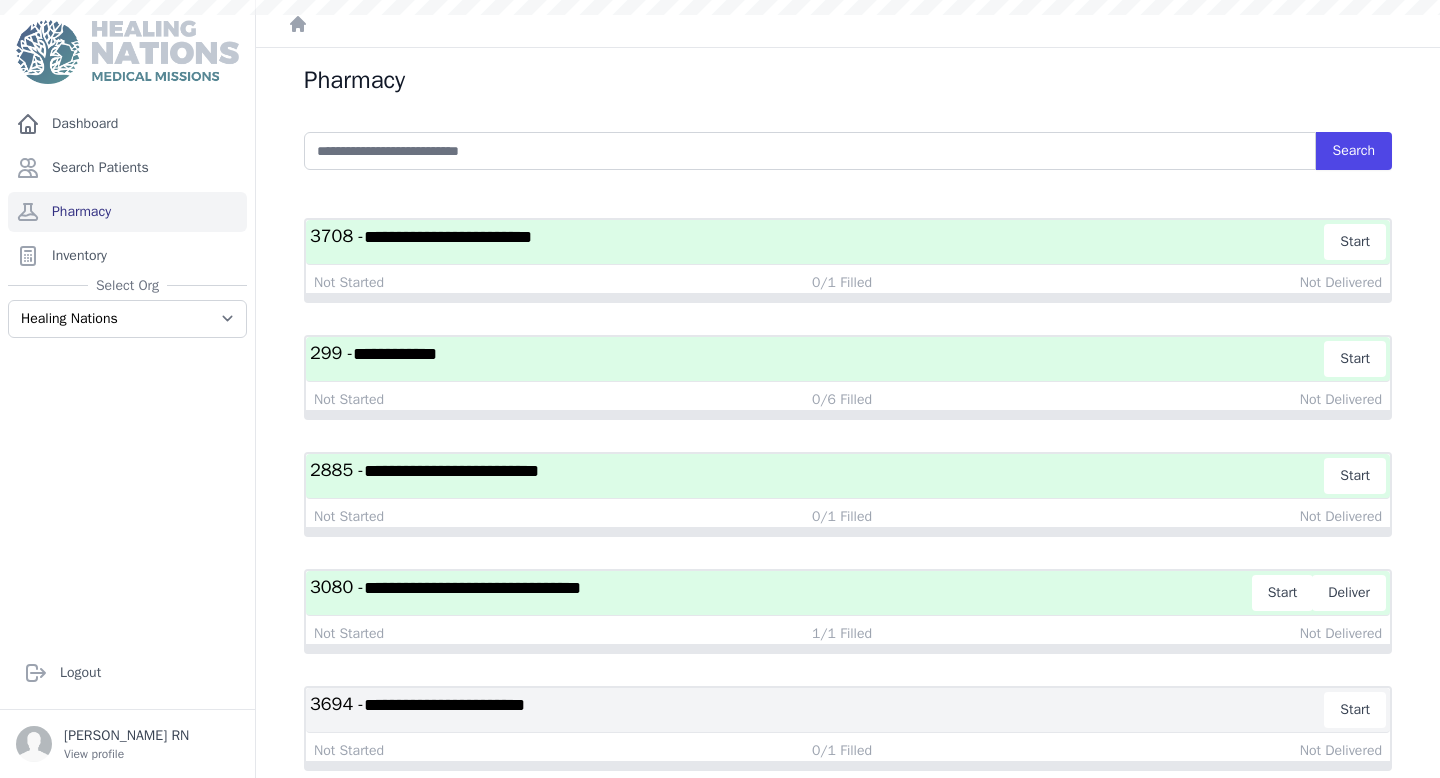 scroll, scrollTop: 0, scrollLeft: 0, axis: both 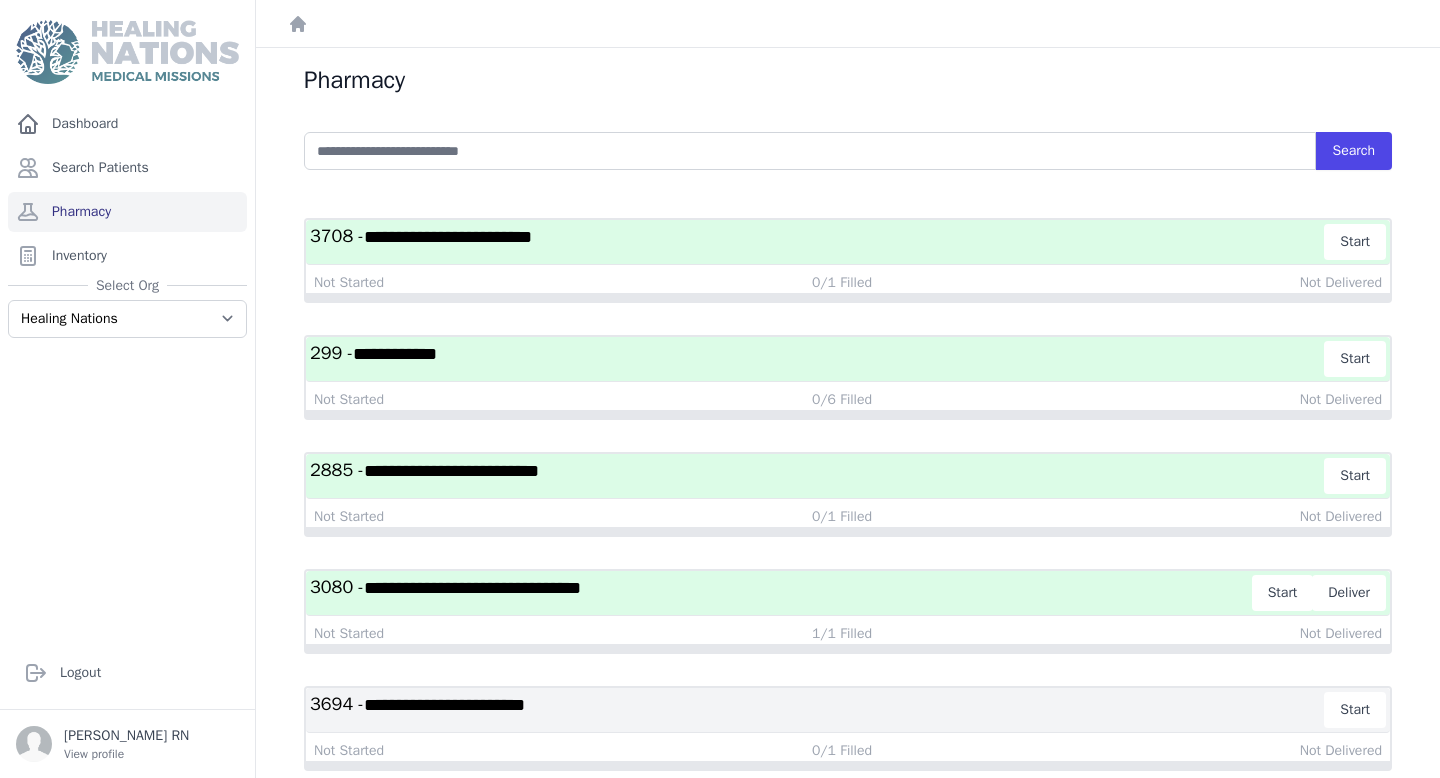 click on "**********" at bounding box center [781, 593] 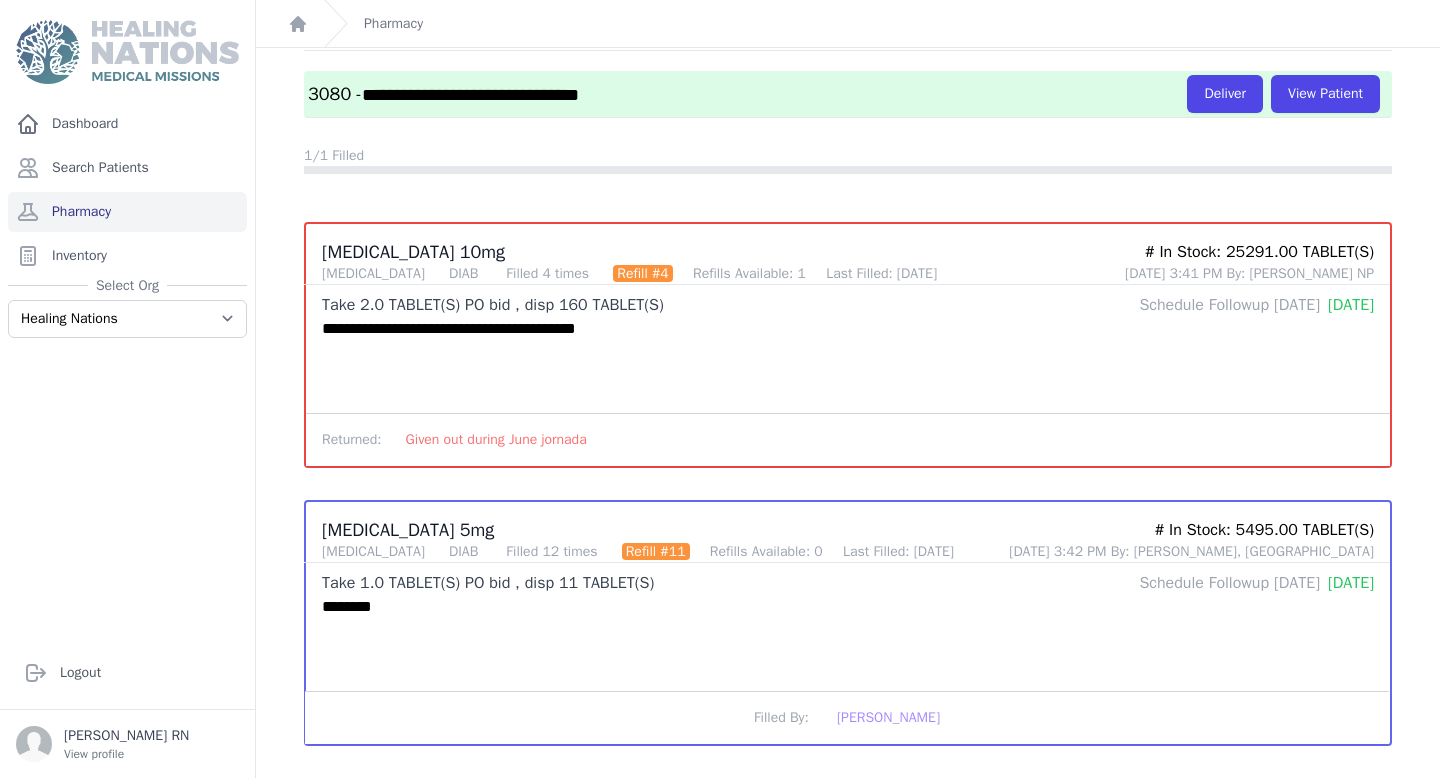 scroll, scrollTop: 131, scrollLeft: 0, axis: vertical 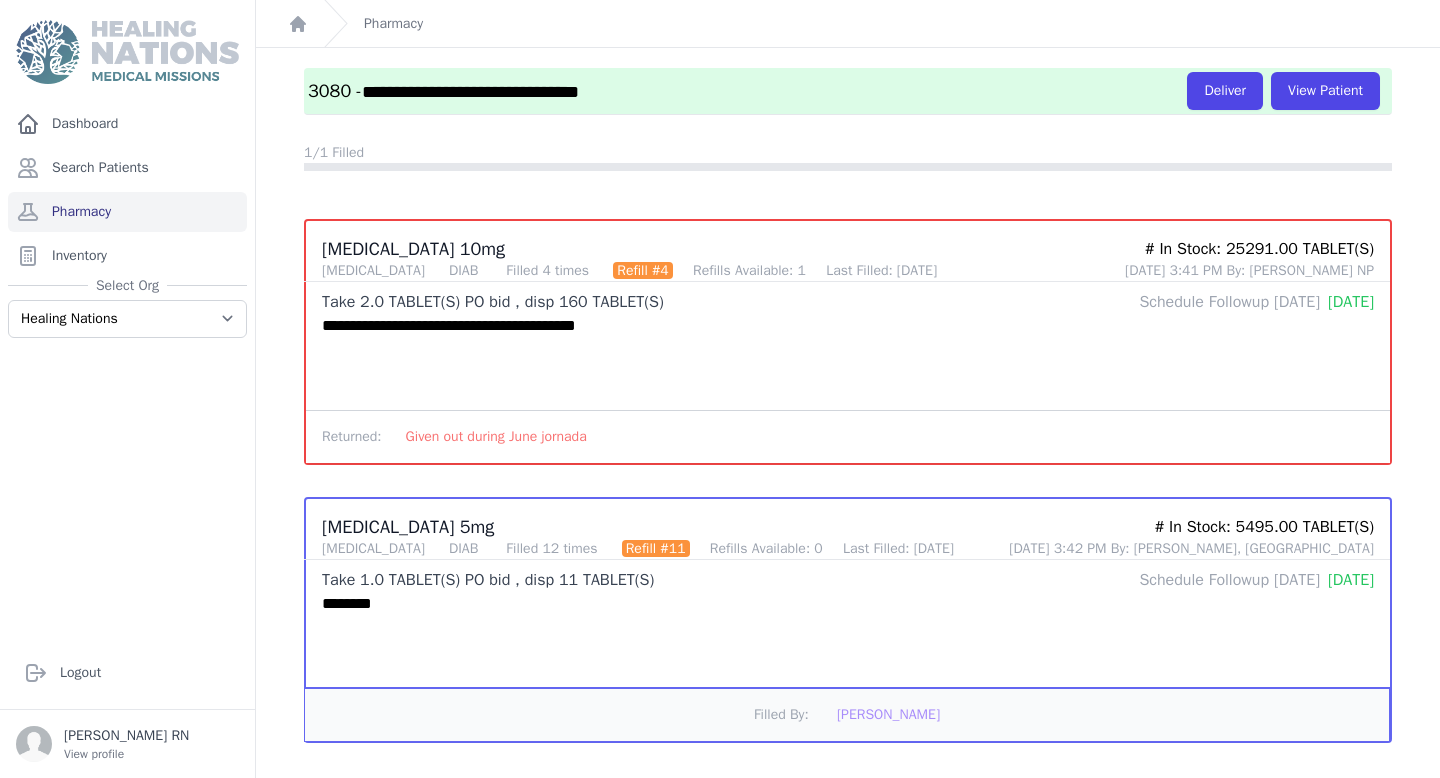 click on "Filled By:" at bounding box center [781, 714] 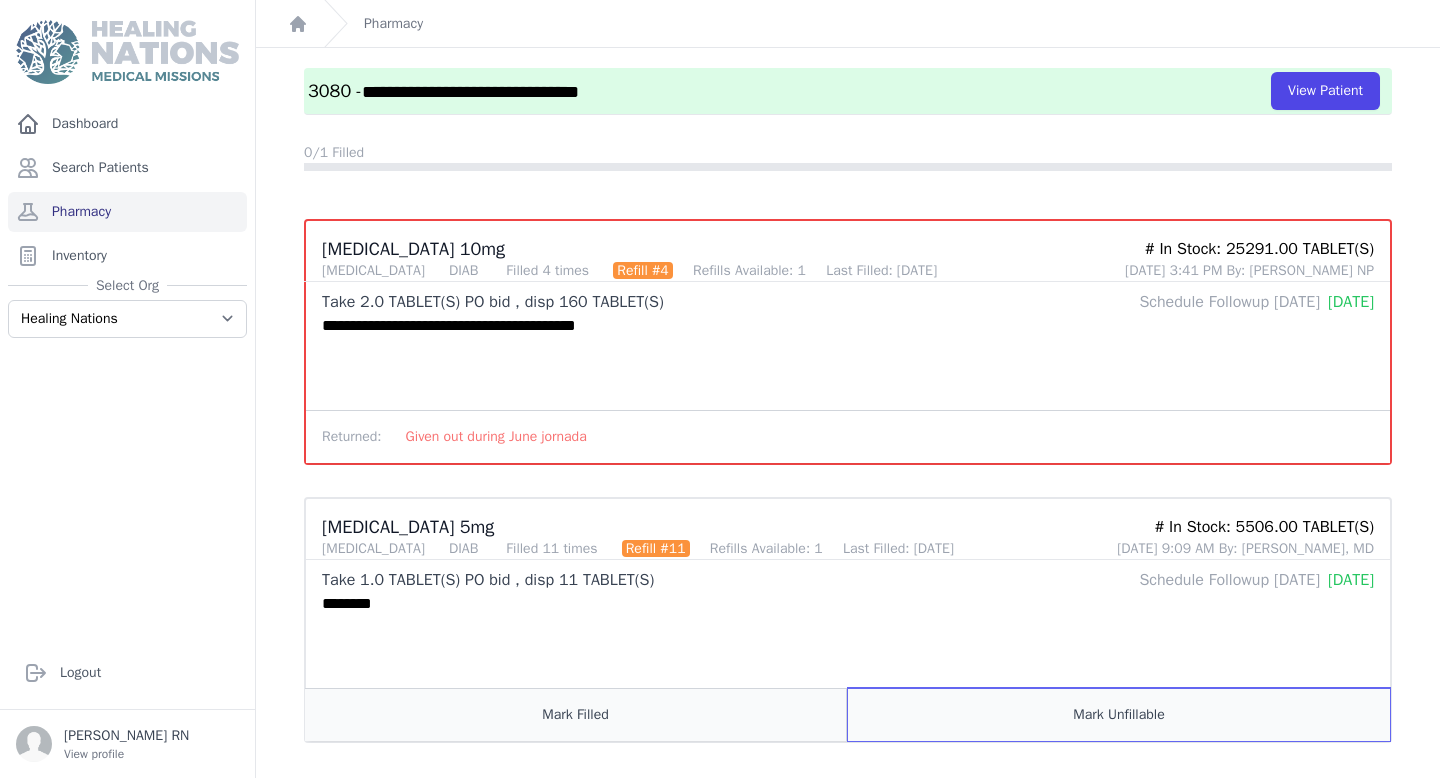 click on "Mark Unfillable" at bounding box center (1119, 714) 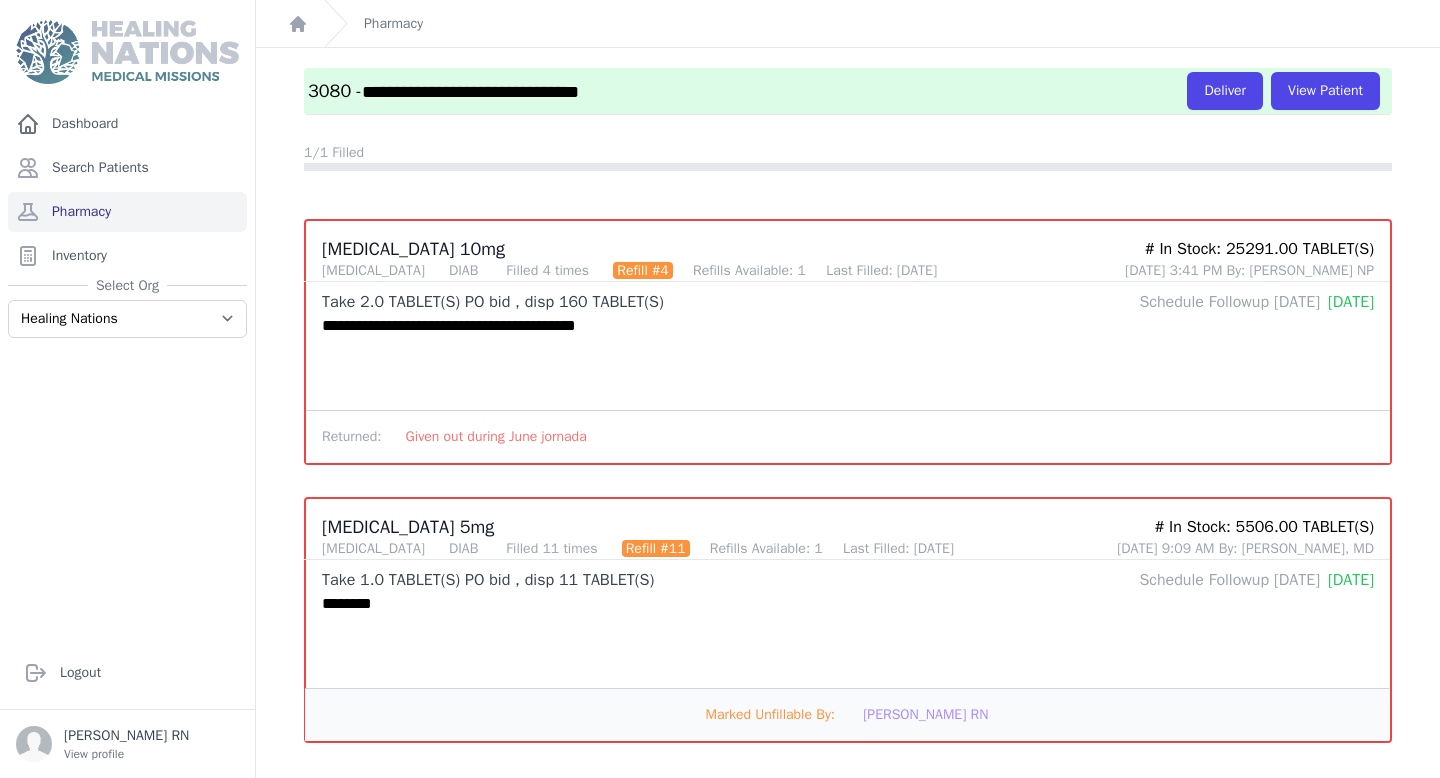 click on "Returned:
Given out during June jornada" at bounding box center (848, 436) 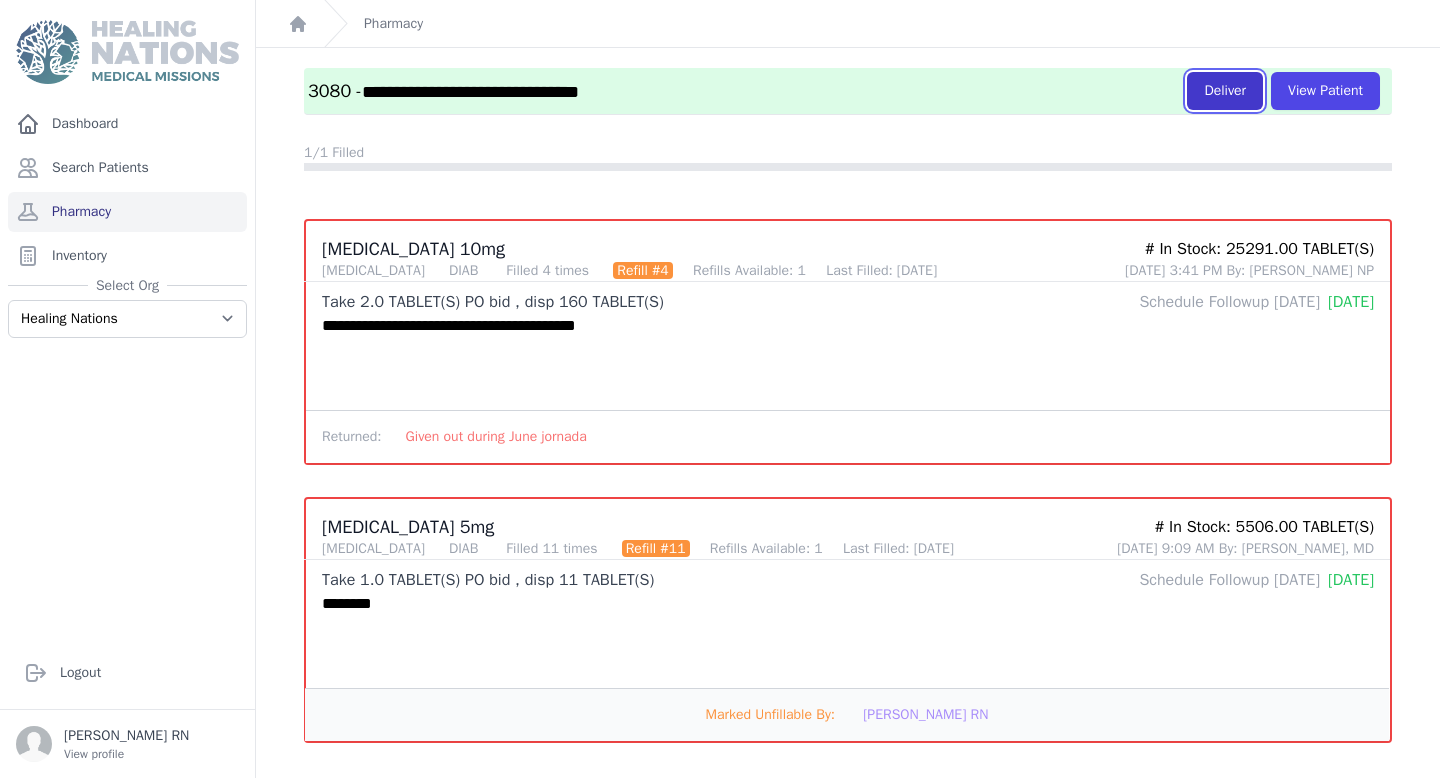 click on "Deliver" at bounding box center (1225, 91) 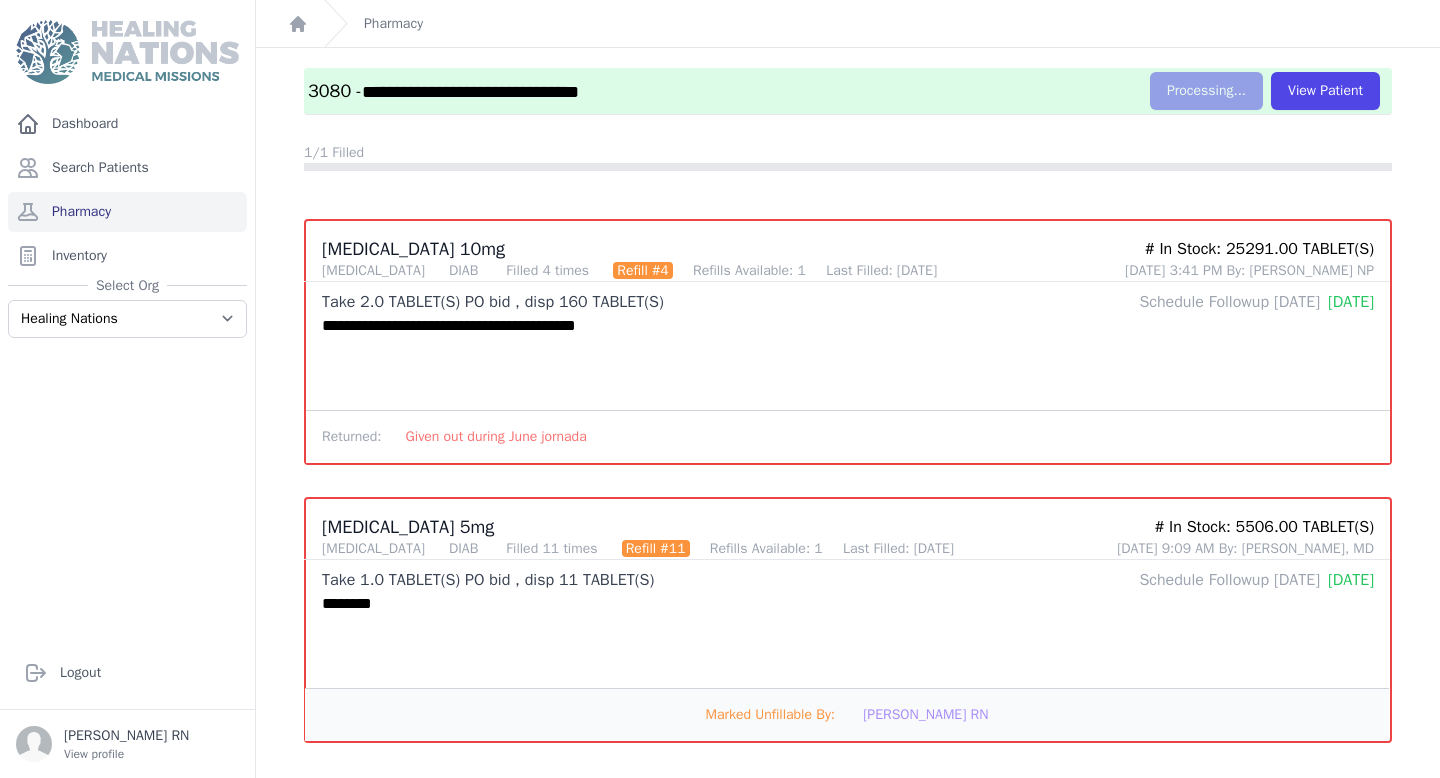 scroll, scrollTop: 0, scrollLeft: 0, axis: both 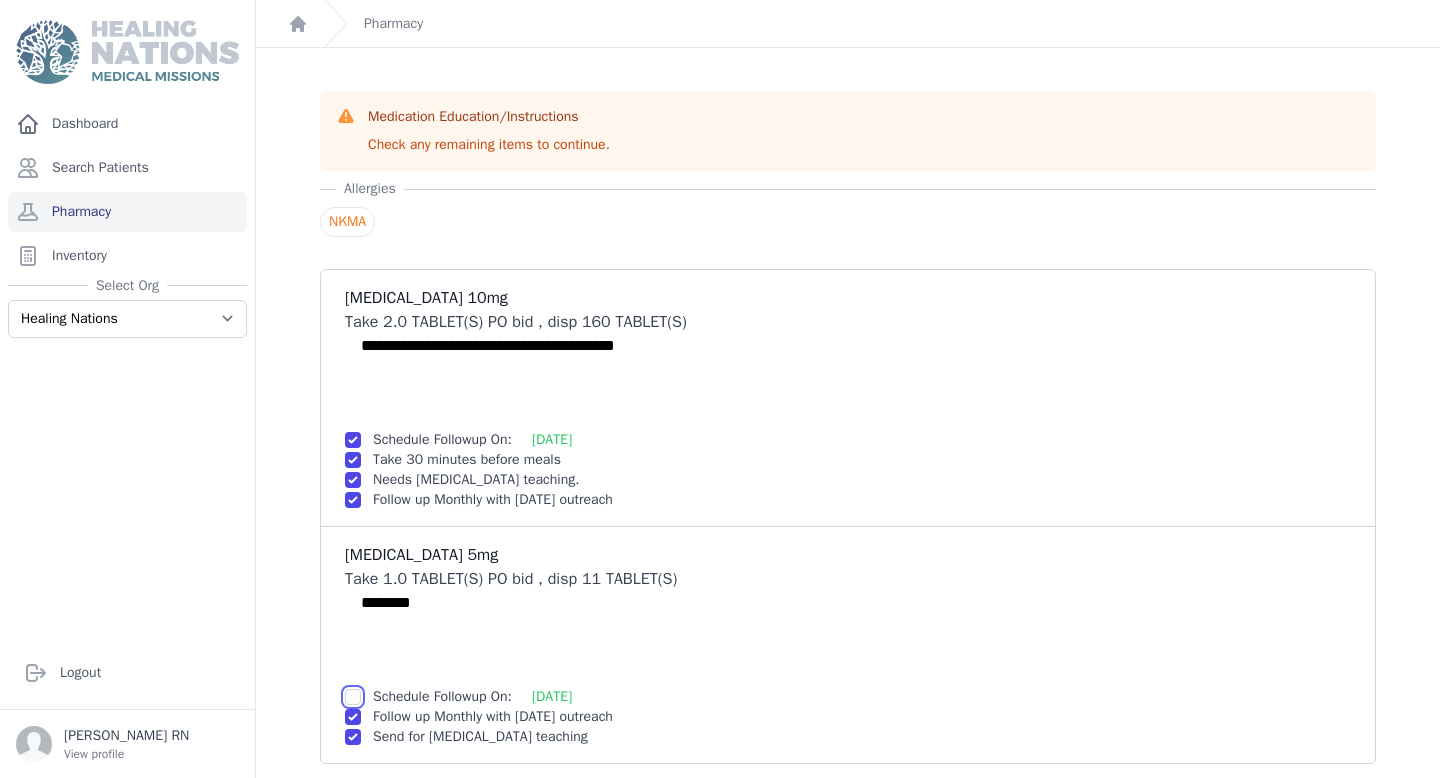click at bounding box center (353, 440) 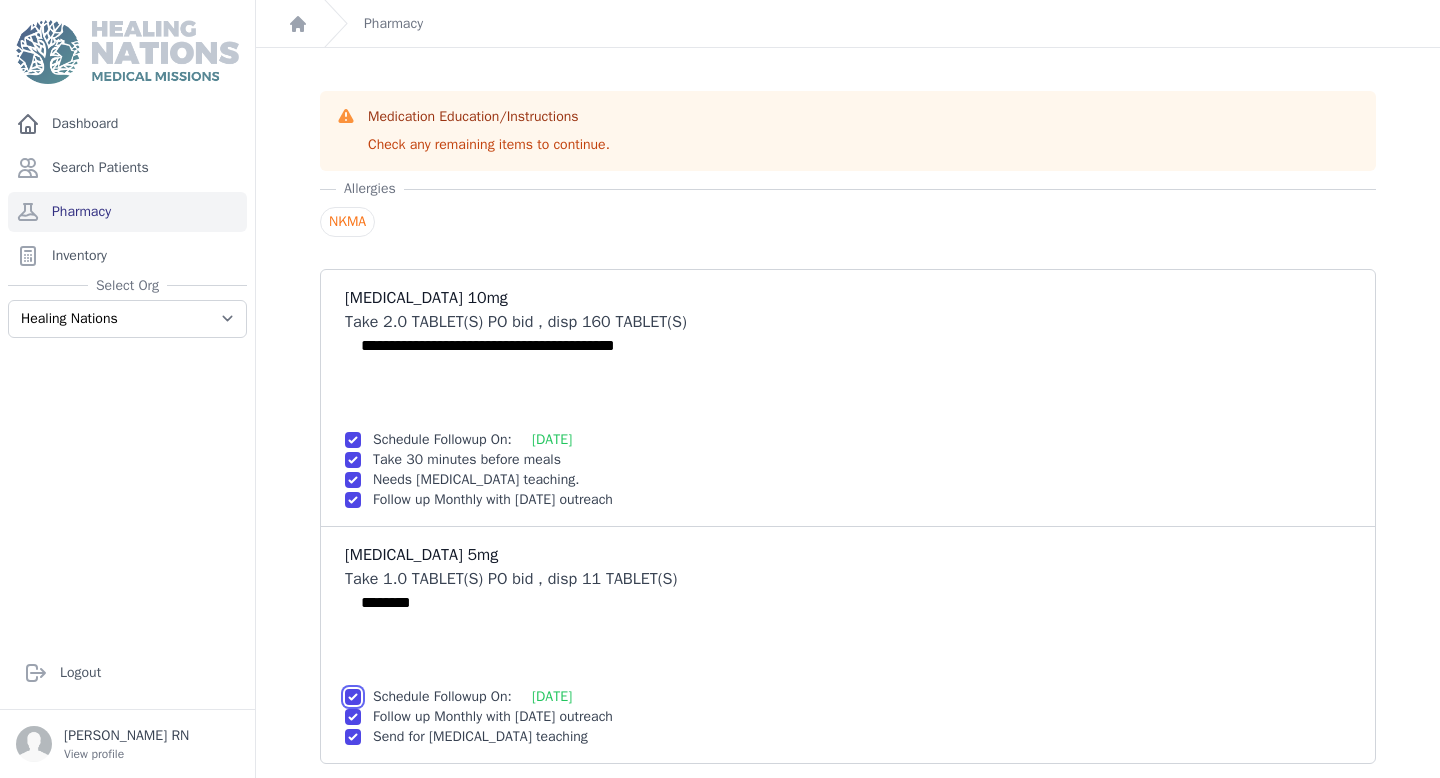 scroll, scrollTop: 144, scrollLeft: 0, axis: vertical 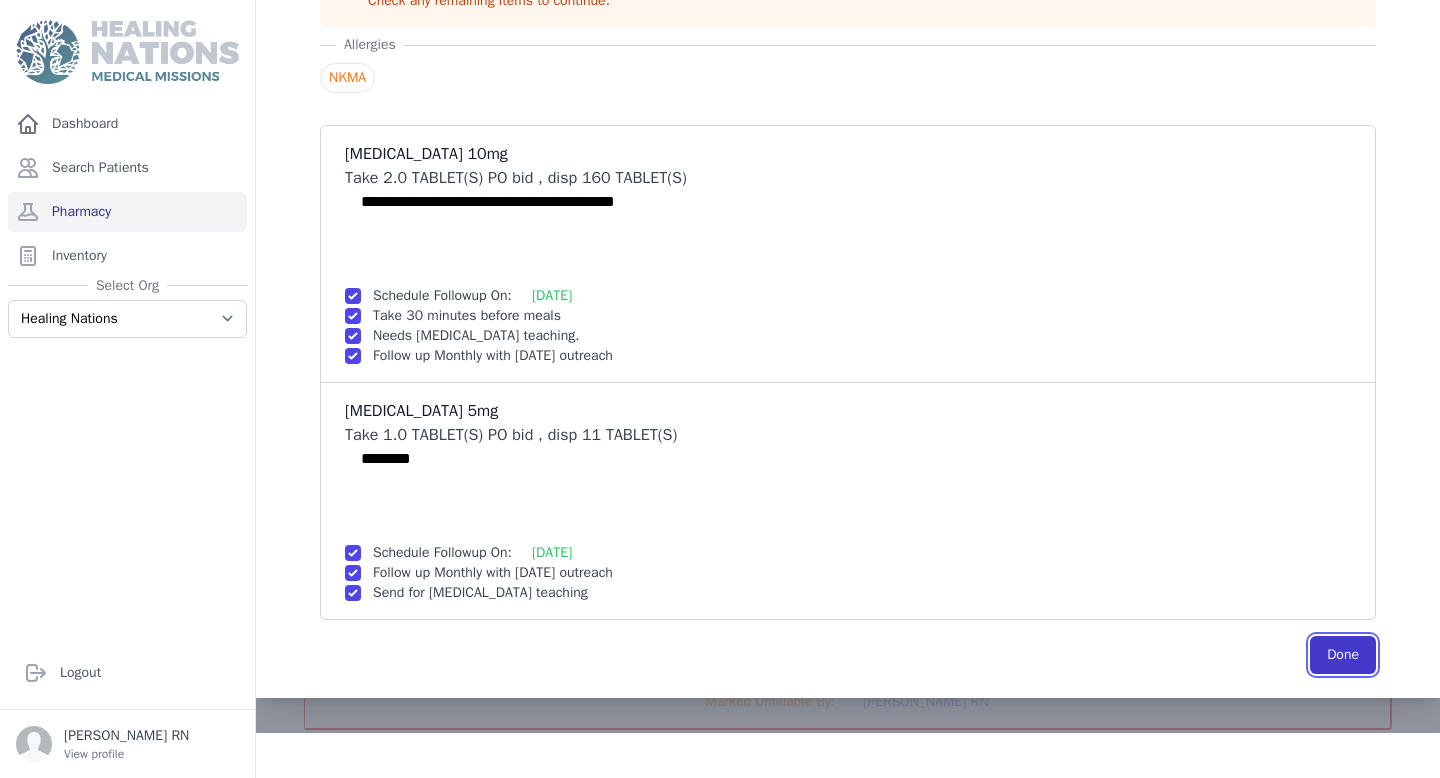 click on "Done" at bounding box center (1343, 655) 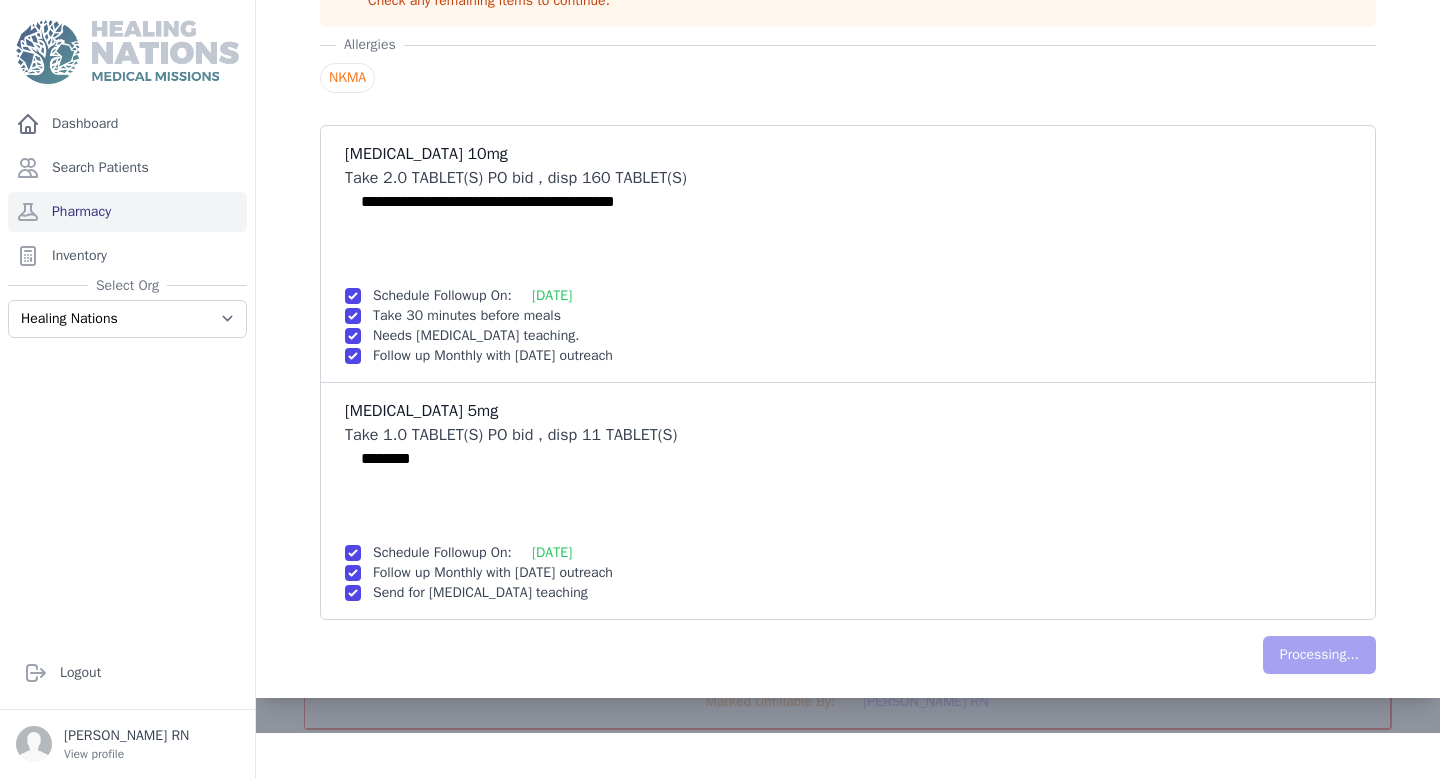 scroll, scrollTop: 0, scrollLeft: 0, axis: both 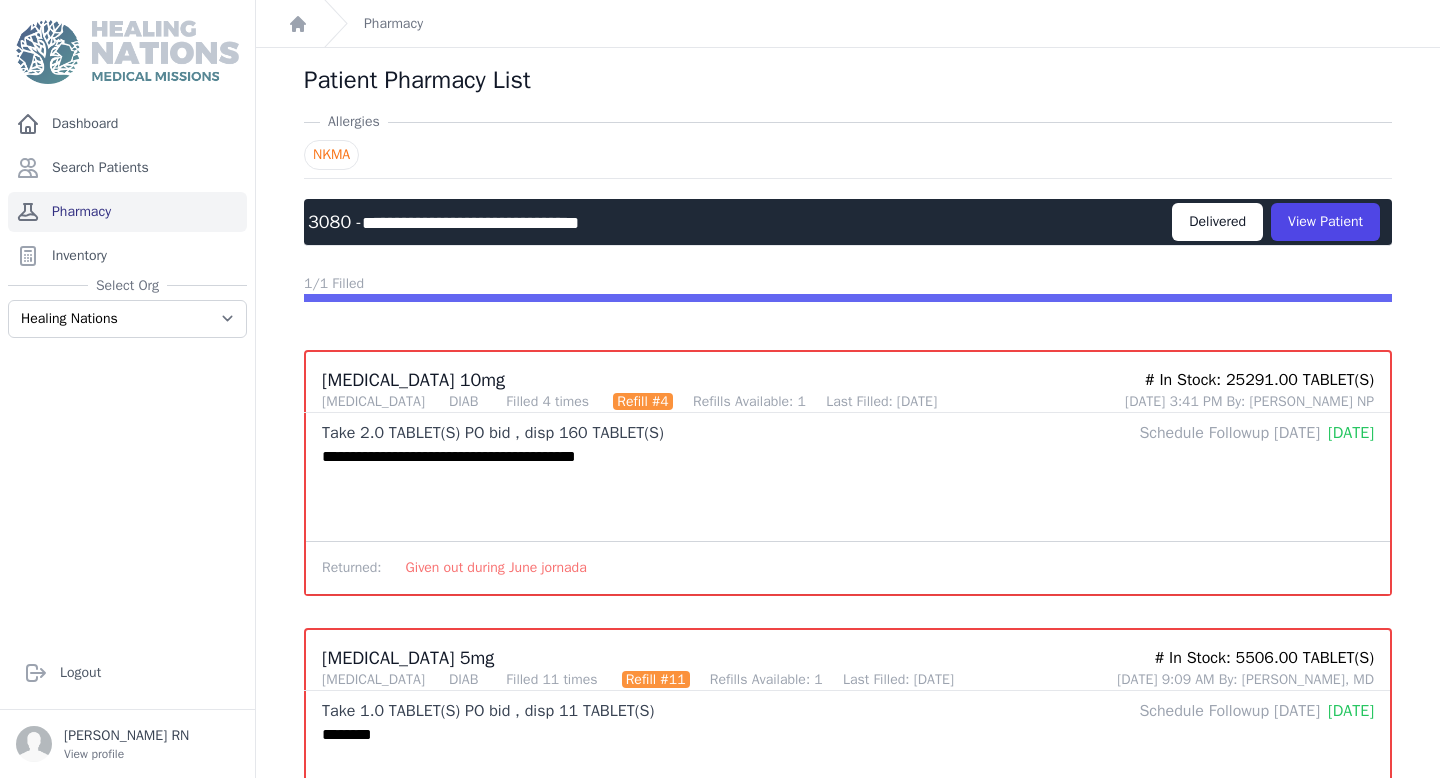 click on "Pharmacy" at bounding box center (127, 212) 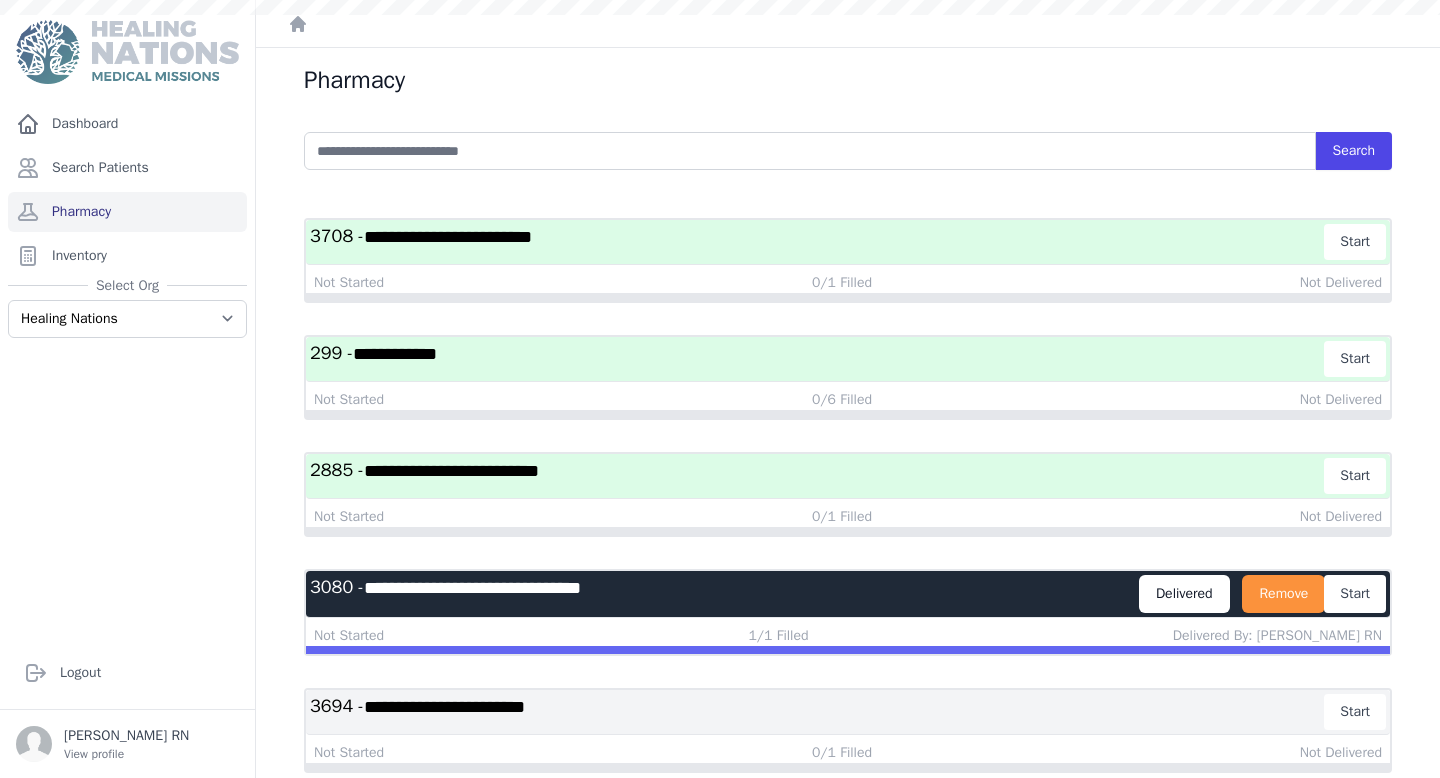 scroll, scrollTop: 0, scrollLeft: 0, axis: both 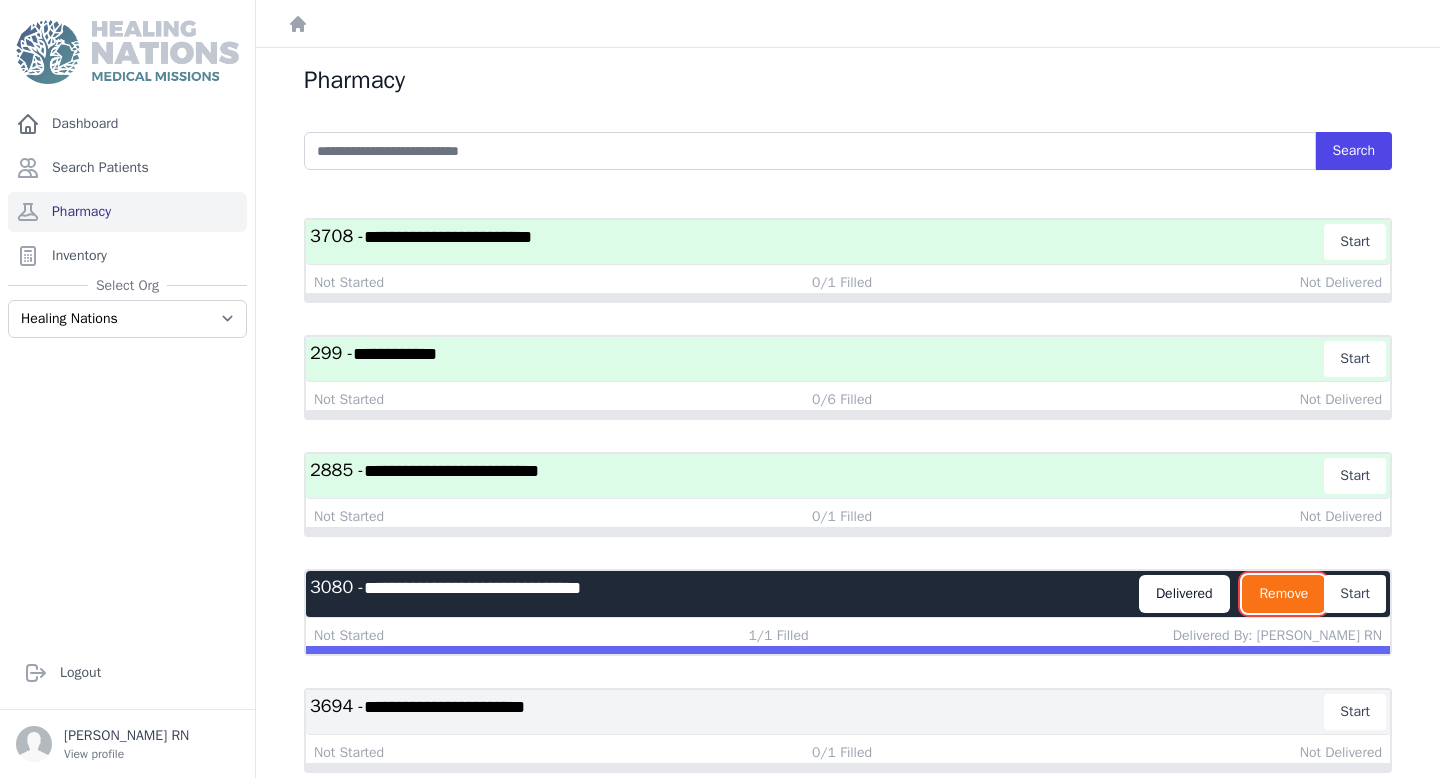 click on "Remove" at bounding box center [1283, 594] 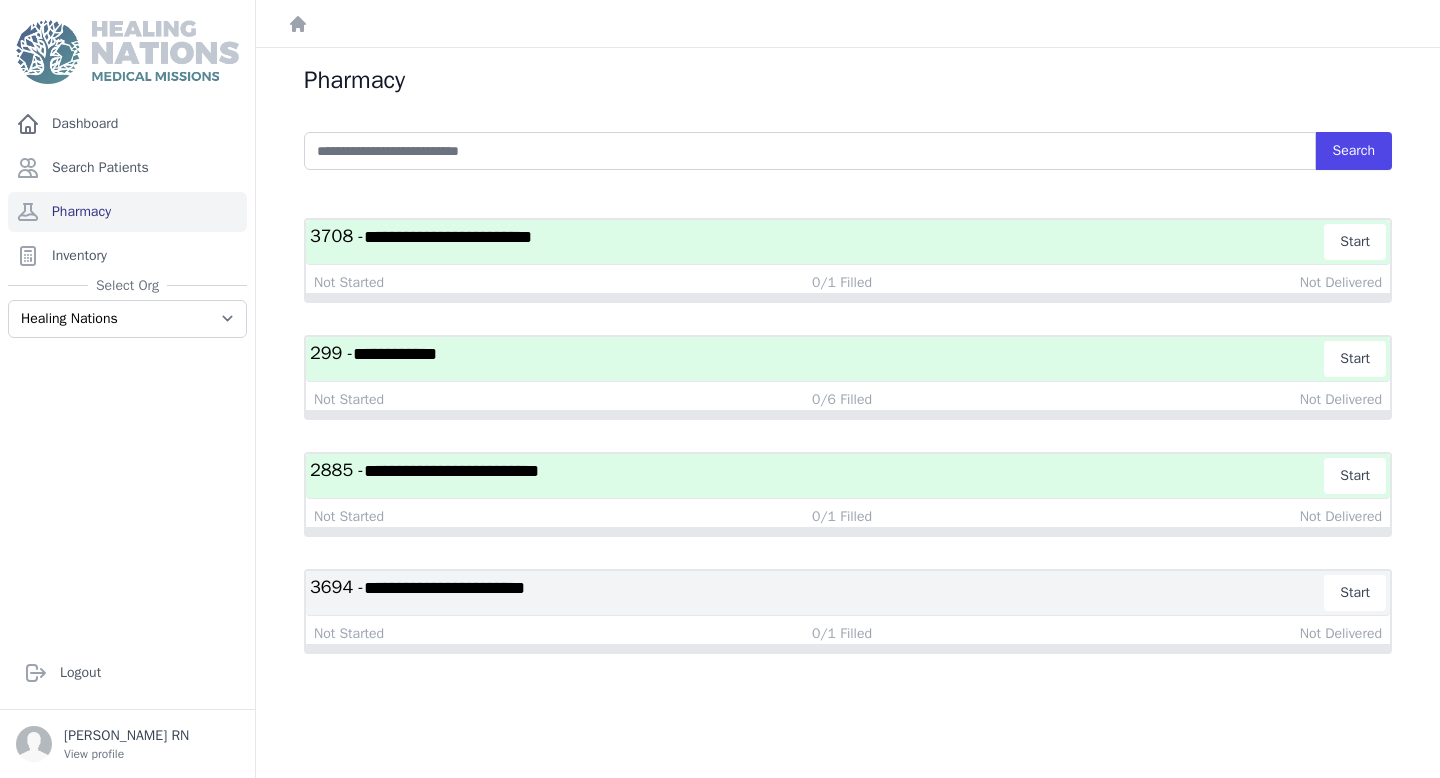 click on "**********" at bounding box center (817, 476) 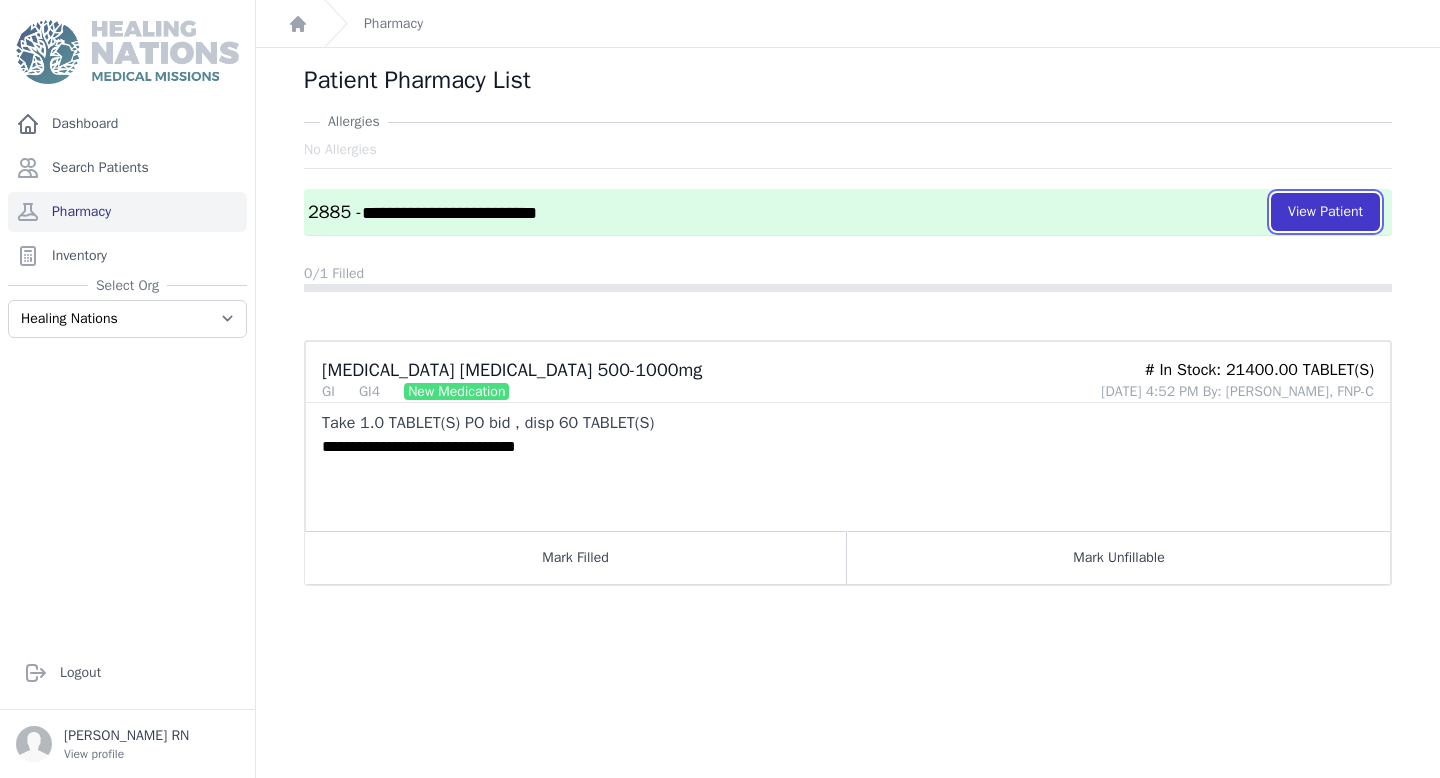 click on "View Patient" at bounding box center [1325, 212] 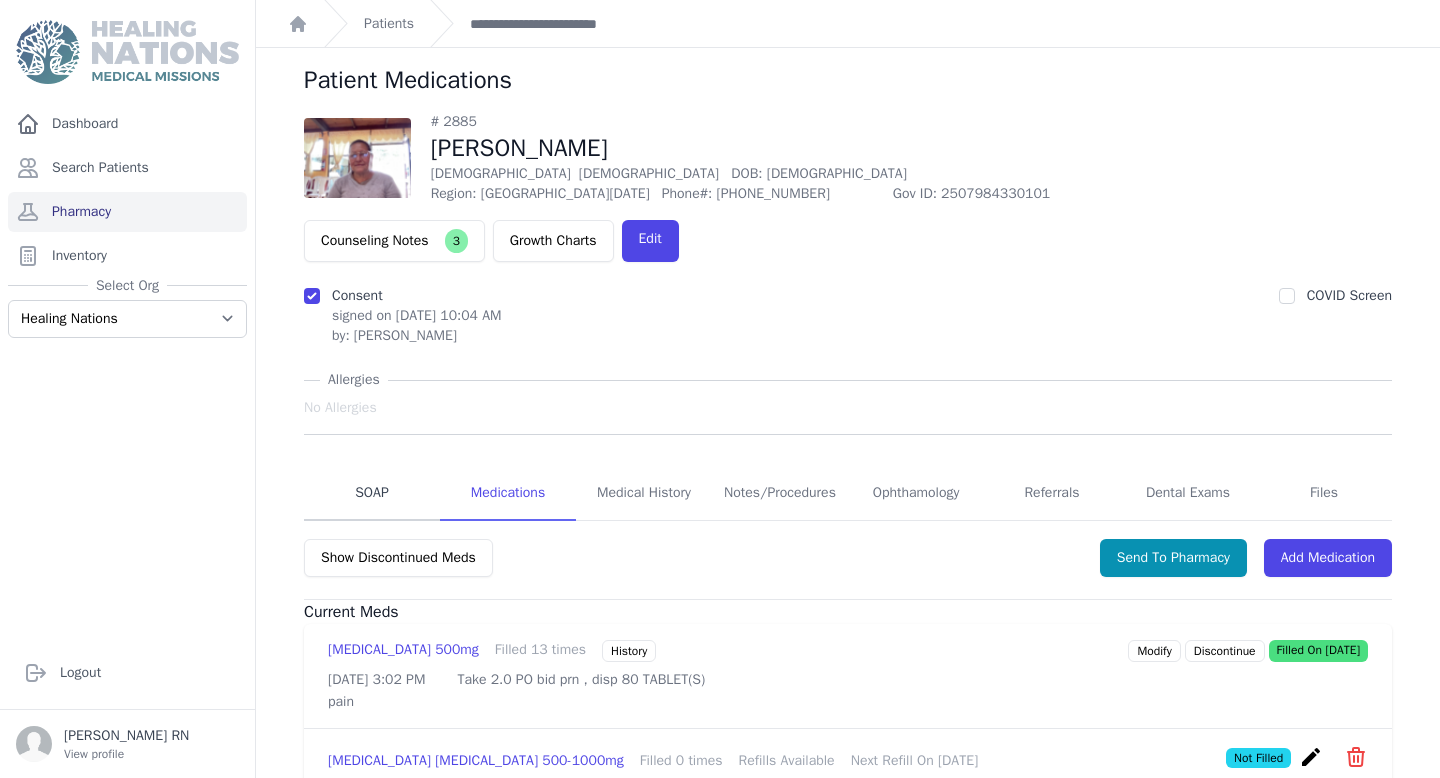 click on "SOAP" at bounding box center [372, 494] 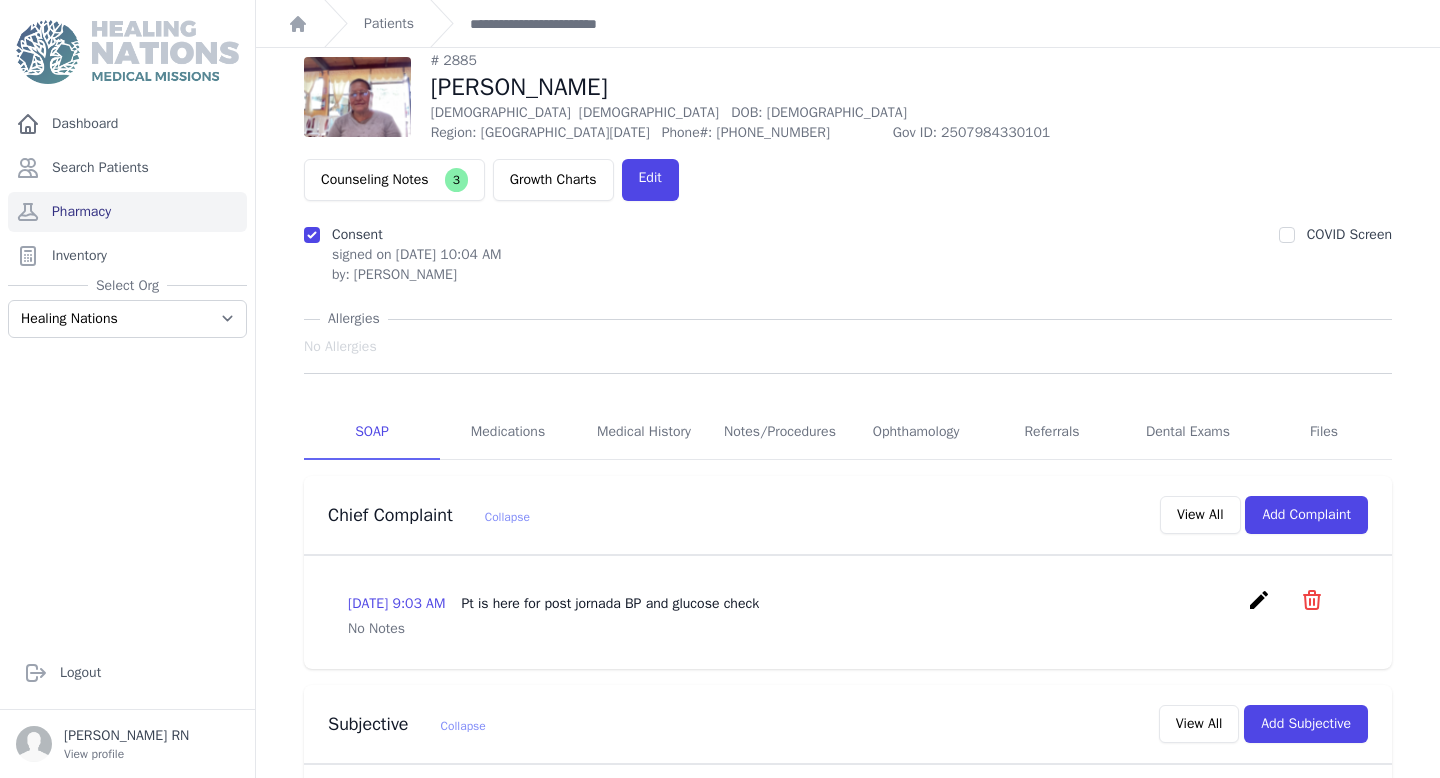 scroll, scrollTop: 0, scrollLeft: 0, axis: both 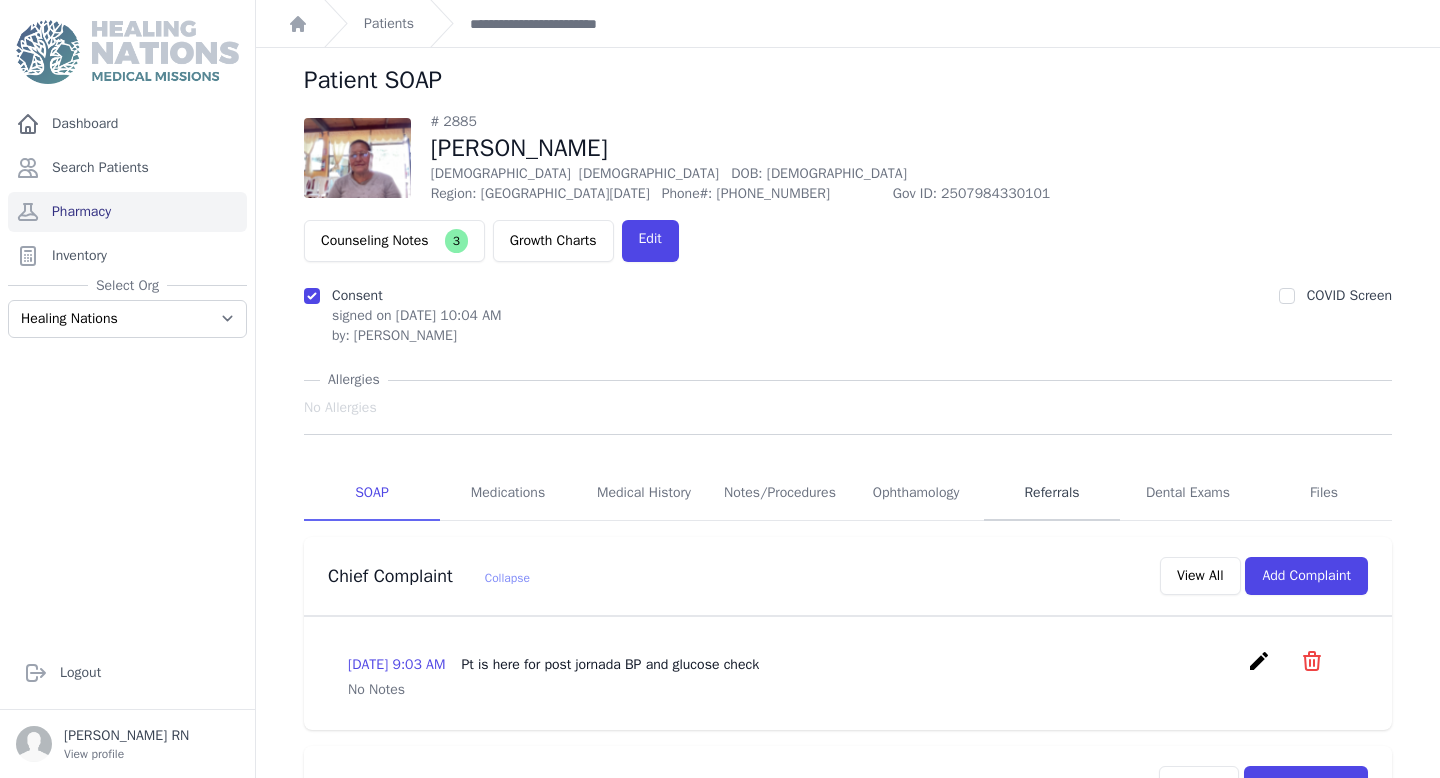 click on "Referrals" at bounding box center [1052, 494] 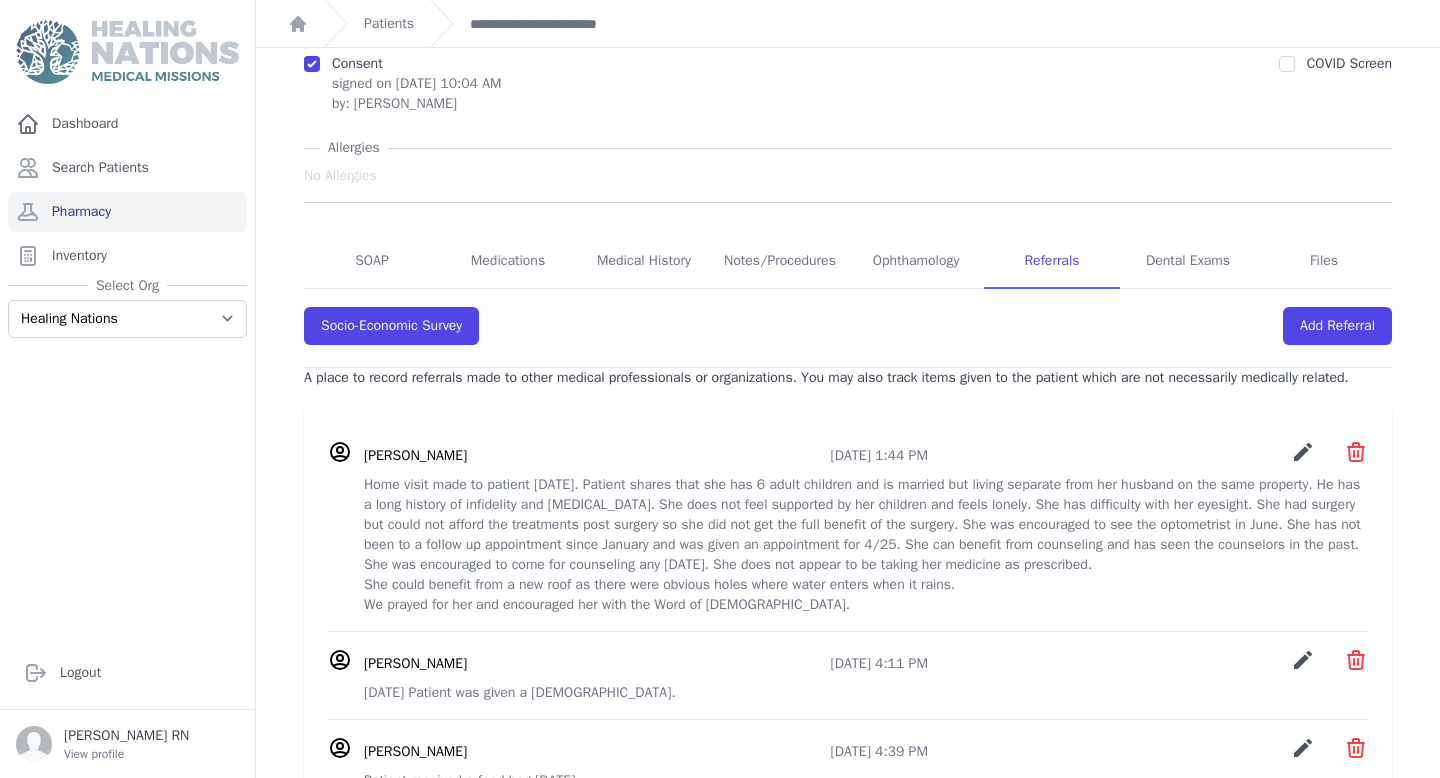 scroll, scrollTop: 257, scrollLeft: 0, axis: vertical 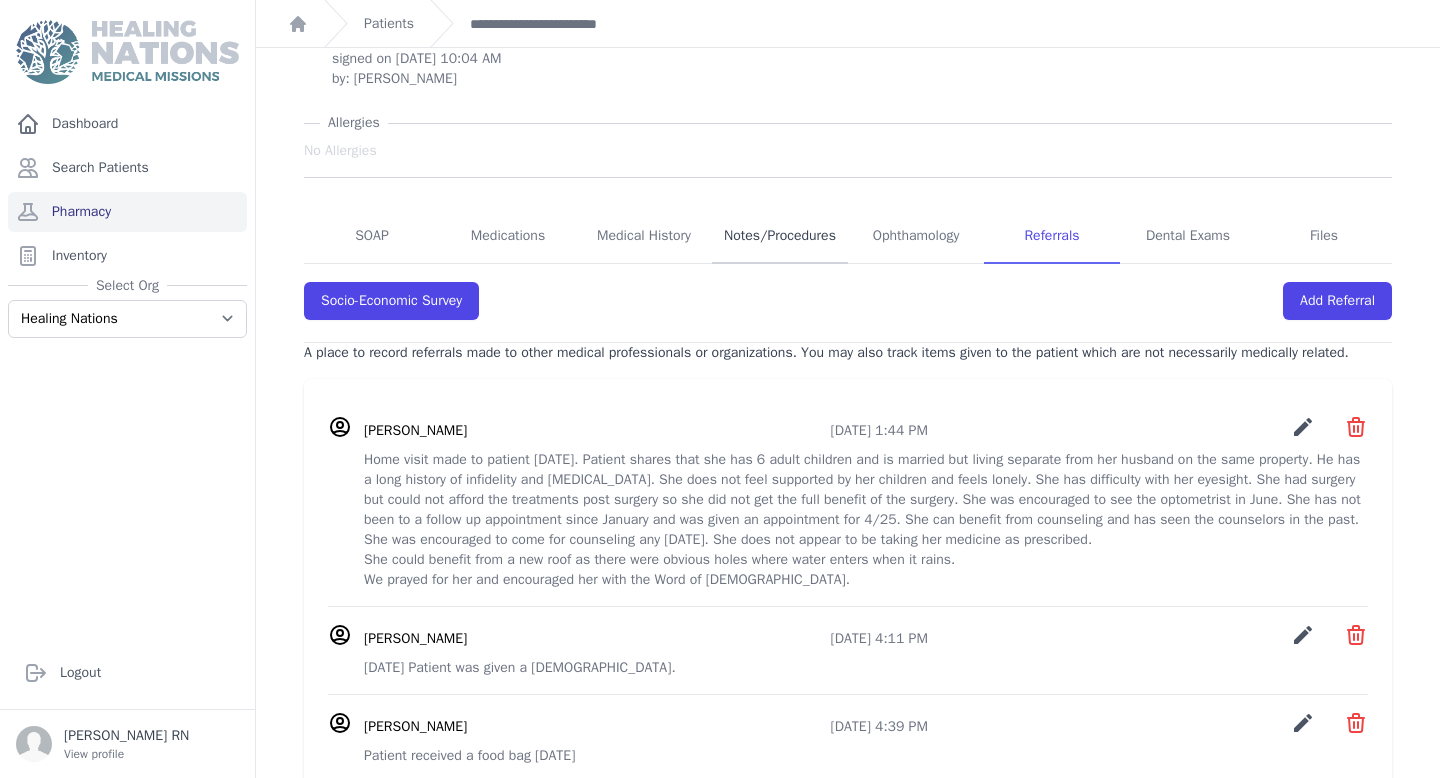 click on "Notes/Procedures" at bounding box center (780, 237) 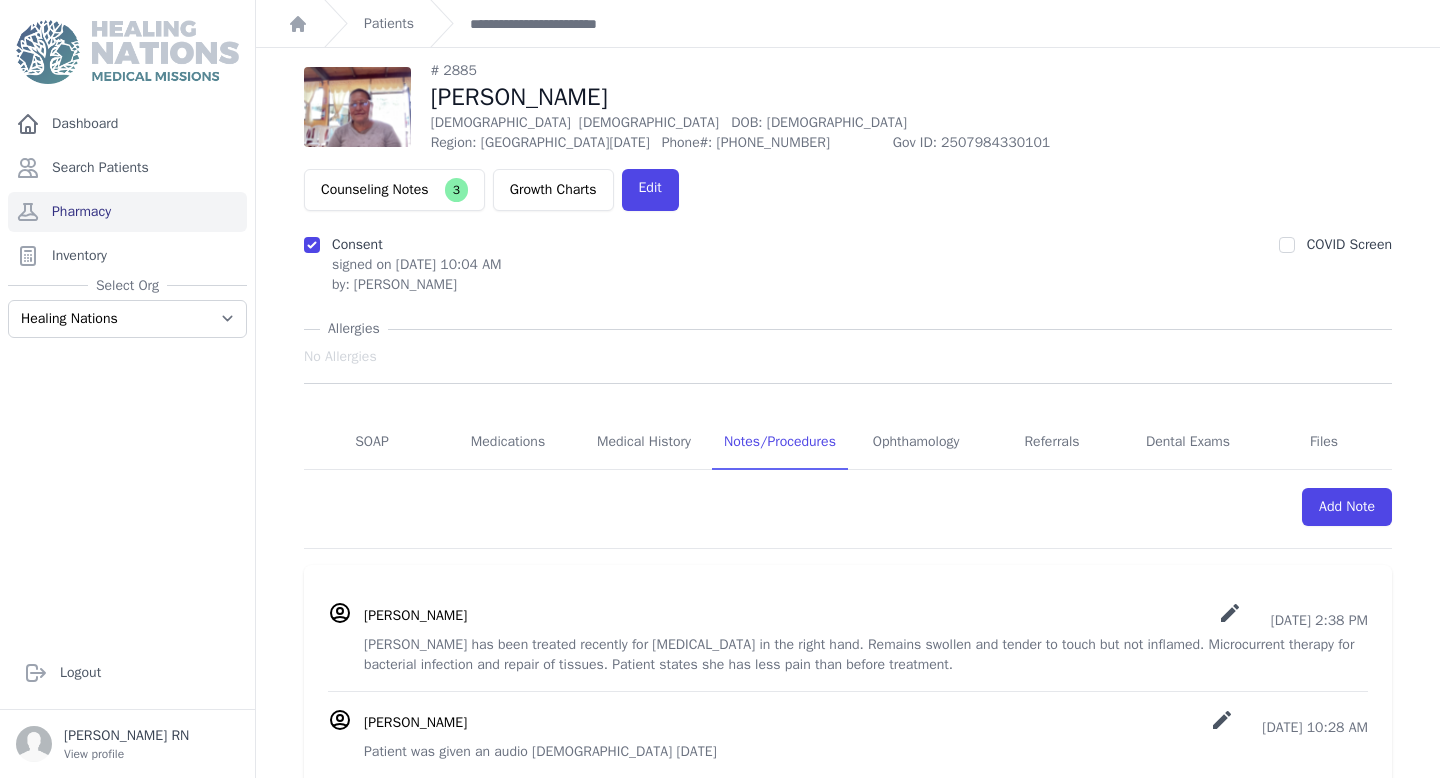 scroll, scrollTop: 0, scrollLeft: 0, axis: both 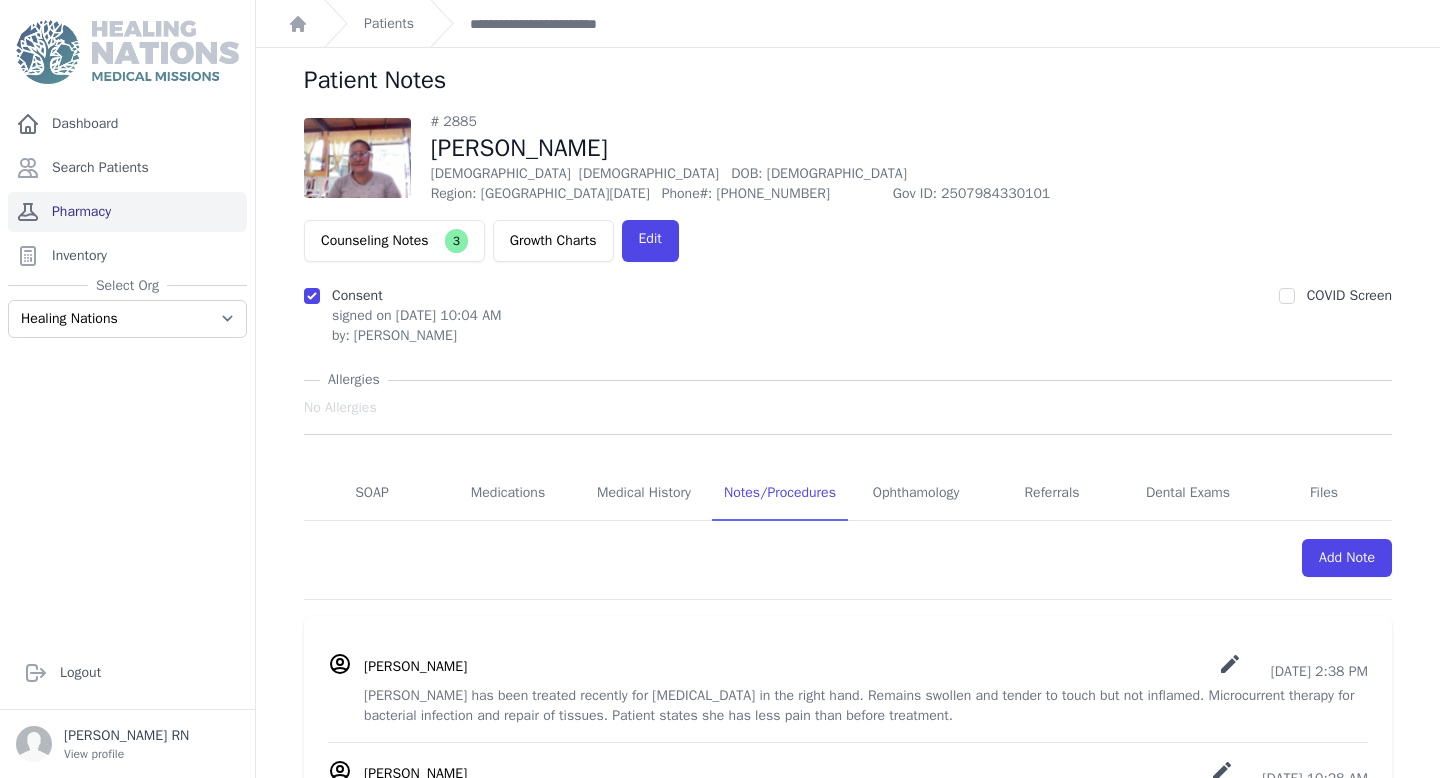 click on "Pharmacy" at bounding box center [127, 212] 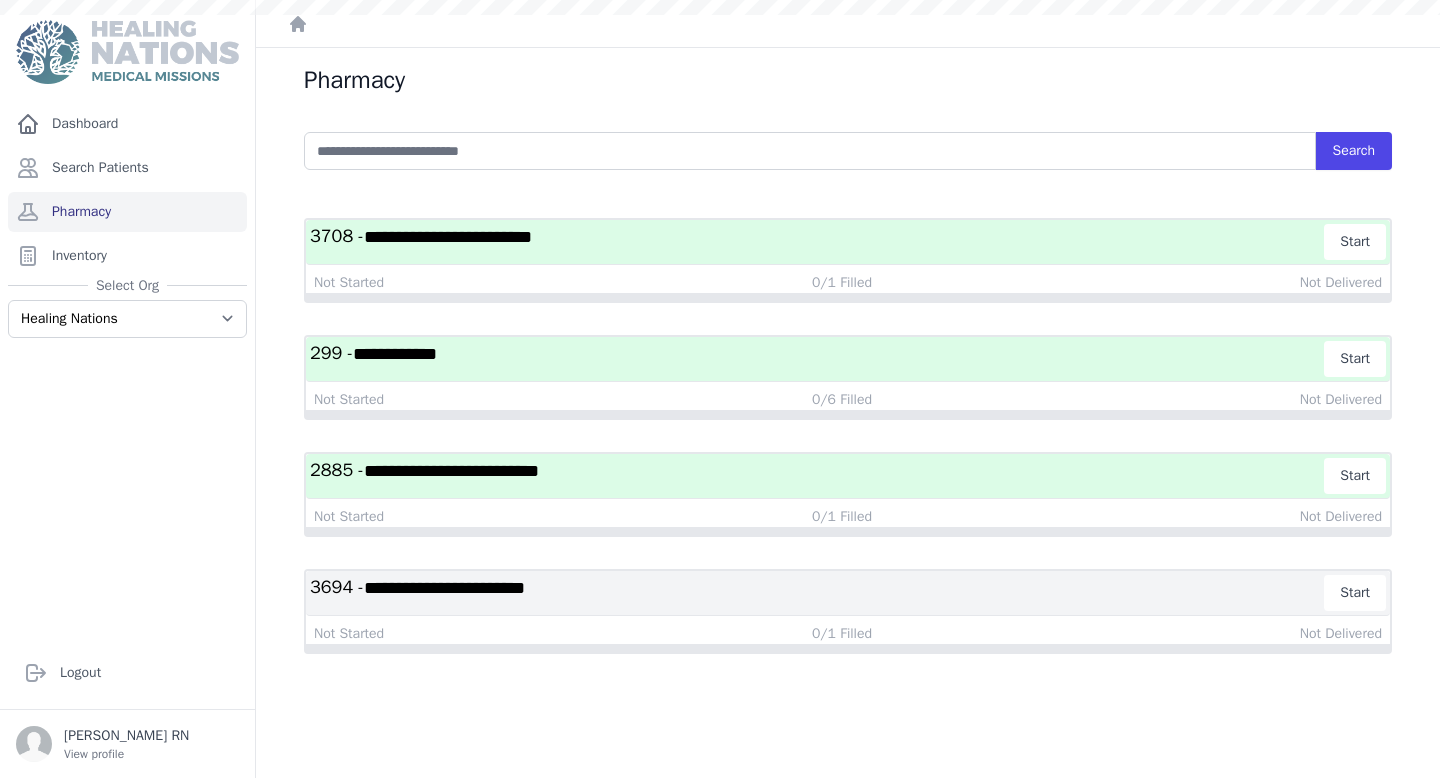 scroll, scrollTop: 0, scrollLeft: 0, axis: both 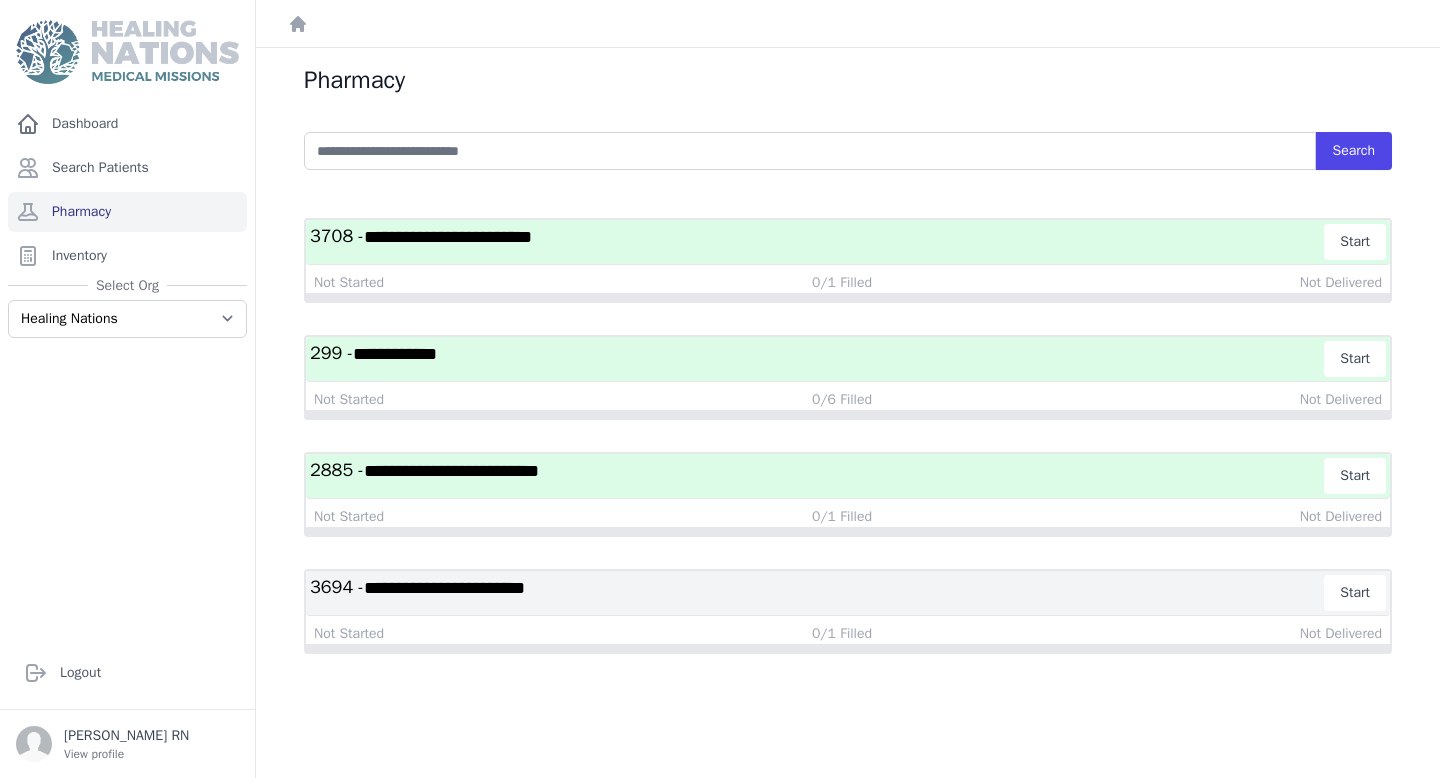 click on "**********" at bounding box center [817, 476] 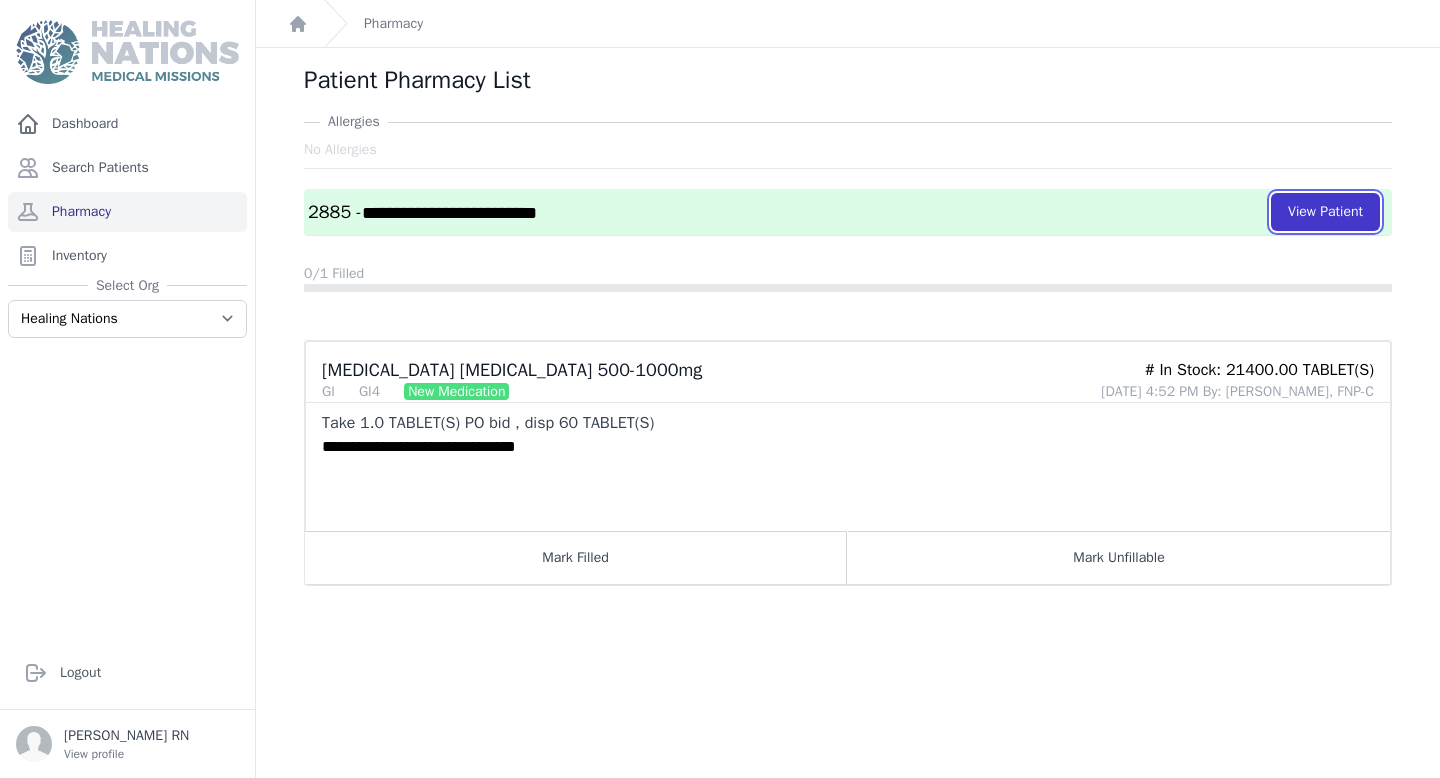 click on "View Patient" at bounding box center (1325, 212) 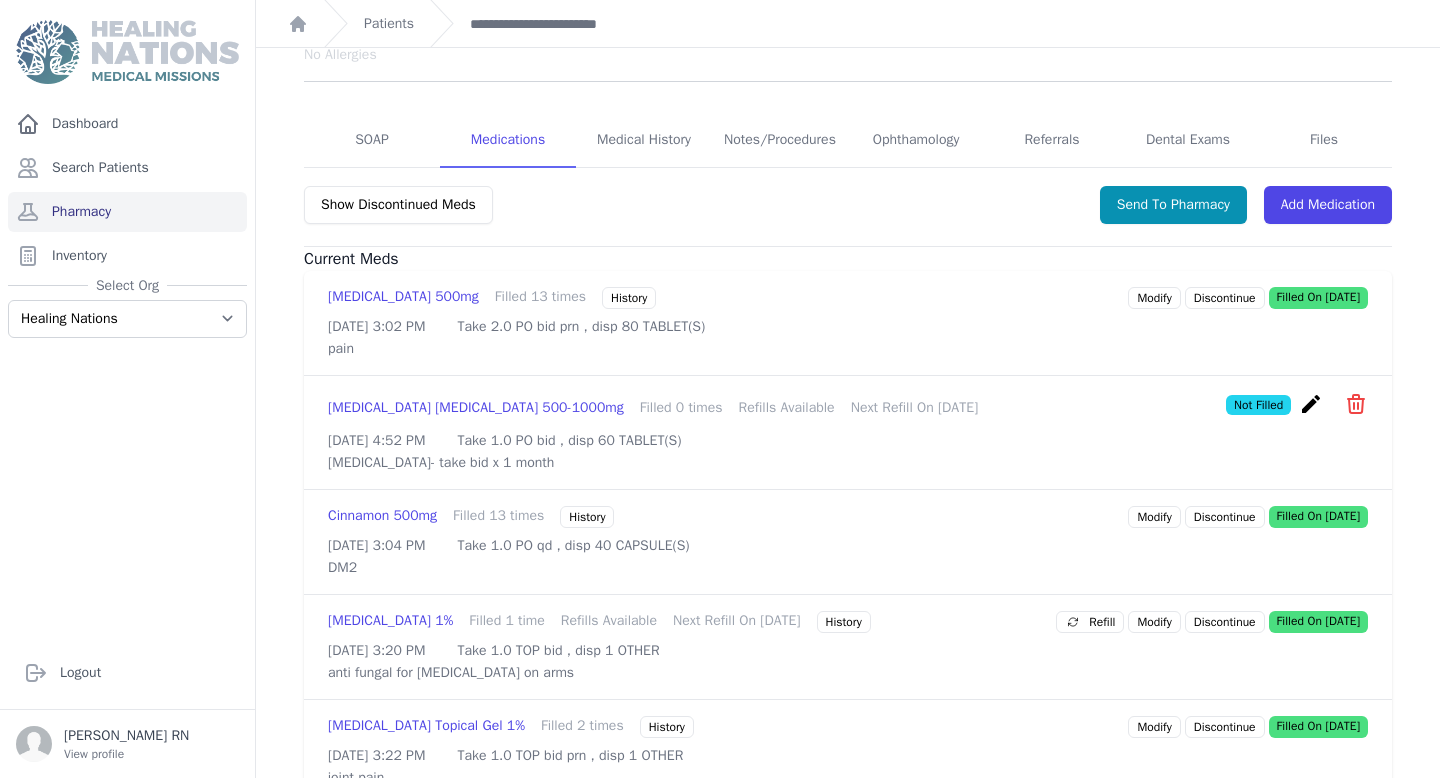 scroll, scrollTop: 356, scrollLeft: 0, axis: vertical 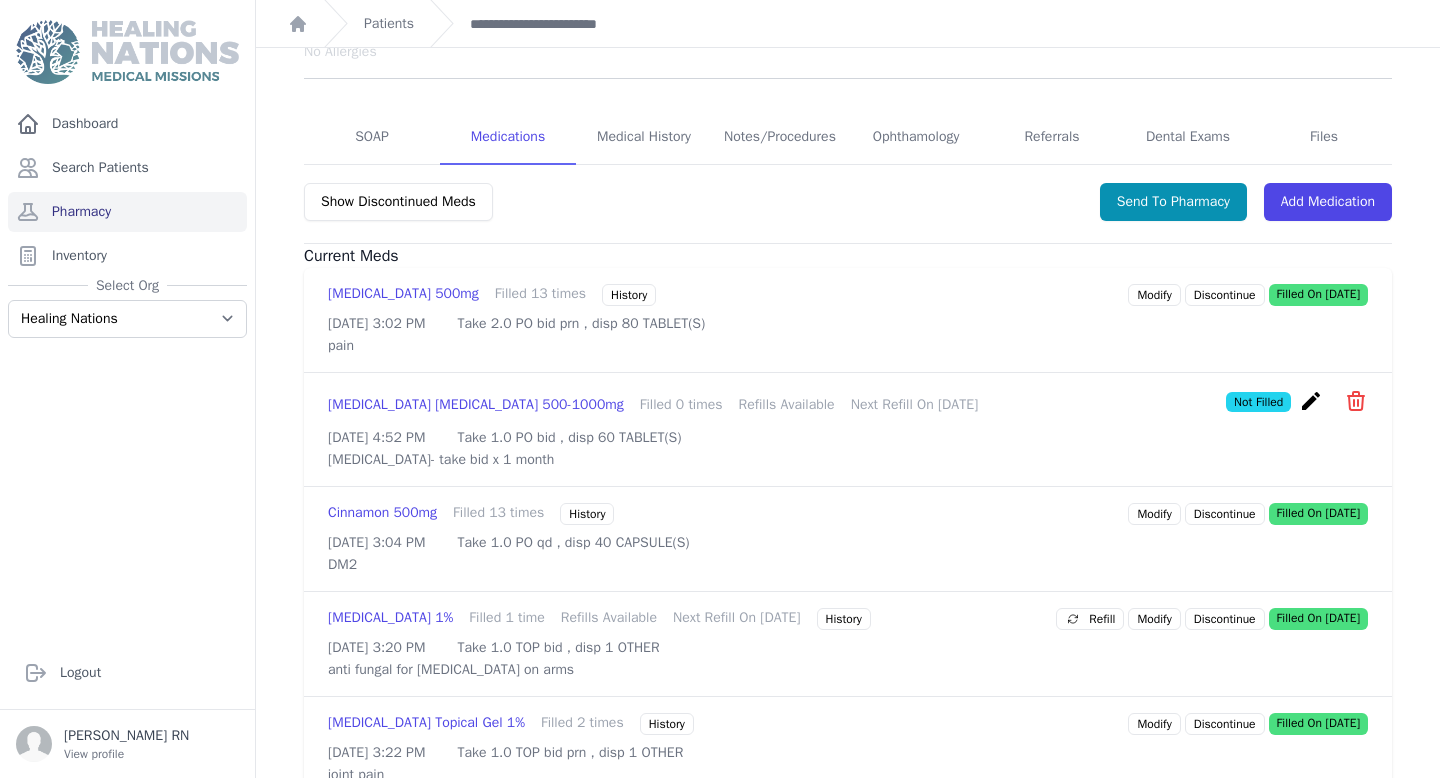click on "create" at bounding box center [1311, 401] 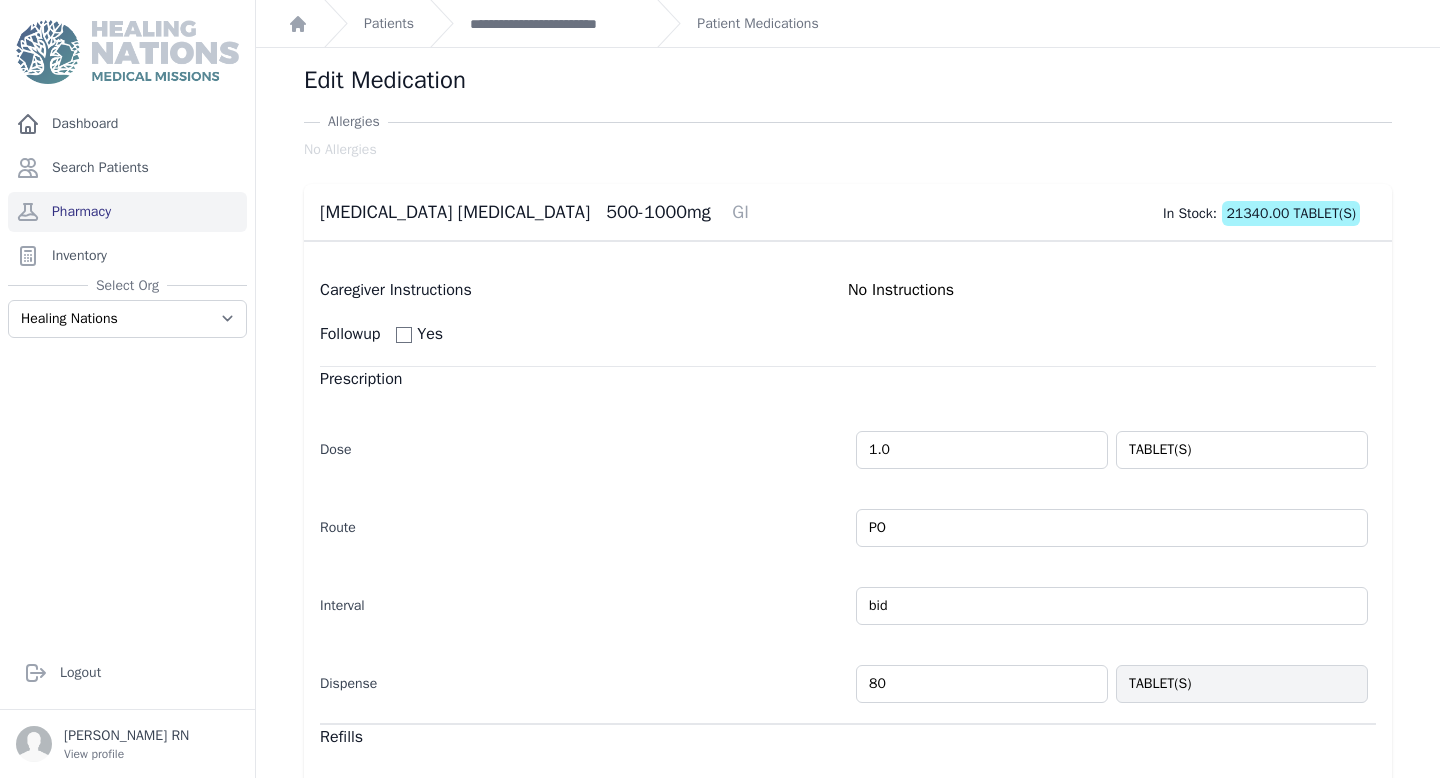 scroll, scrollTop: 414, scrollLeft: 0, axis: vertical 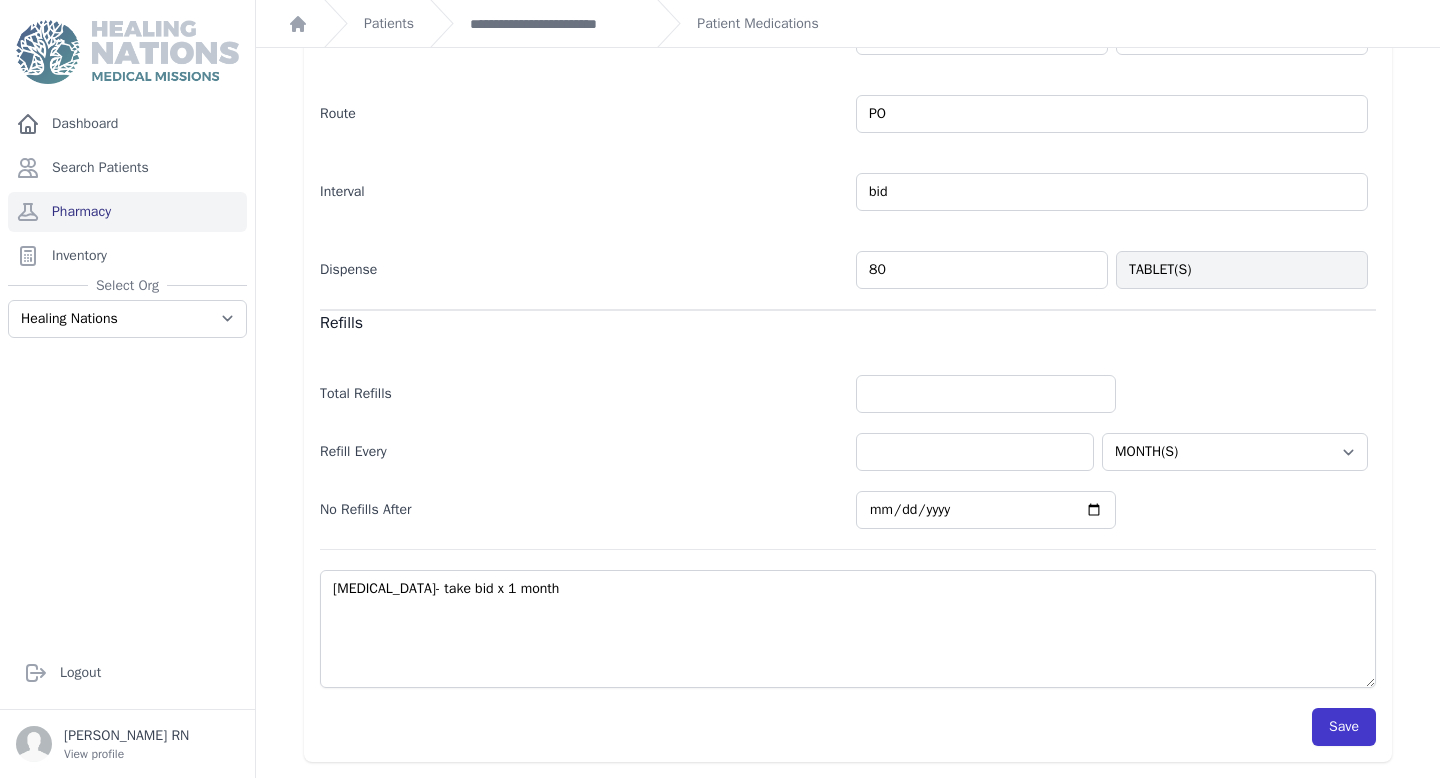 type on "80" 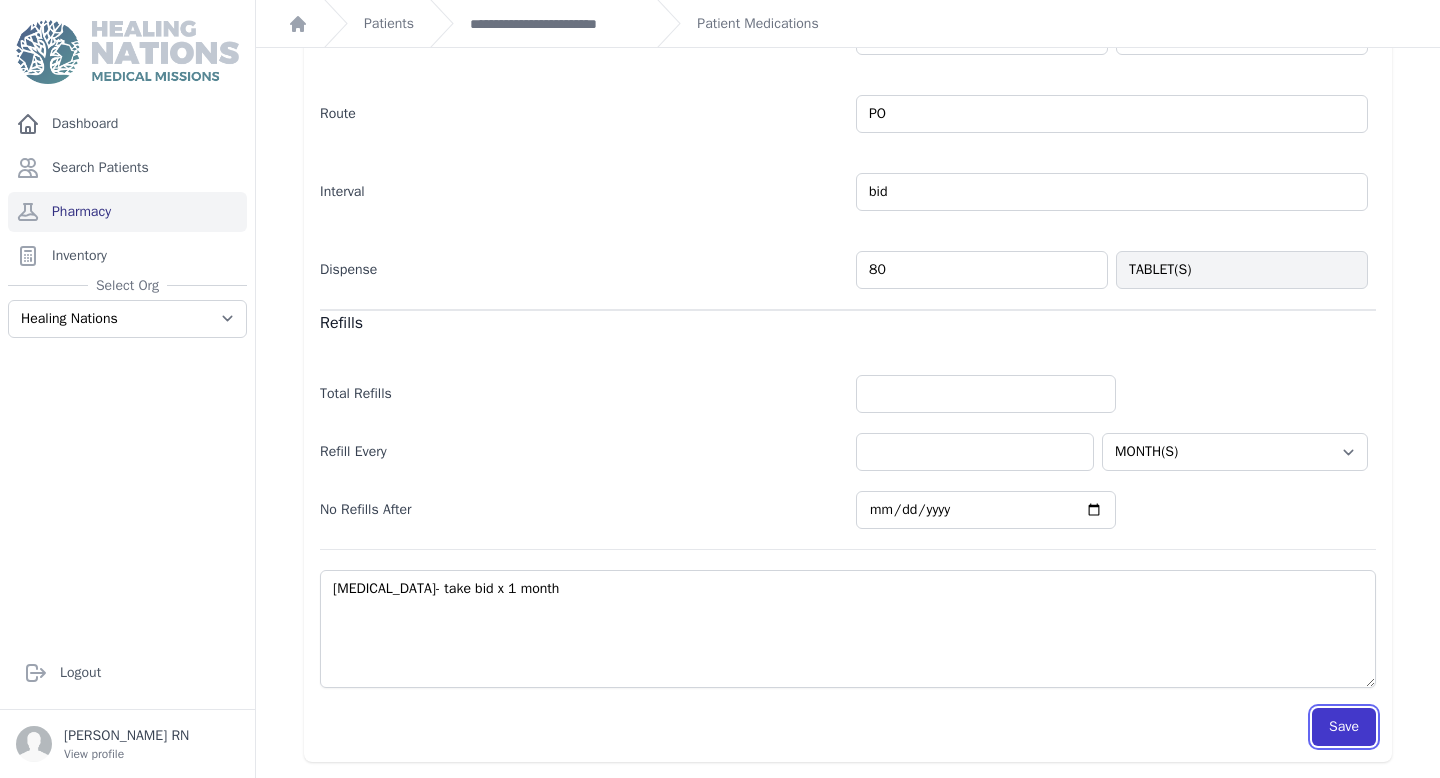 select on "MONTH(S)" 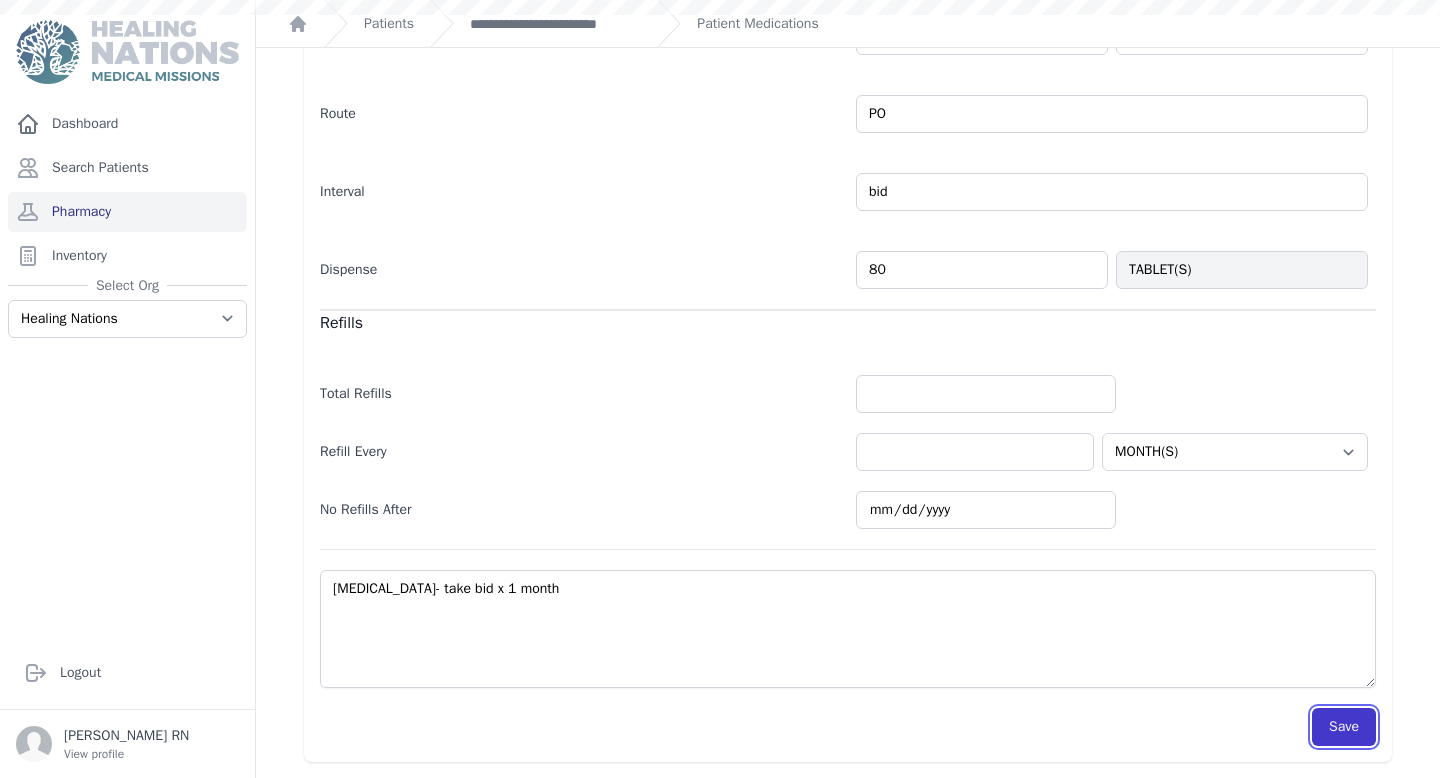 scroll, scrollTop: 414, scrollLeft: 0, axis: vertical 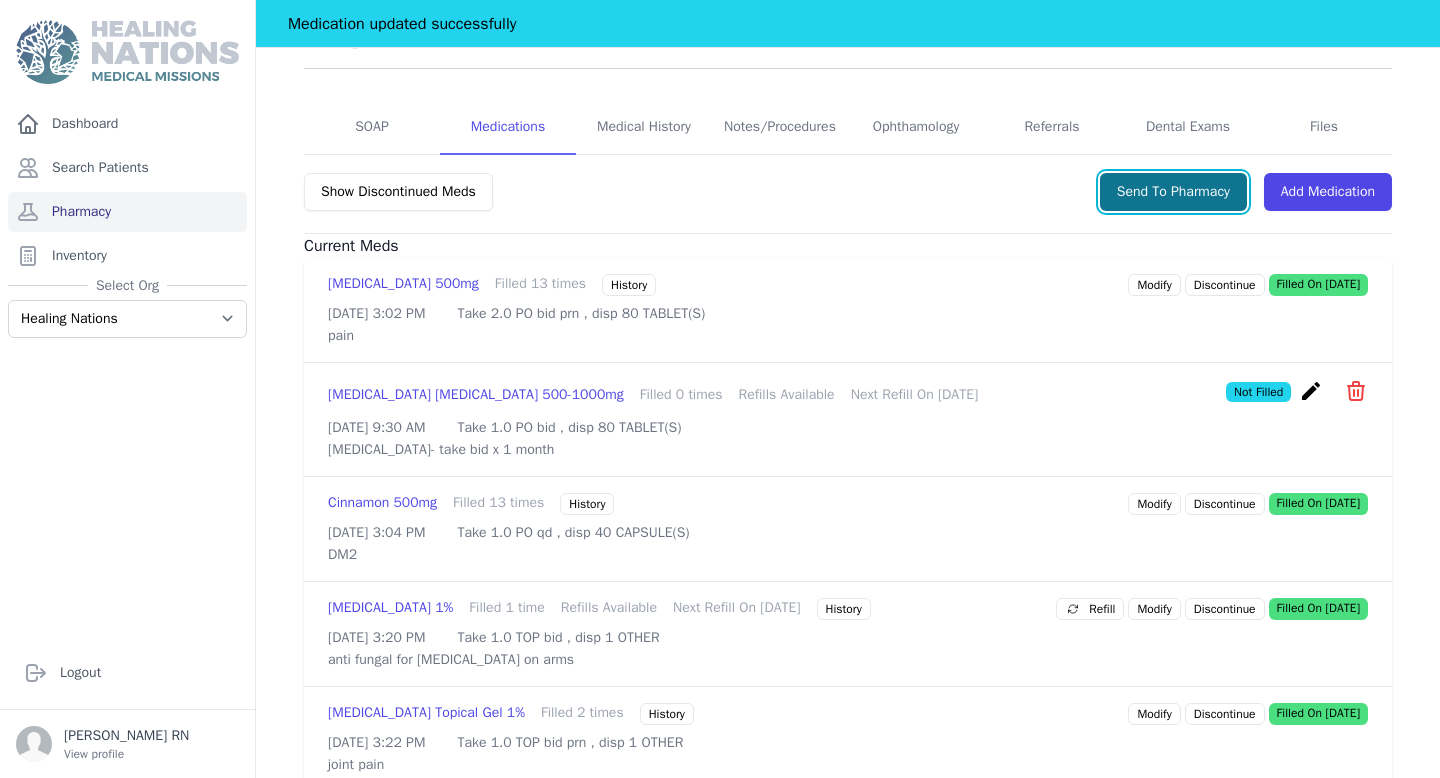 click on "Send To Pharmacy" at bounding box center (1173, 192) 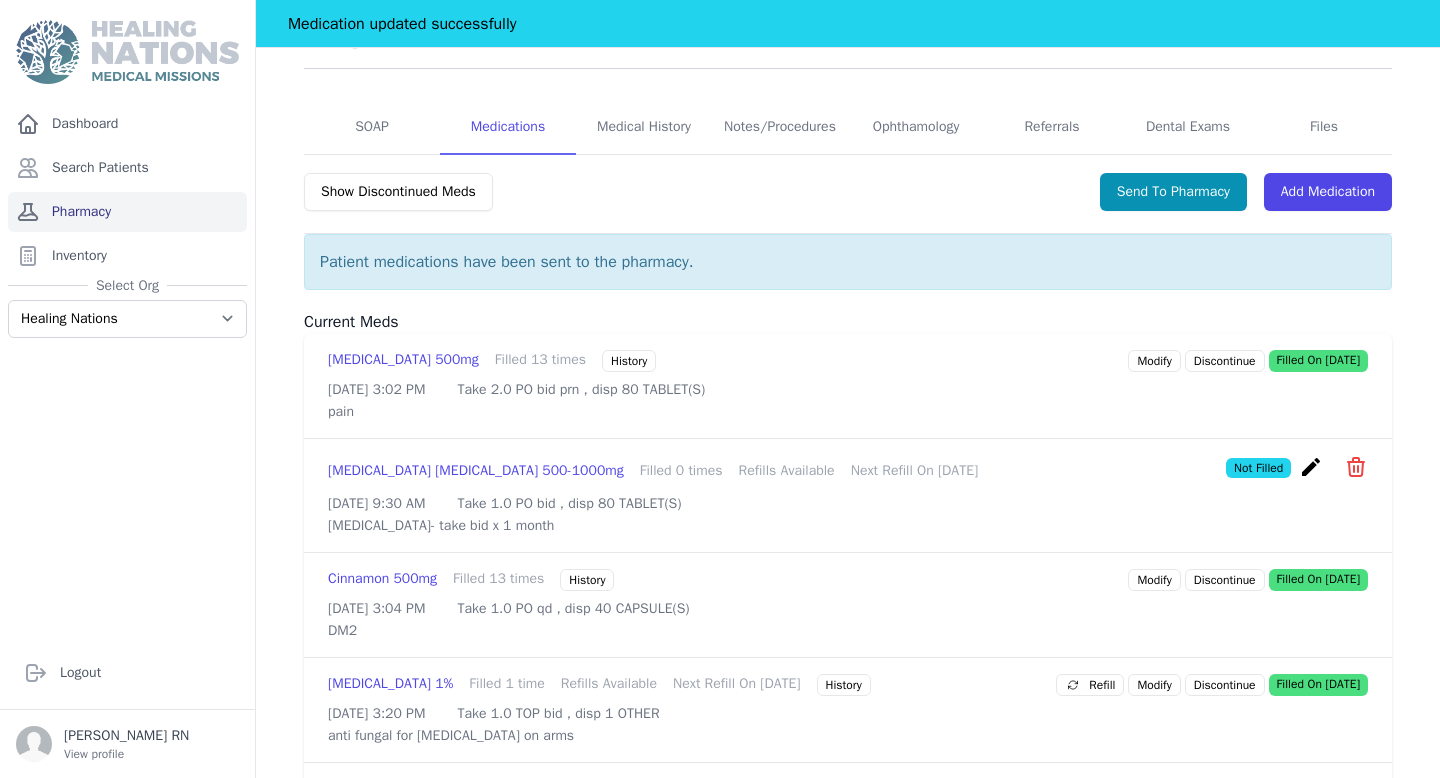 click on "Pharmacy" at bounding box center (127, 212) 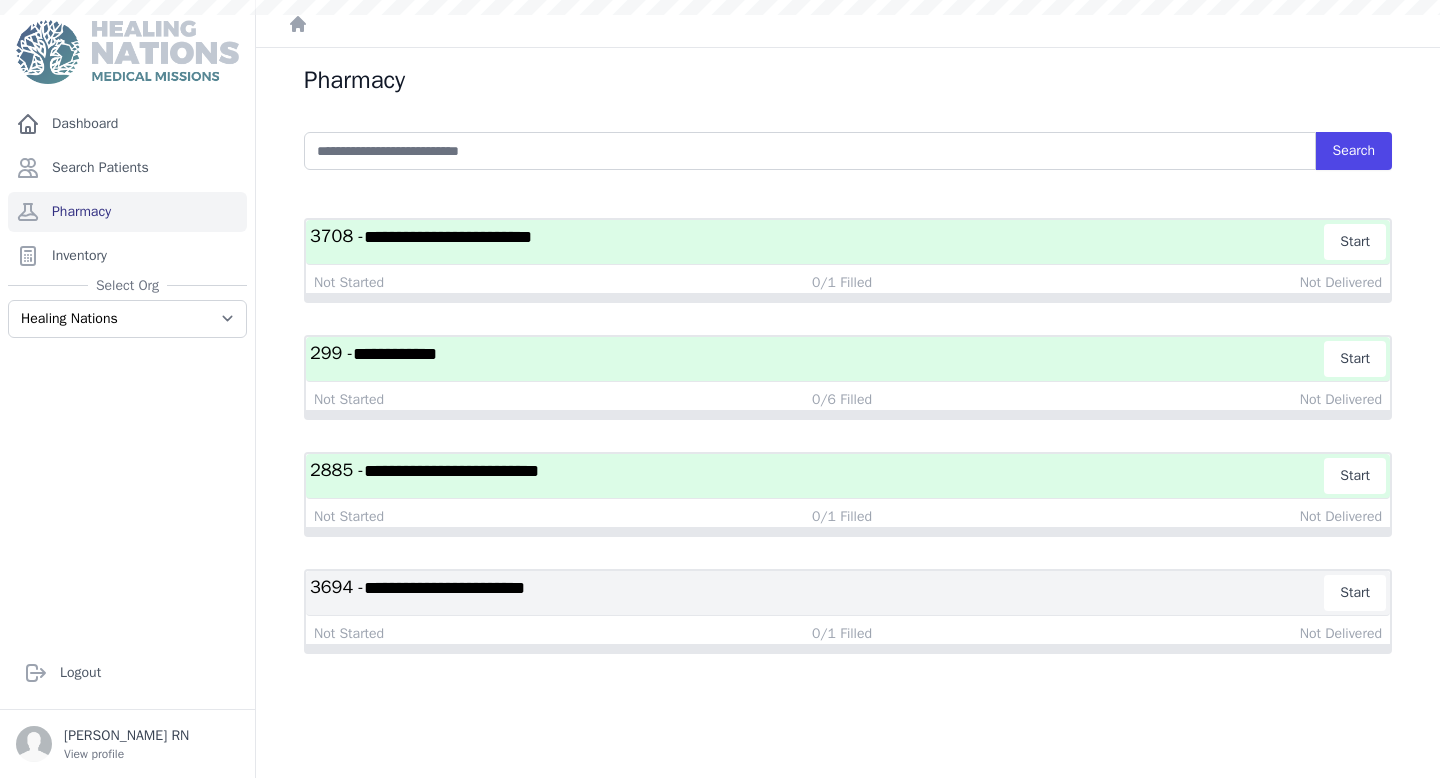 scroll, scrollTop: 0, scrollLeft: 0, axis: both 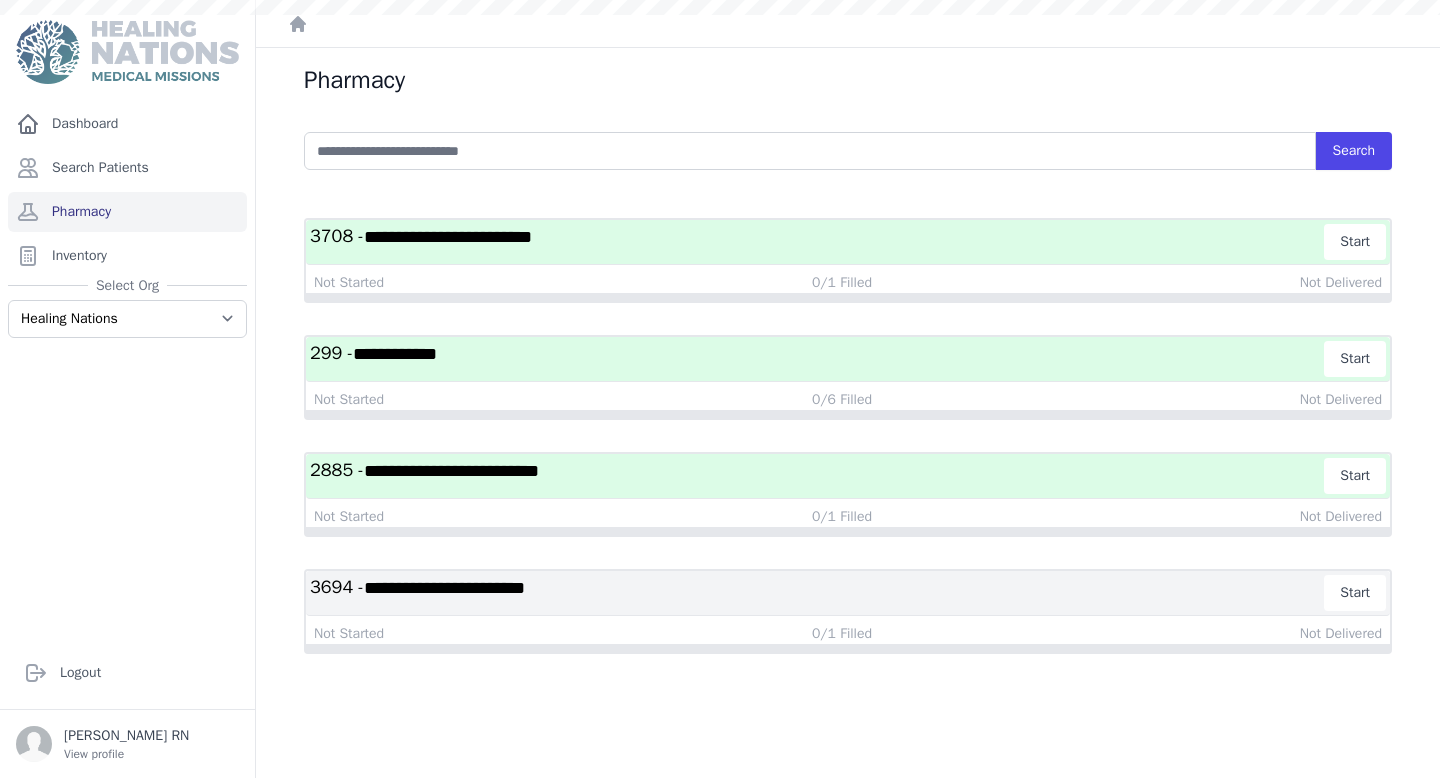 click on "**********" at bounding box center [451, 471] 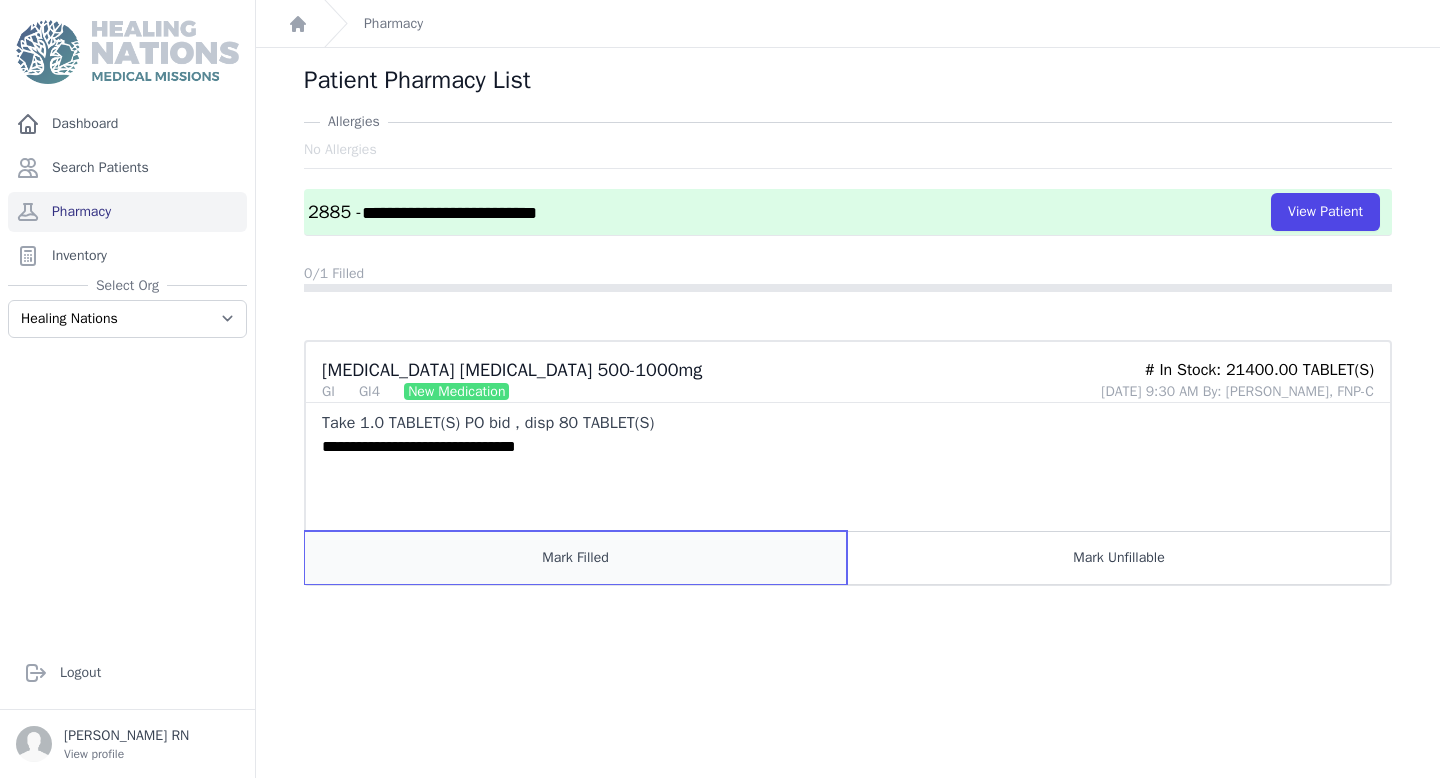 click on "Mark Filled" at bounding box center [576, 557] 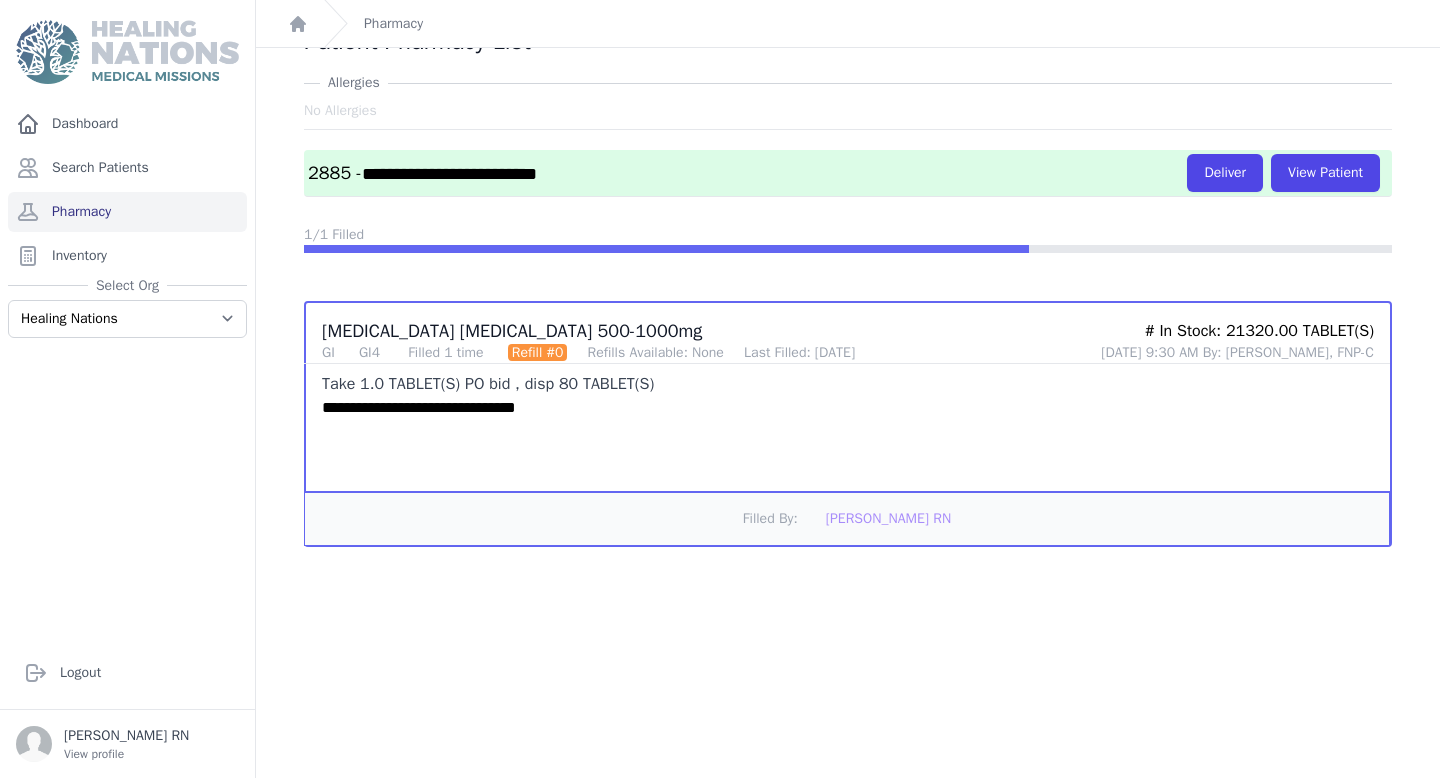 scroll, scrollTop: 48, scrollLeft: 0, axis: vertical 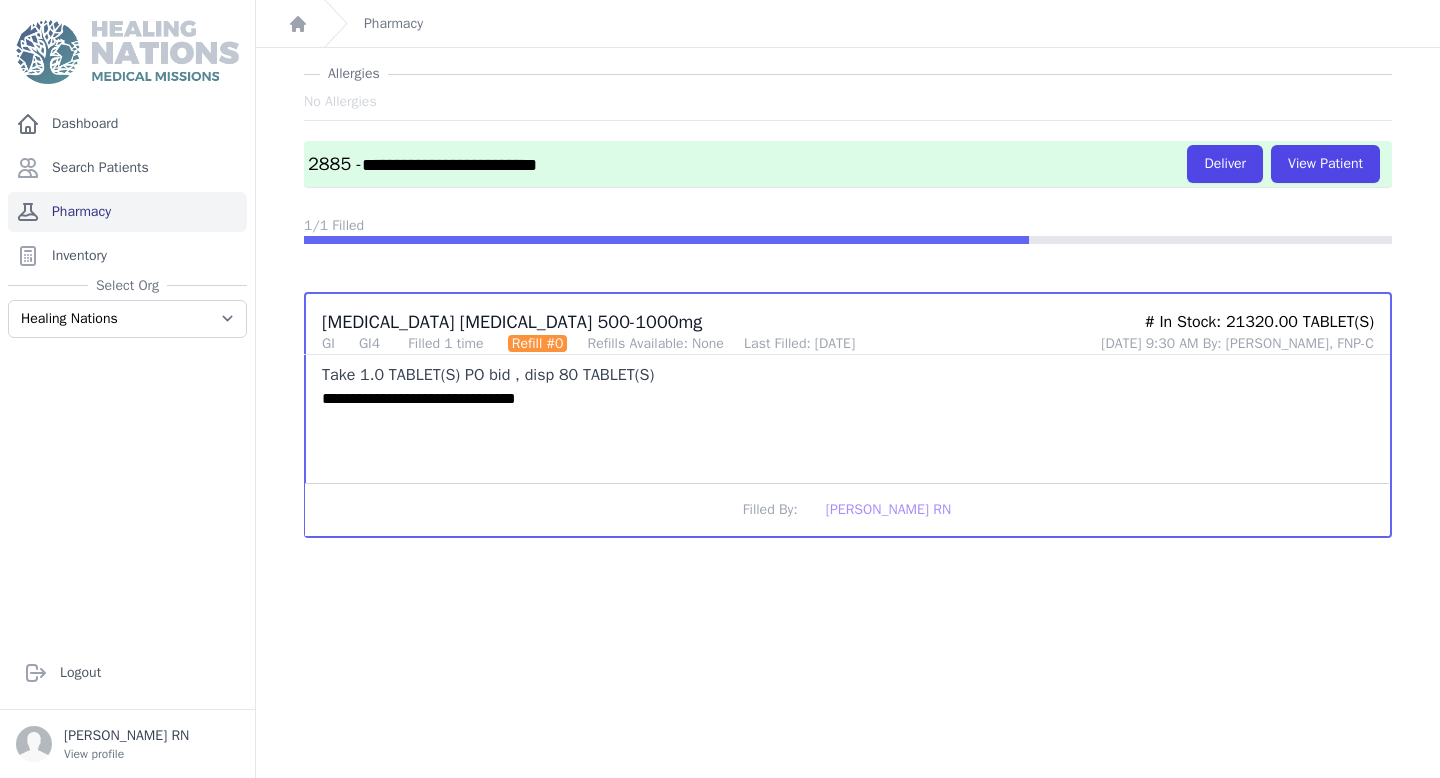 click on "Pharmacy" at bounding box center (127, 212) 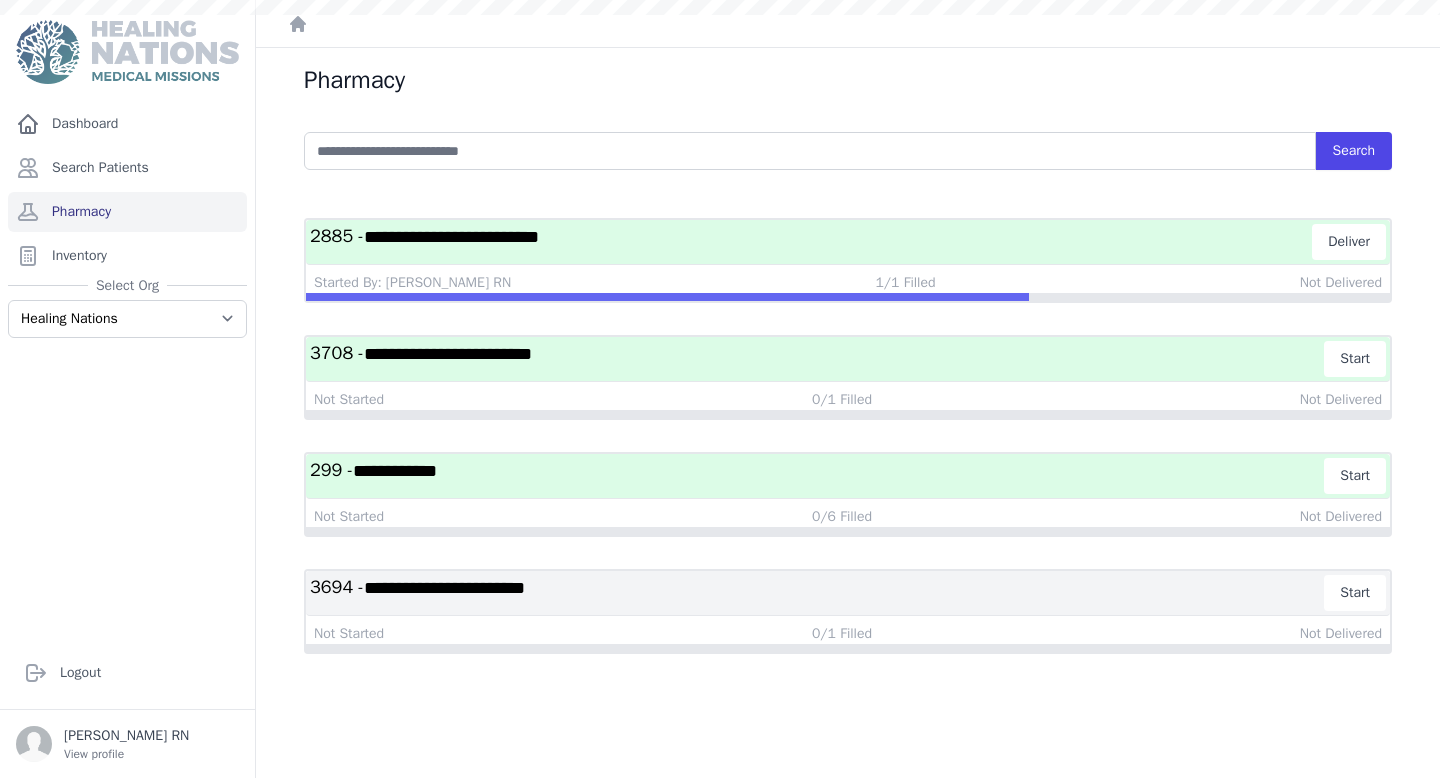 scroll, scrollTop: 0, scrollLeft: 0, axis: both 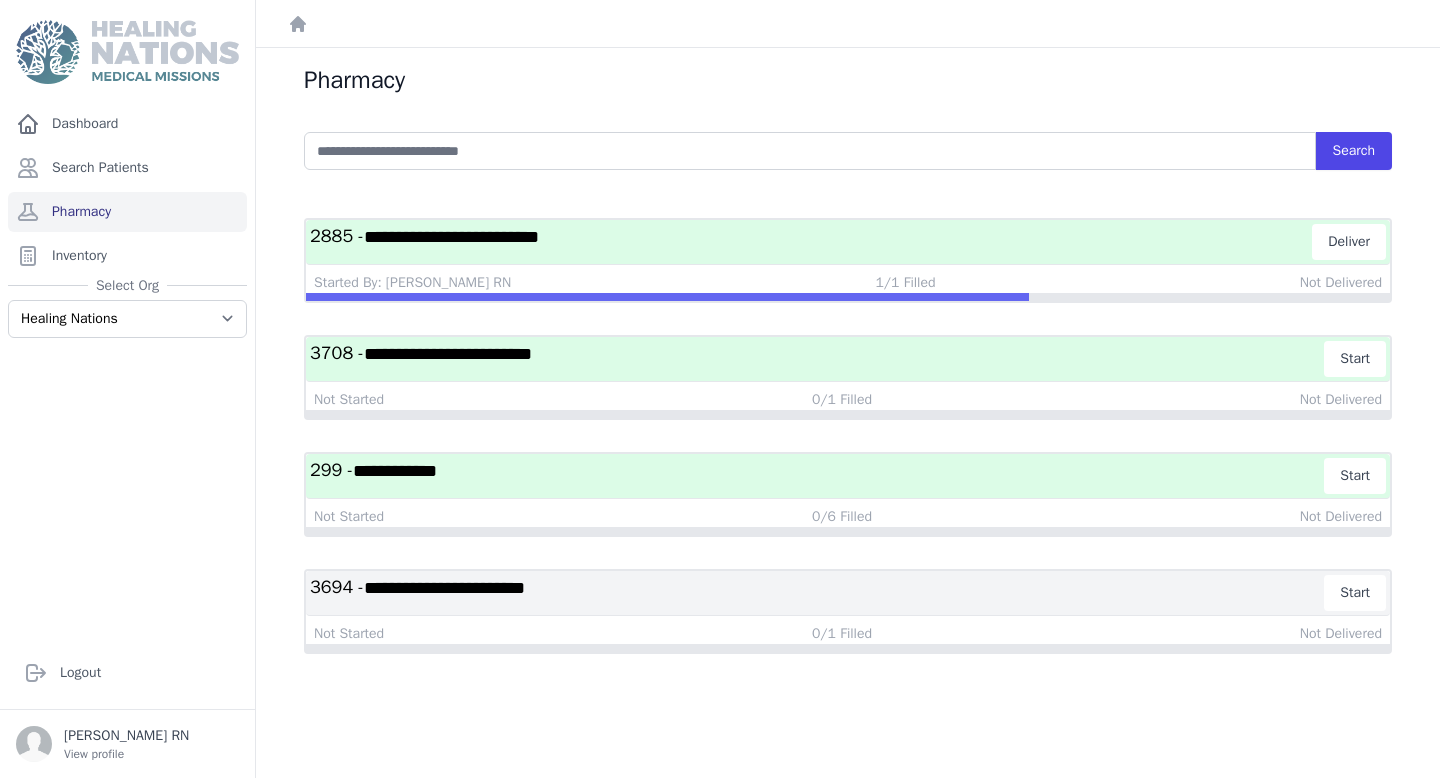 click on "**********" at bounding box center [451, 237] 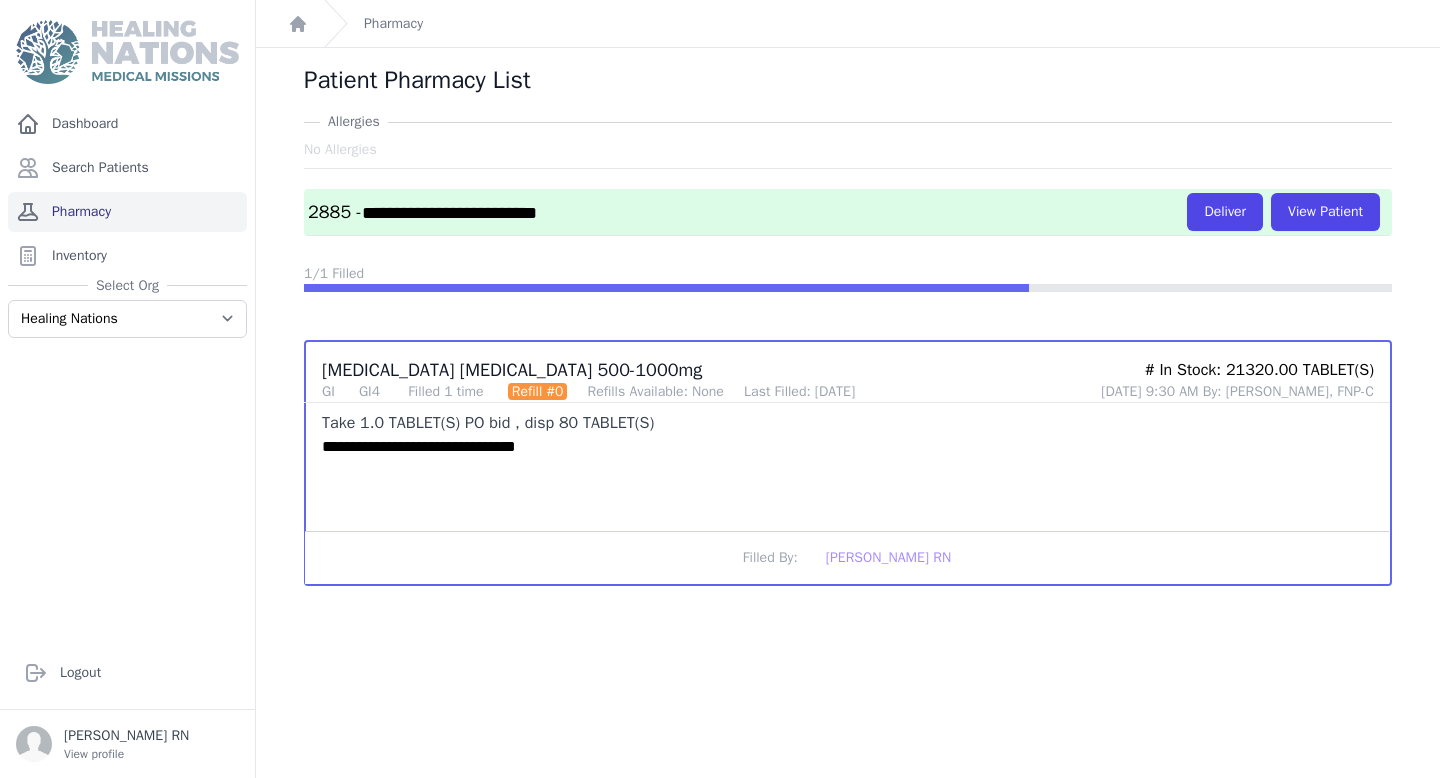 click on "Pharmacy" at bounding box center (127, 212) 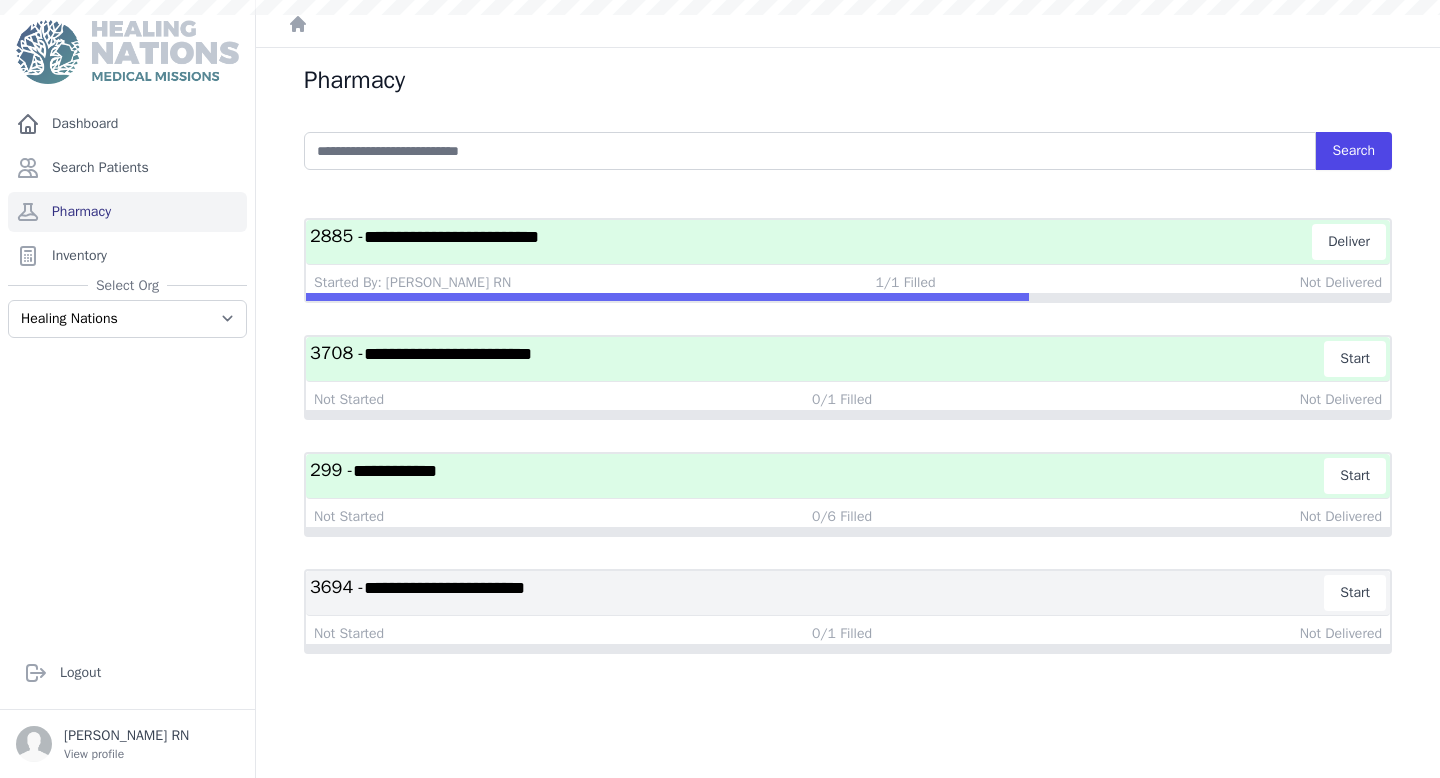 scroll, scrollTop: 0, scrollLeft: 0, axis: both 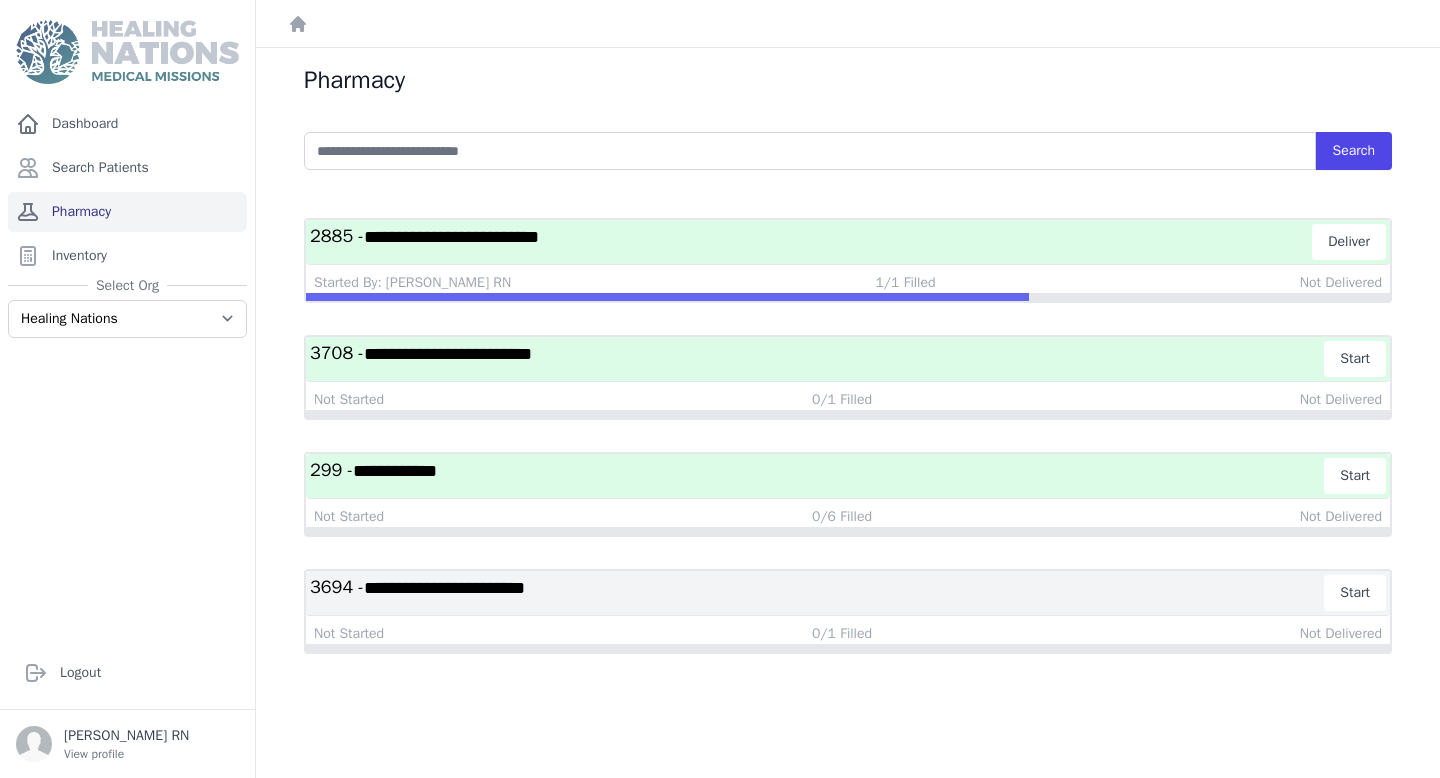 click on "Pharmacy" at bounding box center [127, 212] 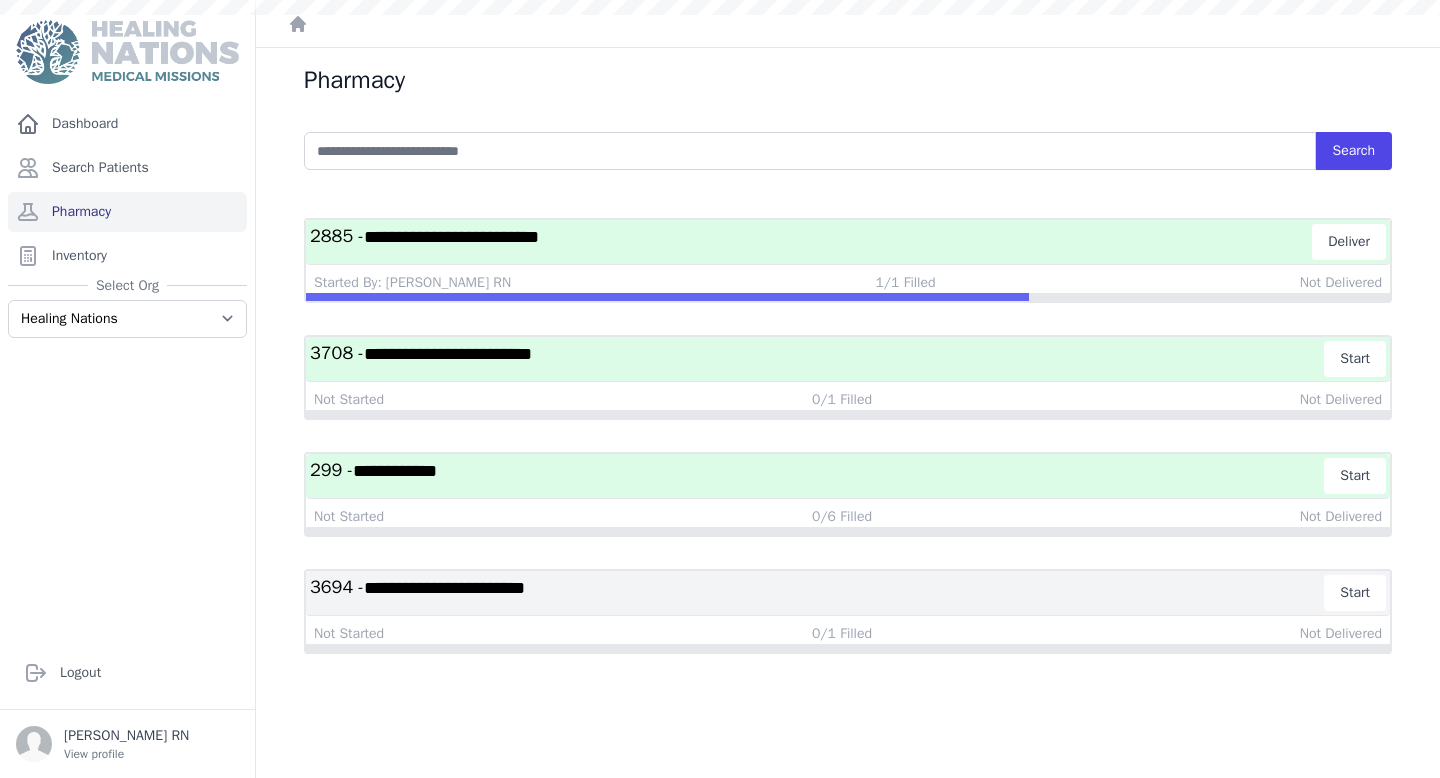 scroll, scrollTop: 0, scrollLeft: 0, axis: both 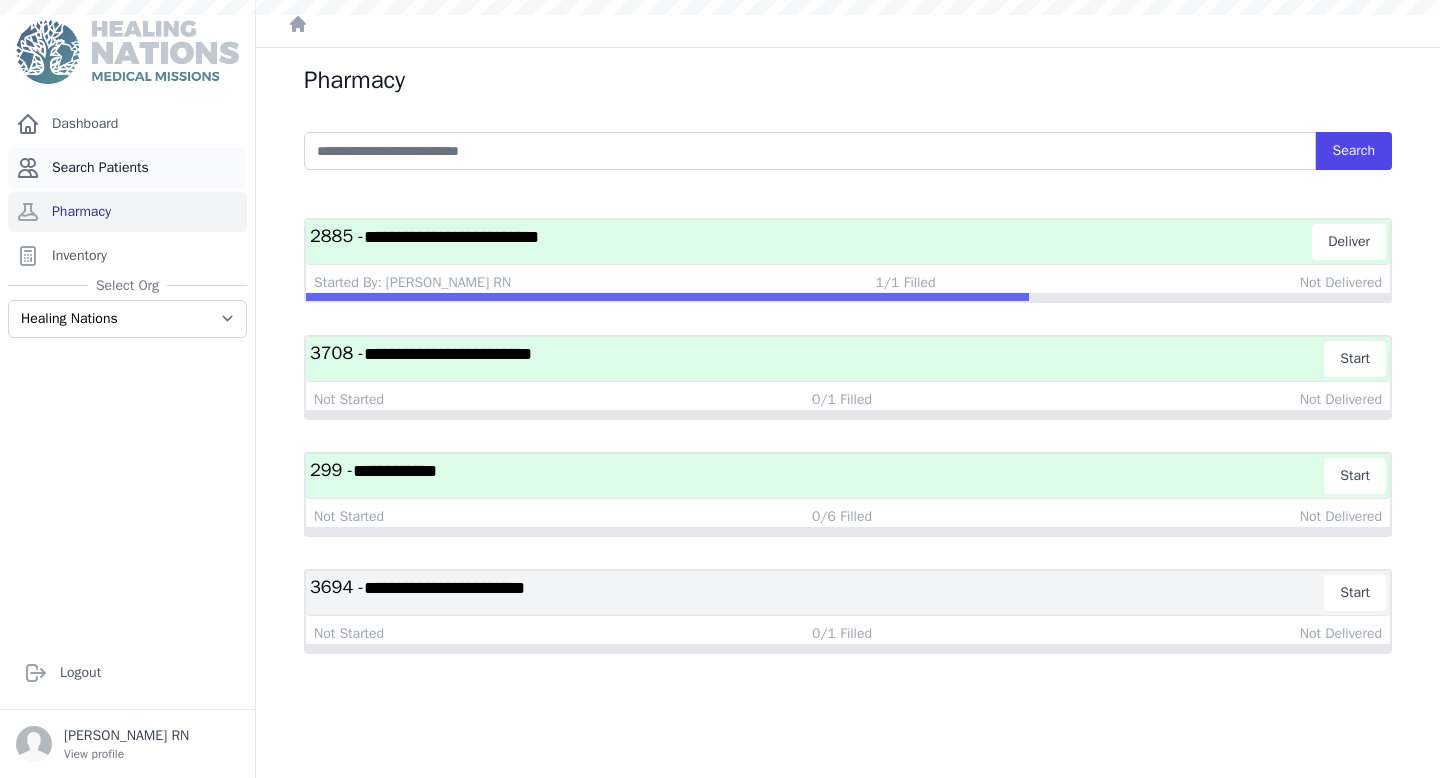 click on "Search Patients" at bounding box center [127, 168] 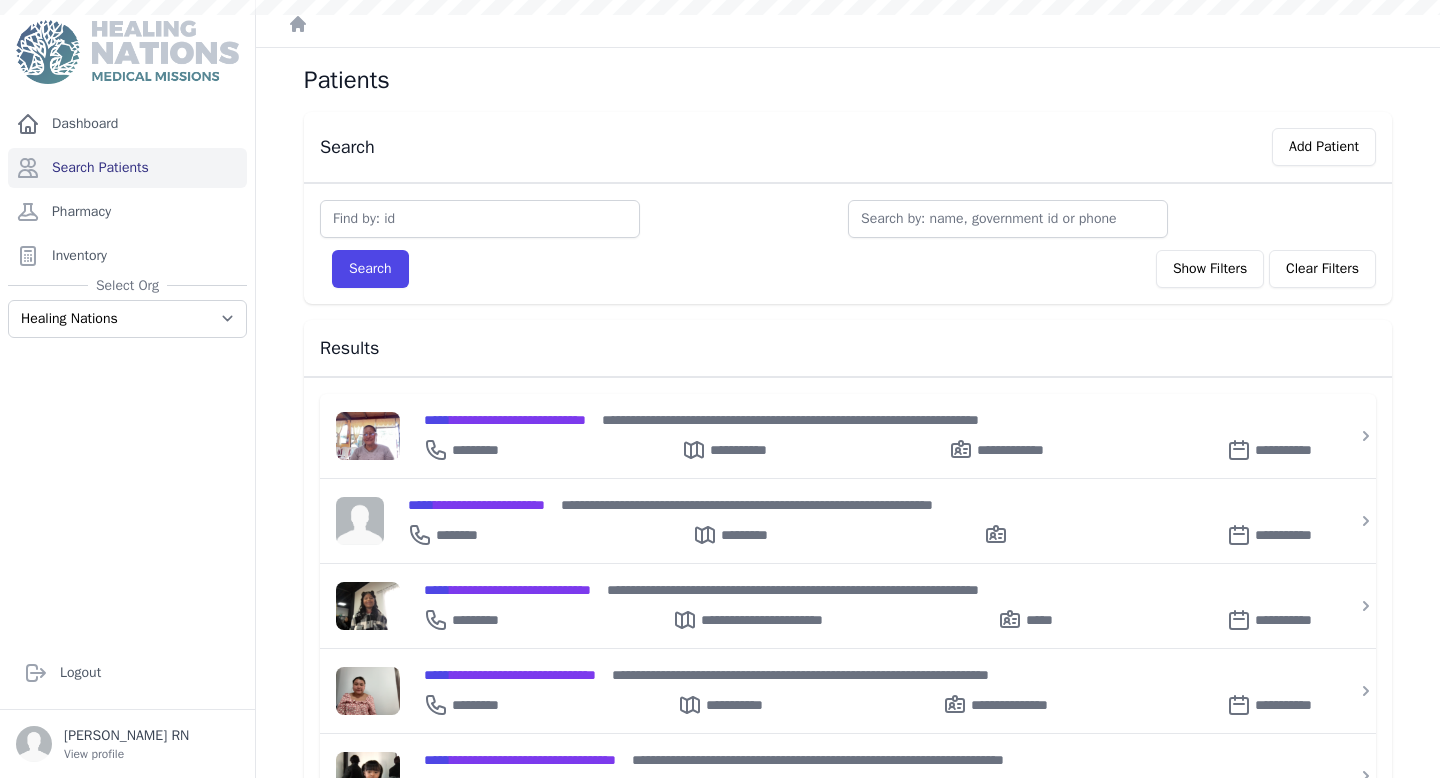 scroll, scrollTop: 0, scrollLeft: 0, axis: both 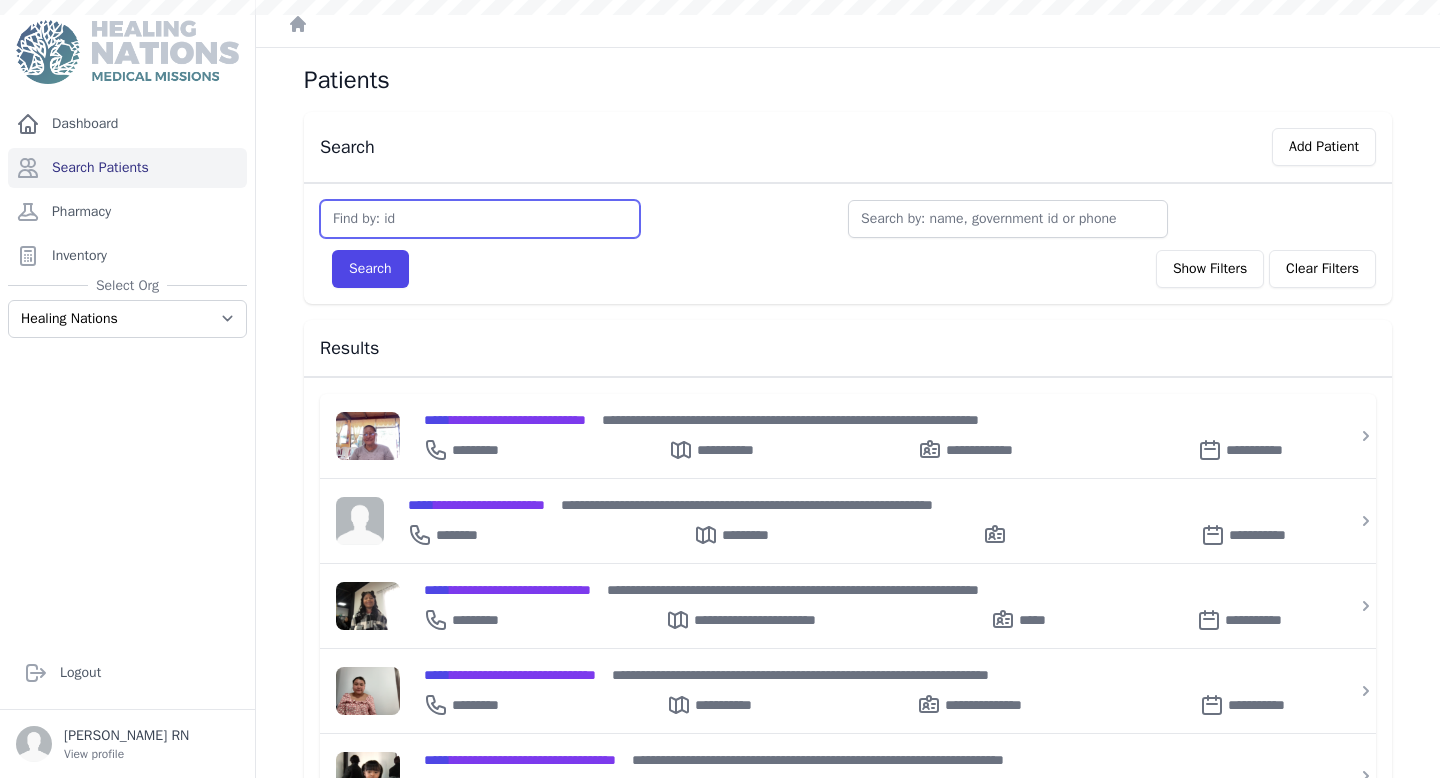 click at bounding box center [480, 219] 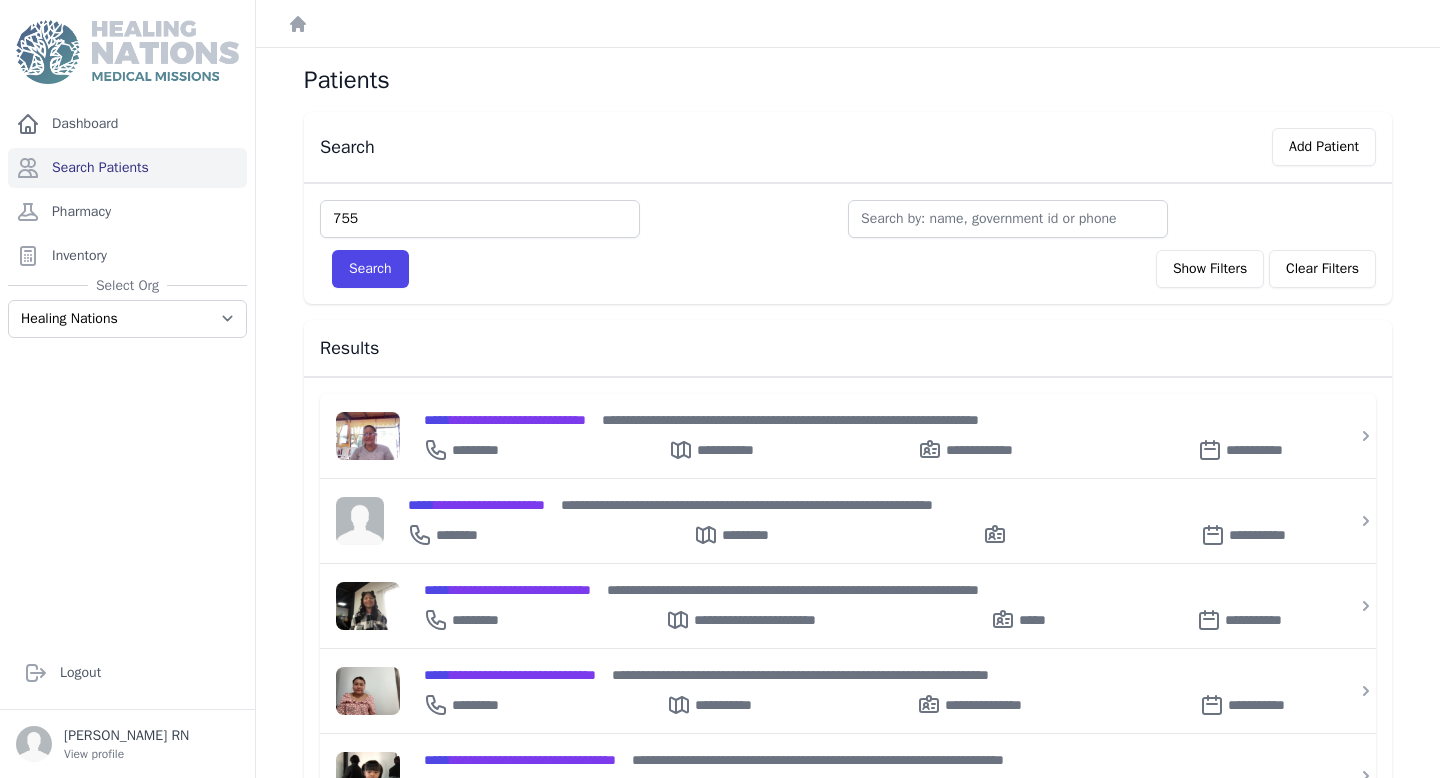 type on "755" 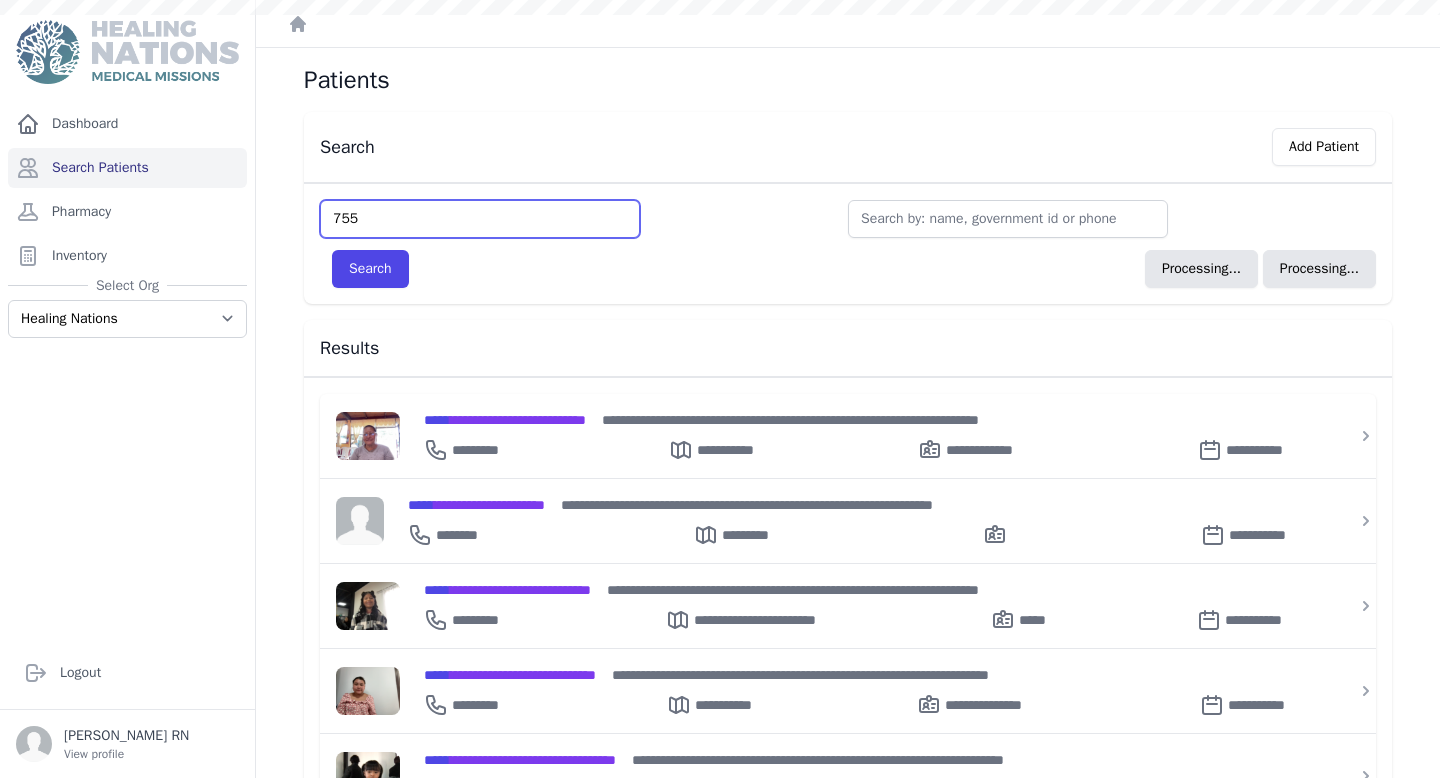 type 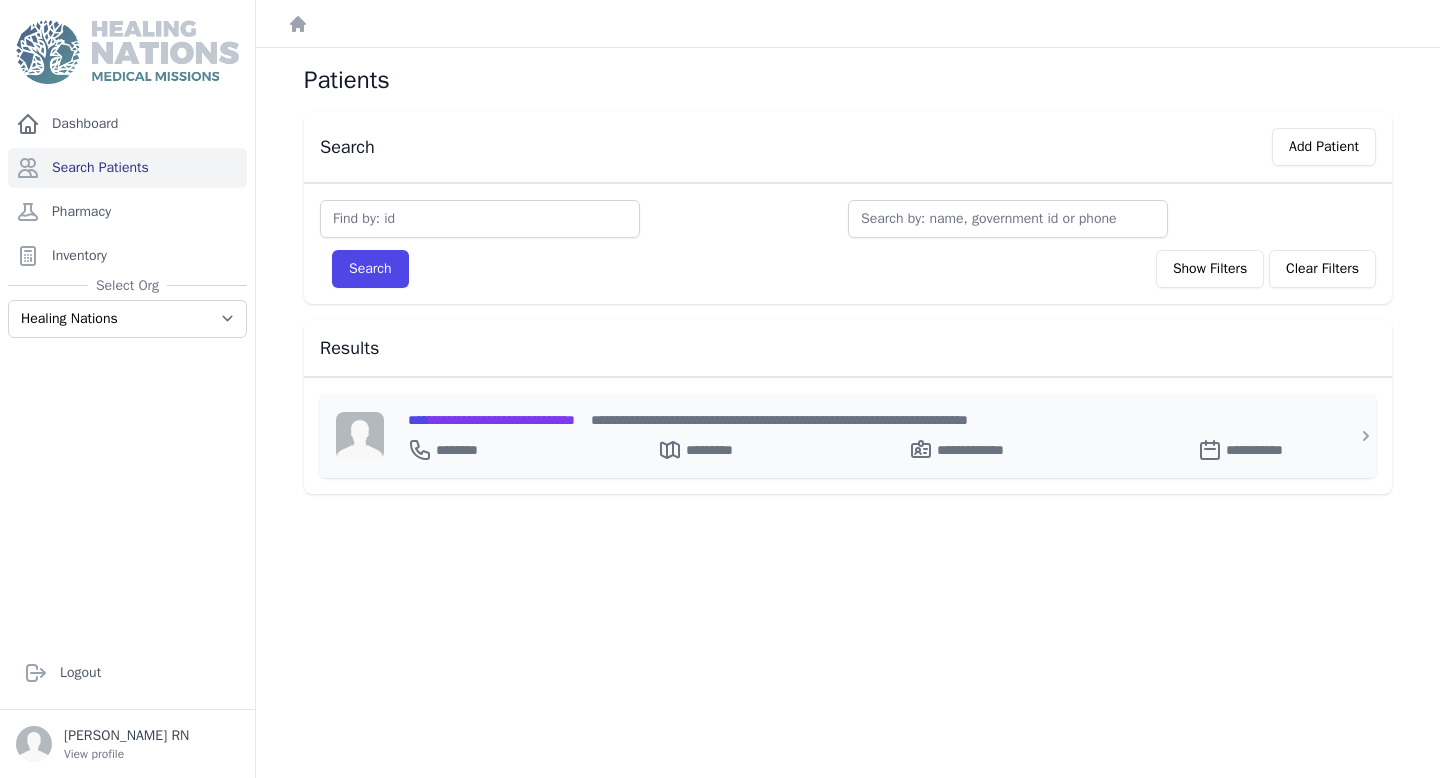 click on "**********" at bounding box center [491, 420] 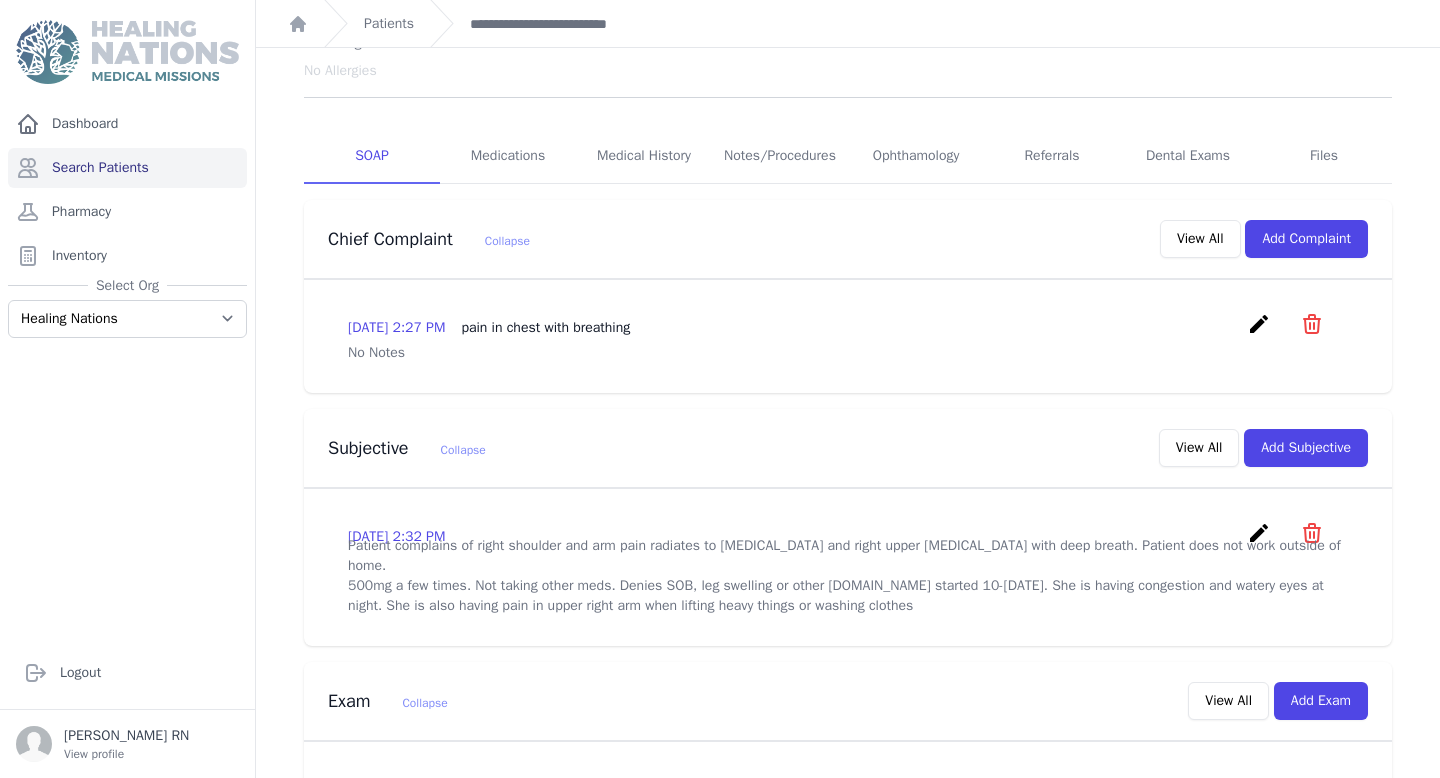 scroll, scrollTop: 0, scrollLeft: 0, axis: both 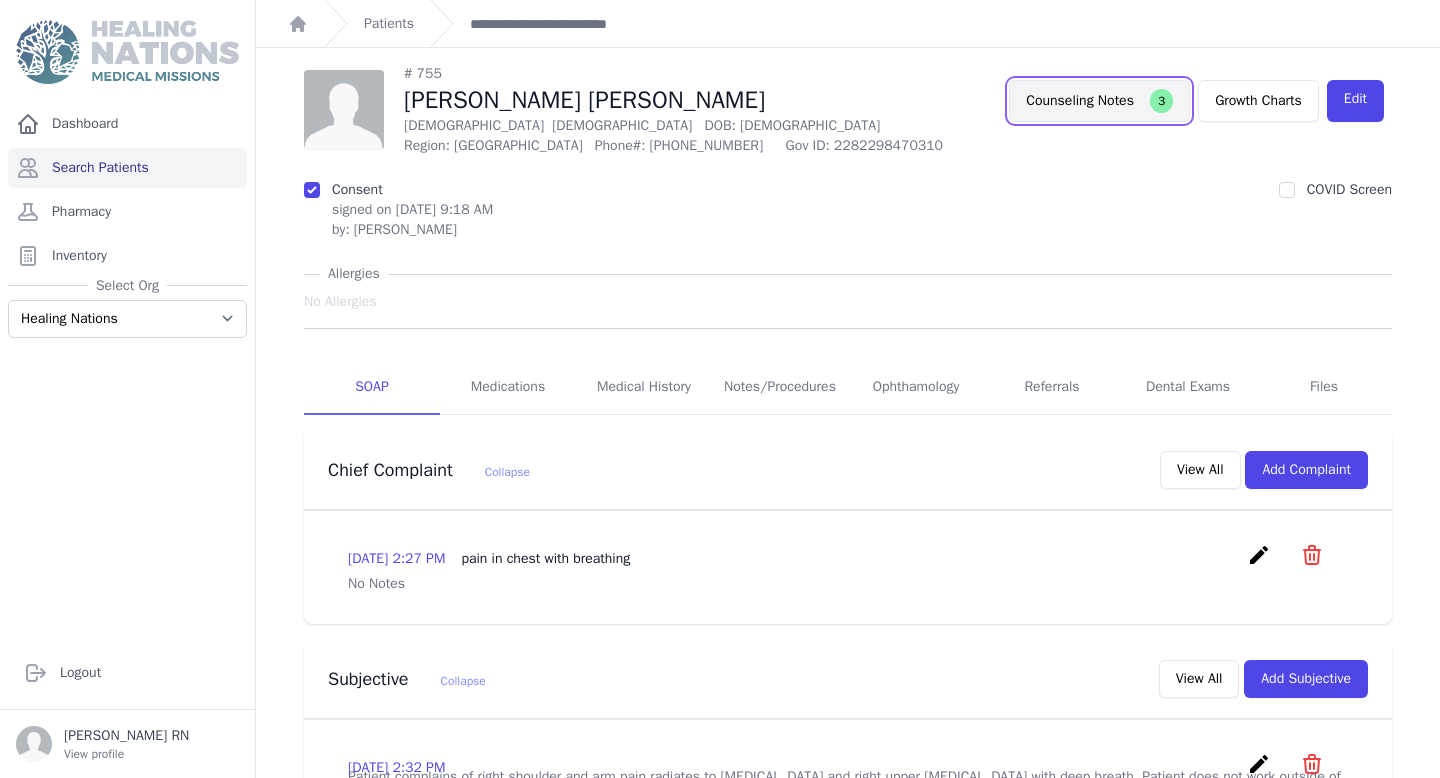 click on "Counseling Notes
3" at bounding box center (1099, 101) 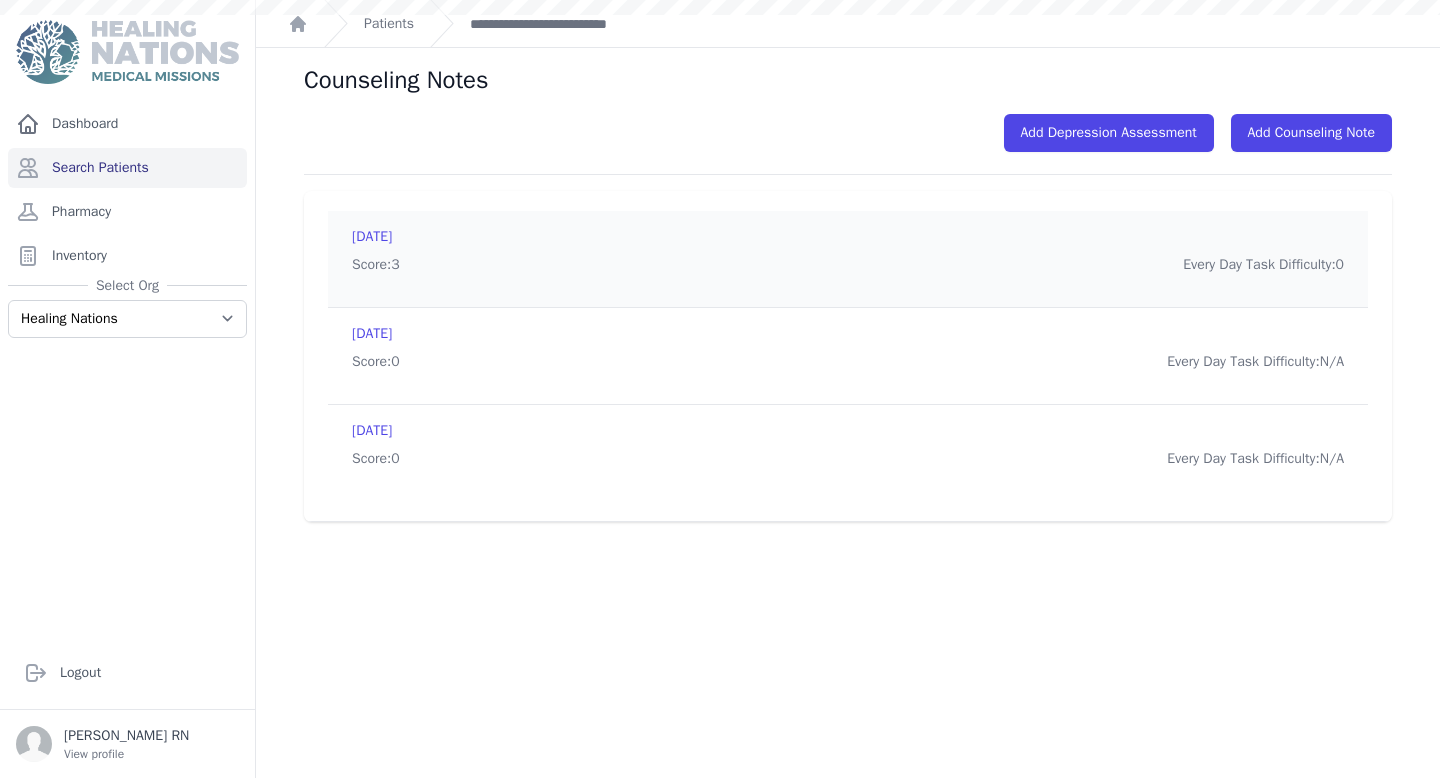 click on "Score:
3
Every Day Task Difficulty: 0" at bounding box center [848, 265] 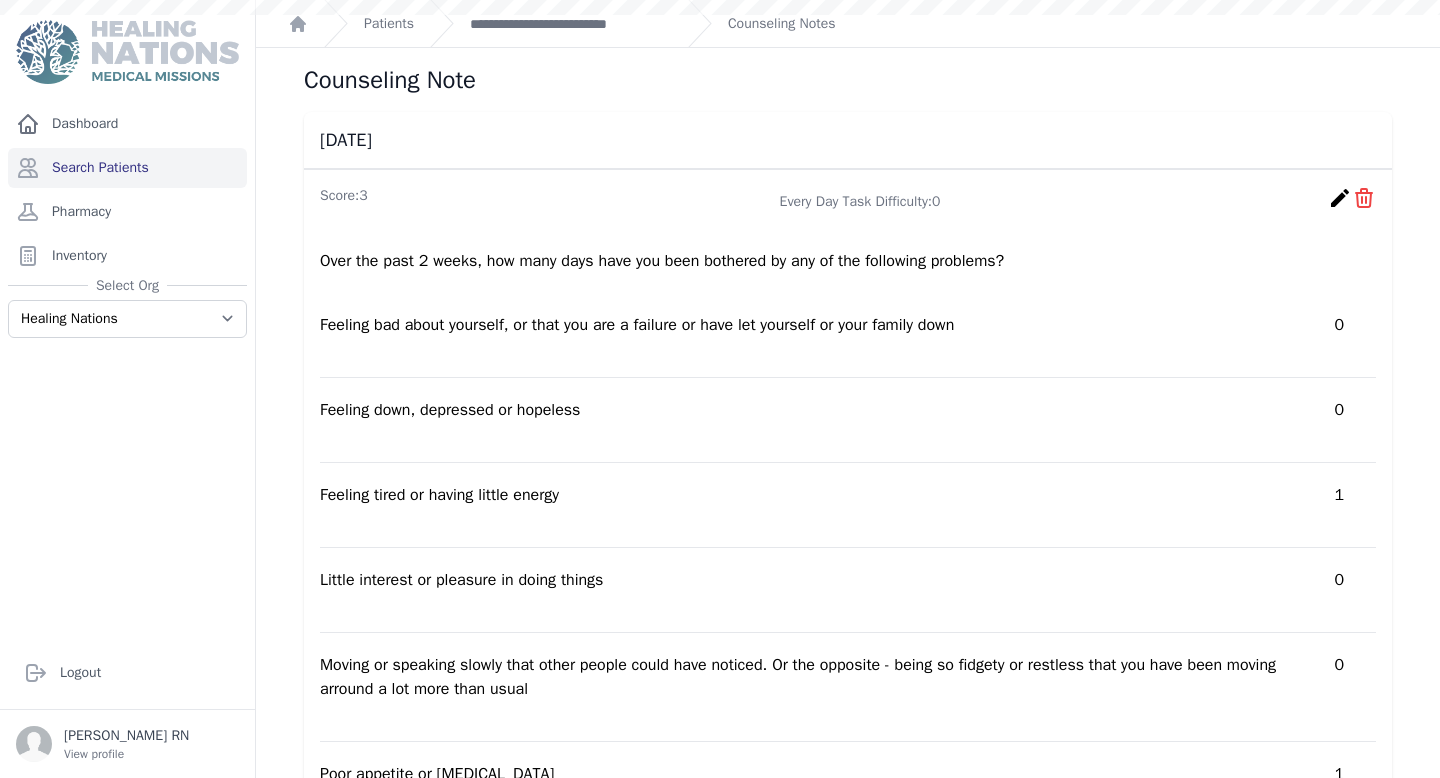 scroll, scrollTop: 0, scrollLeft: 0, axis: both 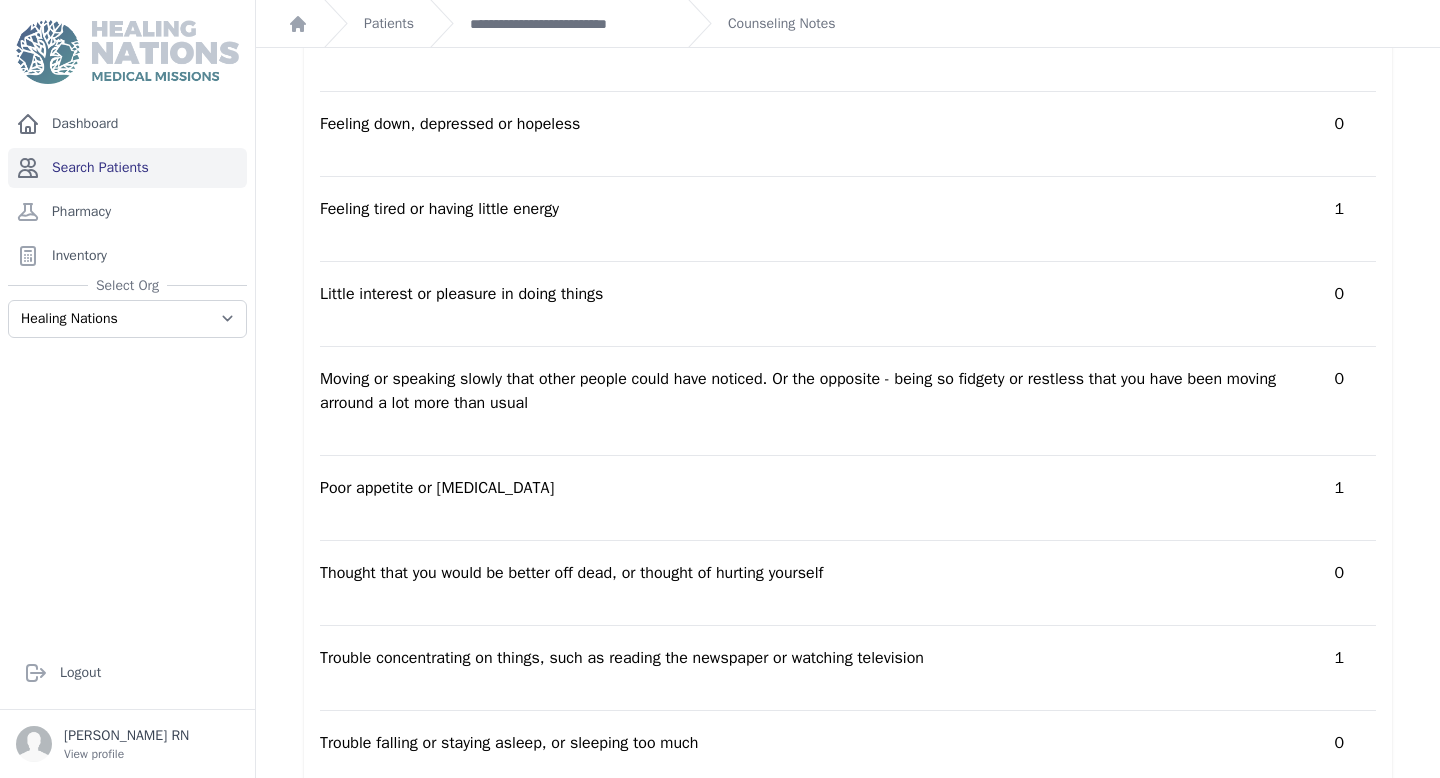 click on "Search Patients" at bounding box center [127, 168] 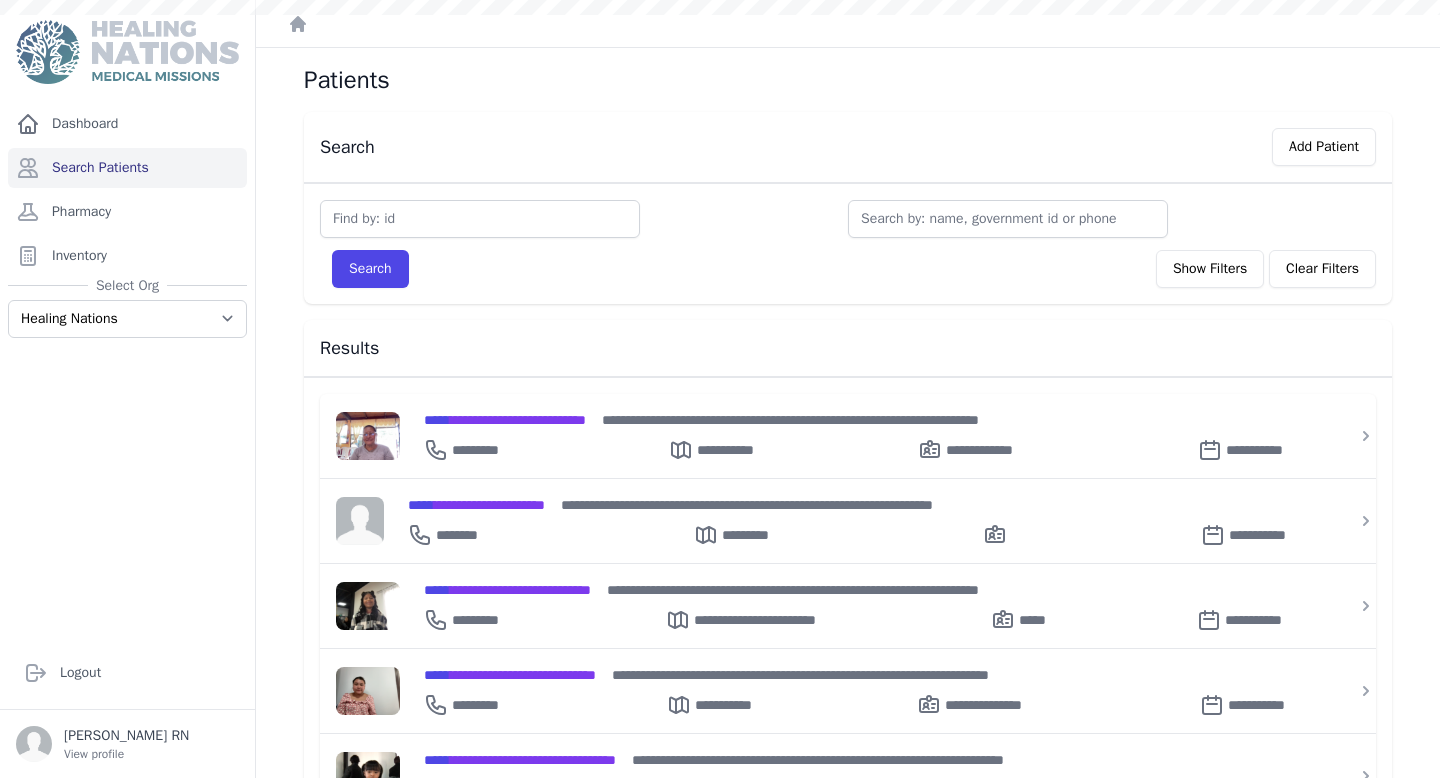 scroll, scrollTop: 0, scrollLeft: 0, axis: both 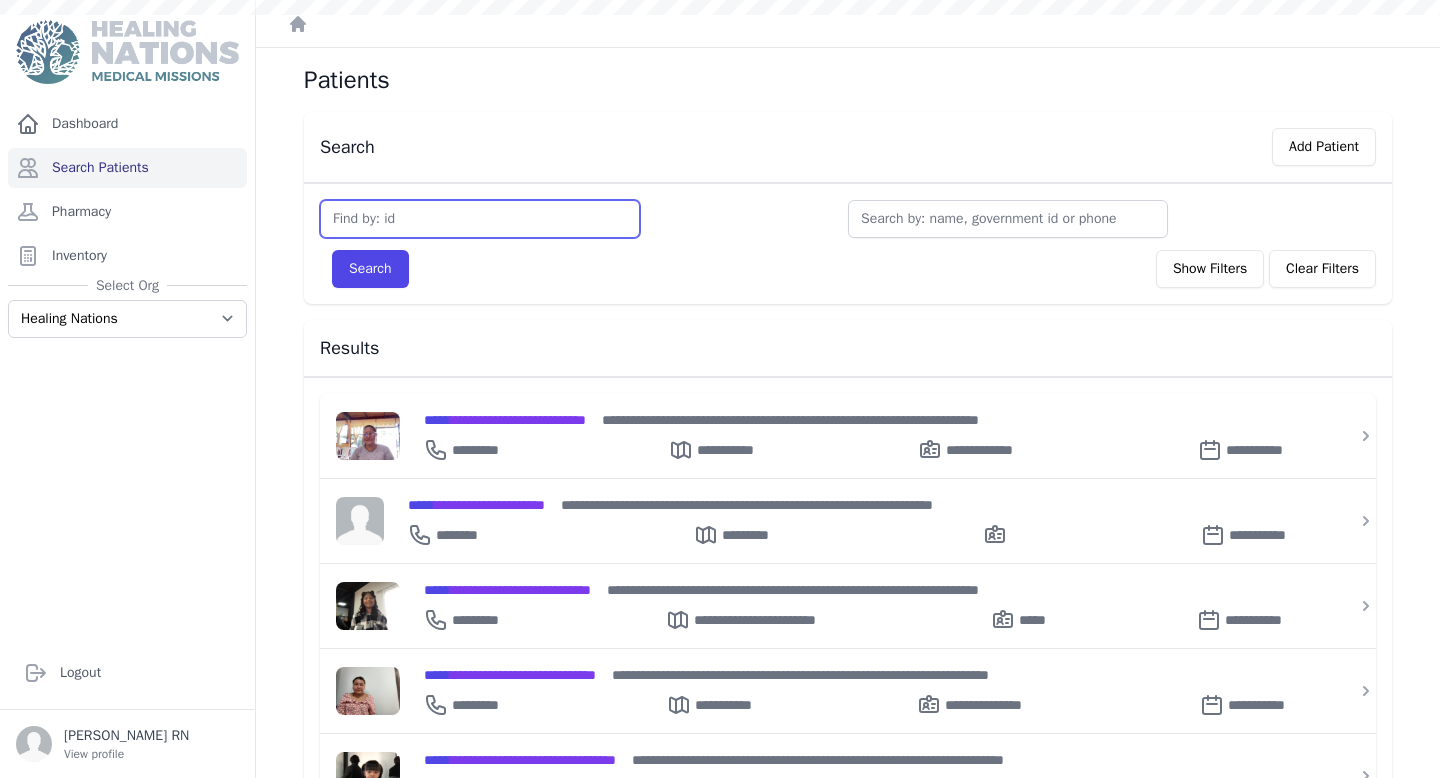 click at bounding box center [480, 219] 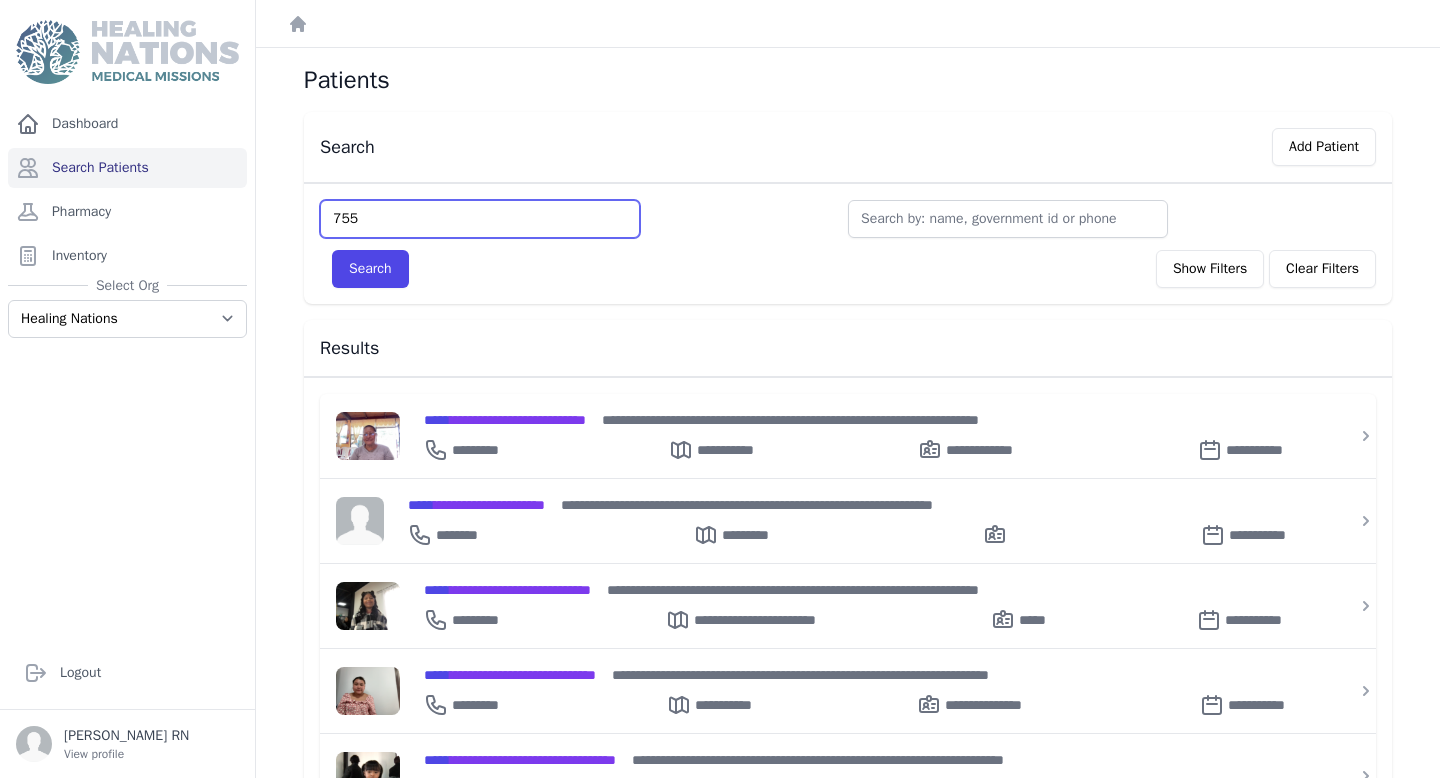 type on "755" 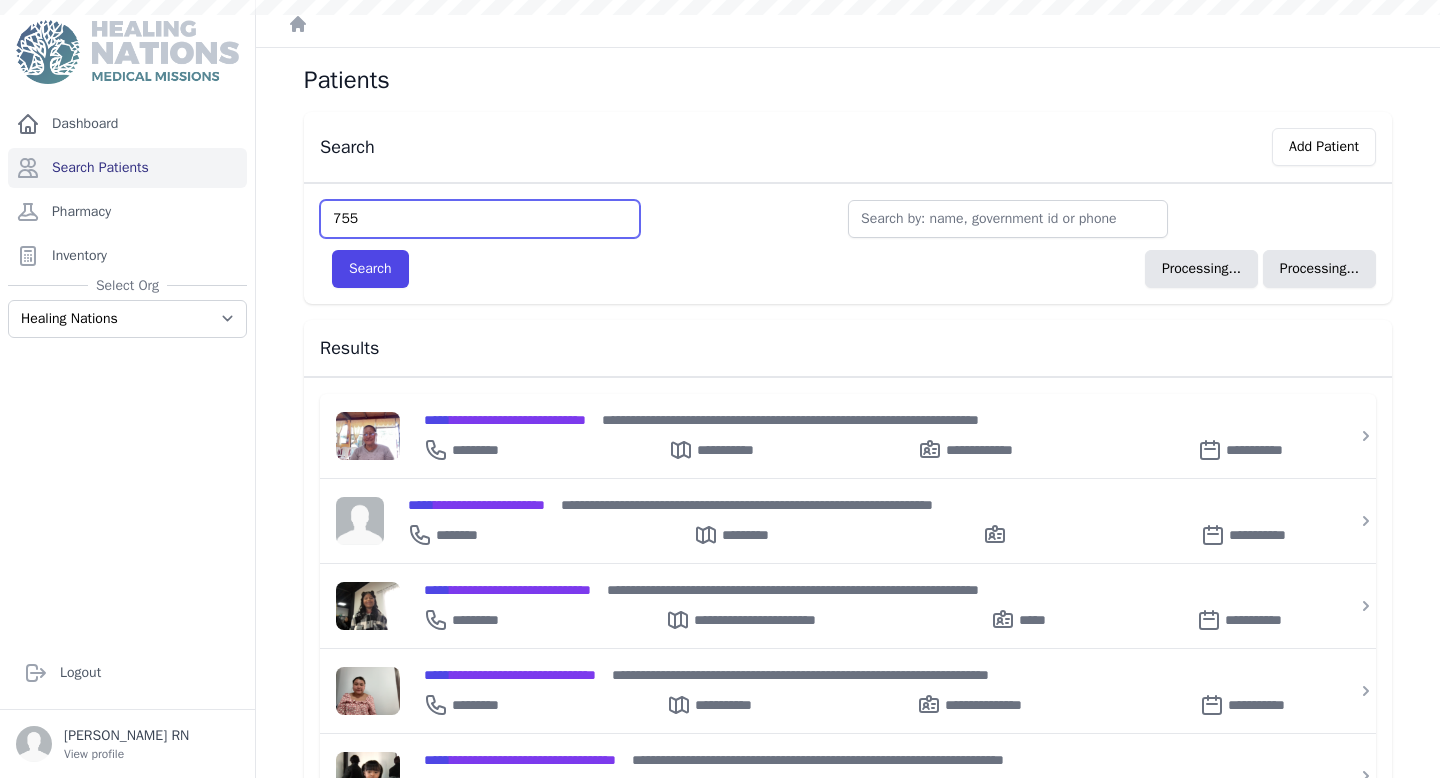 type 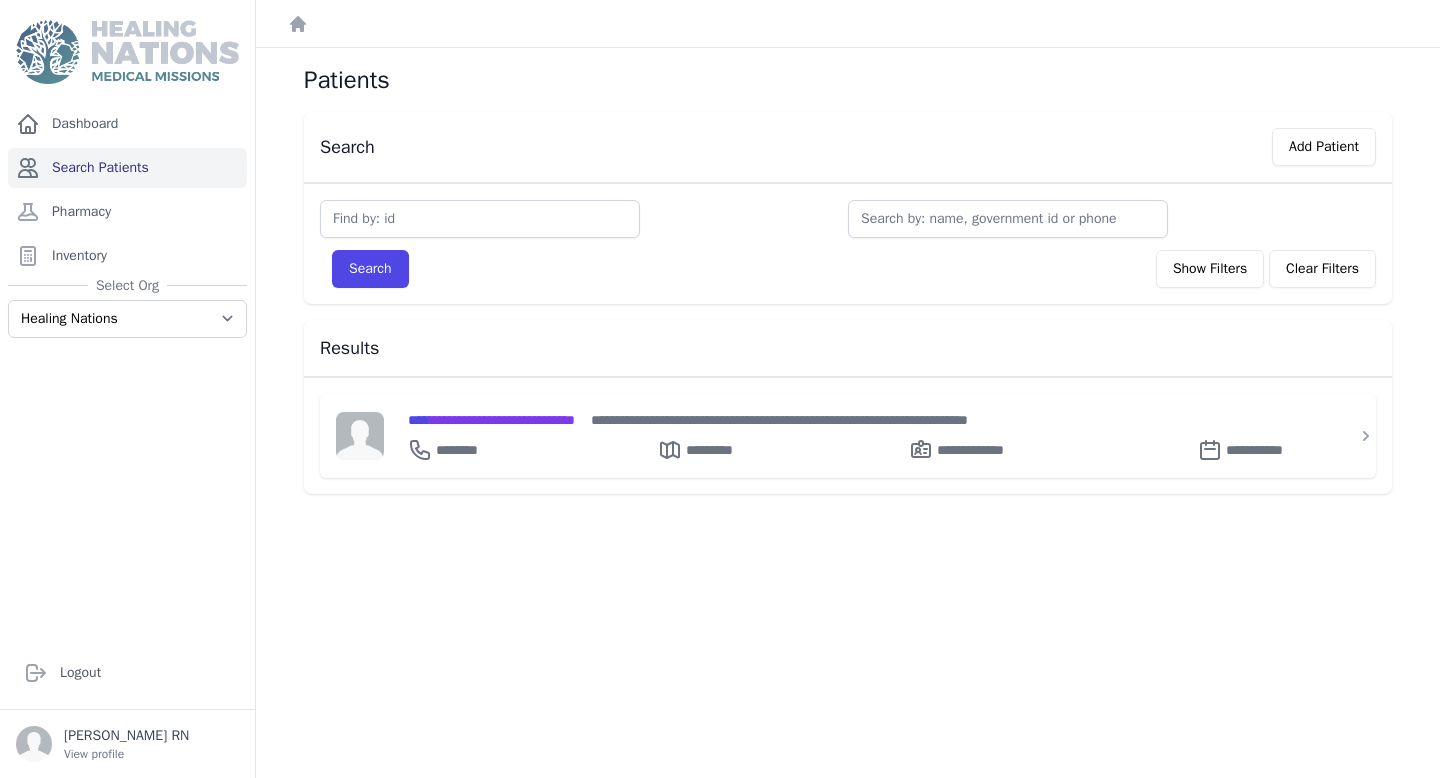 click on "Search Patients" at bounding box center [127, 168] 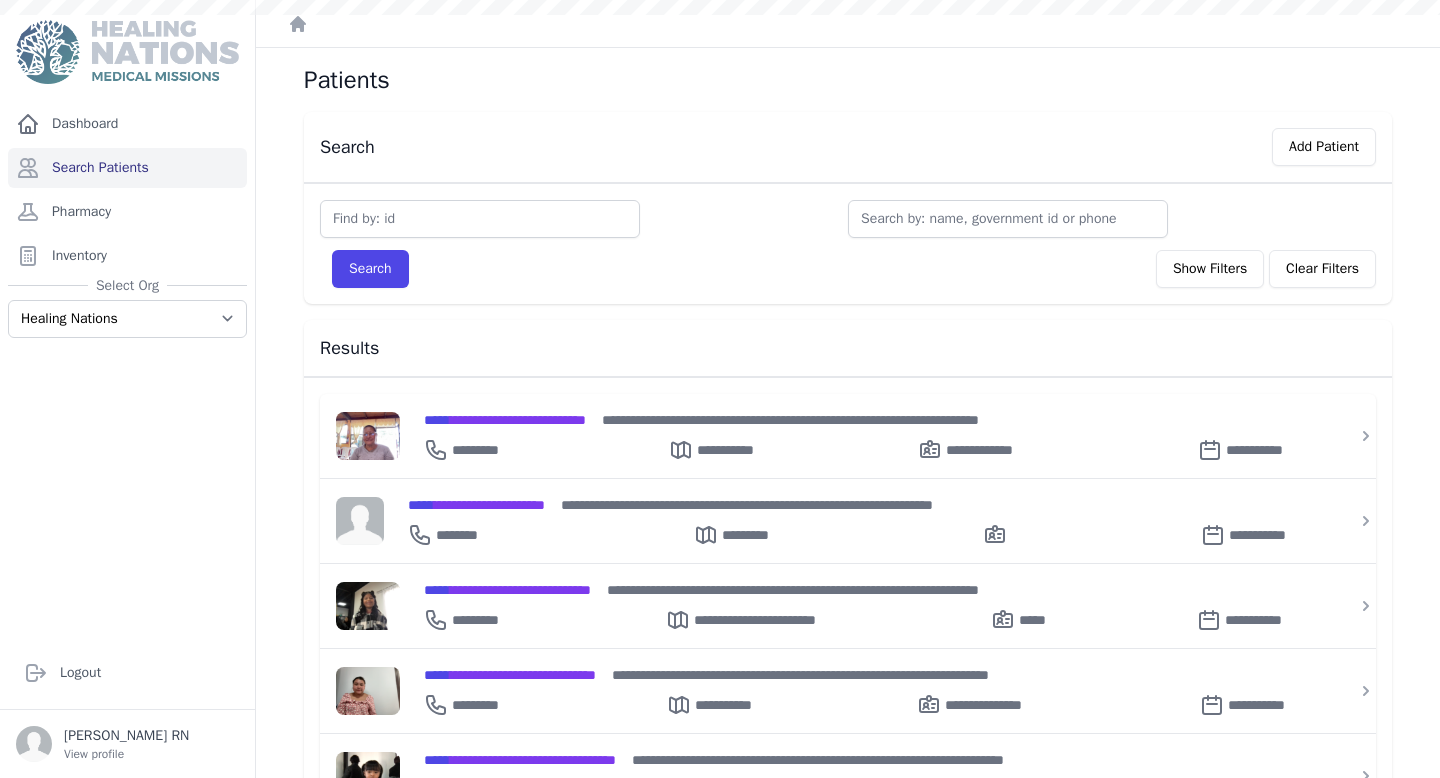 scroll, scrollTop: 0, scrollLeft: 0, axis: both 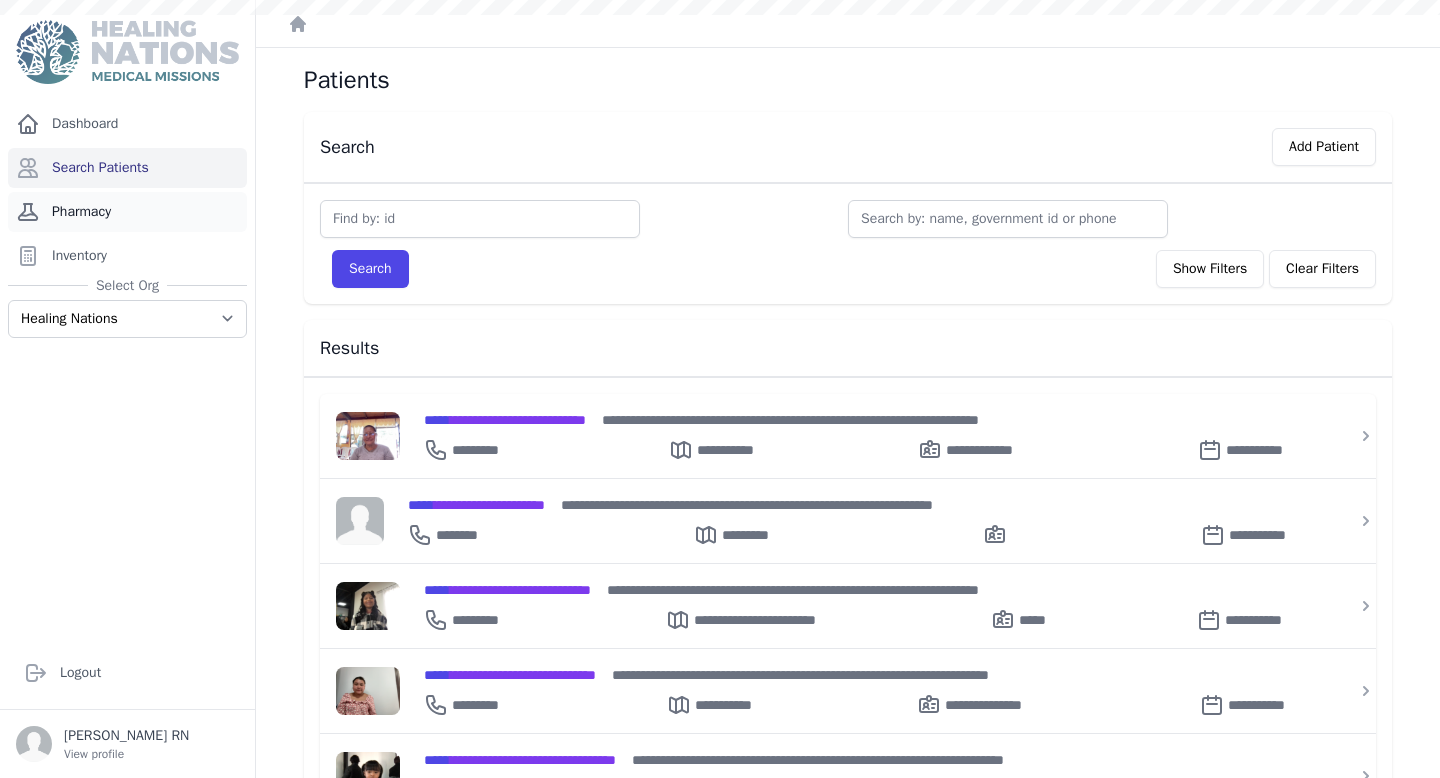 click on "Pharmacy" at bounding box center [127, 212] 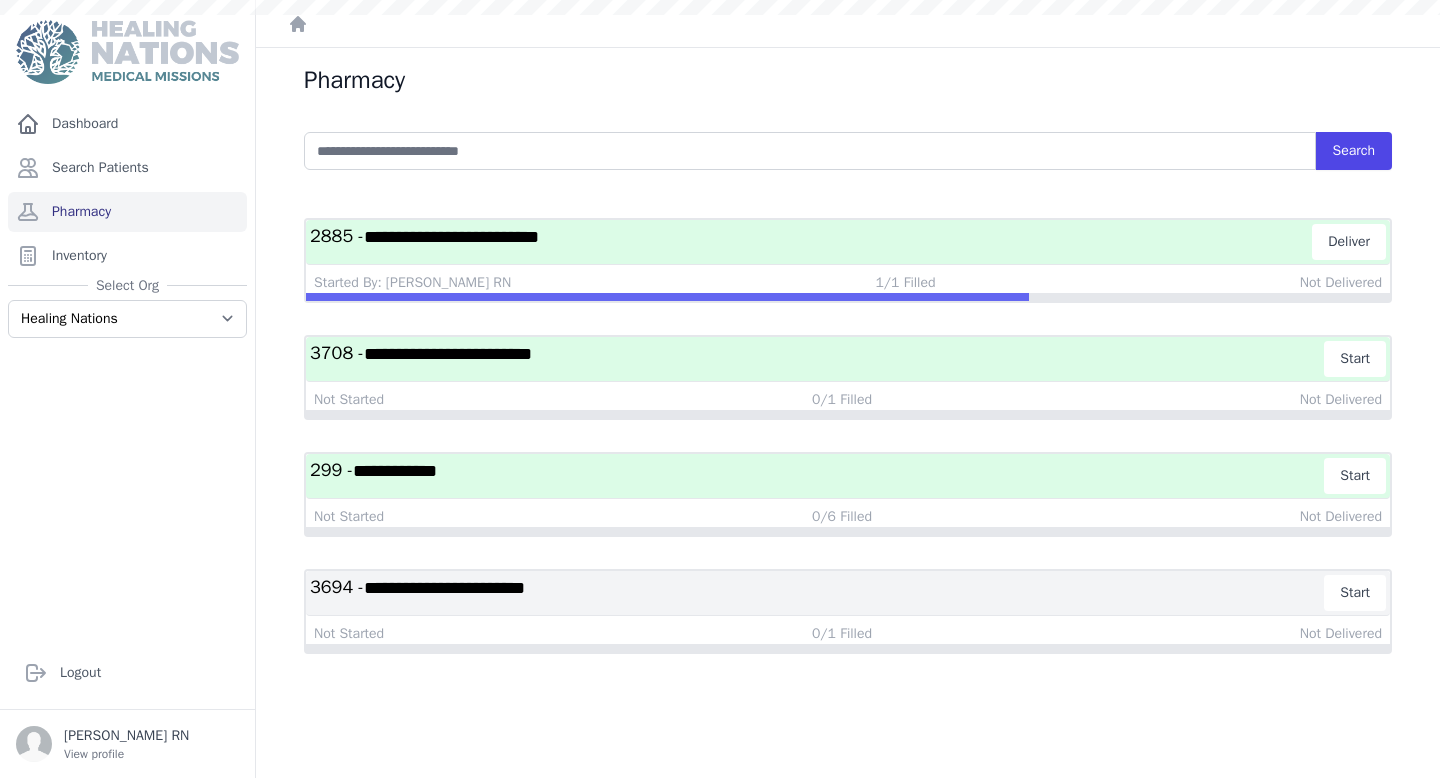 scroll, scrollTop: 0, scrollLeft: 0, axis: both 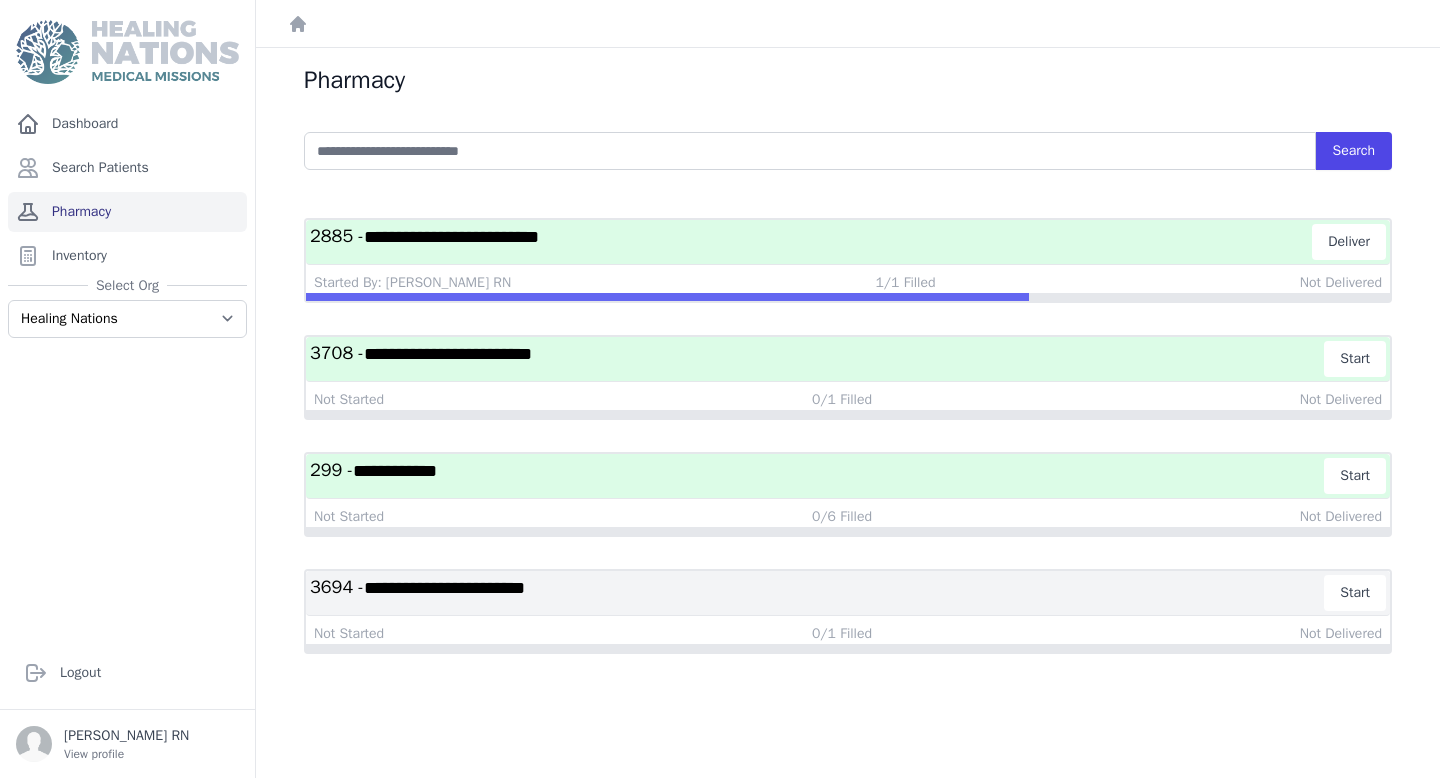click on "Pharmacy" at bounding box center [127, 212] 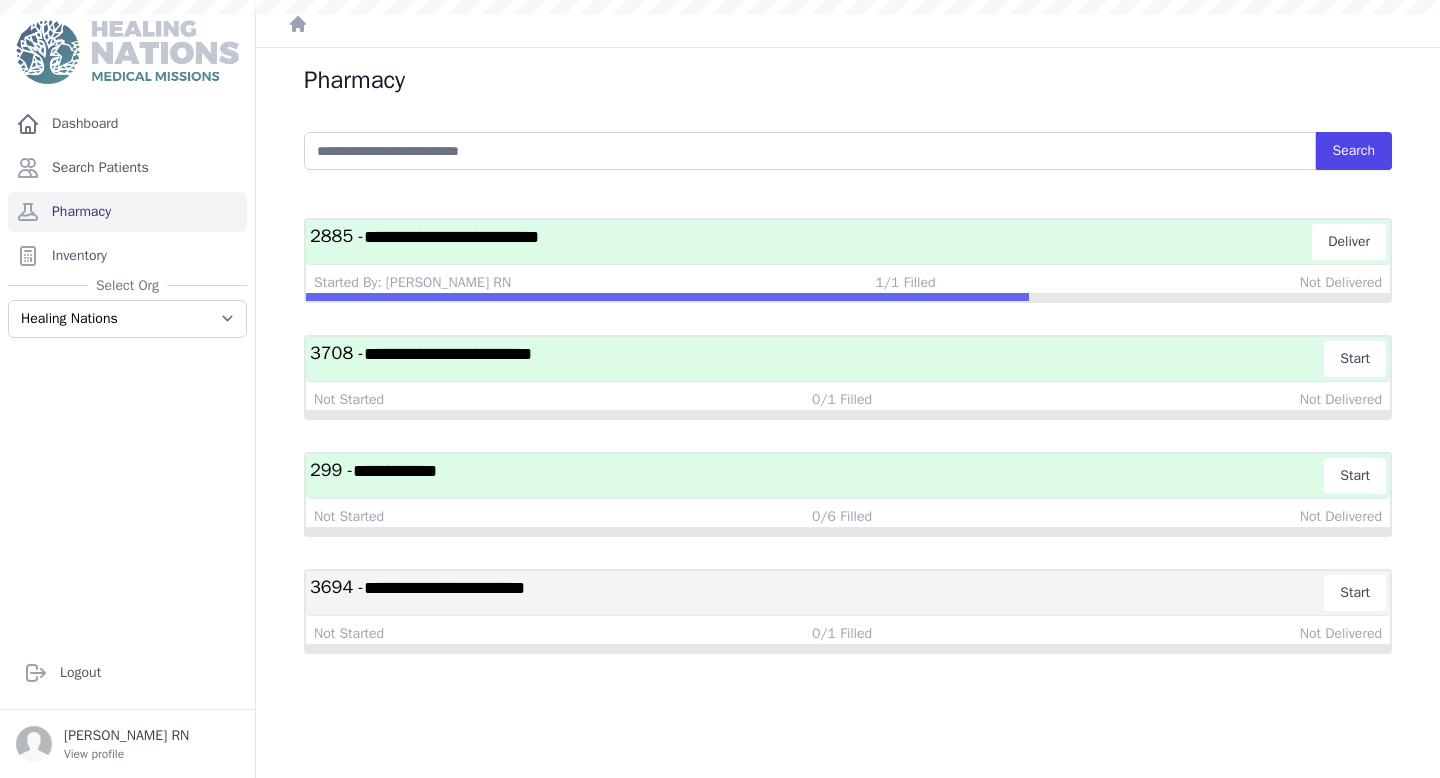scroll, scrollTop: 0, scrollLeft: 0, axis: both 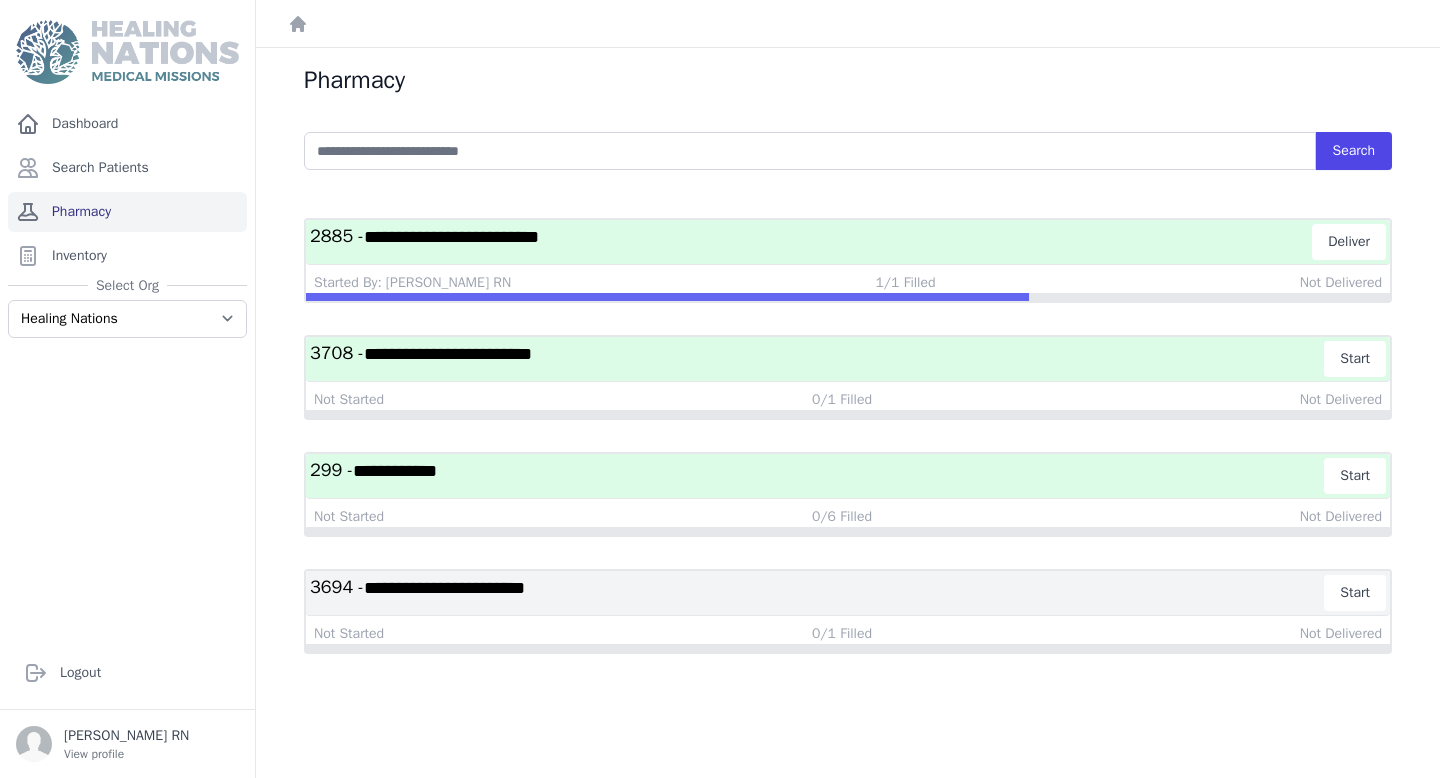 click on "Pharmacy" at bounding box center (127, 212) 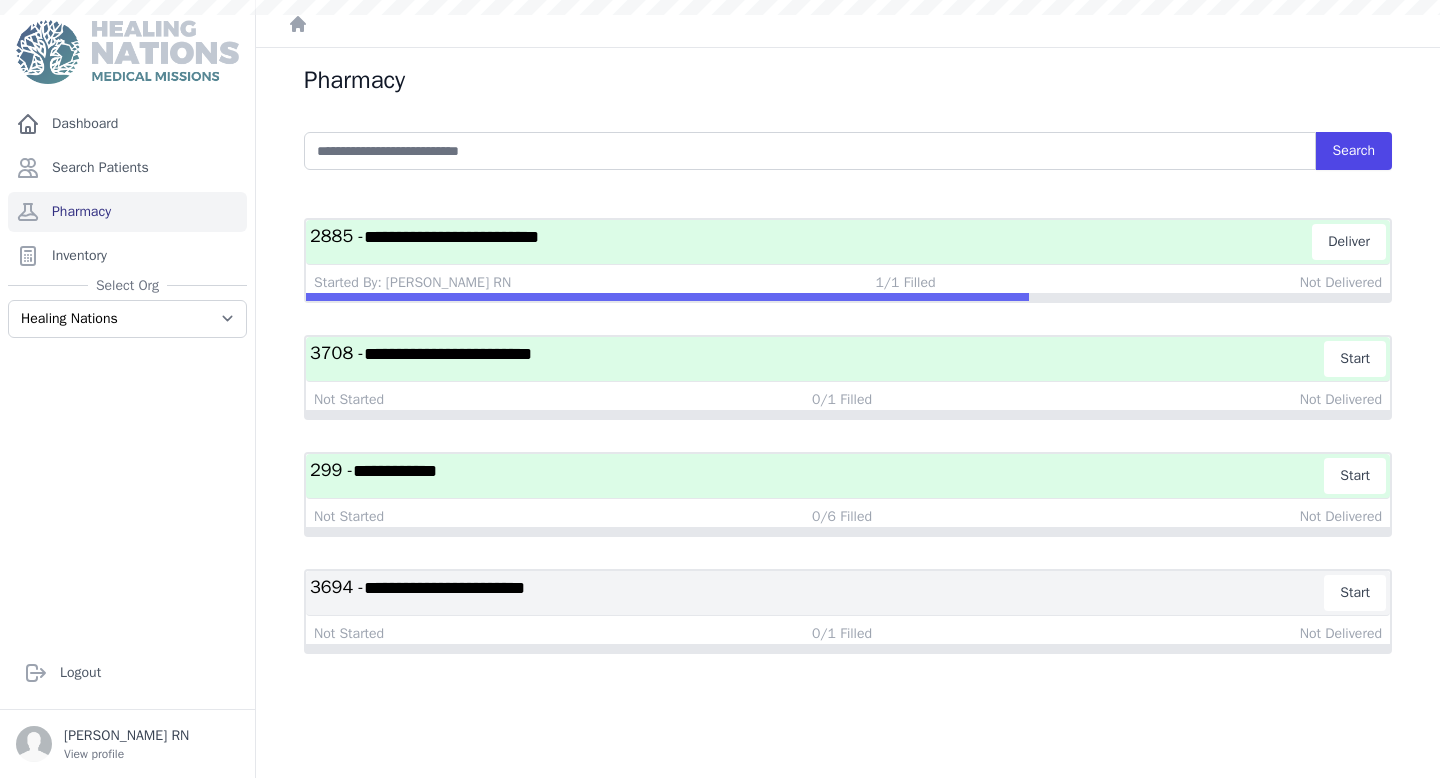 scroll, scrollTop: 0, scrollLeft: 0, axis: both 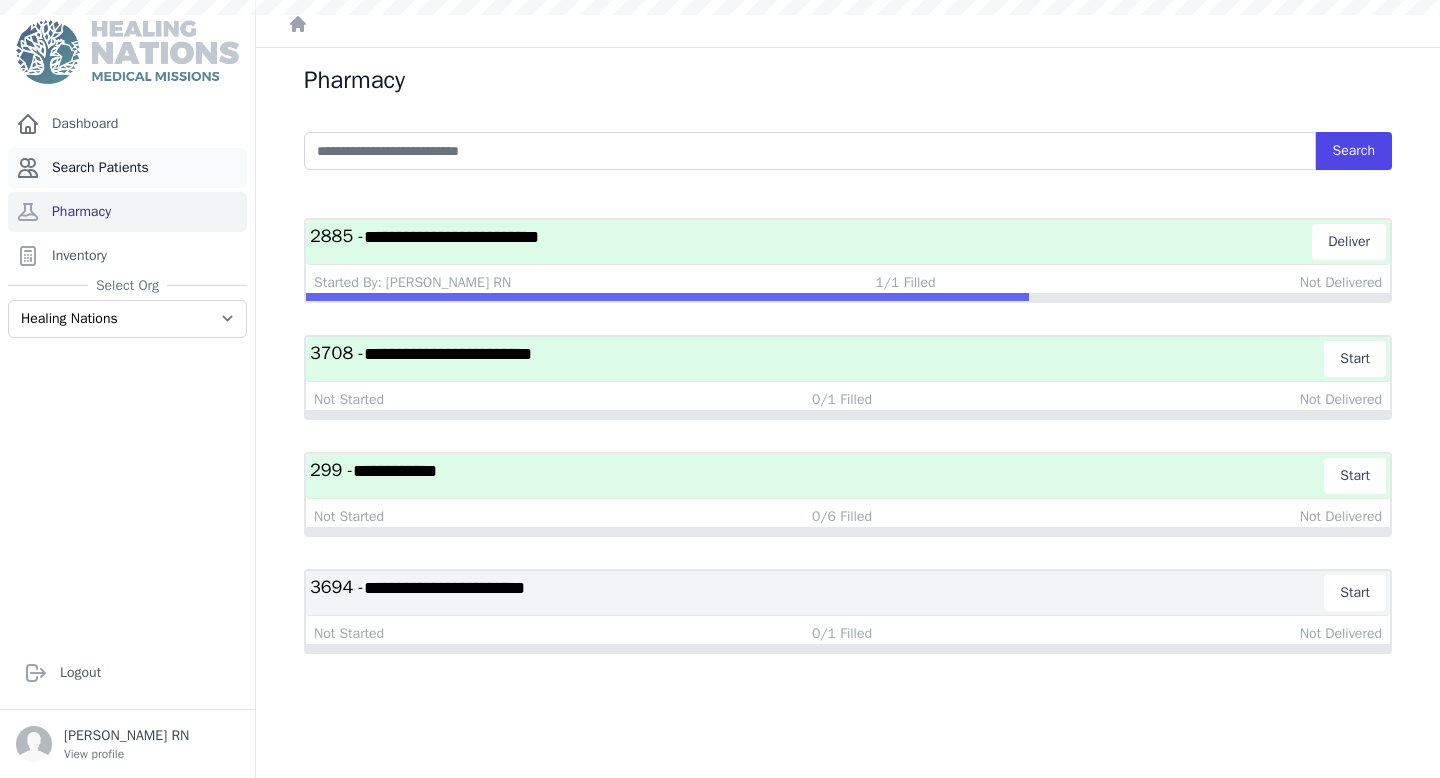 click on "Search Patients" at bounding box center [127, 168] 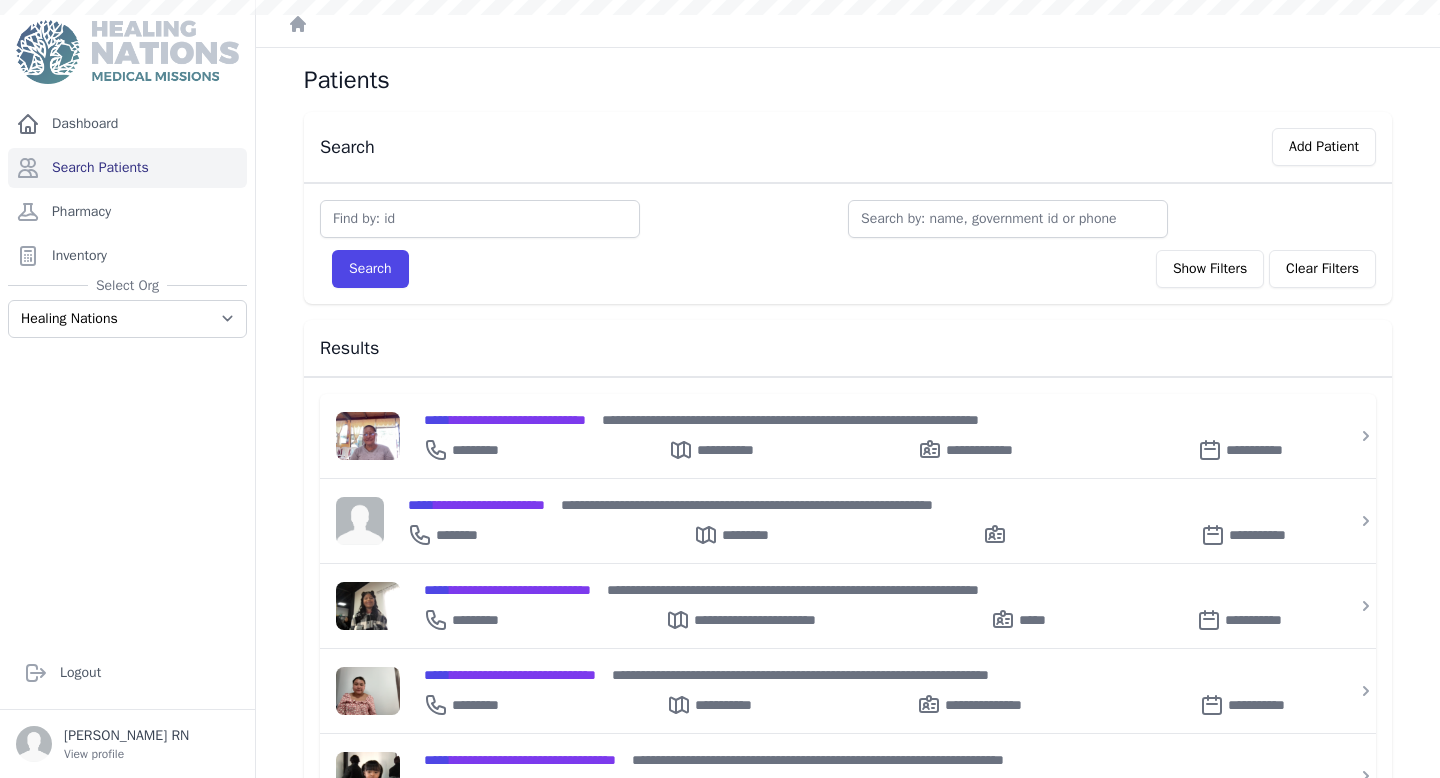 scroll, scrollTop: 0, scrollLeft: 0, axis: both 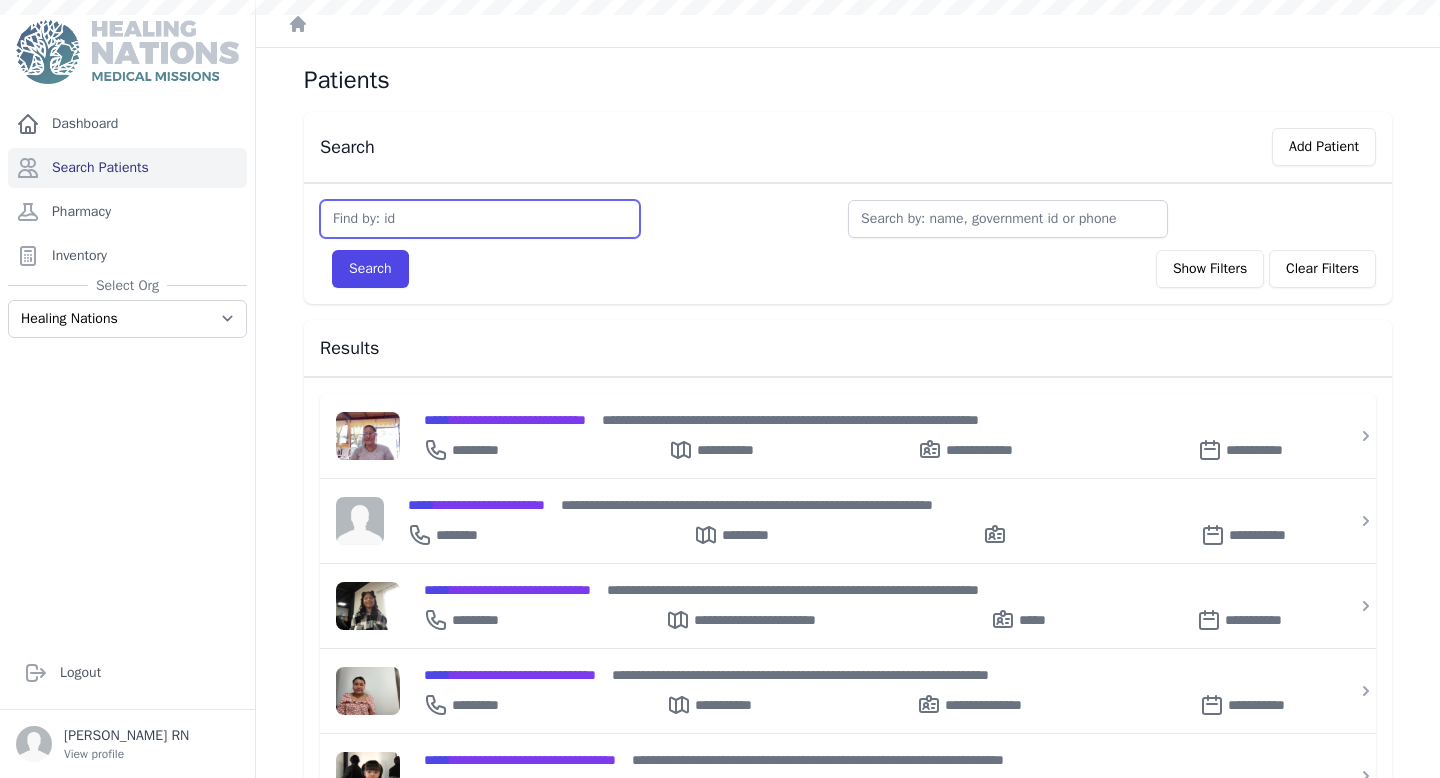 click at bounding box center [480, 219] 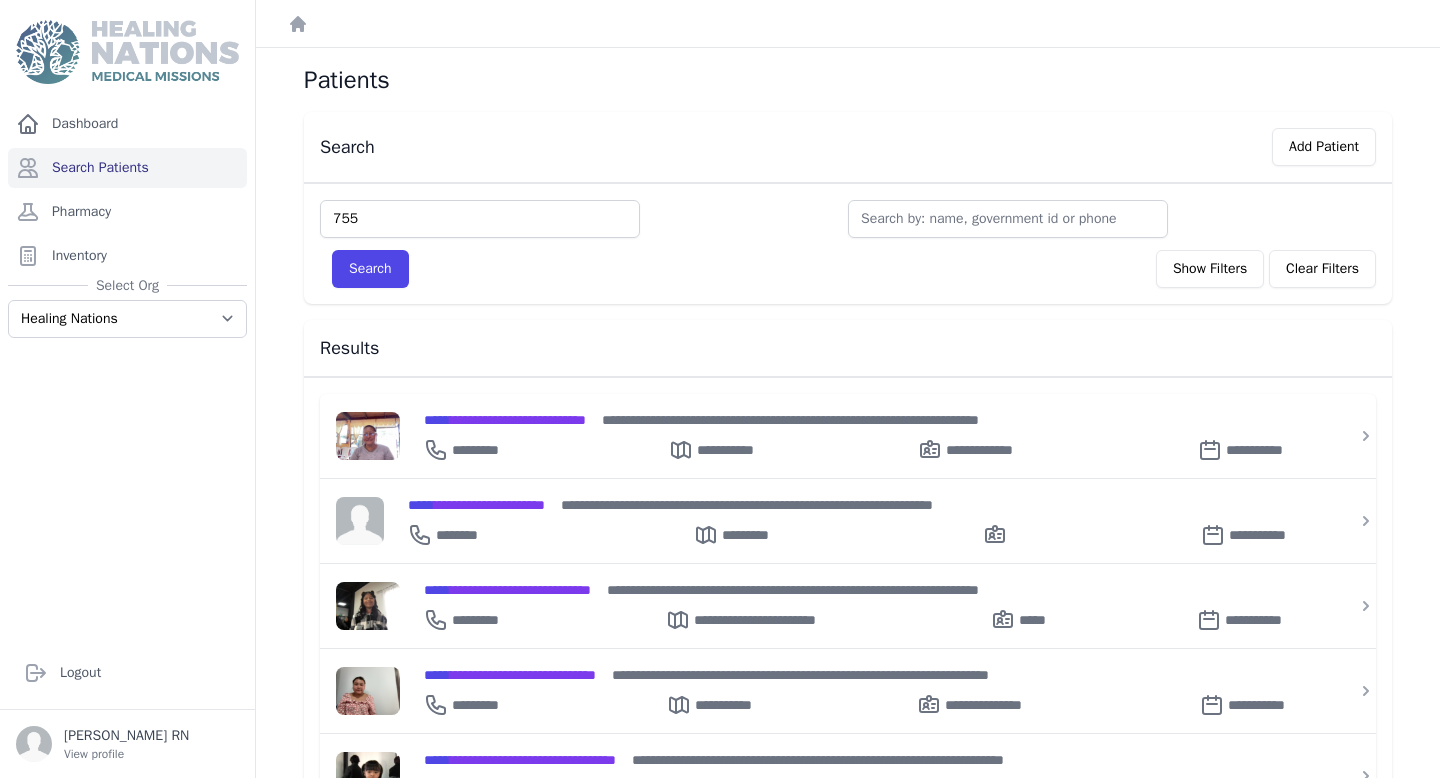 type on "755" 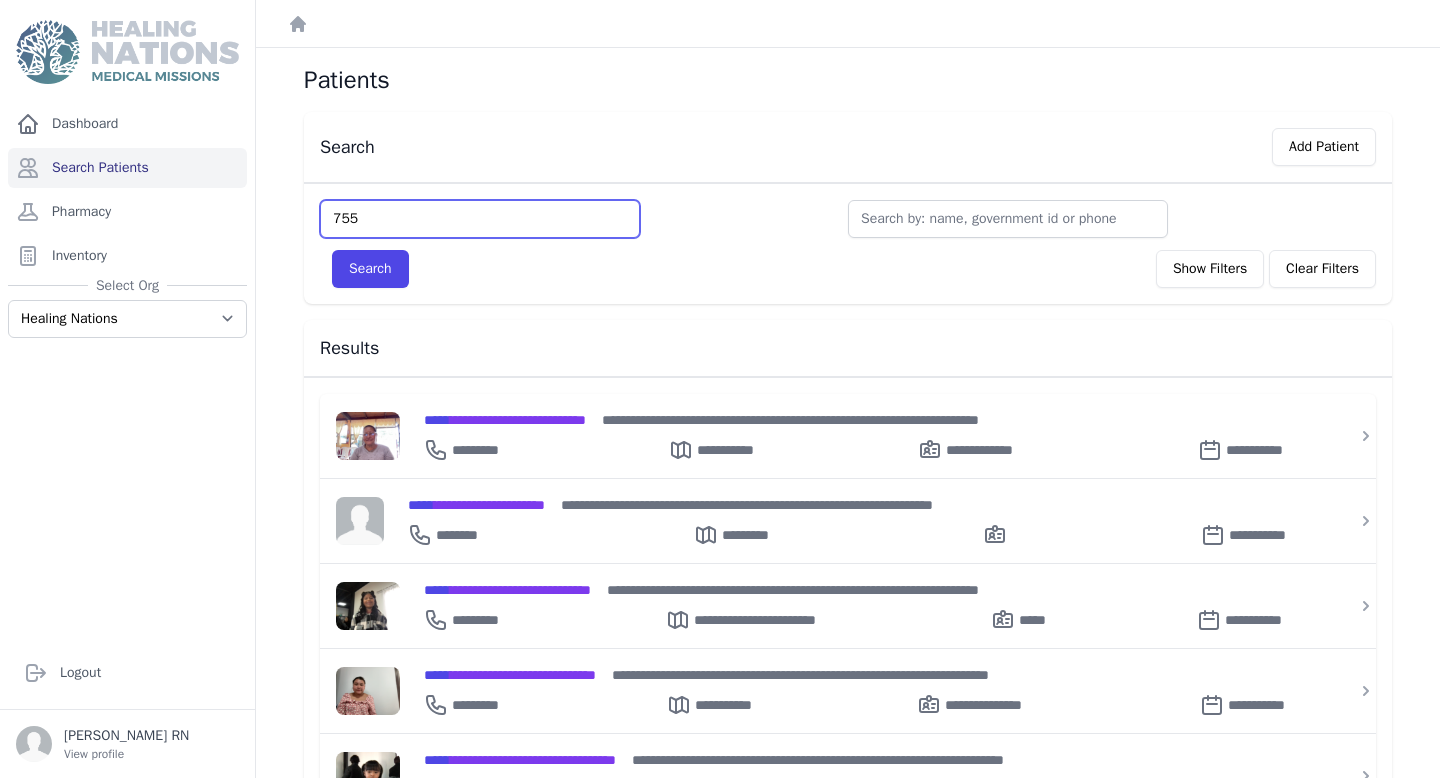 type 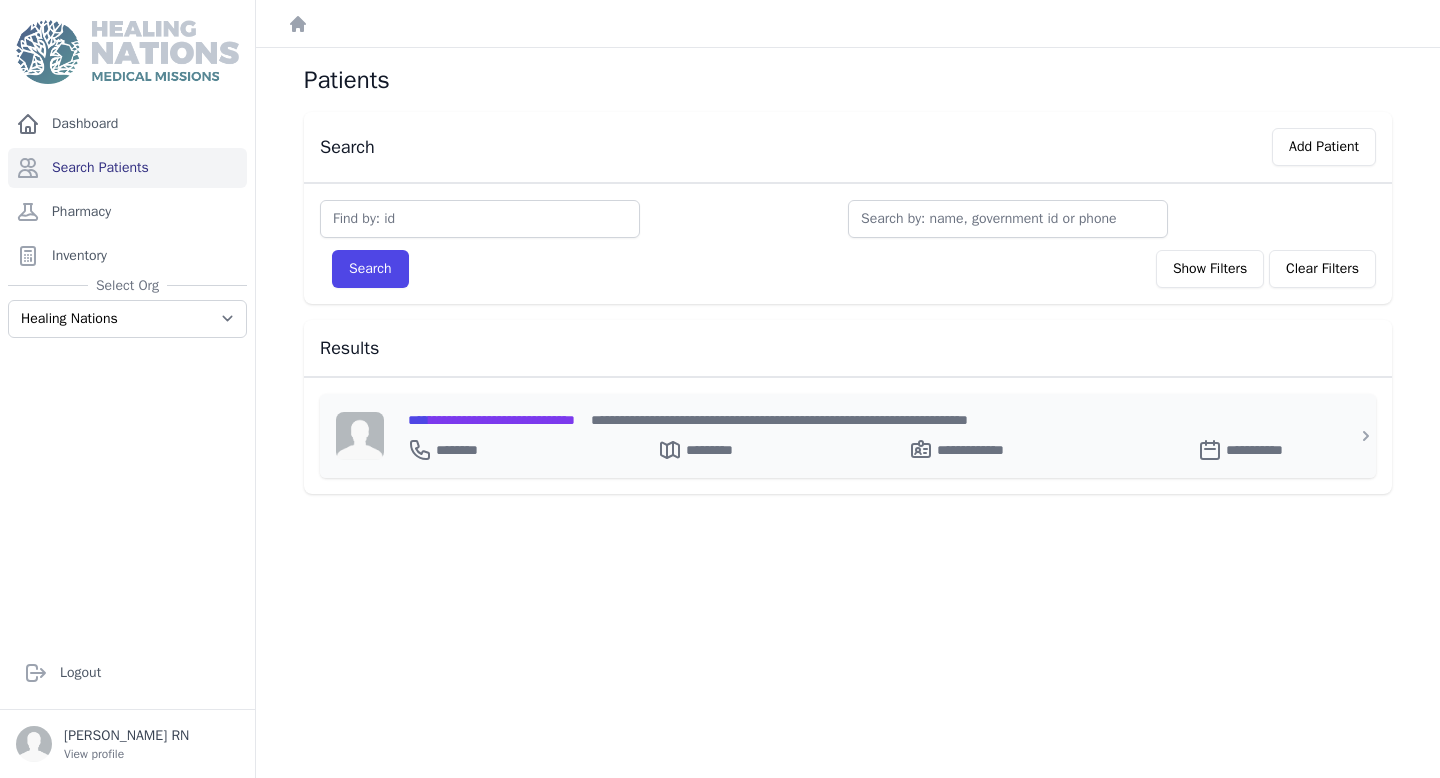 click on "**********" at bounding box center (860, 446) 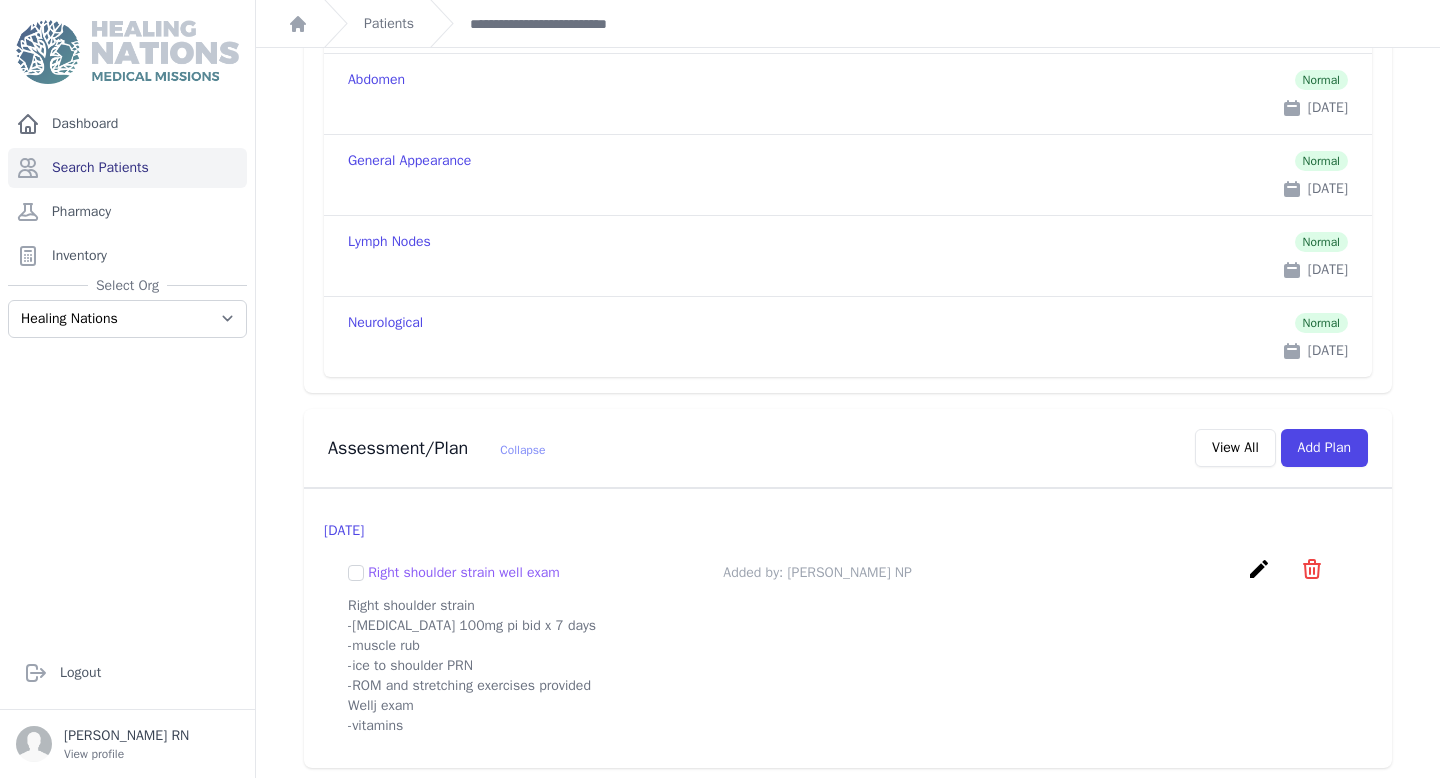 scroll, scrollTop: 2368, scrollLeft: 0, axis: vertical 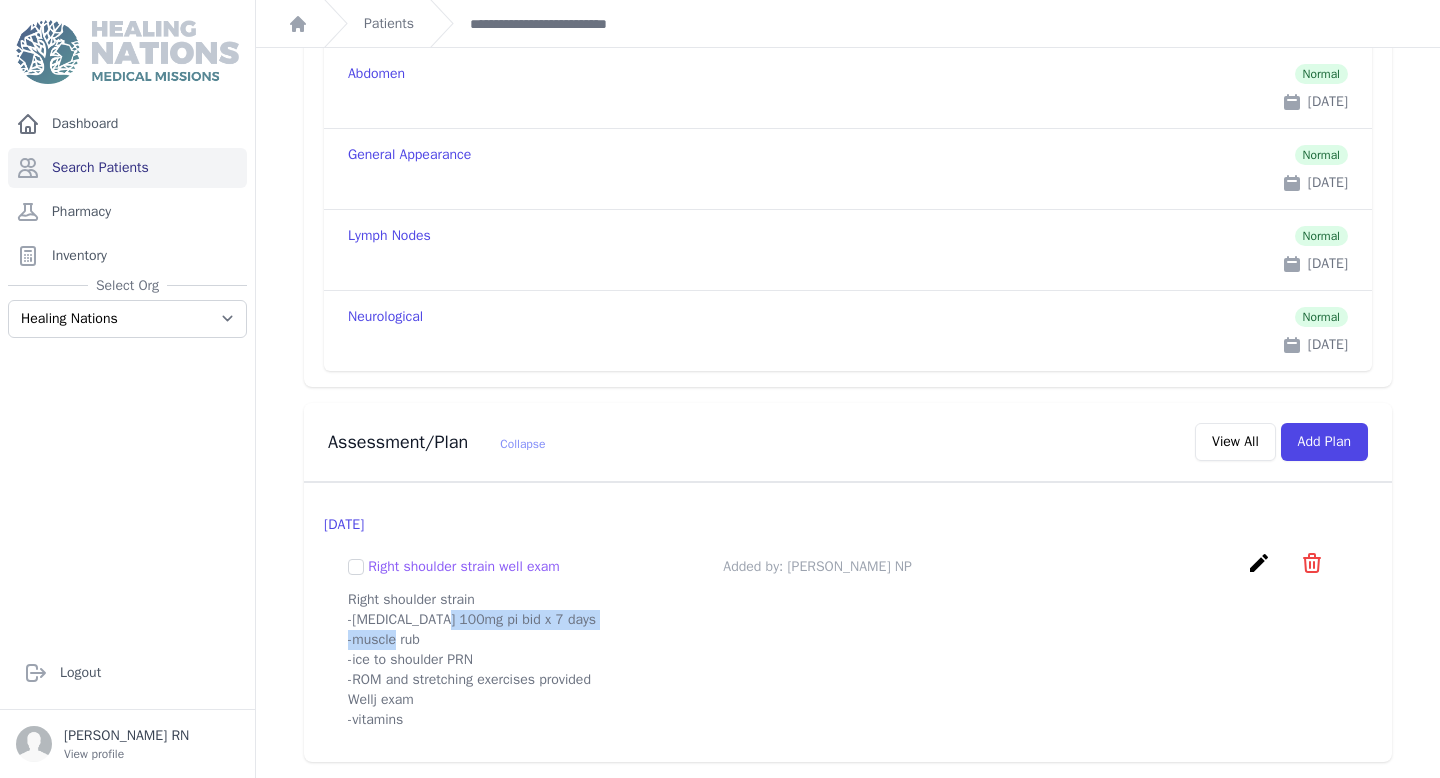 drag, startPoint x: 354, startPoint y: 619, endPoint x: 564, endPoint y: 616, distance: 210.02142 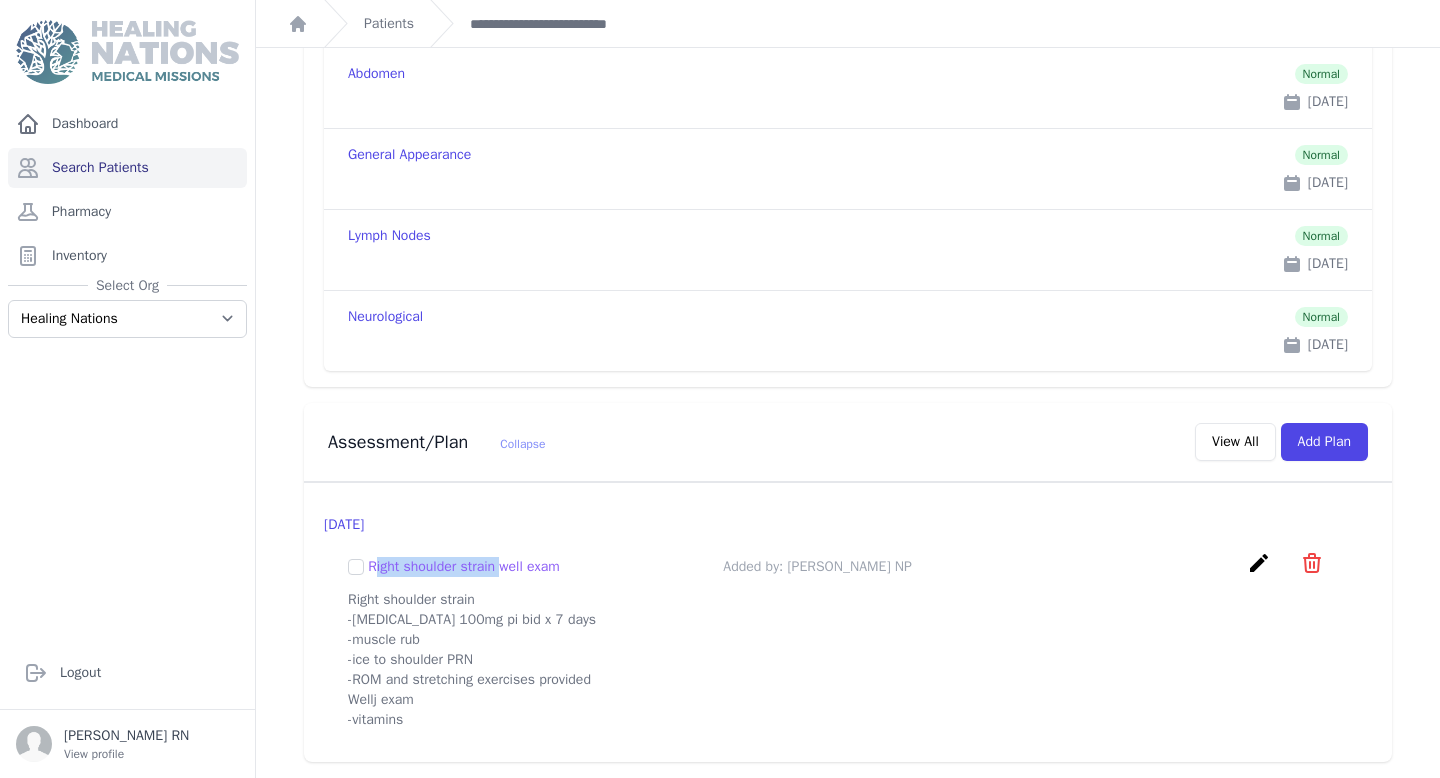drag, startPoint x: 372, startPoint y: 549, endPoint x: 510, endPoint y: 552, distance: 138.03261 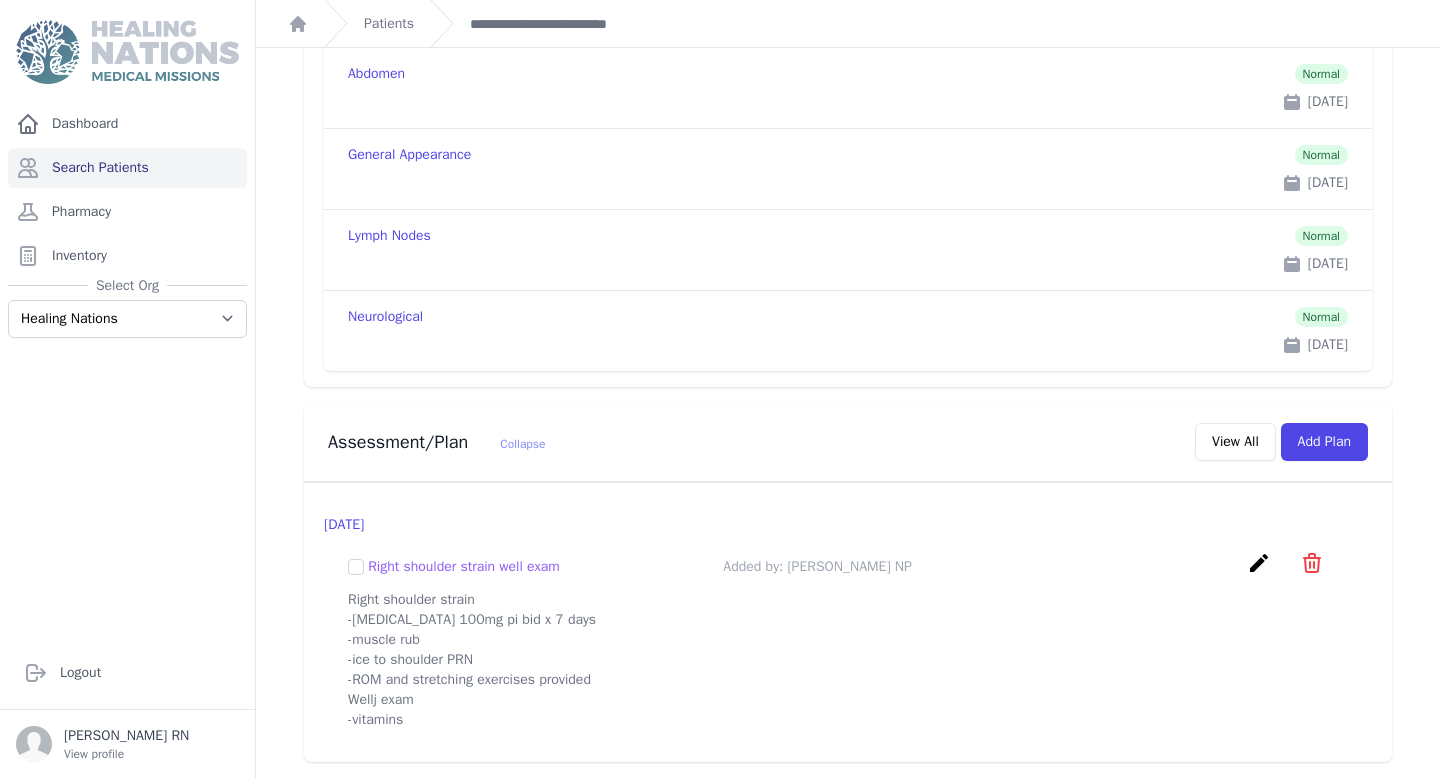 click on "Right shoulder strain
-Celecoxib 100mg pi bid x 7 days
-muscle rub
-ice to shoulder PRN
-ROM and stretching exercises provided
Wellj exam
-vitamins" at bounding box center [848, 660] 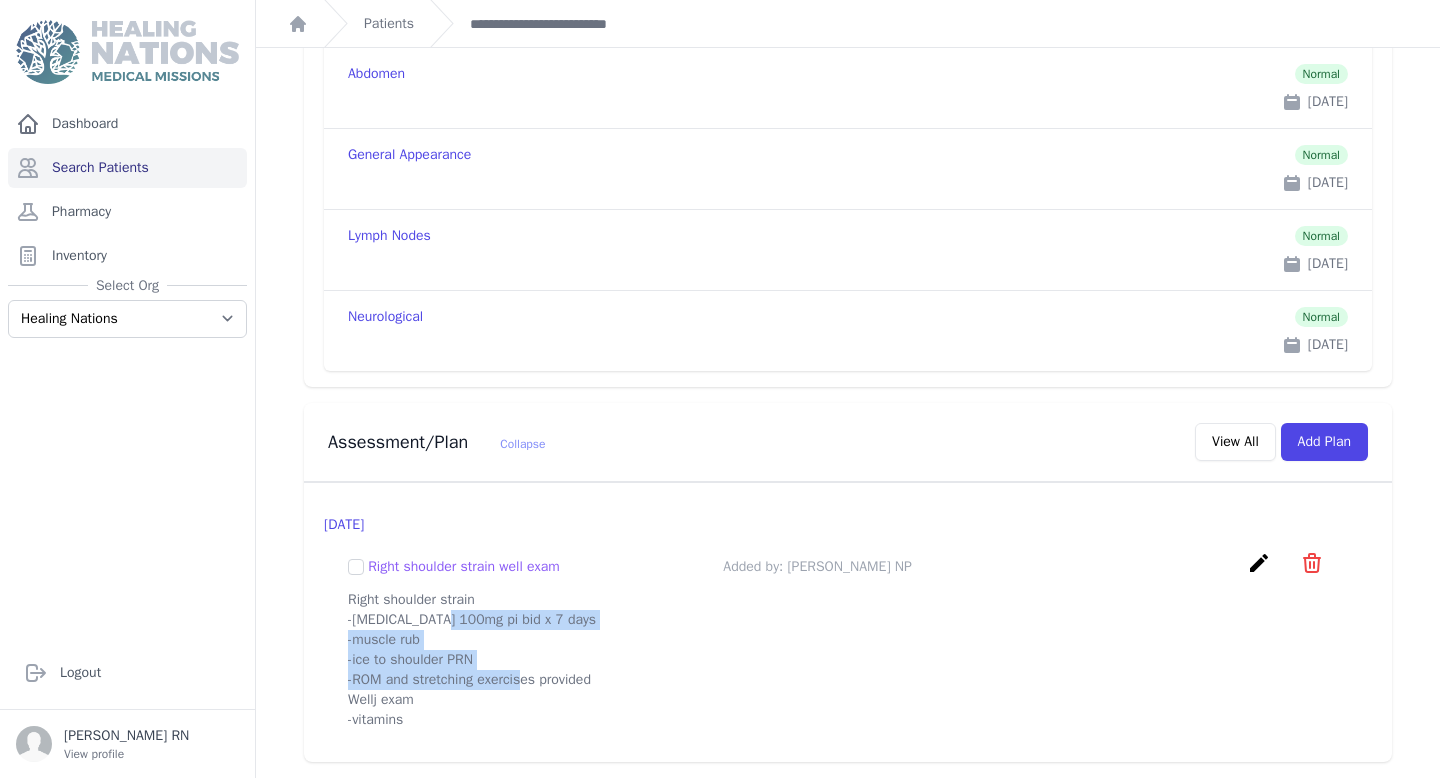 drag, startPoint x: 355, startPoint y: 624, endPoint x: 482, endPoint y: 690, distance: 143.12582 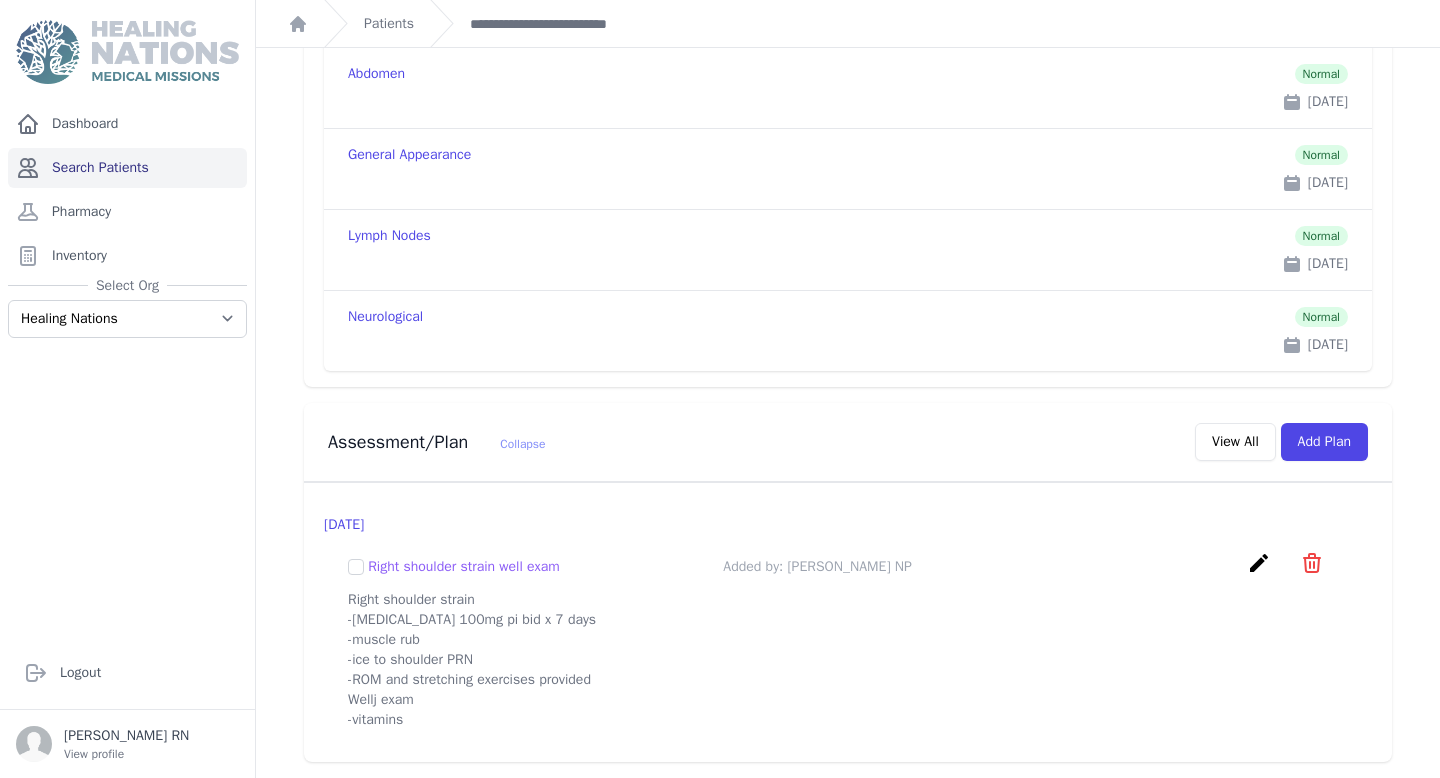 click on "Search Patients" at bounding box center [127, 168] 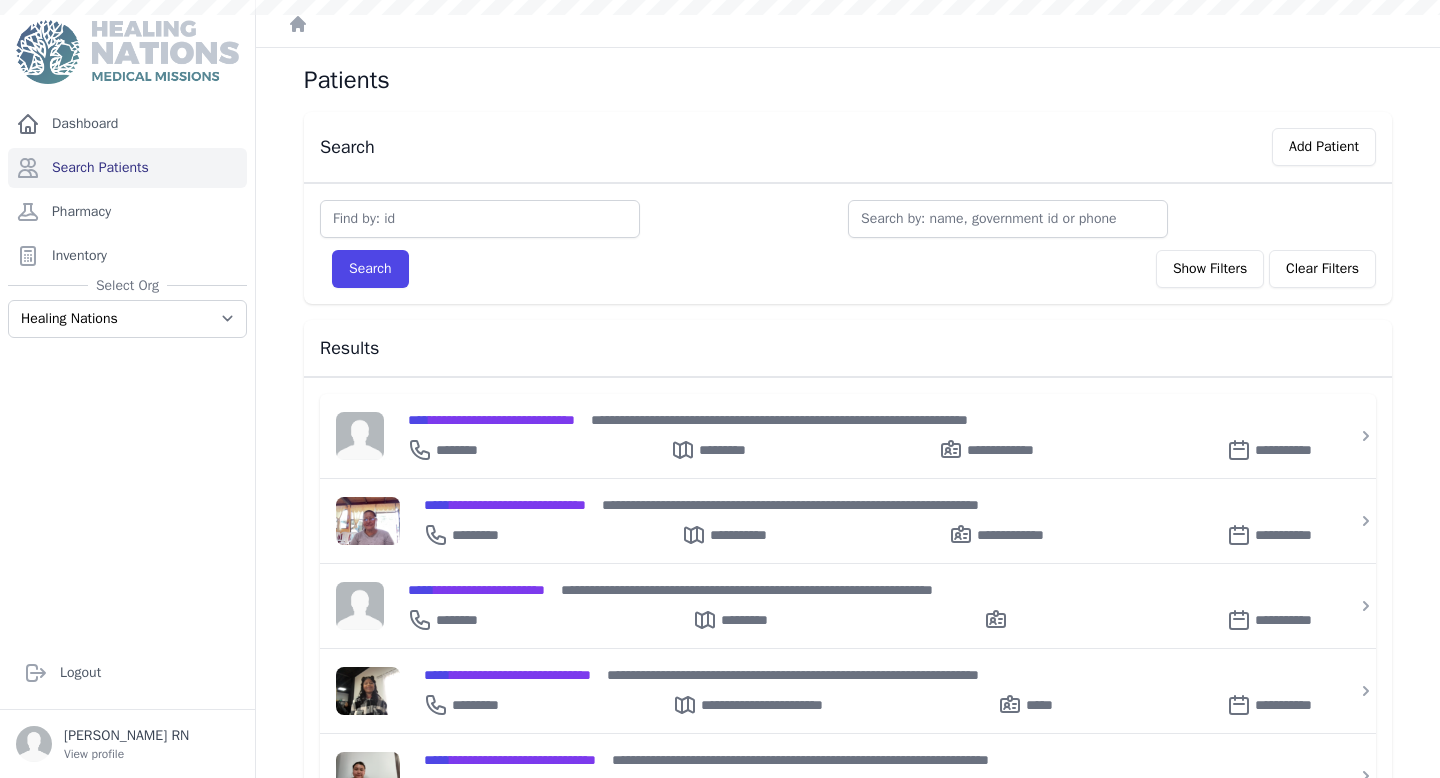 click at bounding box center [480, 219] 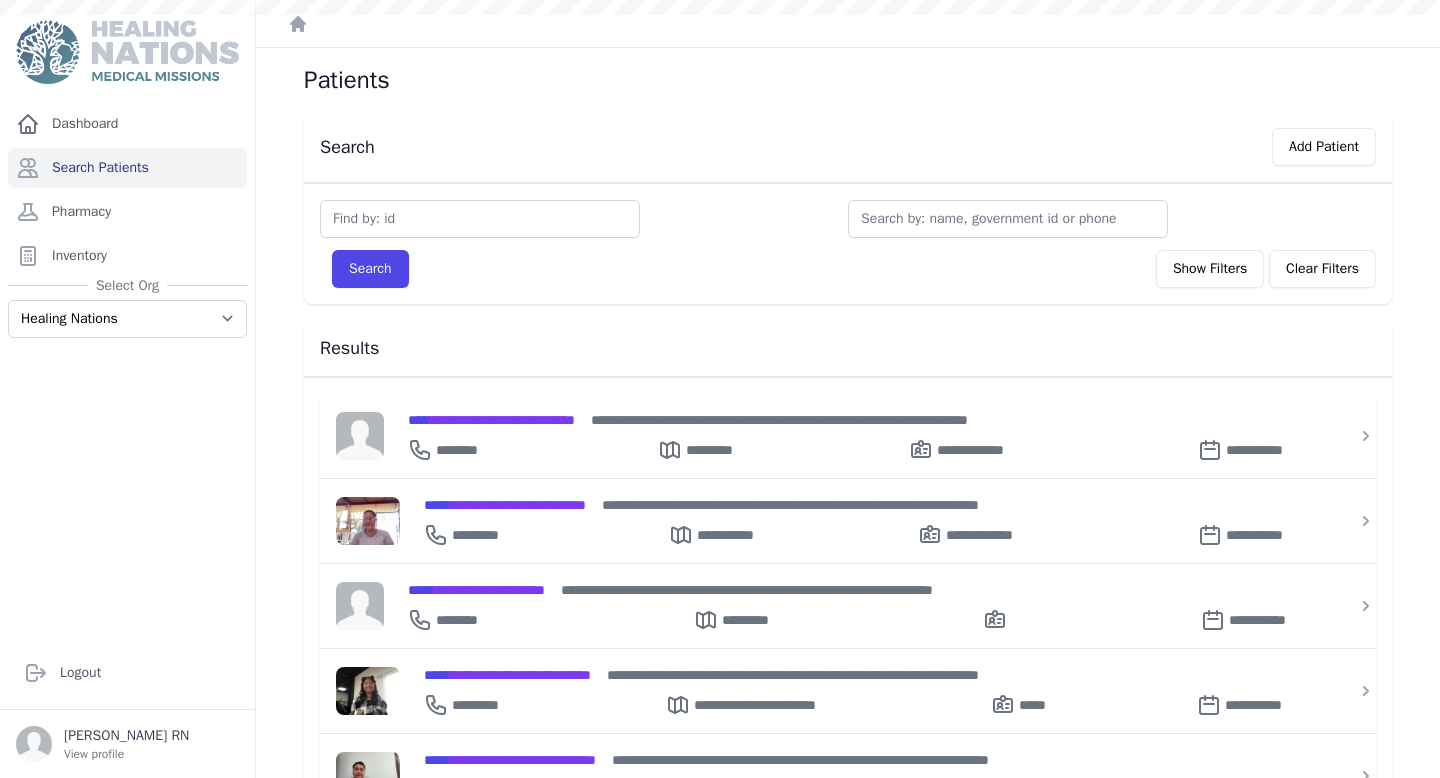 scroll, scrollTop: 0, scrollLeft: 0, axis: both 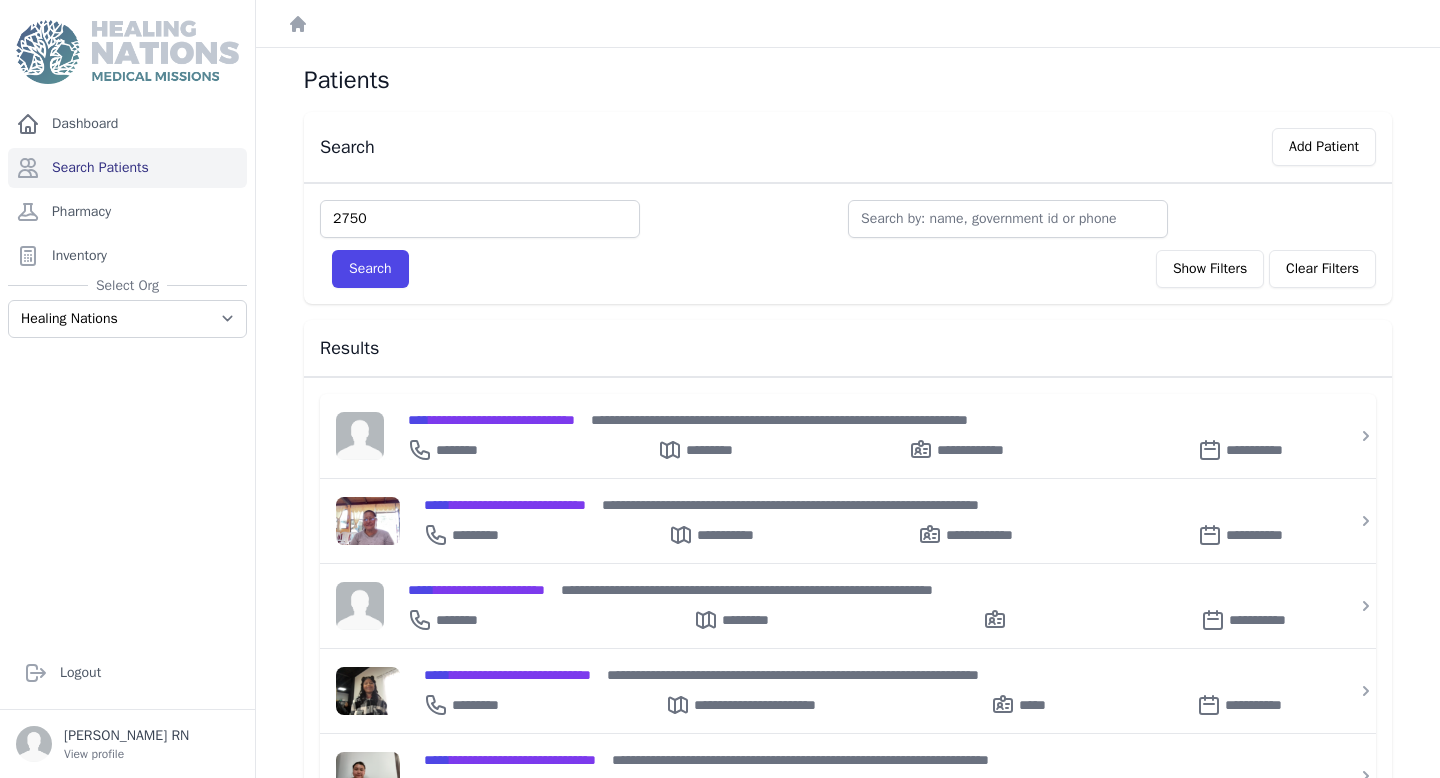 type on "2750" 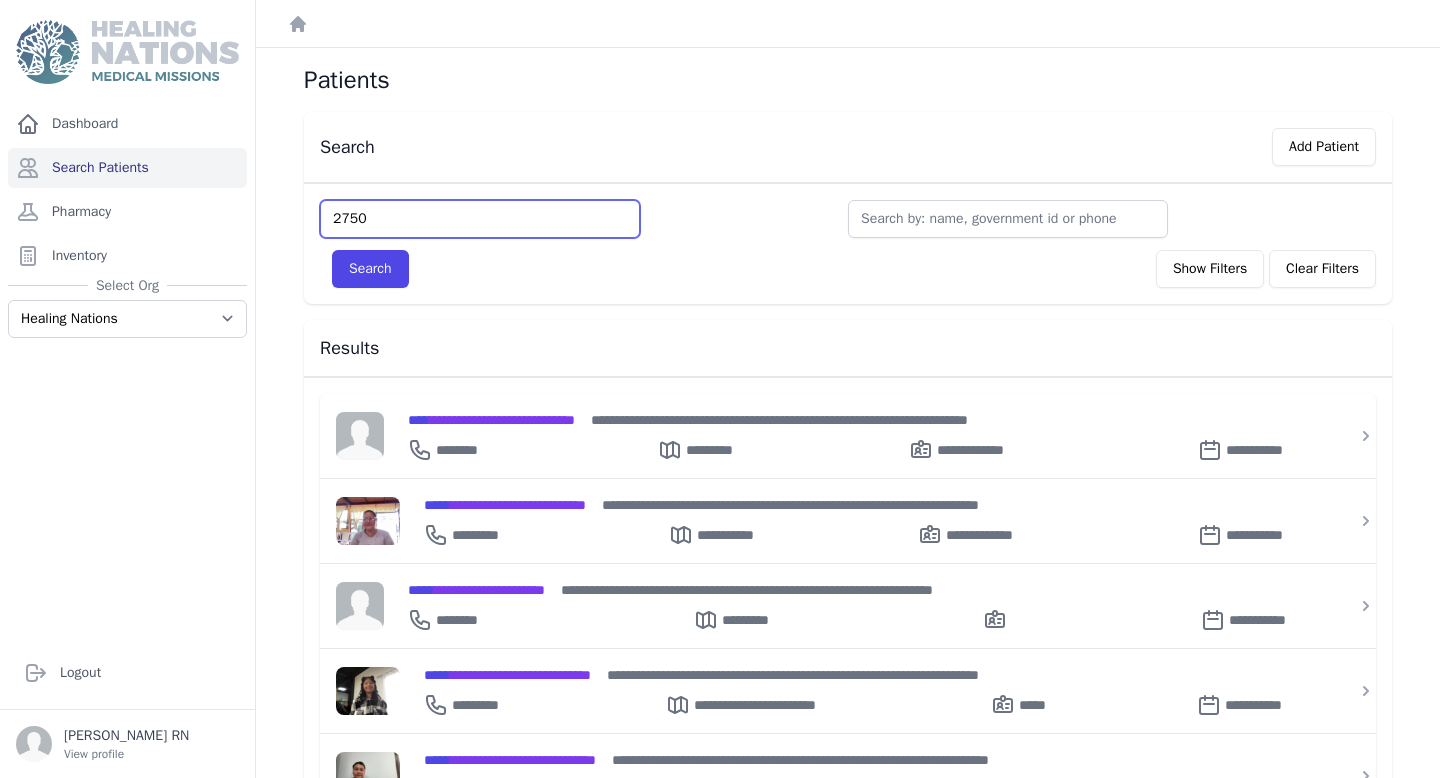 type 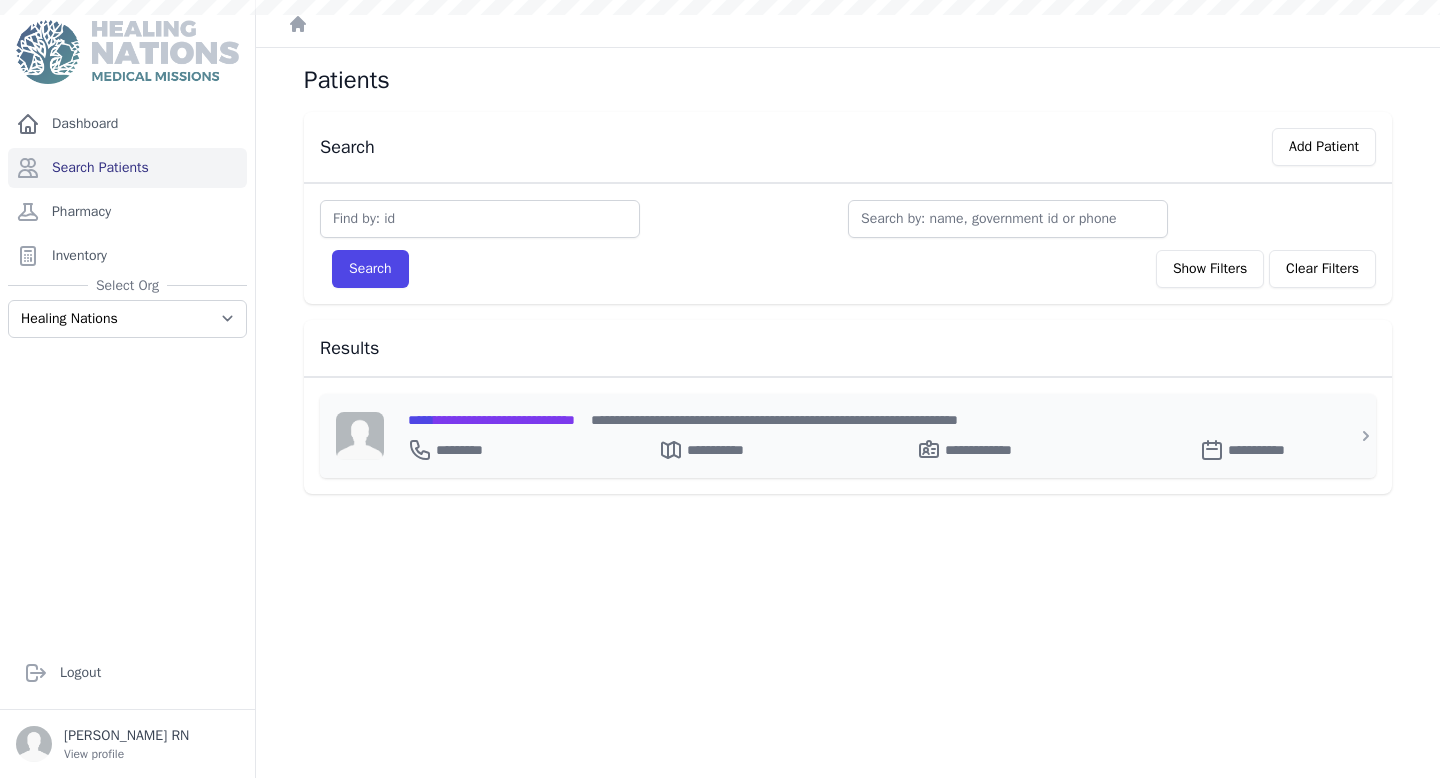 click on "**********" at bounding box center (491, 420) 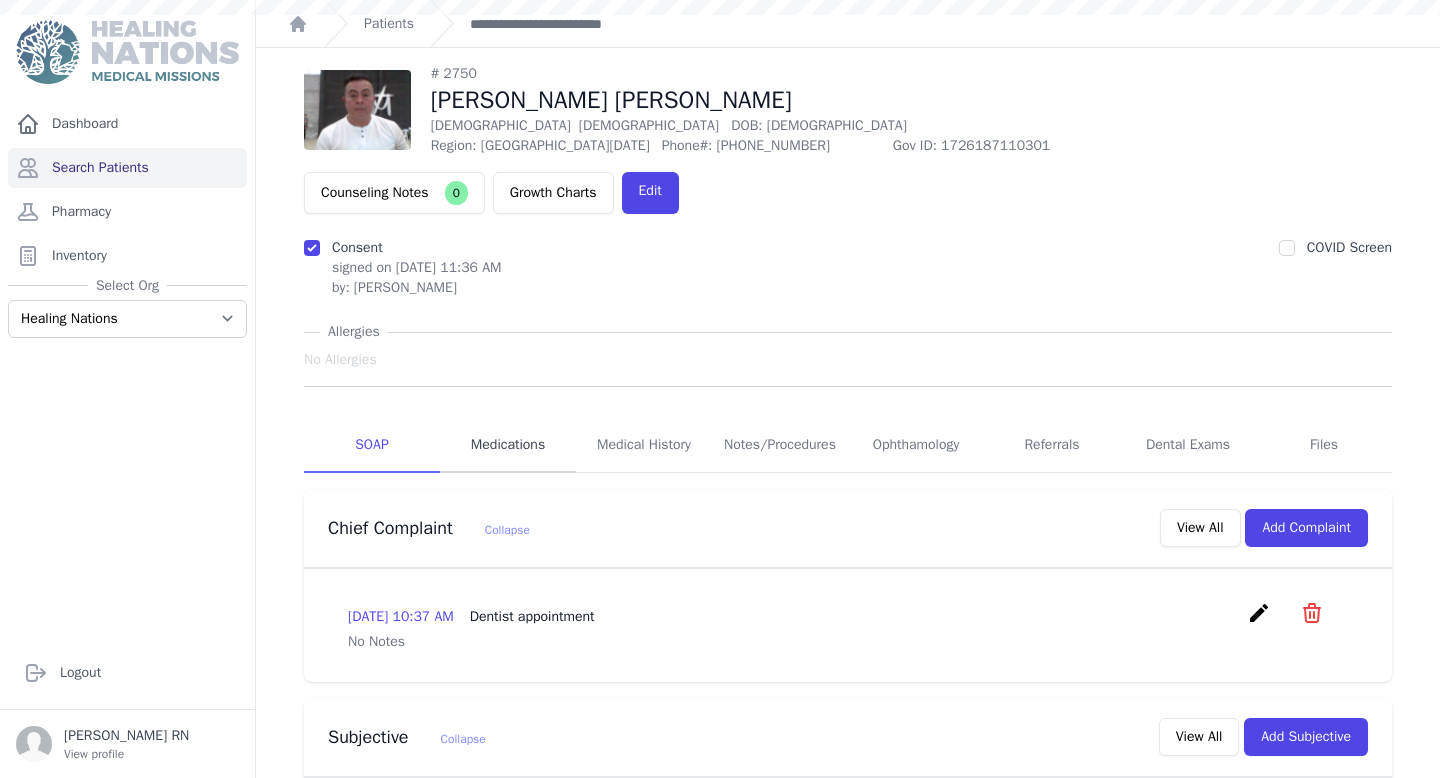 click on "Medications" at bounding box center (508, 446) 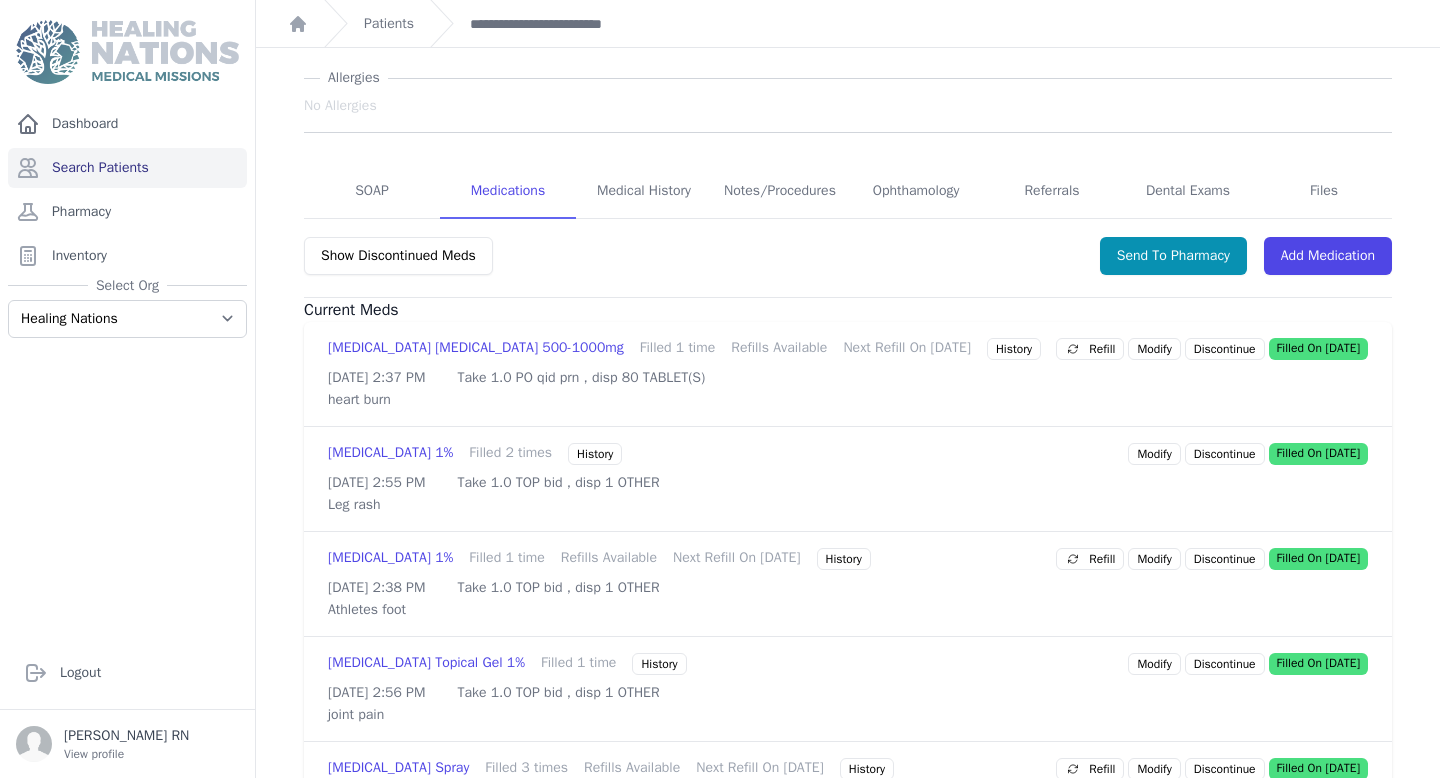 scroll, scrollTop: 264, scrollLeft: 0, axis: vertical 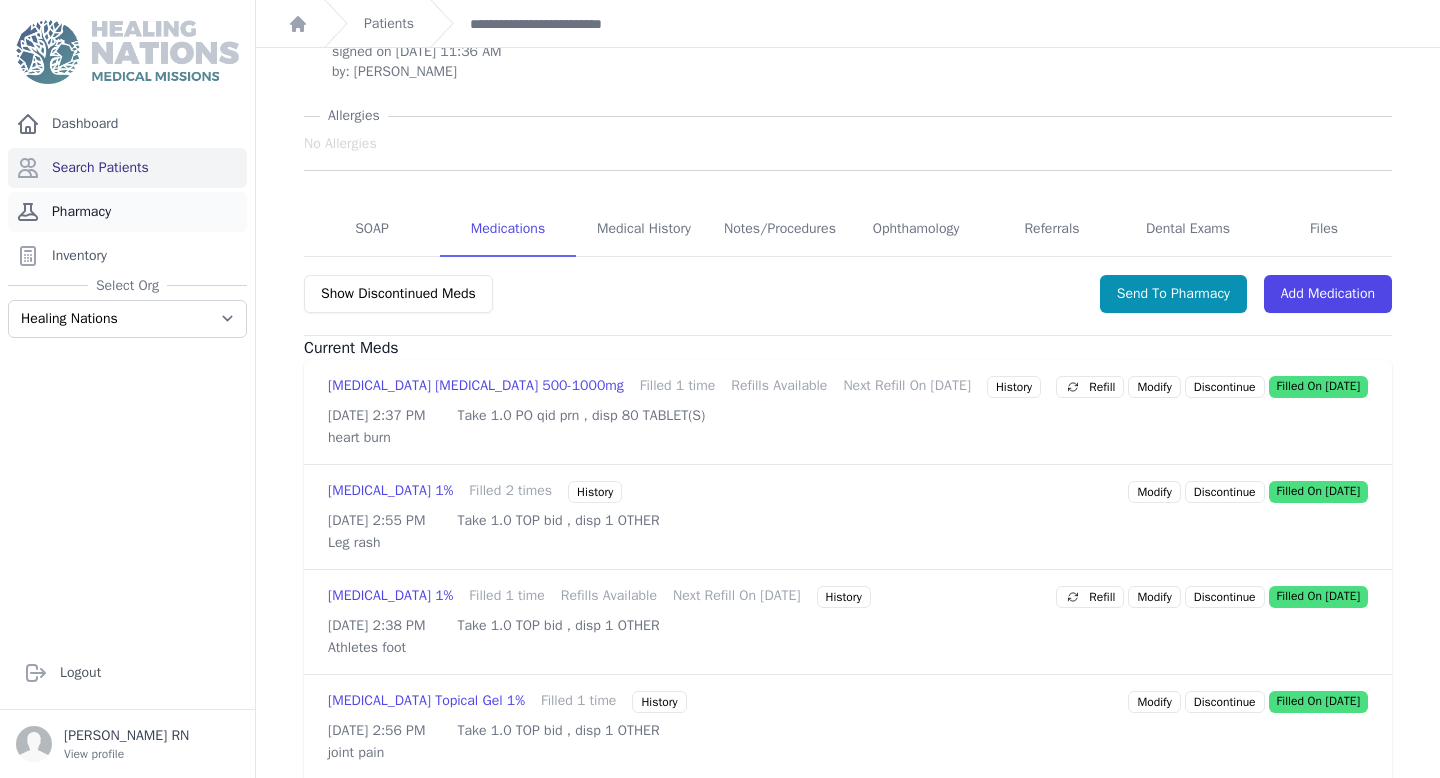 click on "Pharmacy" at bounding box center (127, 212) 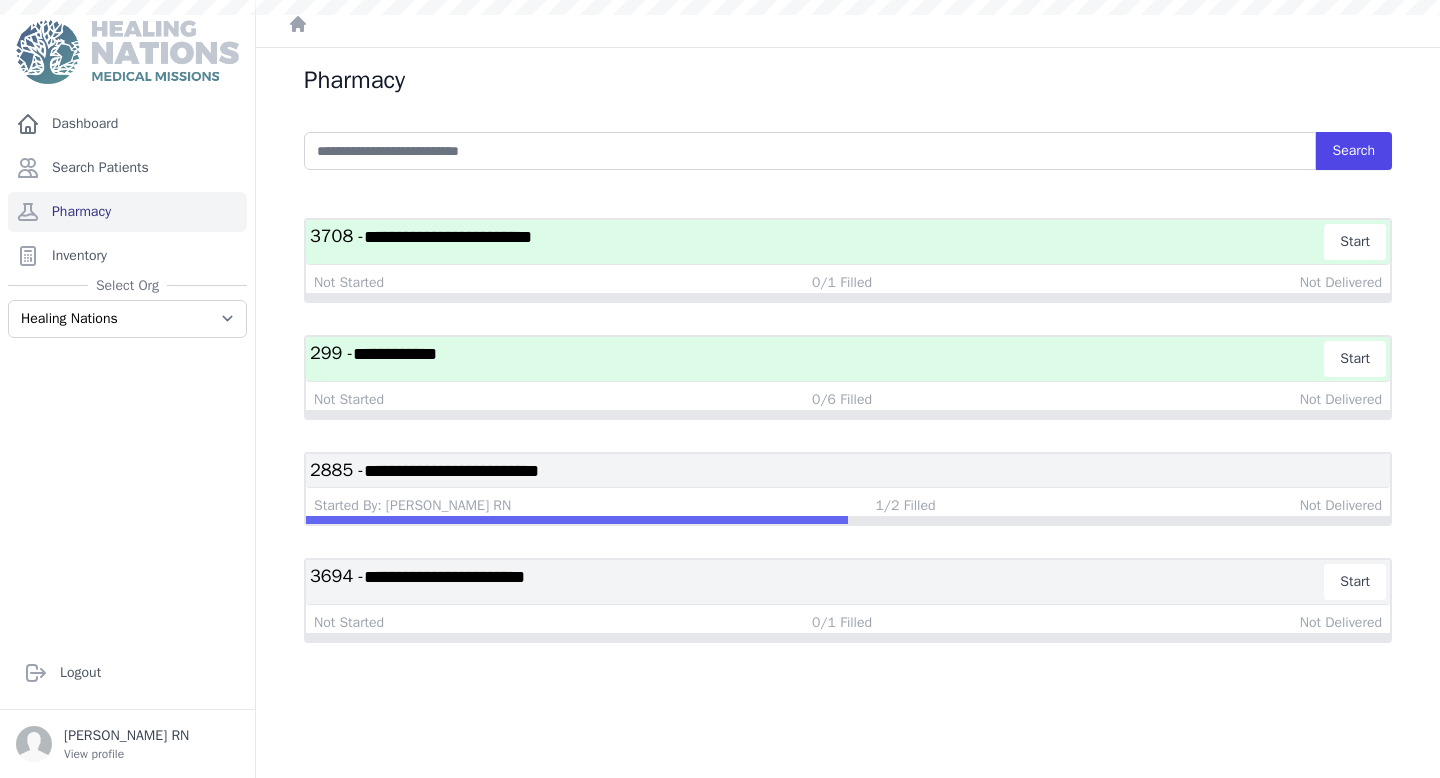scroll, scrollTop: 0, scrollLeft: 0, axis: both 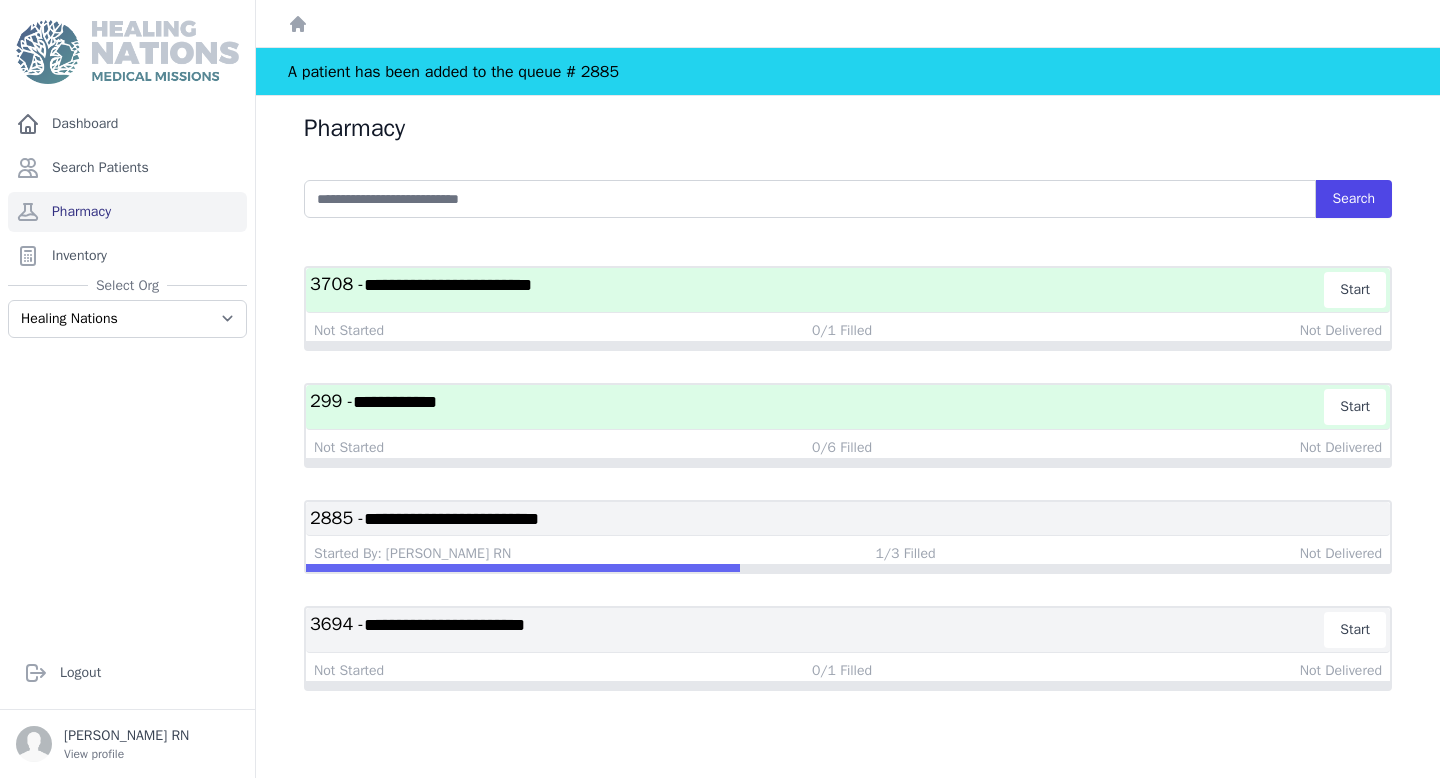 click on "**********" at bounding box center (451, 519) 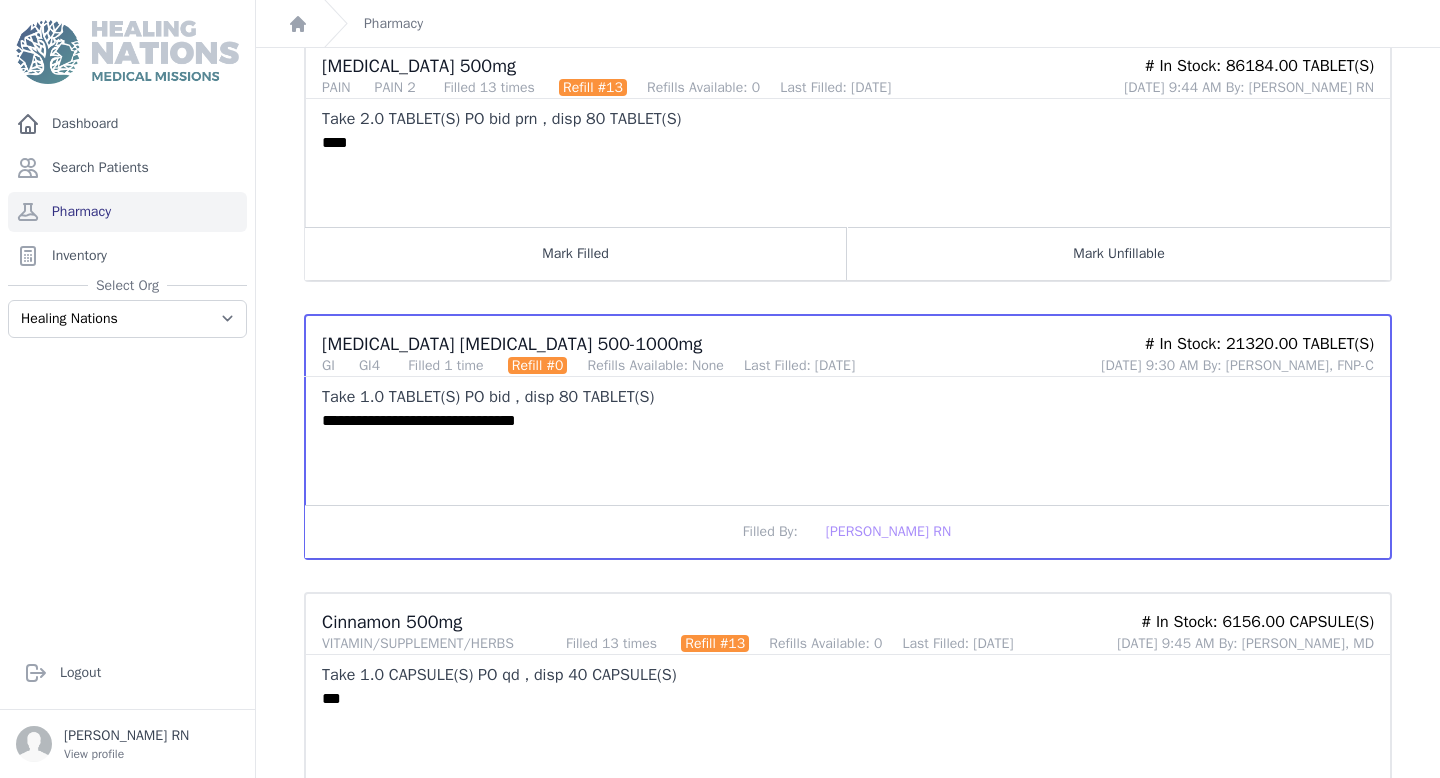 scroll, scrollTop: 0, scrollLeft: 0, axis: both 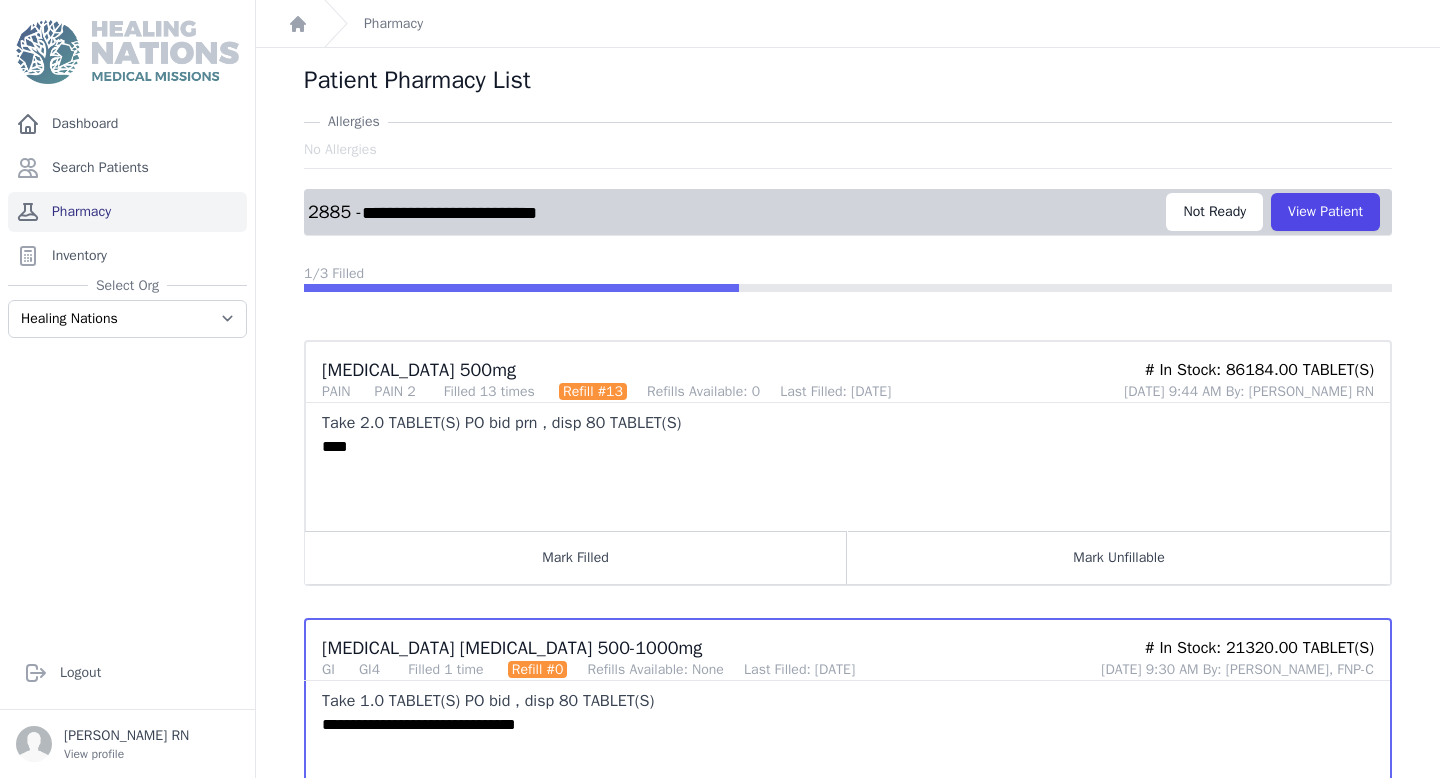 click on "Pharmacy" at bounding box center (127, 212) 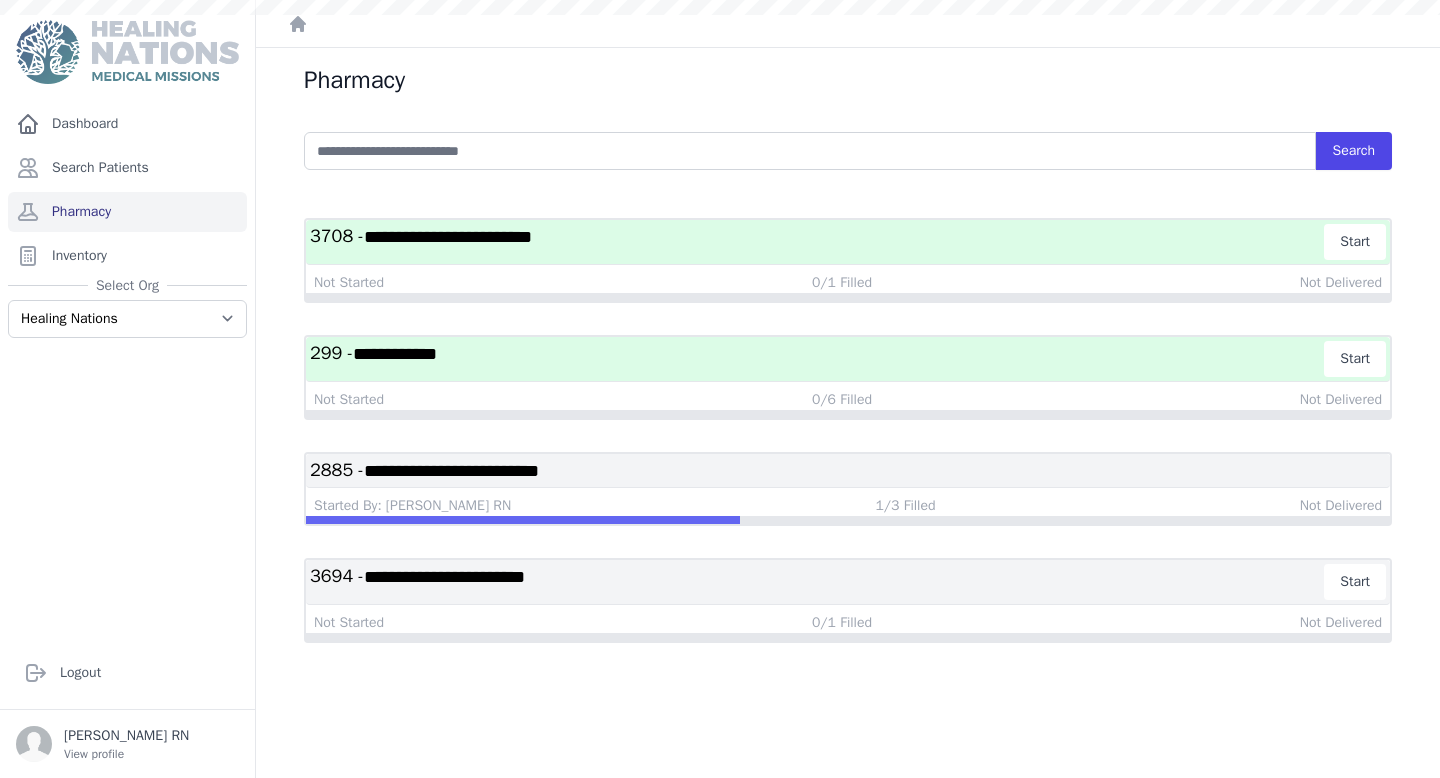 scroll, scrollTop: 0, scrollLeft: 0, axis: both 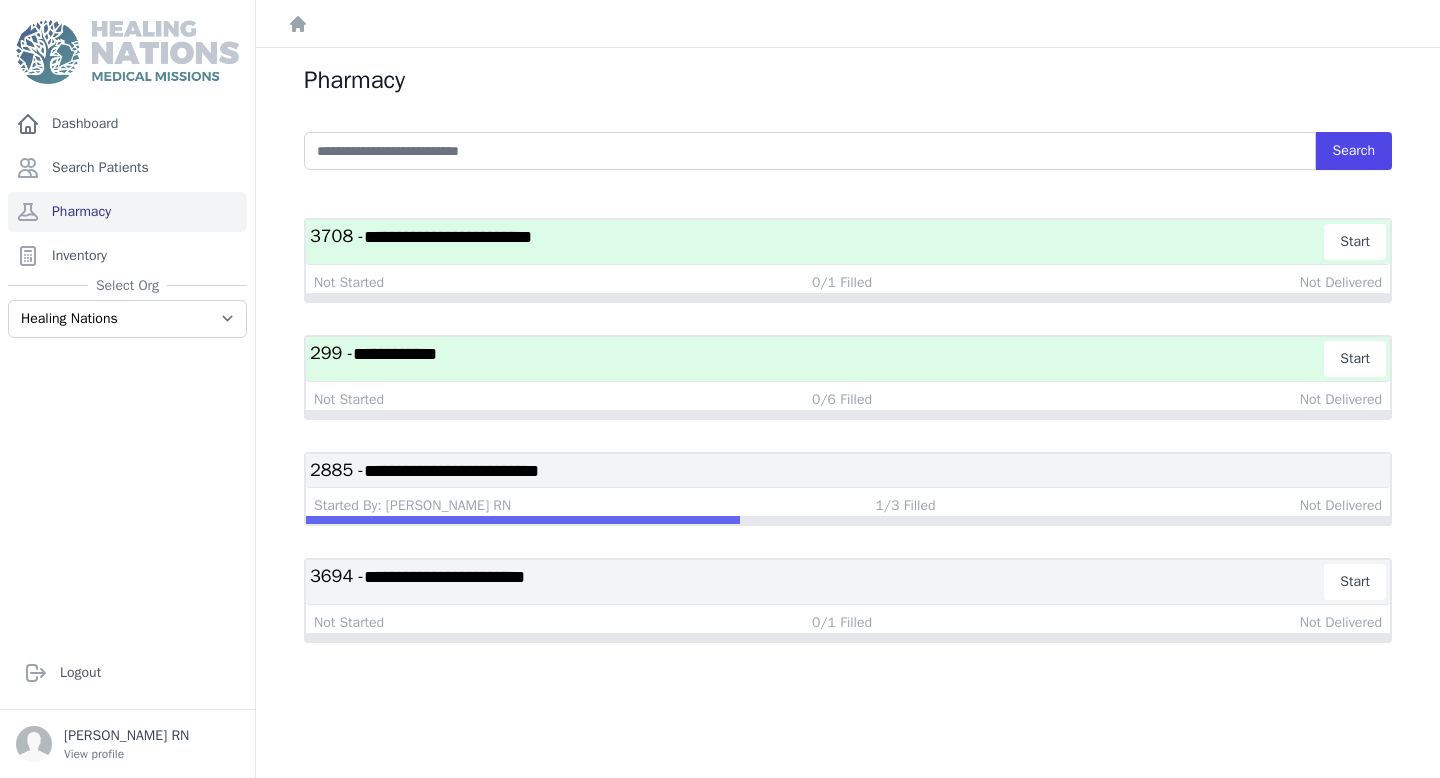 click on "**********" at bounding box center [451, 471] 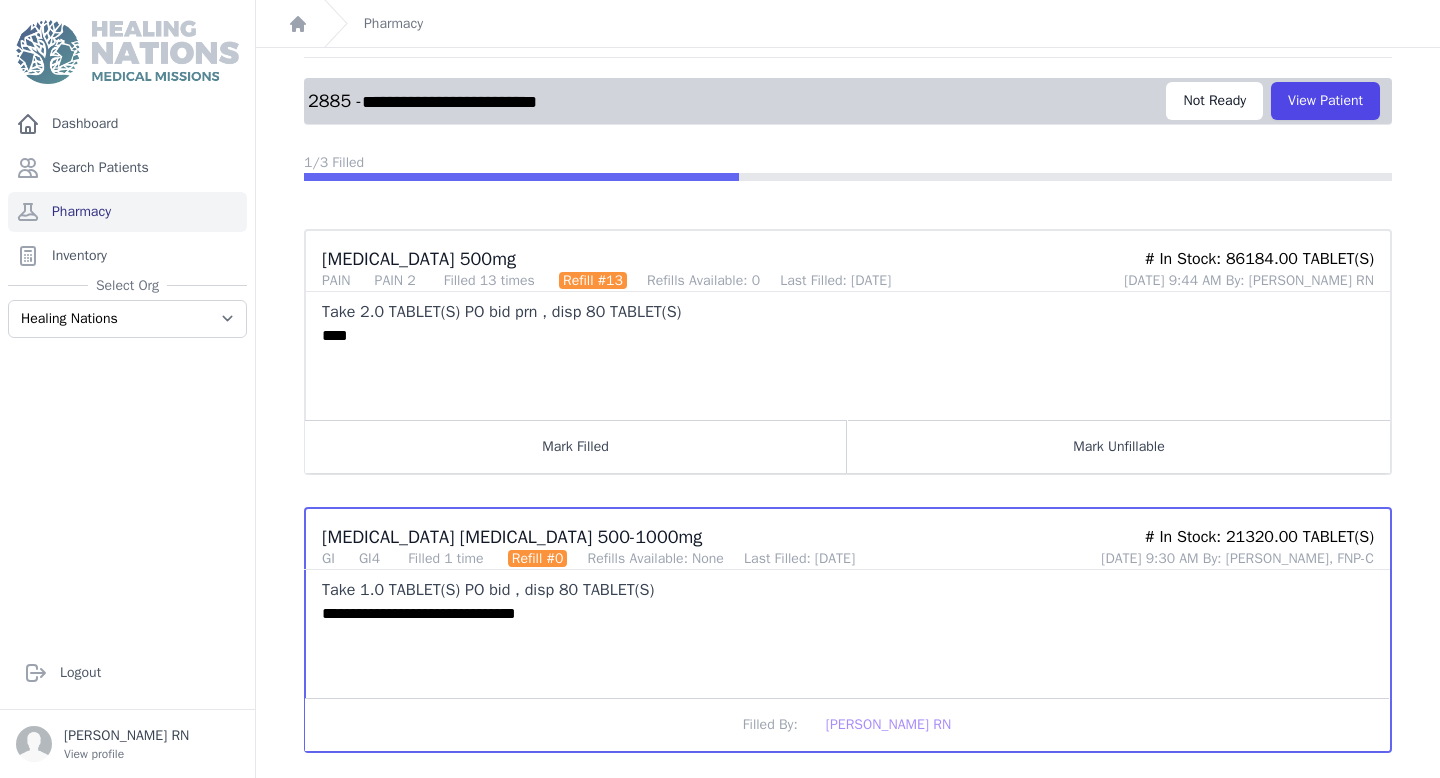 scroll, scrollTop: 0, scrollLeft: 0, axis: both 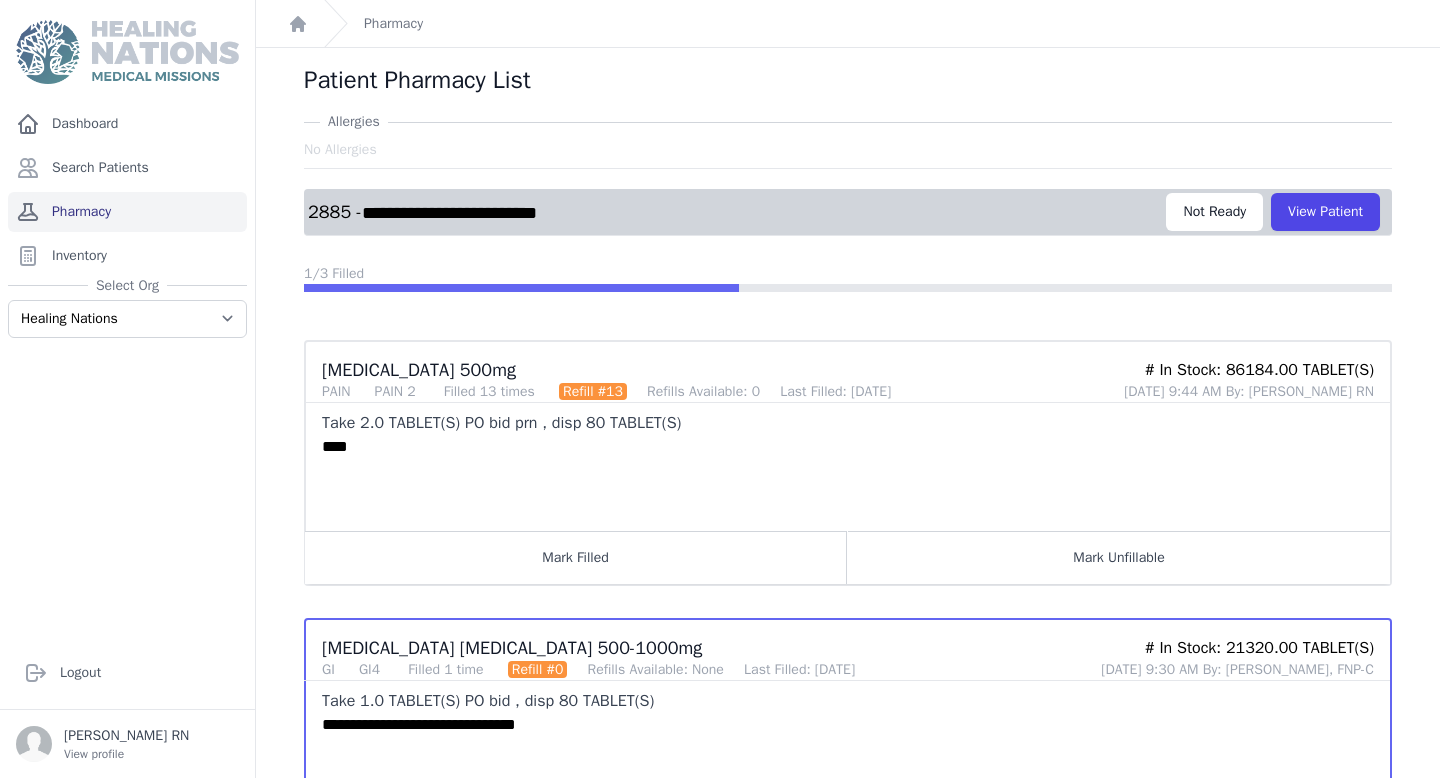 click on "Pharmacy" at bounding box center (127, 212) 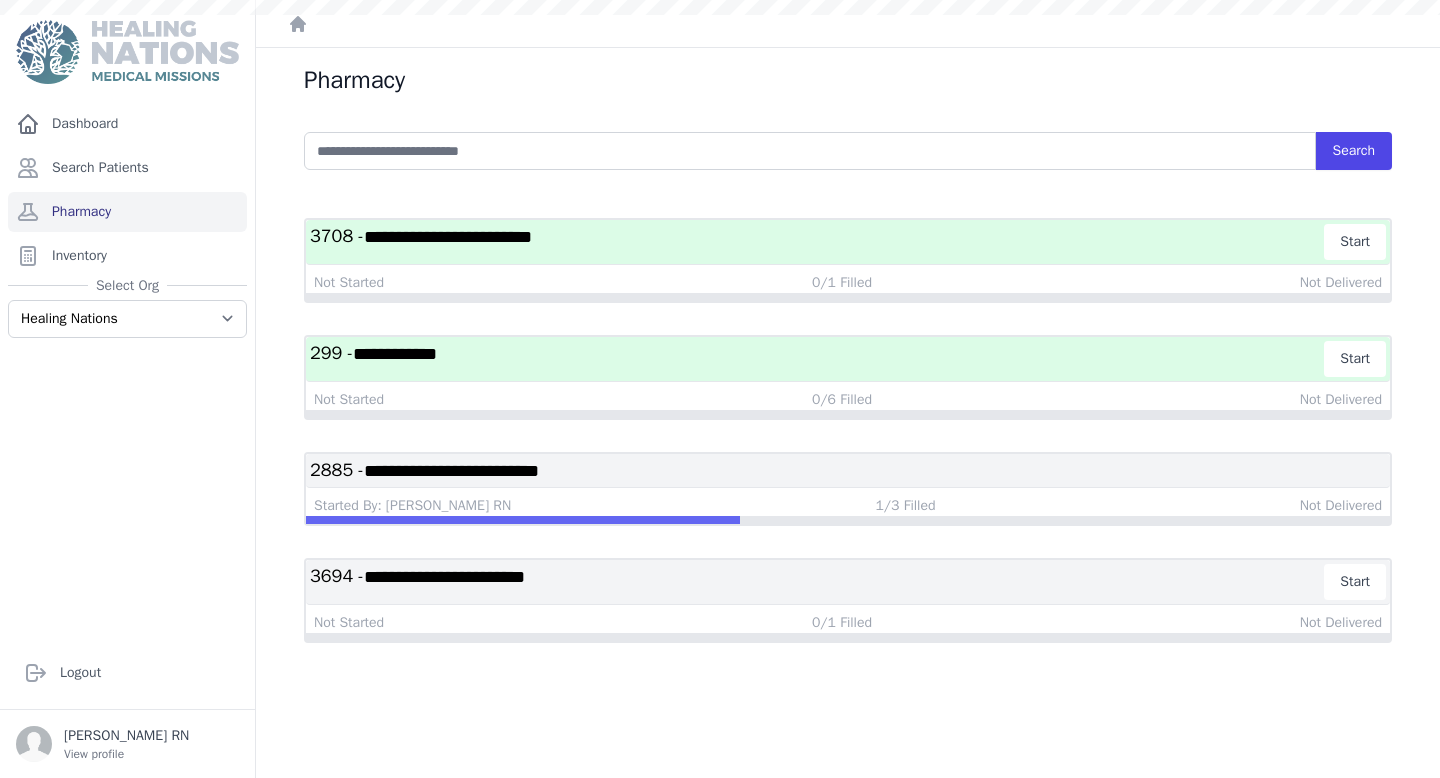 scroll, scrollTop: 0, scrollLeft: 0, axis: both 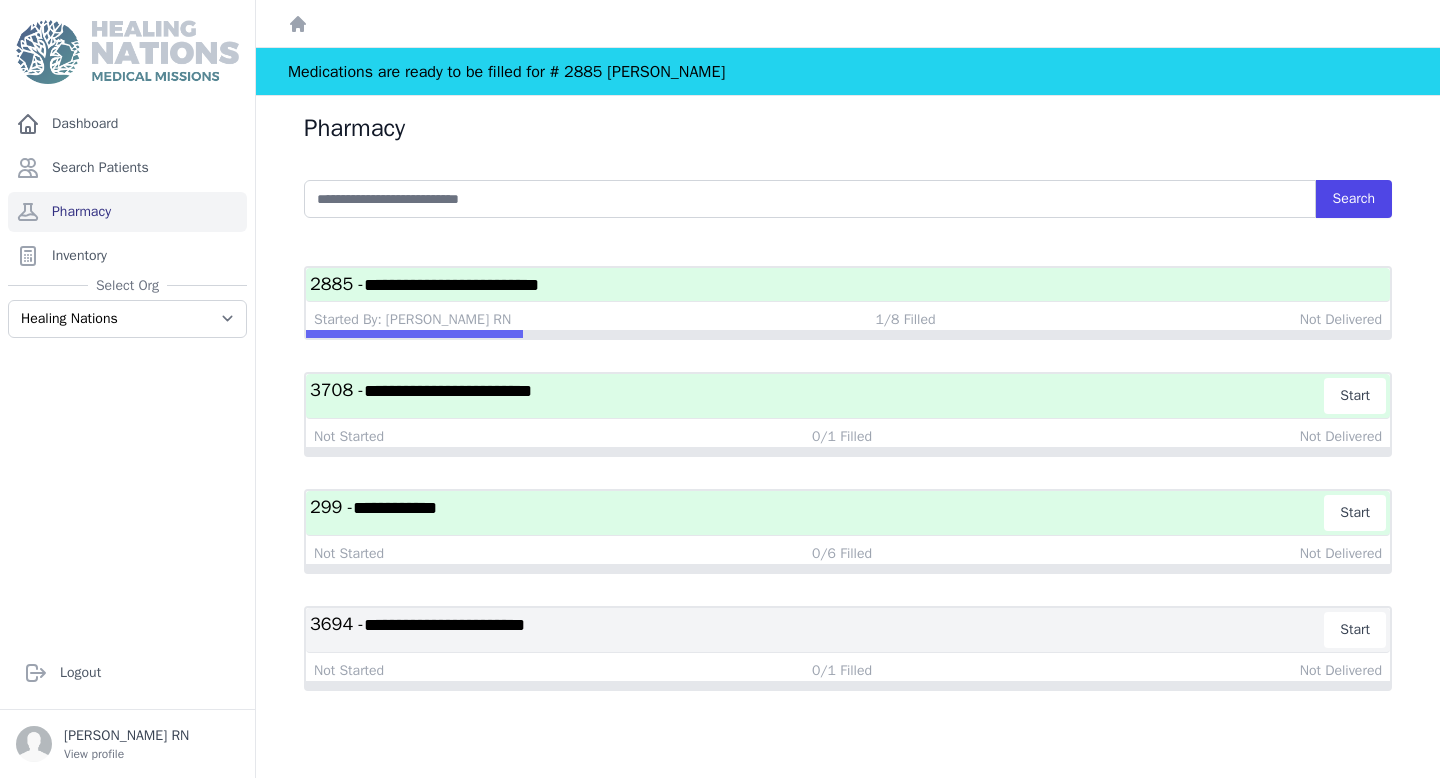 click on "**********" at bounding box center (848, 284) 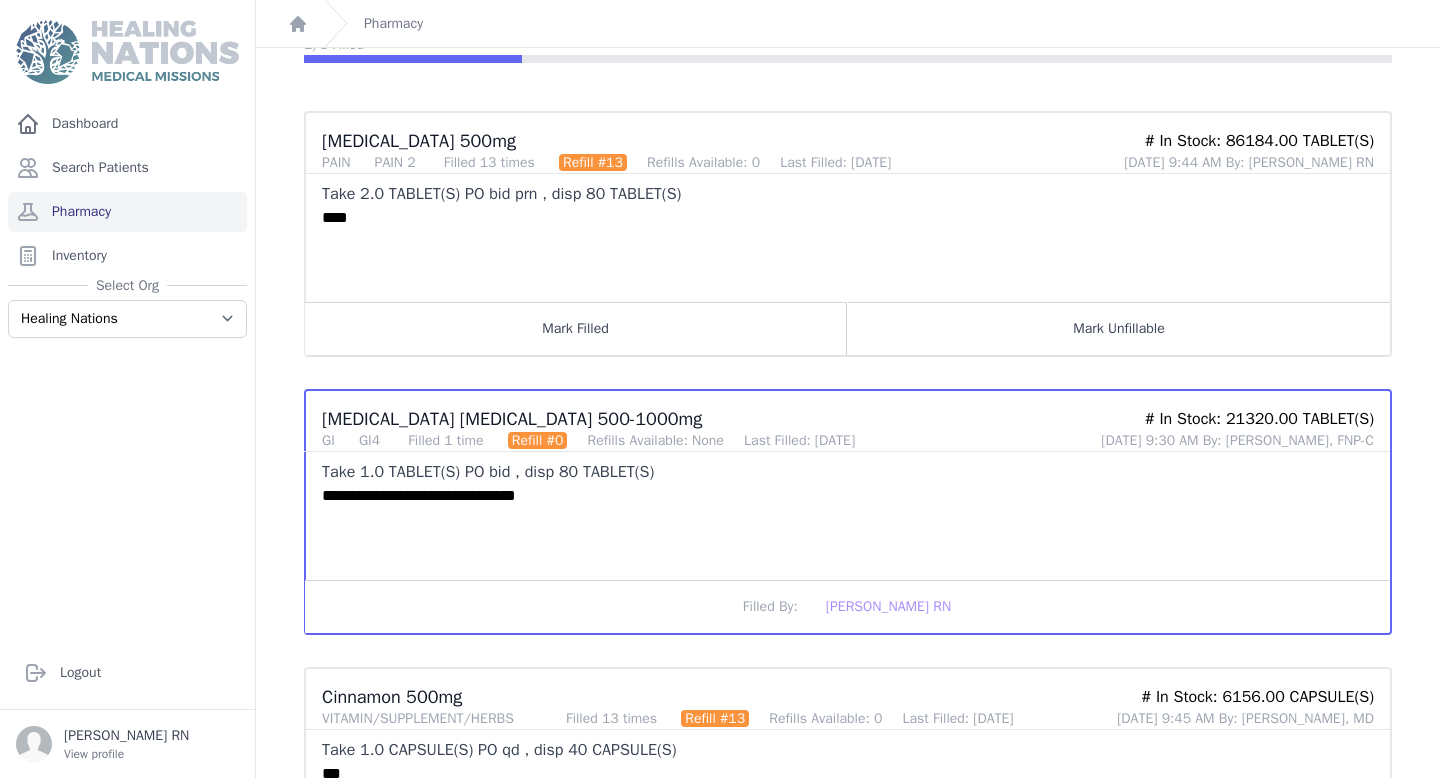 scroll, scrollTop: 0, scrollLeft: 0, axis: both 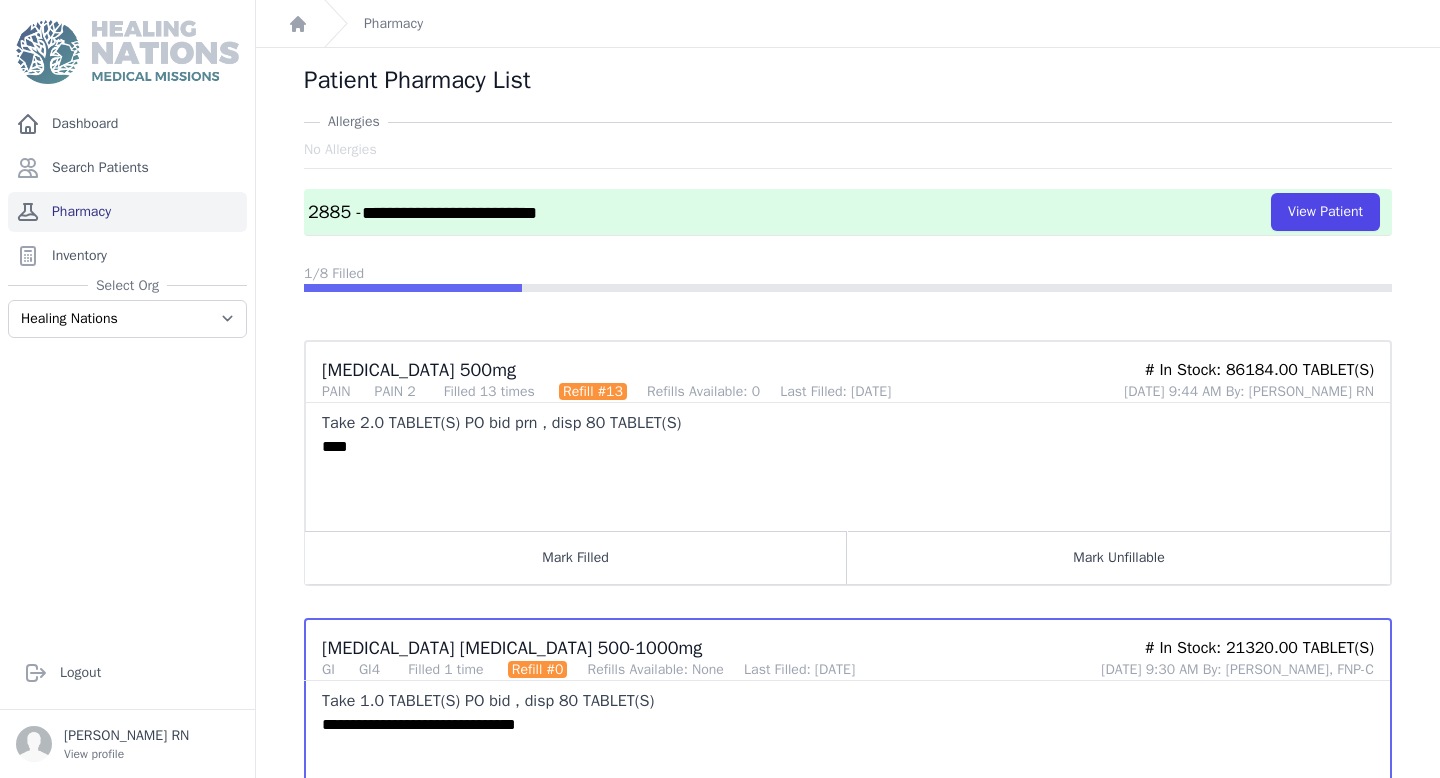 click on "Pharmacy" at bounding box center [127, 212] 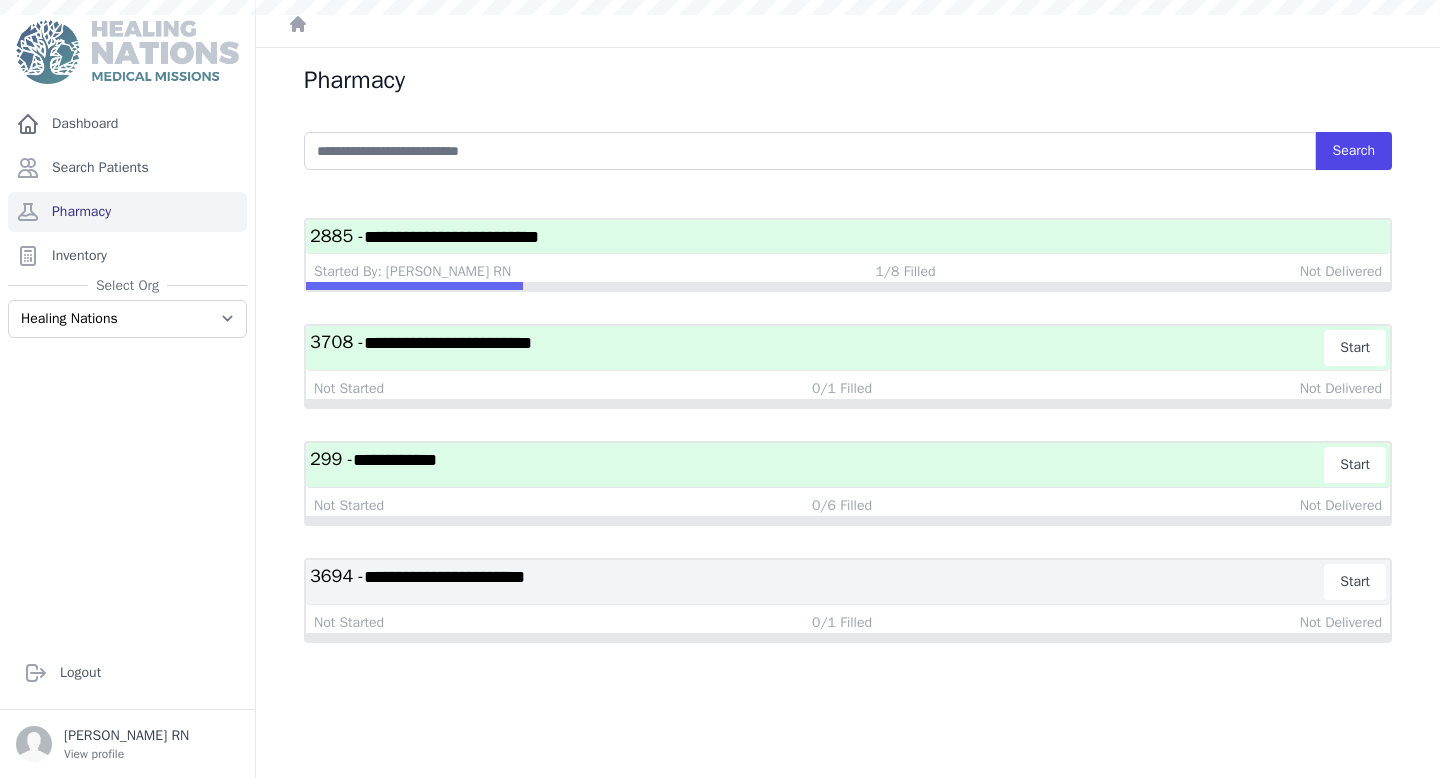 scroll, scrollTop: 0, scrollLeft: 0, axis: both 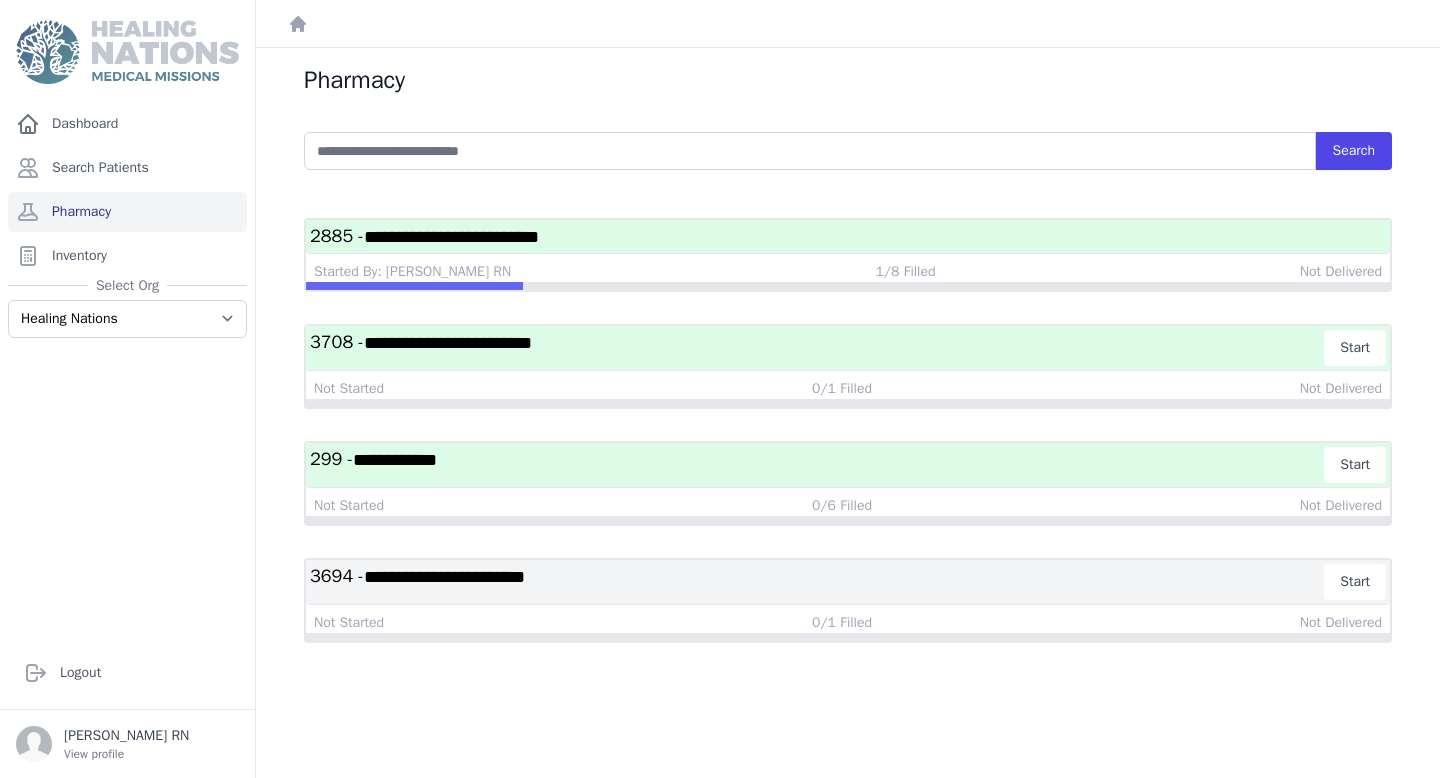 click on "**********" at bounding box center [451, 237] 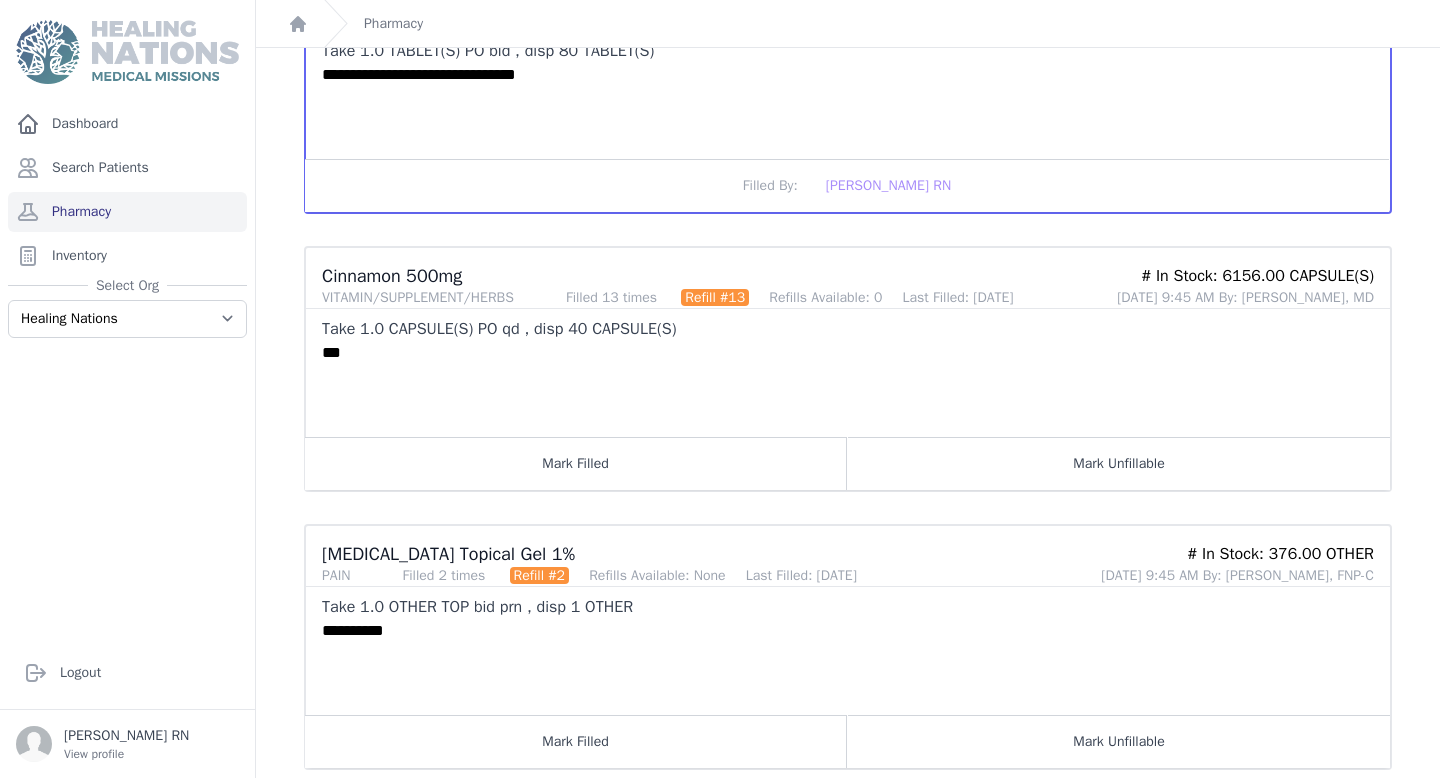 scroll, scrollTop: 656, scrollLeft: 0, axis: vertical 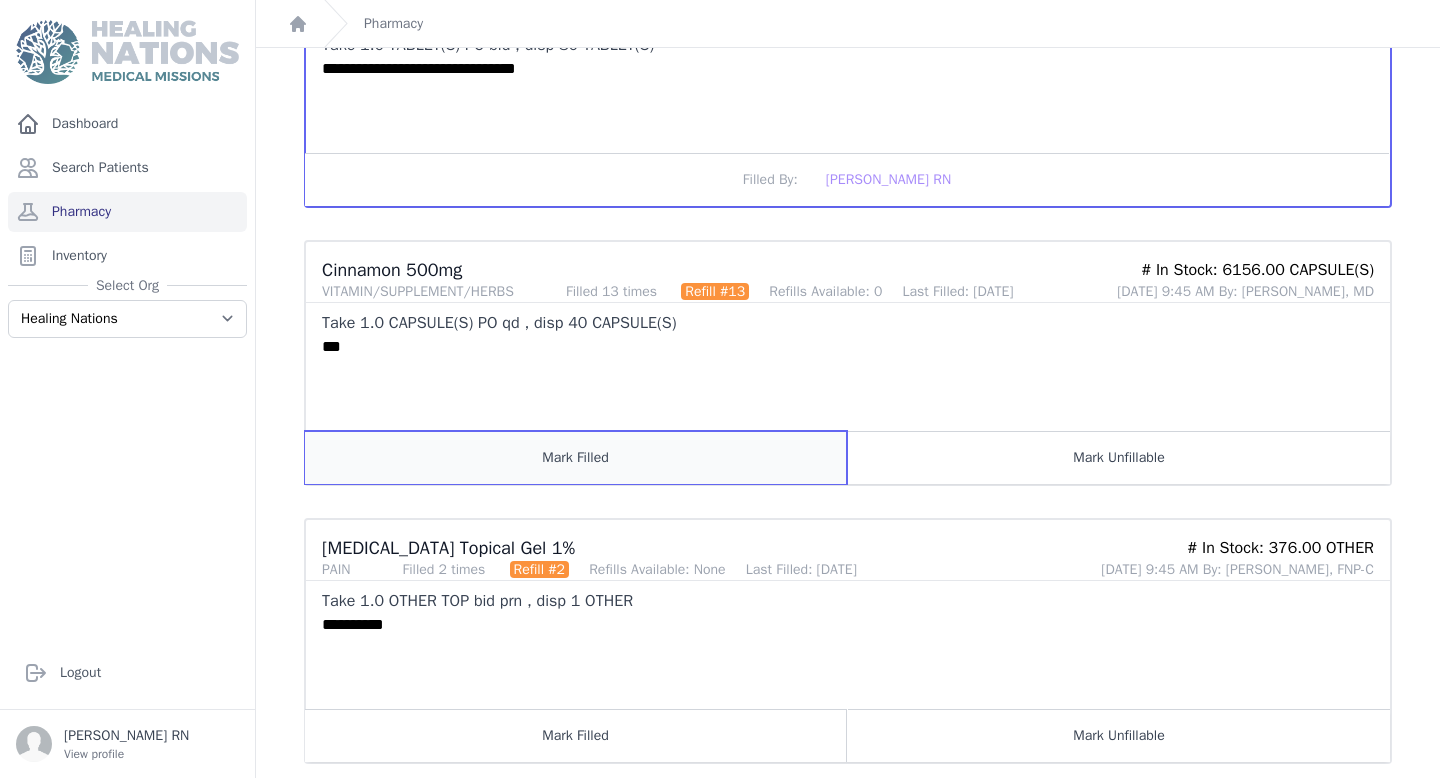 click on "Mark Filled" at bounding box center (576, 457) 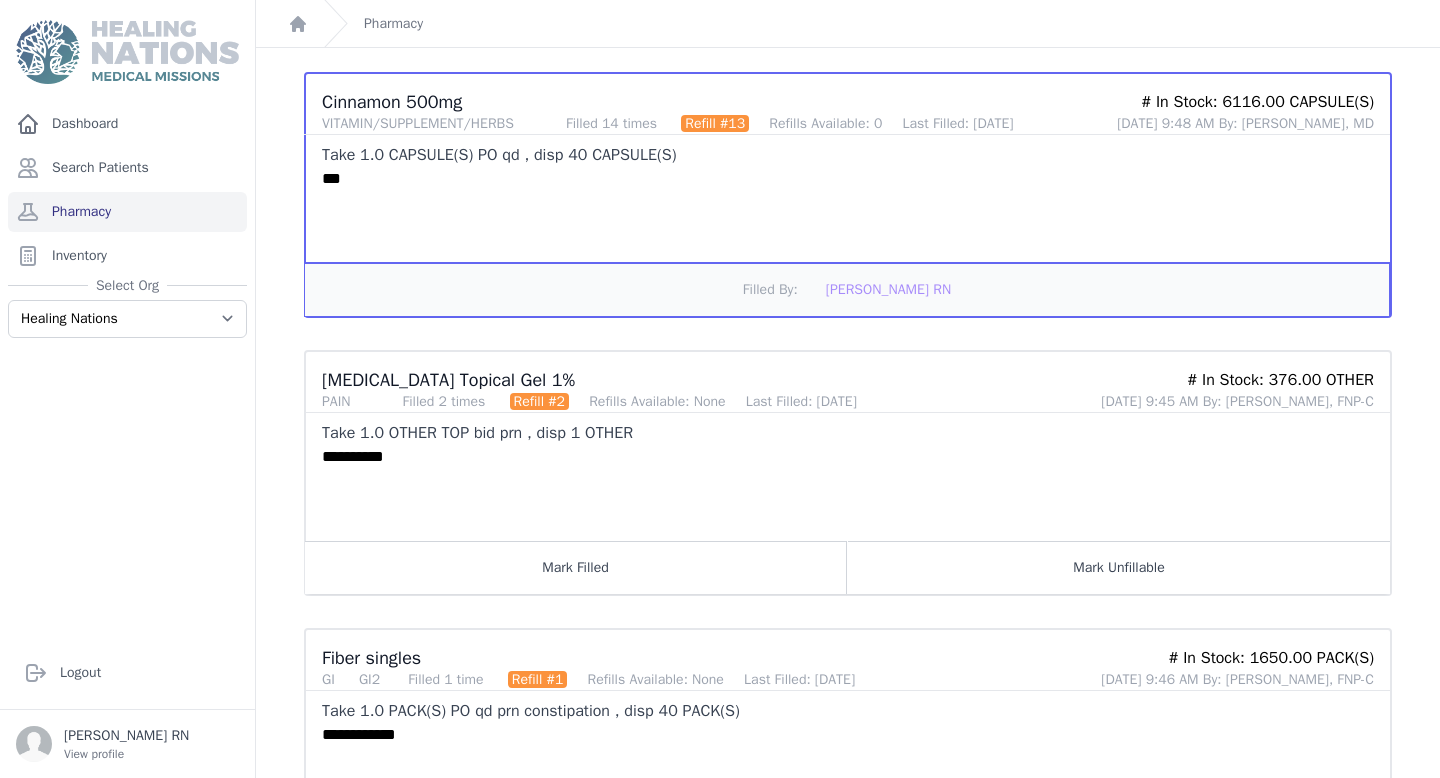 scroll, scrollTop: 822, scrollLeft: 0, axis: vertical 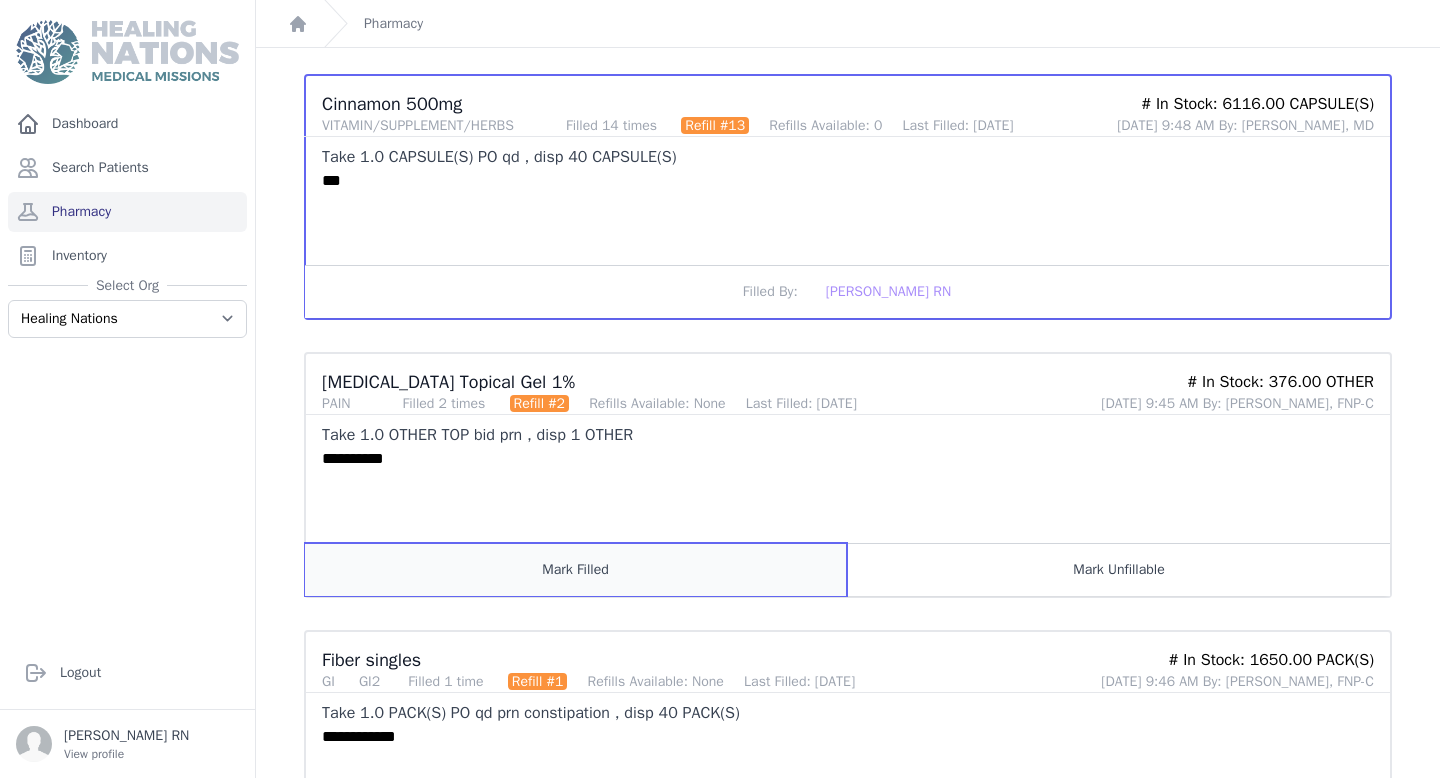 click on "Mark Filled" at bounding box center [576, 569] 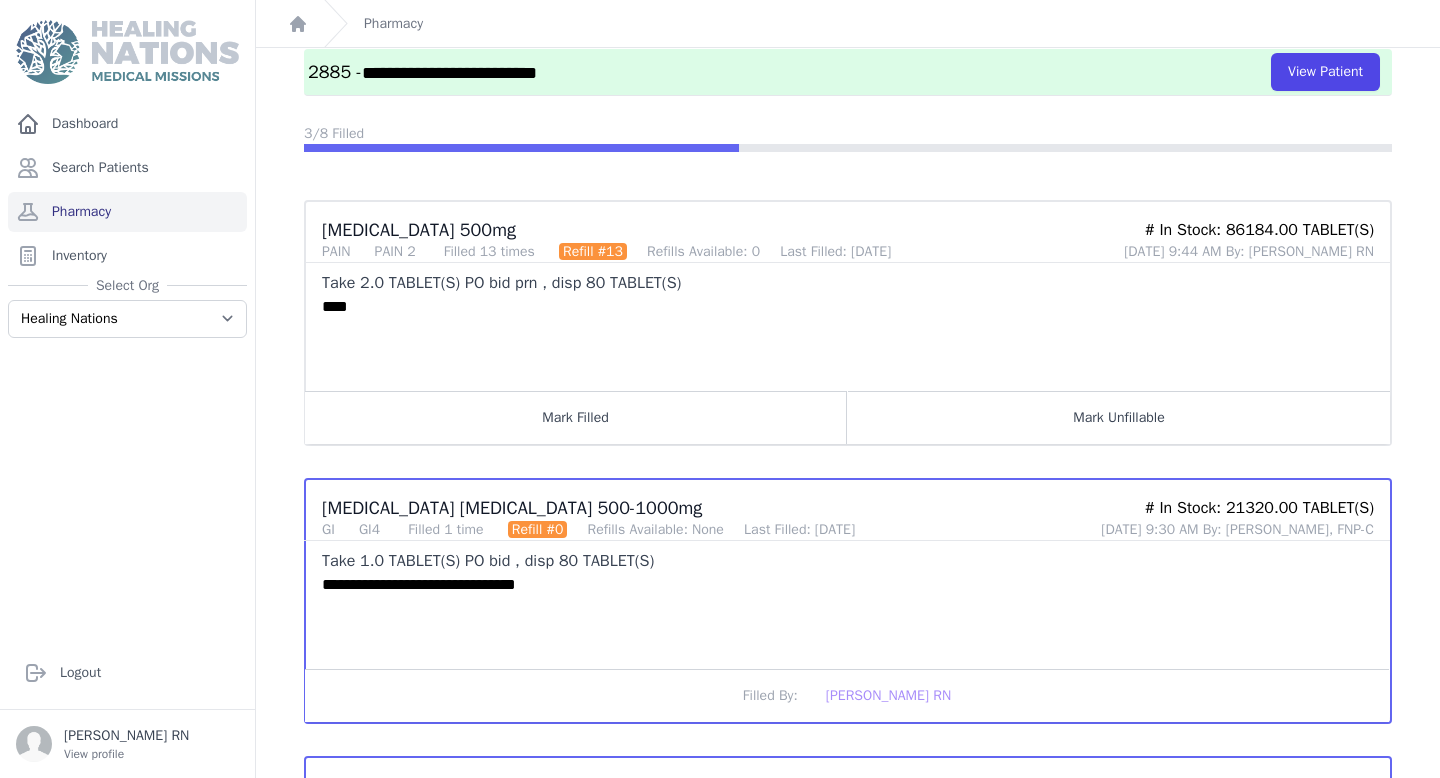 scroll, scrollTop: 0, scrollLeft: 0, axis: both 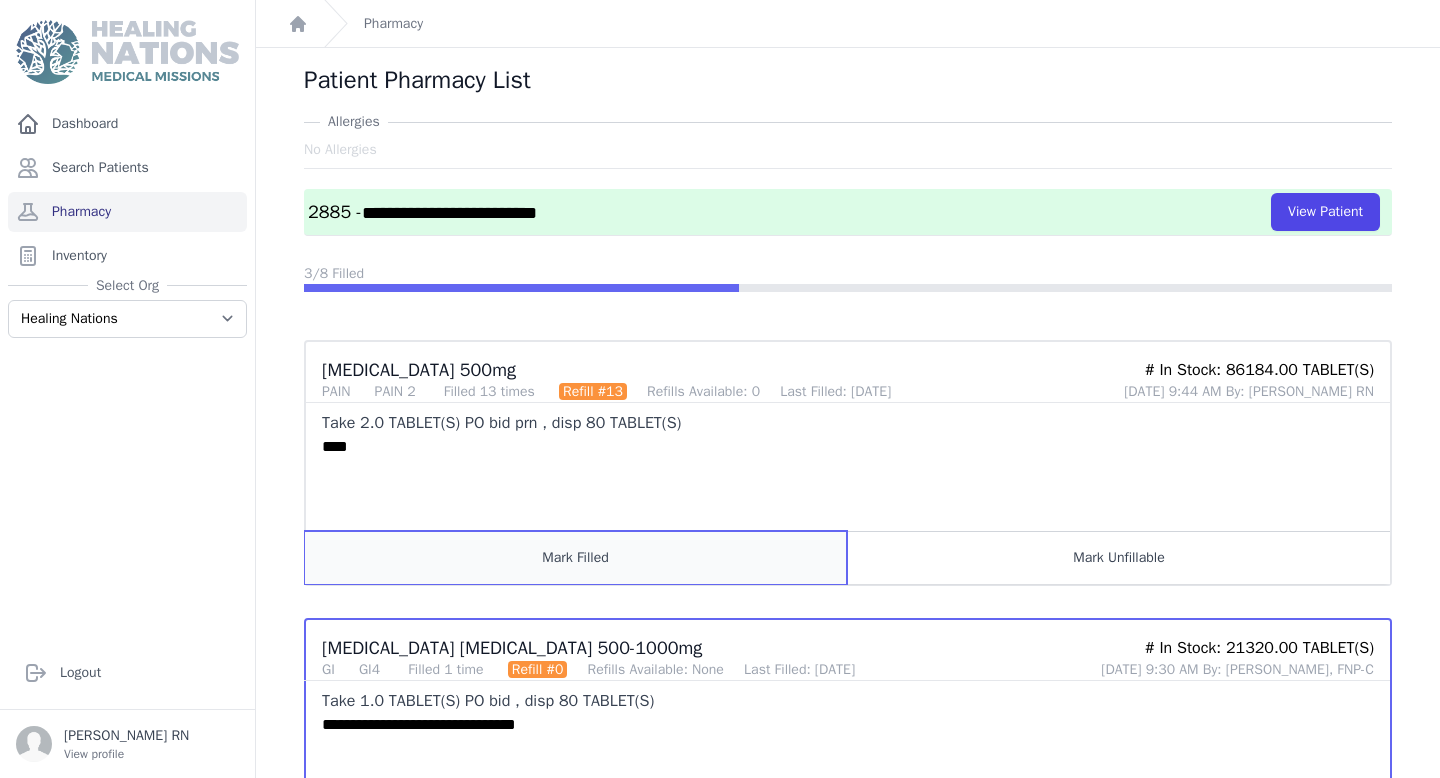 click on "Mark Filled" at bounding box center [576, 557] 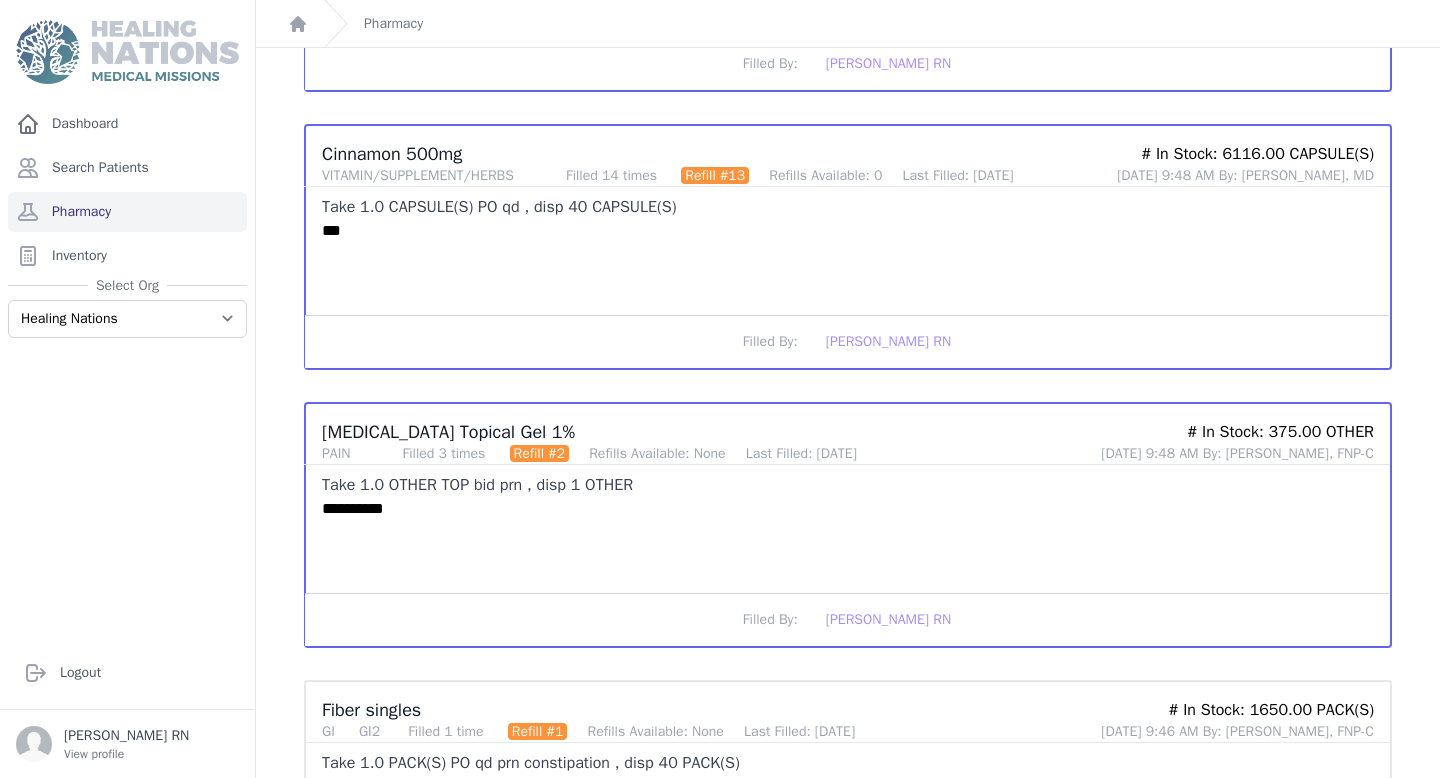 scroll, scrollTop: 776, scrollLeft: 0, axis: vertical 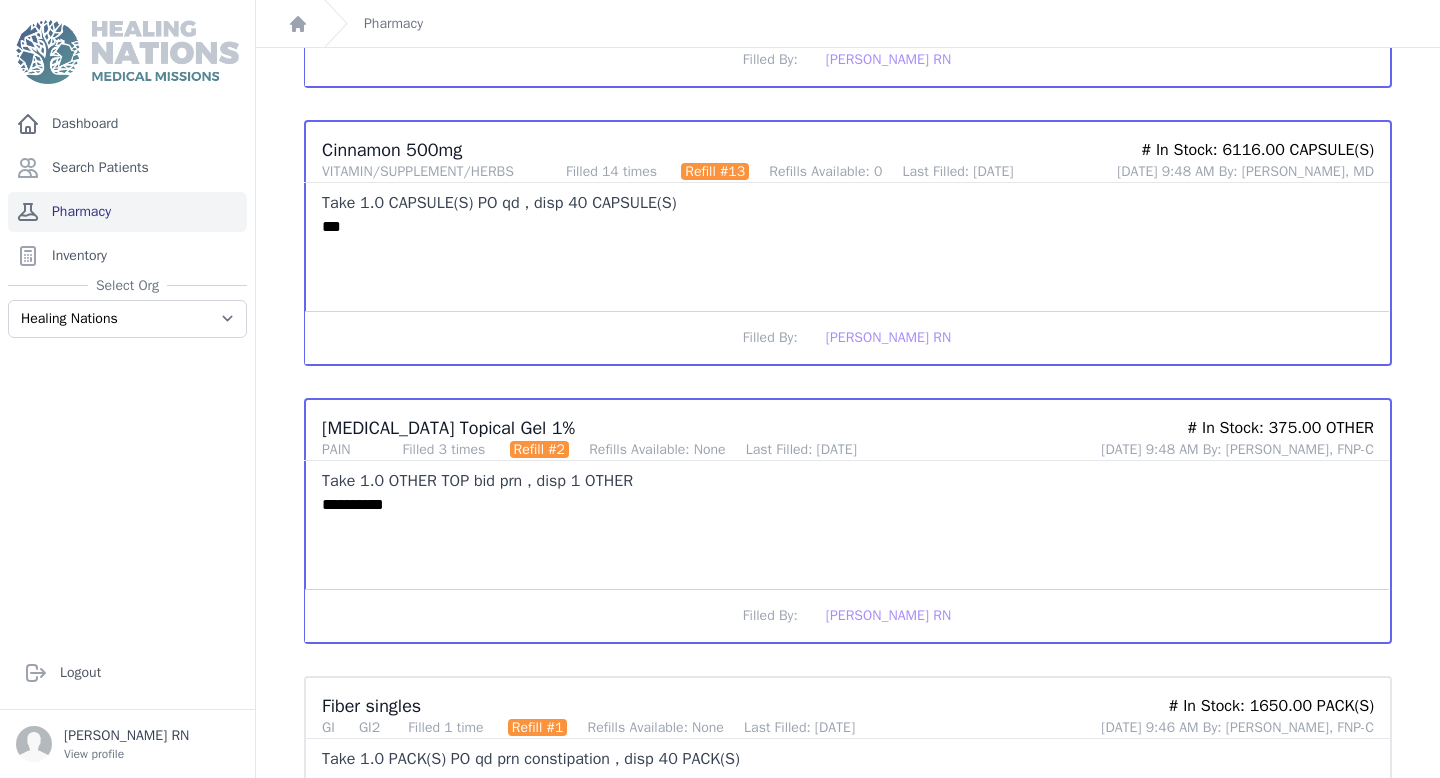 click on "Pharmacy" at bounding box center [127, 212] 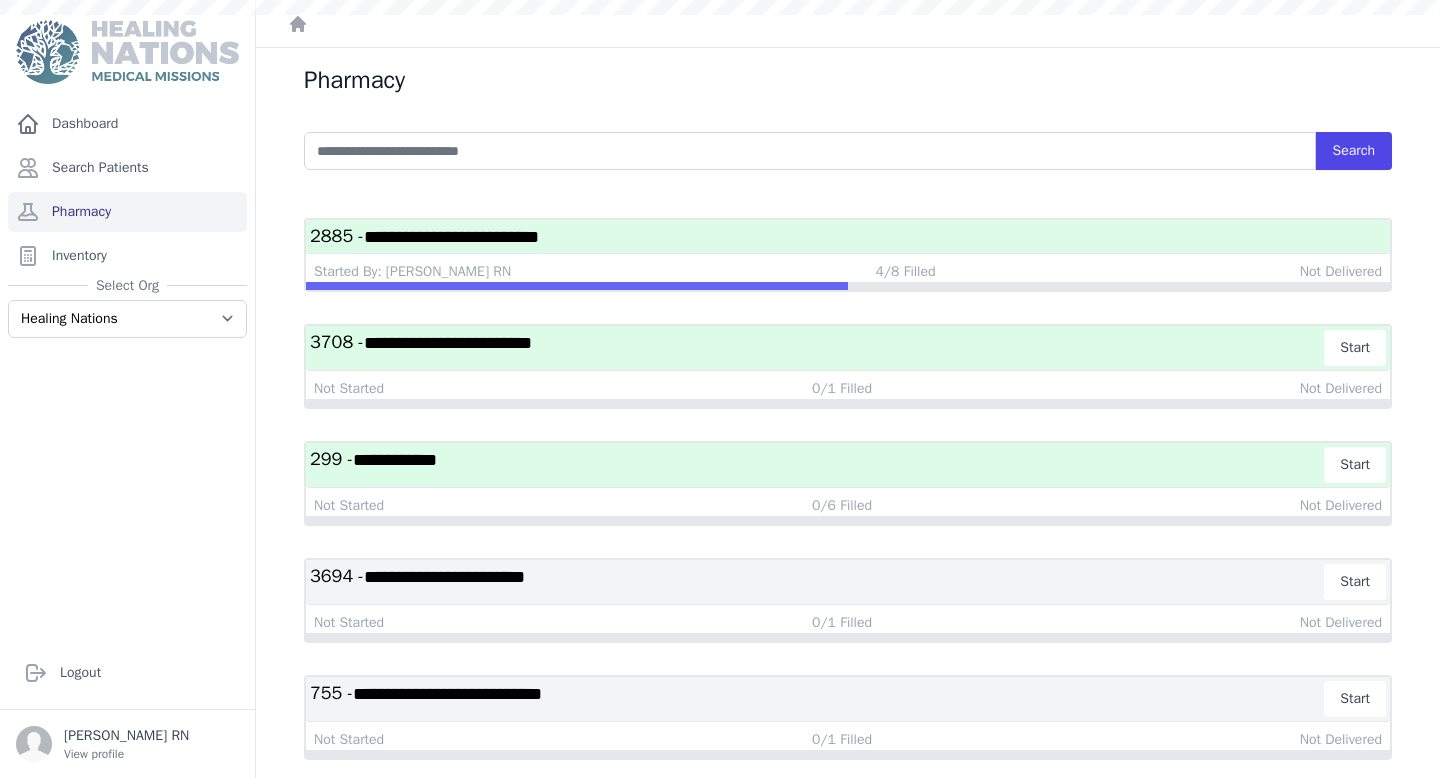 scroll, scrollTop: 0, scrollLeft: 0, axis: both 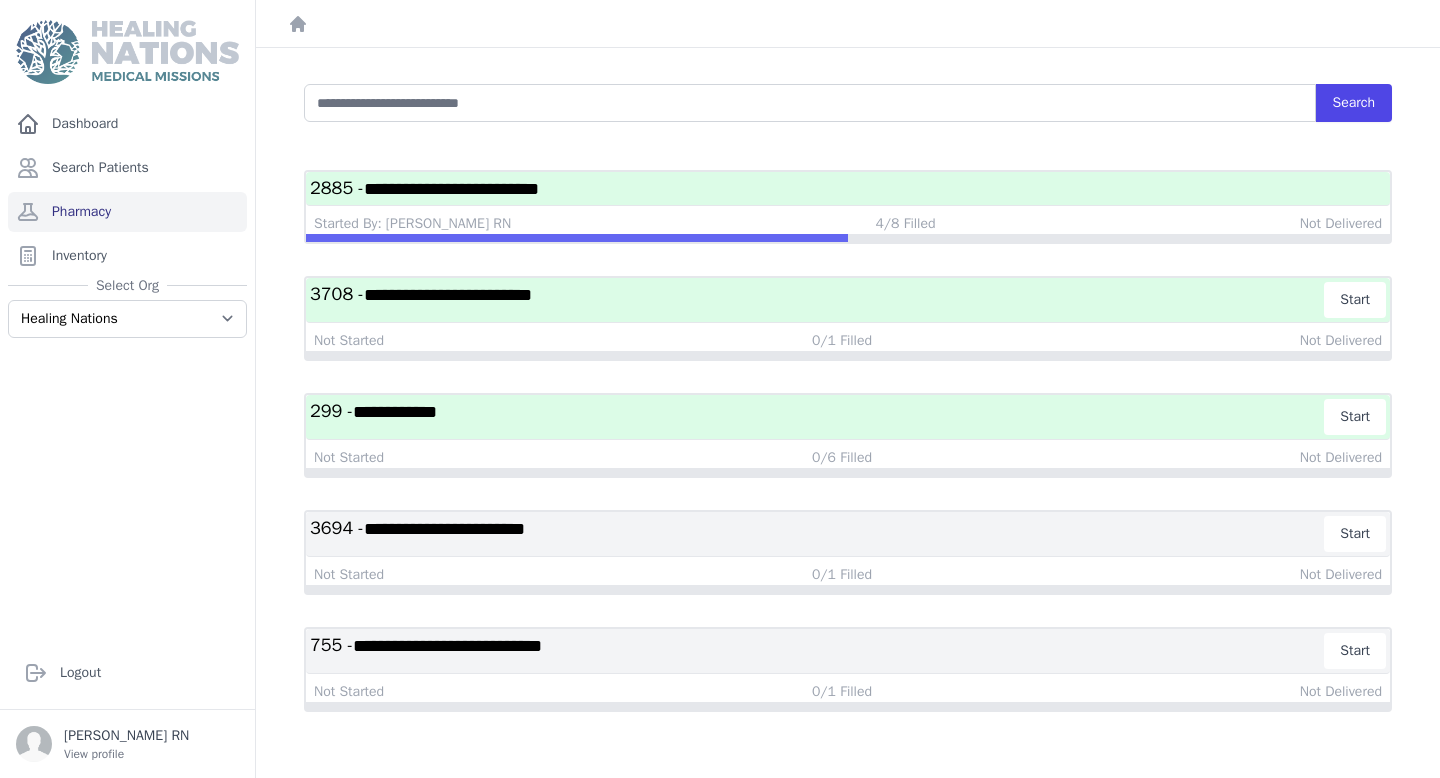click on "**********" at bounding box center (447, 646) 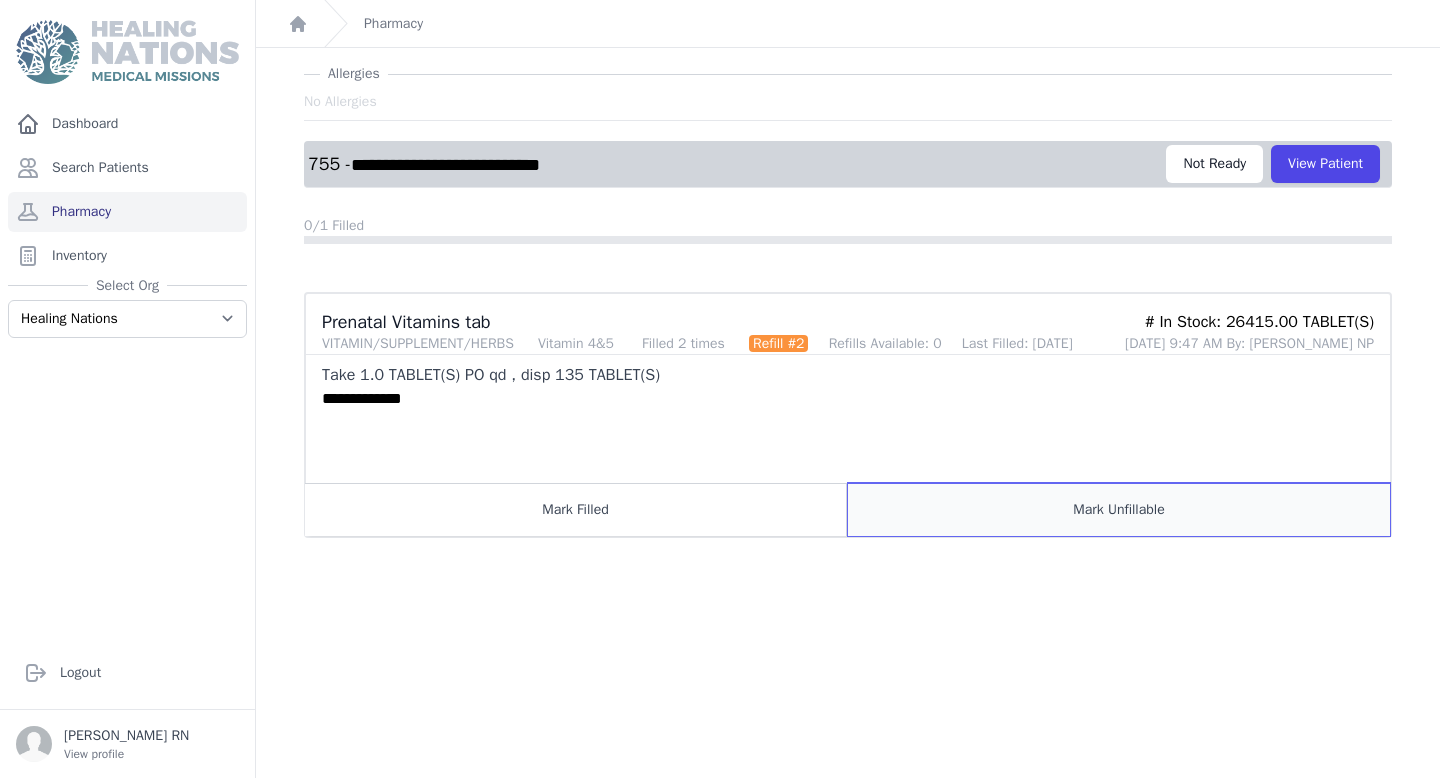 click on "Mark Unfillable" at bounding box center [1119, 509] 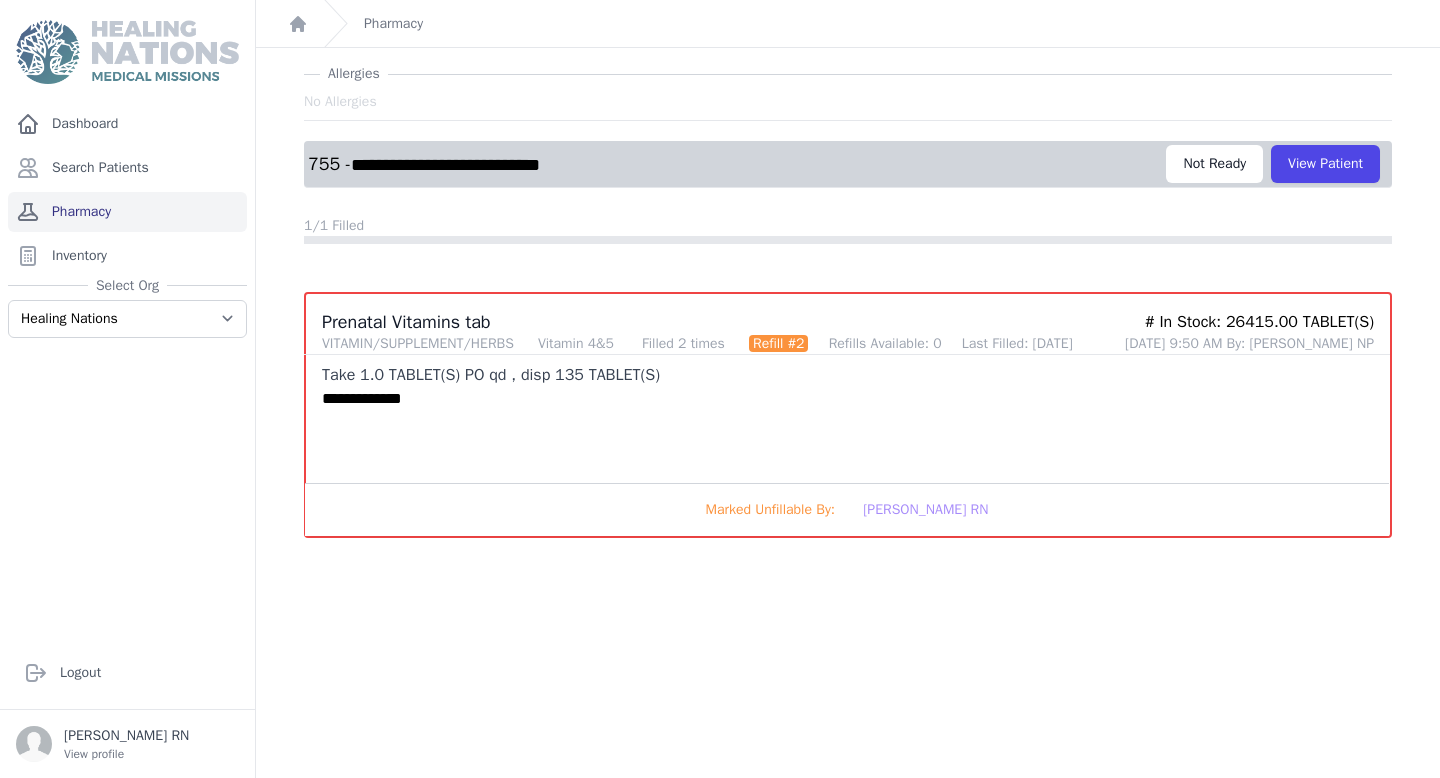click on "Pharmacy" at bounding box center (127, 212) 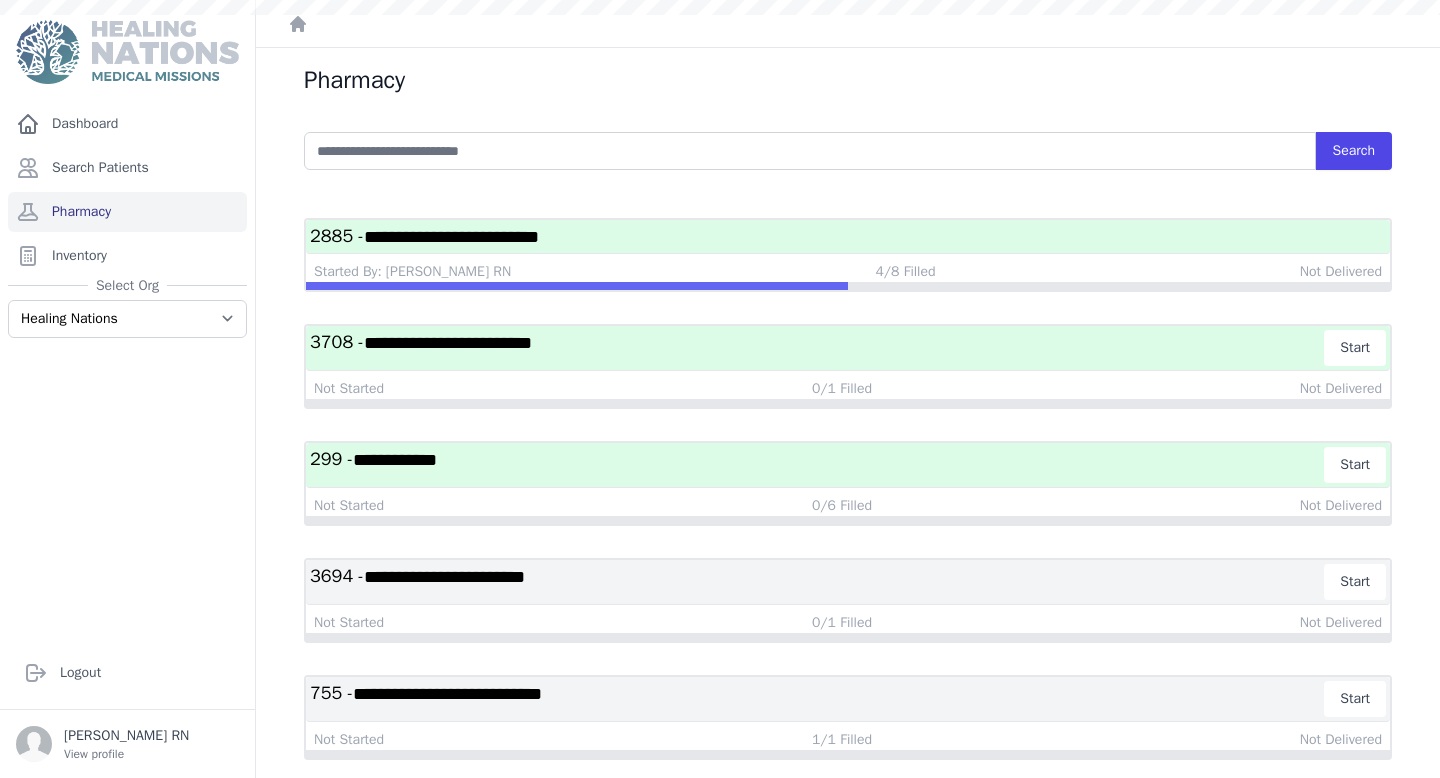 scroll, scrollTop: 0, scrollLeft: 0, axis: both 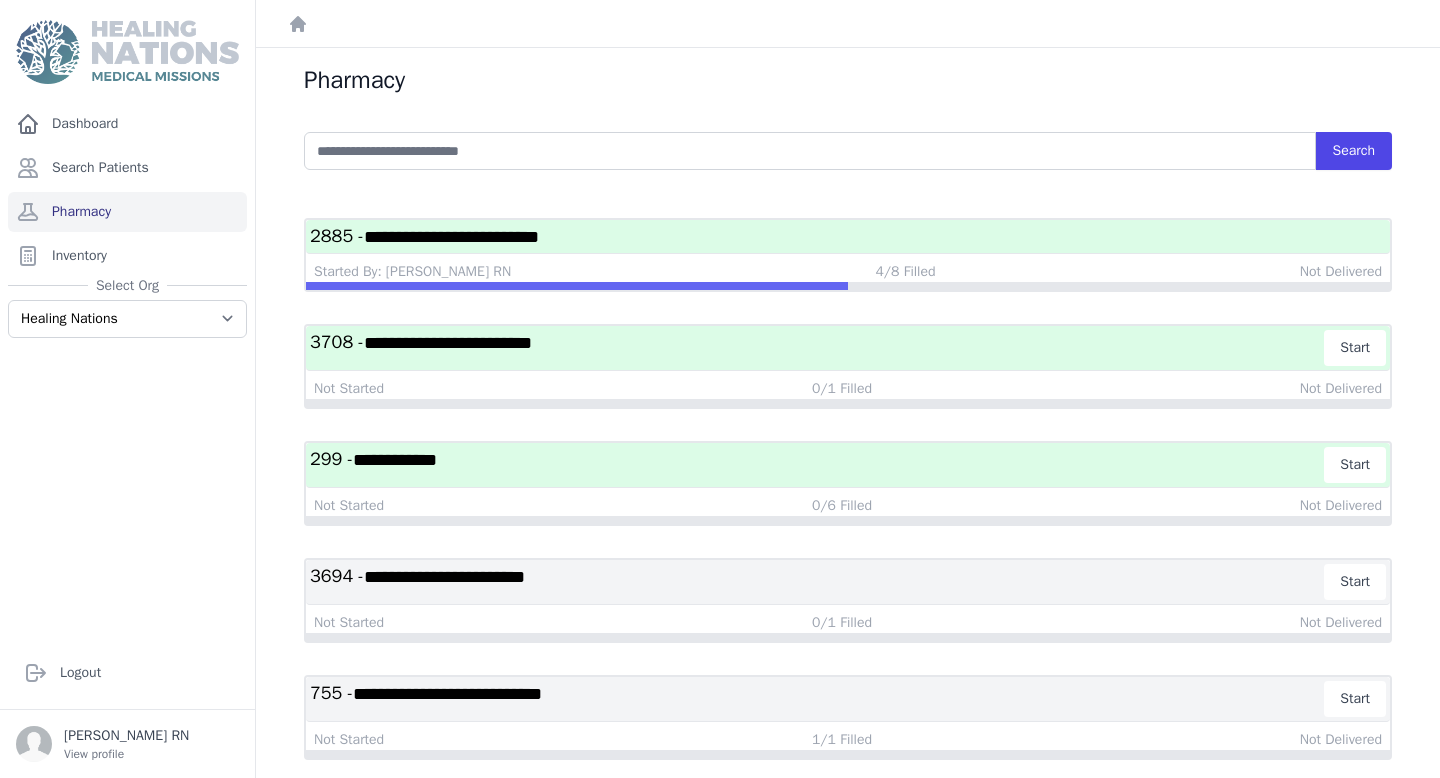 click on "**********" at bounding box center (848, 236) 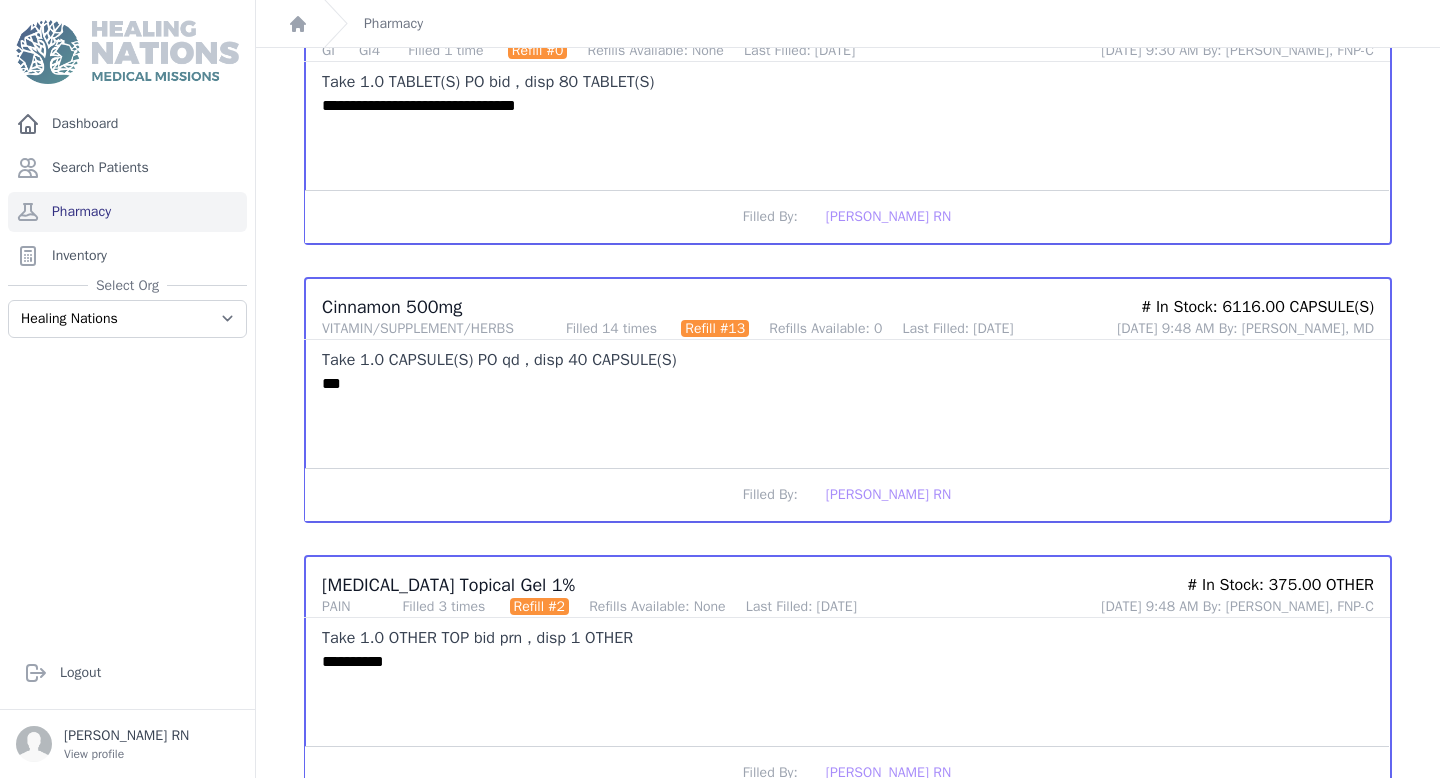 scroll, scrollTop: 0, scrollLeft: 0, axis: both 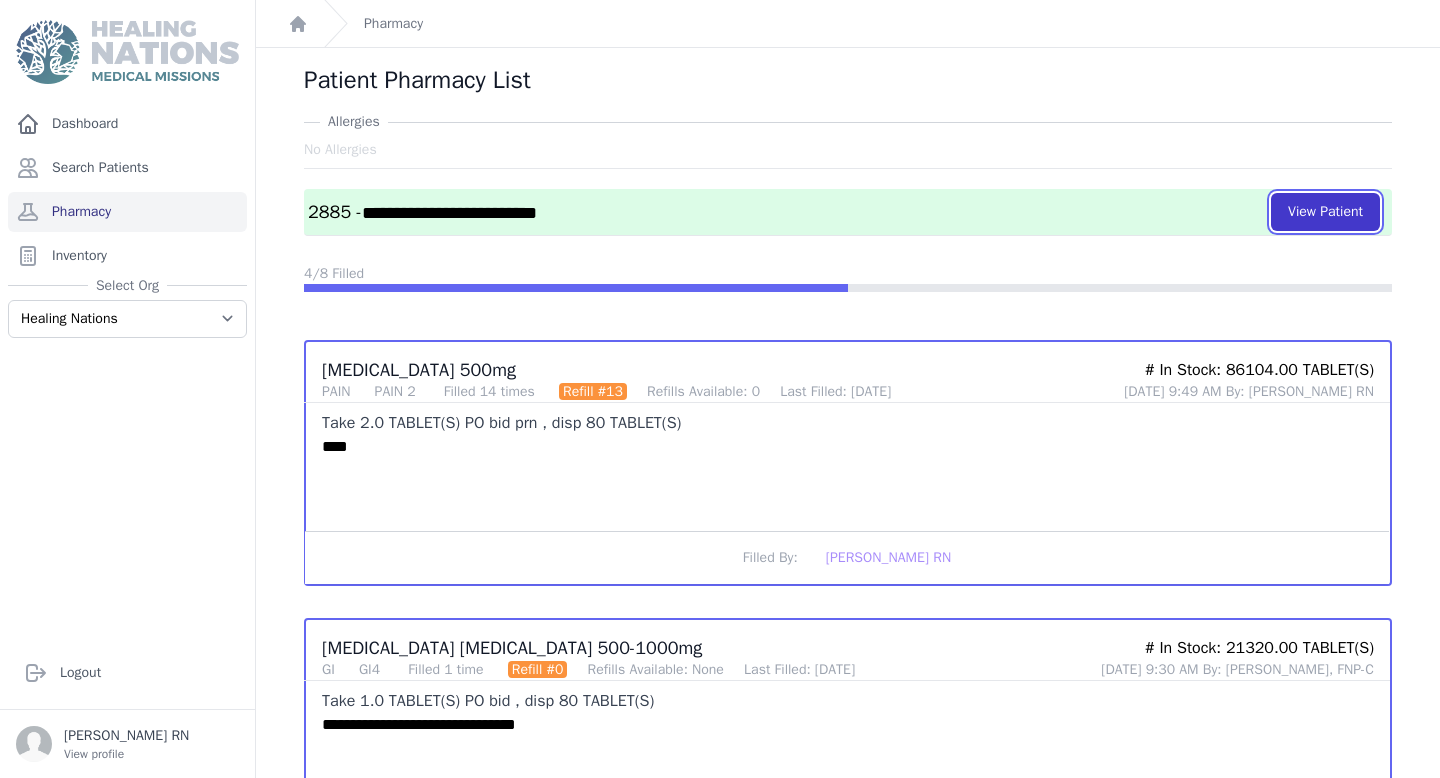 click on "View Patient" at bounding box center [1325, 212] 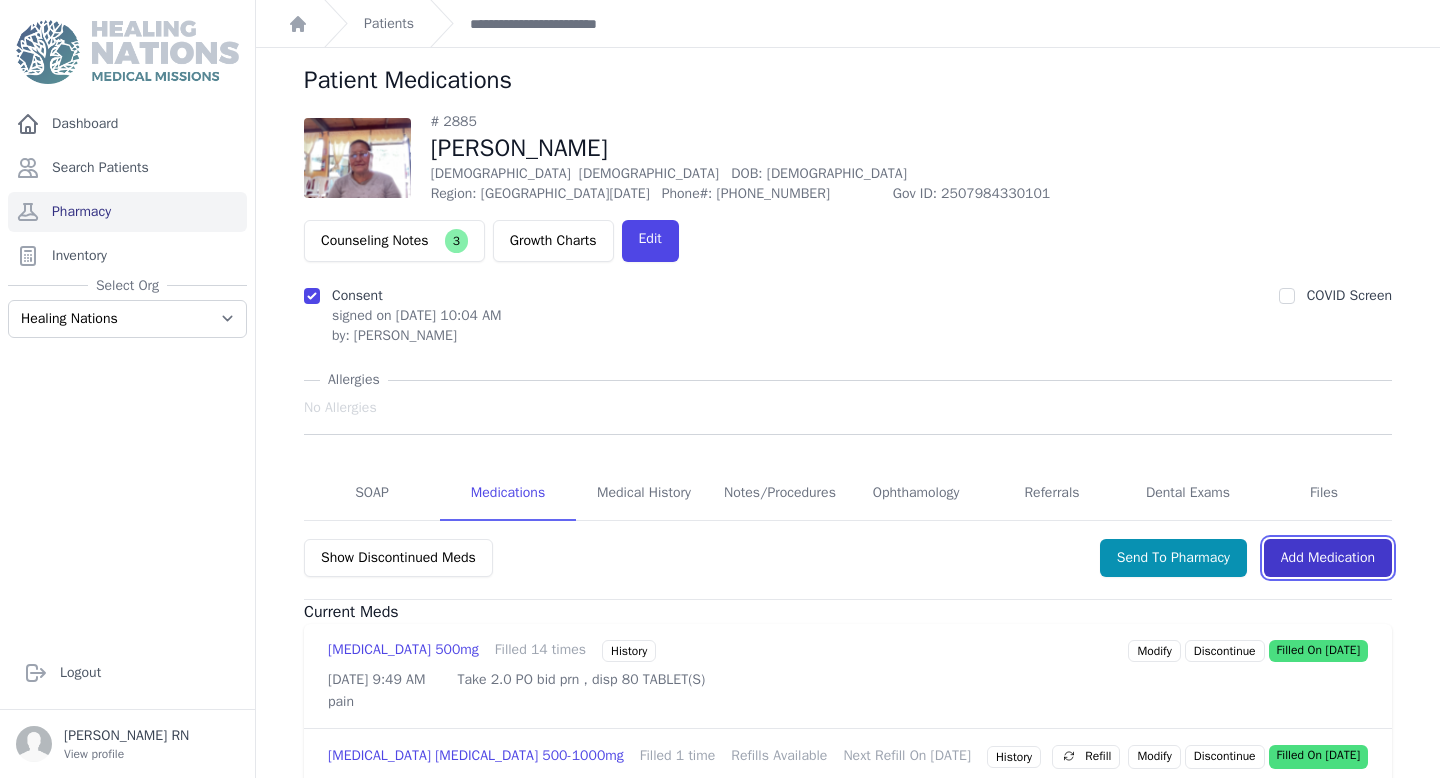 click on "Add Medication" at bounding box center (1328, 558) 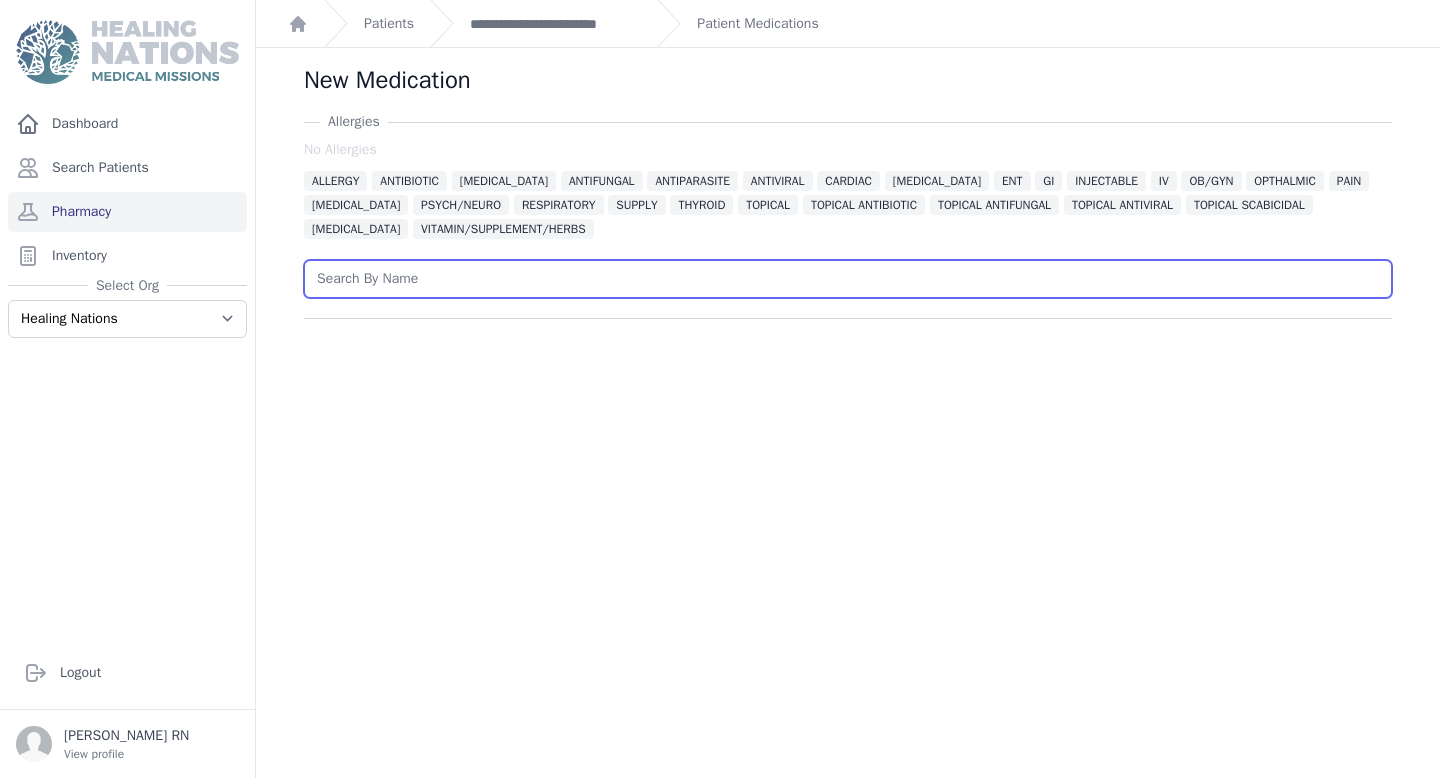 click at bounding box center (848, 279) 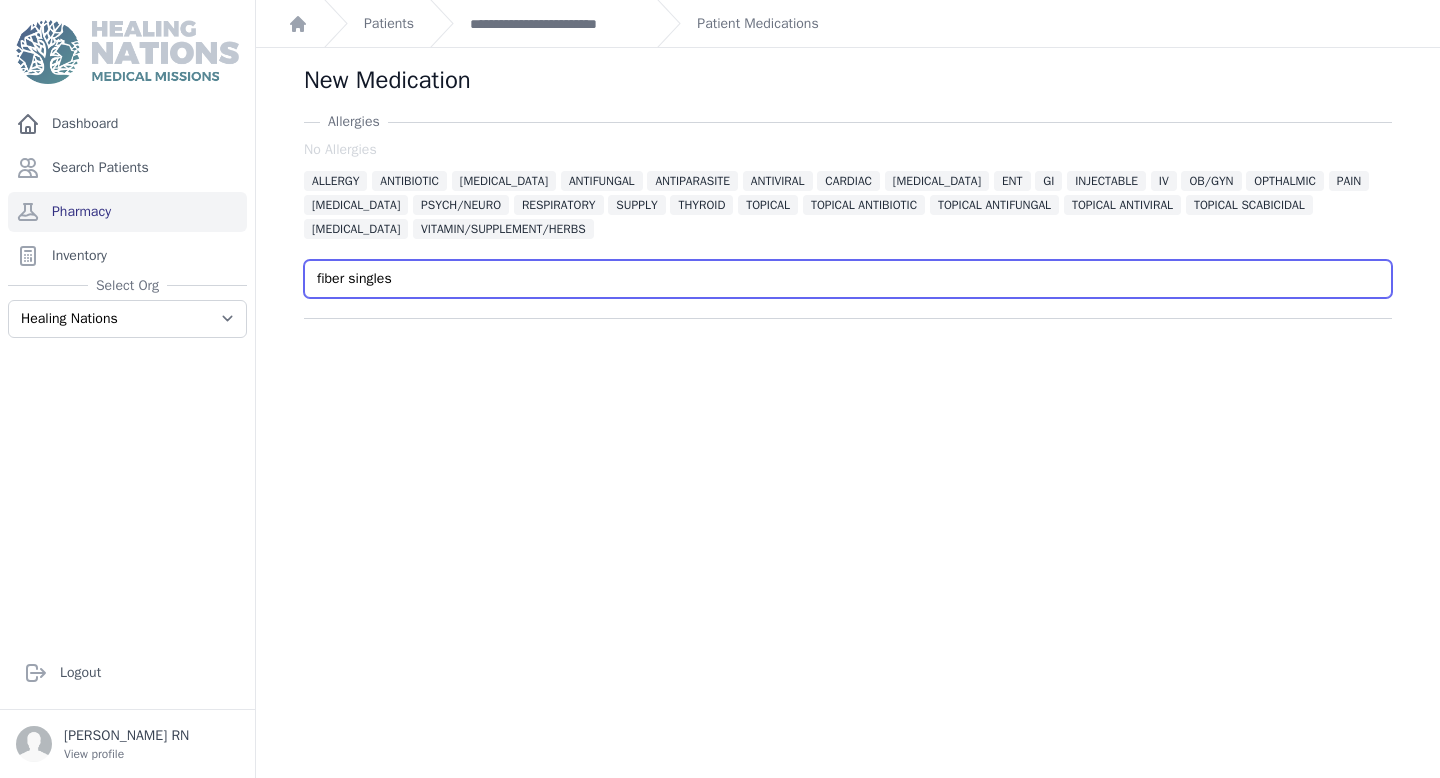 type on "fiber singles" 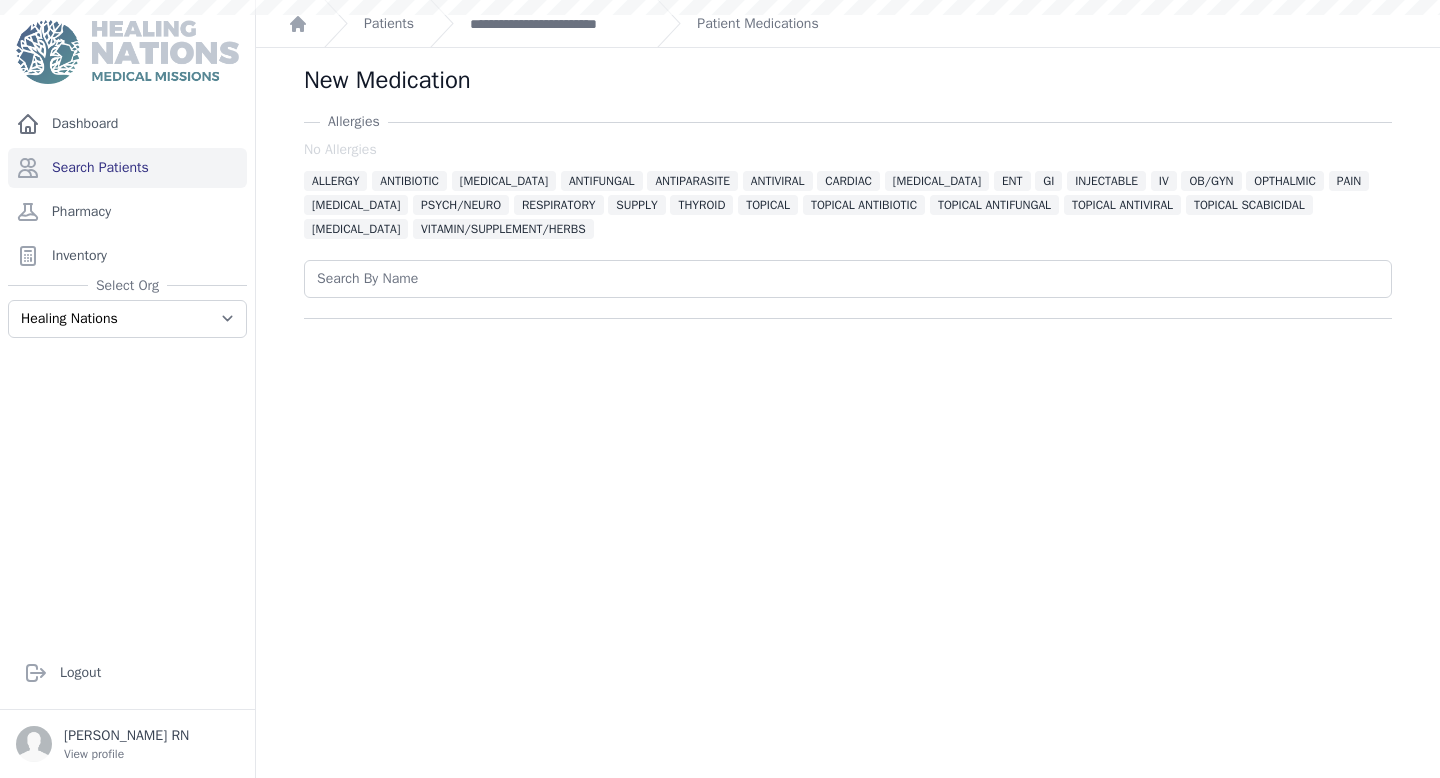 scroll, scrollTop: 0, scrollLeft: 0, axis: both 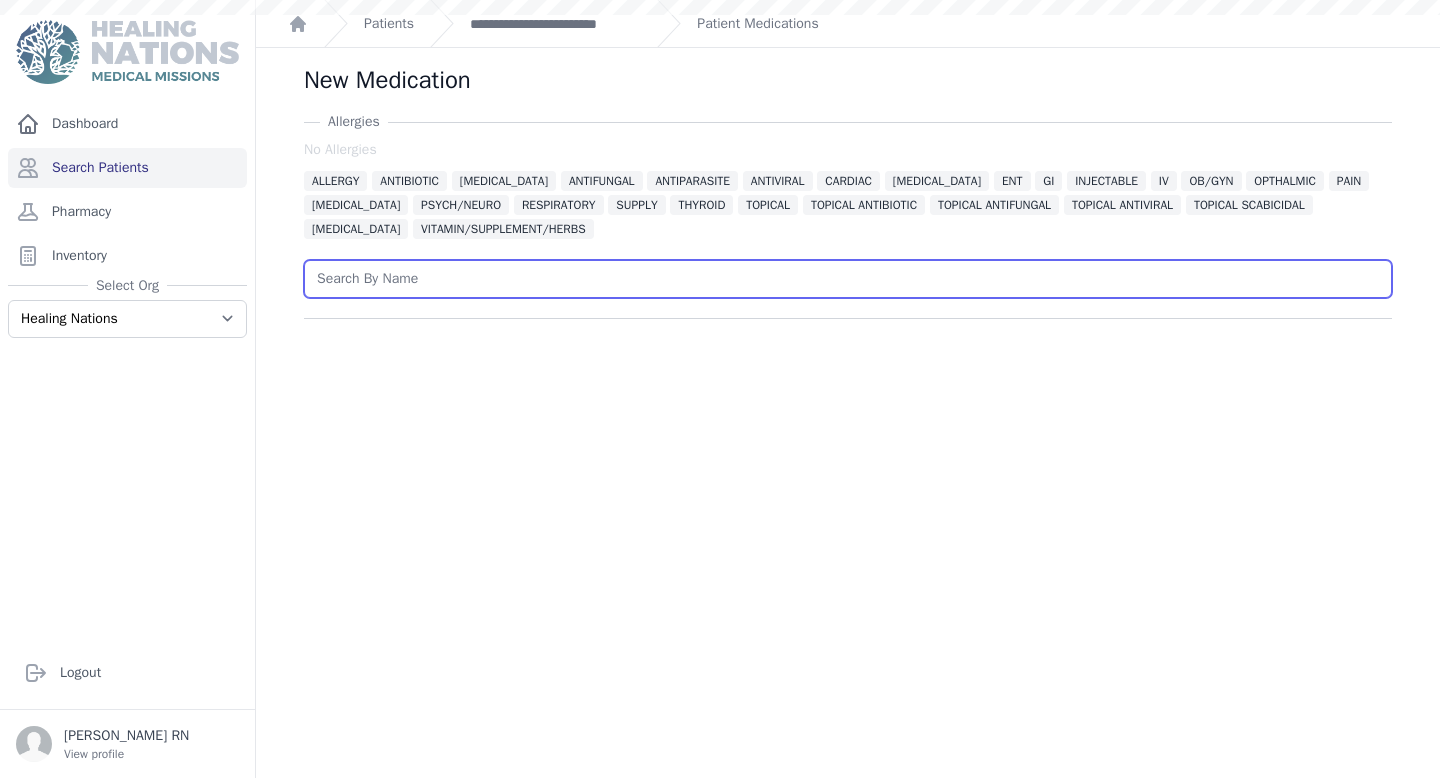 click at bounding box center [848, 279] 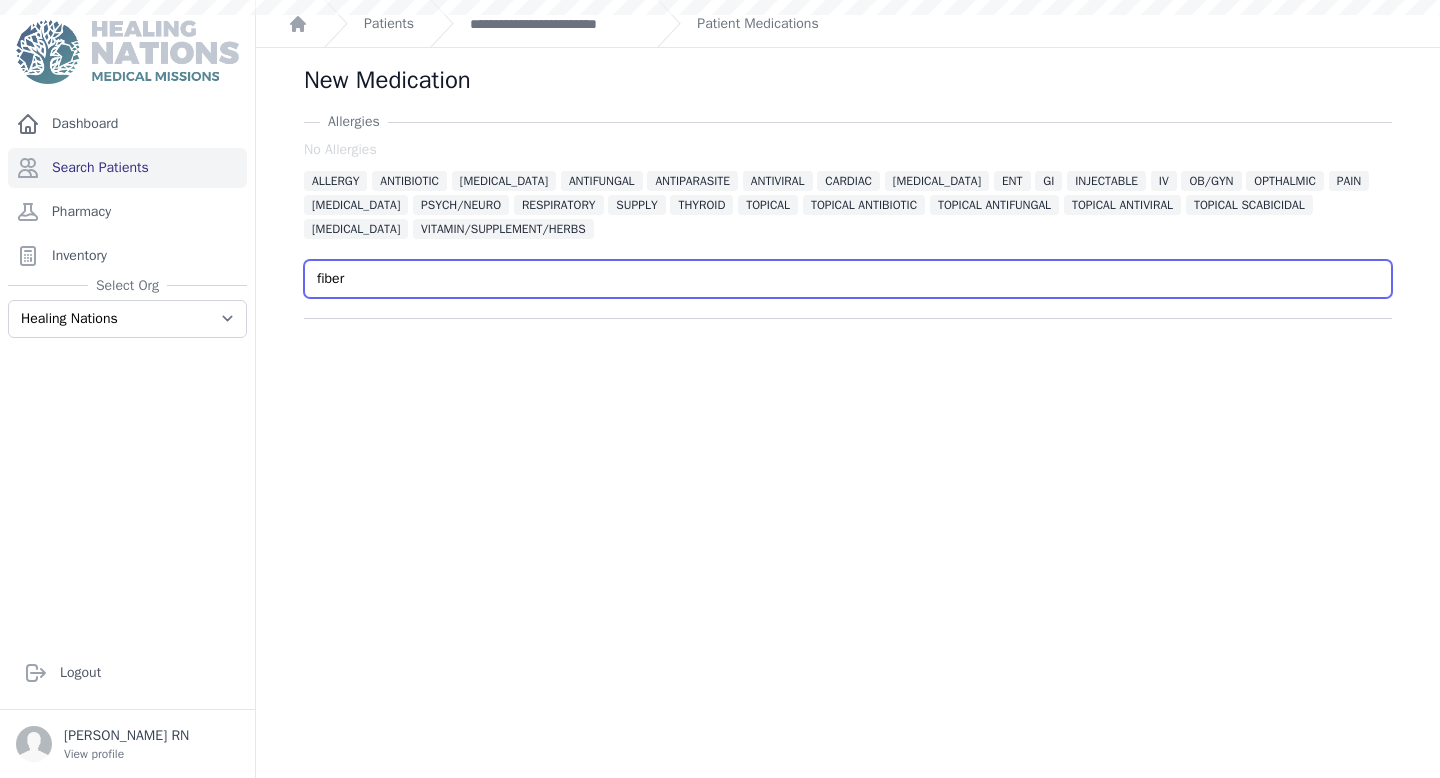 type on "fiber" 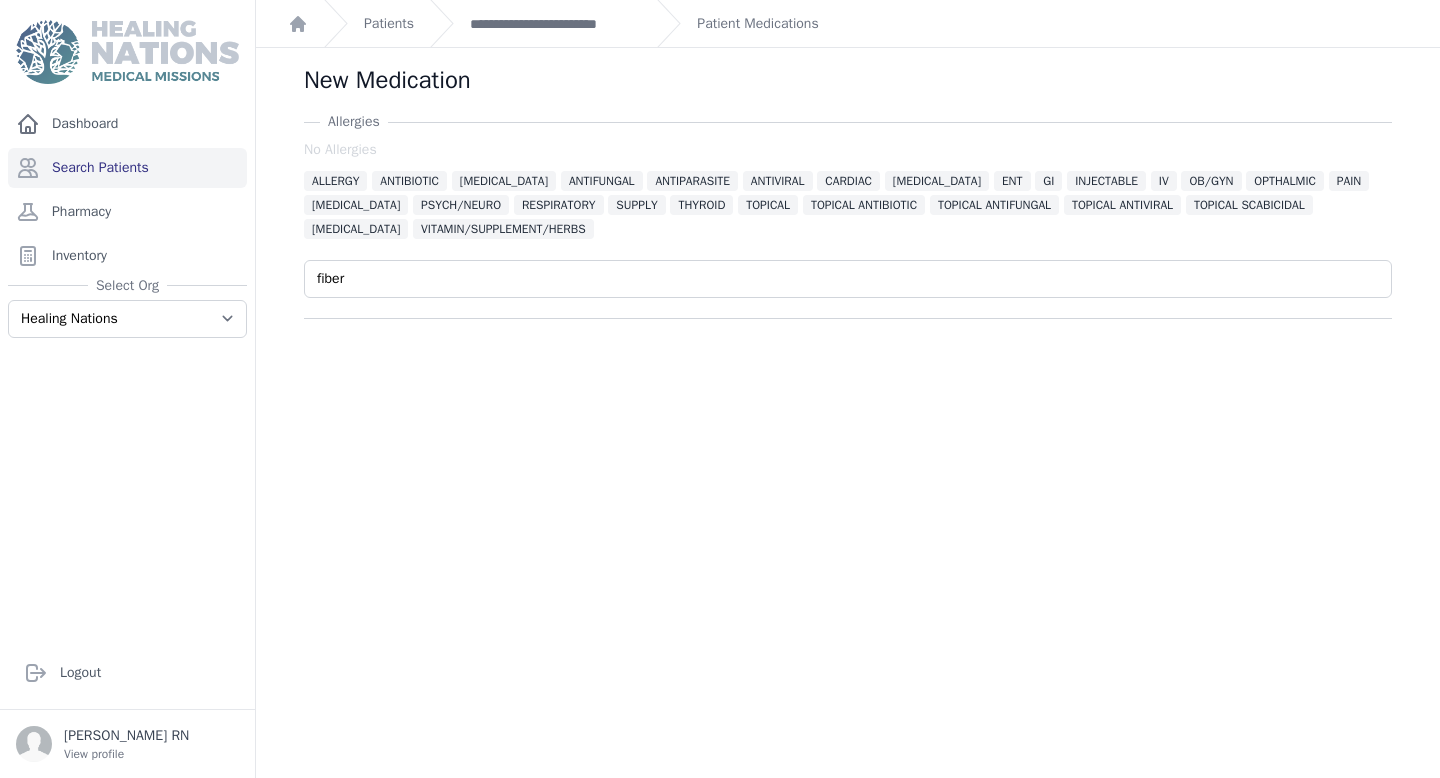 type on "fiber" 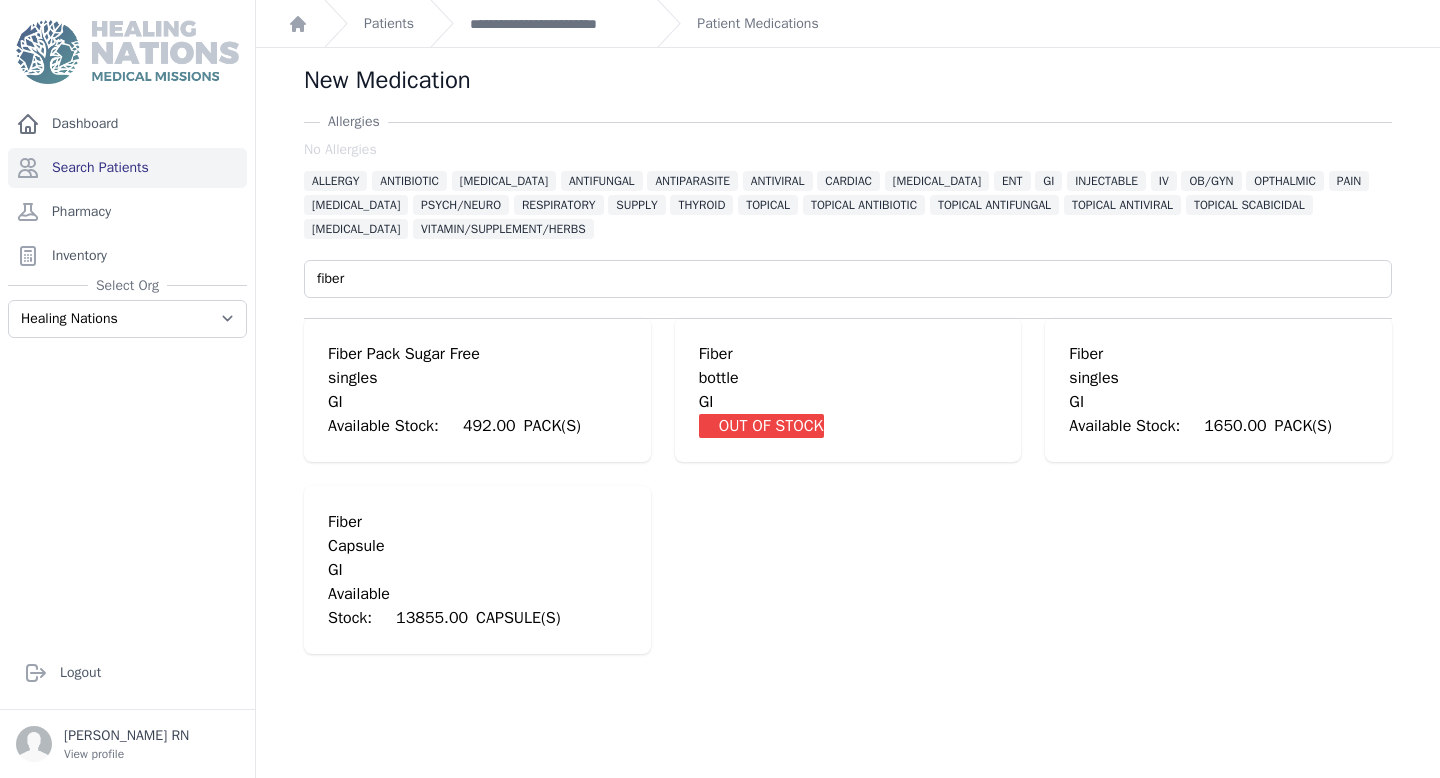 click on "492.00" at bounding box center (489, 426) 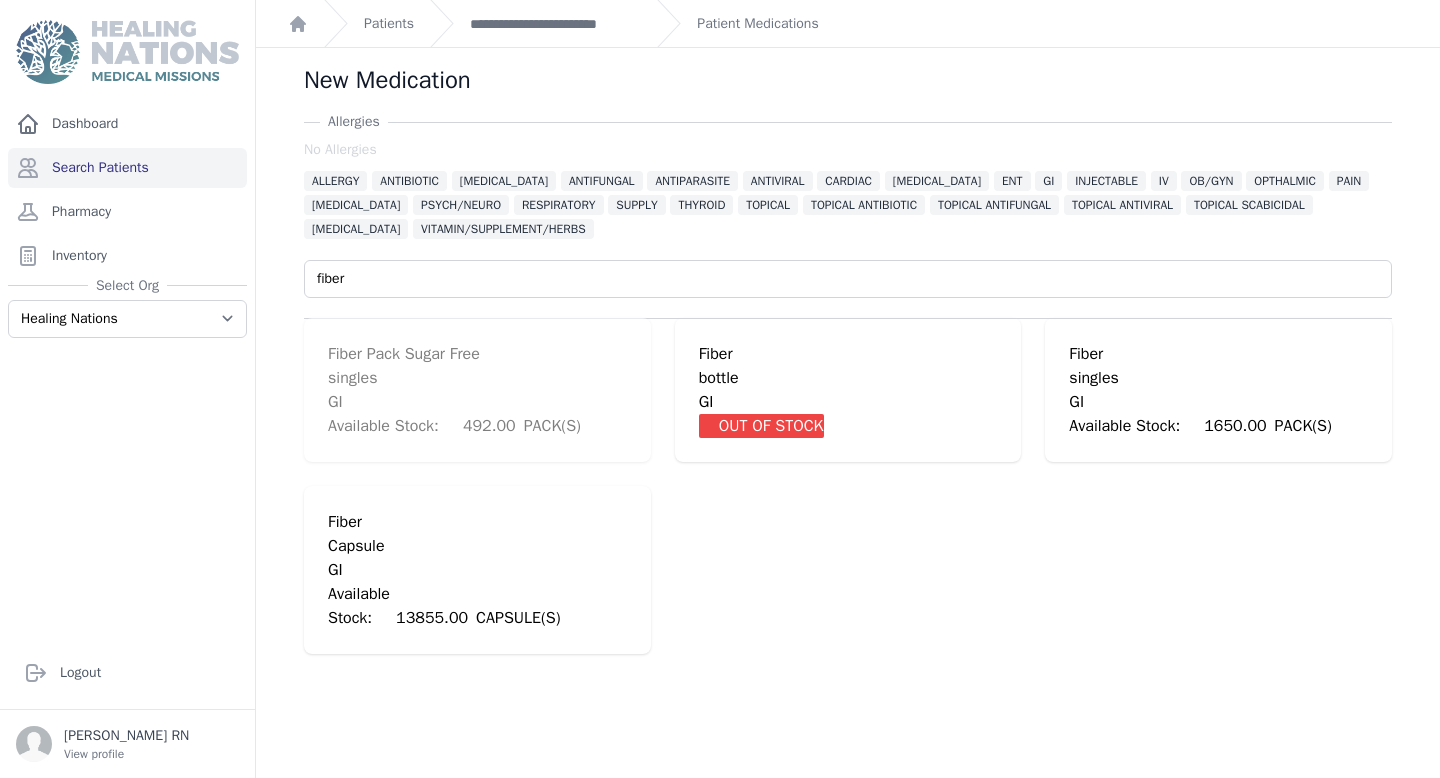 type 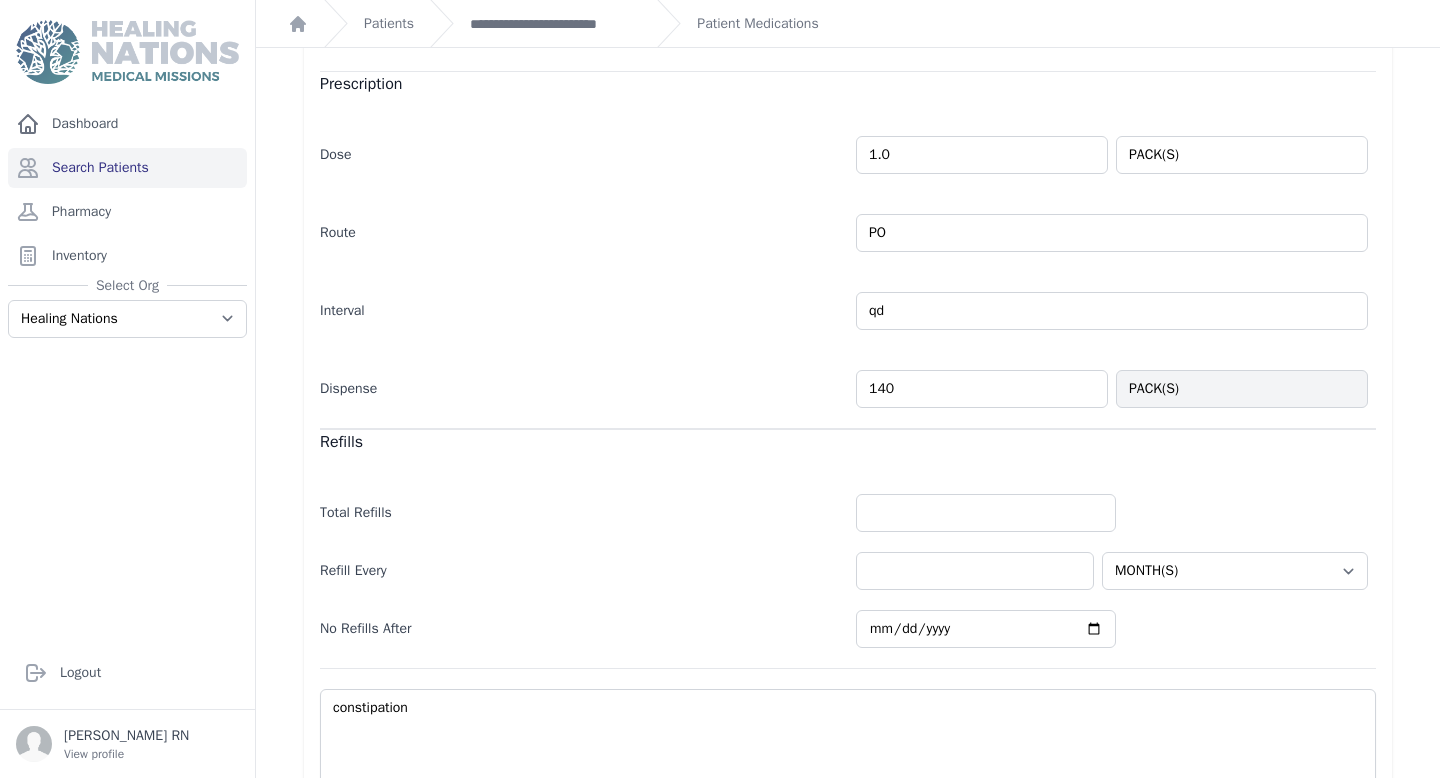scroll, scrollTop: 548, scrollLeft: 0, axis: vertical 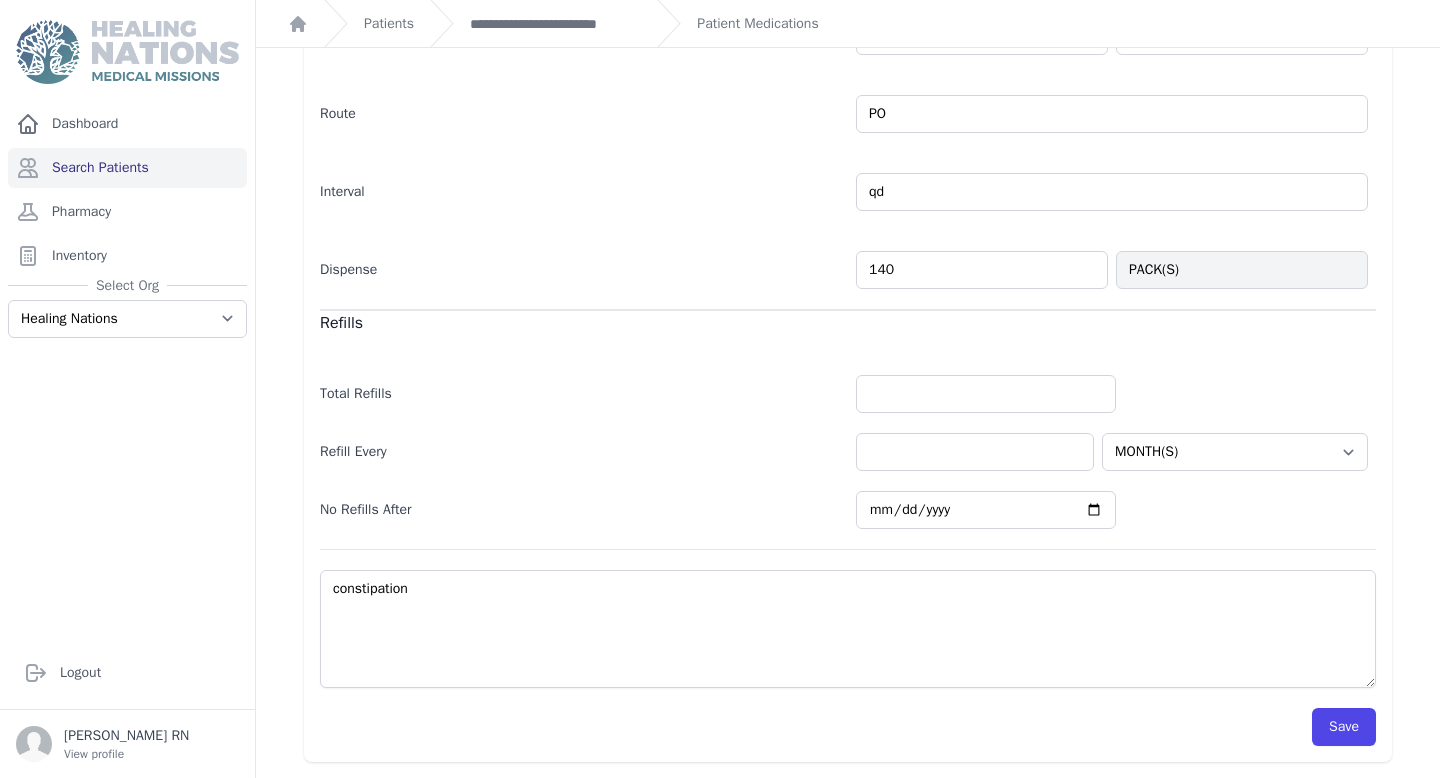type on "140" 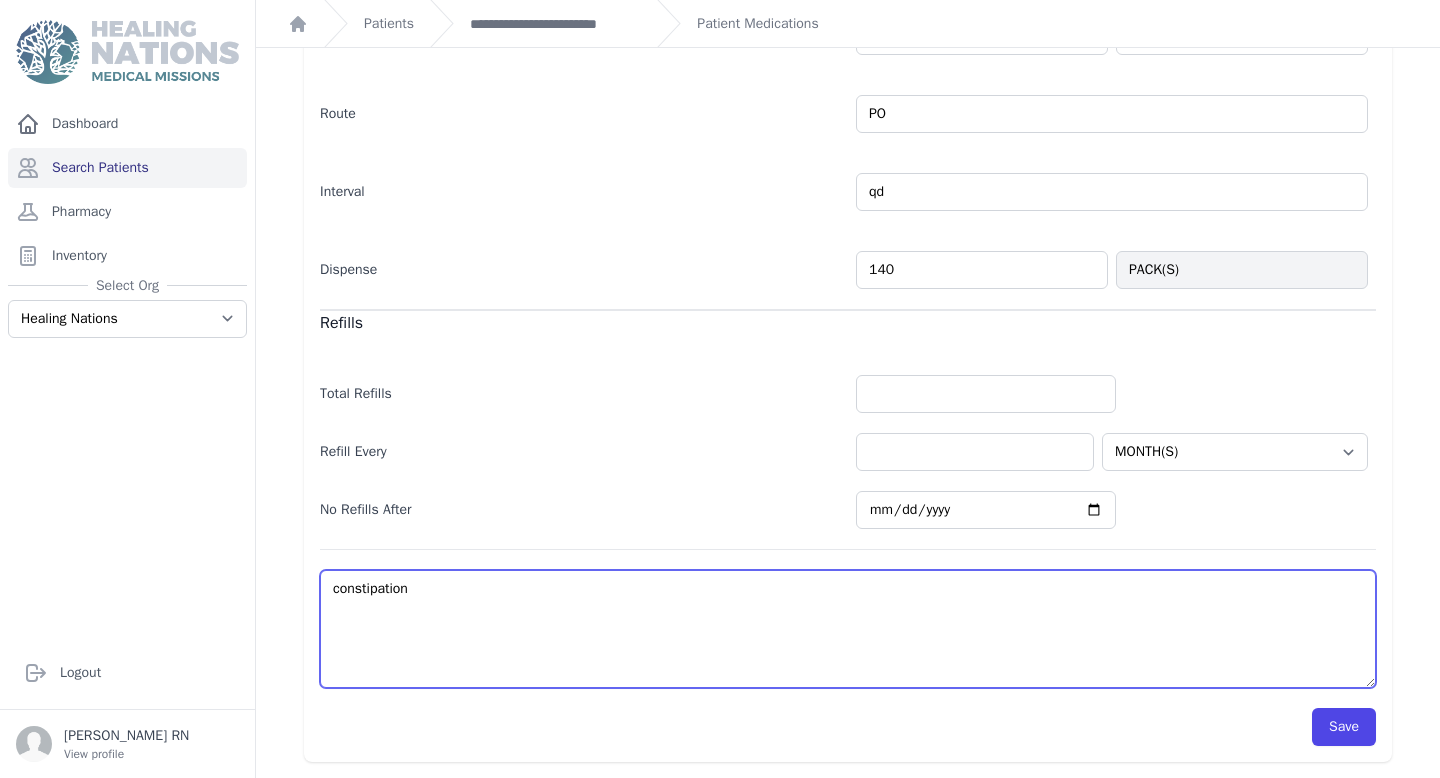 click on "constipation" at bounding box center [848, 629] 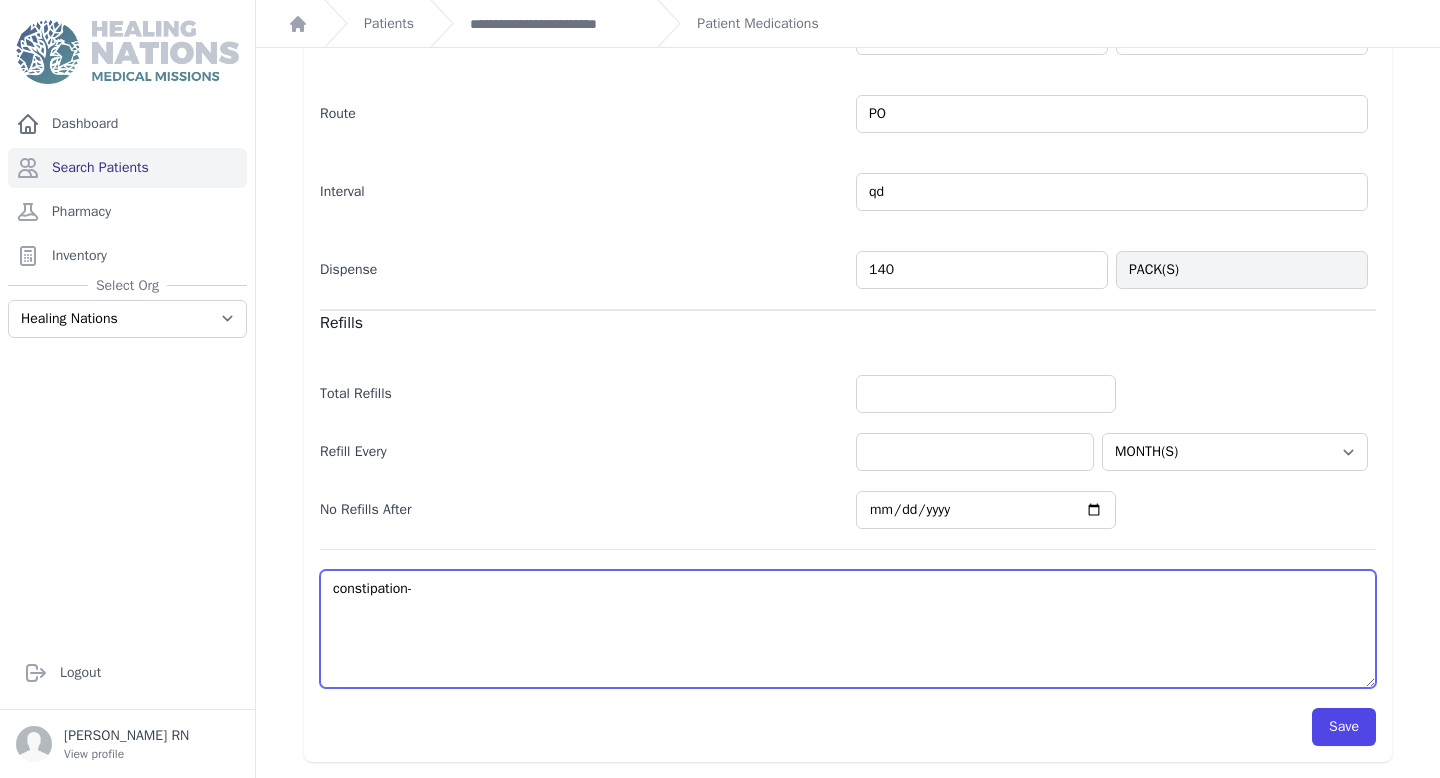 type on "constipation-" 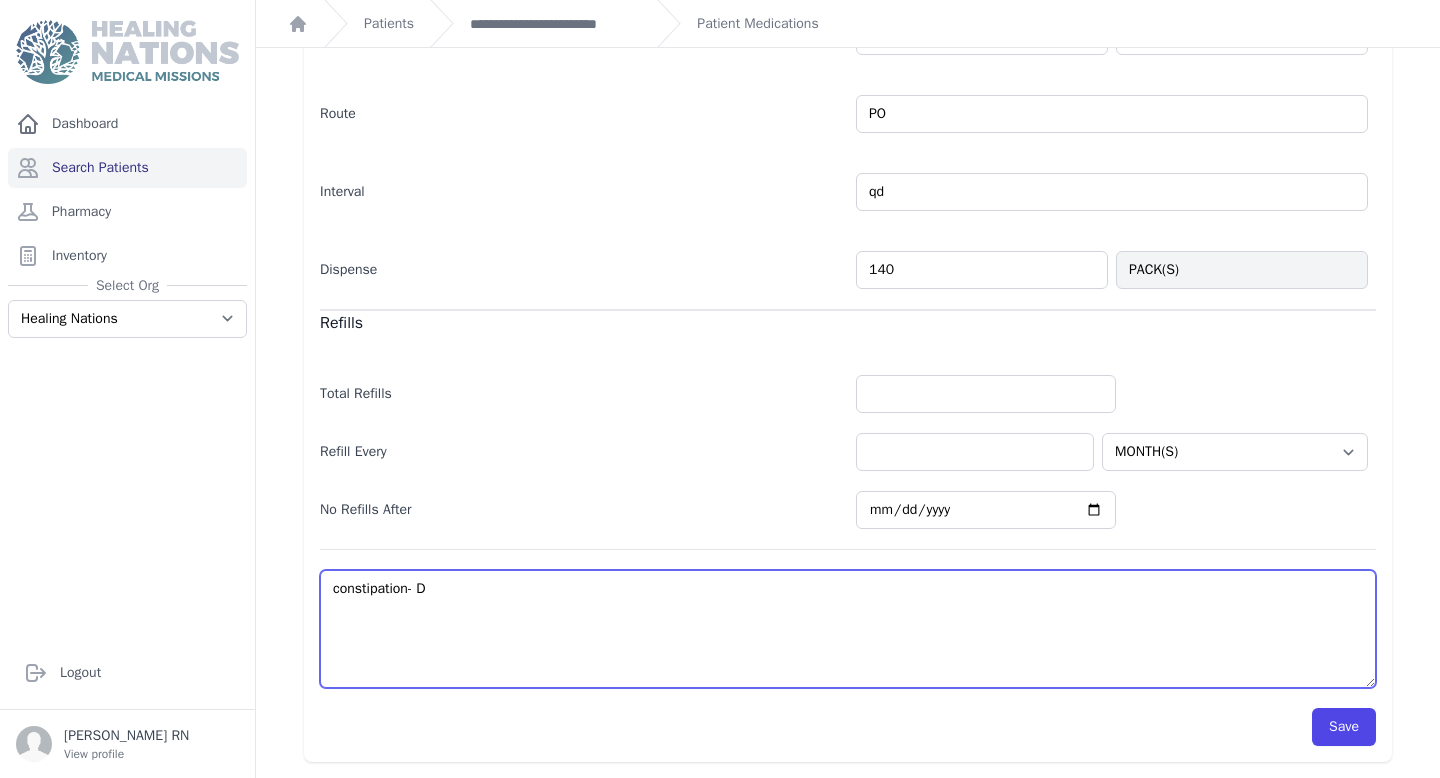 select on "MONTH(S)" 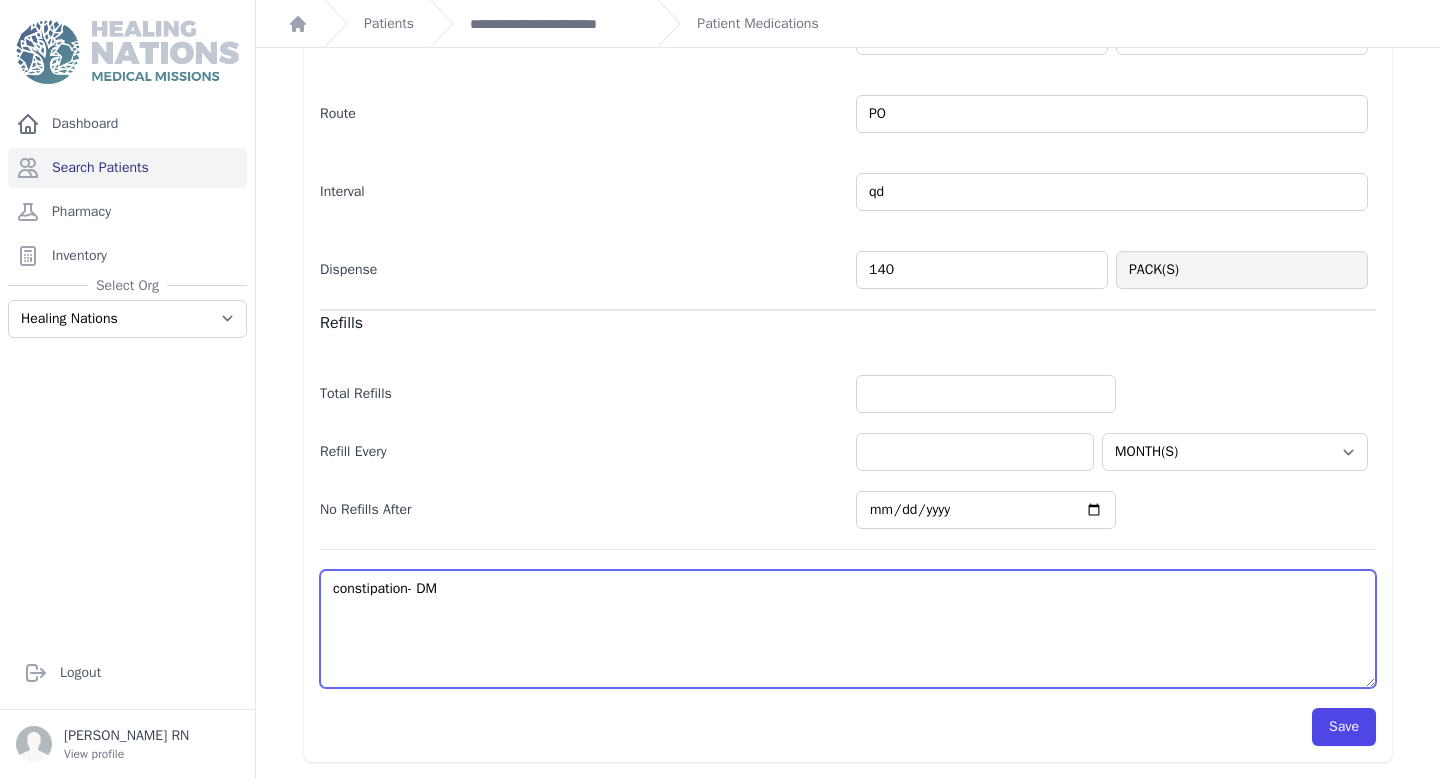 select on "MONTH(S)" 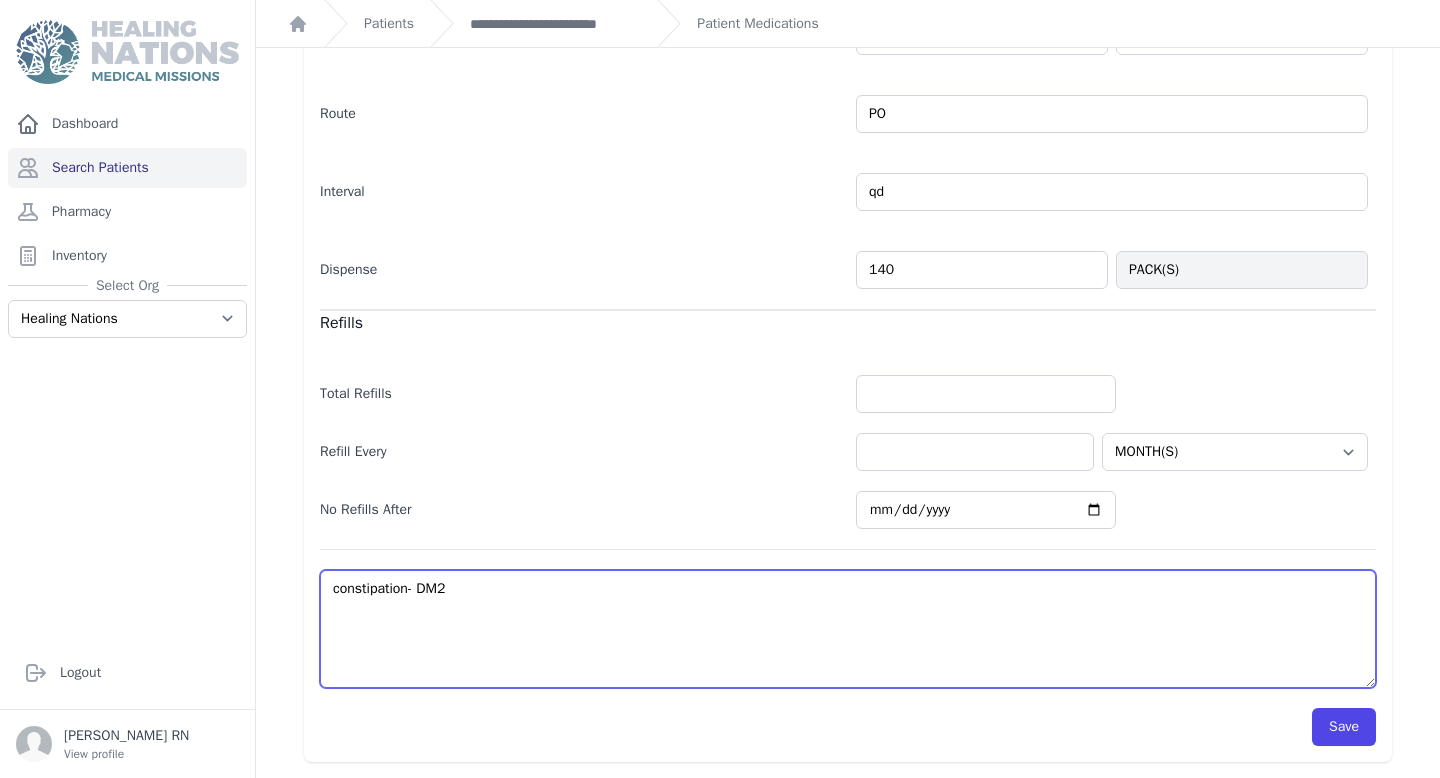 select on "MONTH(S)" 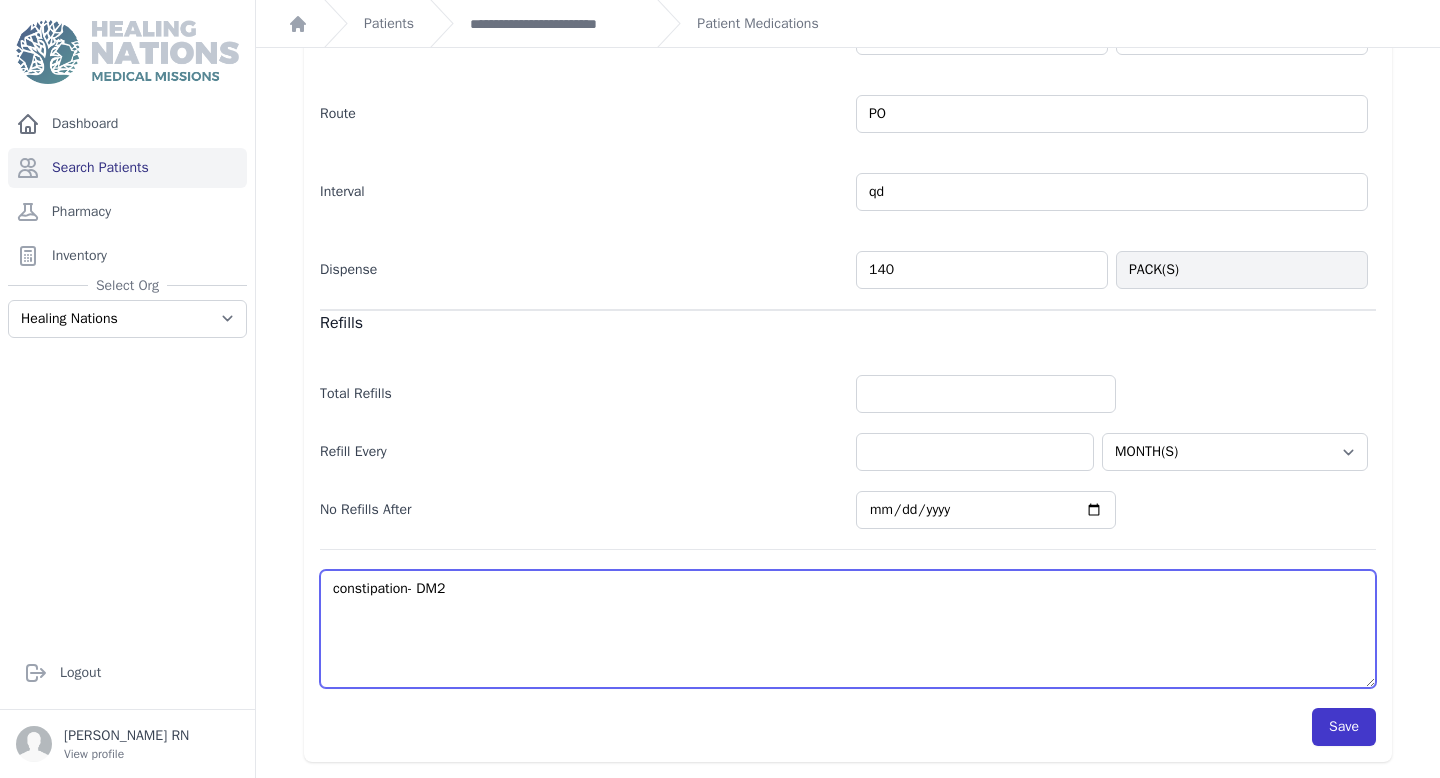 type on "constipation- DM2" 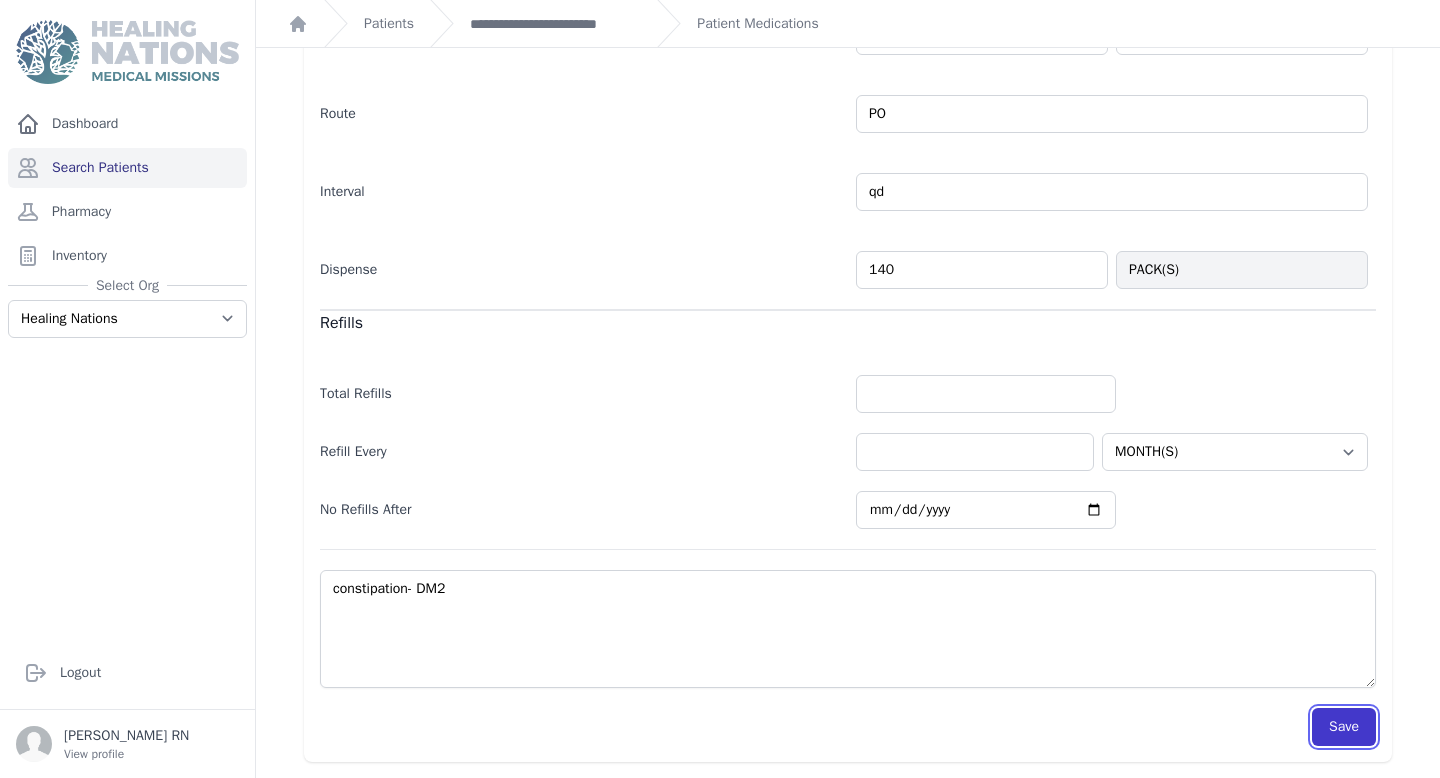 click on "Save" at bounding box center [1344, 727] 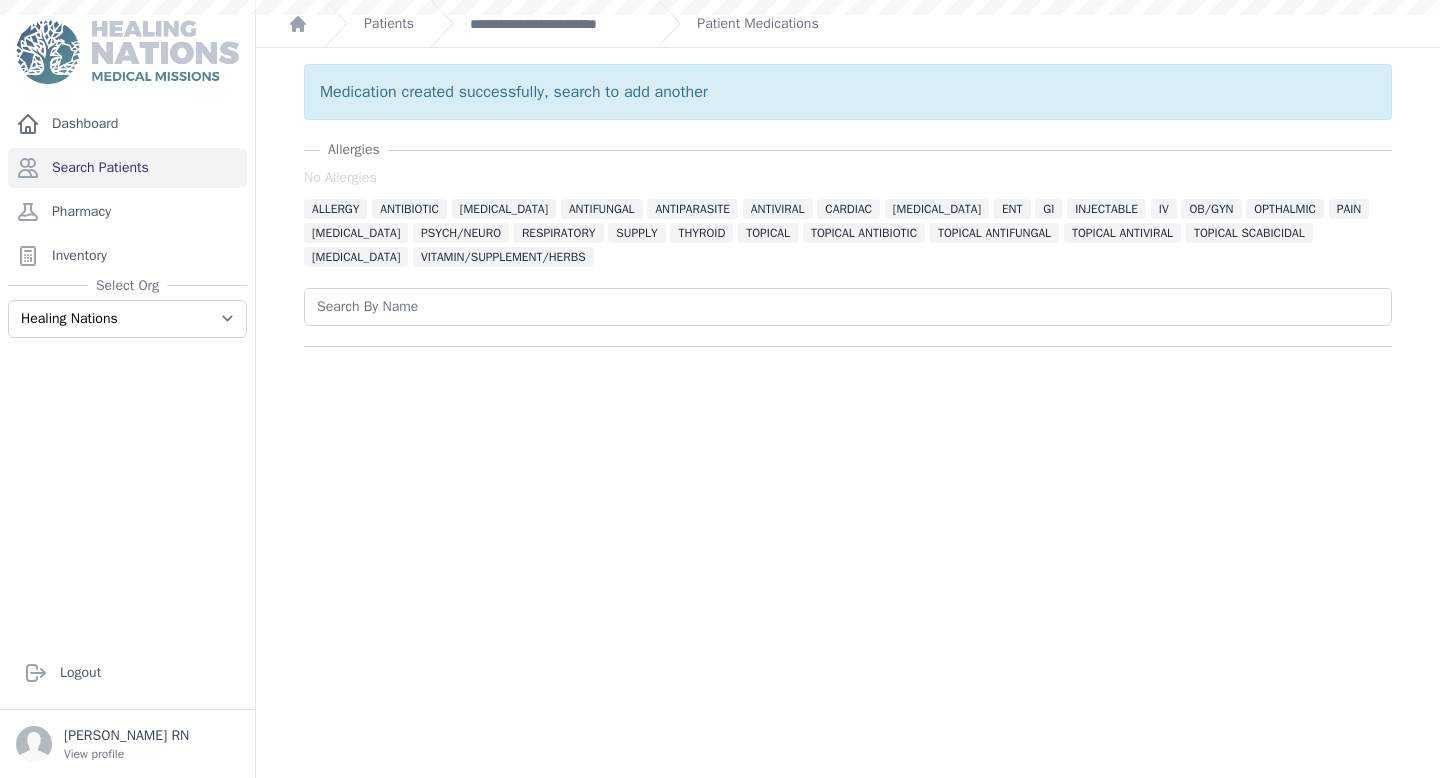 scroll, scrollTop: 0, scrollLeft: 0, axis: both 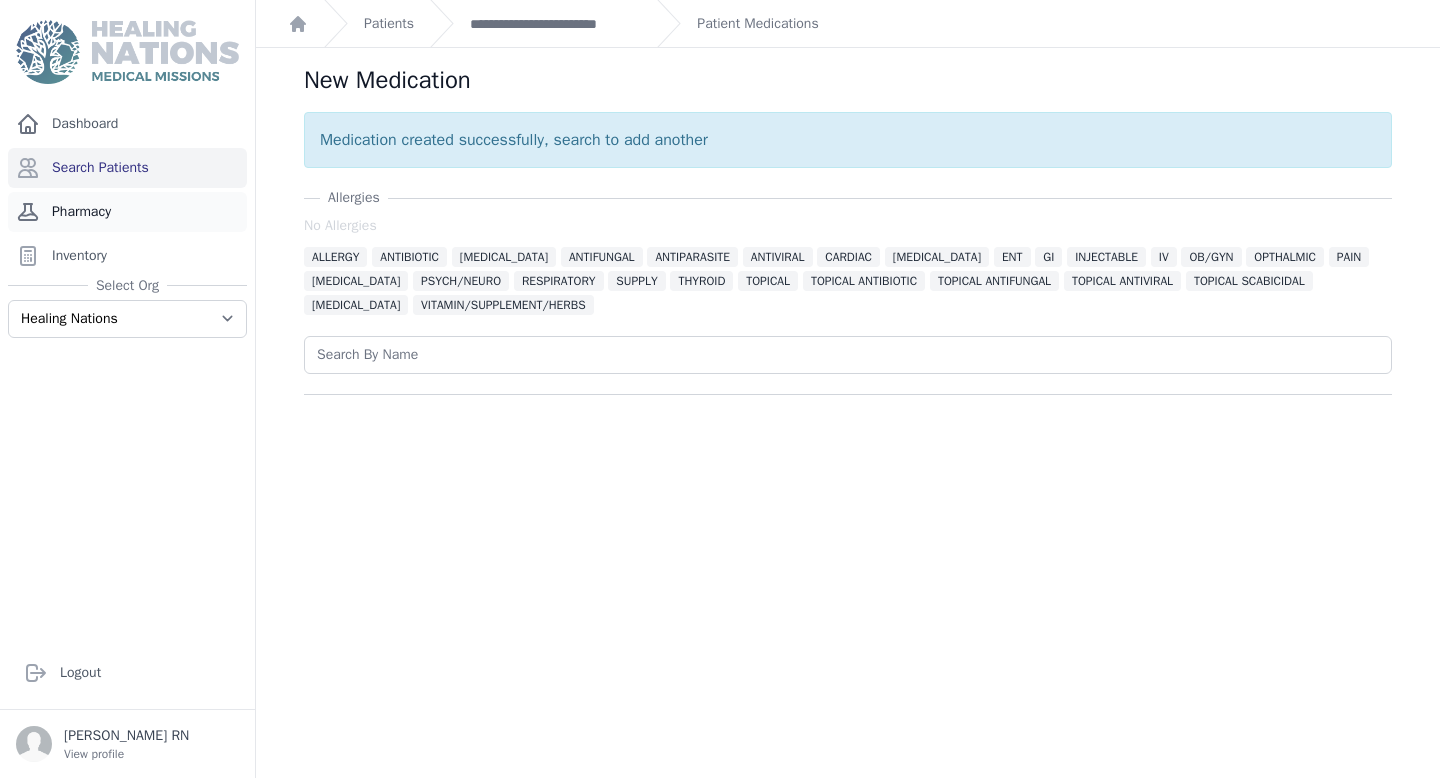 click on "Pharmacy" at bounding box center (127, 212) 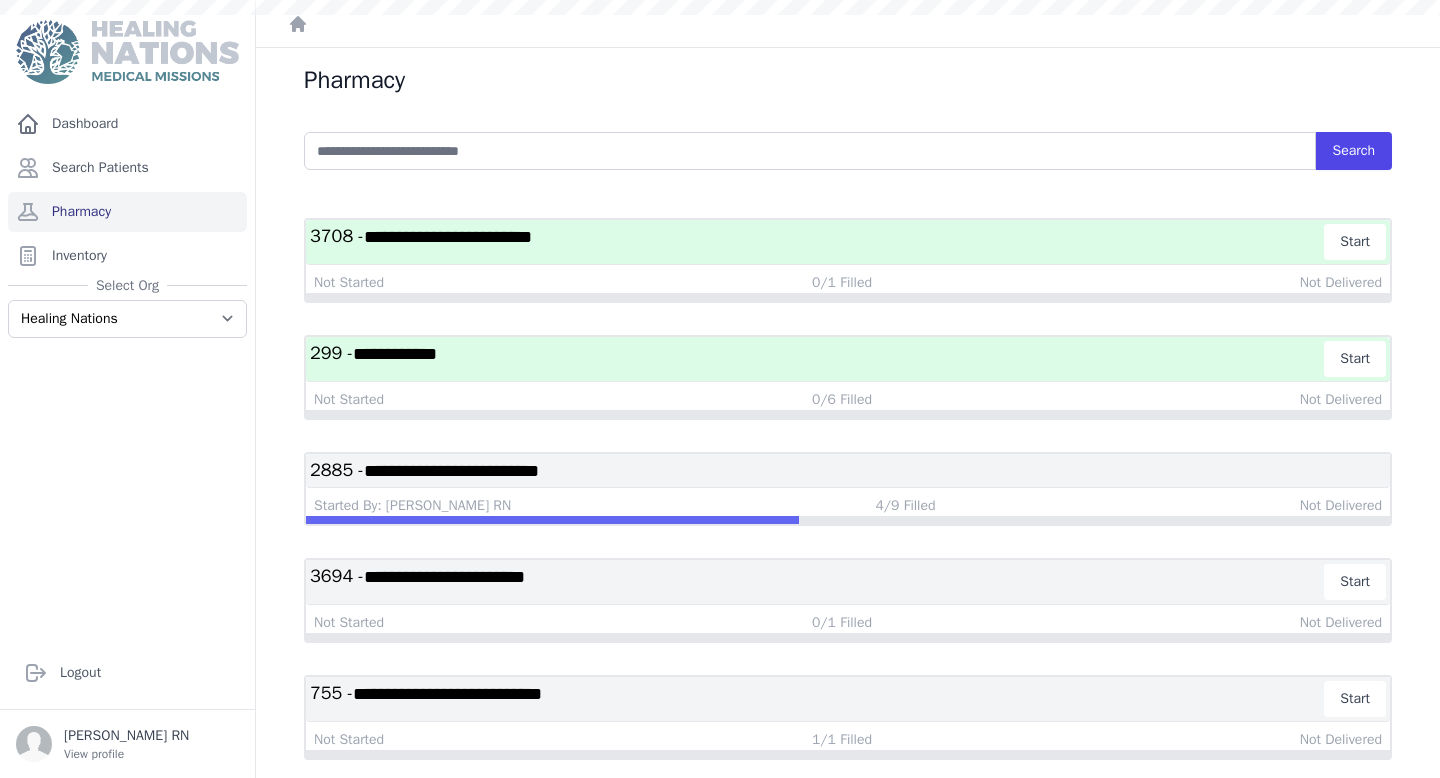 scroll, scrollTop: 0, scrollLeft: 0, axis: both 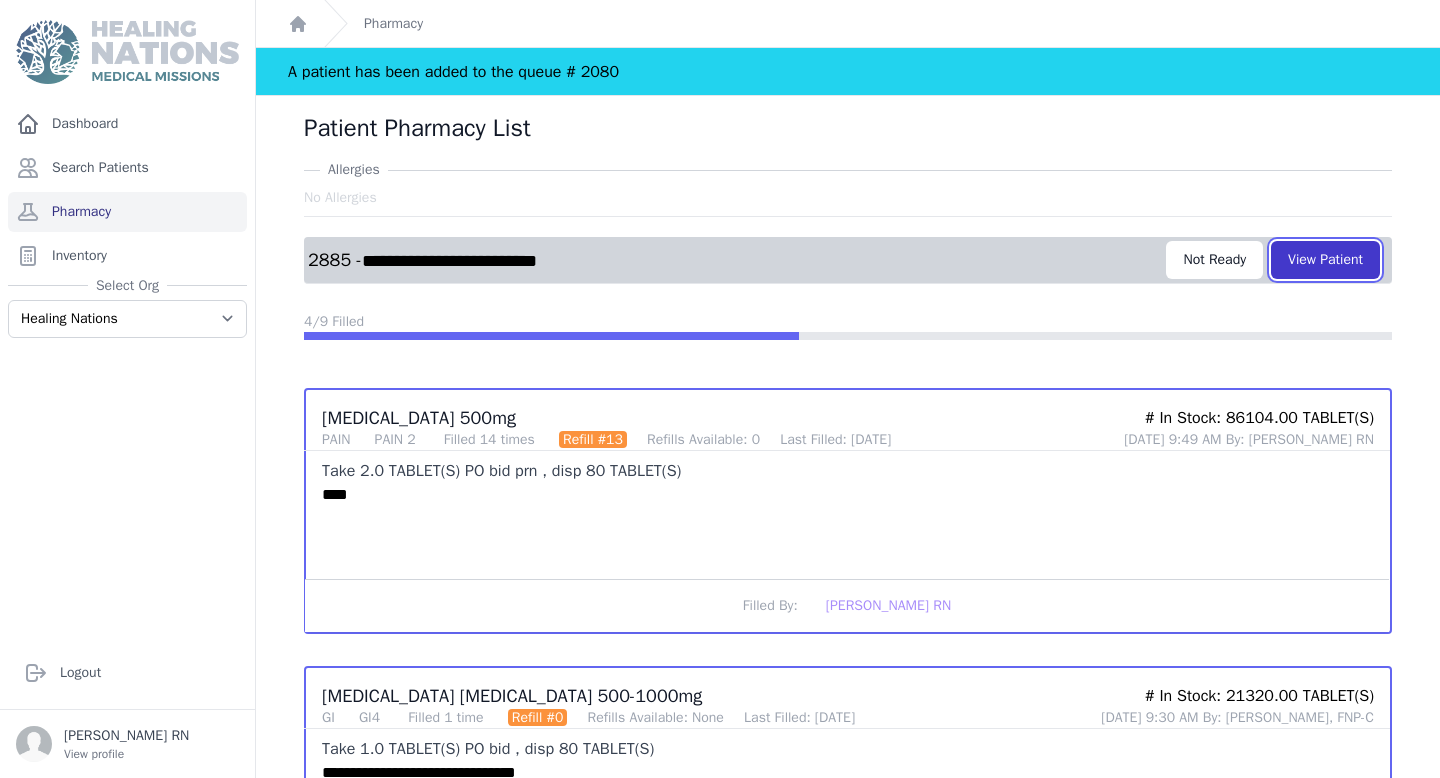 click on "View Patient" at bounding box center (1325, 260) 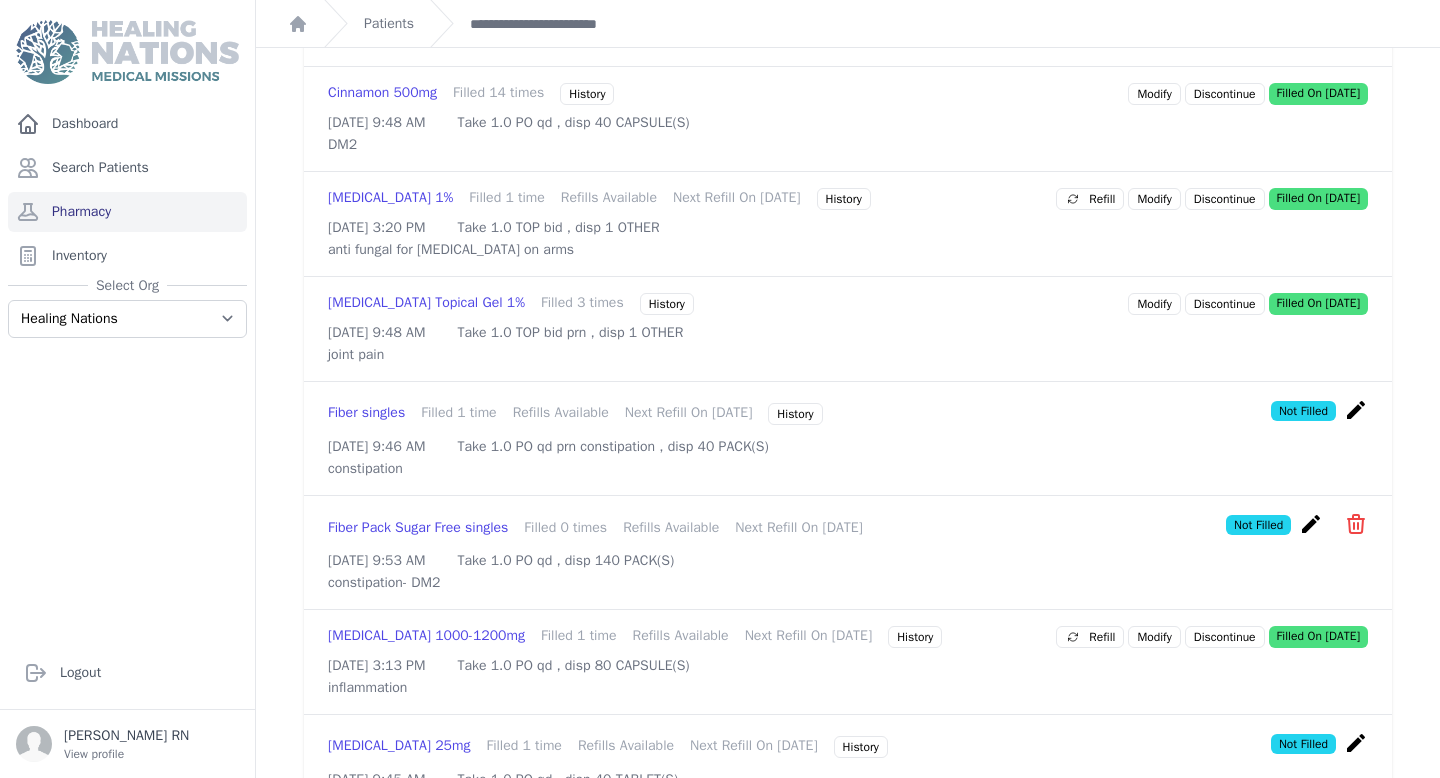 scroll, scrollTop: 772, scrollLeft: 0, axis: vertical 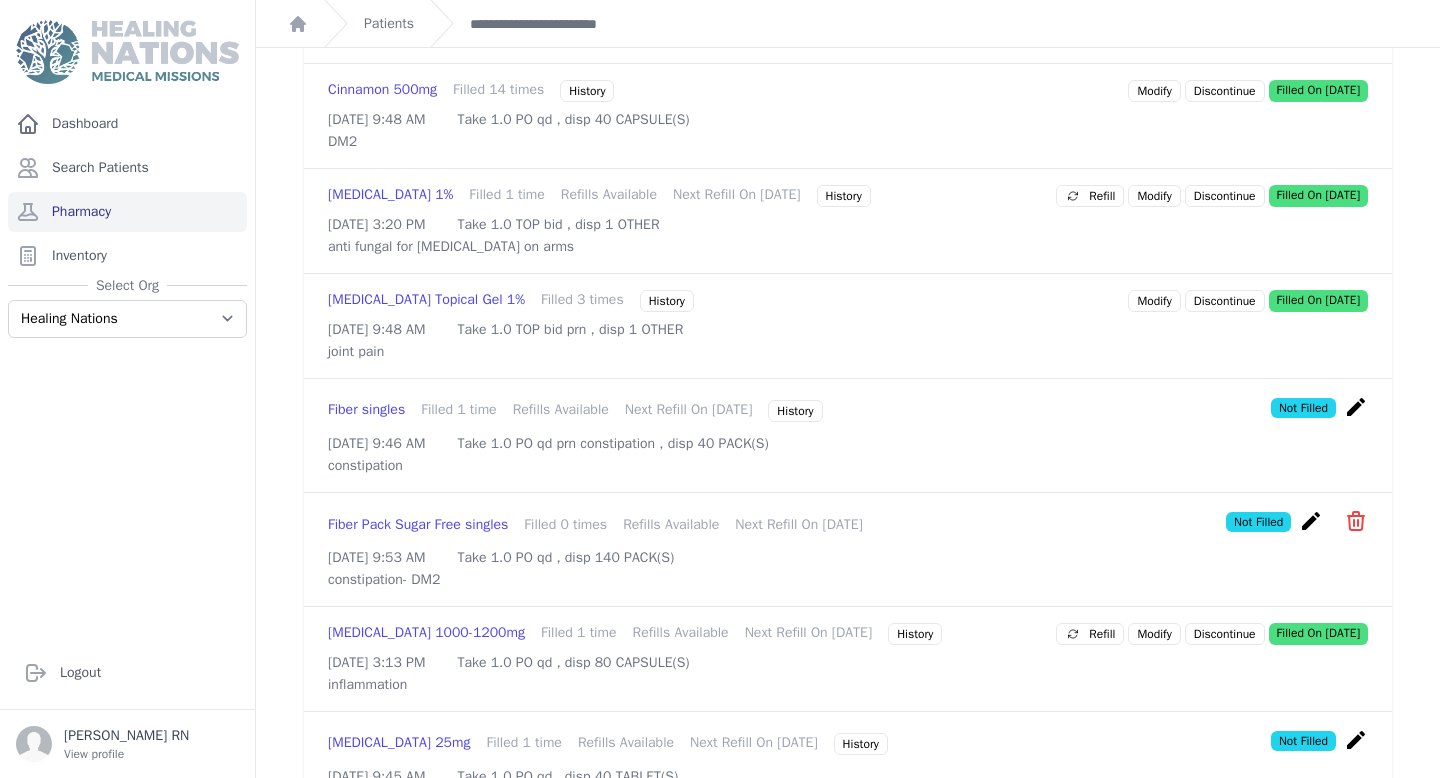 click on "create" at bounding box center (1356, 407) 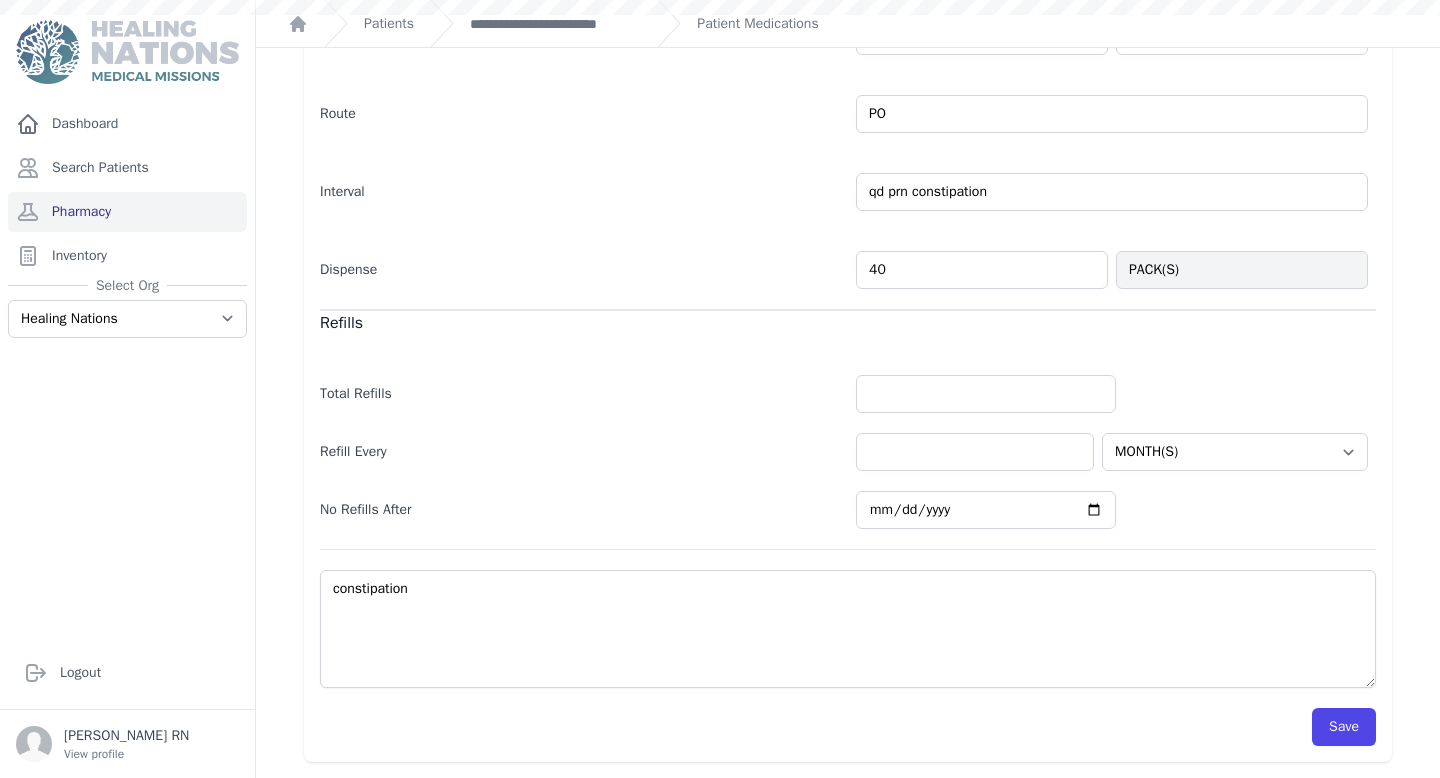 scroll, scrollTop: 0, scrollLeft: 0, axis: both 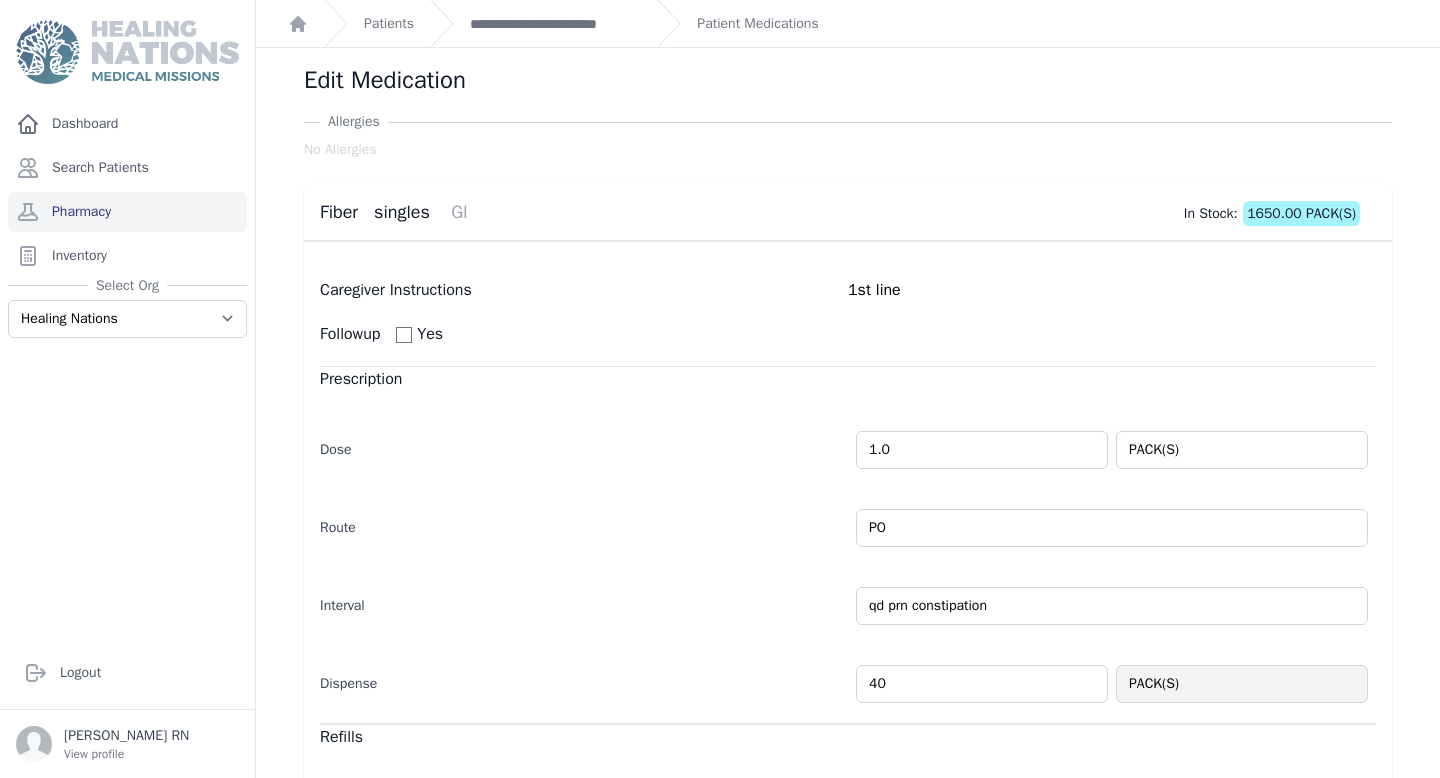 drag, startPoint x: 893, startPoint y: 678, endPoint x: 786, endPoint y: 668, distance: 107.46627 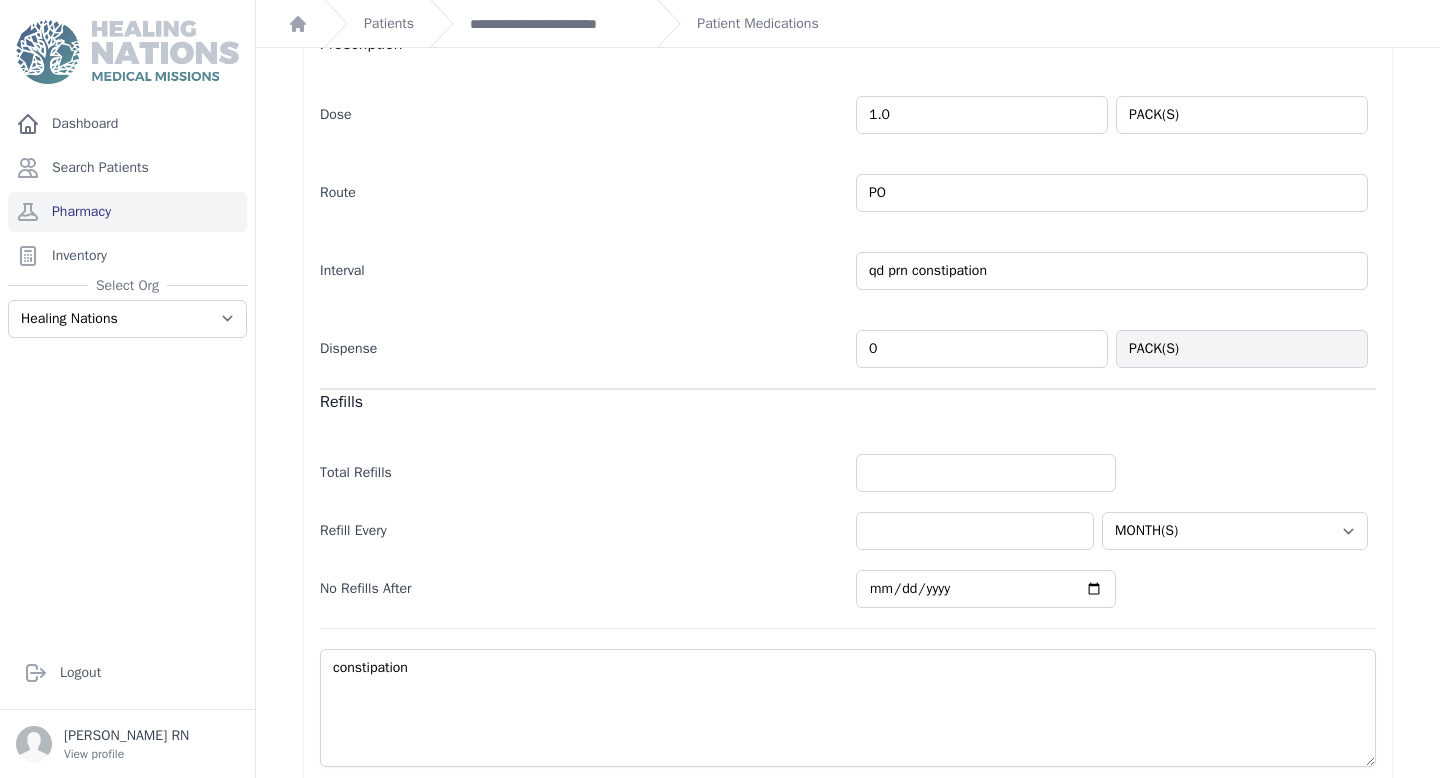 scroll, scrollTop: 353, scrollLeft: 0, axis: vertical 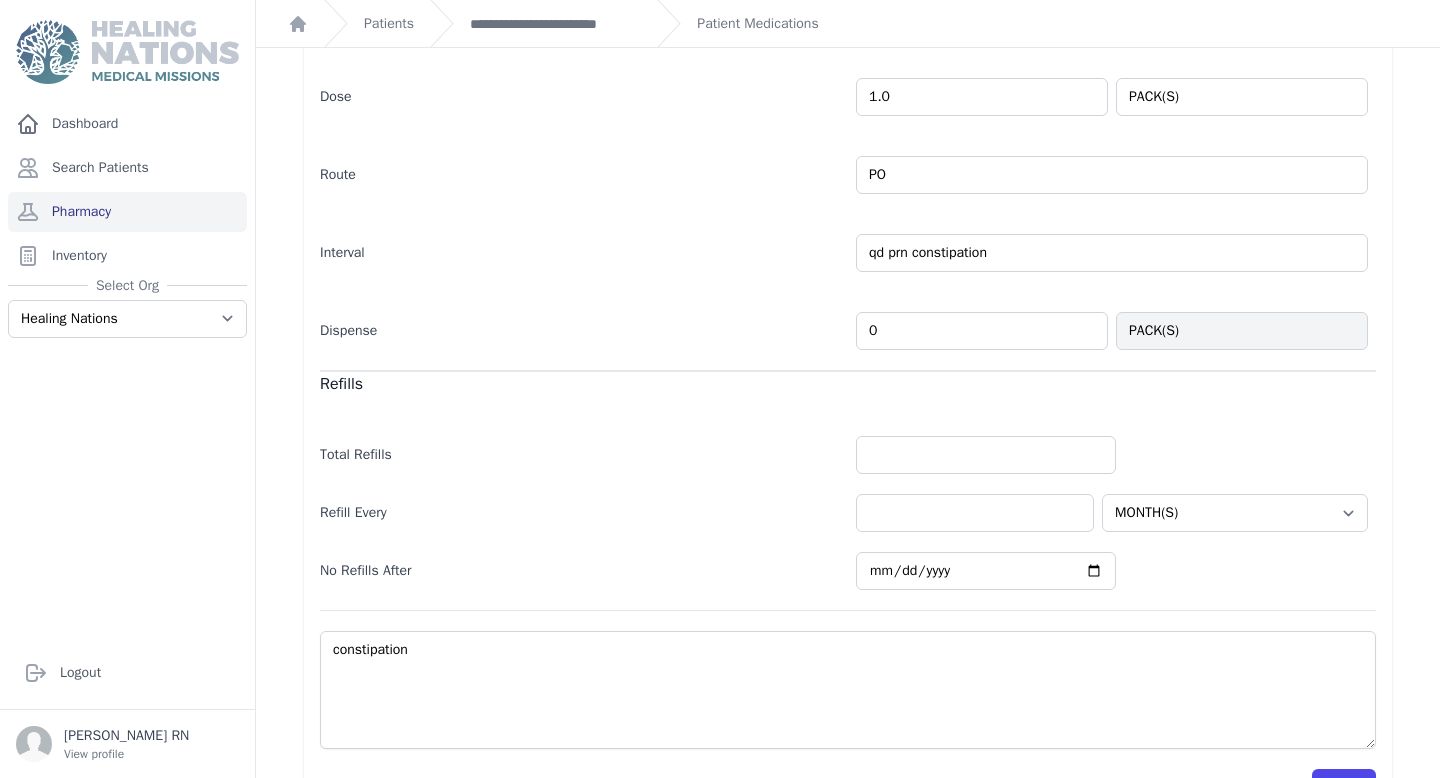 type on "0" 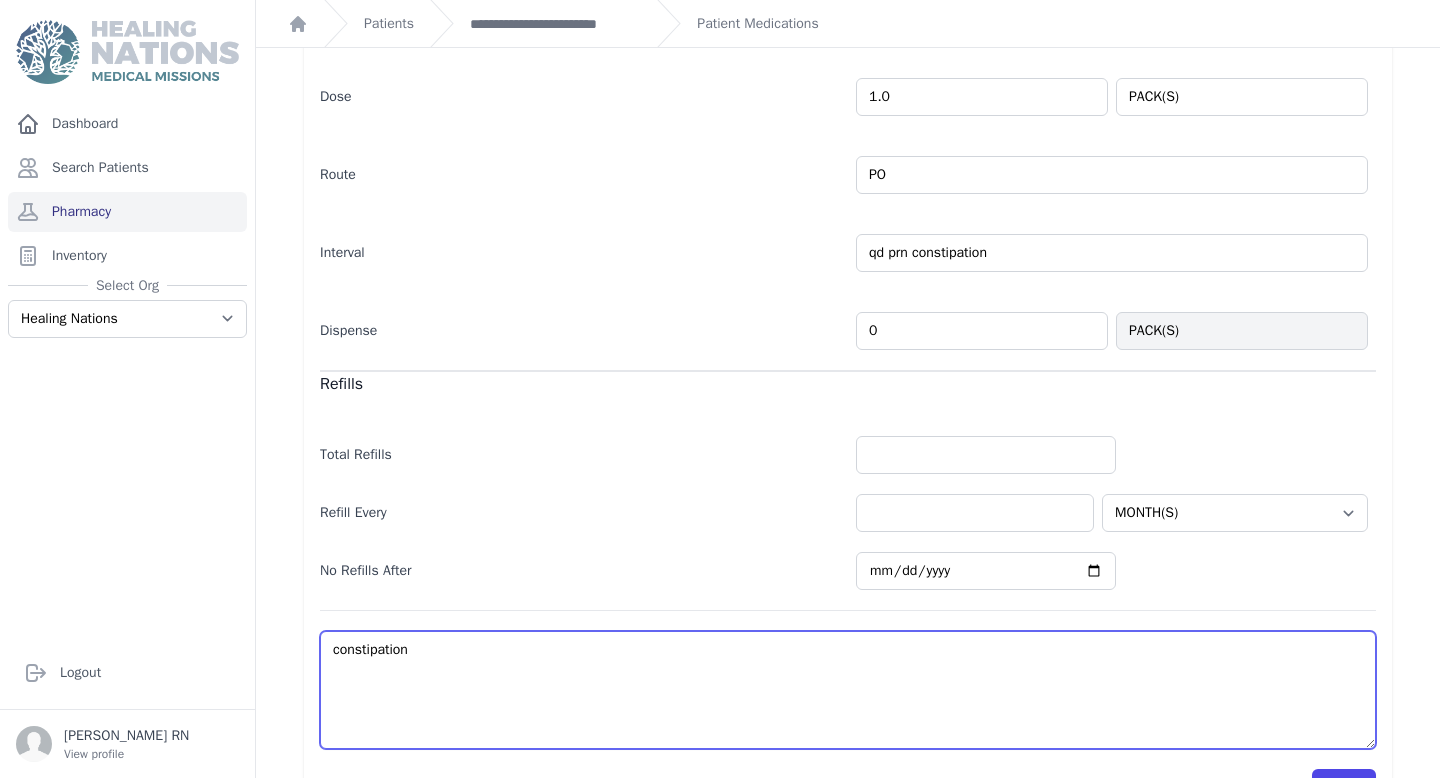 click on "constipation" at bounding box center (848, 690) 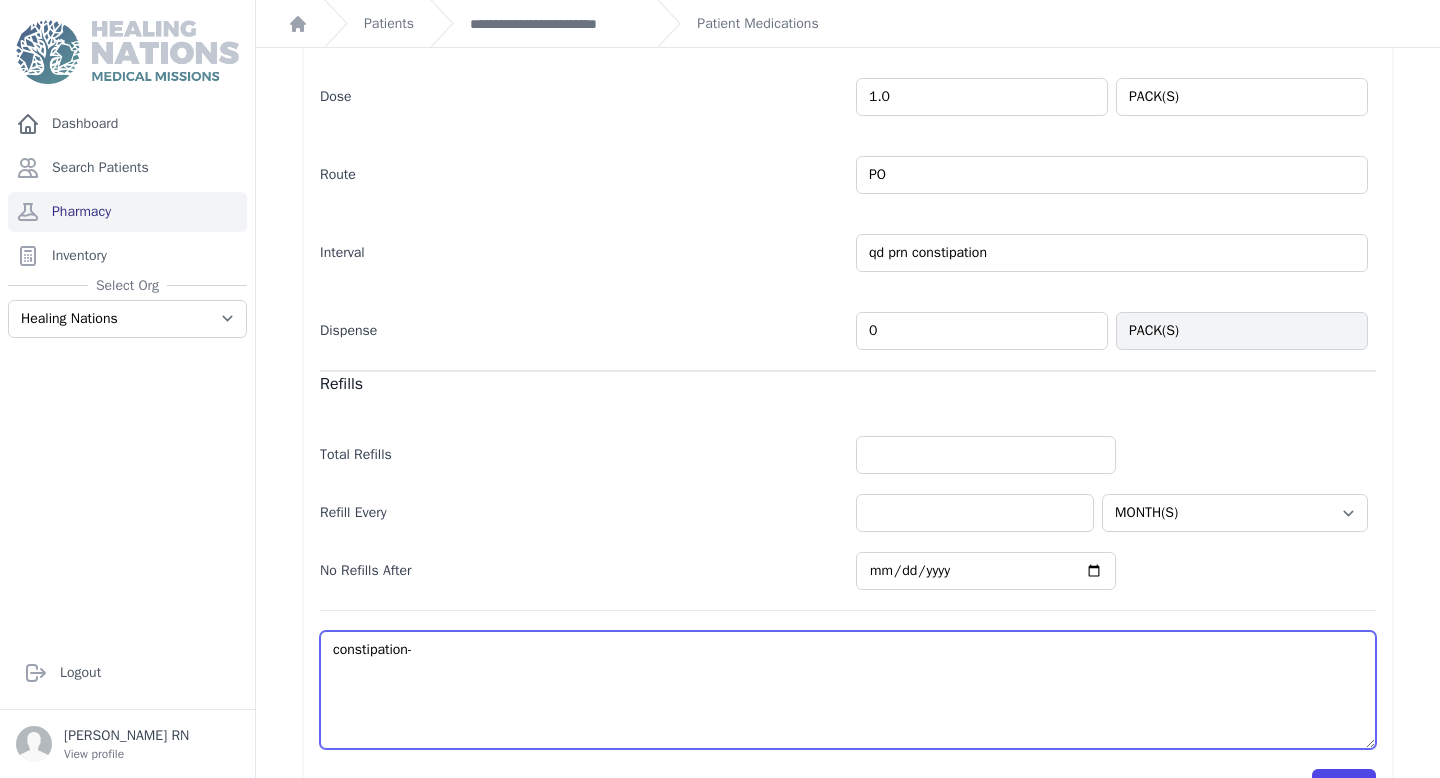 select on "MONTH(S)" 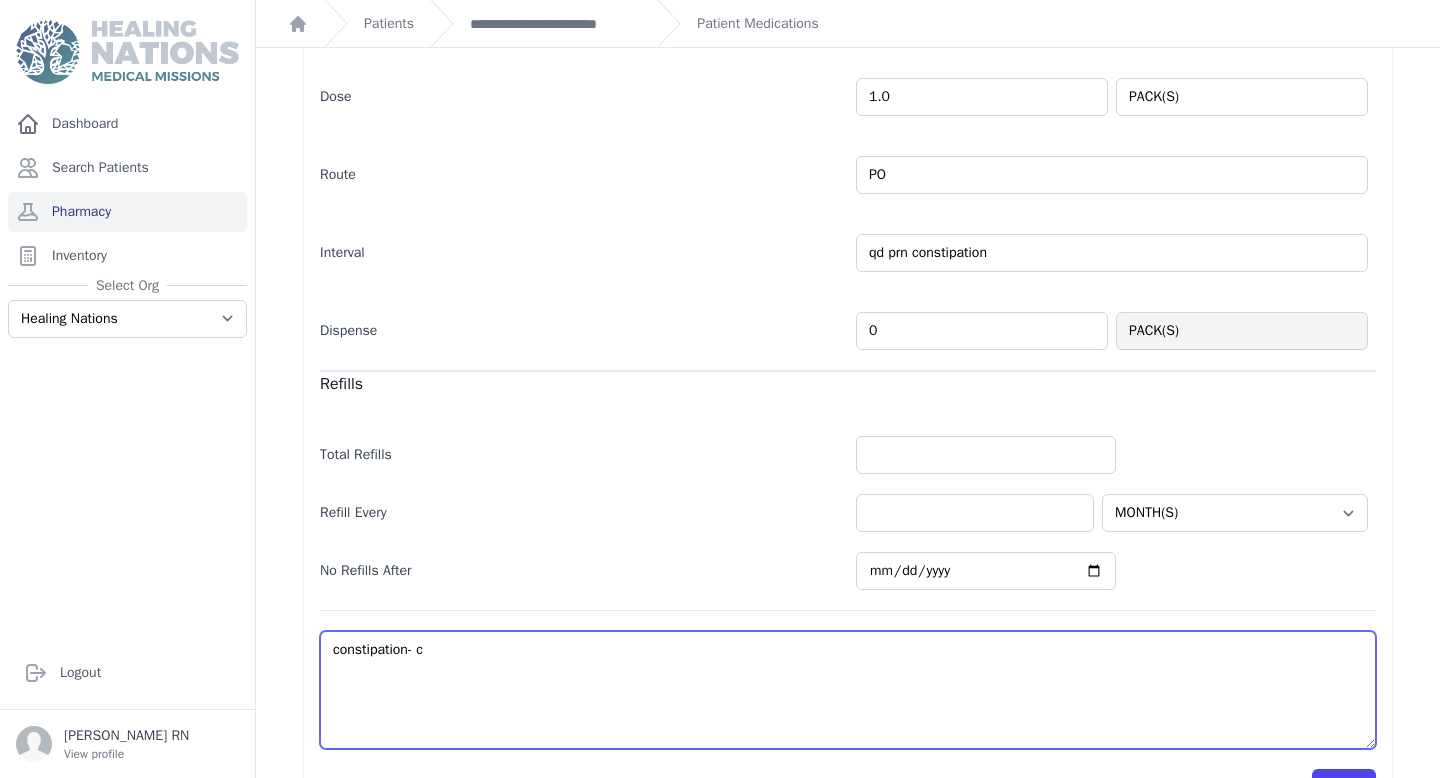 select on "MONTH(S)" 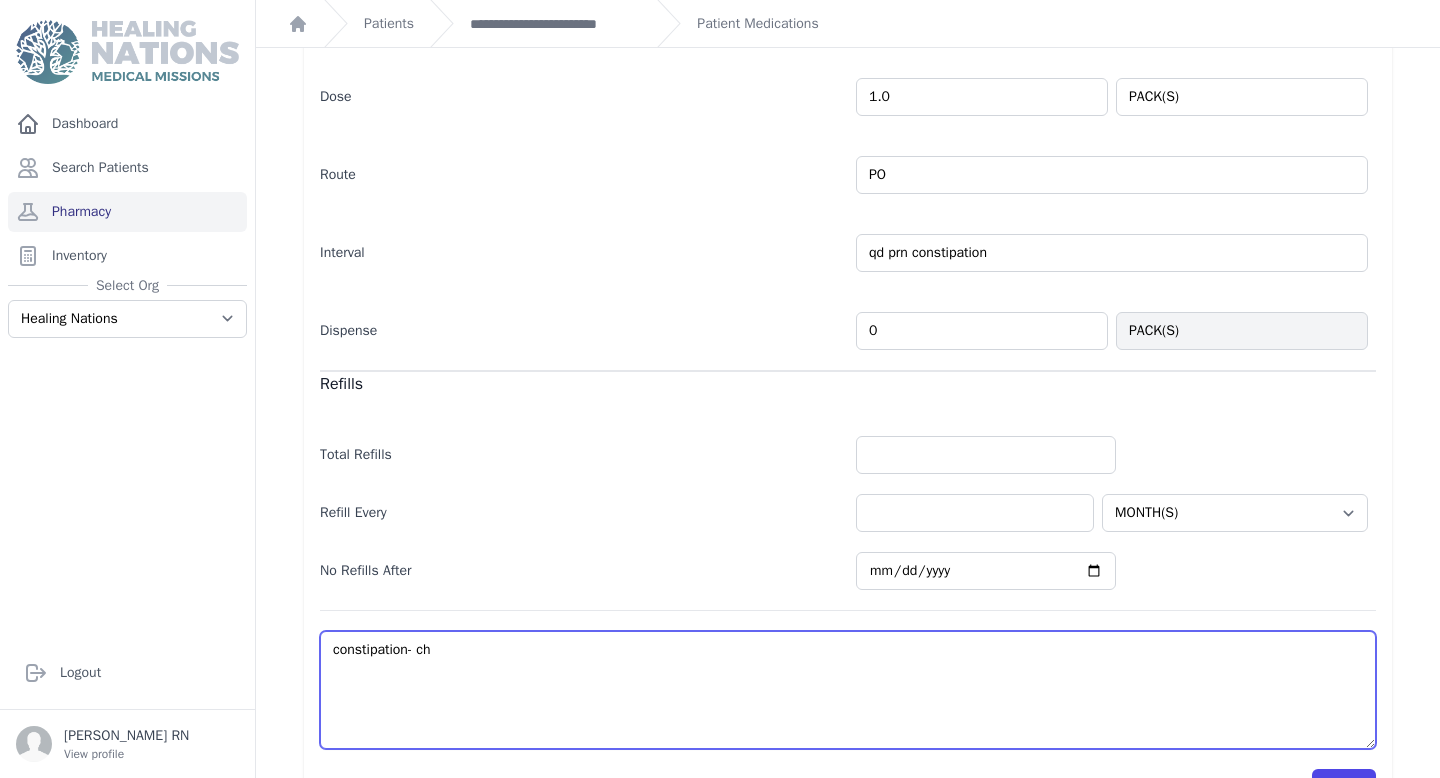 type on "constipation- cha" 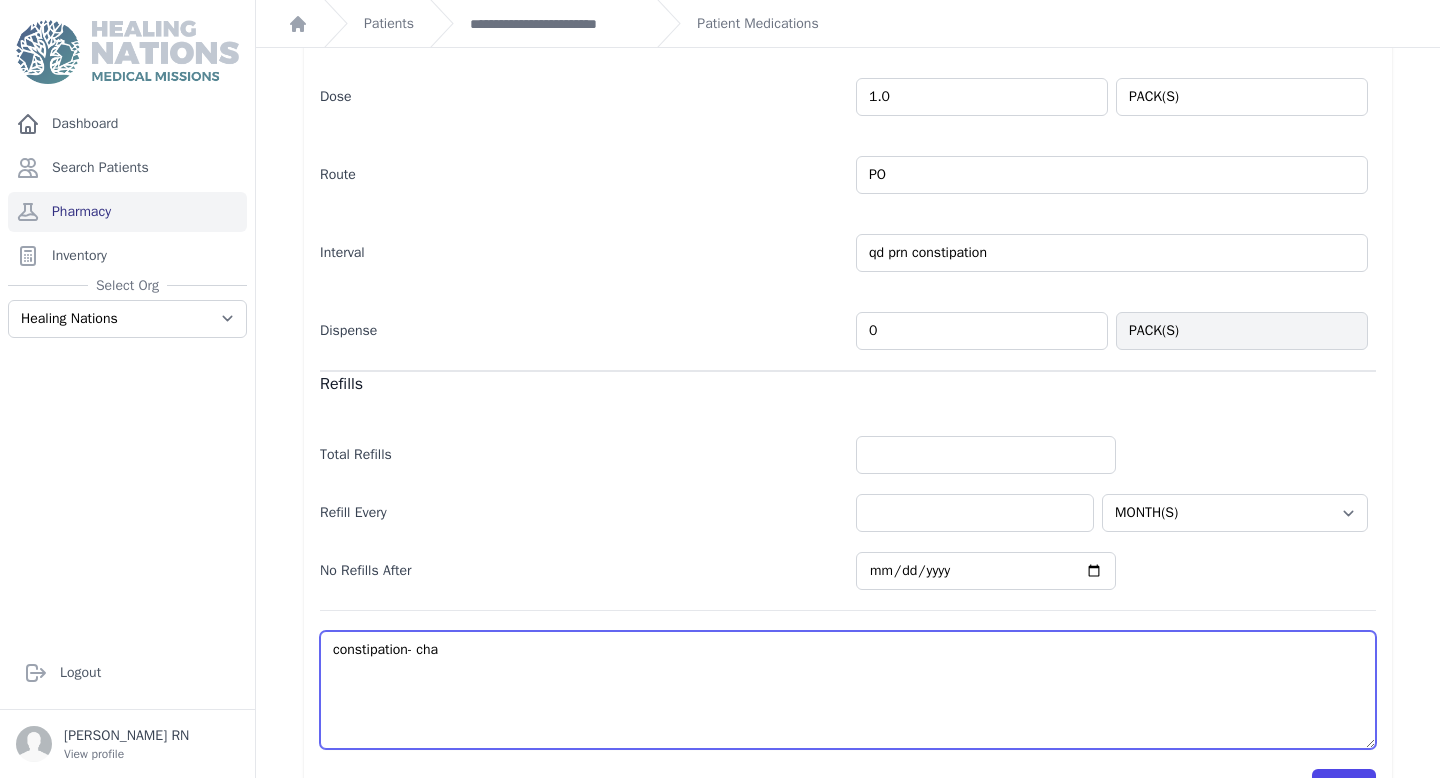 select on "MONTH(S)" 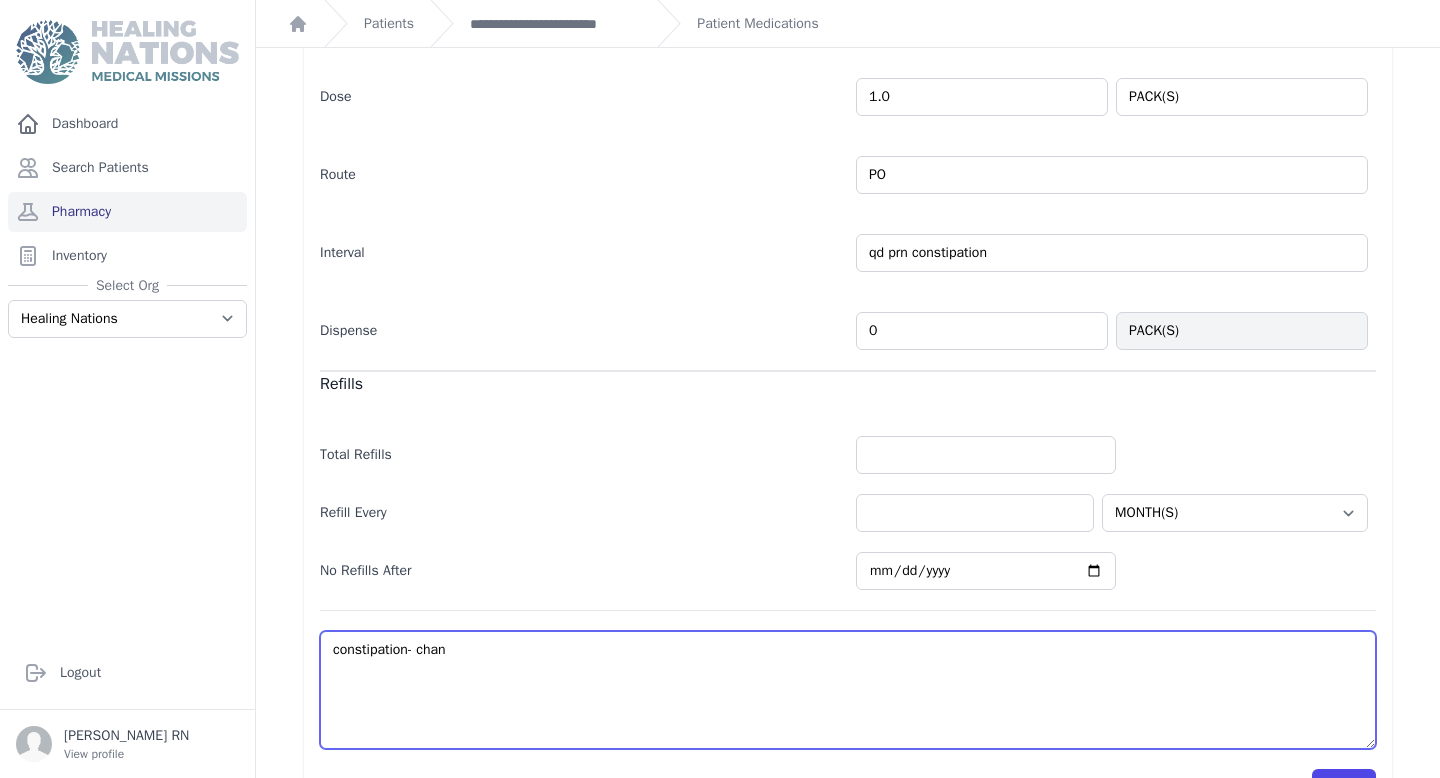 type on "constipation- chang" 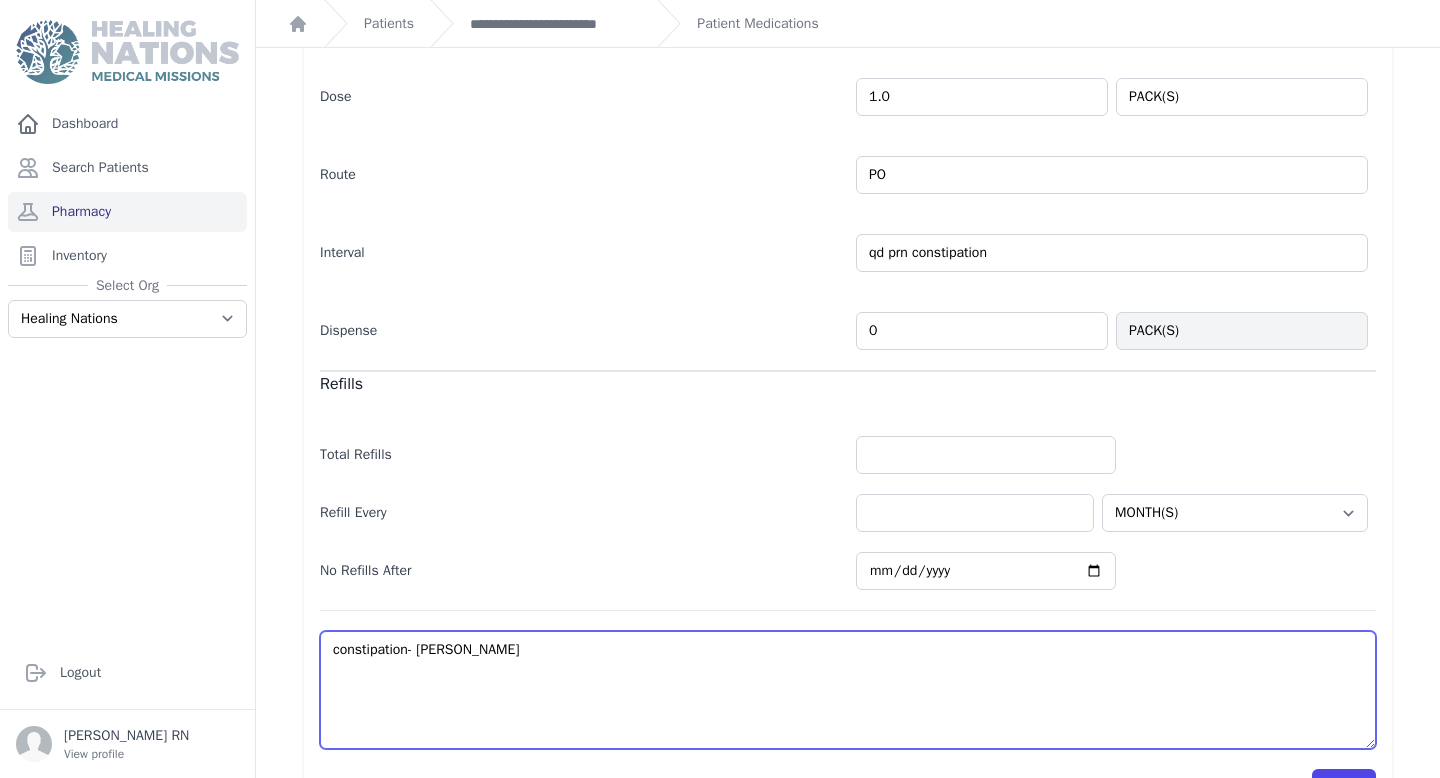 select on "MONTH(S)" 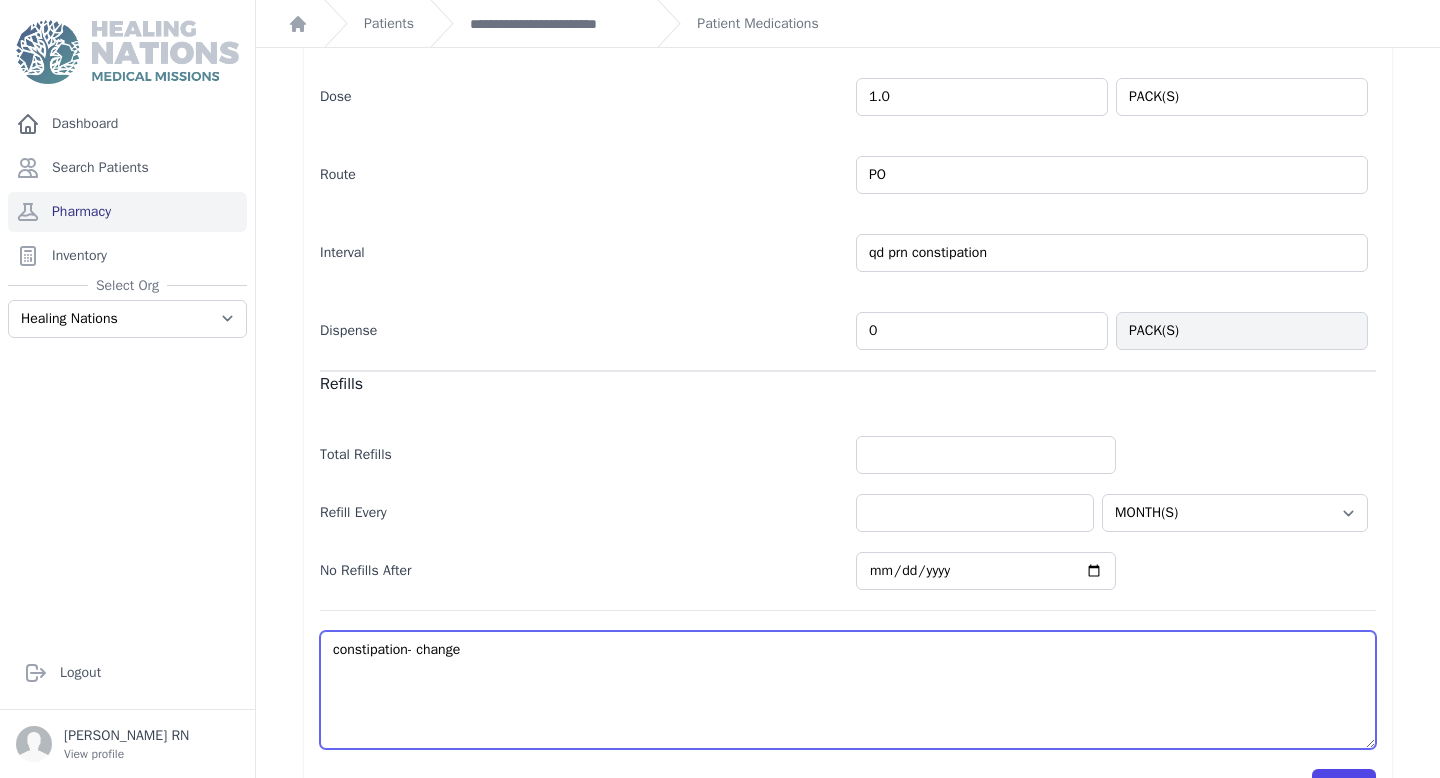 select on "MONTH(S)" 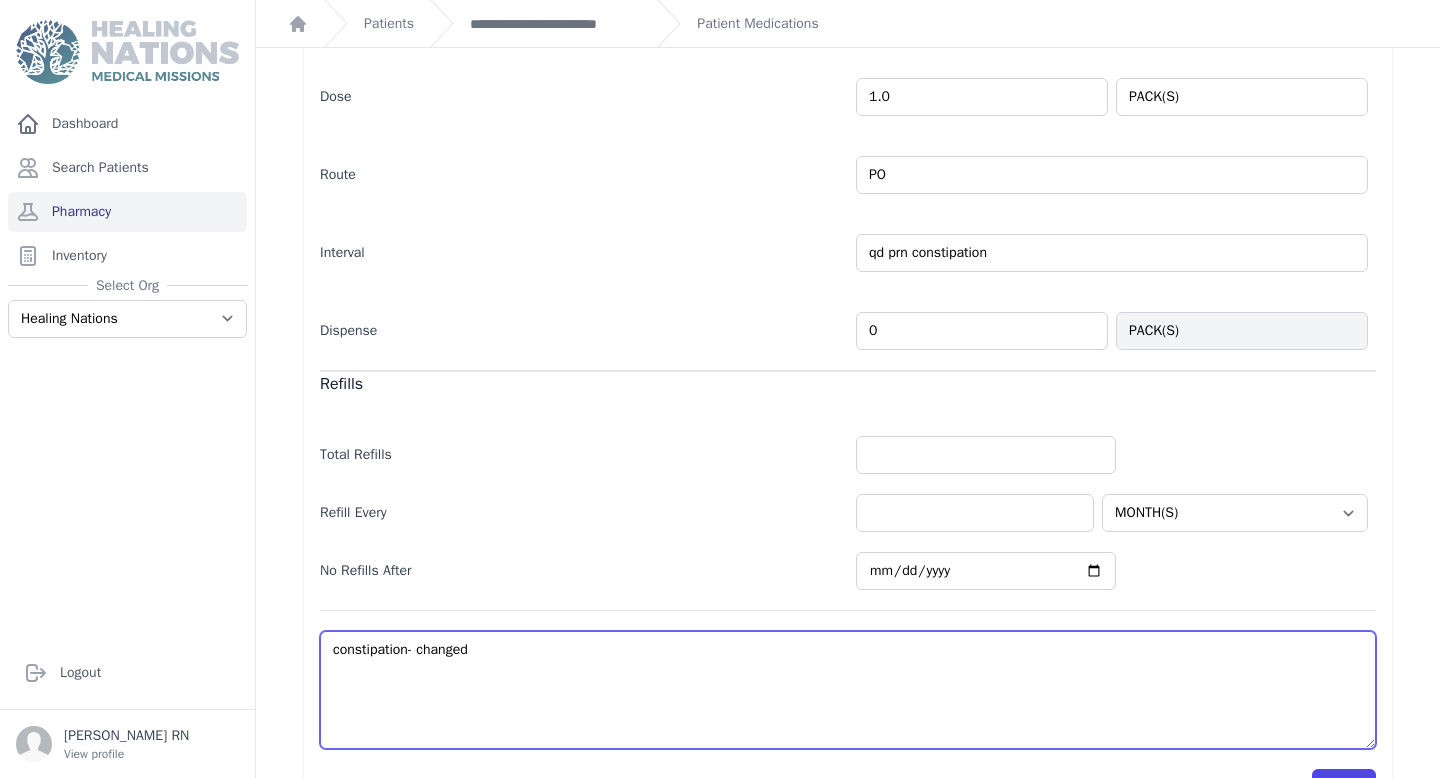select on "MONTH(S)" 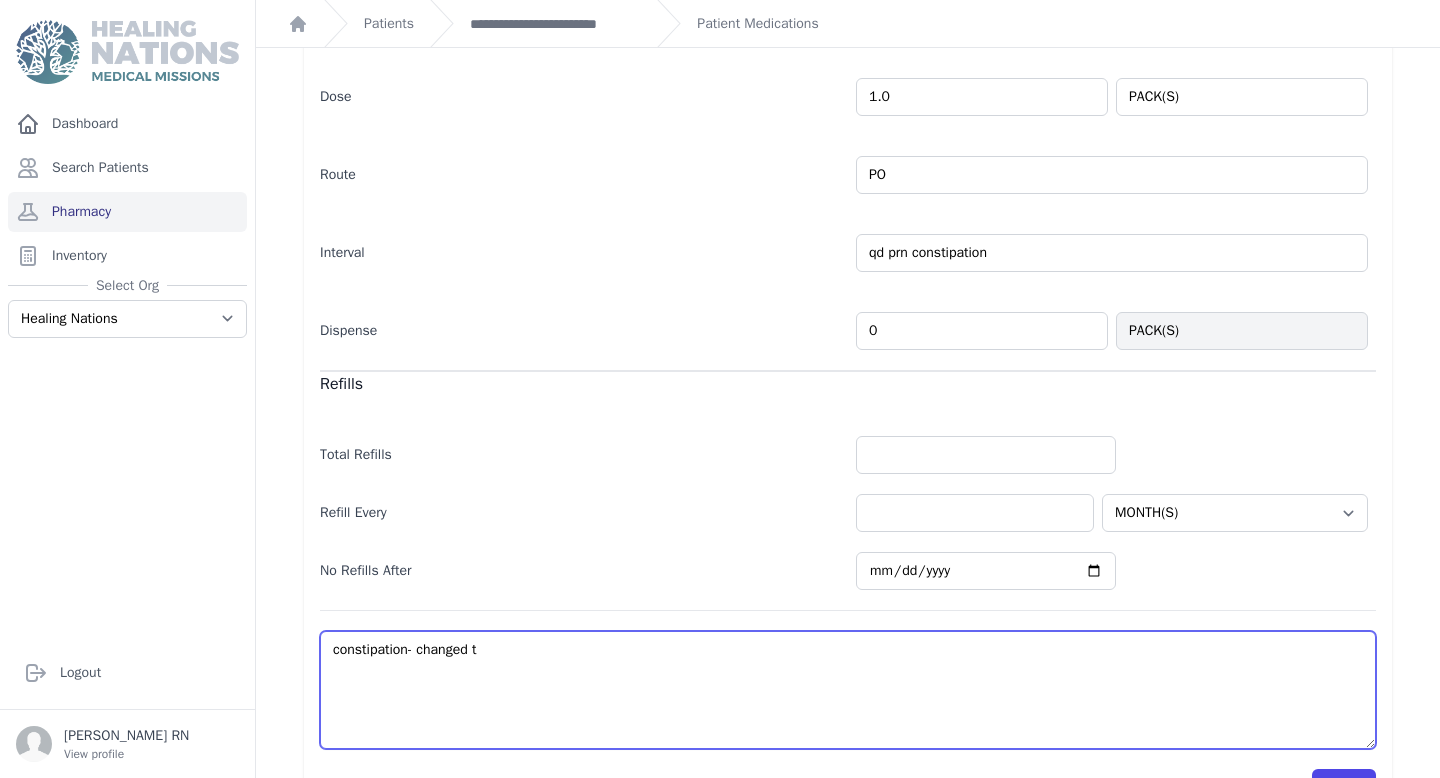 type on "constipation- changed to" 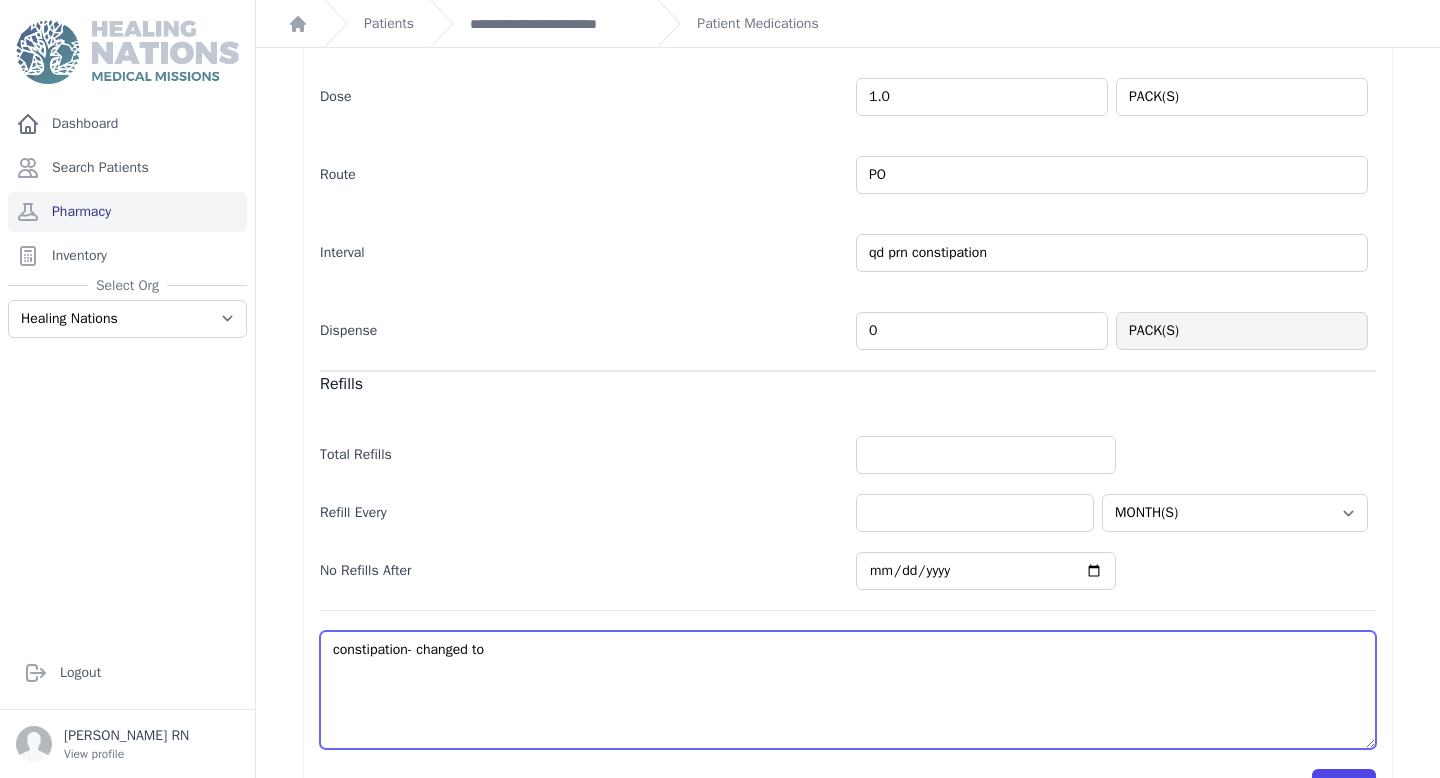 select on "MONTH(S)" 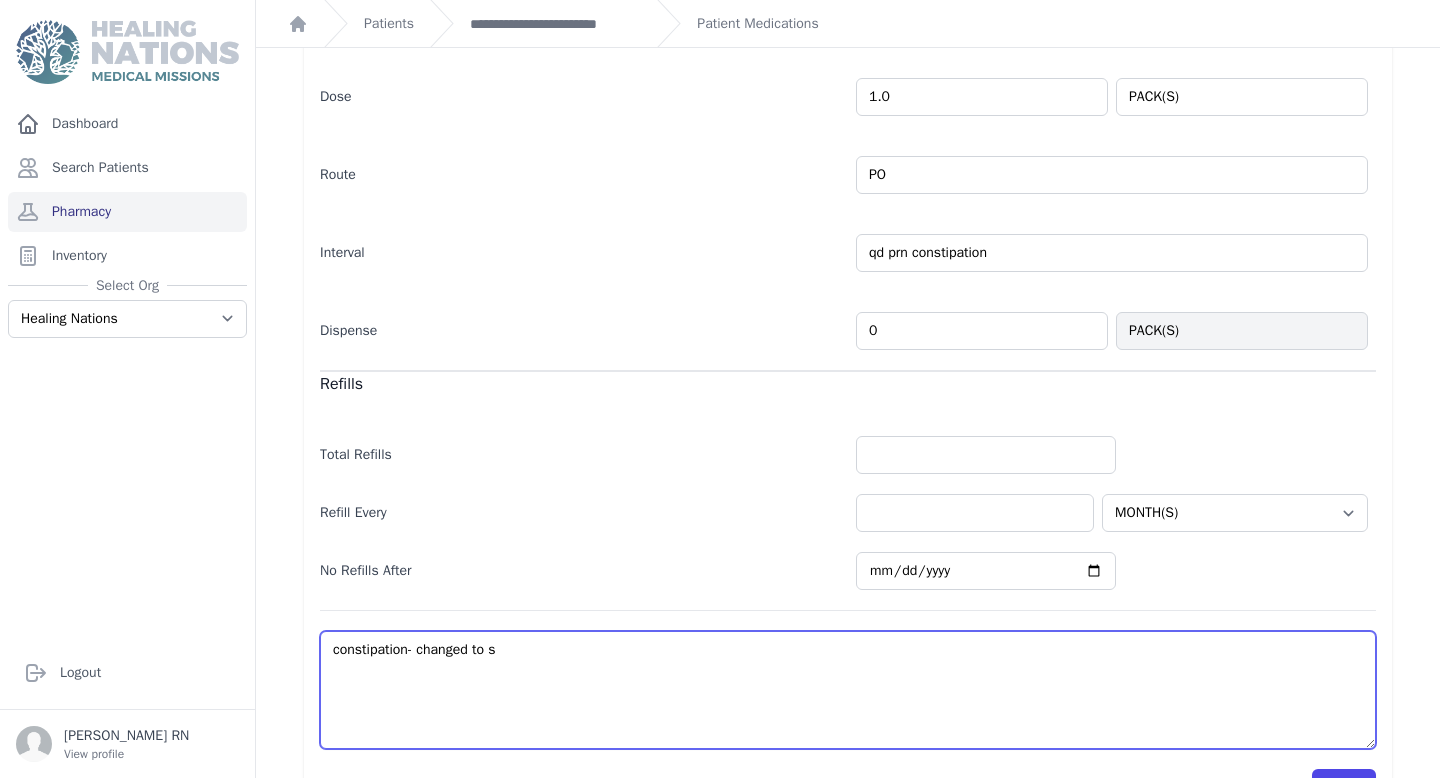 type on "constipation- changed to su" 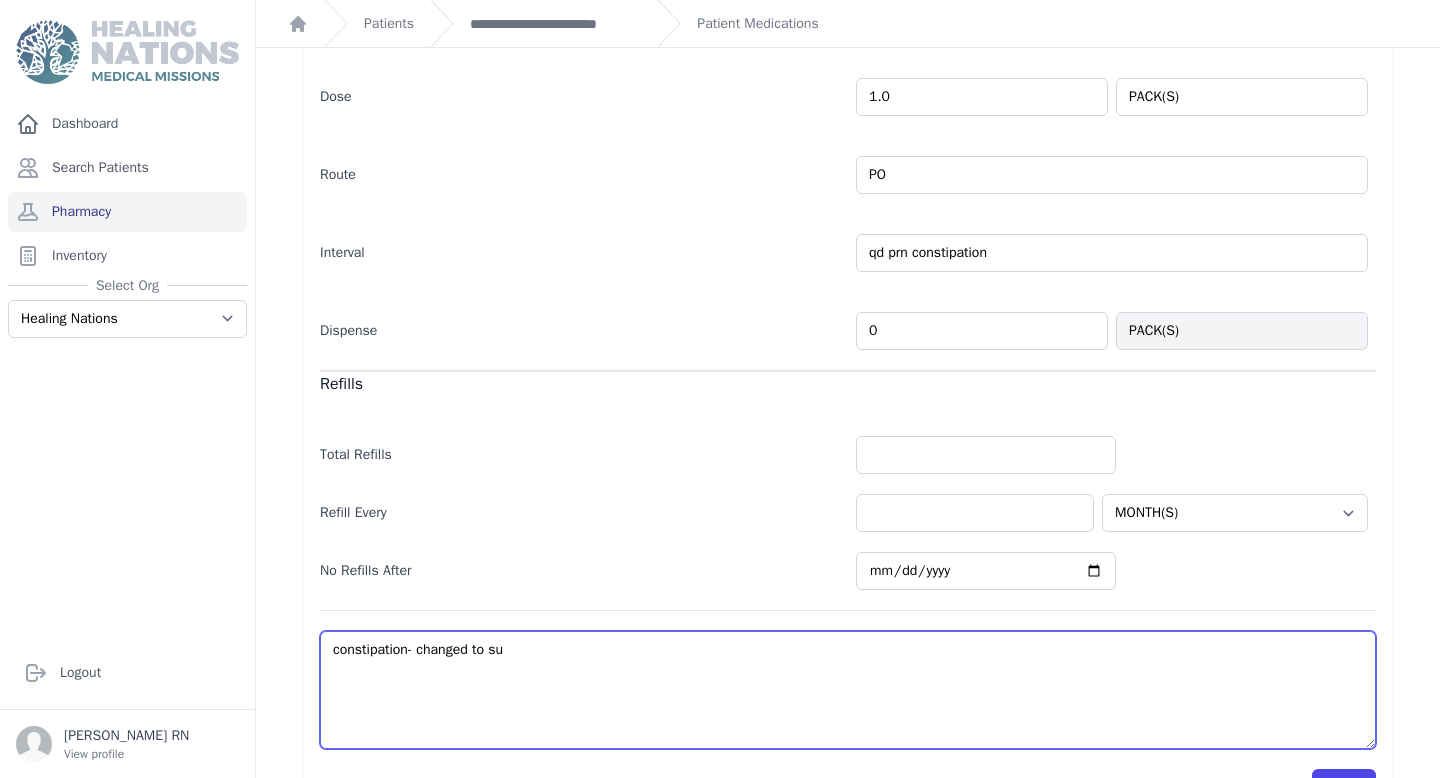 select on "MONTH(S)" 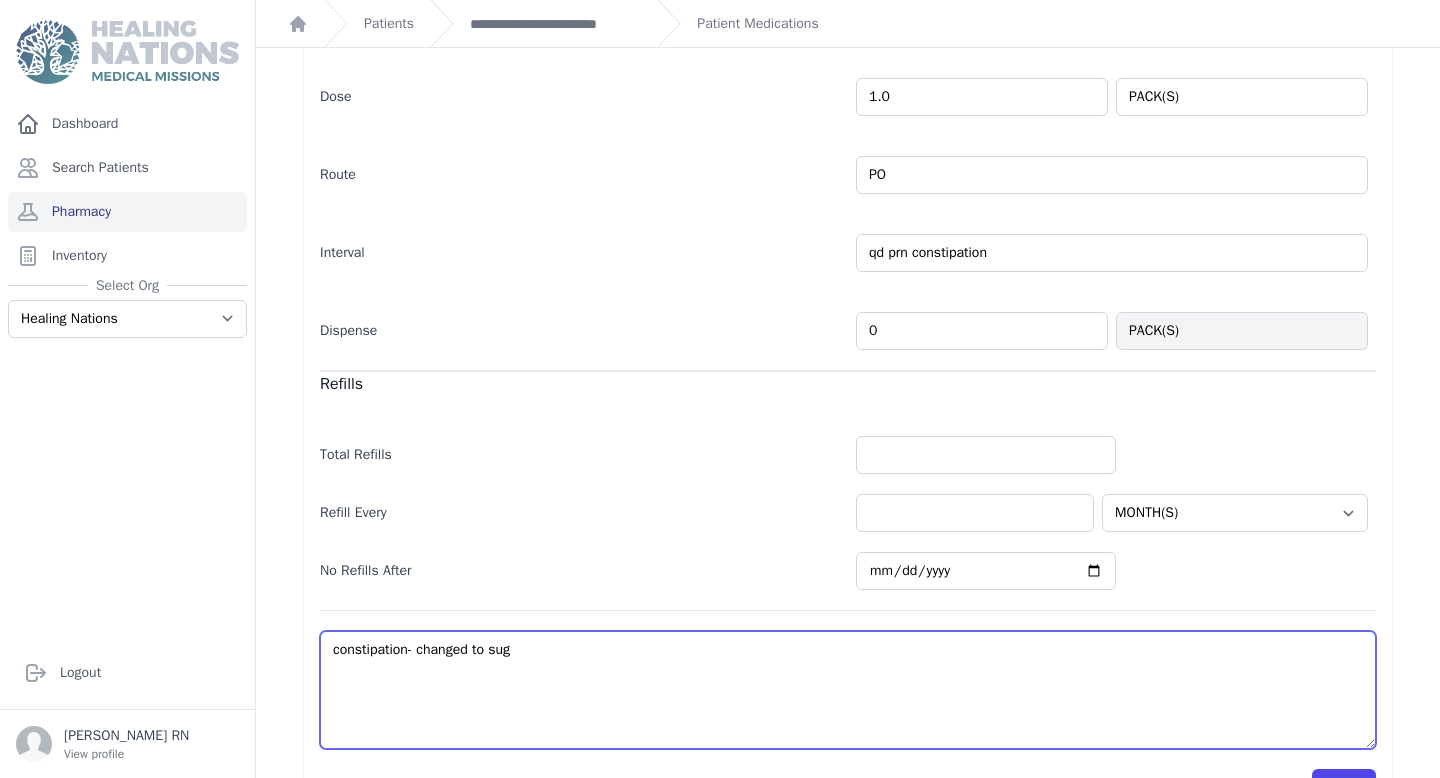 select on "MONTH(S)" 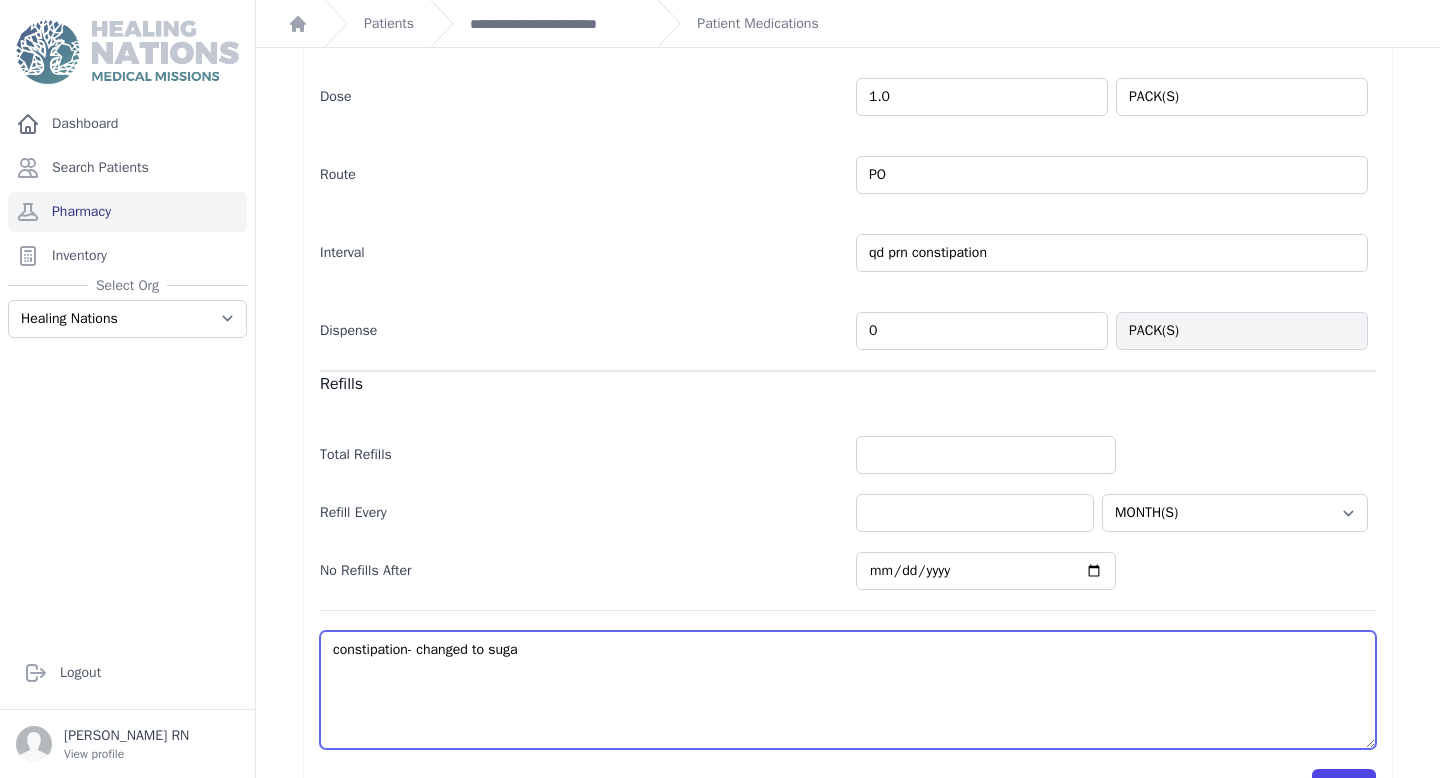 type on "constipation- changed to sugar" 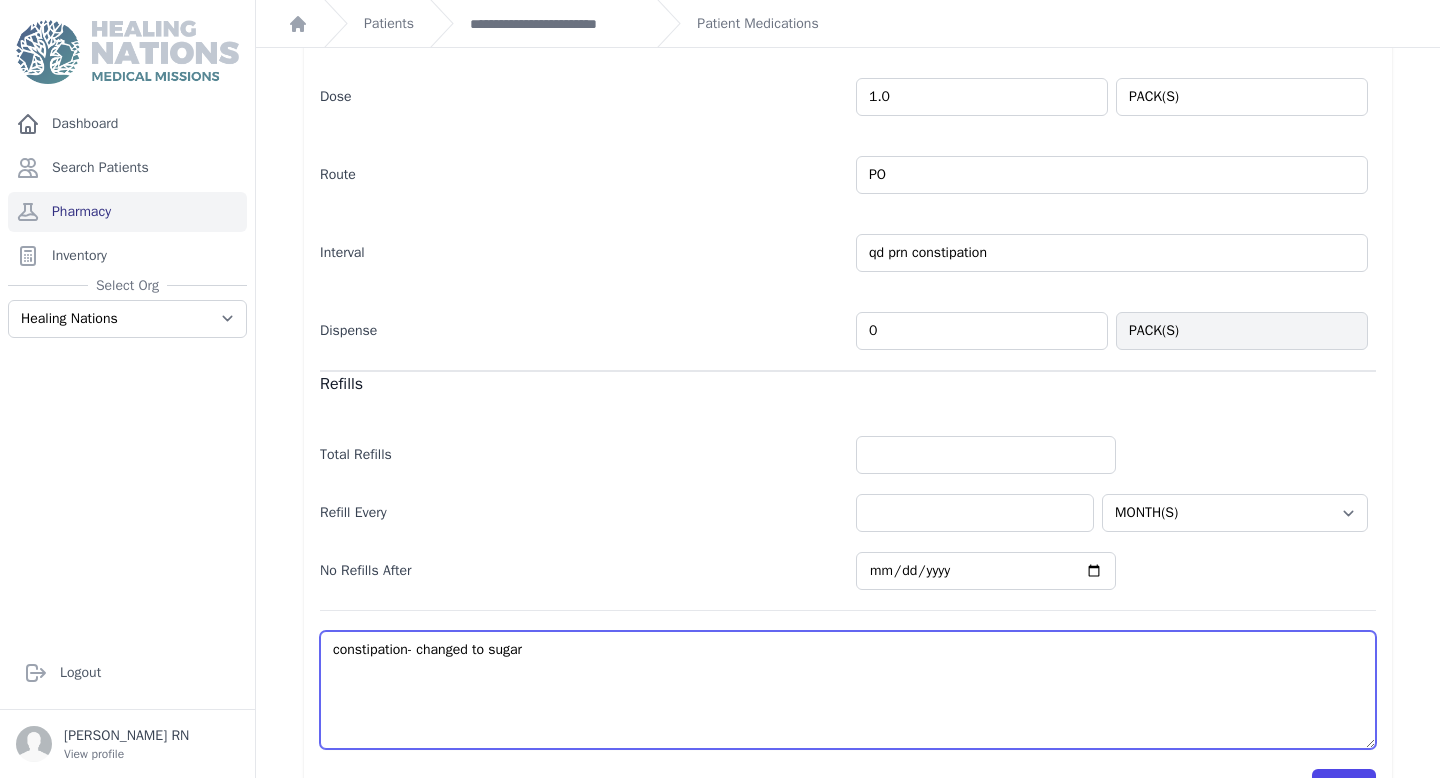 select on "MONTH(S)" 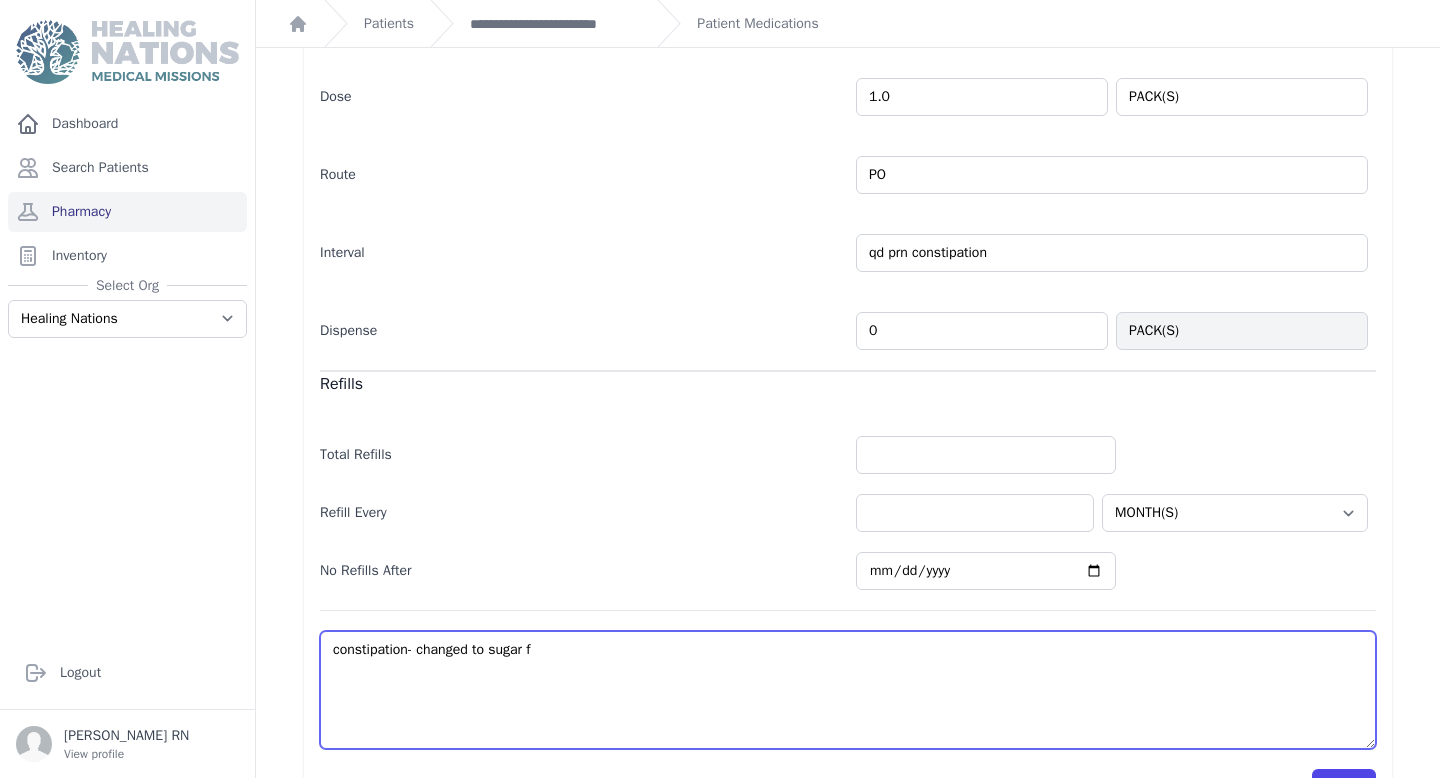 select on "MONTH(S)" 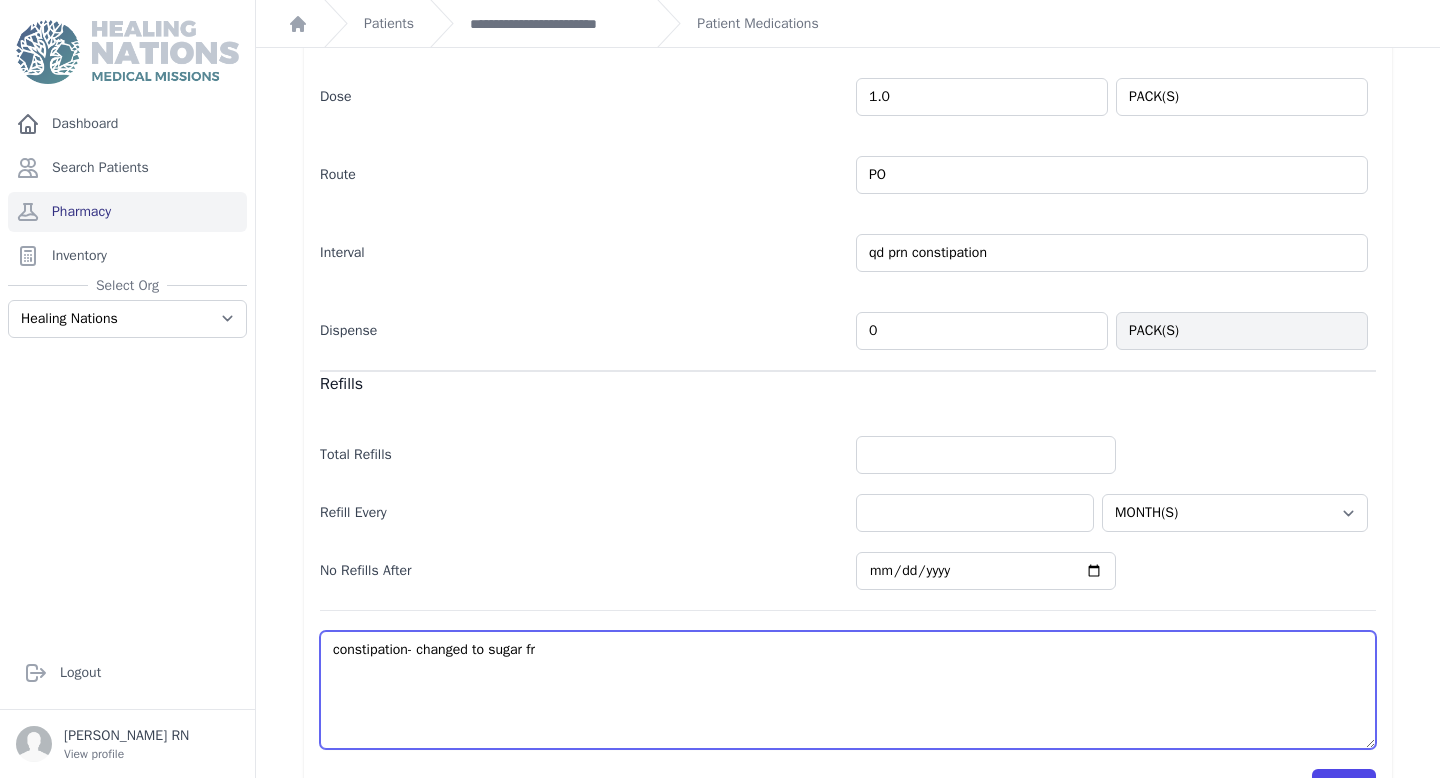 select on "MONTH(S)" 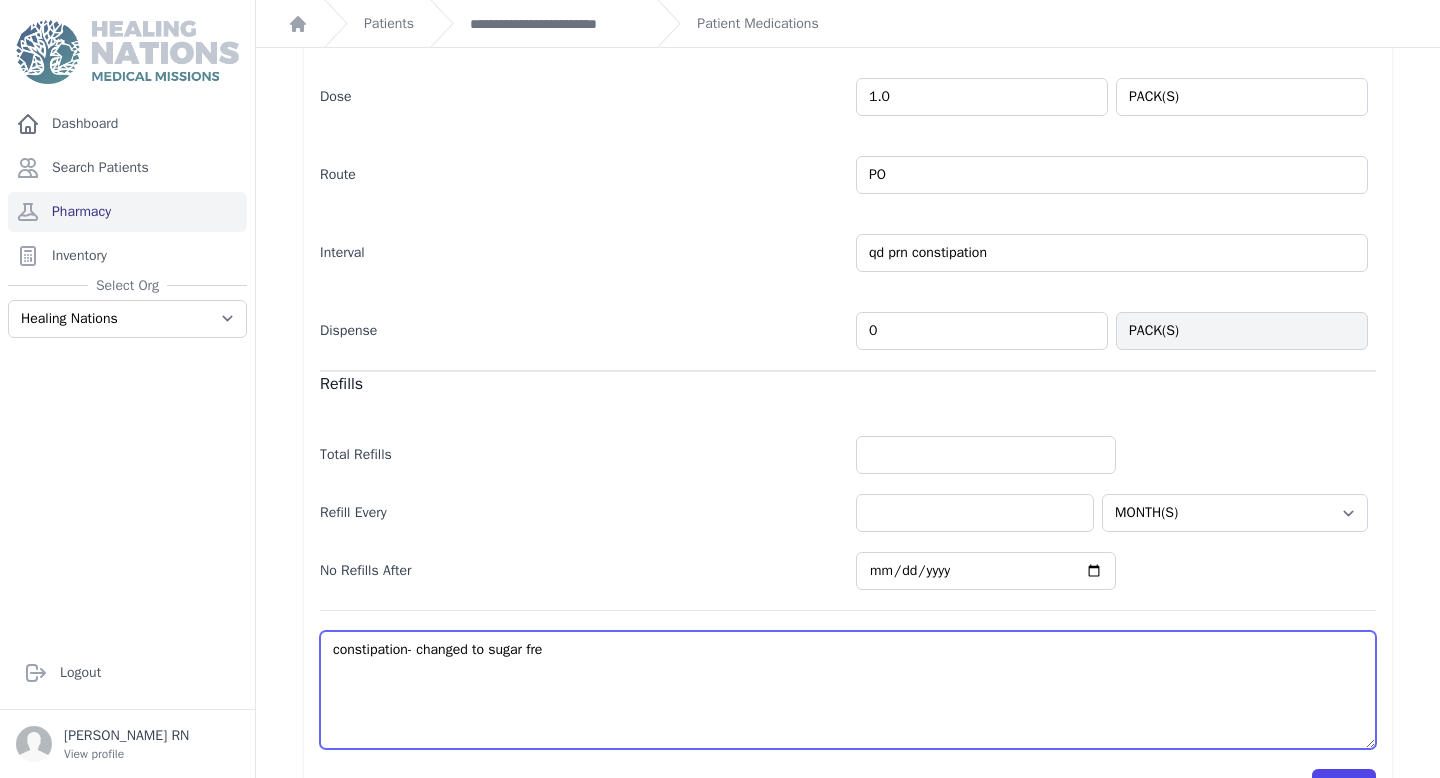 select on "MONTH(S)" 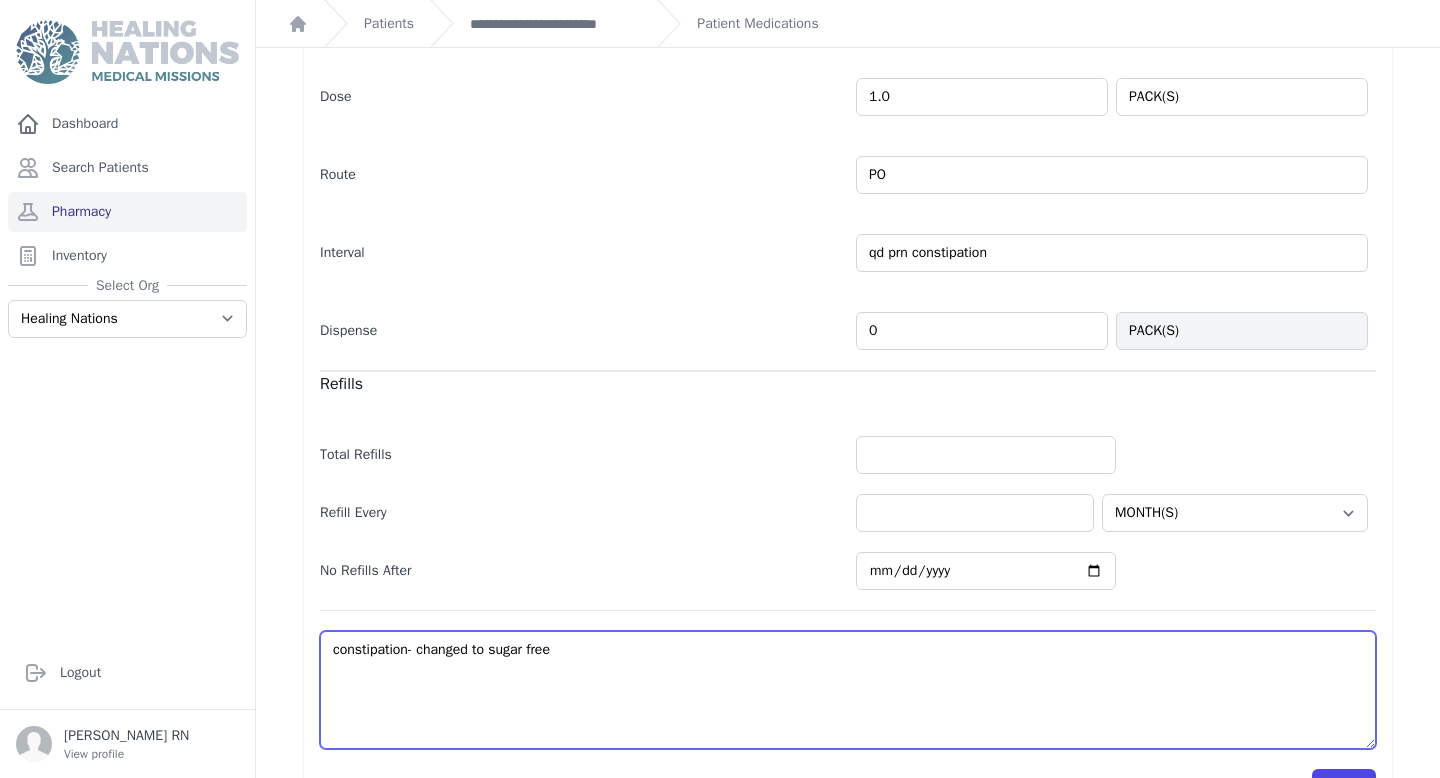 select on "MONTH(S)" 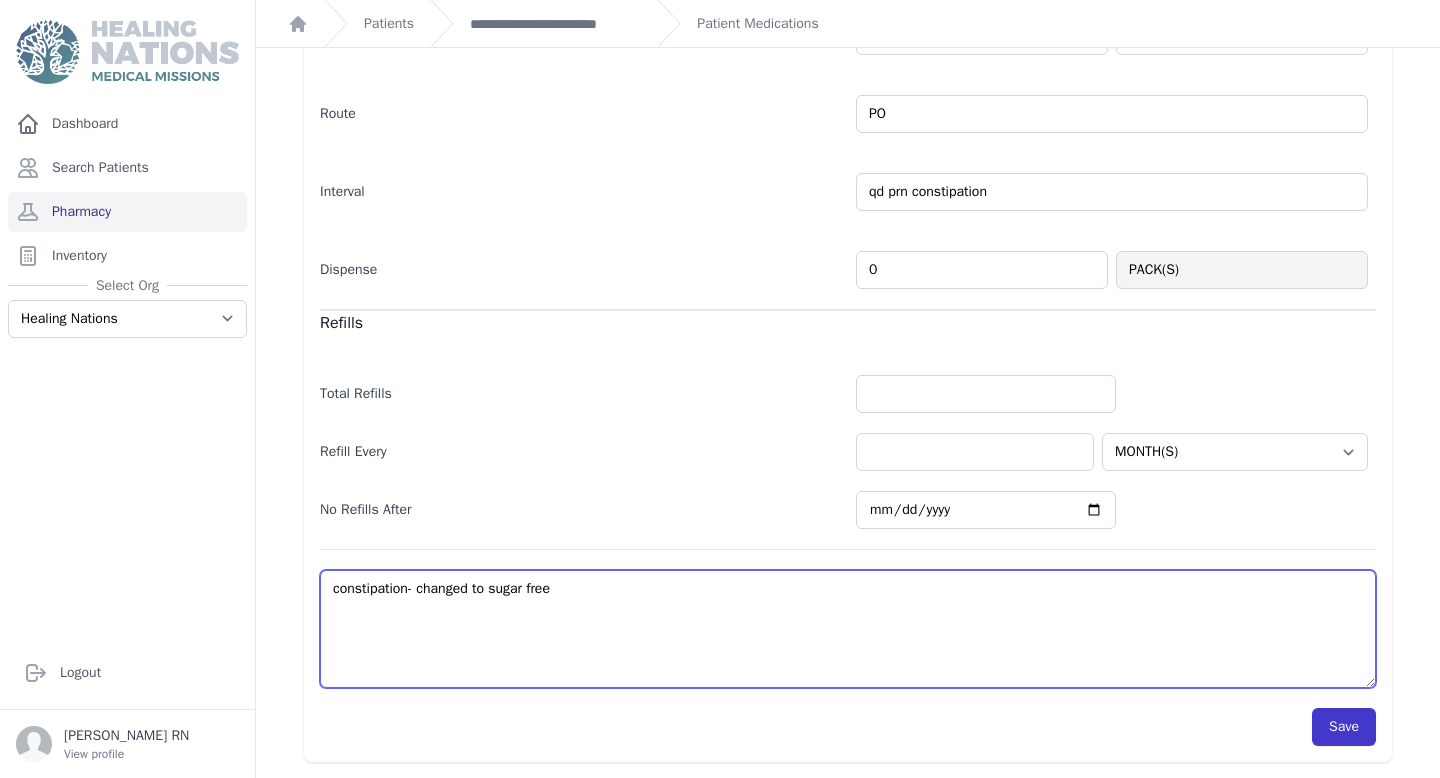 type on "constipation- changed to sugar free" 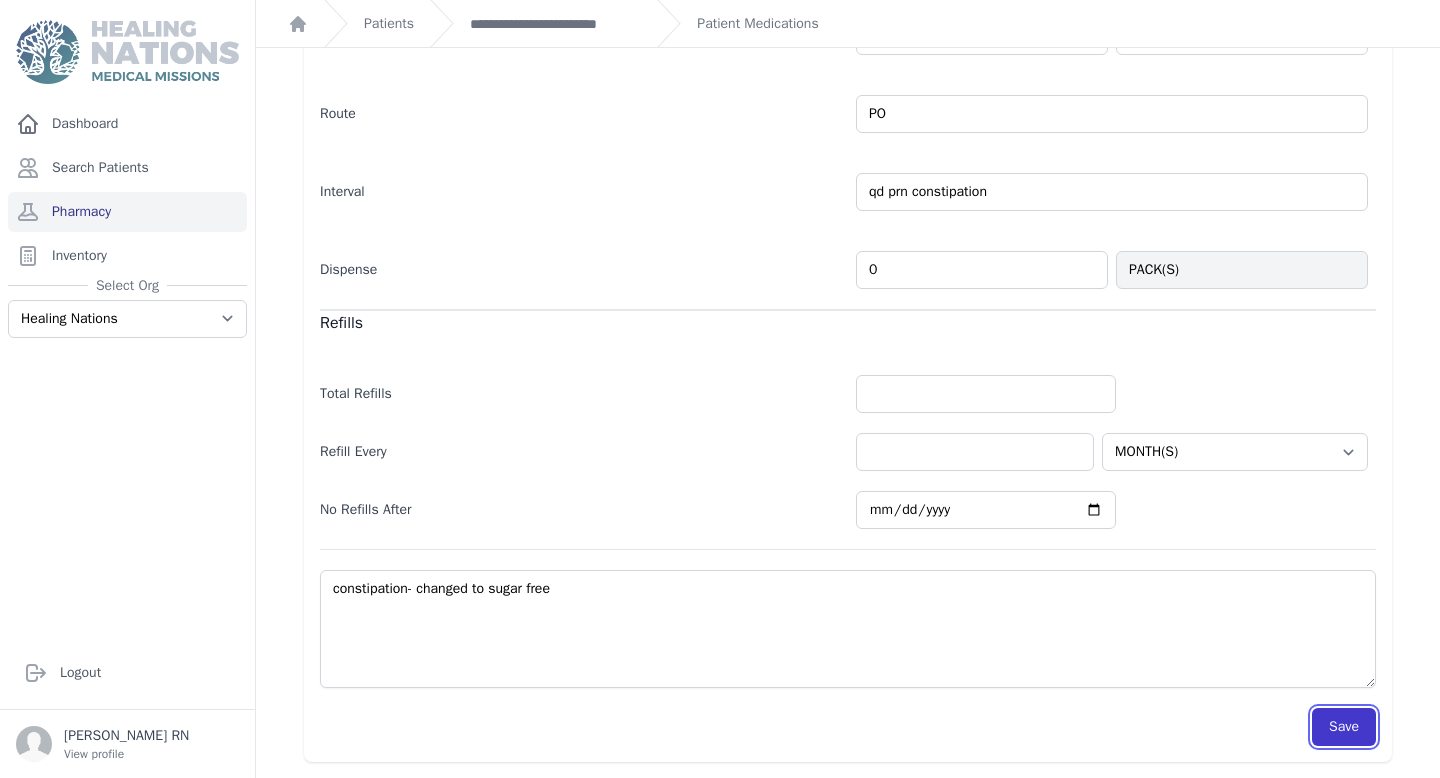 click on "Save" at bounding box center [1344, 727] 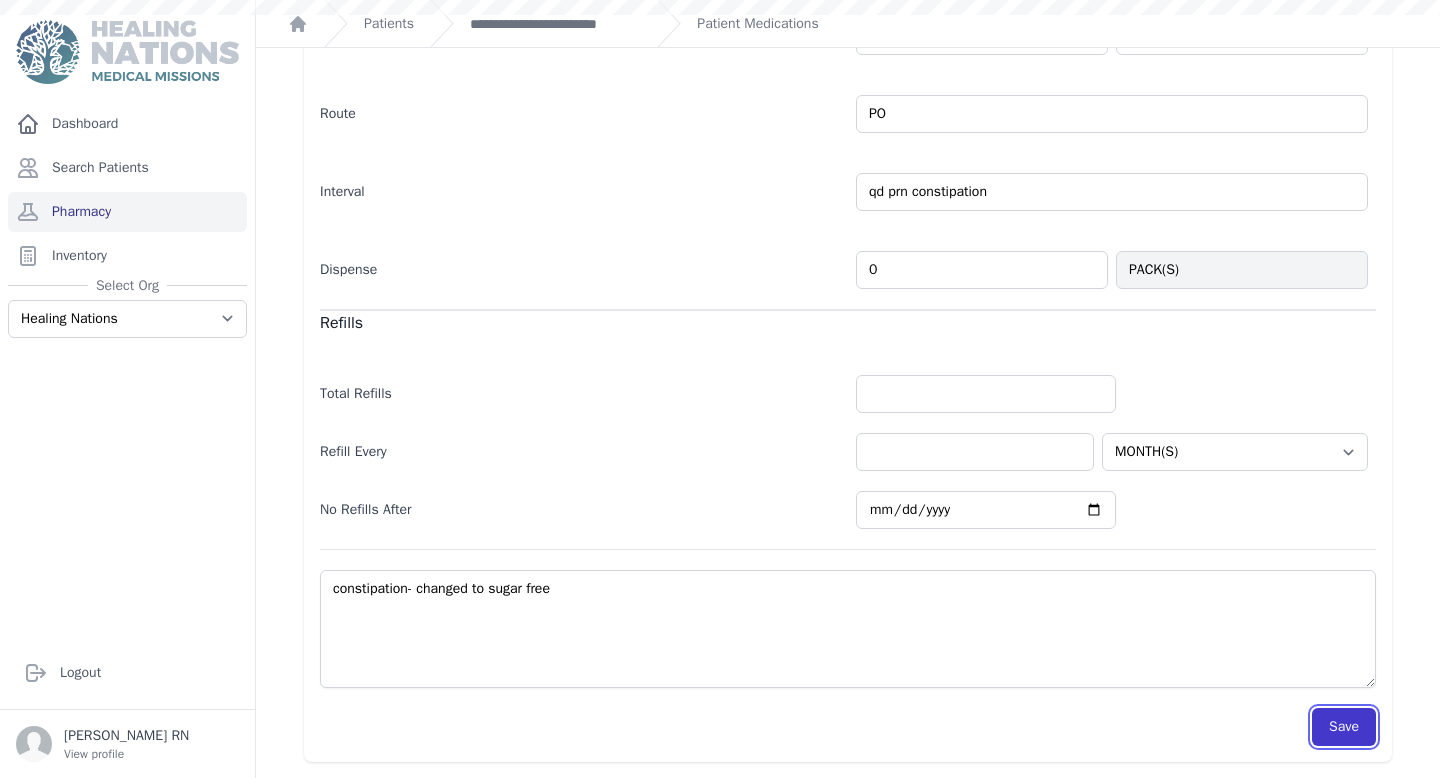 scroll, scrollTop: 414, scrollLeft: 0, axis: vertical 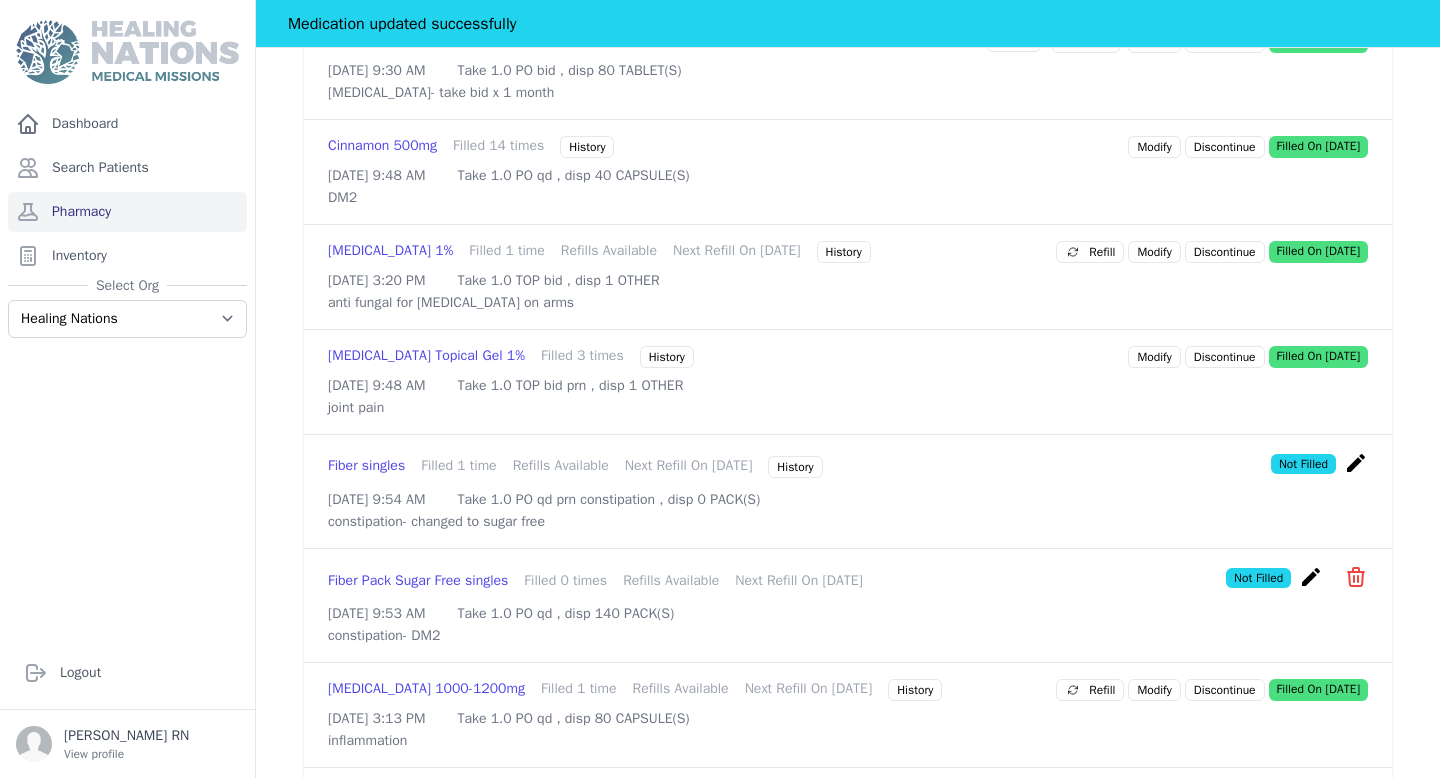 click on "create" at bounding box center (1311, 577) 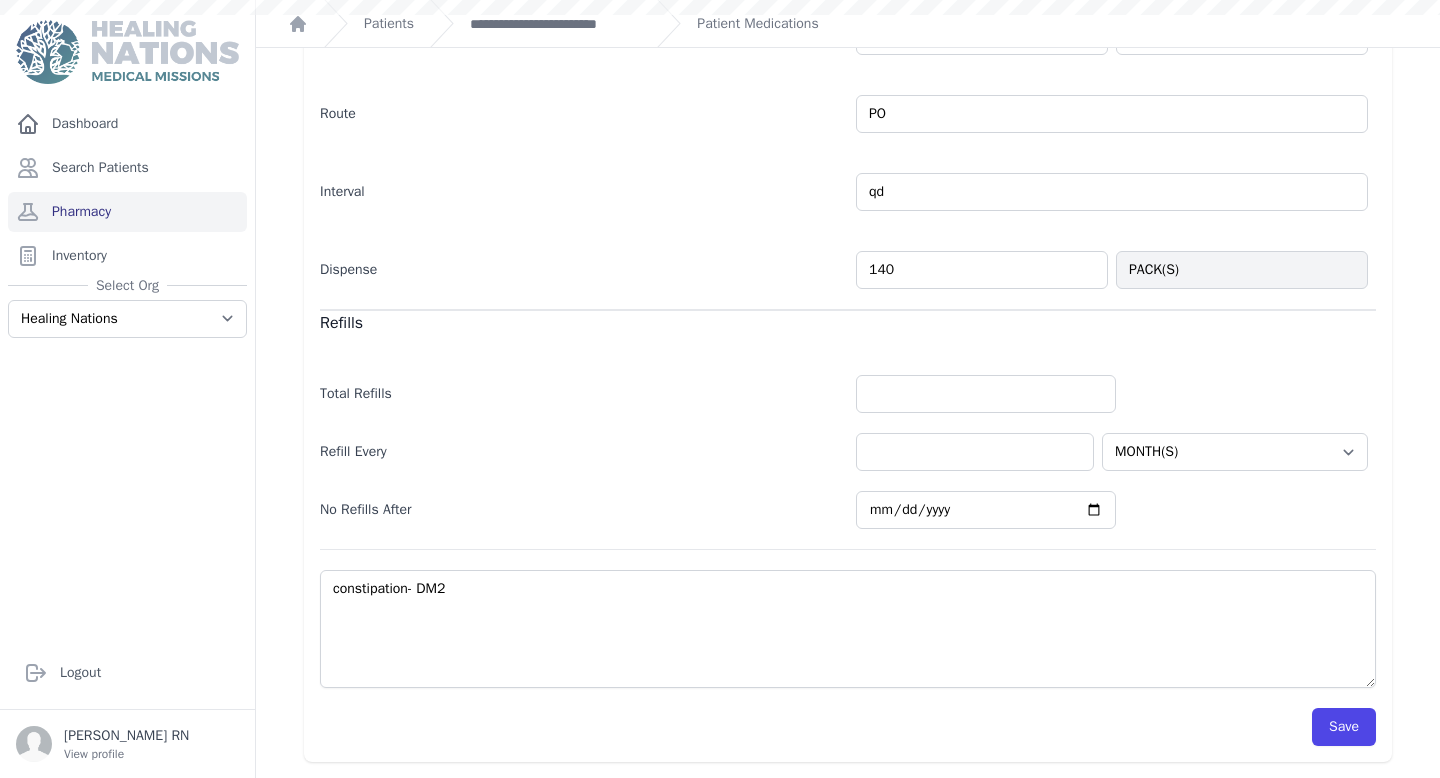 scroll, scrollTop: 0, scrollLeft: 0, axis: both 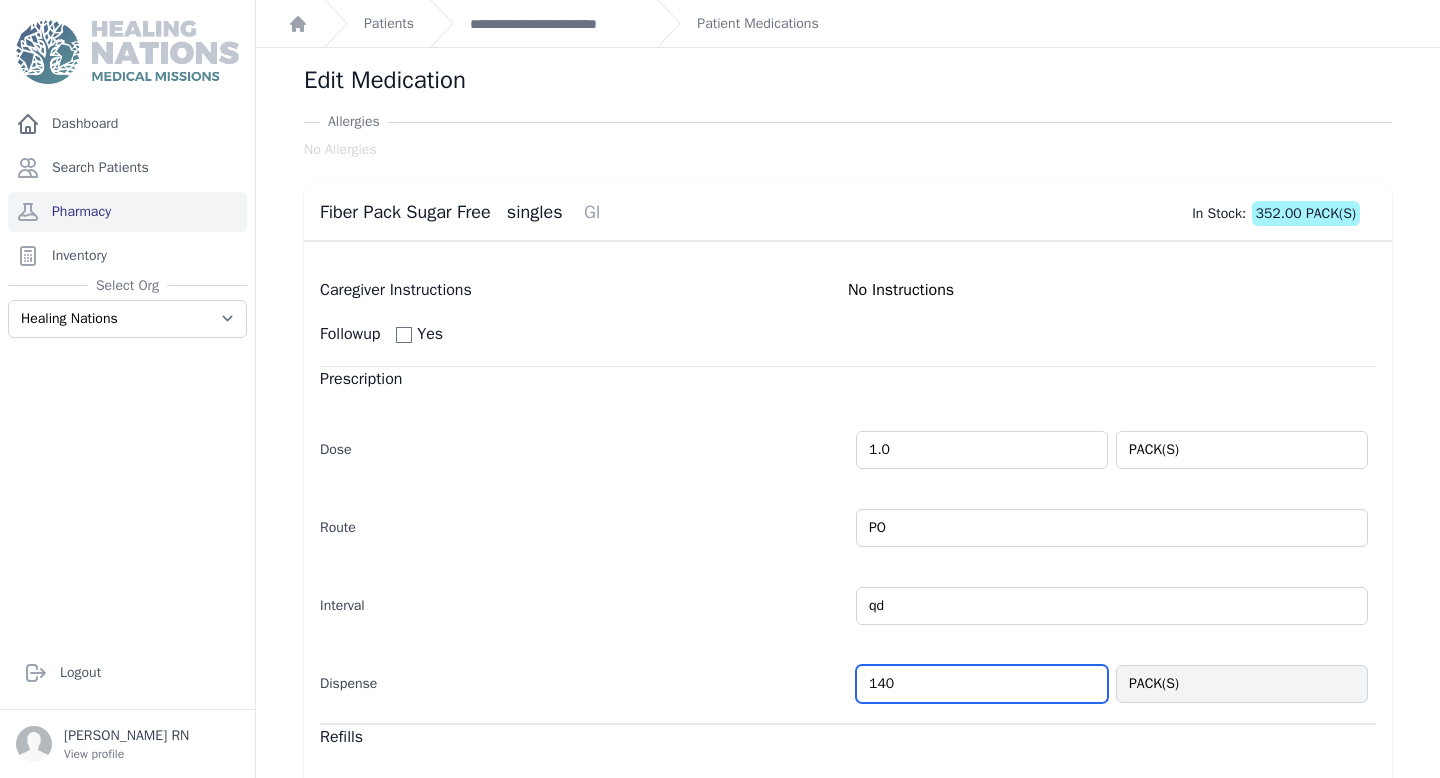 click on "140" at bounding box center [982, 684] 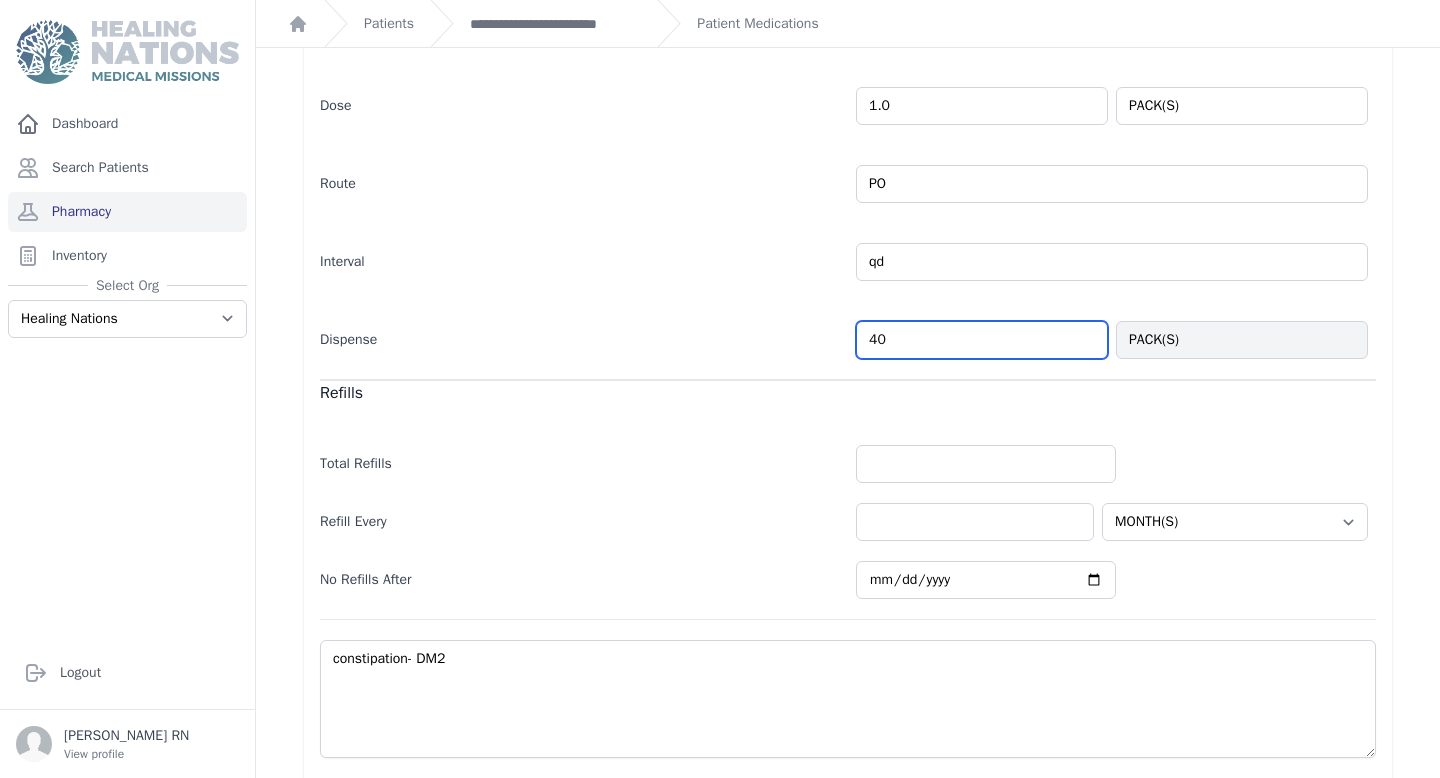 scroll, scrollTop: 414, scrollLeft: 0, axis: vertical 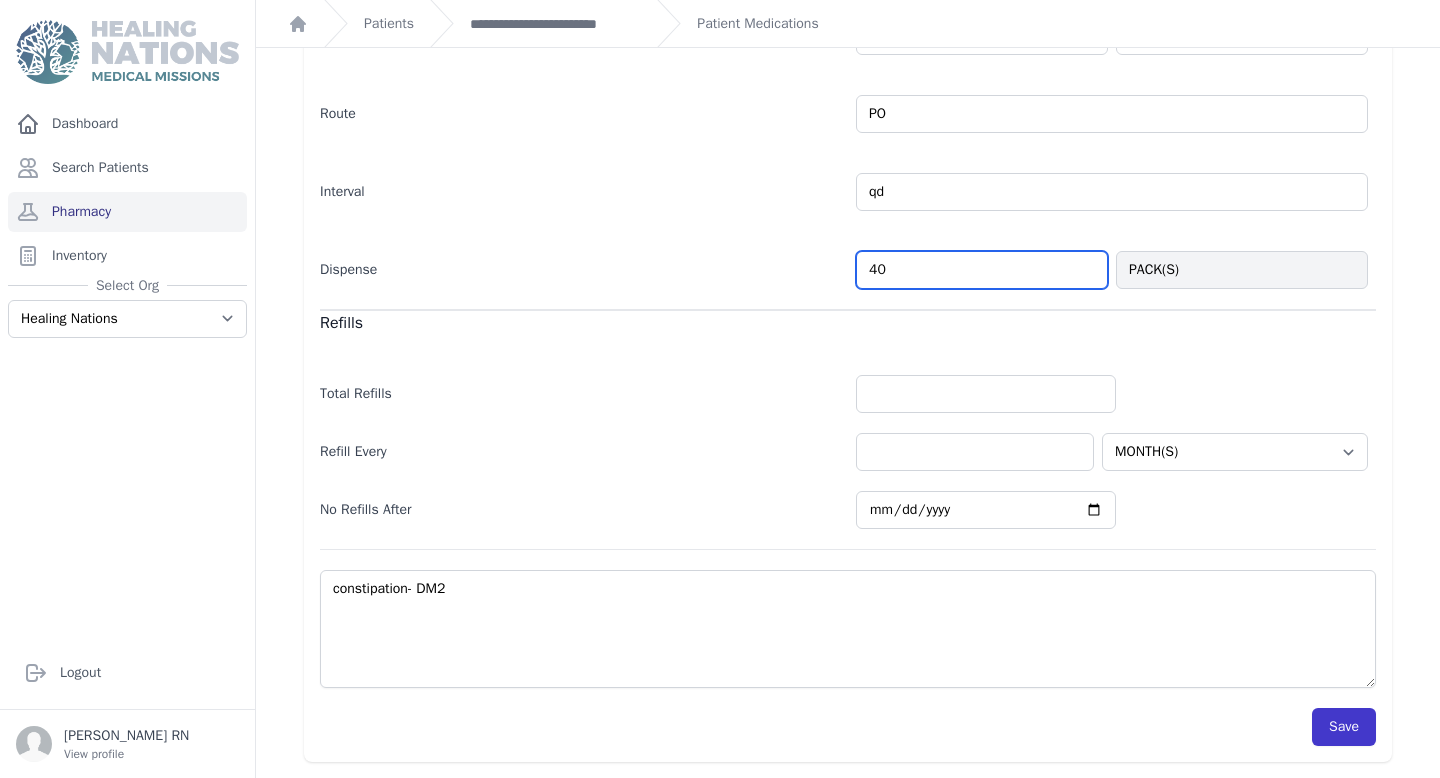 type on "40" 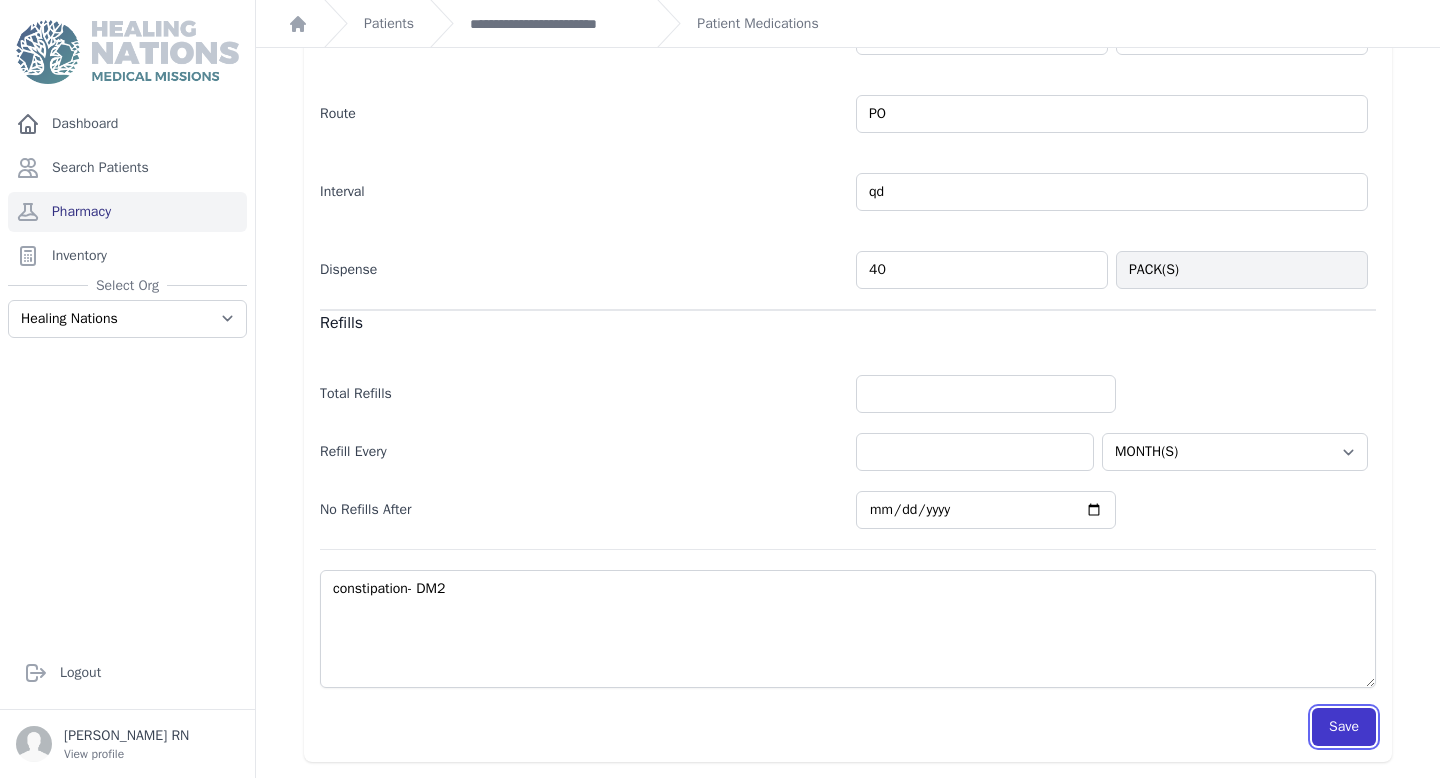select on "MONTH(S)" 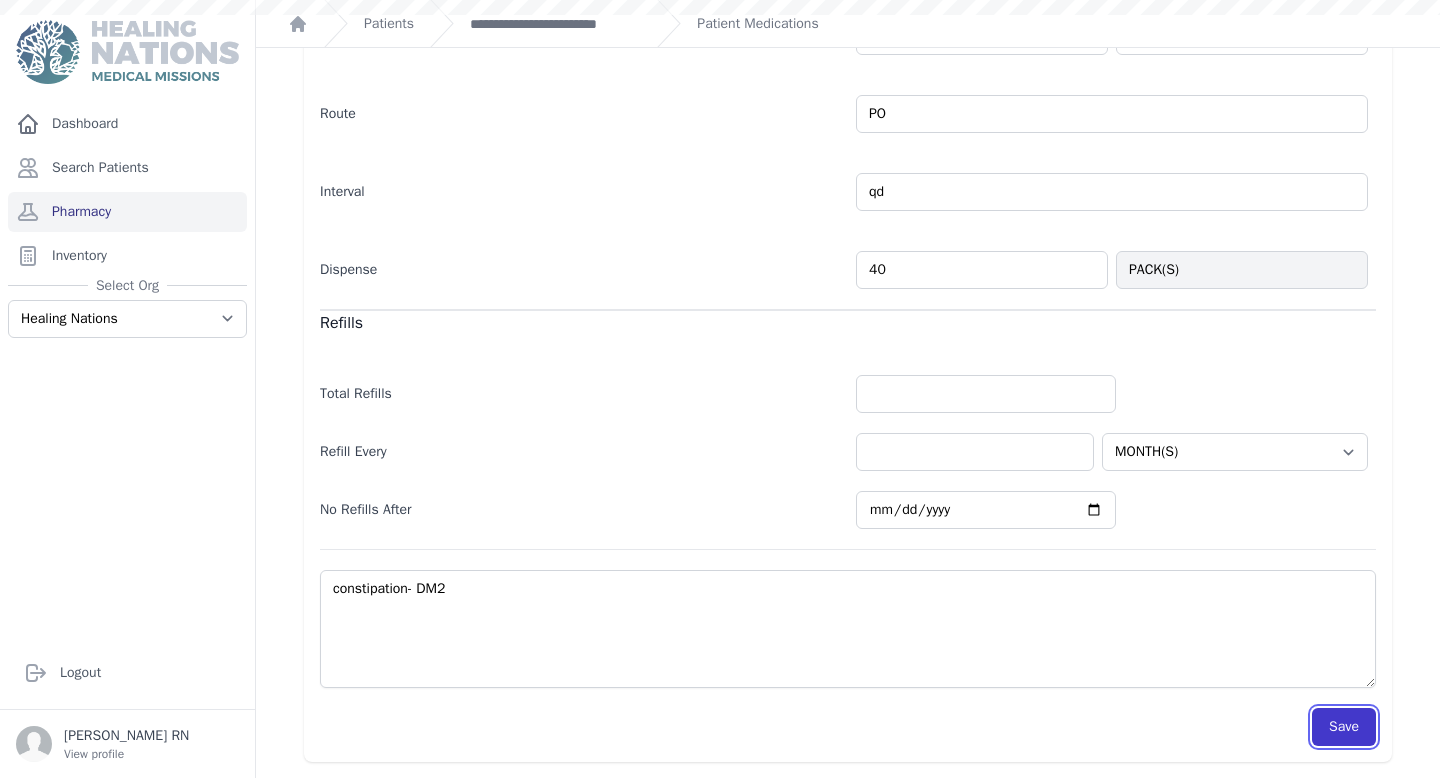 scroll, scrollTop: 414, scrollLeft: 0, axis: vertical 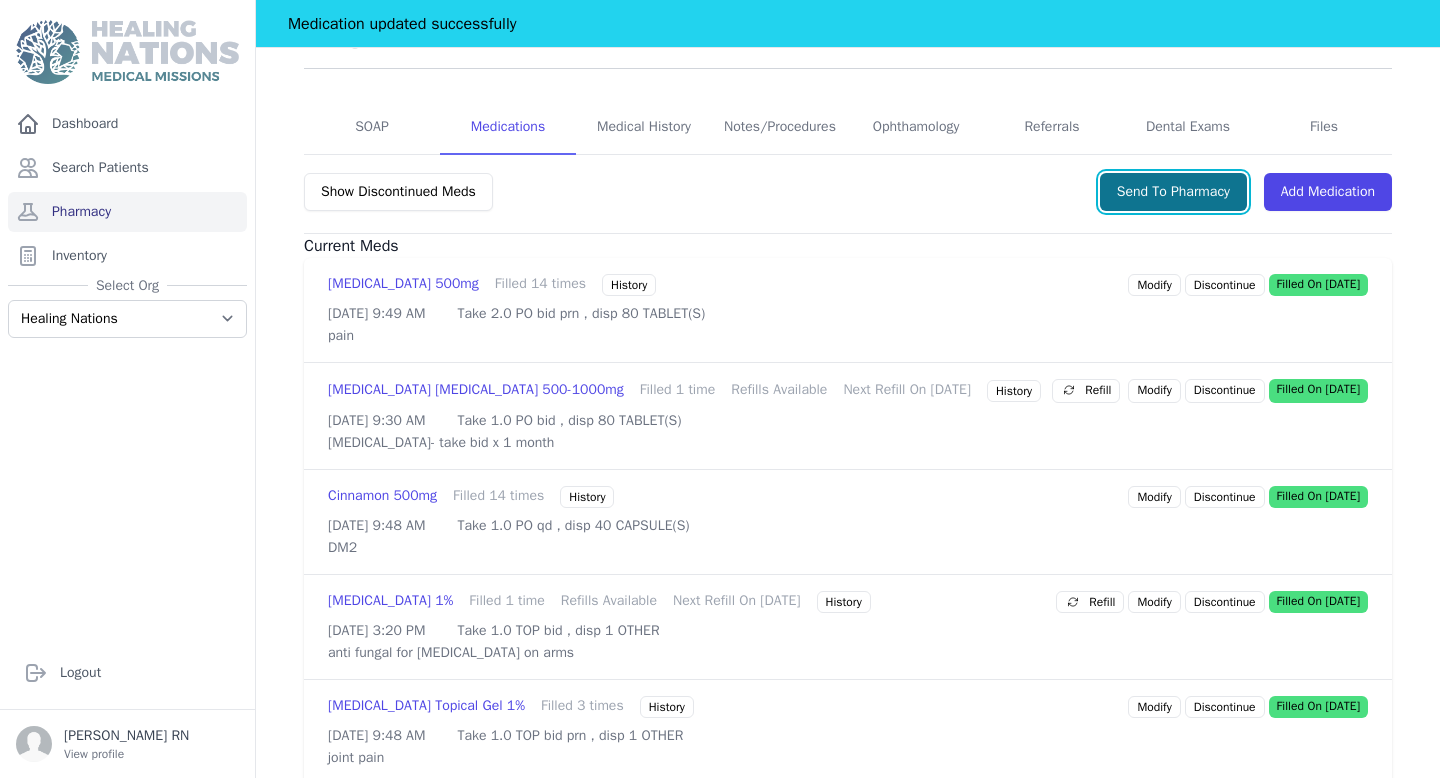 click on "Send To Pharmacy" at bounding box center (1173, 192) 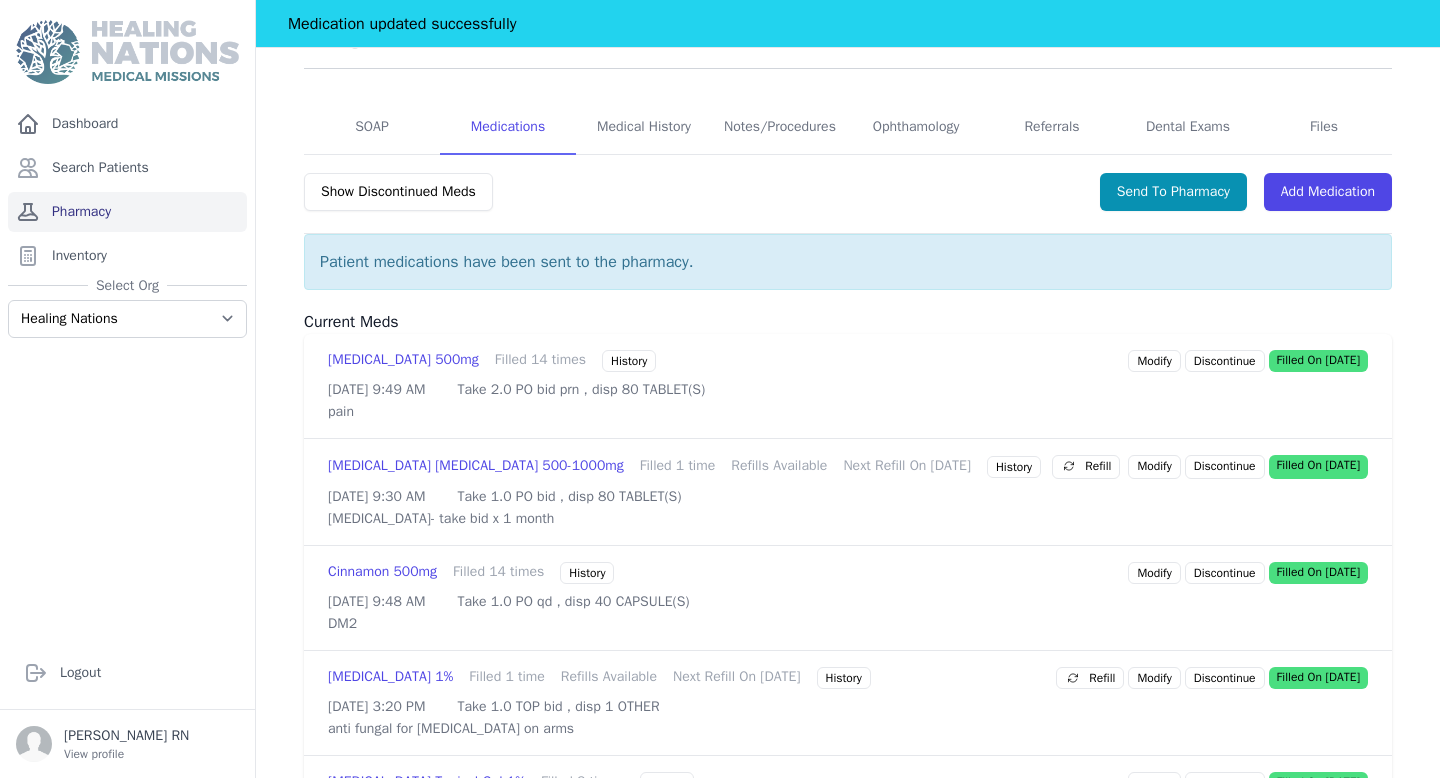 click on "Pharmacy" at bounding box center [127, 212] 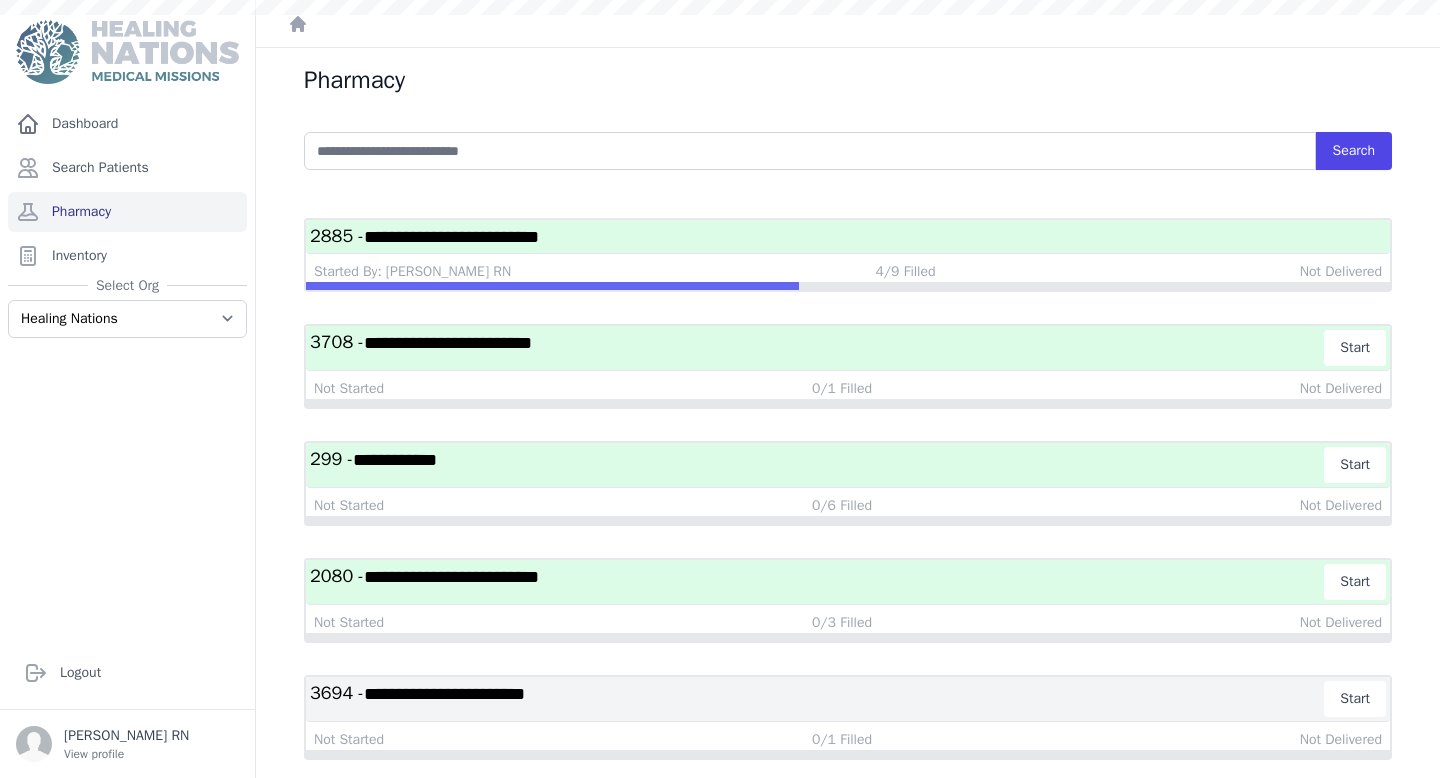 scroll, scrollTop: 0, scrollLeft: 0, axis: both 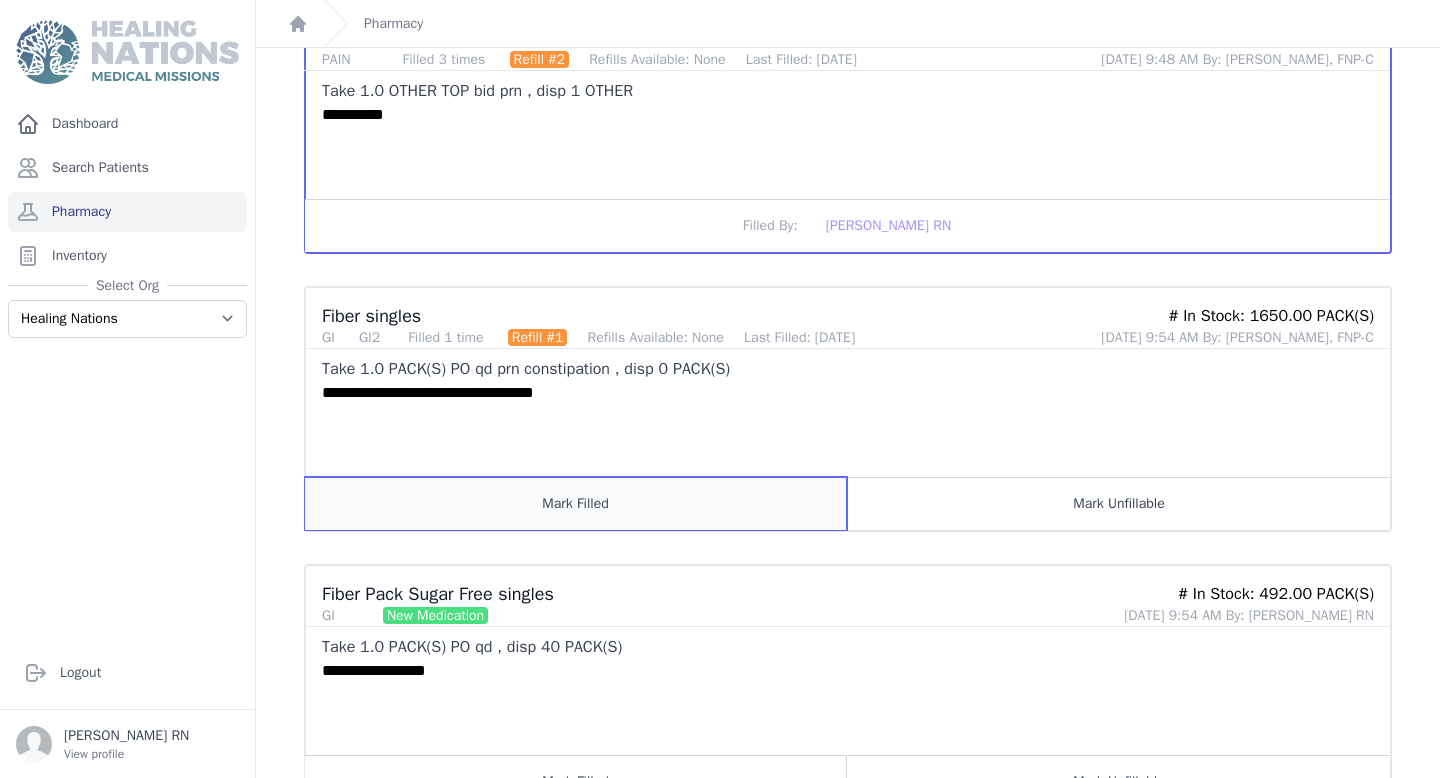 click on "Mark Filled" at bounding box center [576, 503] 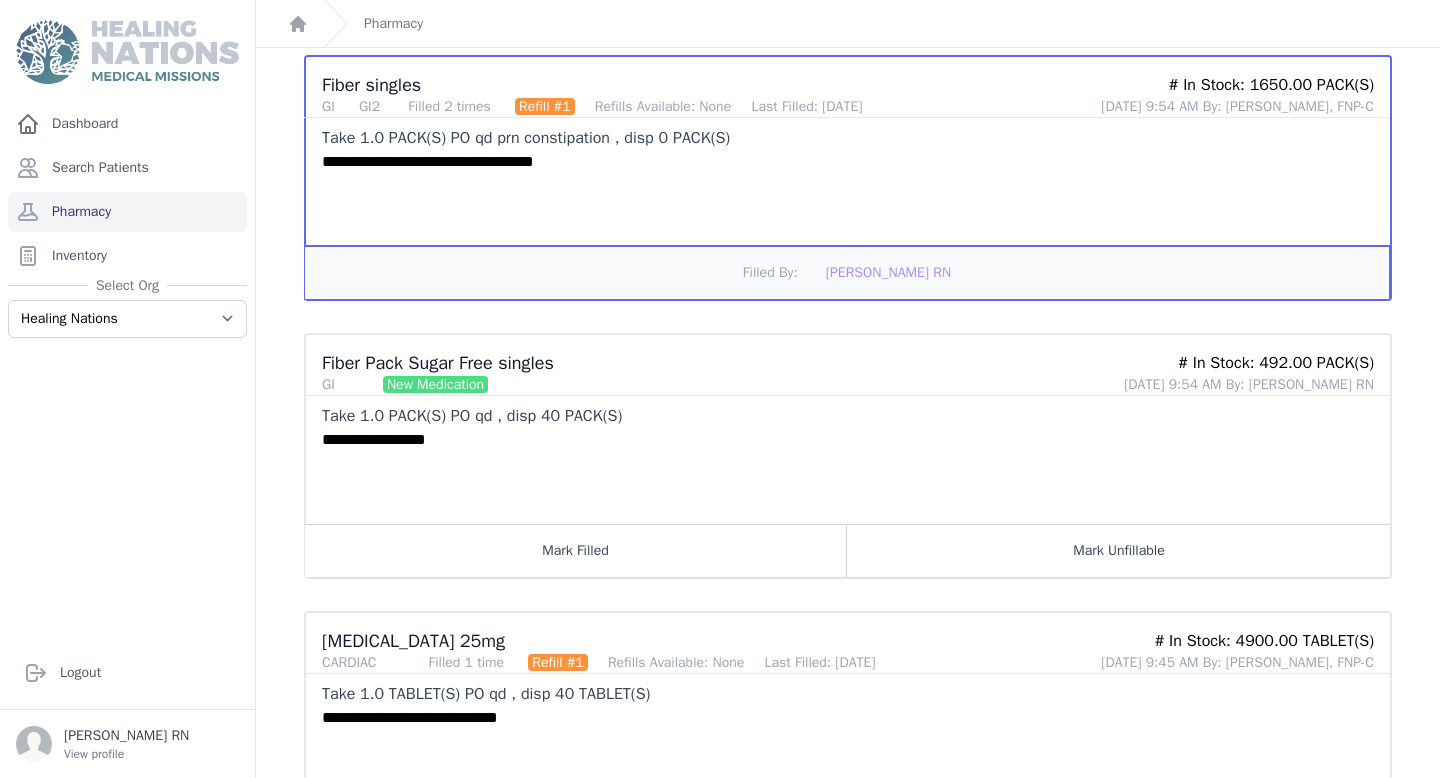 scroll, scrollTop: 1441, scrollLeft: 0, axis: vertical 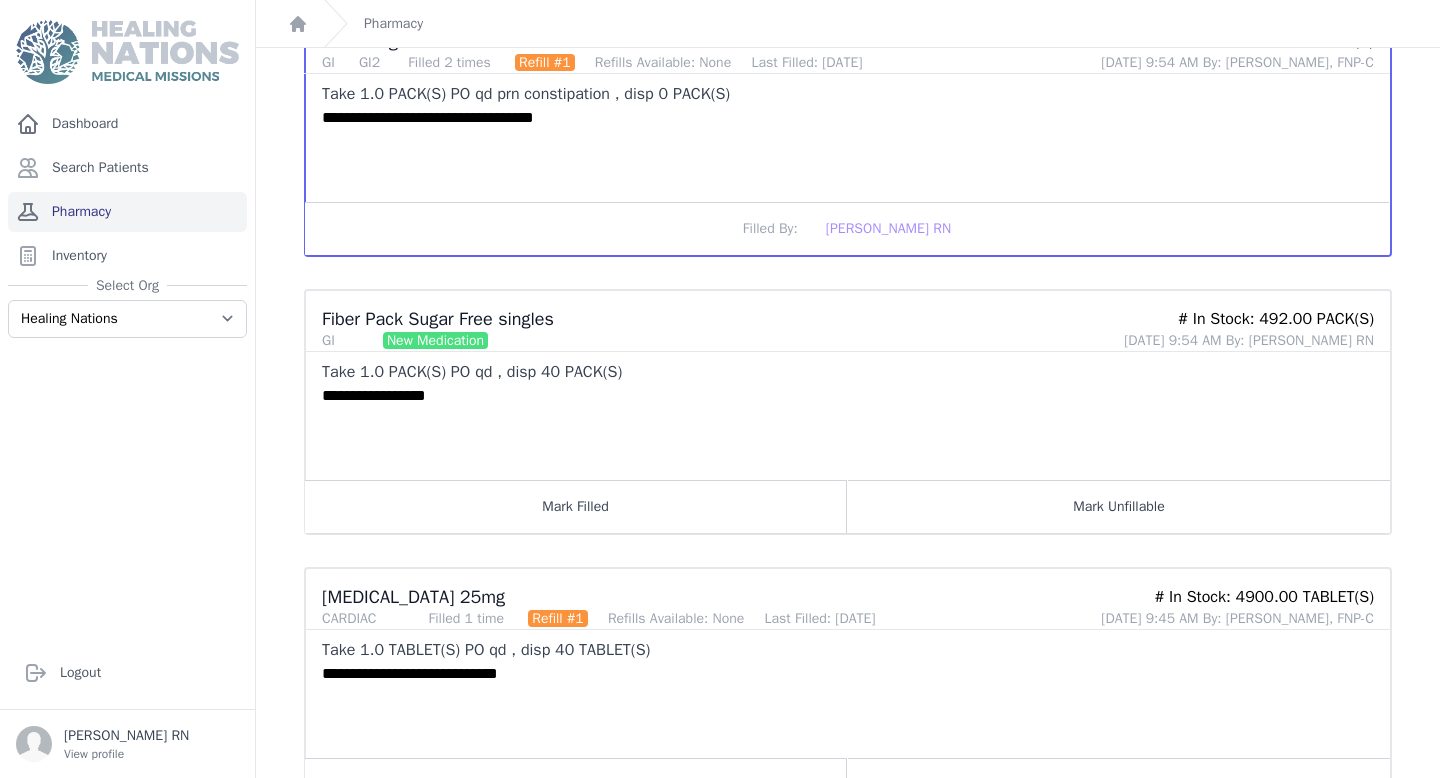 click on "Pharmacy" at bounding box center (127, 212) 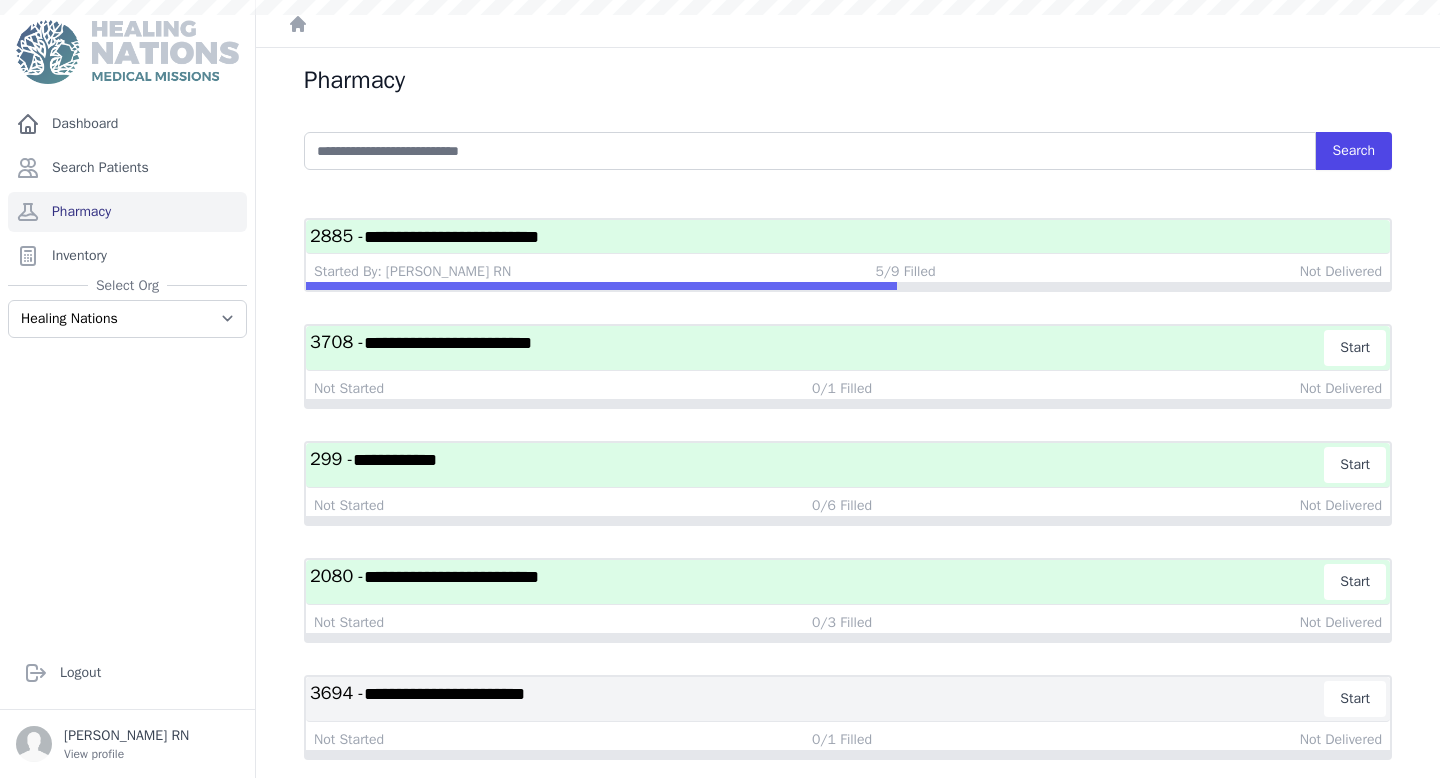scroll, scrollTop: 0, scrollLeft: 0, axis: both 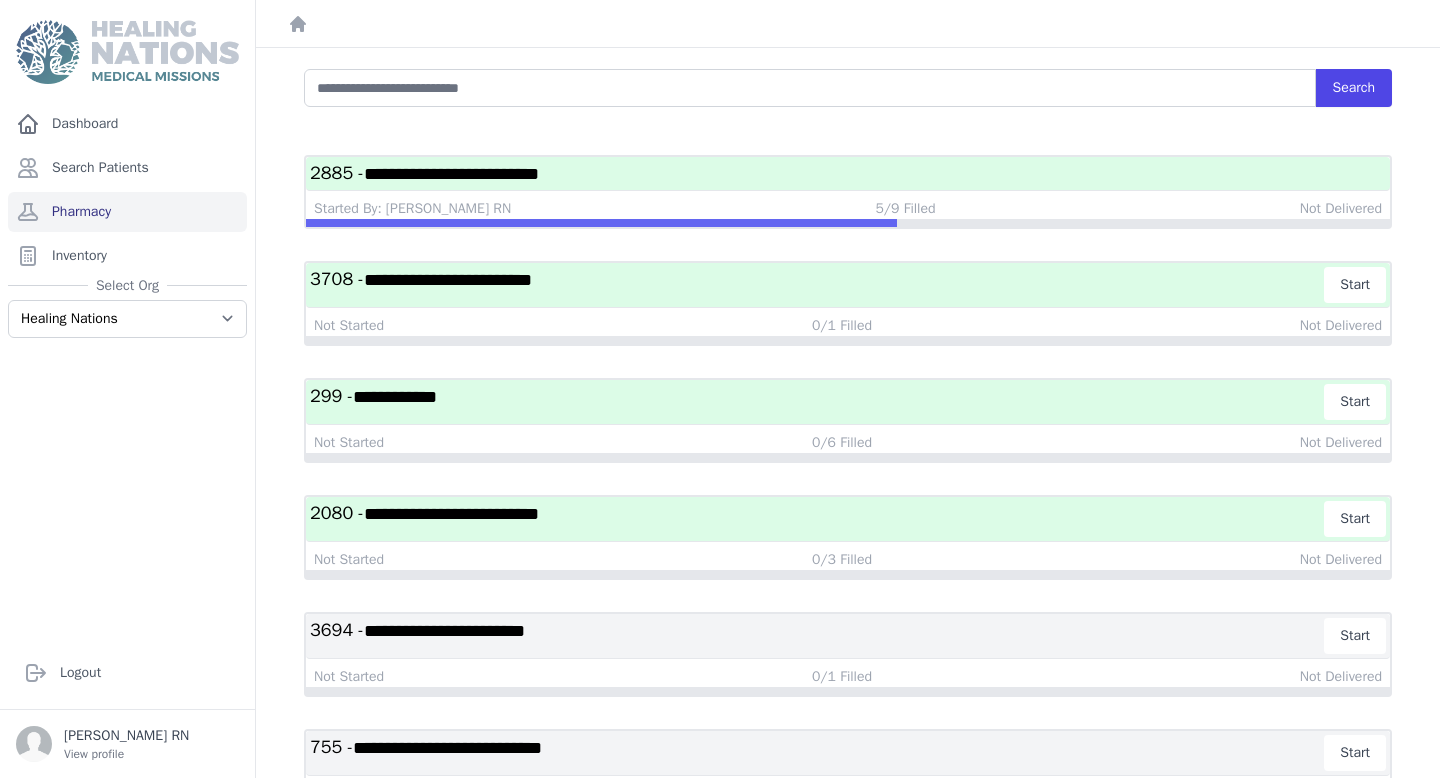 click on "**********" at bounding box center [817, 519] 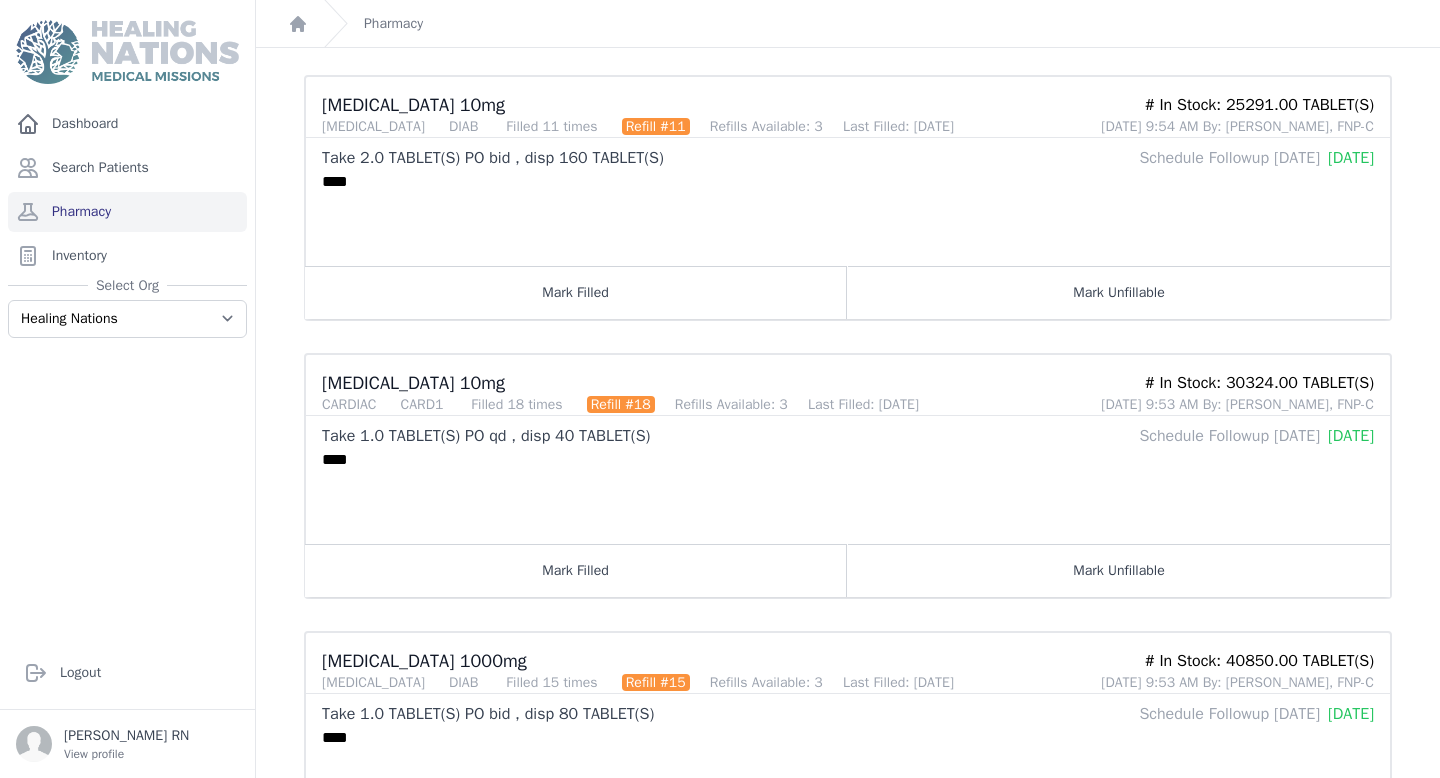 scroll, scrollTop: 269, scrollLeft: 0, axis: vertical 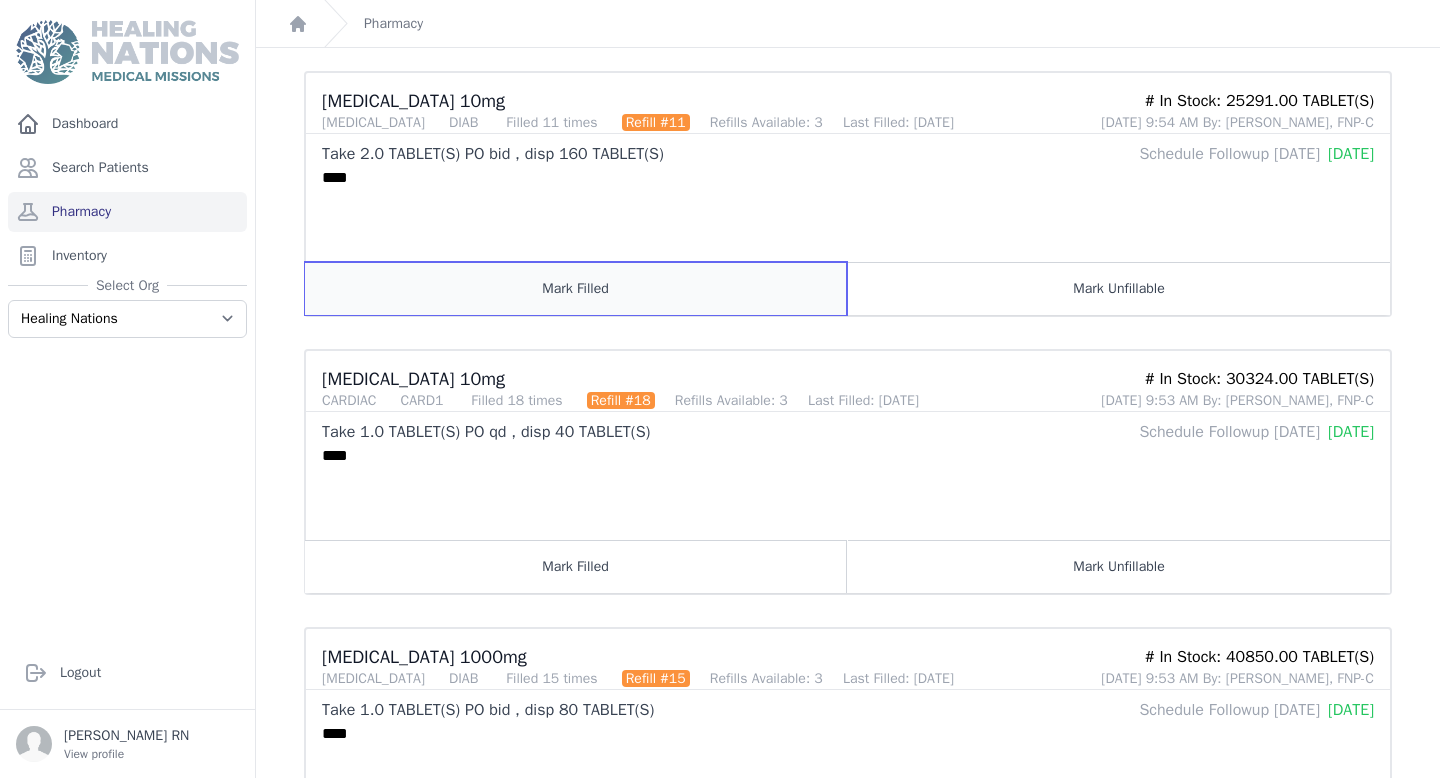 click on "Mark Filled" at bounding box center [576, 288] 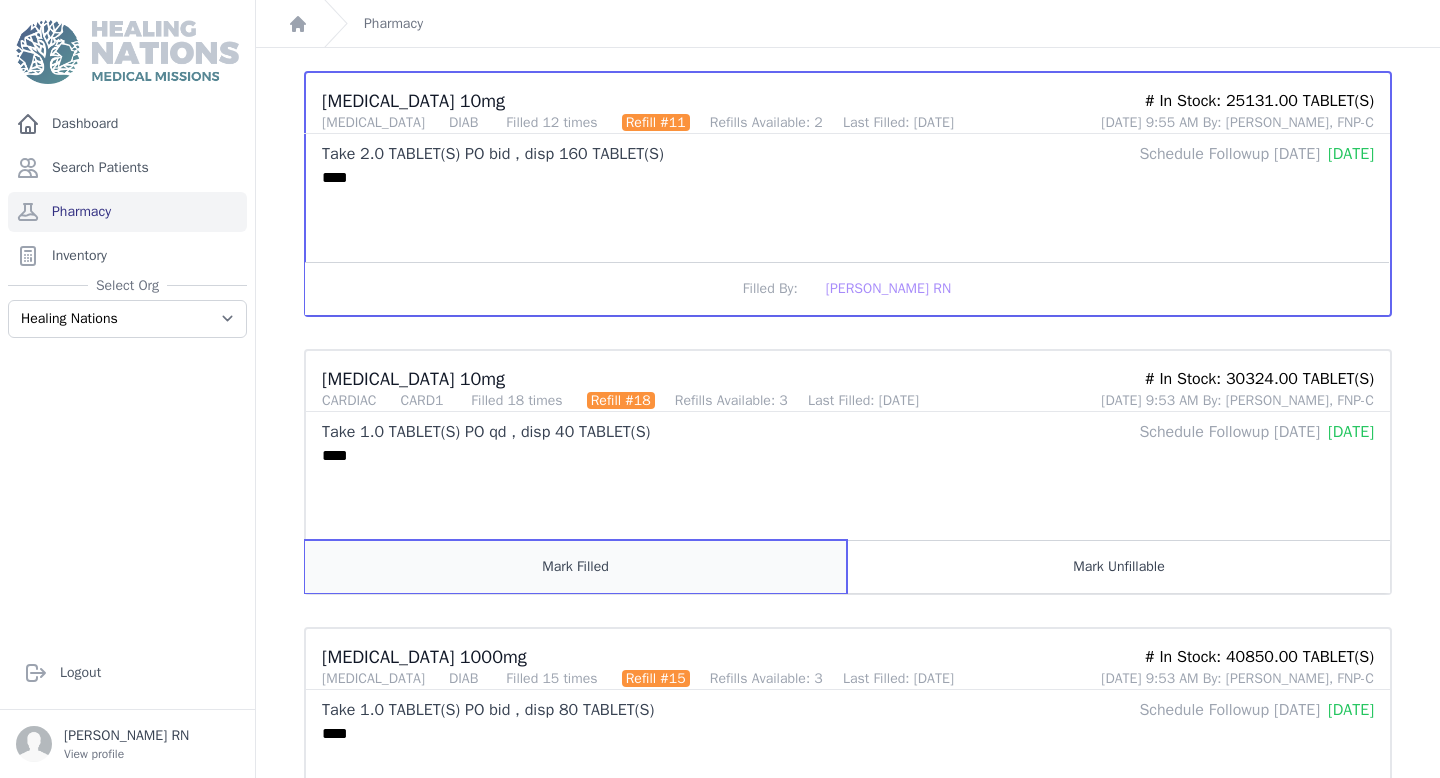 click on "Mark Filled" at bounding box center (576, 566) 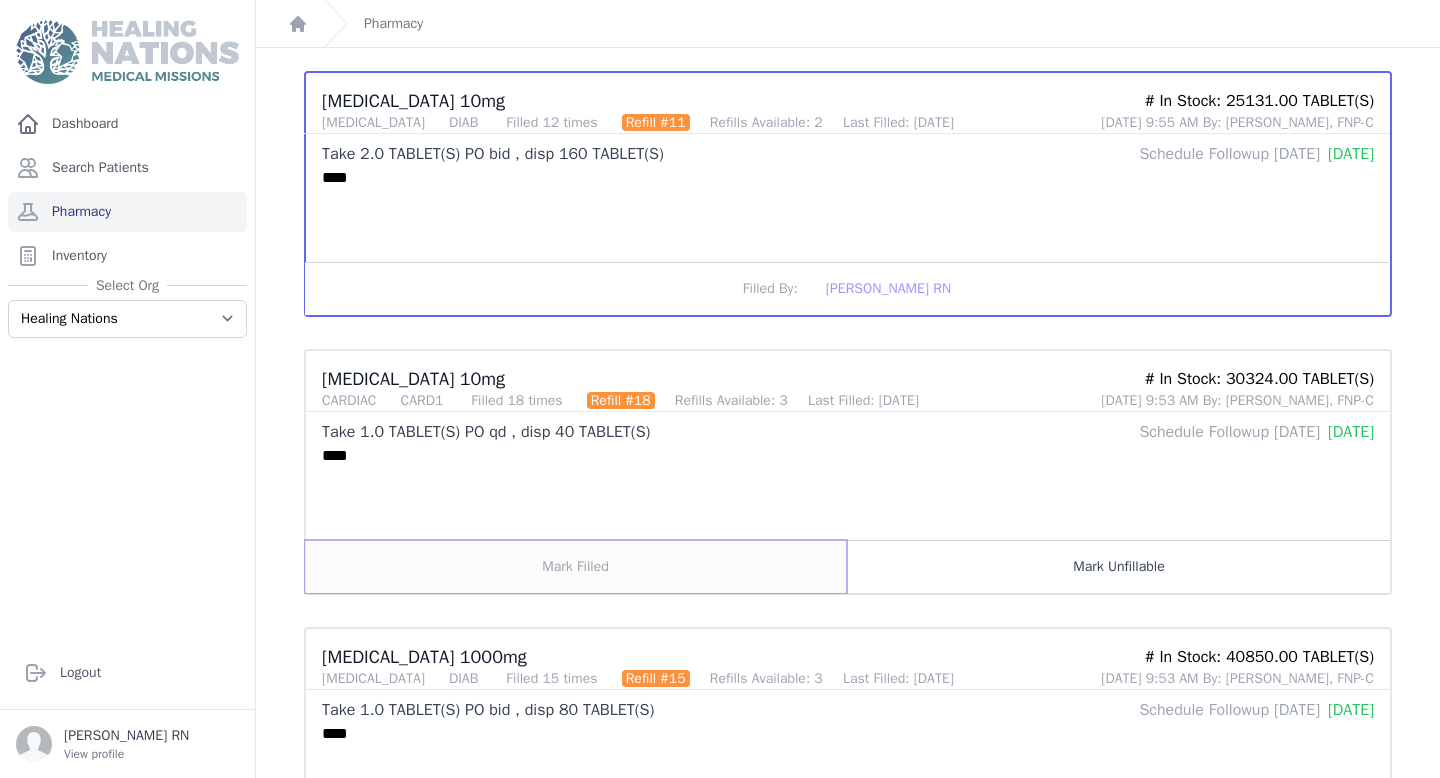 scroll, scrollTop: 412, scrollLeft: 0, axis: vertical 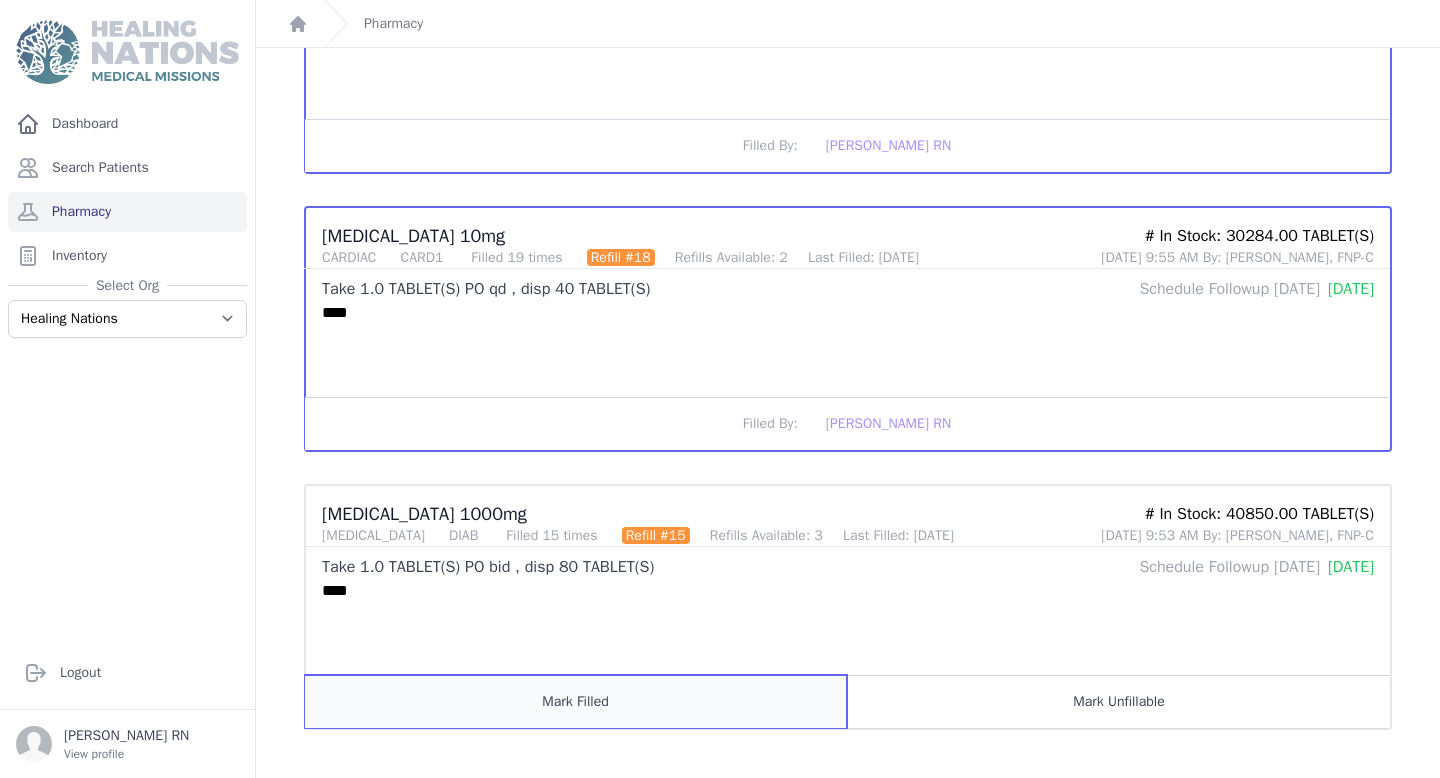 click on "Mark Filled" at bounding box center (576, 701) 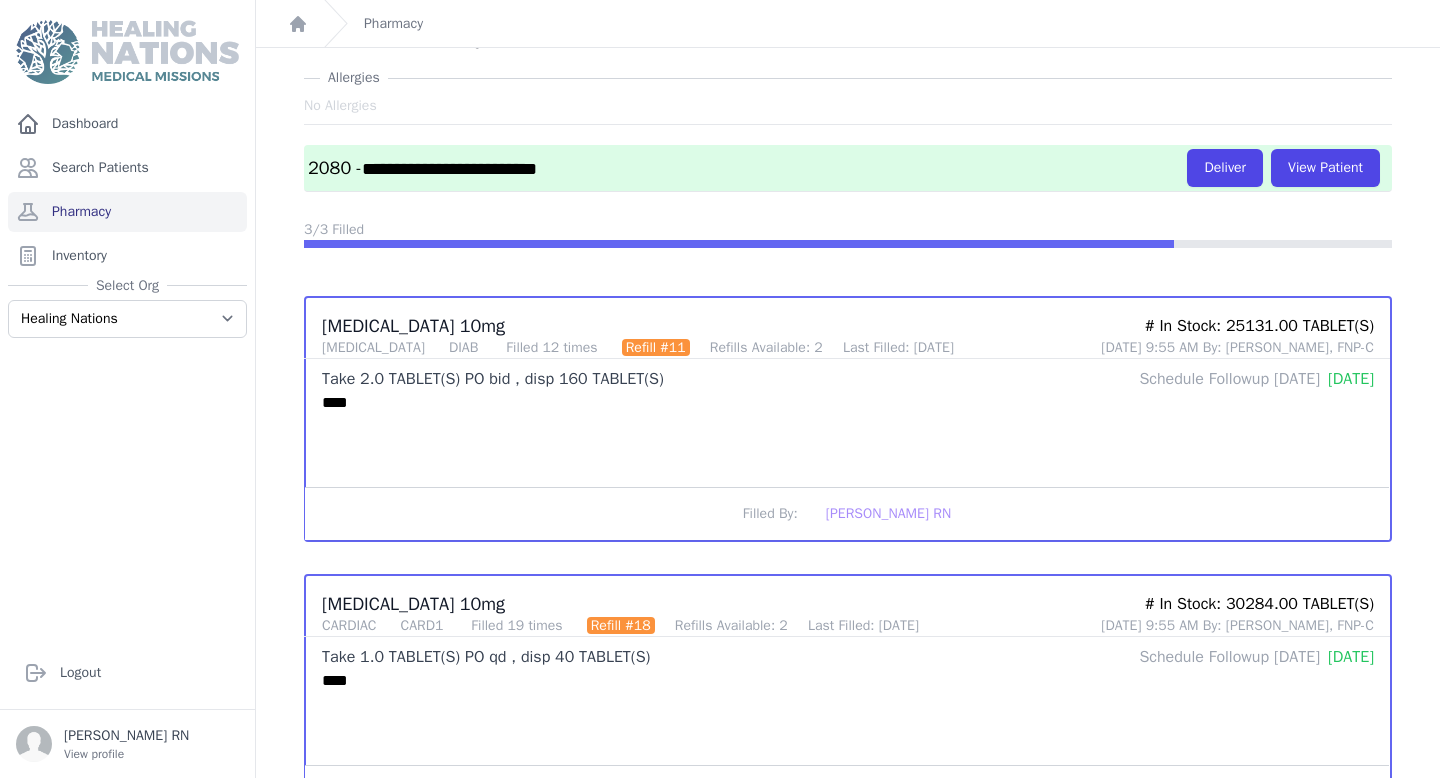 scroll, scrollTop: 0, scrollLeft: 0, axis: both 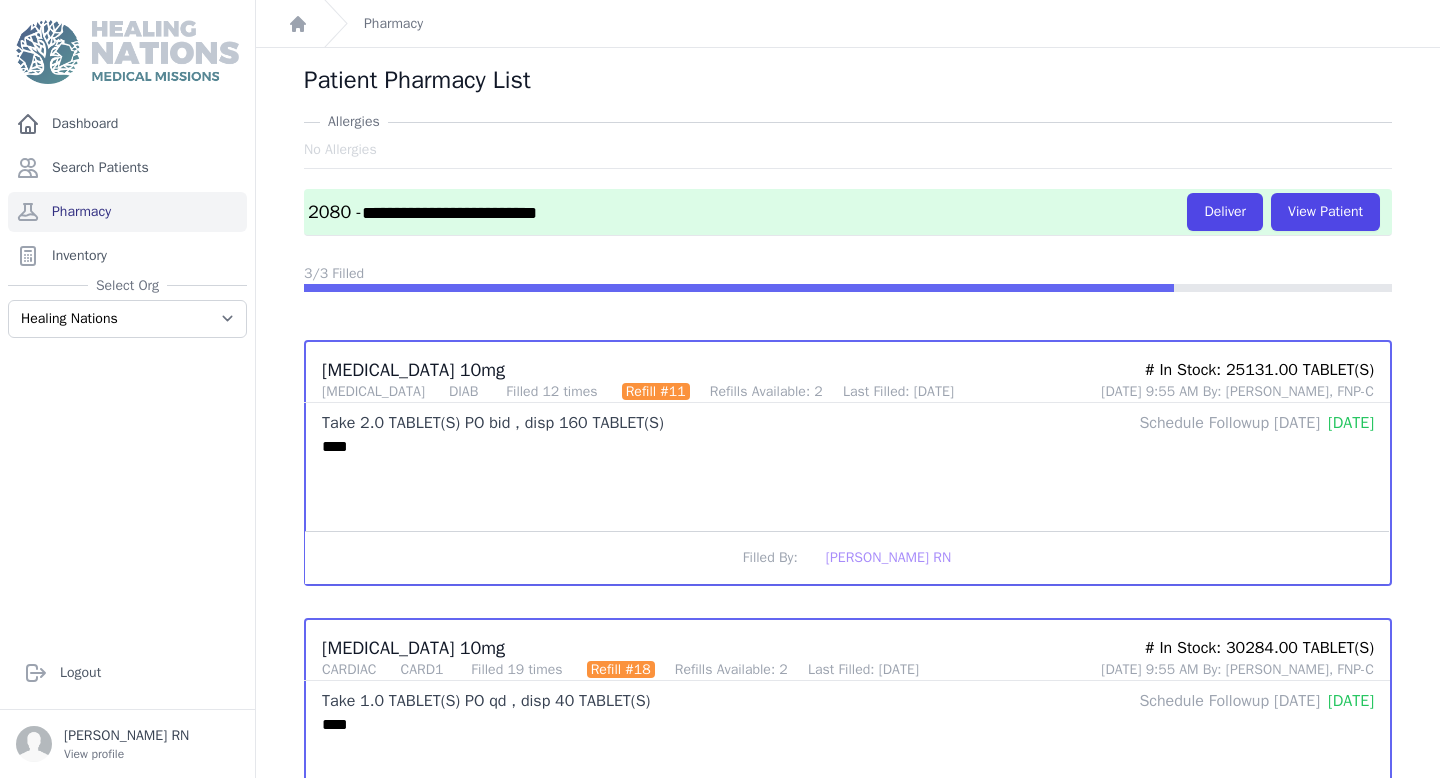 click on "**********" at bounding box center (747, 212) 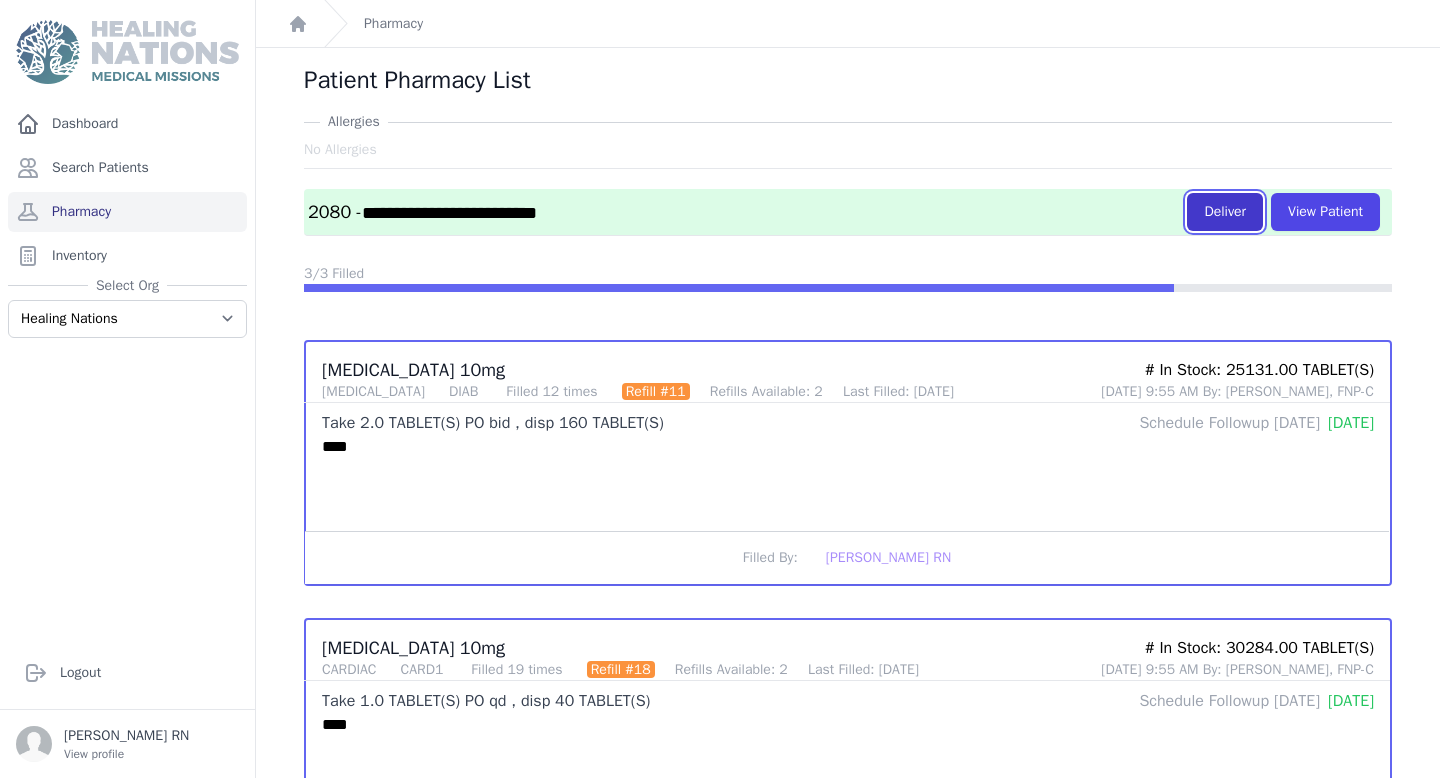 click on "Deliver" at bounding box center (1225, 212) 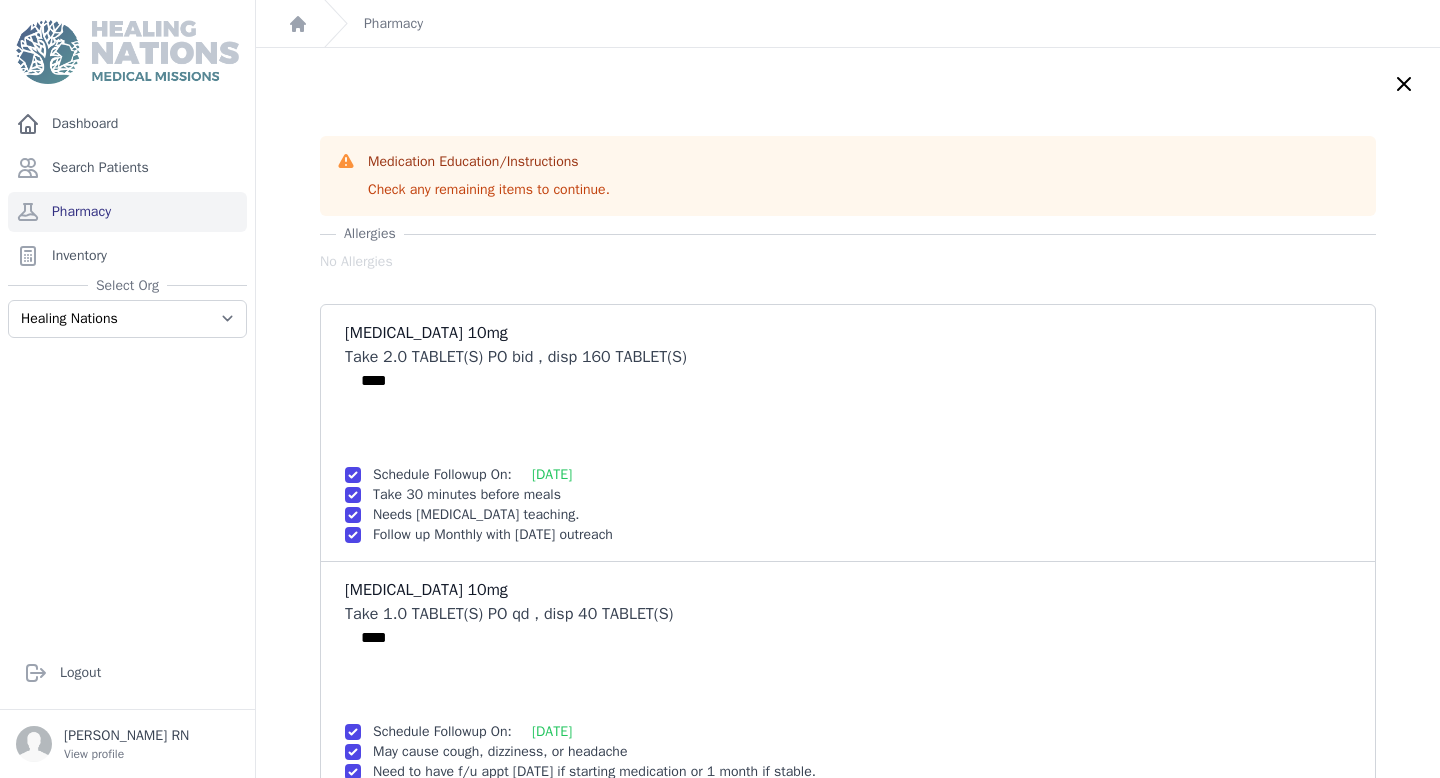 scroll, scrollTop: 244, scrollLeft: 0, axis: vertical 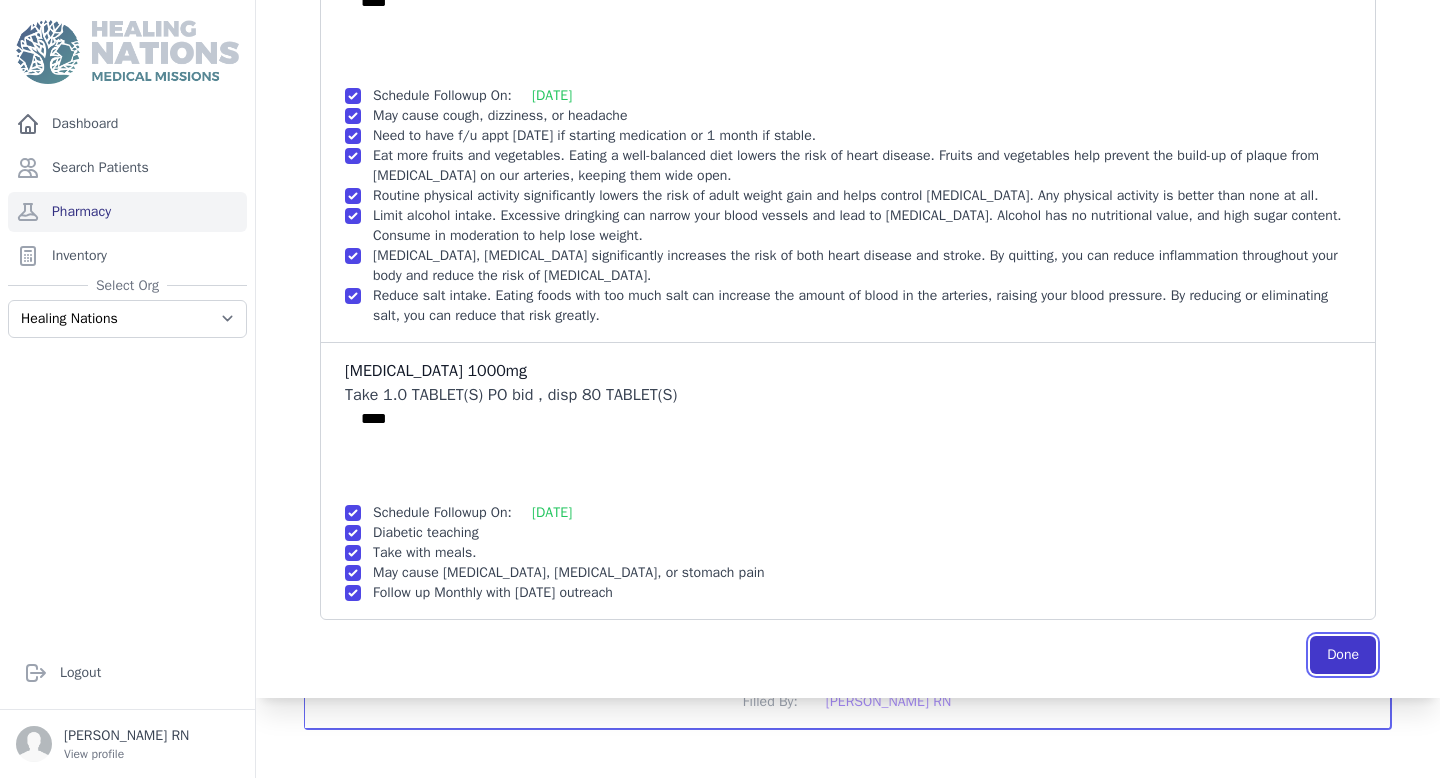 click on "Done" at bounding box center (1343, 655) 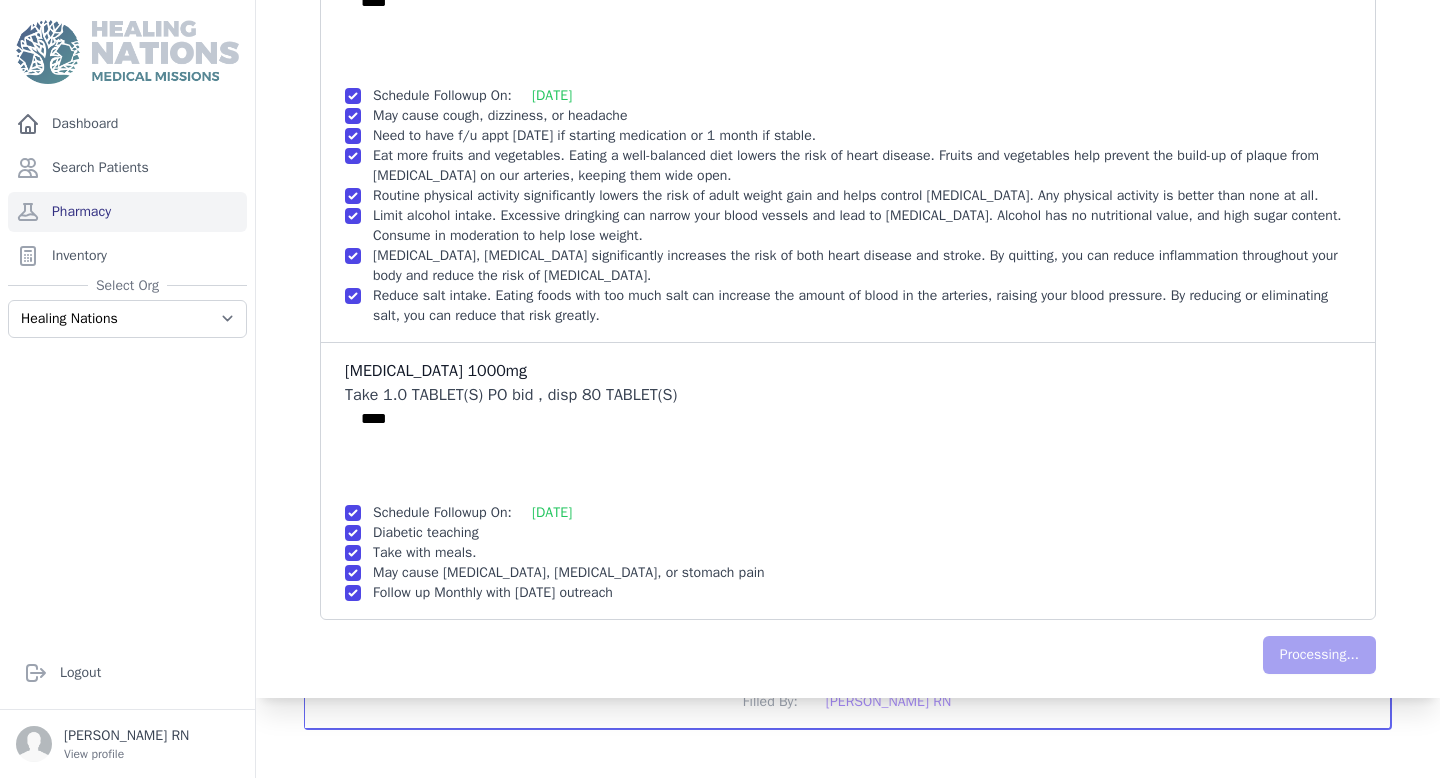 scroll, scrollTop: 0, scrollLeft: 0, axis: both 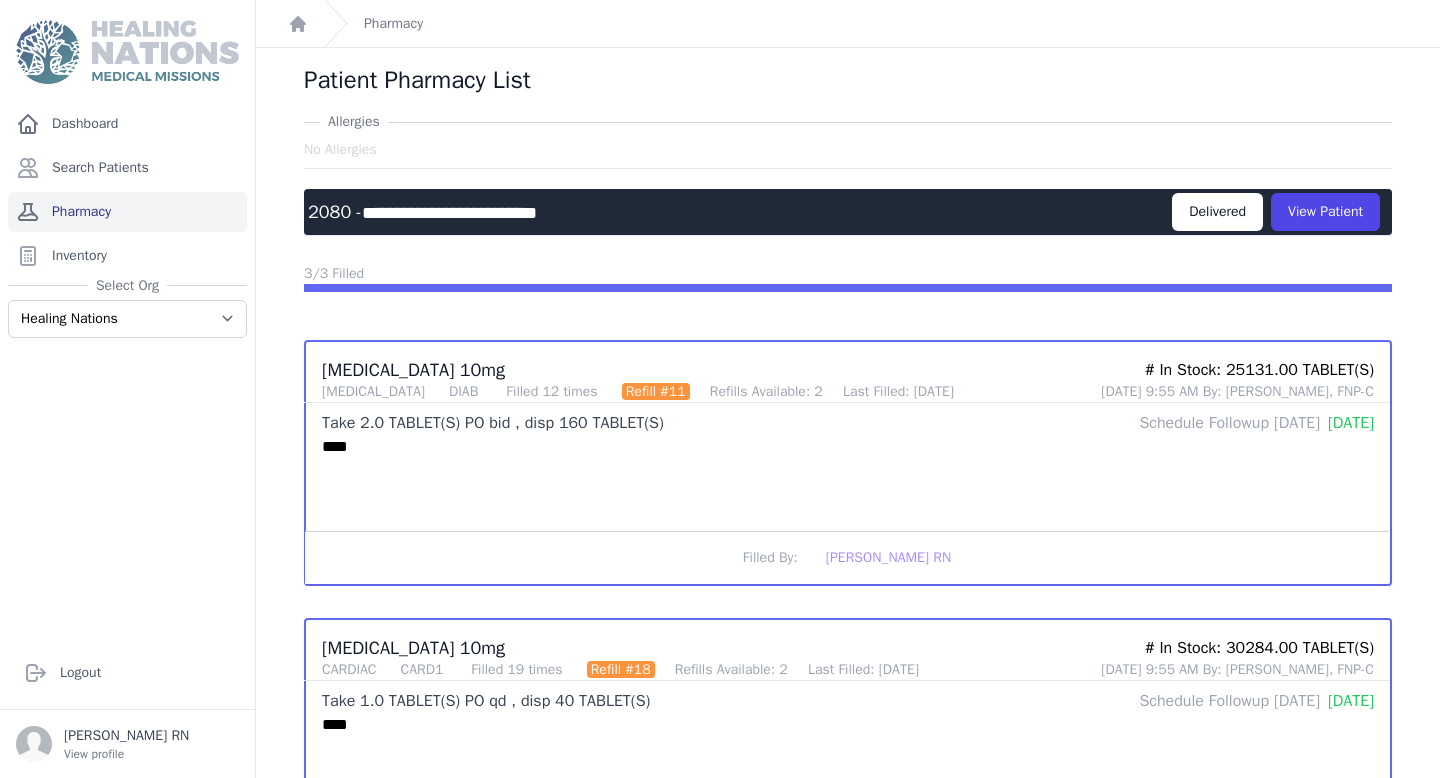 click on "Pharmacy" at bounding box center [127, 212] 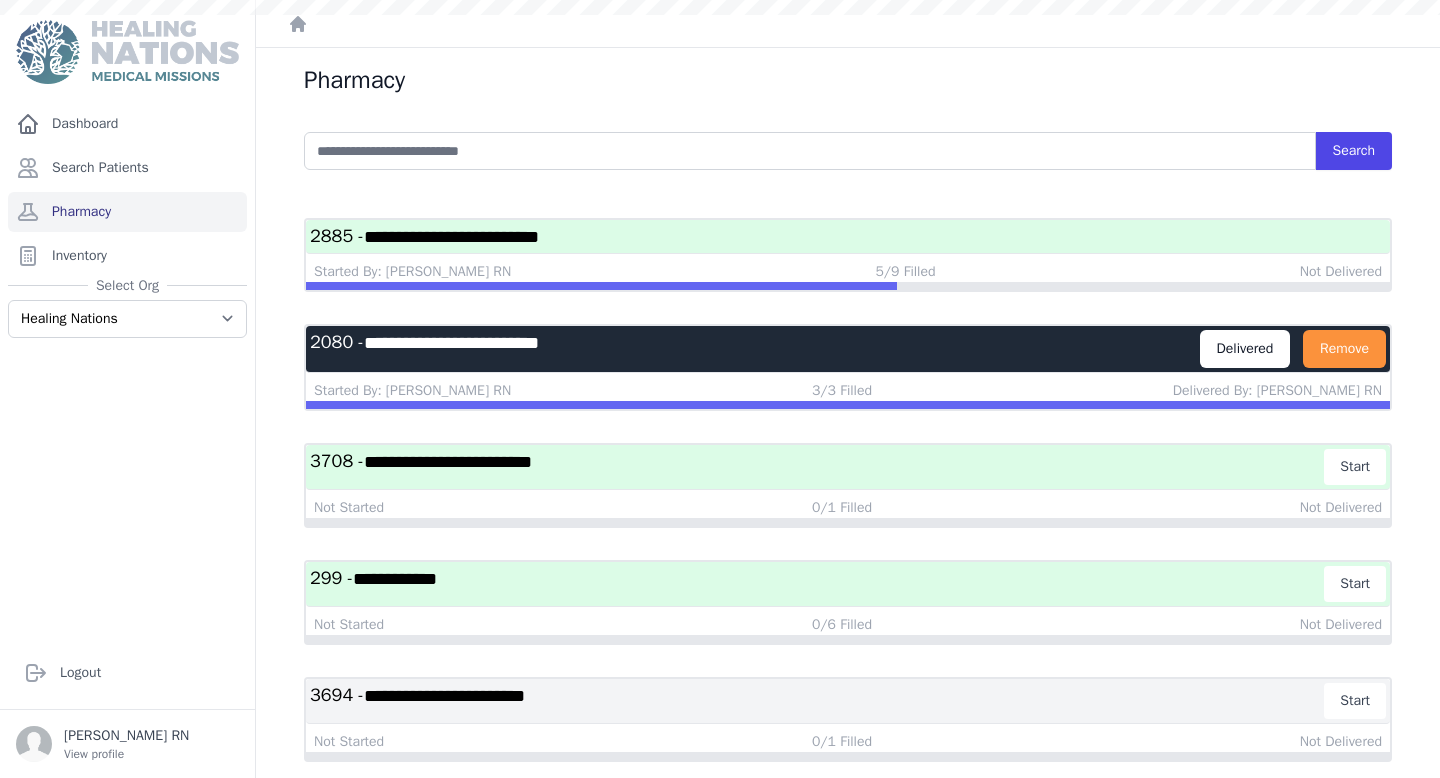 scroll, scrollTop: 0, scrollLeft: 0, axis: both 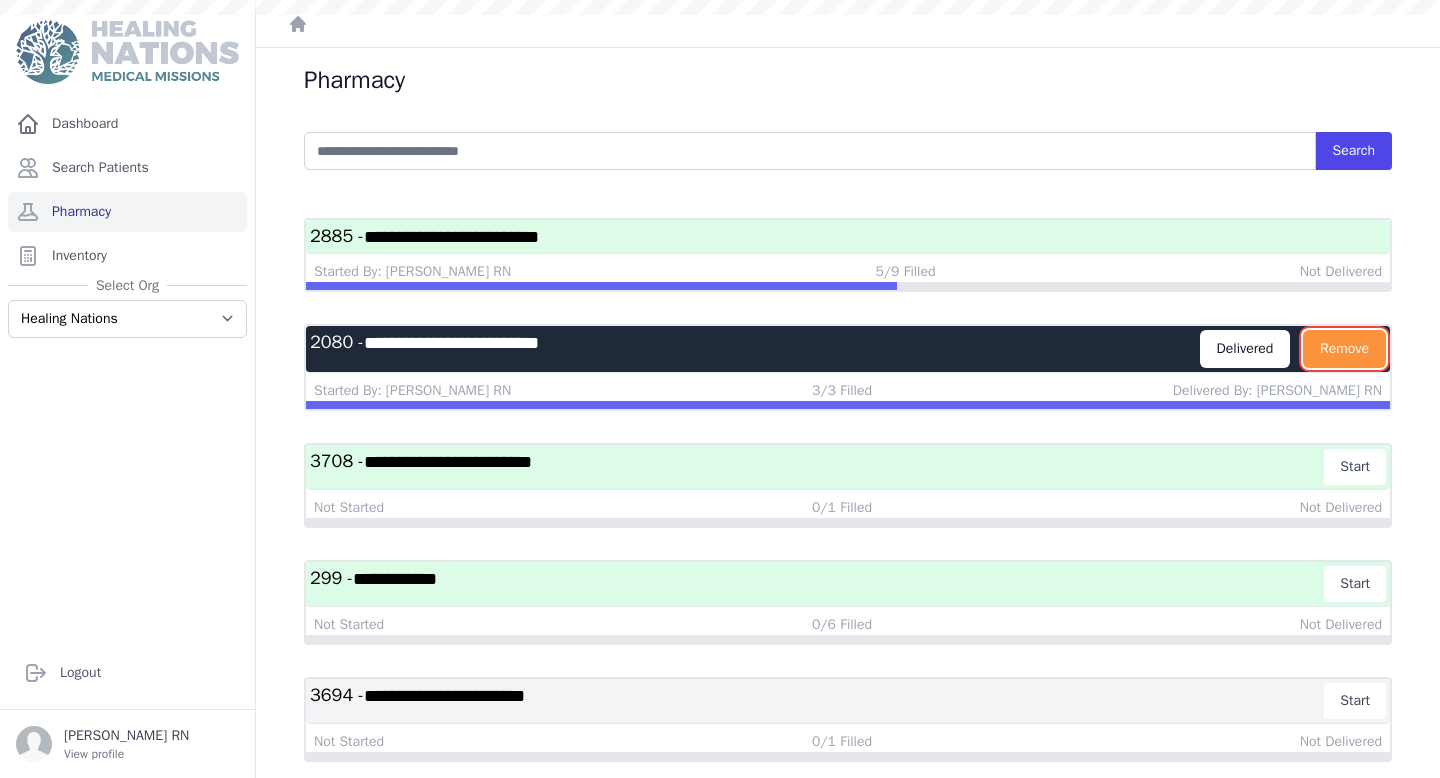 click on "Remove" at bounding box center [1344, 349] 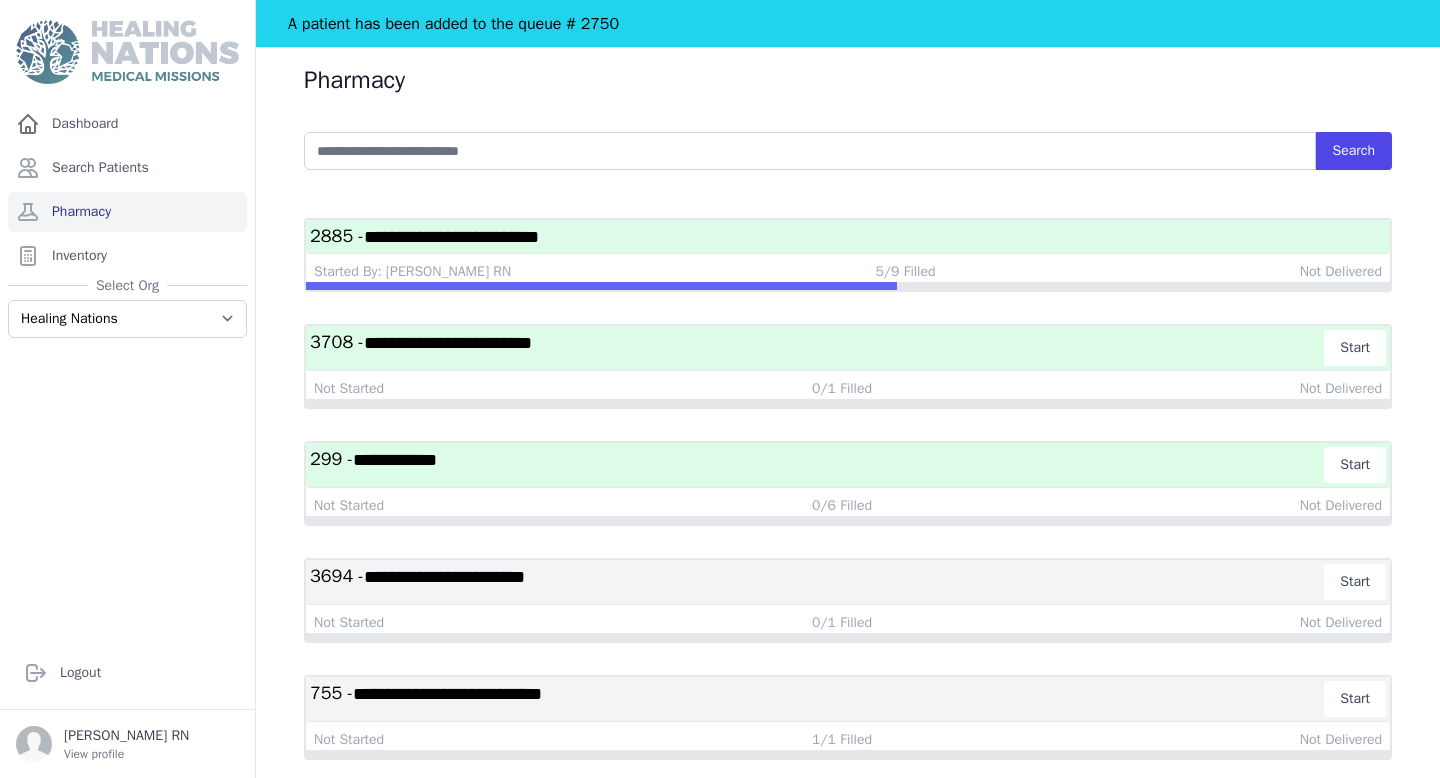scroll, scrollTop: 96, scrollLeft: 0, axis: vertical 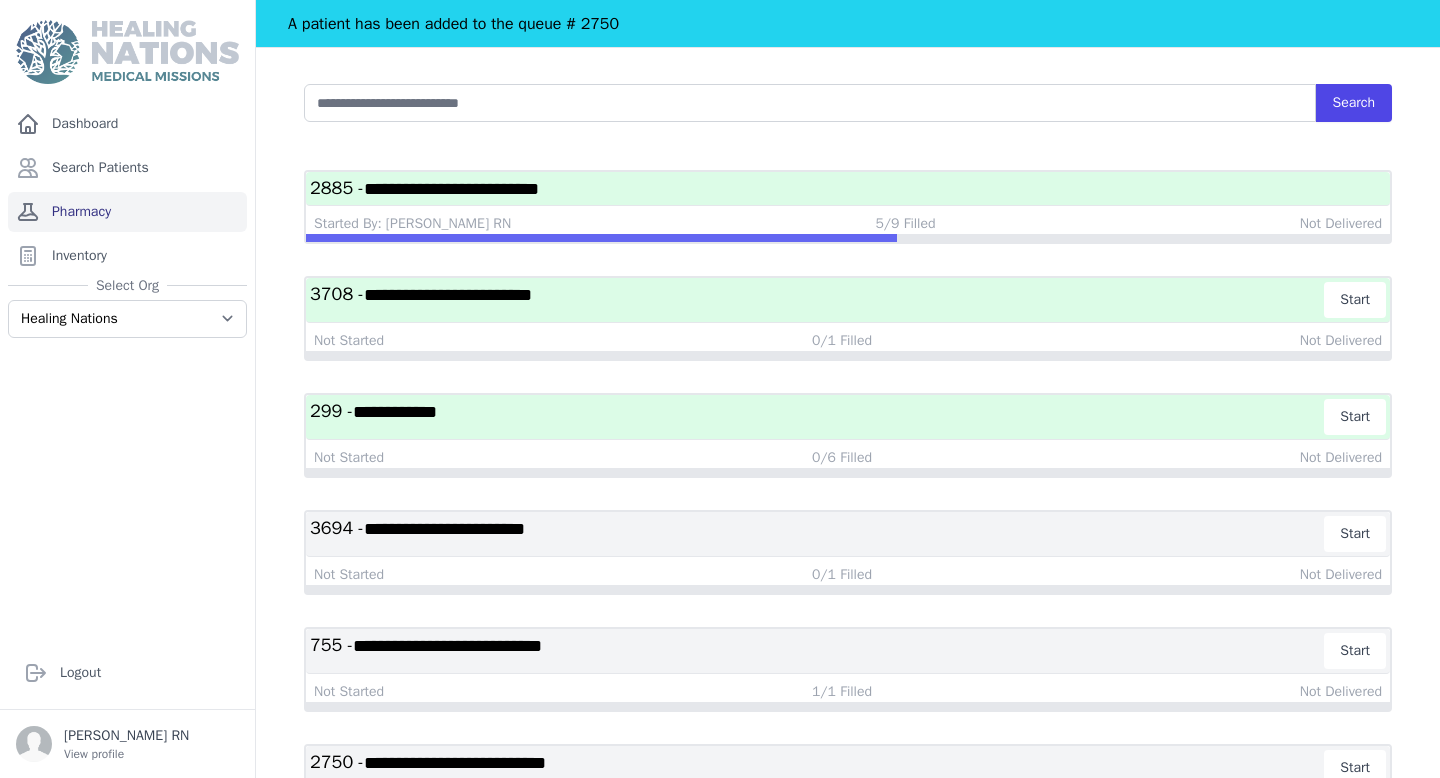 click on "Pharmacy" at bounding box center (127, 212) 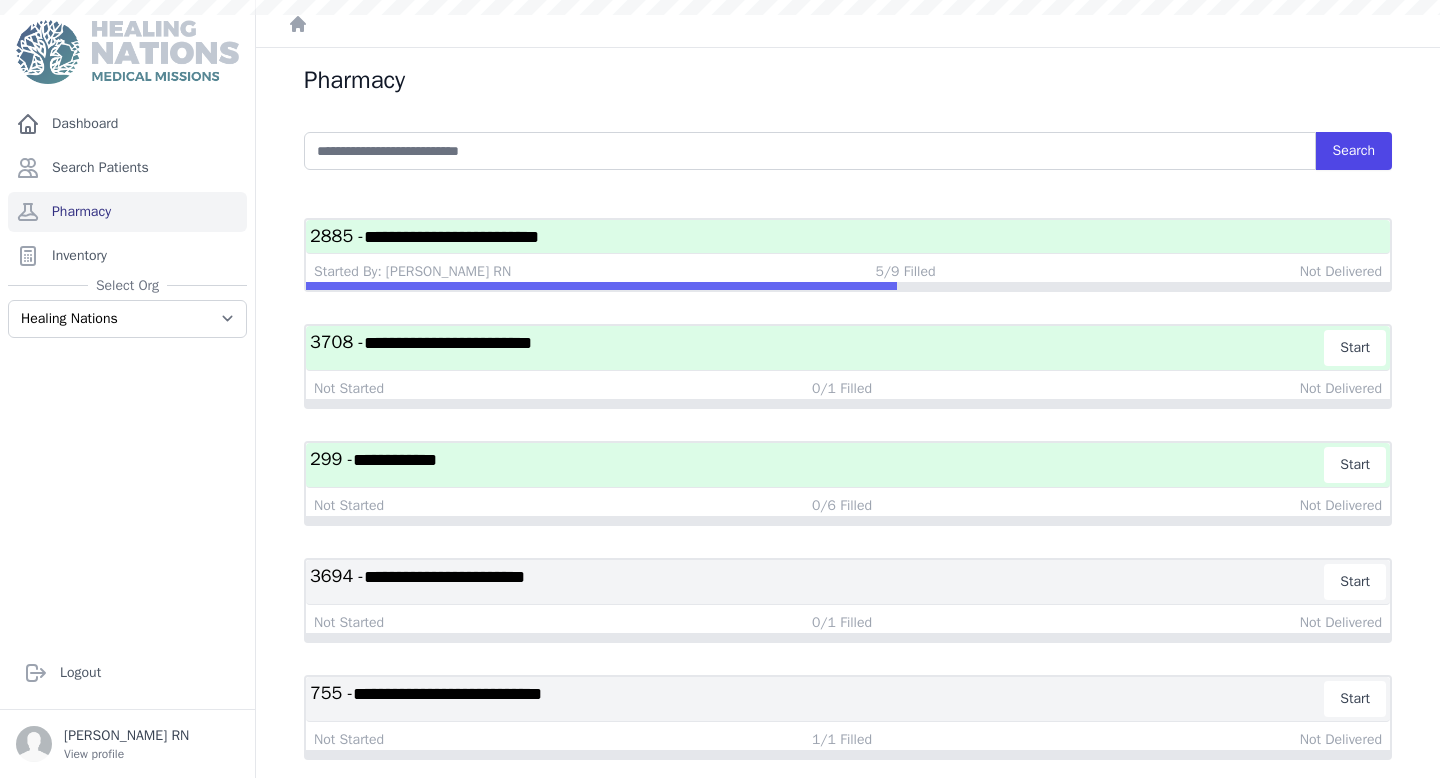 scroll, scrollTop: 0, scrollLeft: 0, axis: both 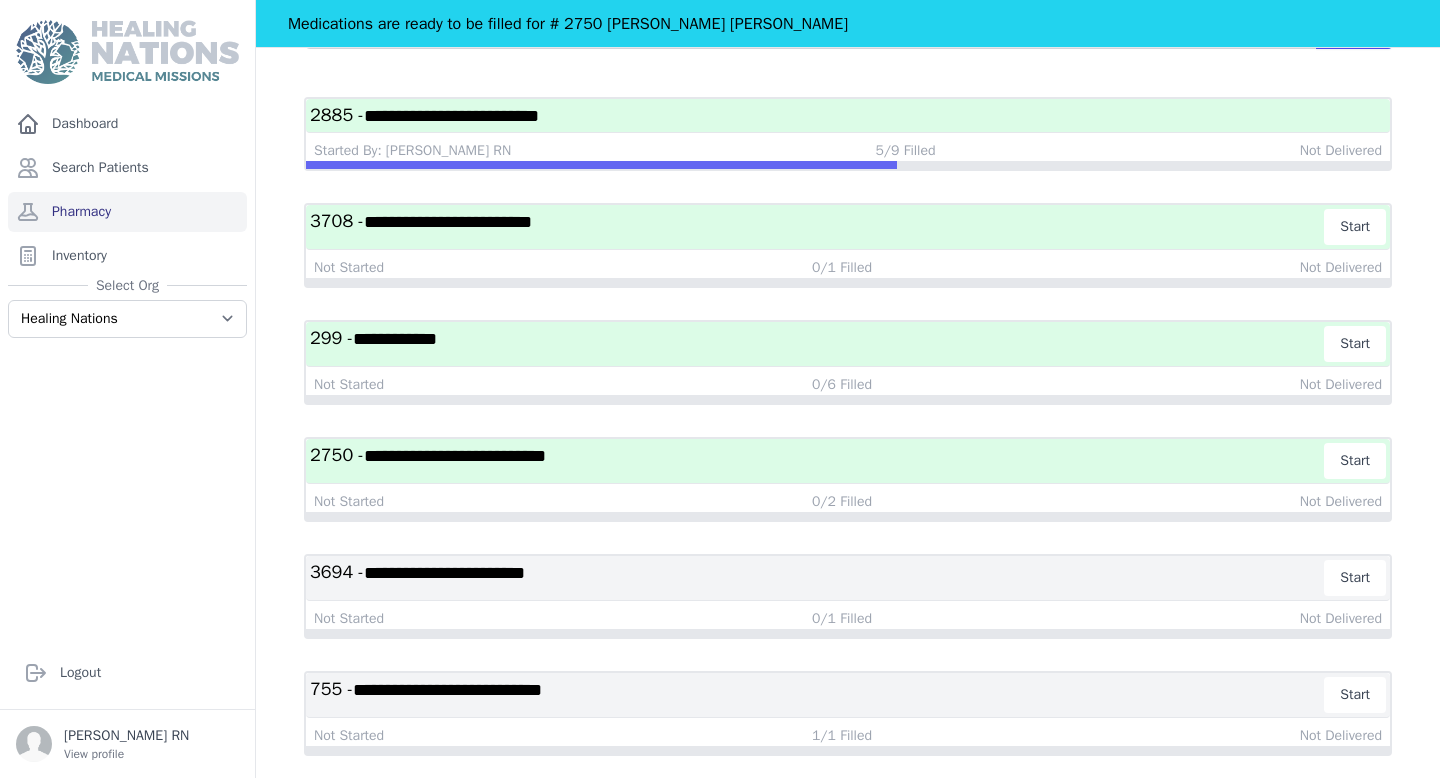 click on "**********" at bounding box center (817, 461) 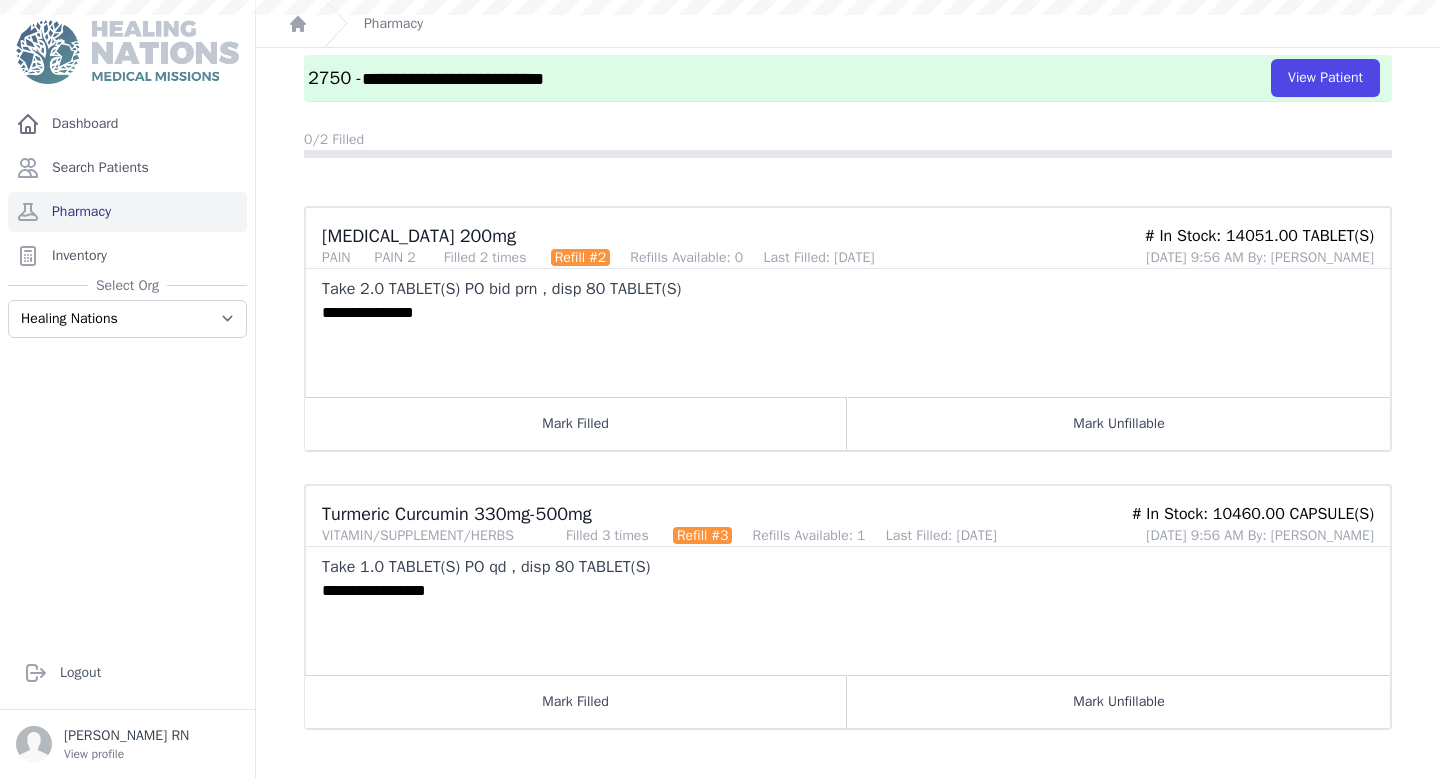 scroll, scrollTop: 134, scrollLeft: 0, axis: vertical 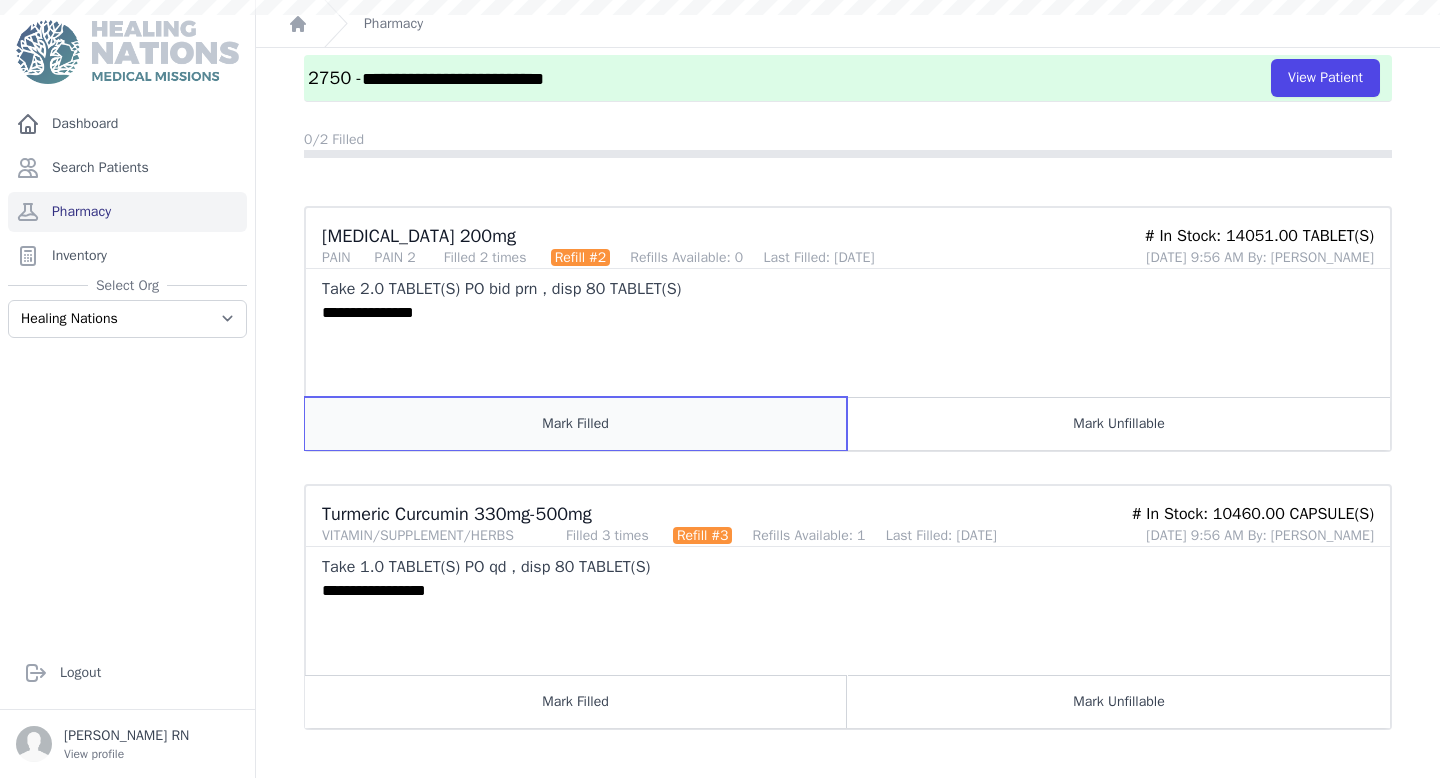 click on "Mark Filled" at bounding box center [576, 423] 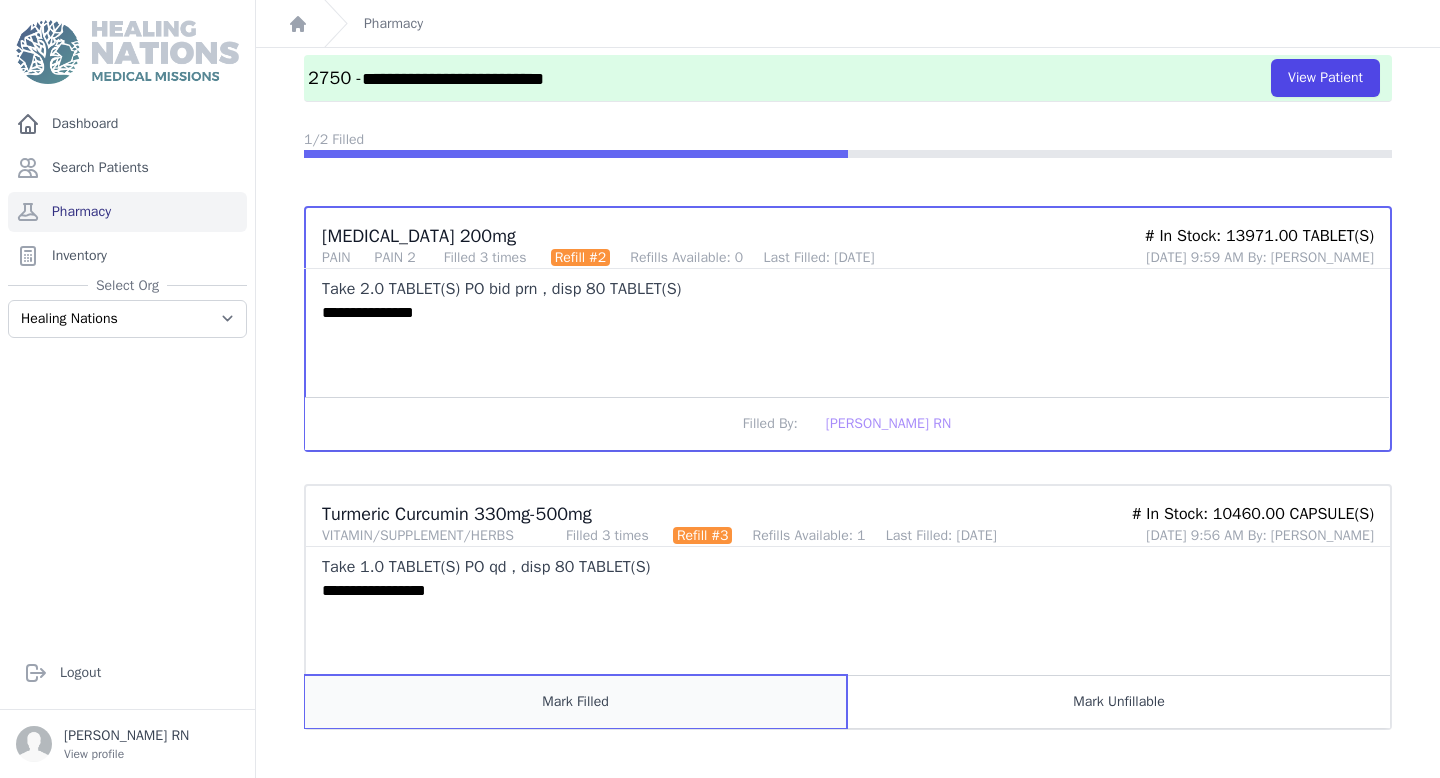 click on "Mark Filled" at bounding box center [576, 701] 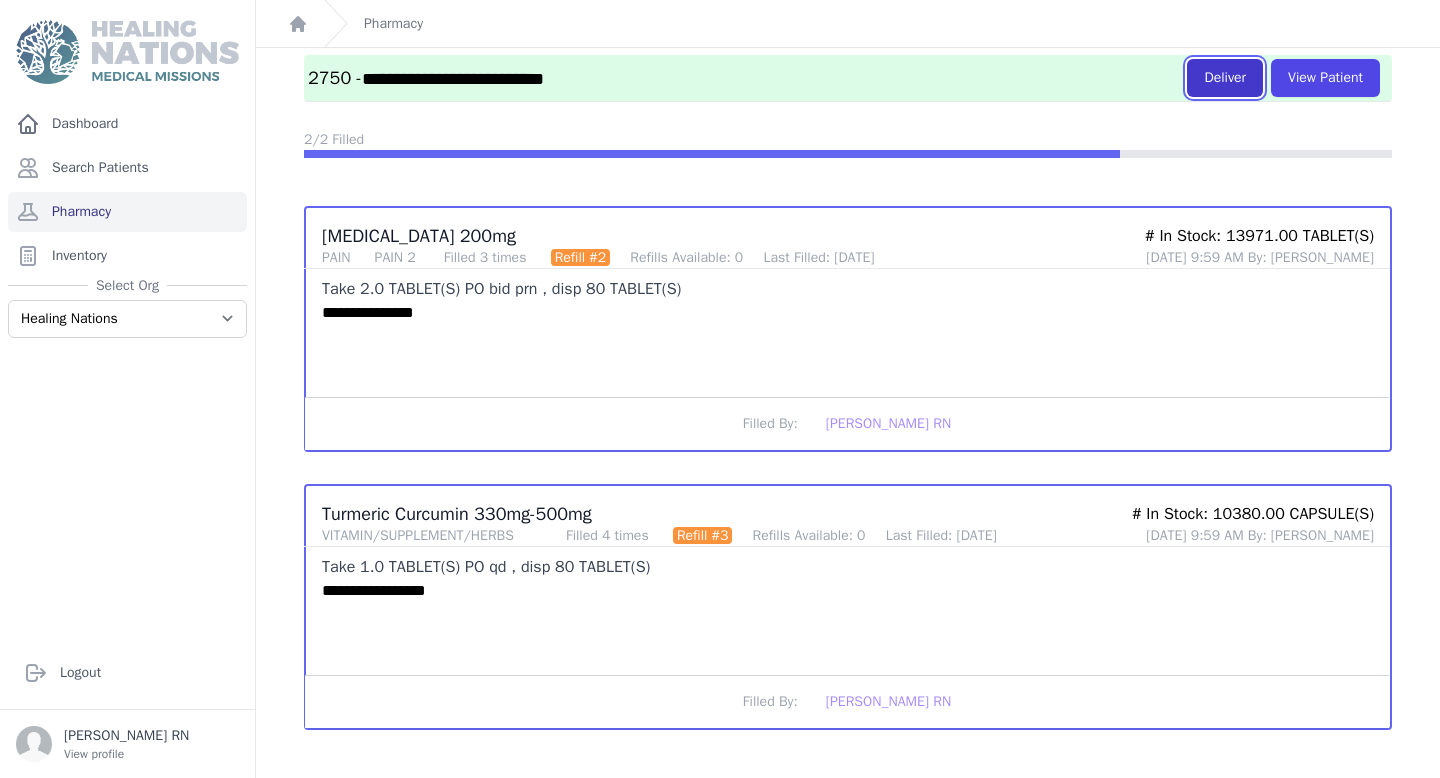 click on "Deliver" at bounding box center (1225, 78) 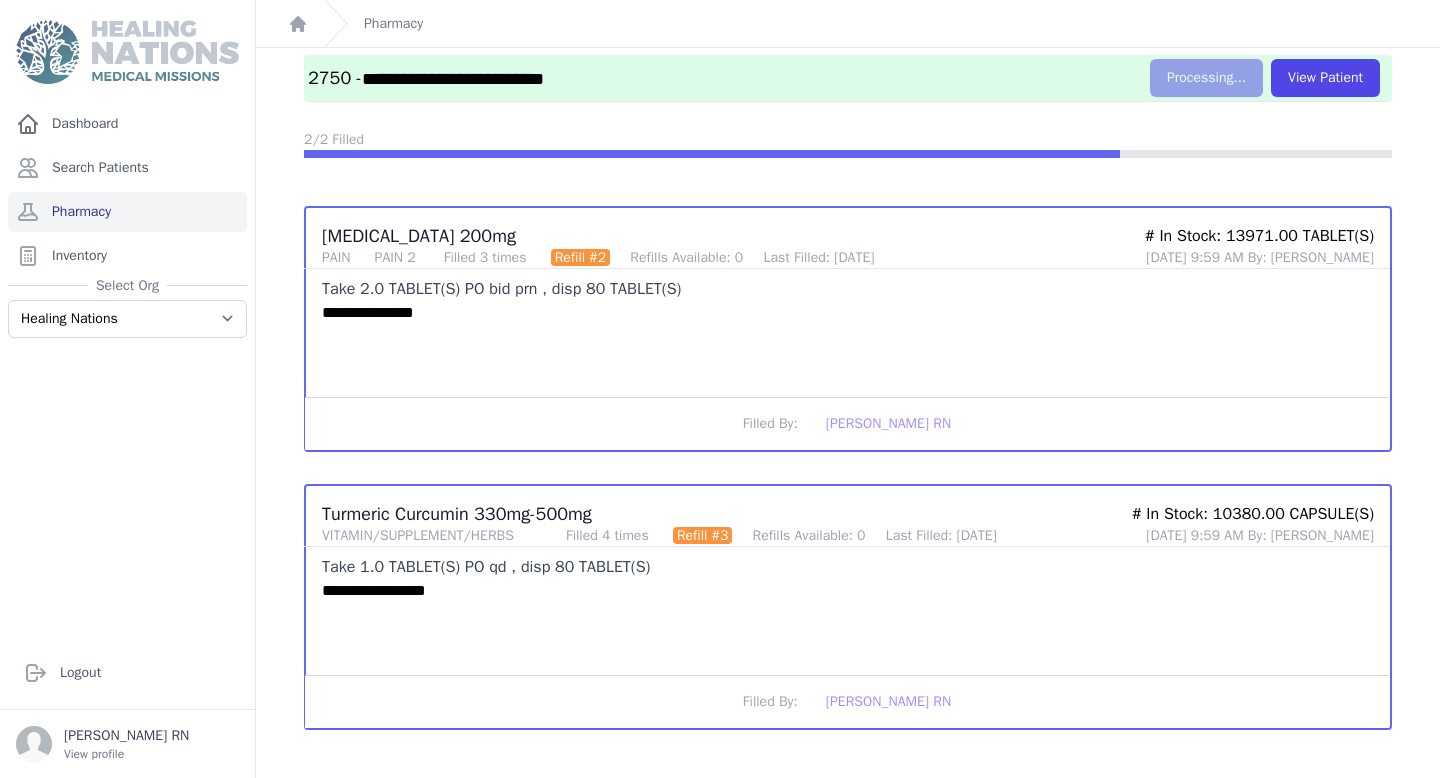 scroll, scrollTop: 0, scrollLeft: 0, axis: both 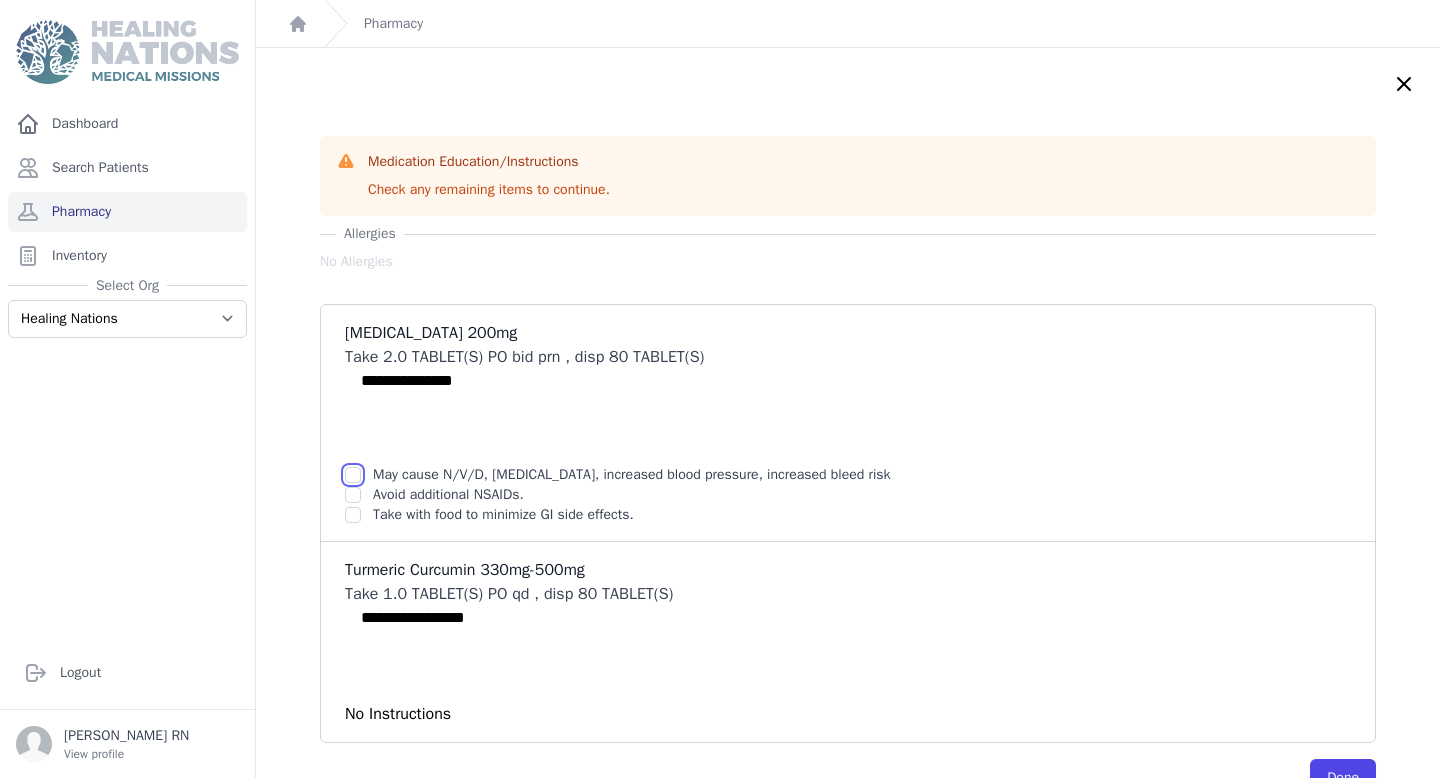 click at bounding box center (353, 475) 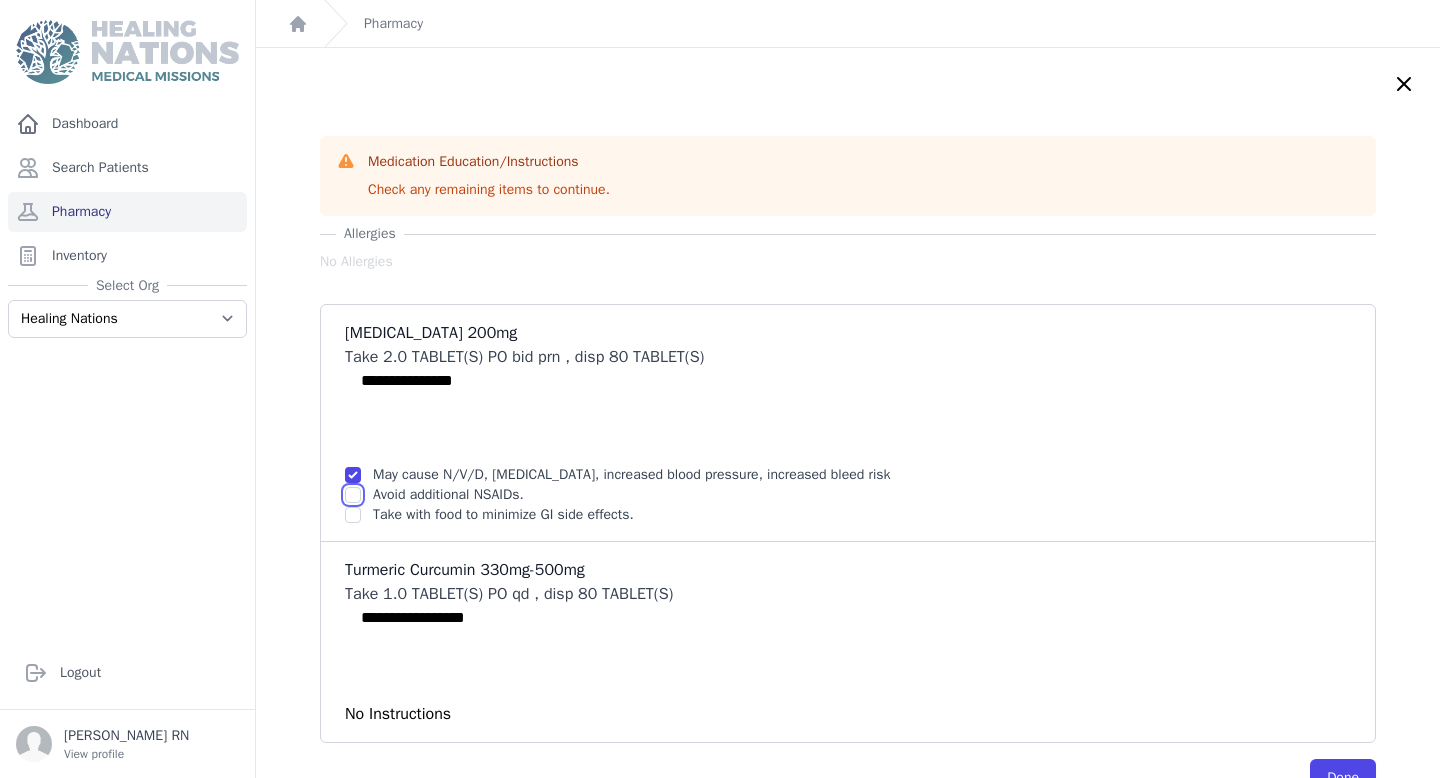 click at bounding box center [353, 475] 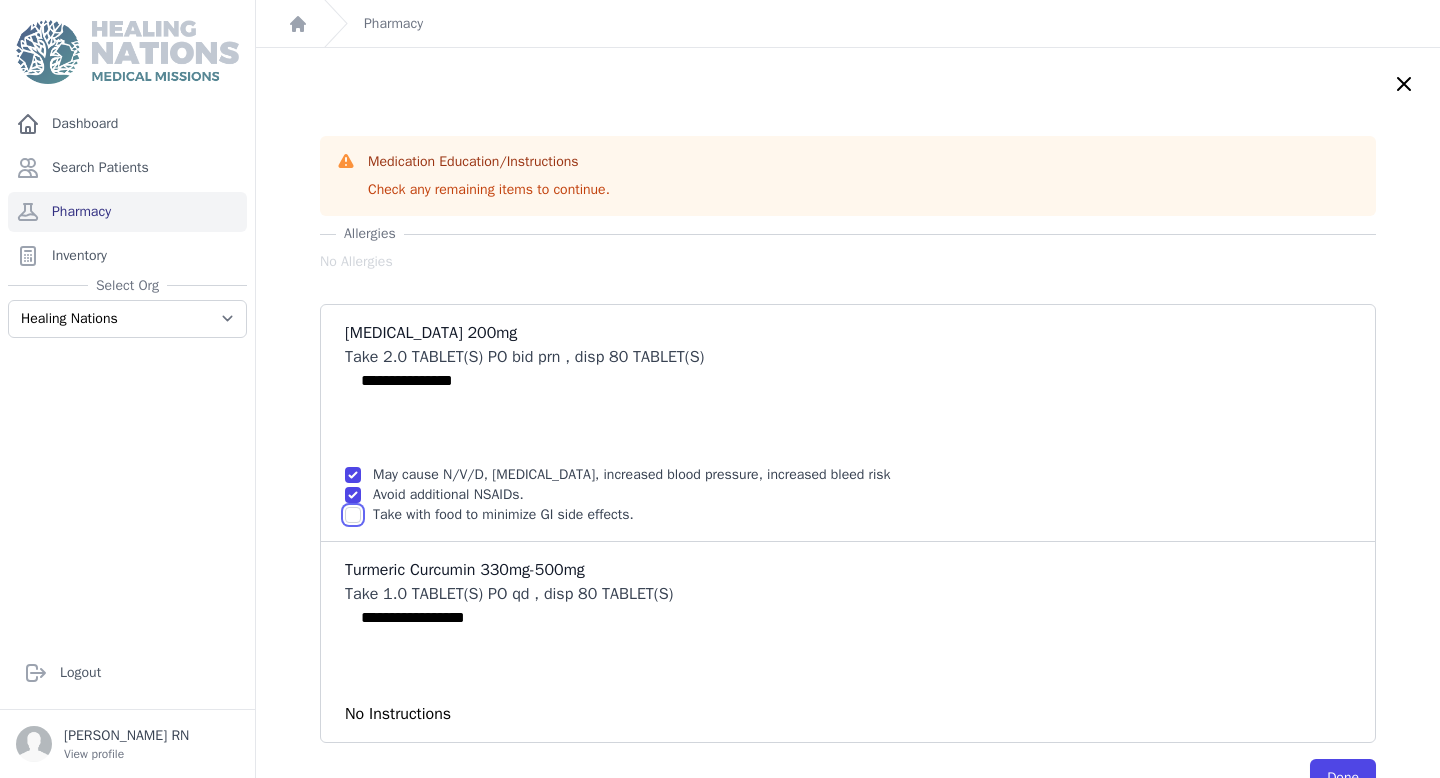 click at bounding box center (353, 475) 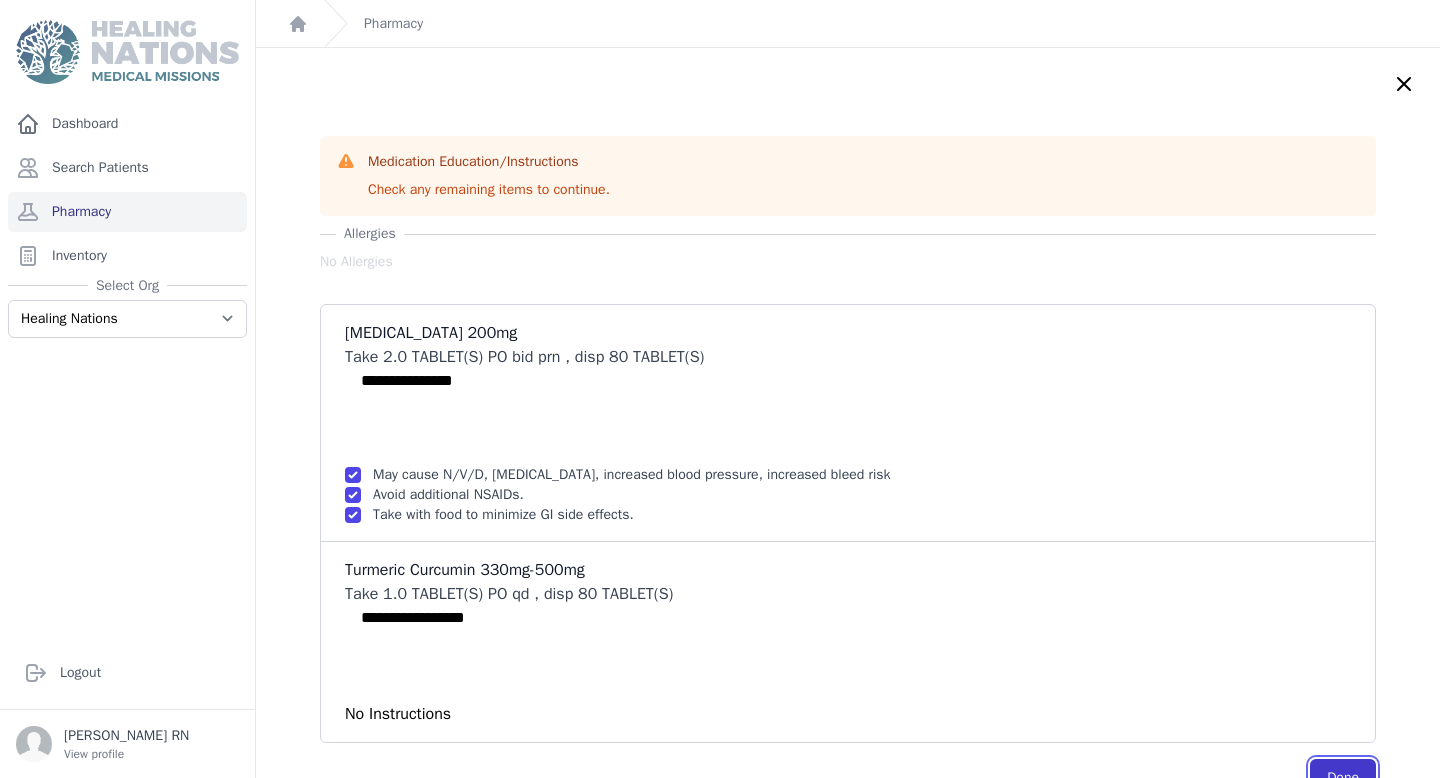 click on "Done" at bounding box center [1343, 778] 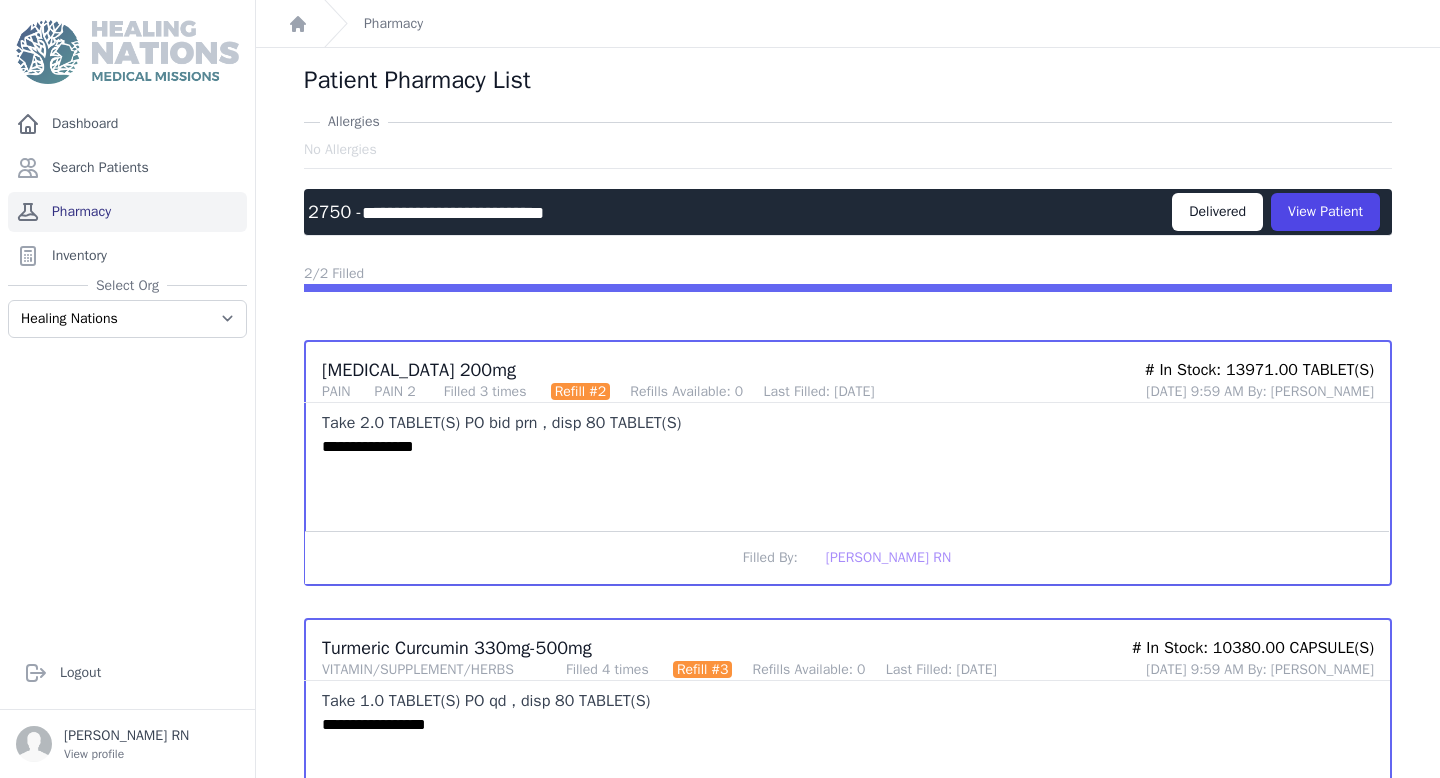 click on "Pharmacy" at bounding box center [127, 212] 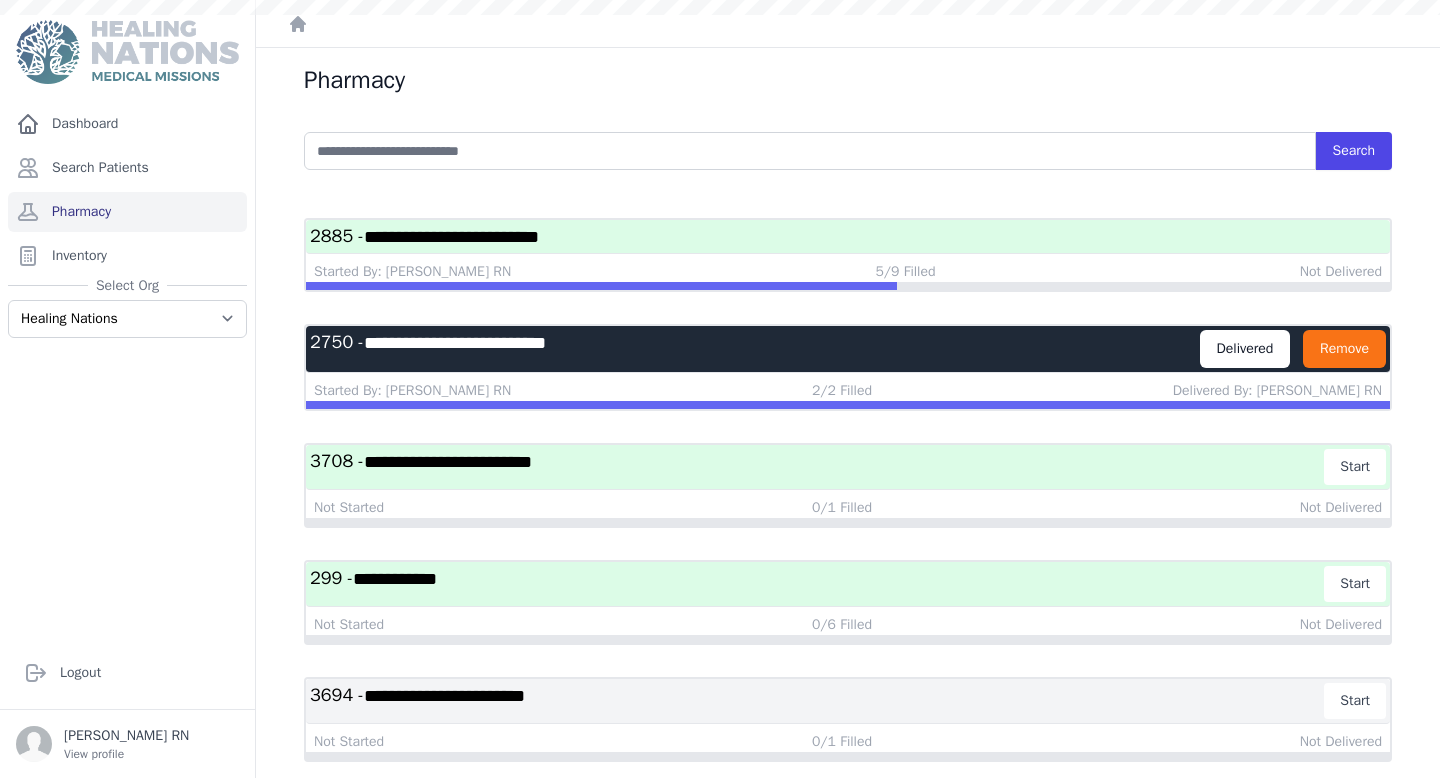 scroll, scrollTop: 0, scrollLeft: 0, axis: both 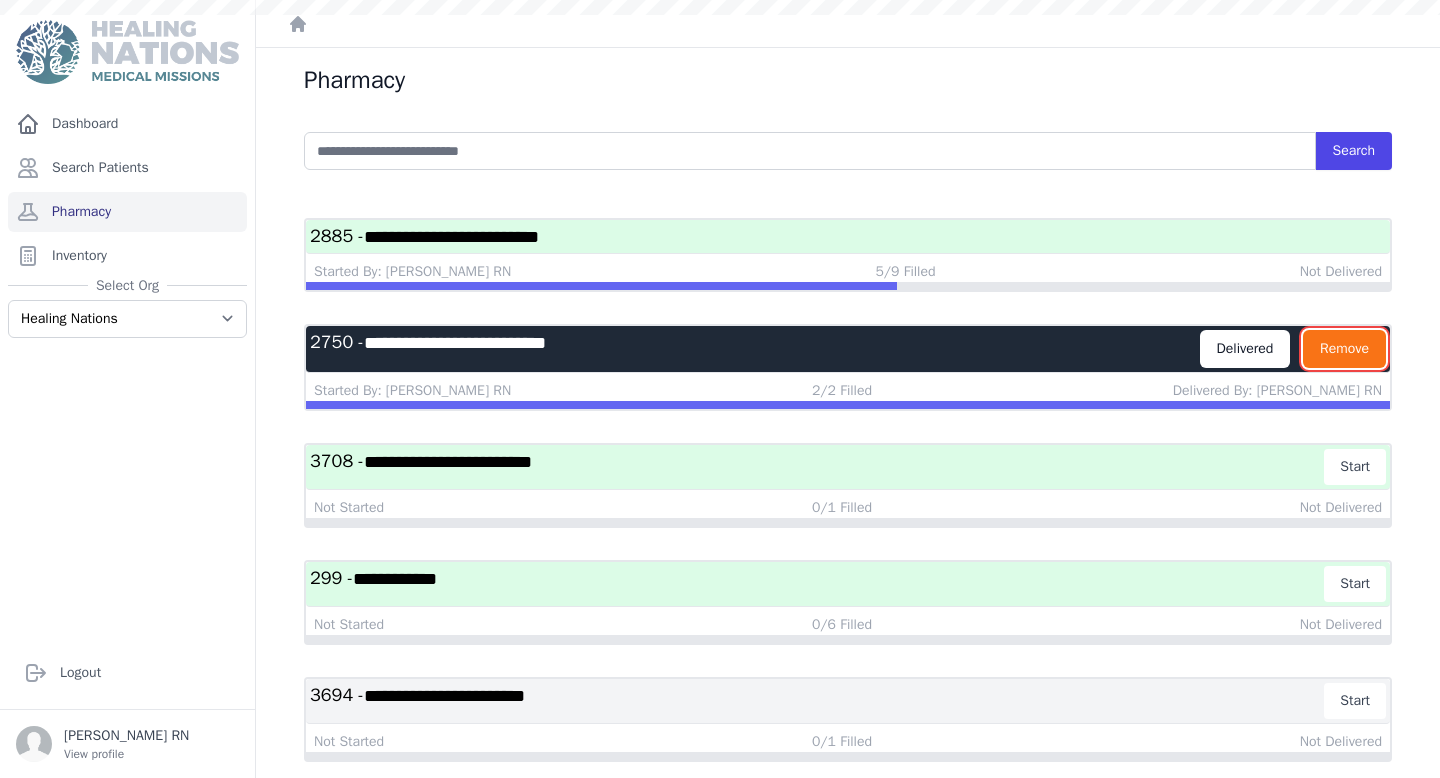 click on "Remove" at bounding box center [1344, 349] 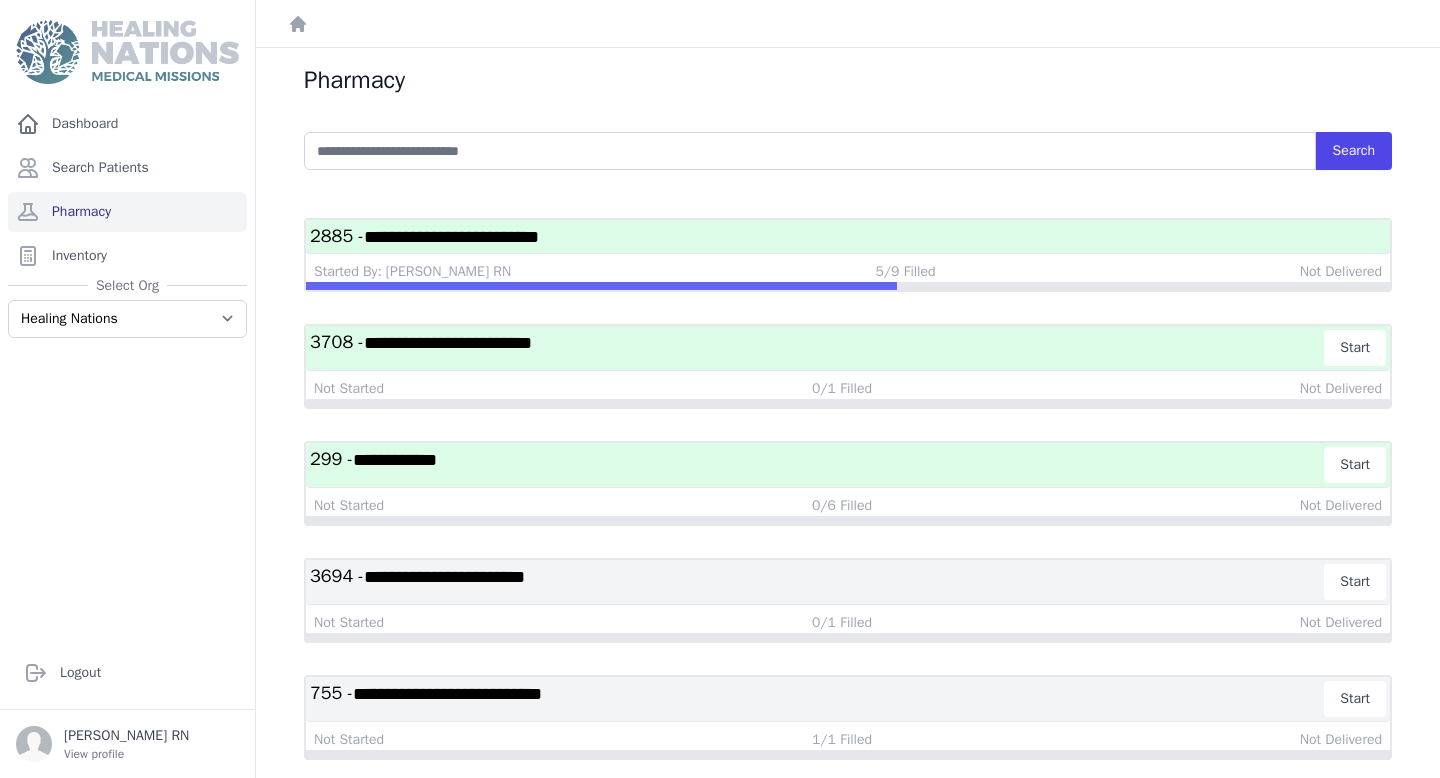 click on "**********" at bounding box center [848, 236] 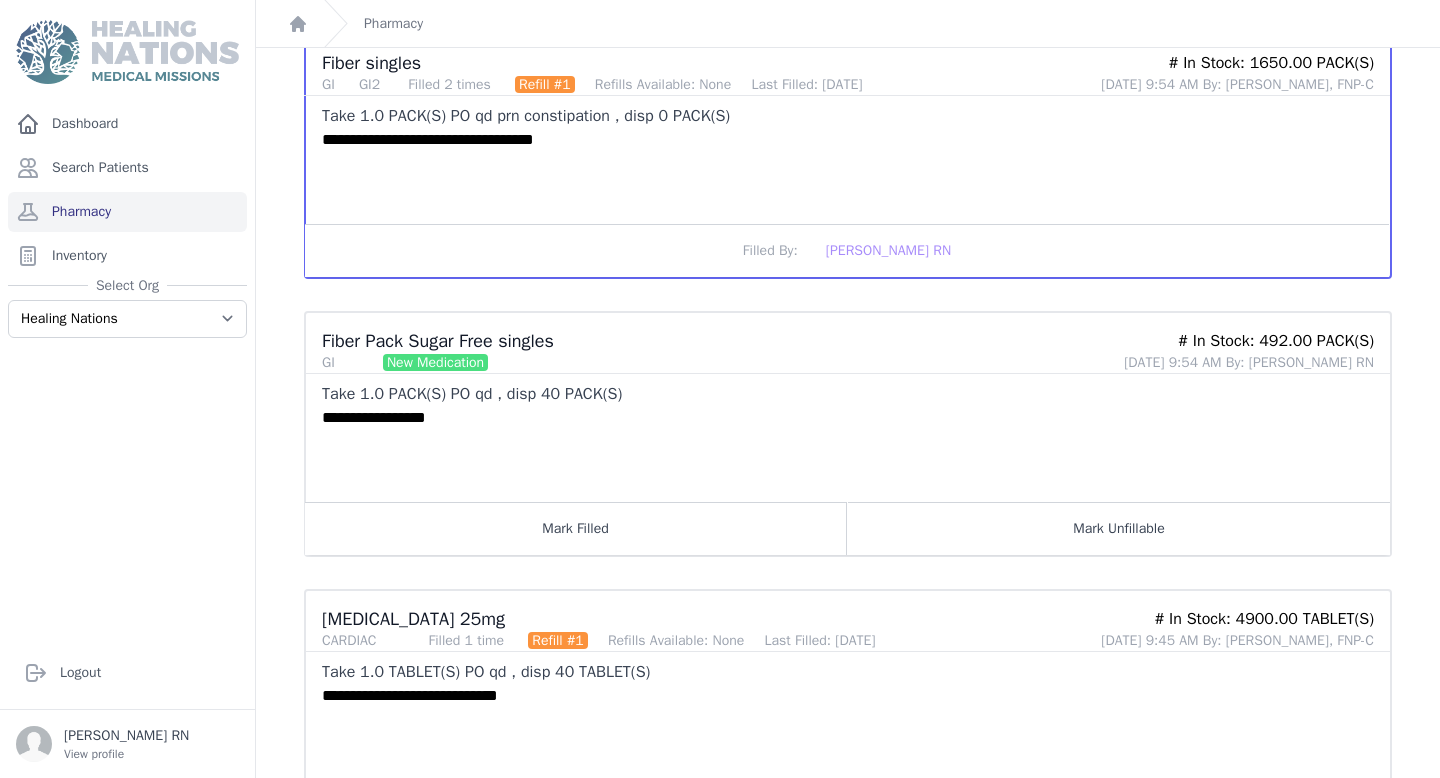 scroll, scrollTop: 1424, scrollLeft: 0, axis: vertical 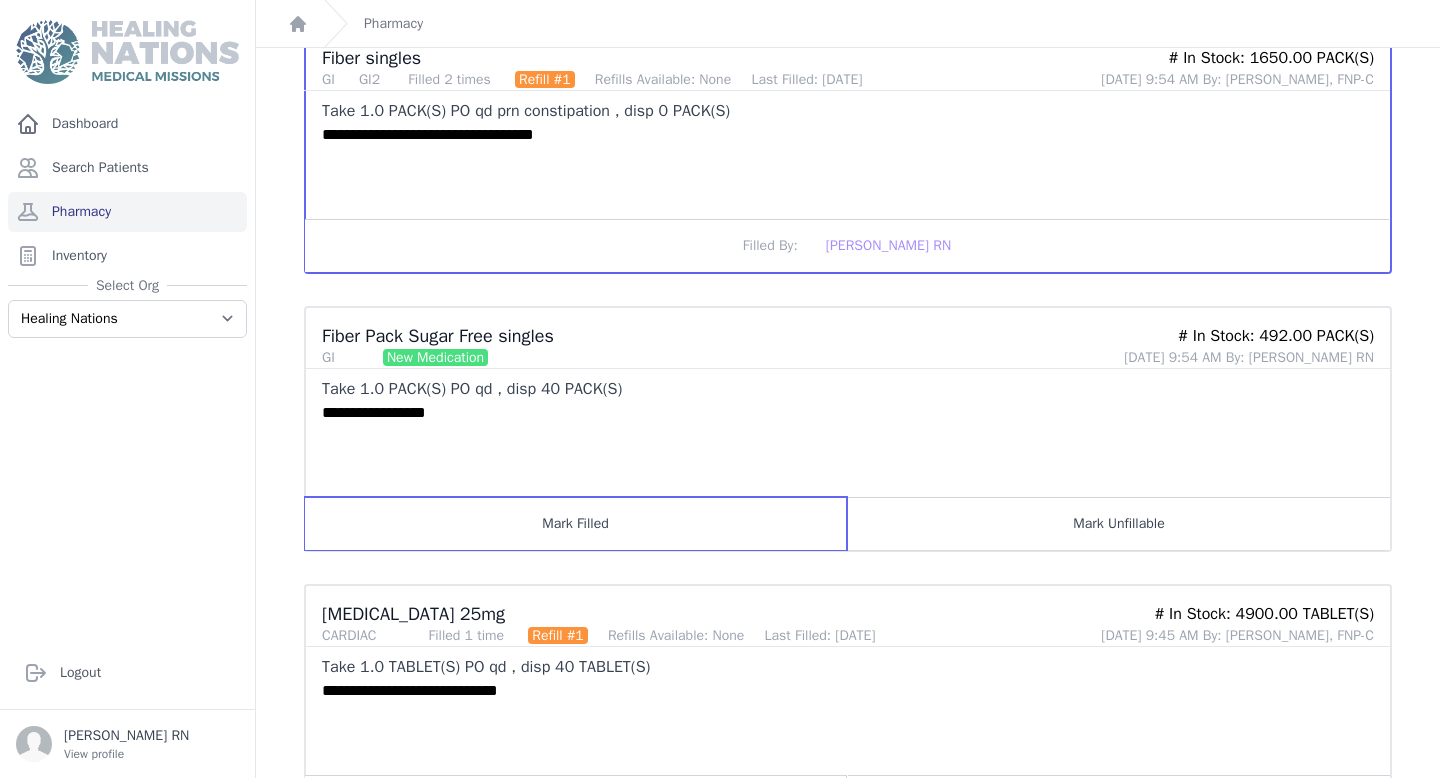 click on "**********" at bounding box center [848, 429] 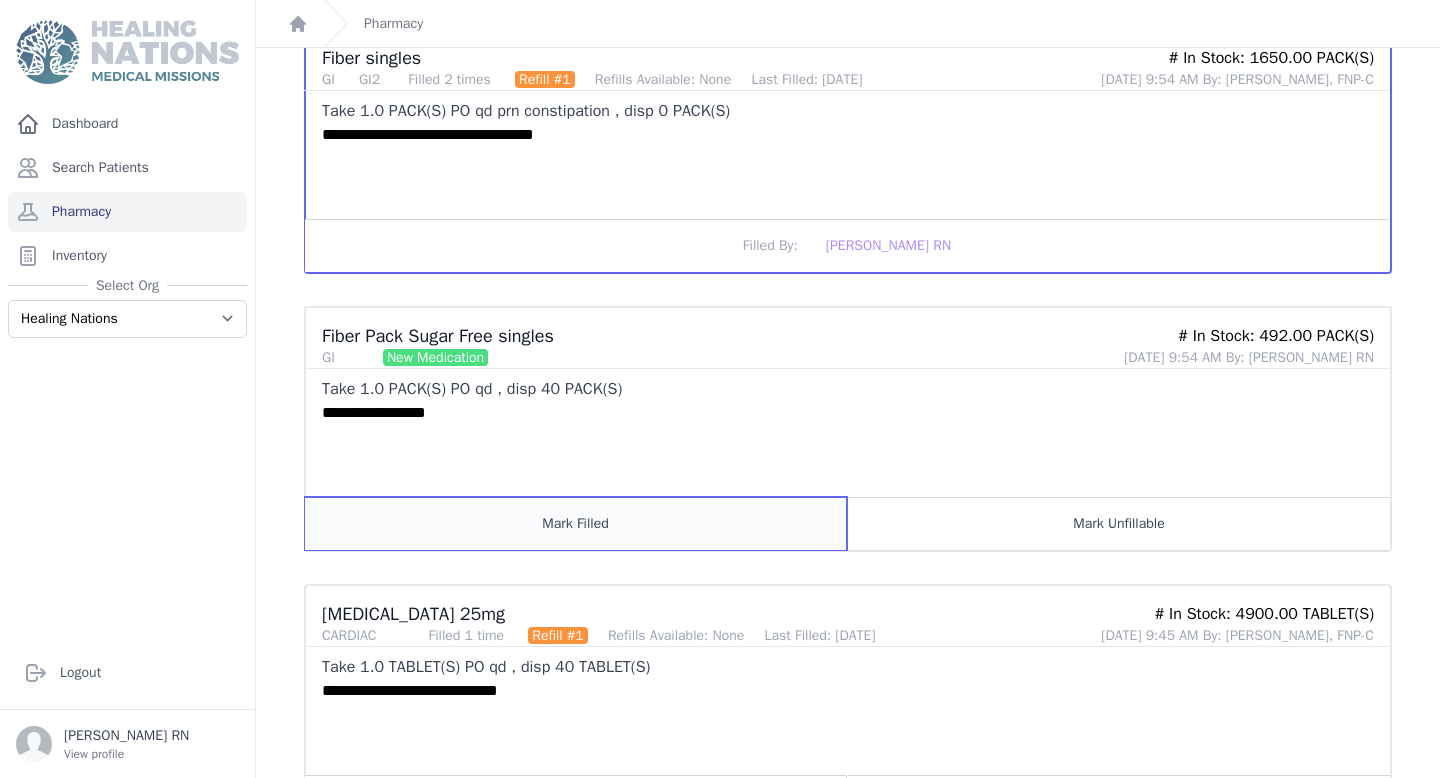 click on "Mark Filled" at bounding box center [576, 523] 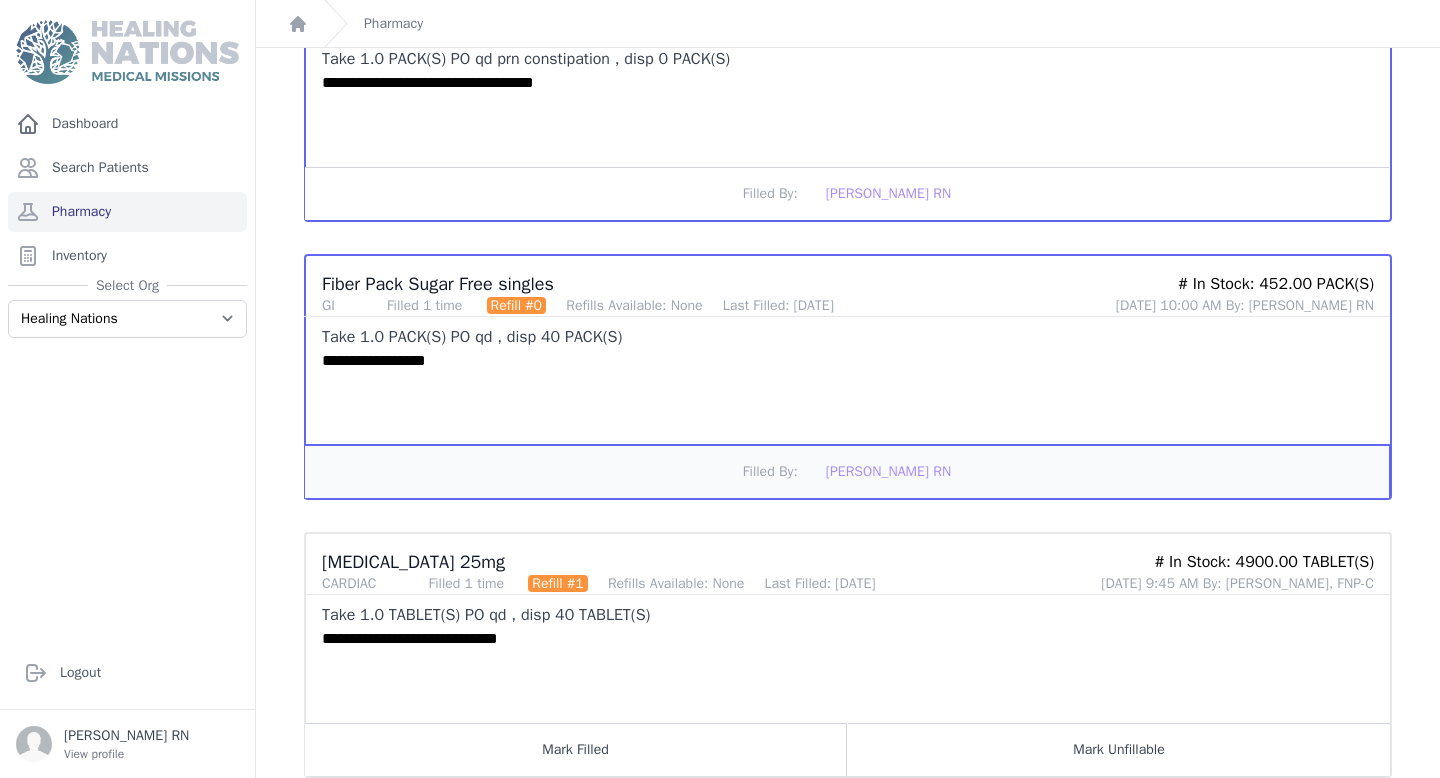scroll, scrollTop: 1477, scrollLeft: 0, axis: vertical 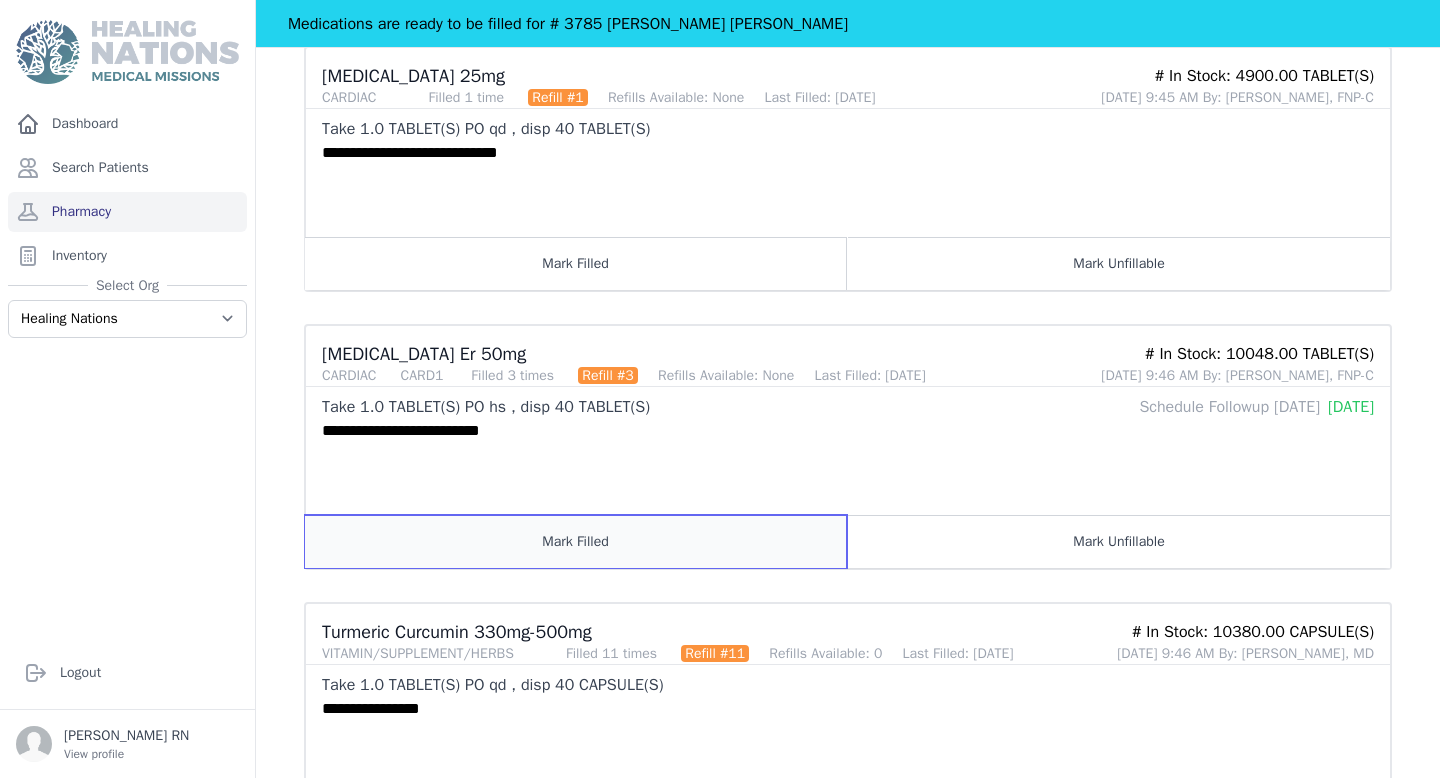 click on "Mark Filled" at bounding box center [576, 541] 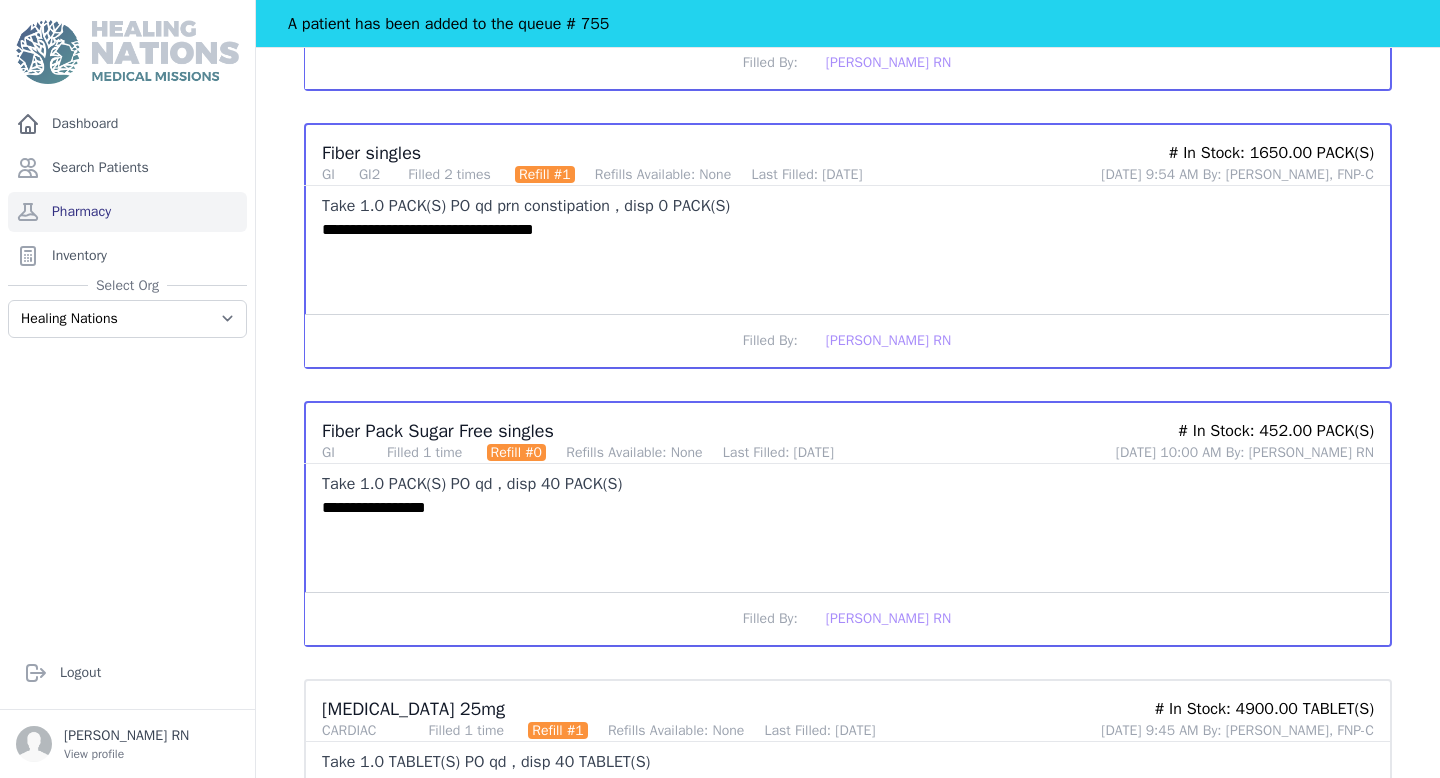 scroll, scrollTop: 2232, scrollLeft: 0, axis: vertical 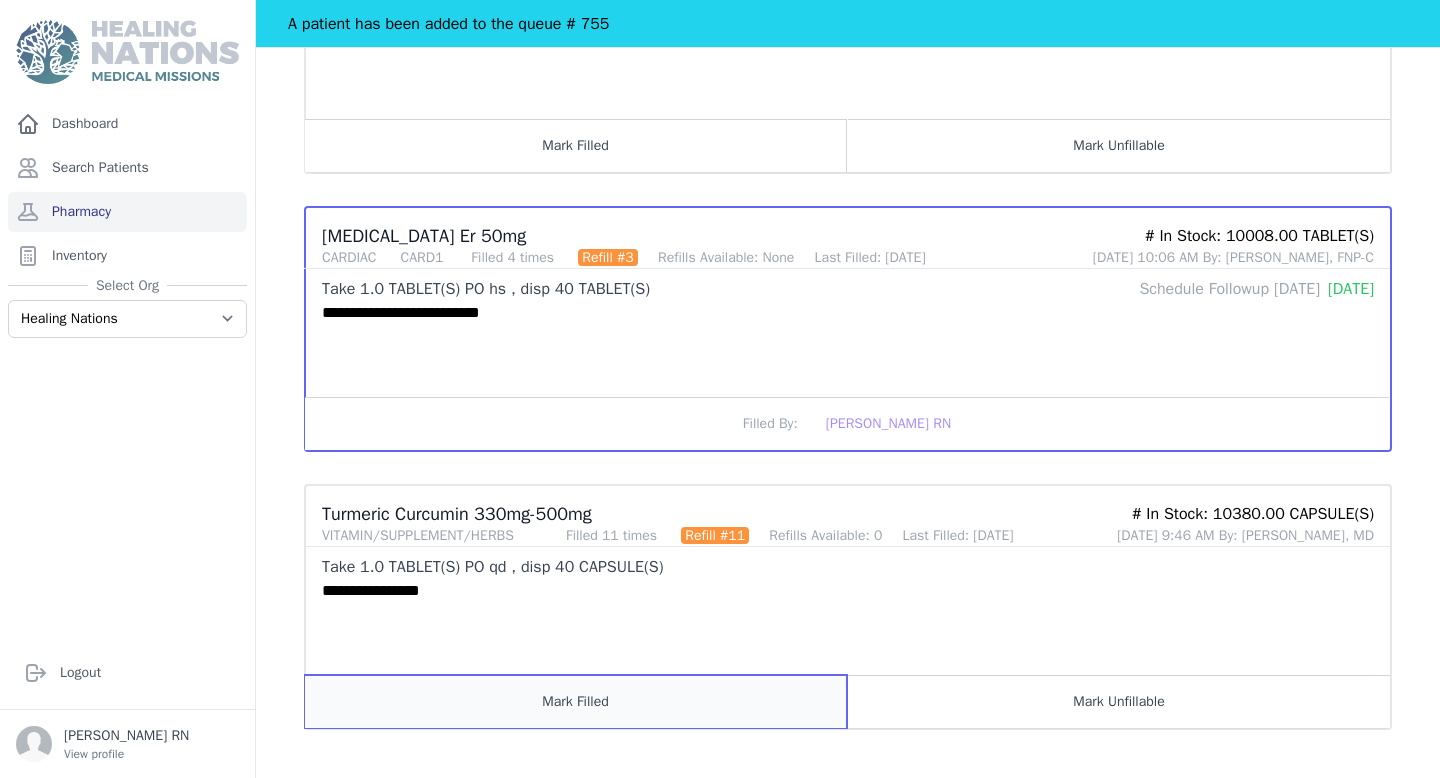 click on "Mark Filled" at bounding box center [576, 701] 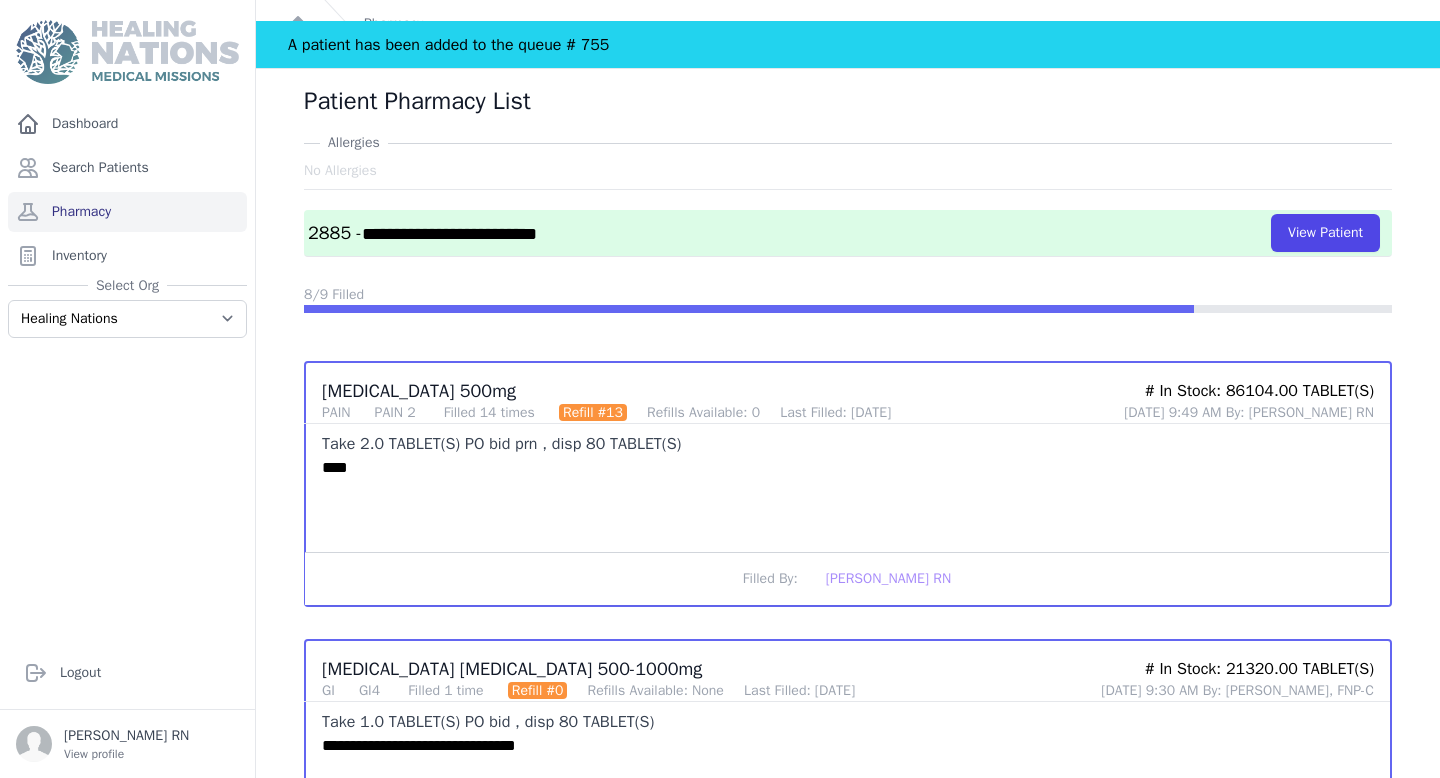 scroll, scrollTop: 26, scrollLeft: 0, axis: vertical 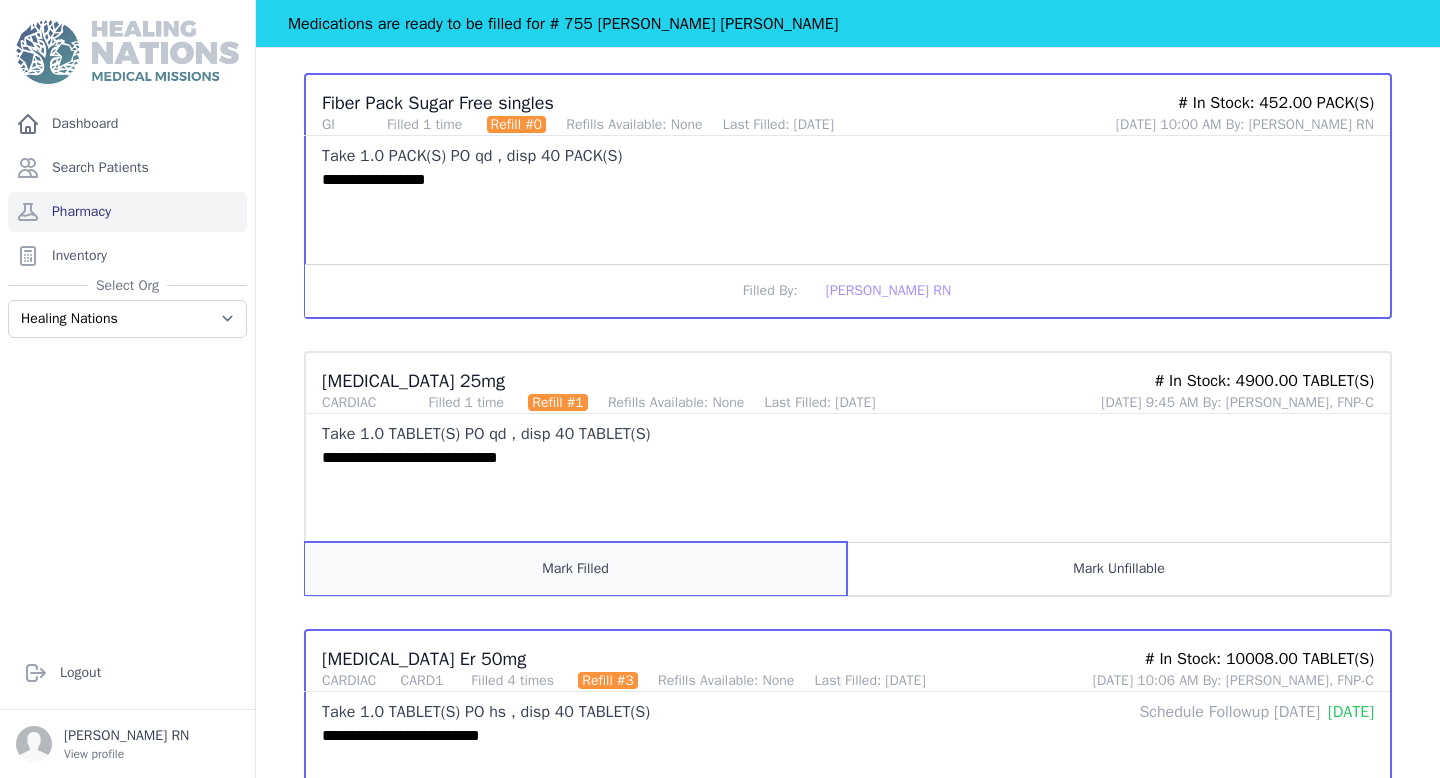 click on "Mark Filled" at bounding box center (576, 568) 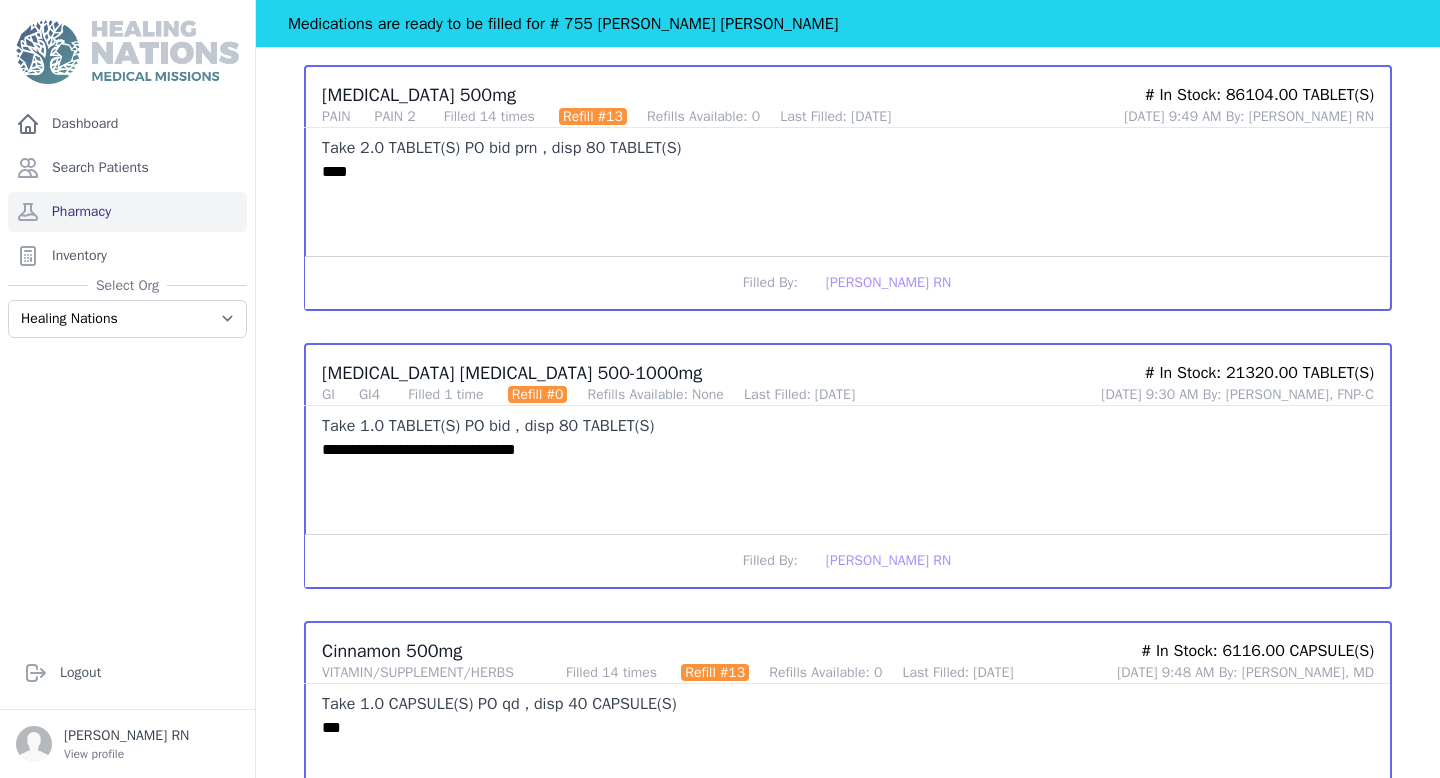 scroll, scrollTop: 0, scrollLeft: 0, axis: both 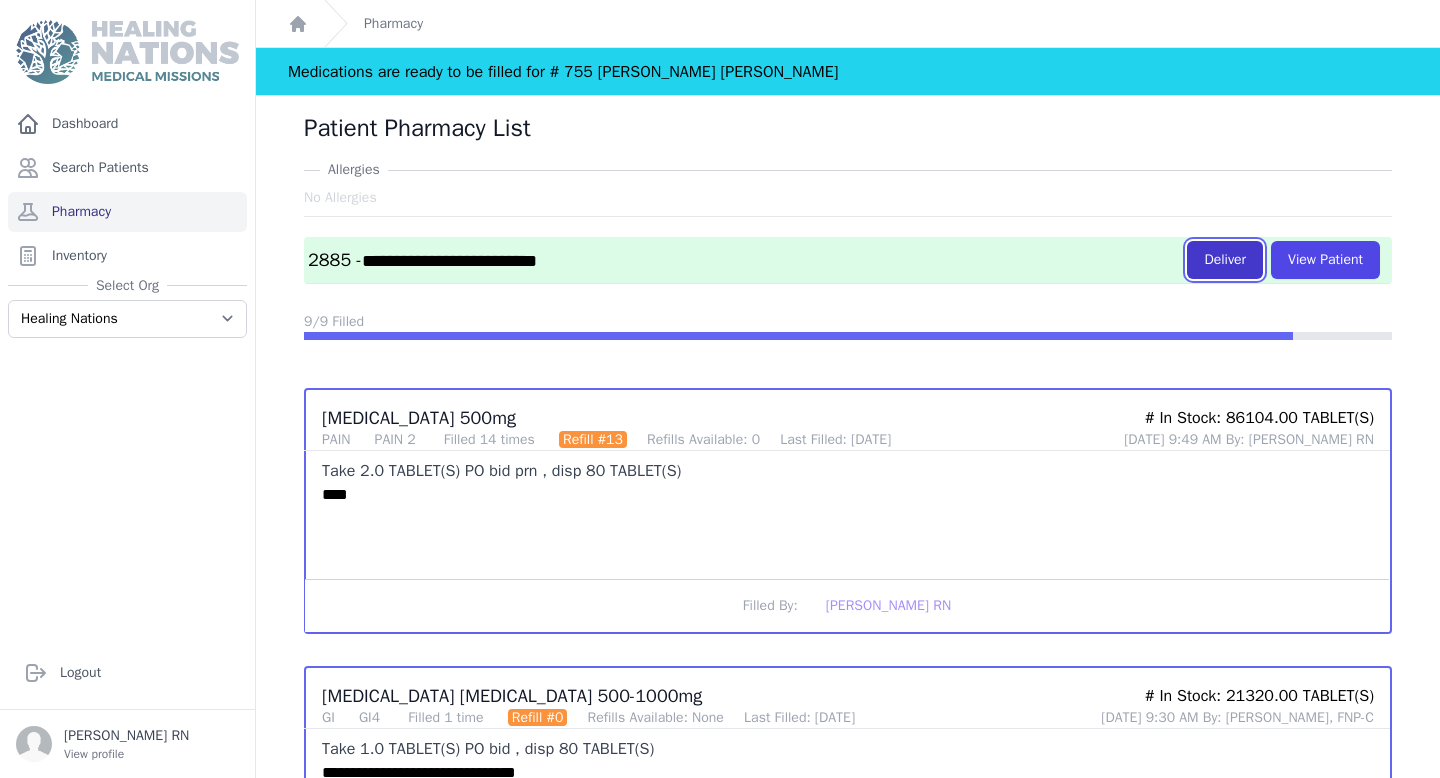 click on "Deliver" at bounding box center [1225, 260] 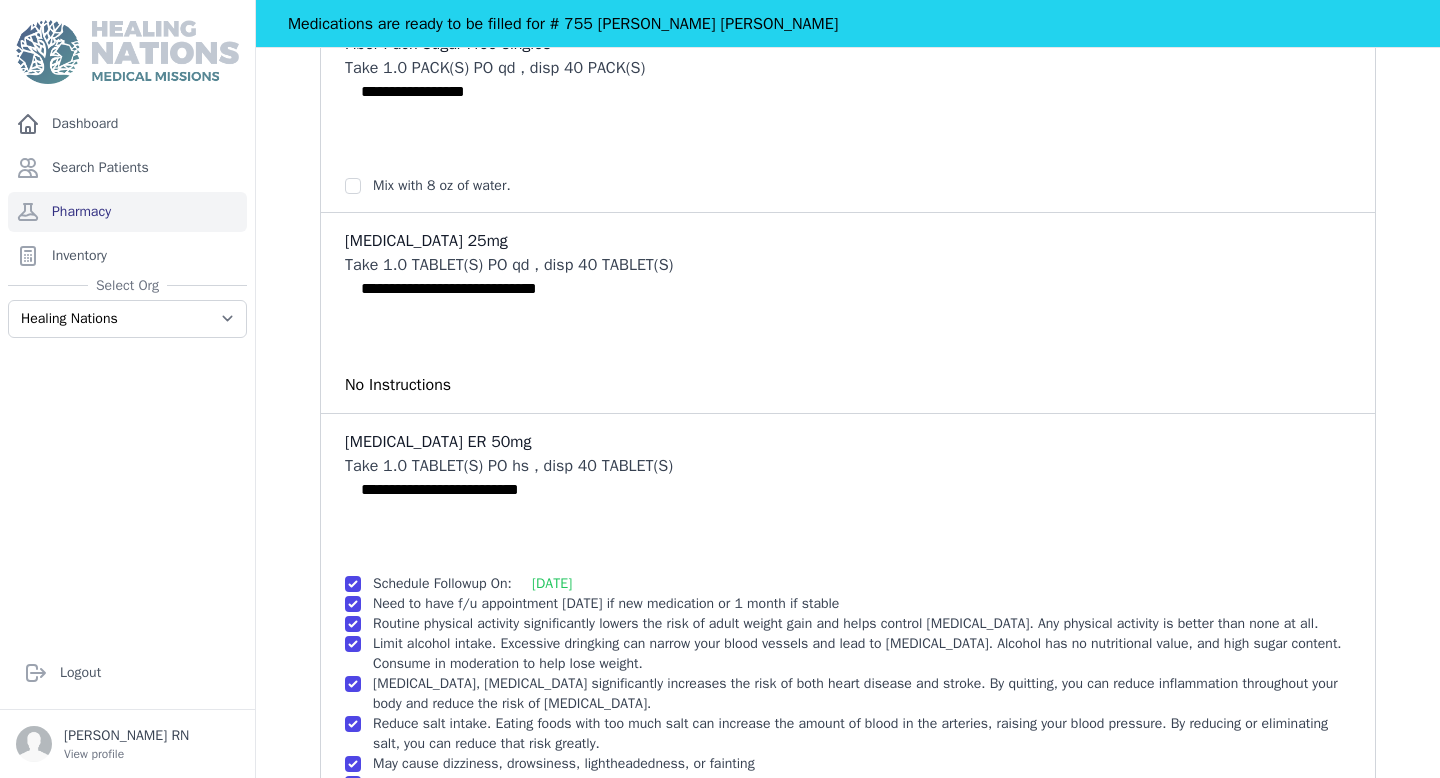 scroll, scrollTop: 1450, scrollLeft: 0, axis: vertical 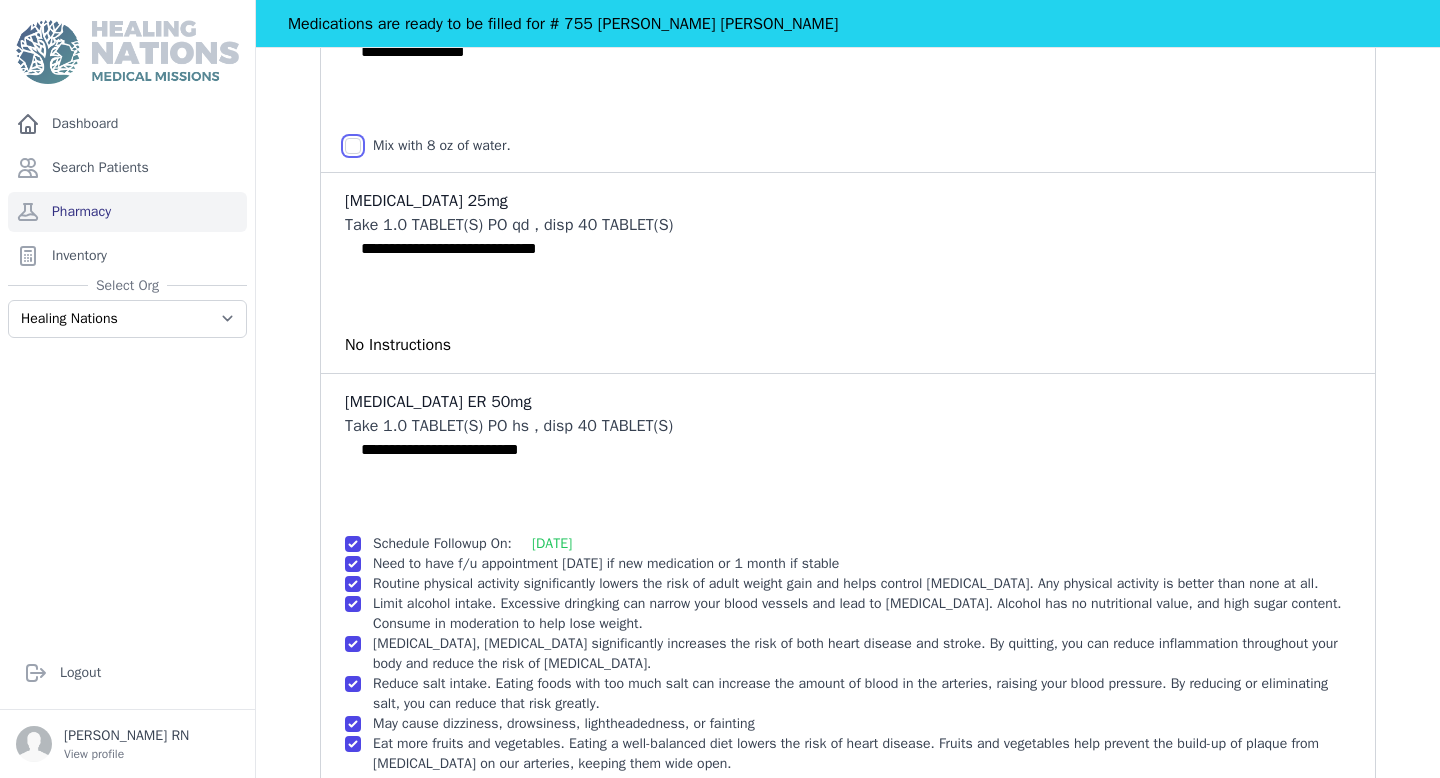 click at bounding box center (353, -927) 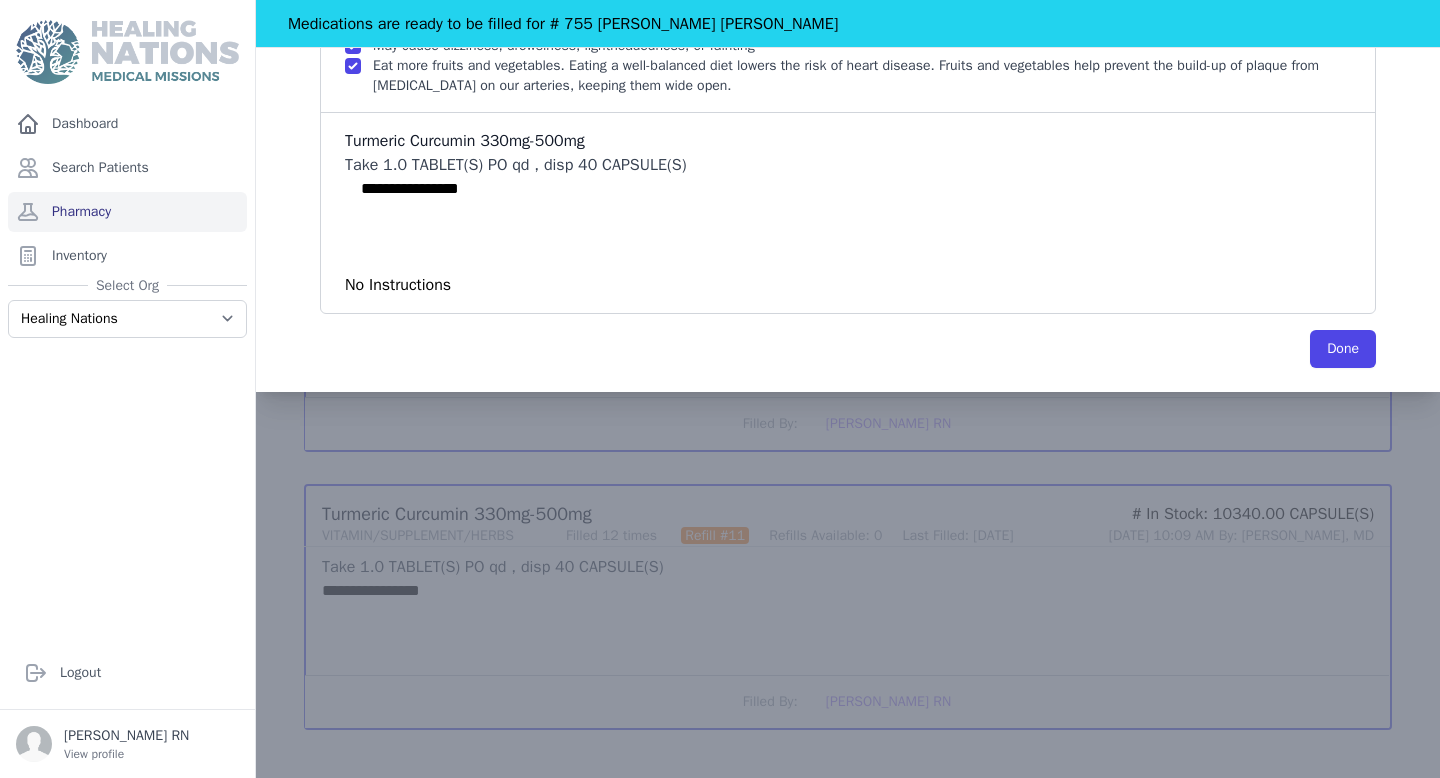 scroll, scrollTop: 2230, scrollLeft: 0, axis: vertical 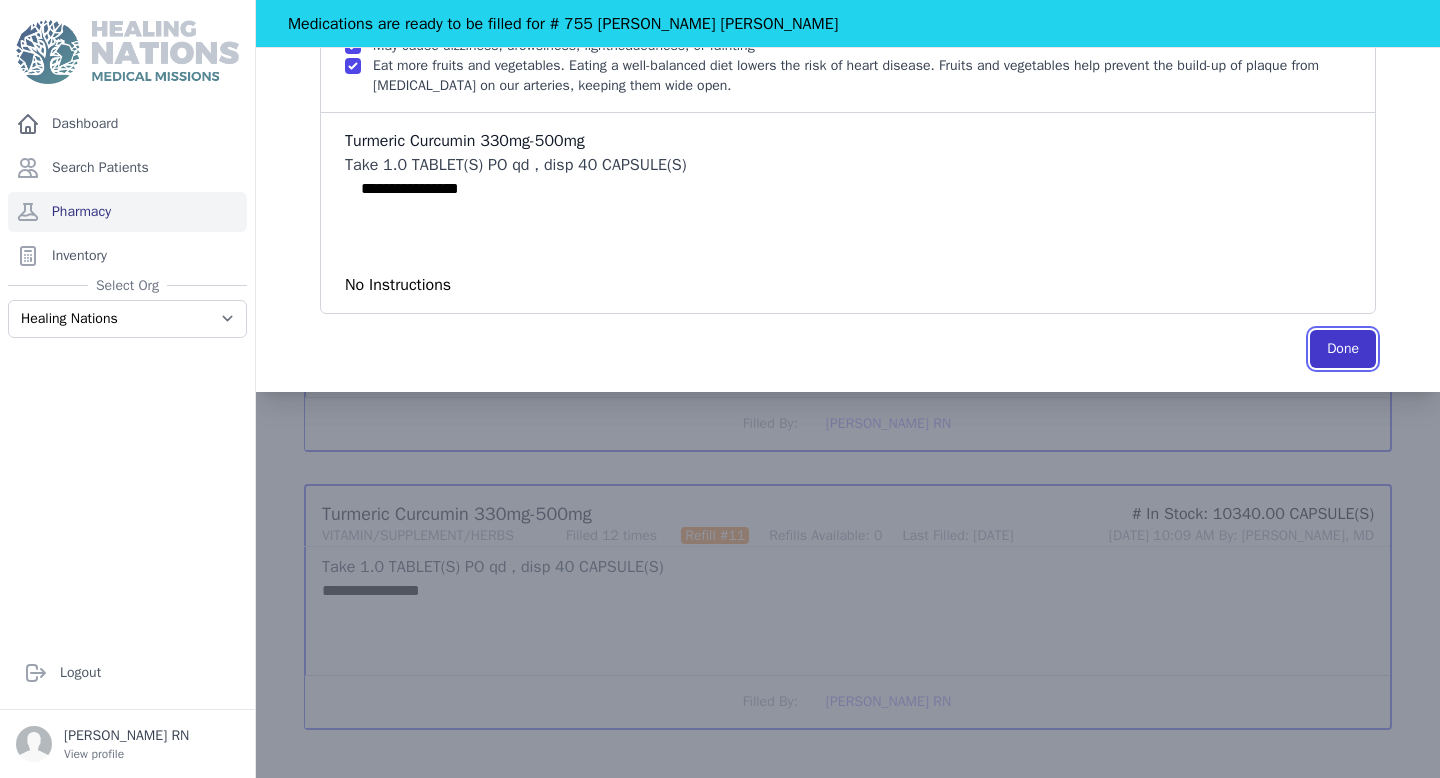 click on "Done" at bounding box center [1343, 349] 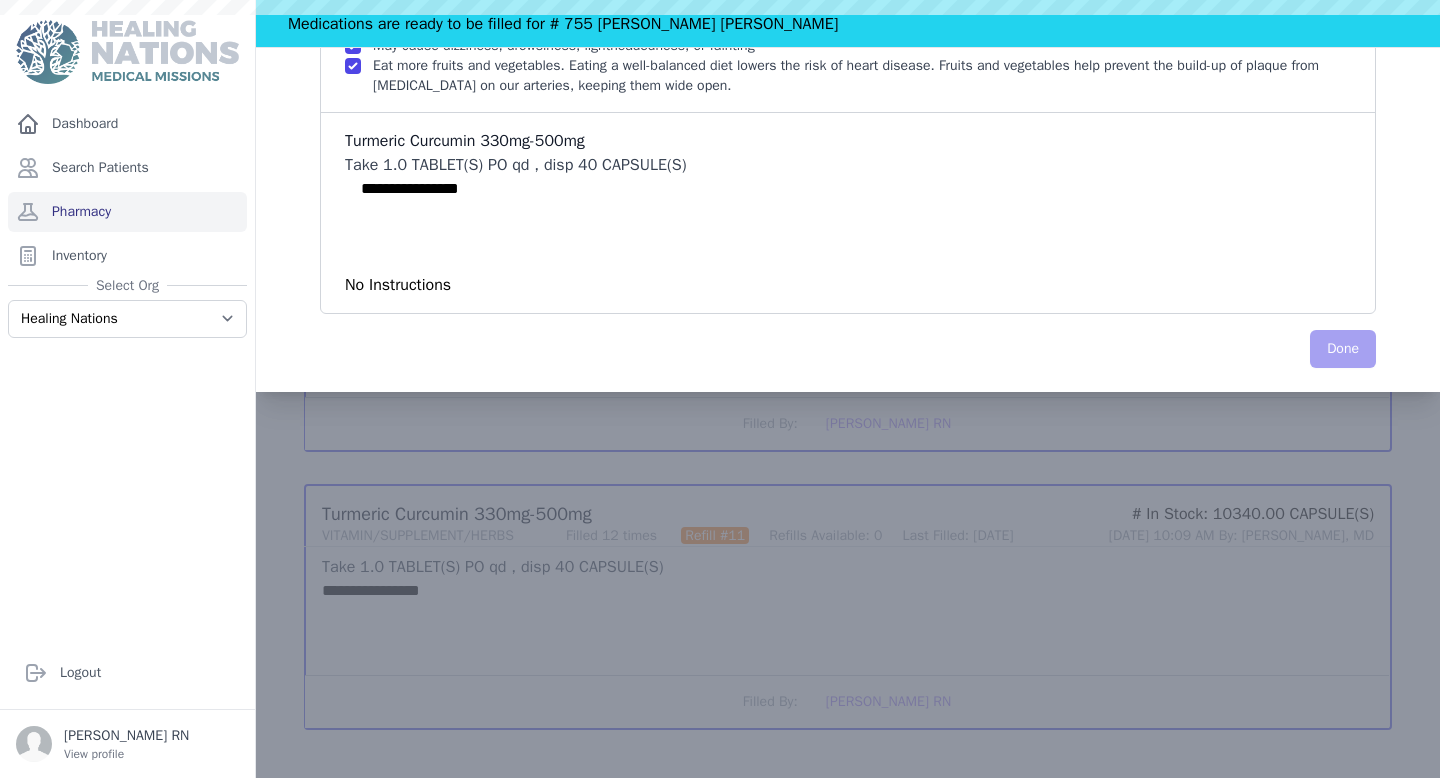 scroll, scrollTop: 0, scrollLeft: 0, axis: both 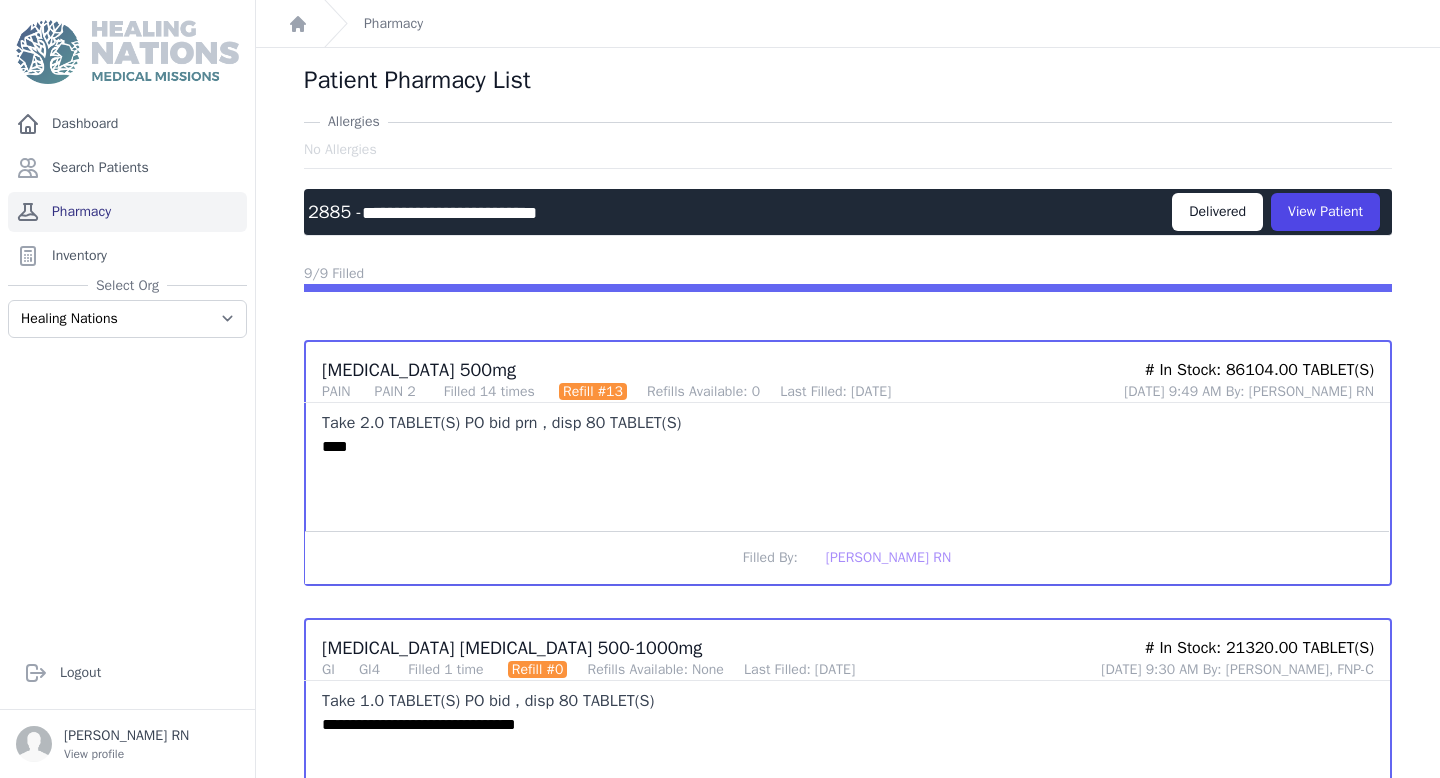 click on "Pharmacy" at bounding box center (127, 212) 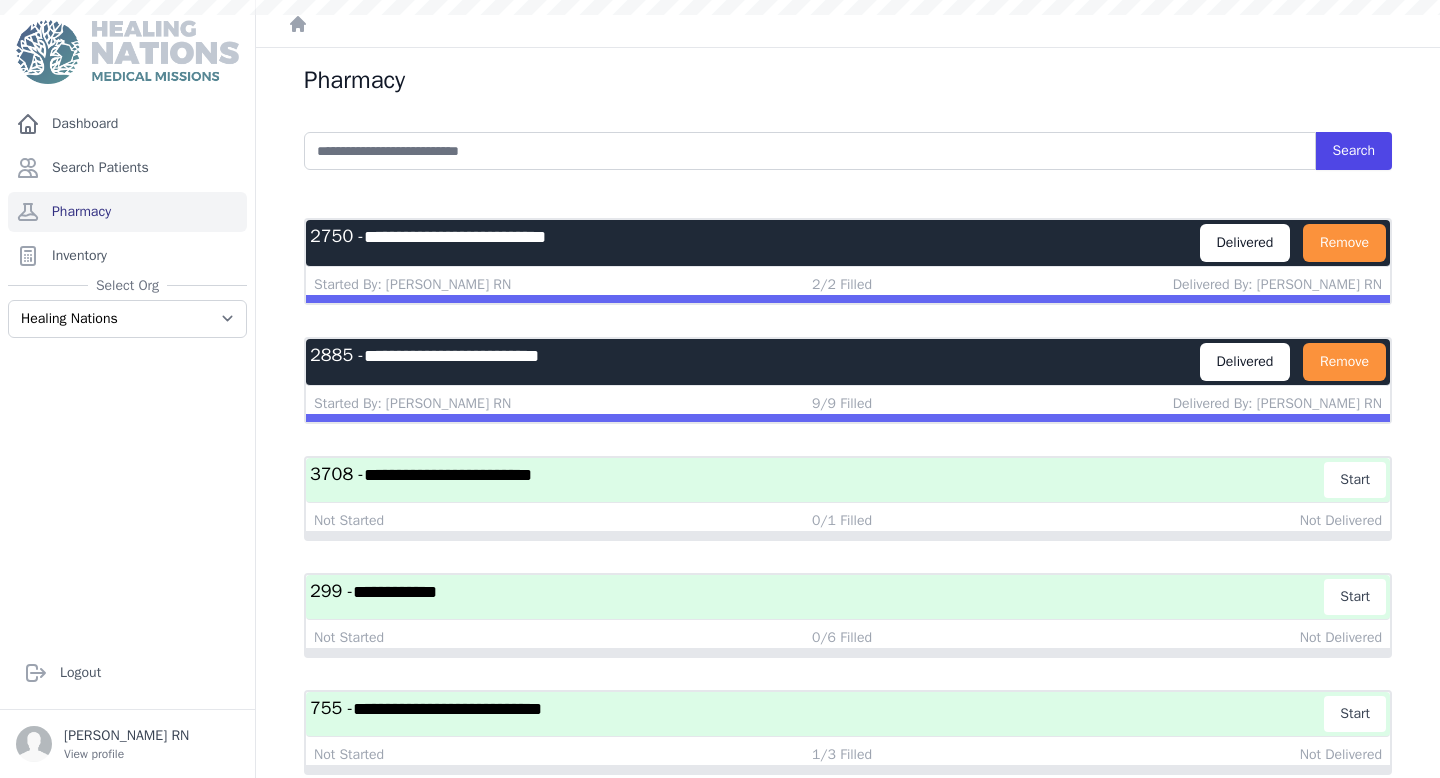 scroll, scrollTop: 0, scrollLeft: 0, axis: both 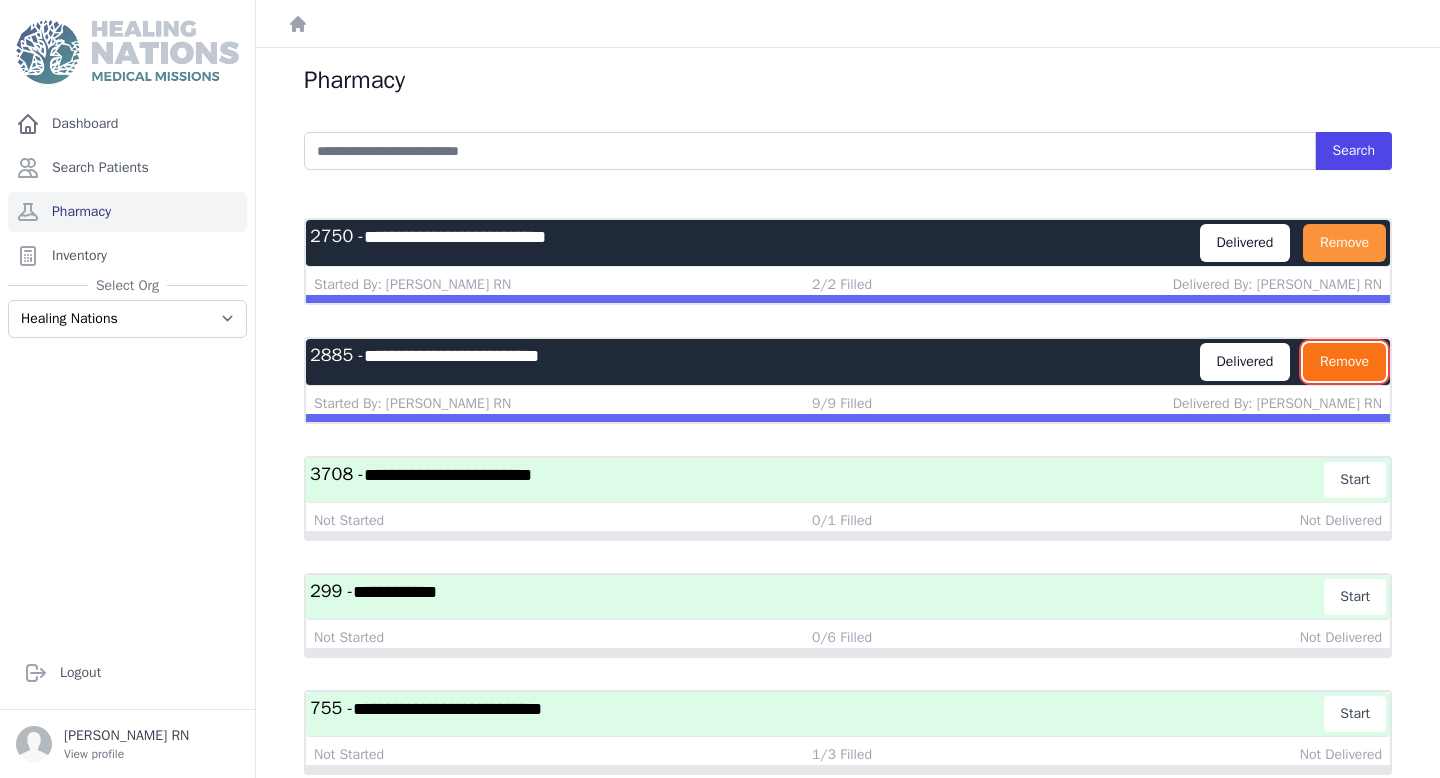 click on "Remove" at bounding box center (1344, 362) 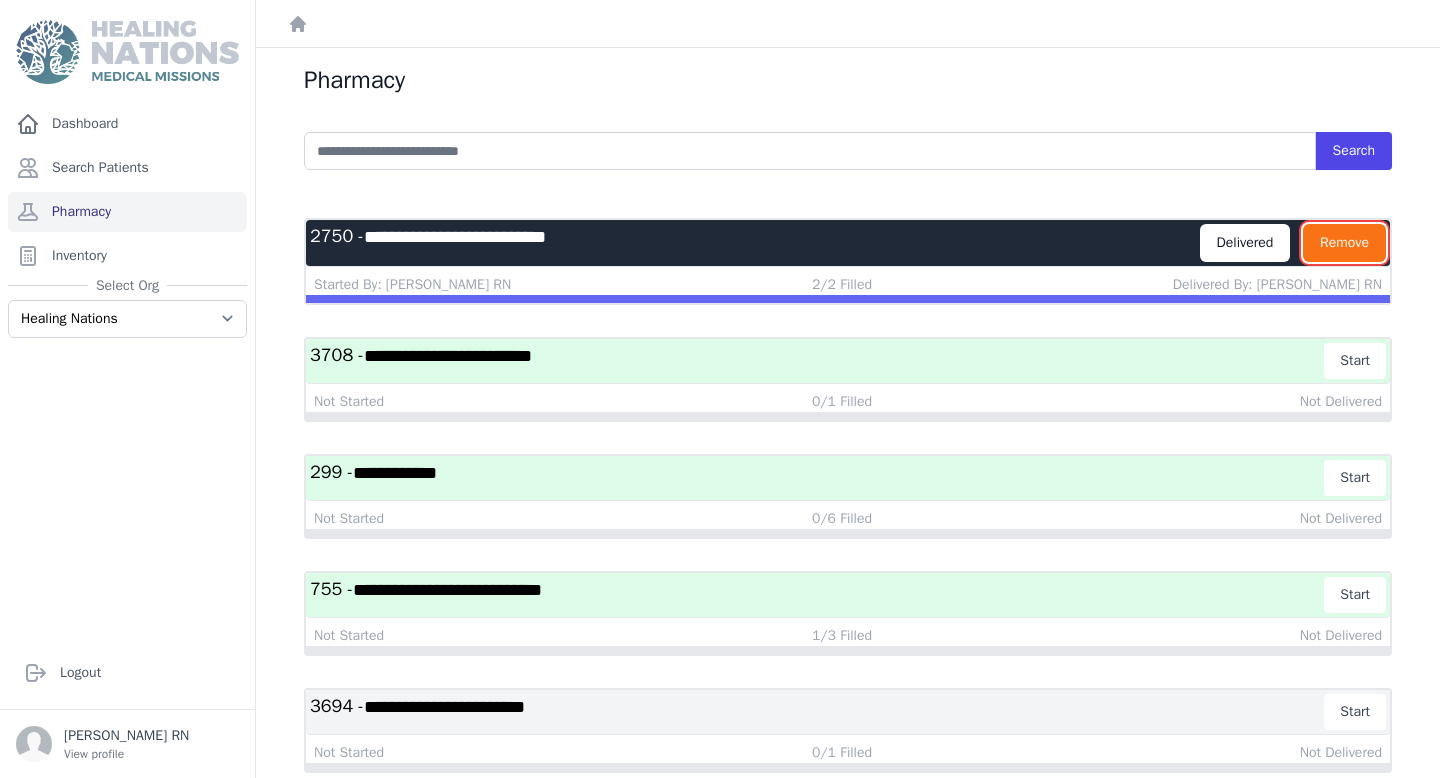 click on "Remove" at bounding box center (1344, 243) 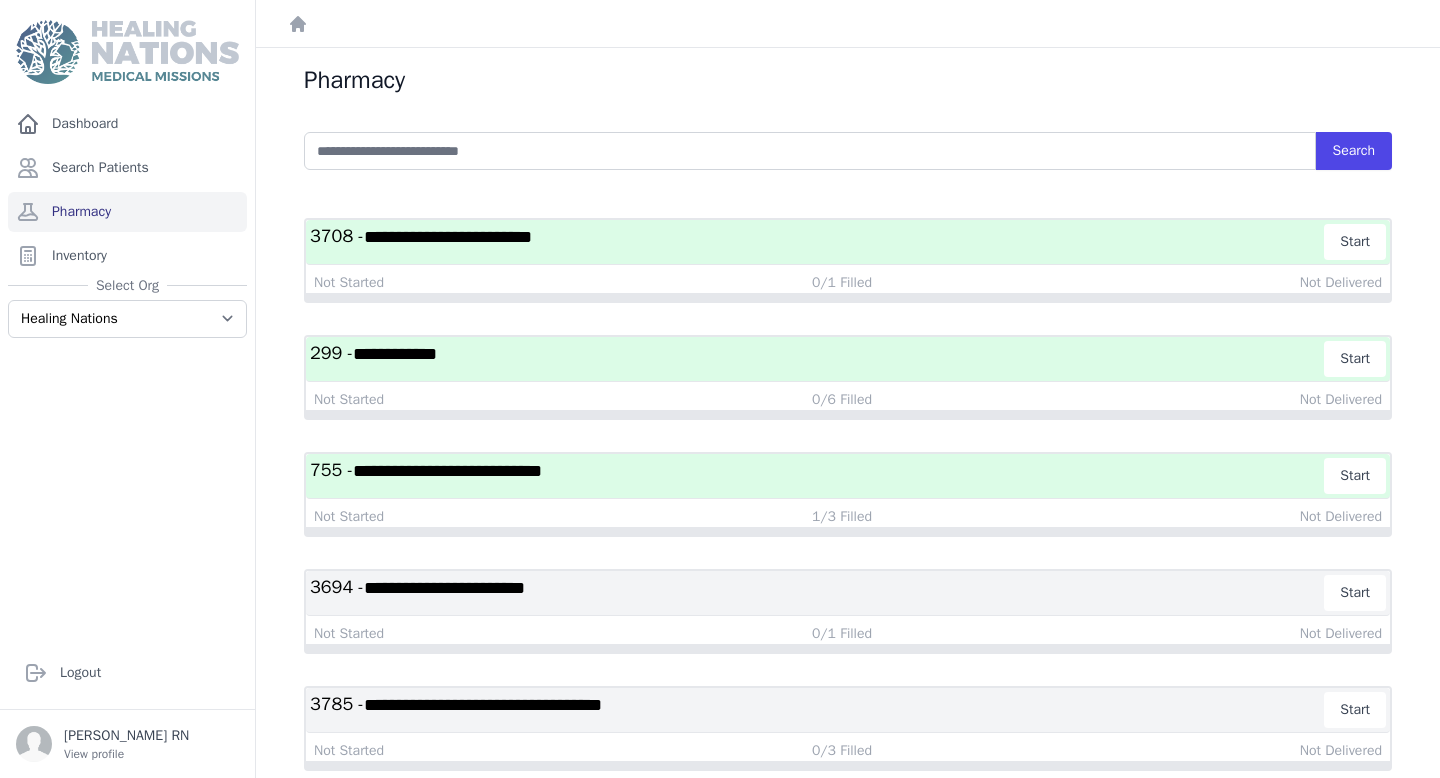 scroll, scrollTop: 48, scrollLeft: 0, axis: vertical 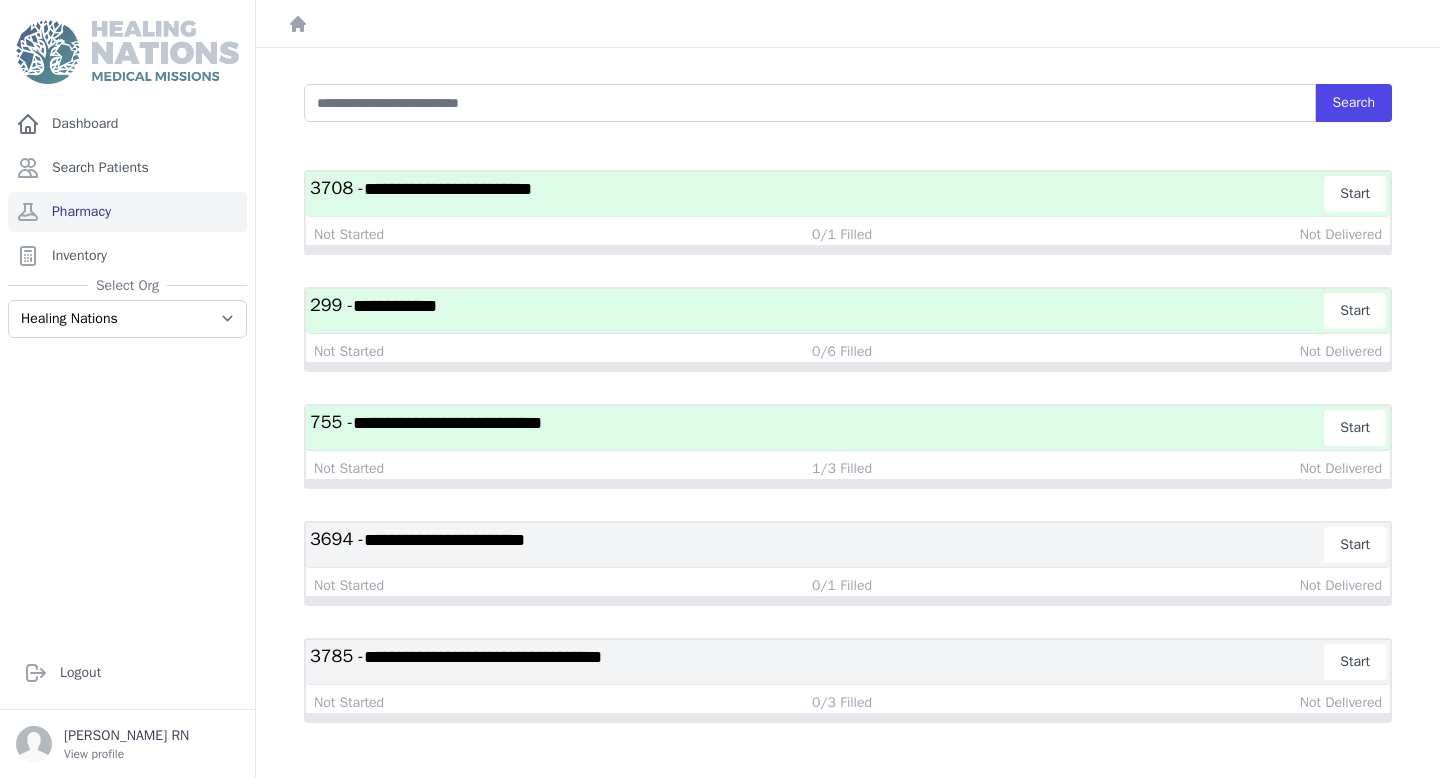 click on "**********" at bounding box center (817, 428) 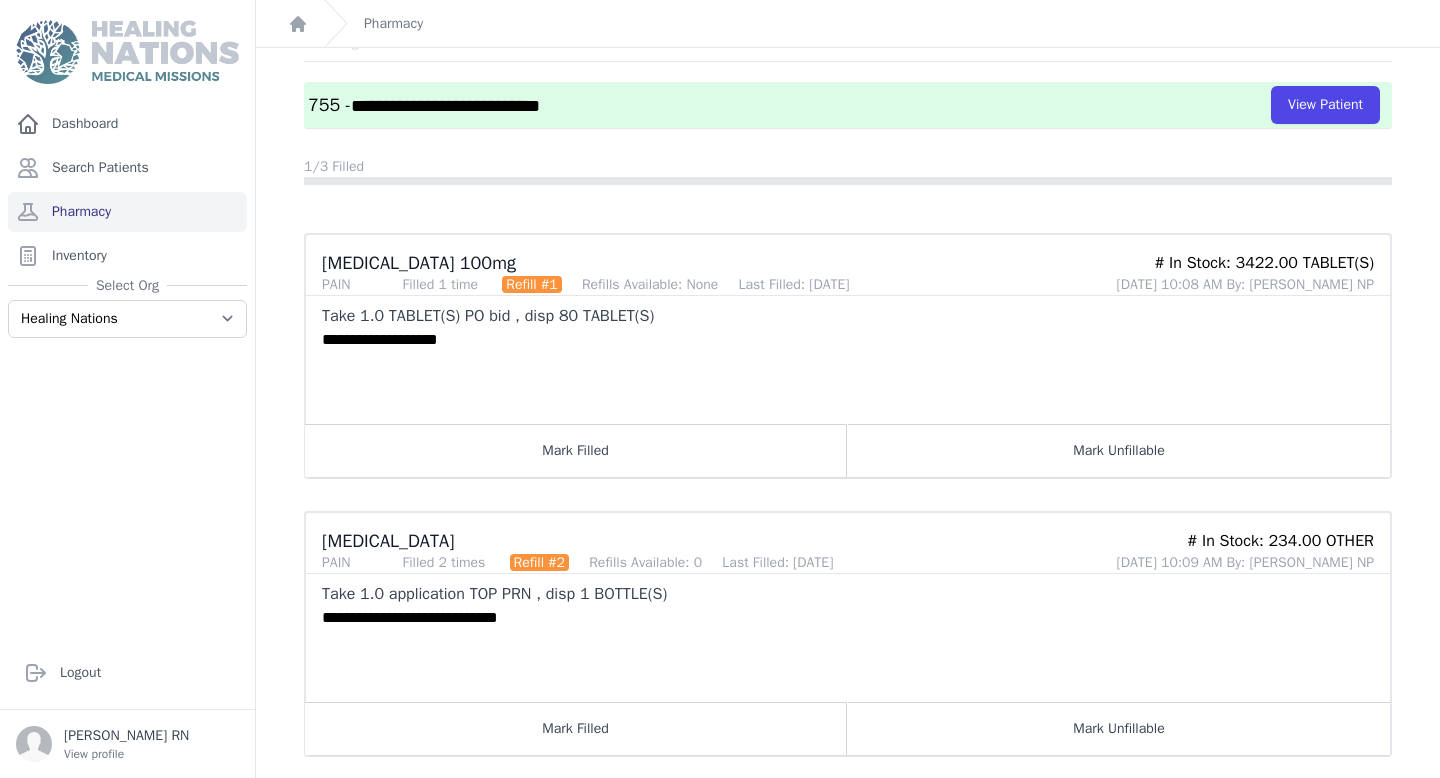 scroll, scrollTop: 105, scrollLeft: 0, axis: vertical 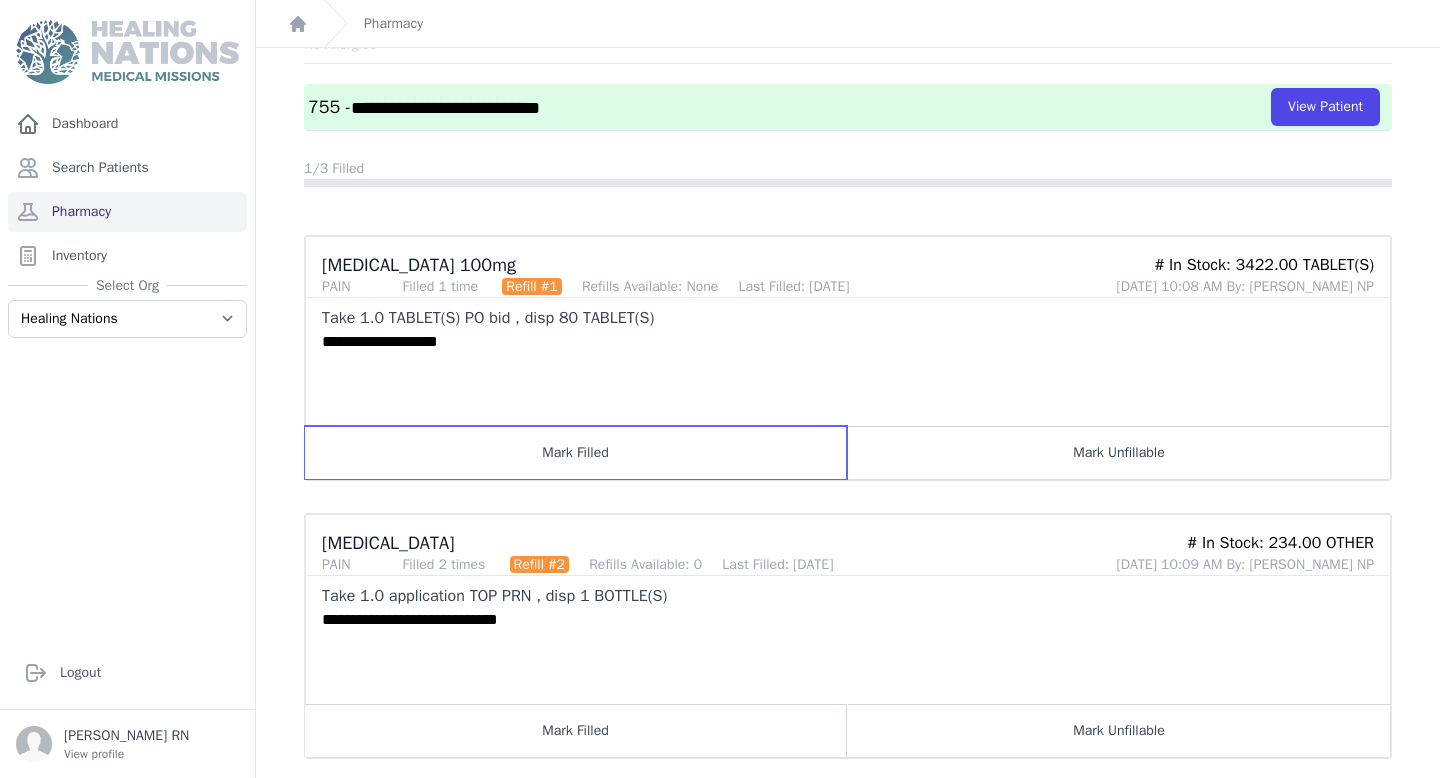 click on "Mark Filled" at bounding box center (576, 452) 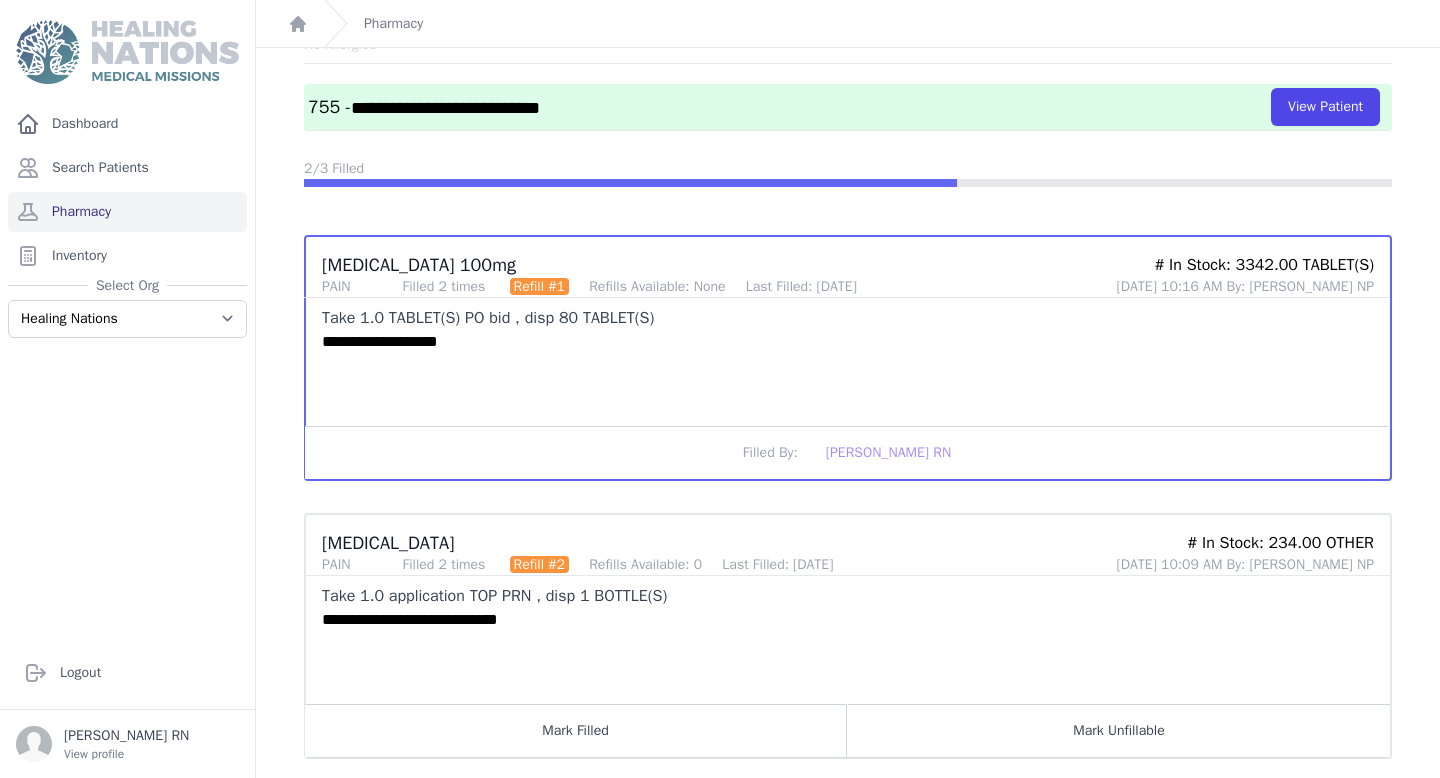 click on "**********" at bounding box center (848, 636) 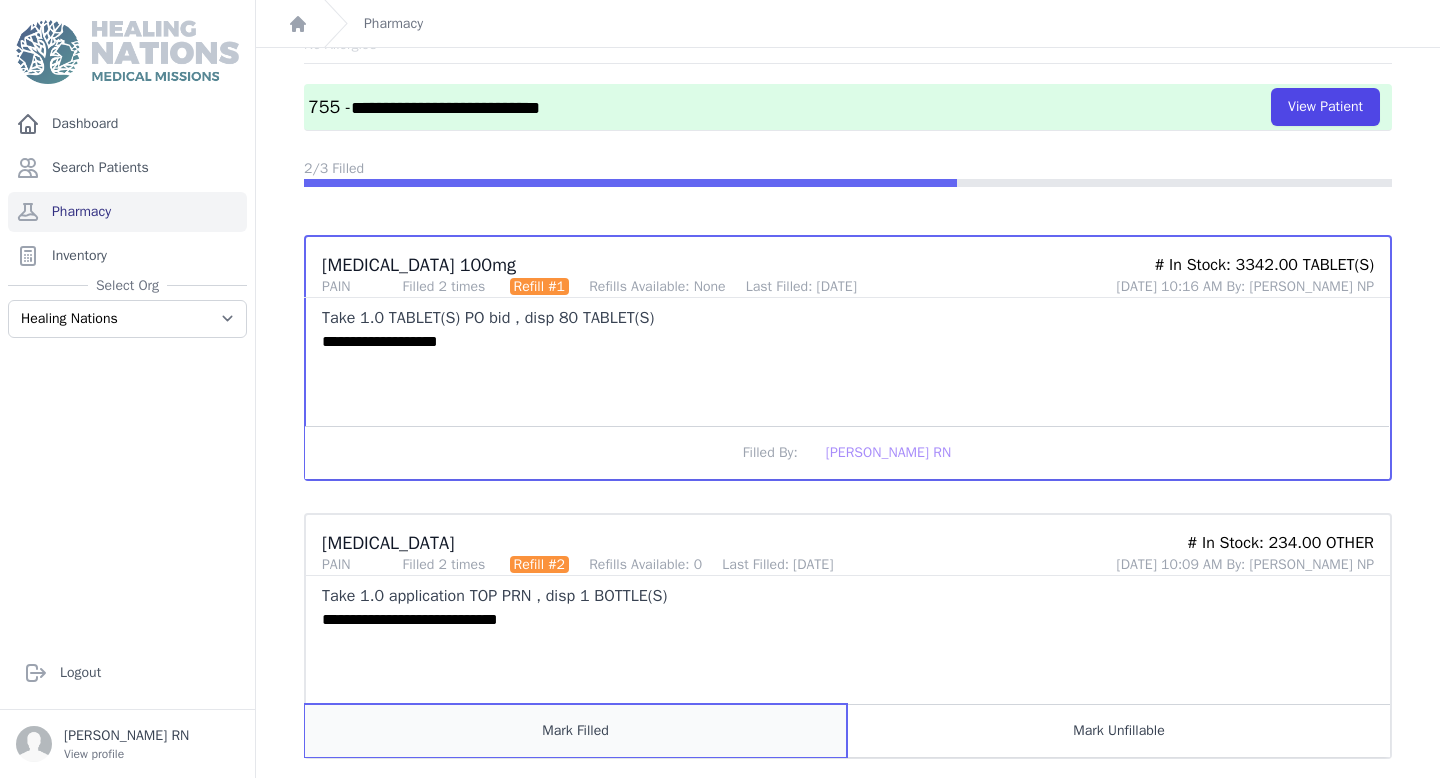 click on "Mark Filled" at bounding box center [576, 730] 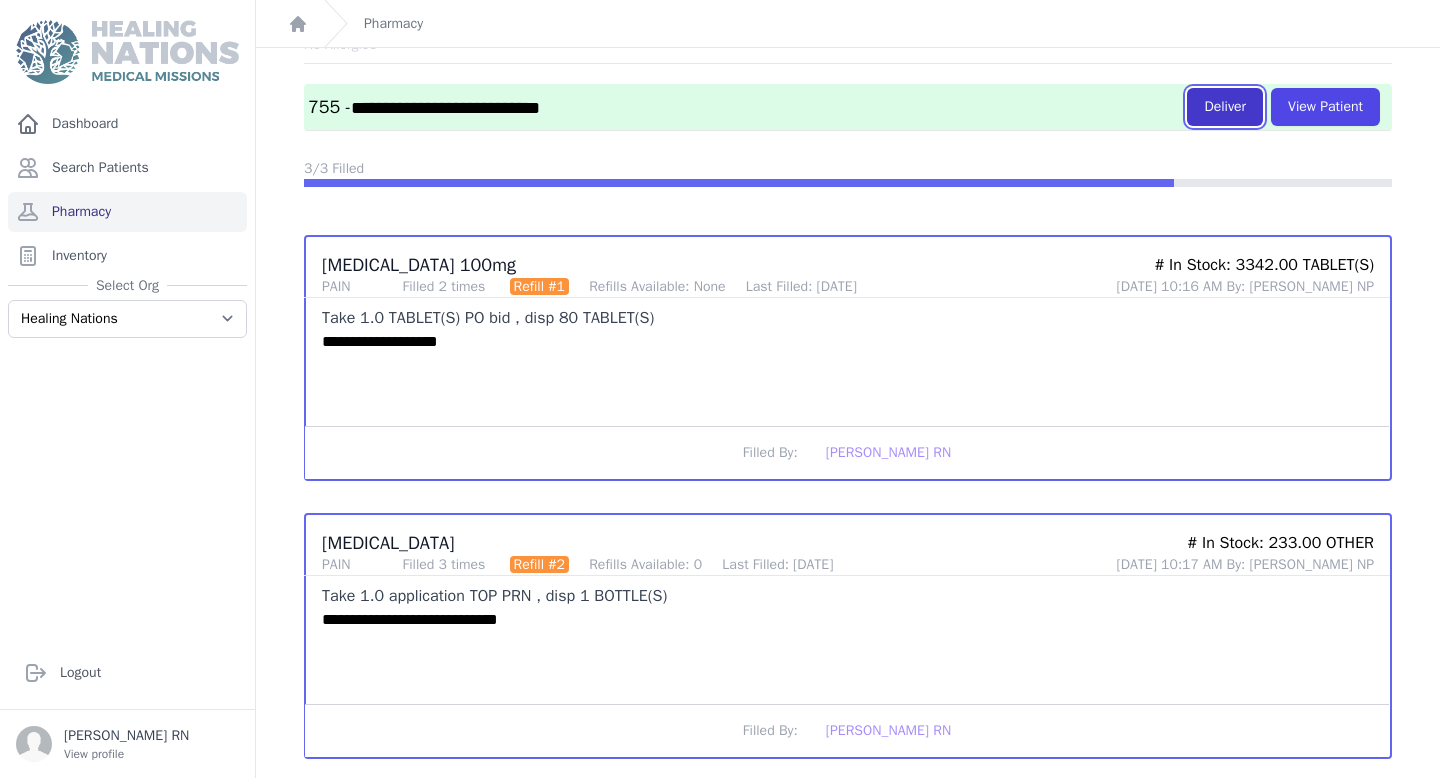 click on "Deliver" at bounding box center (1225, 107) 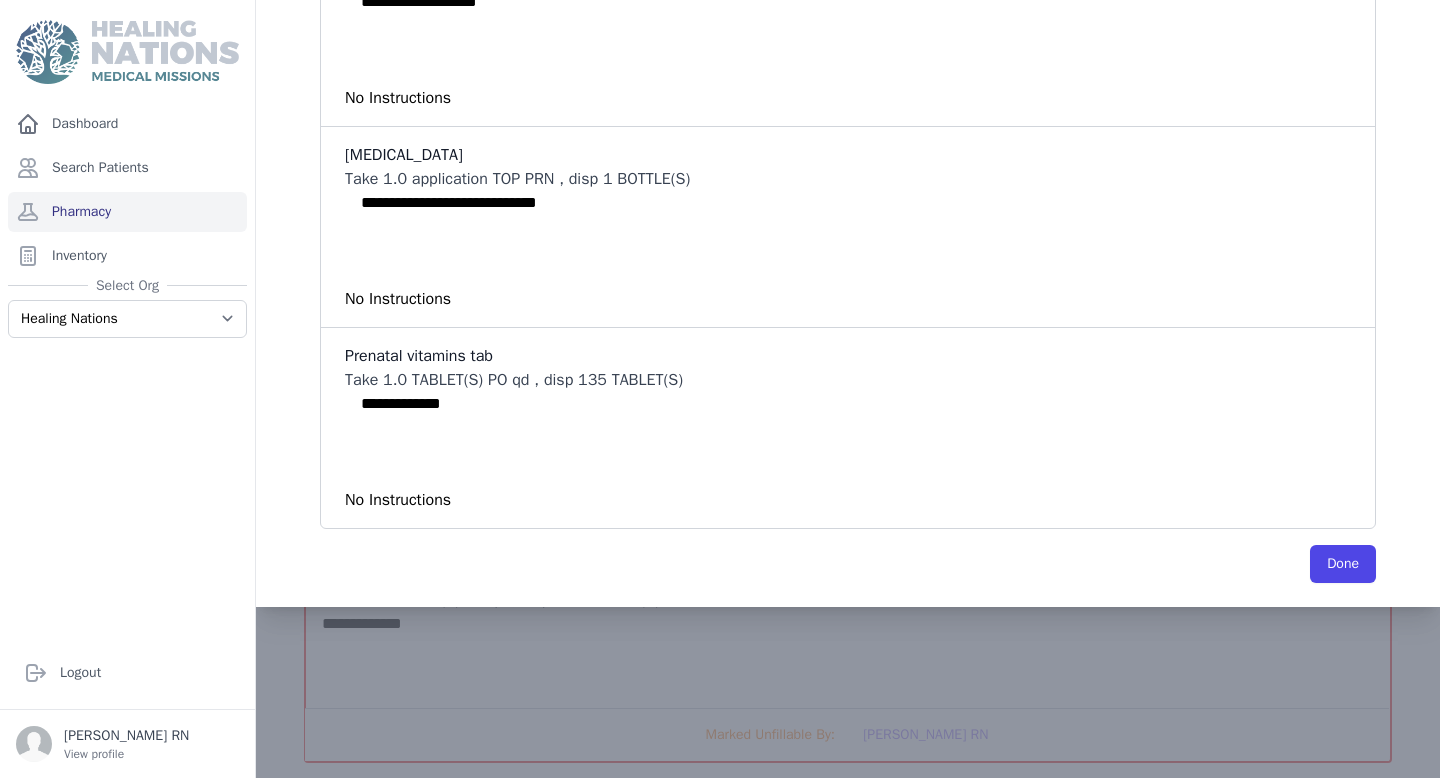 scroll, scrollTop: 380, scrollLeft: 0, axis: vertical 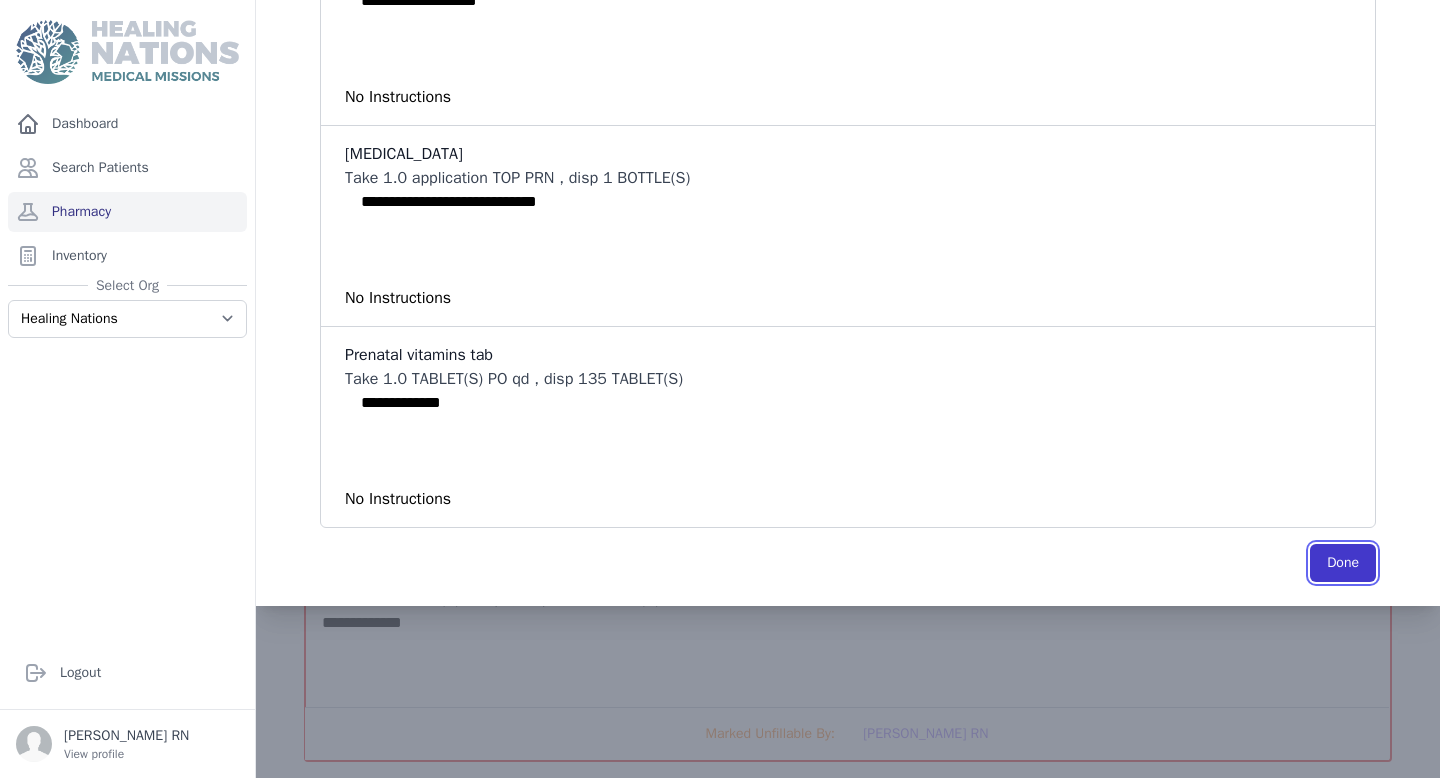 click on "Done" at bounding box center (1343, 563) 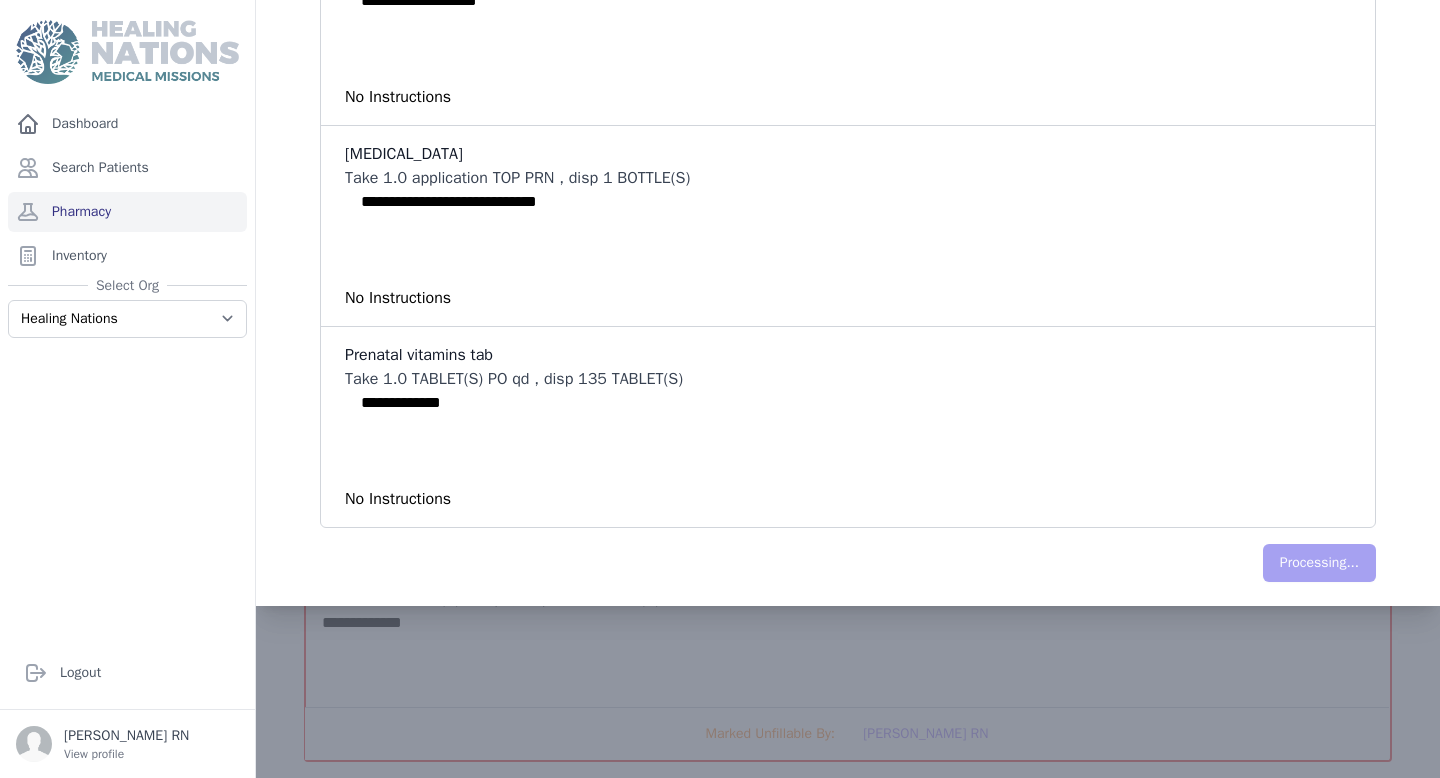scroll, scrollTop: 0, scrollLeft: 0, axis: both 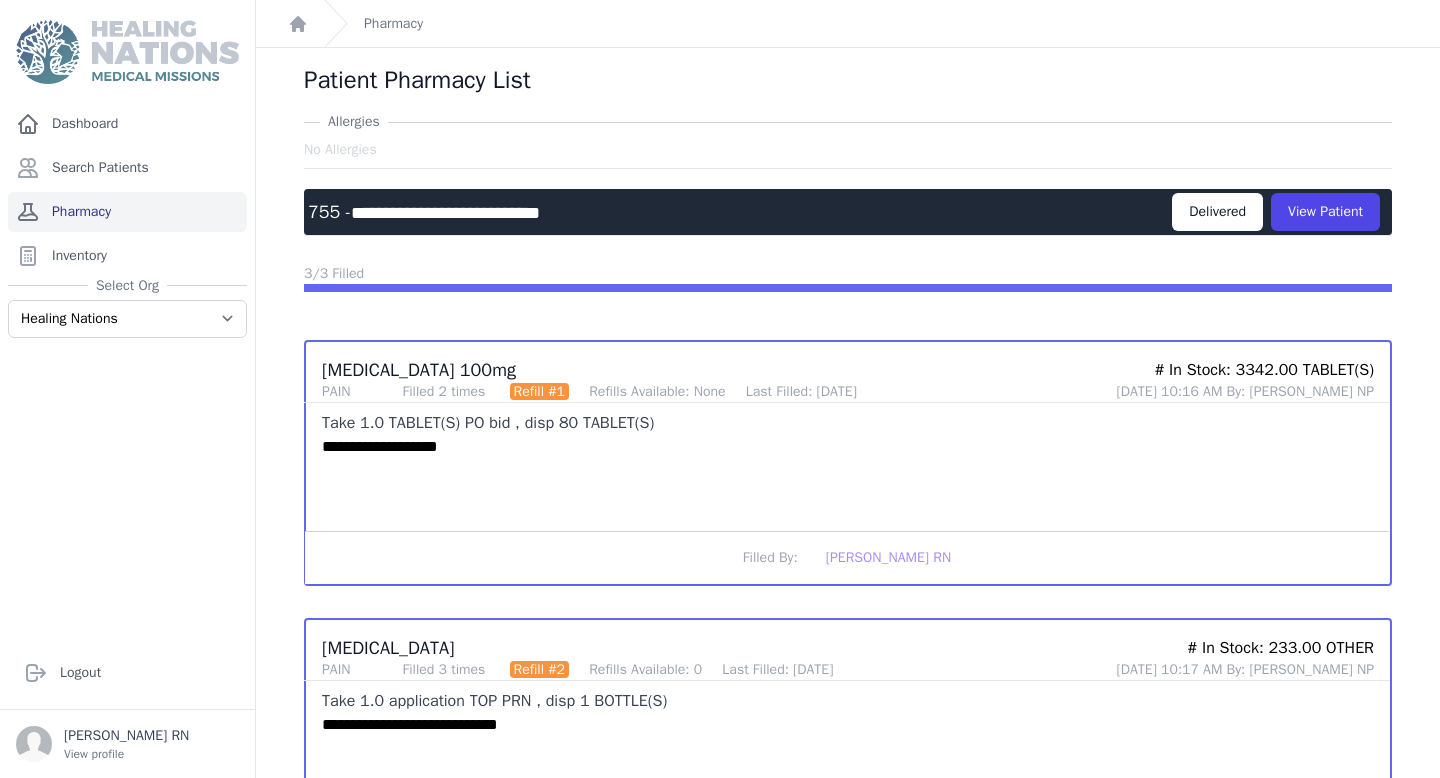 click on "Pharmacy" at bounding box center (127, 212) 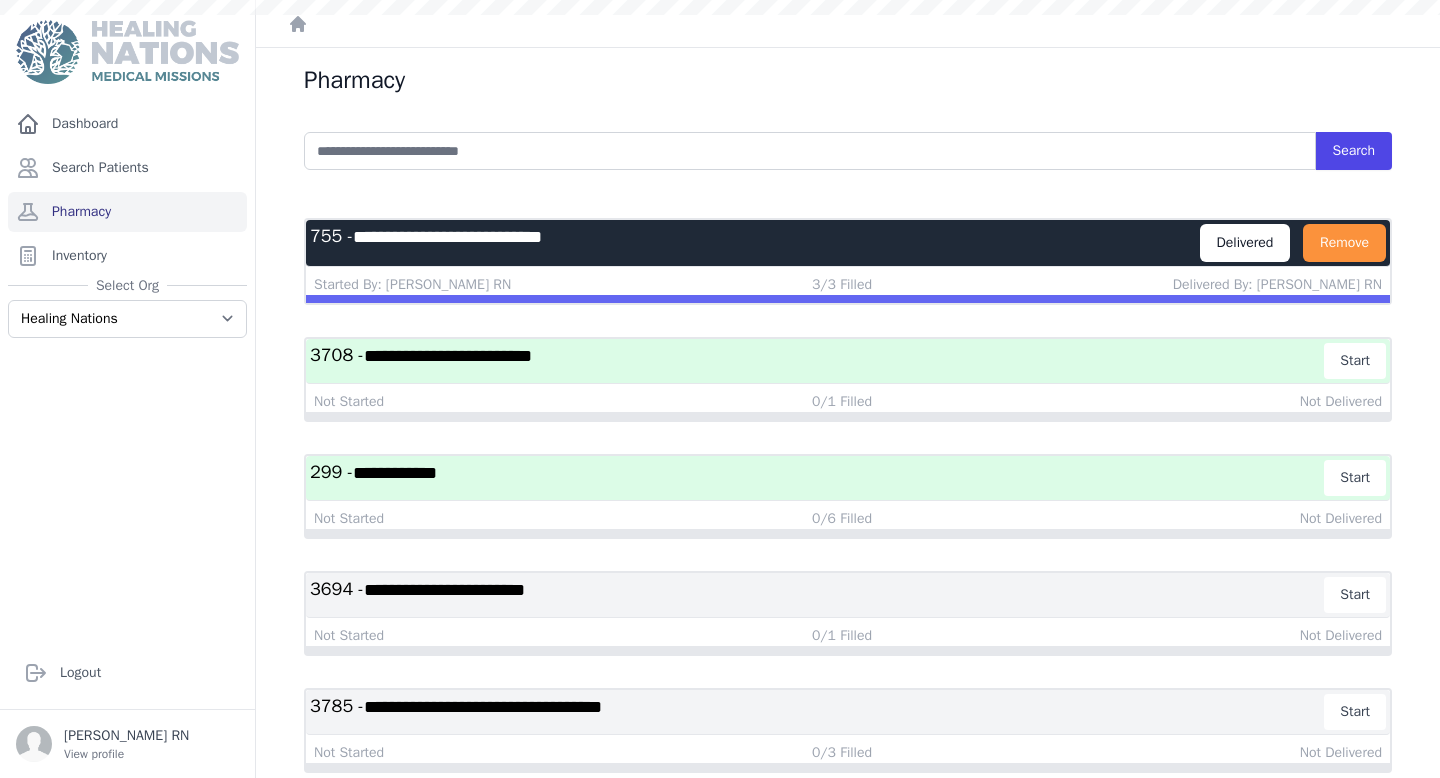 scroll, scrollTop: 0, scrollLeft: 0, axis: both 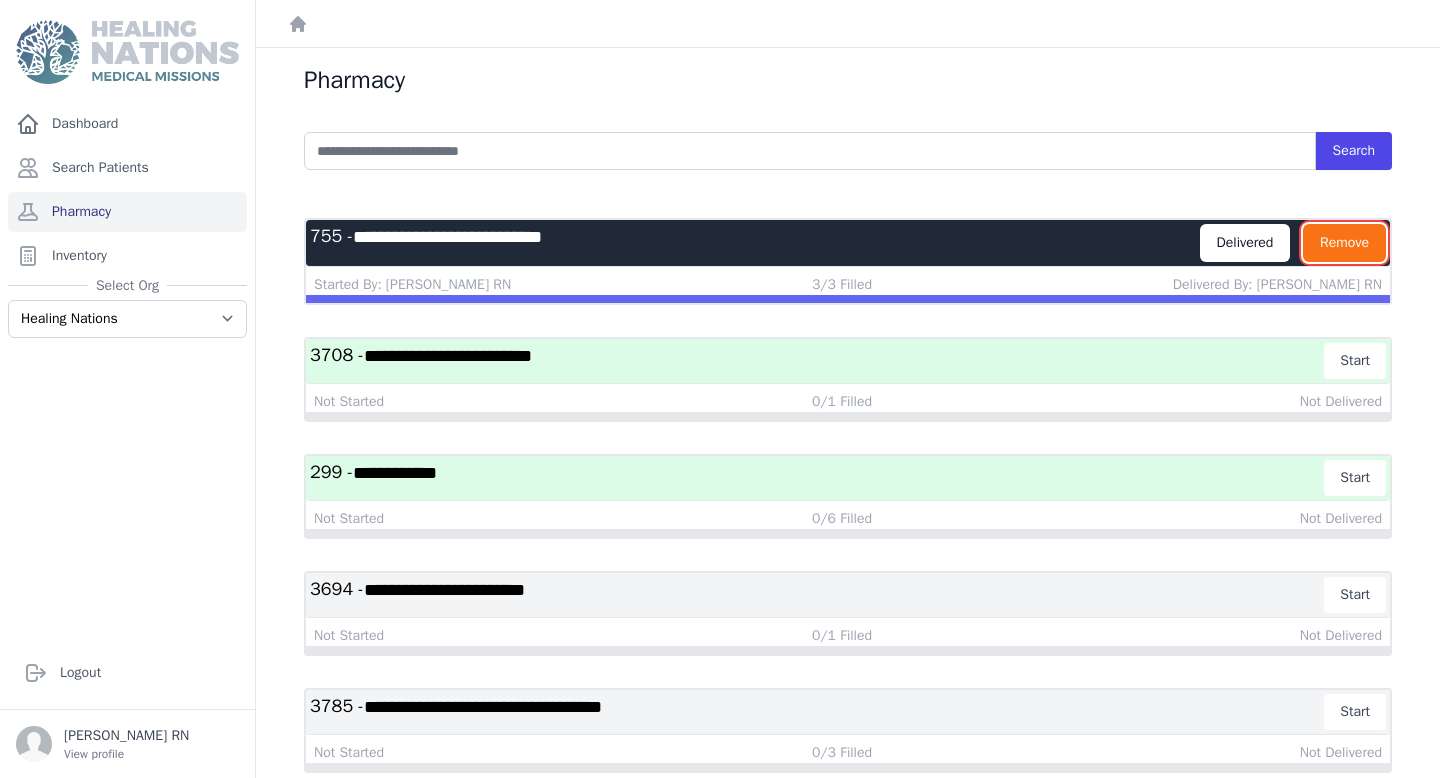 click on "Remove" at bounding box center (1344, 243) 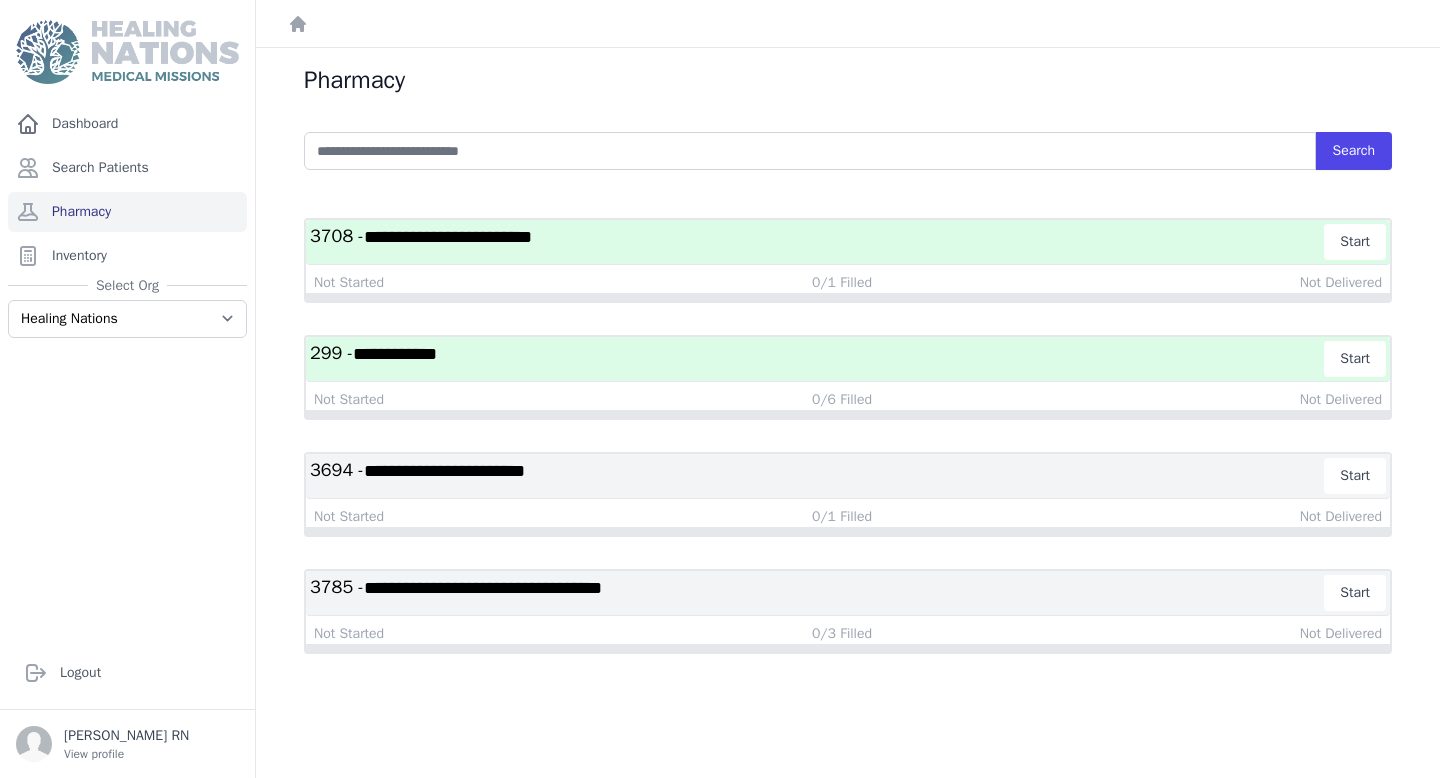 click on "**********" at bounding box center [817, 593] 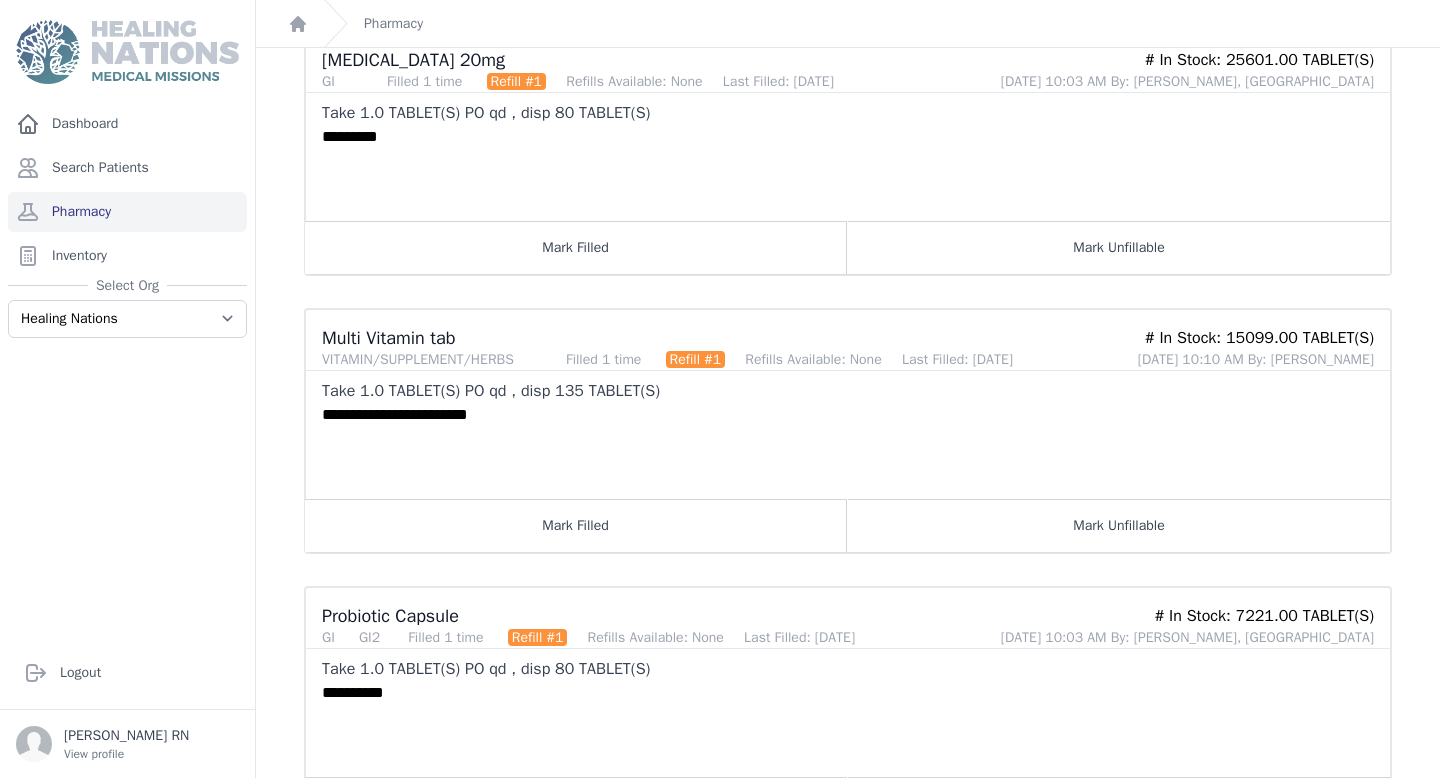 scroll, scrollTop: 412, scrollLeft: 0, axis: vertical 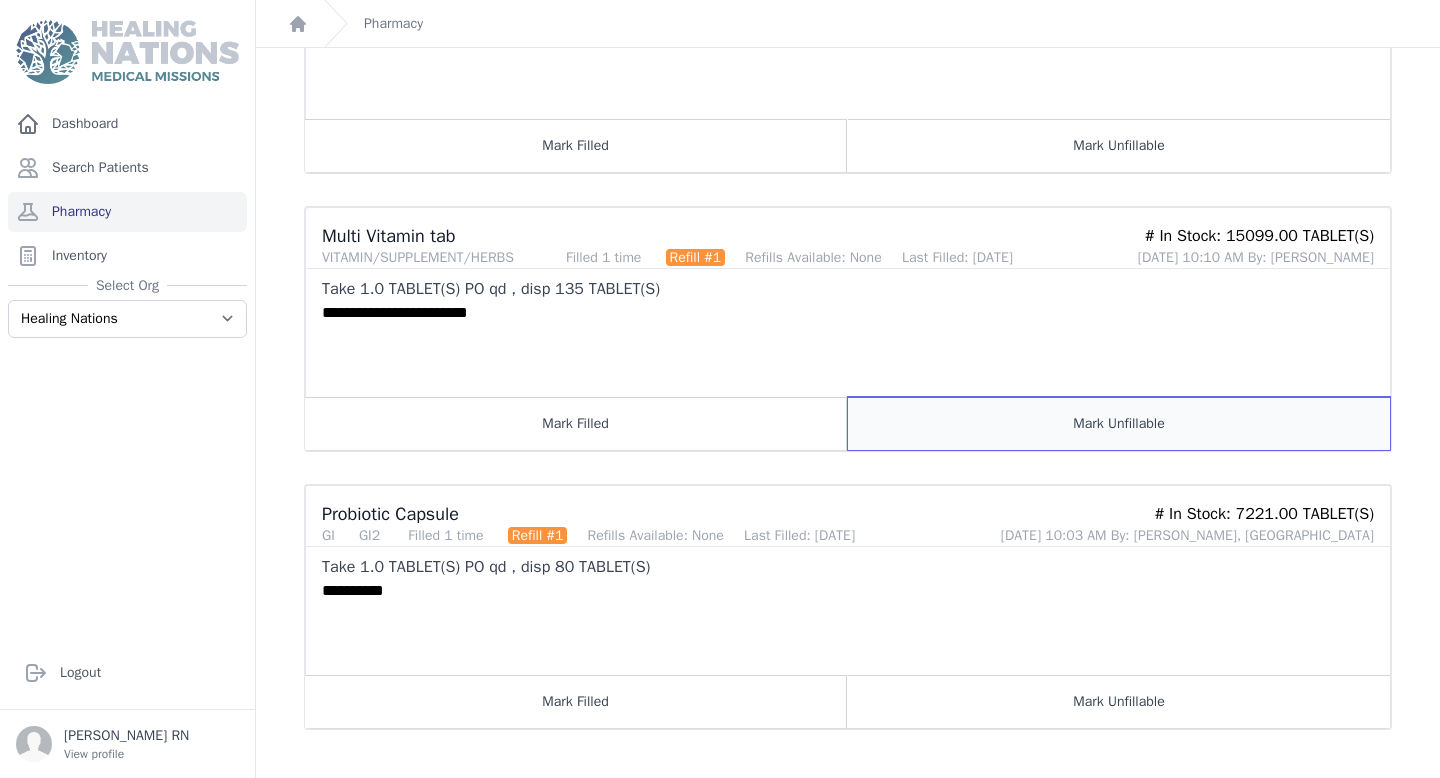 click on "Mark Unfillable" at bounding box center [1119, 423] 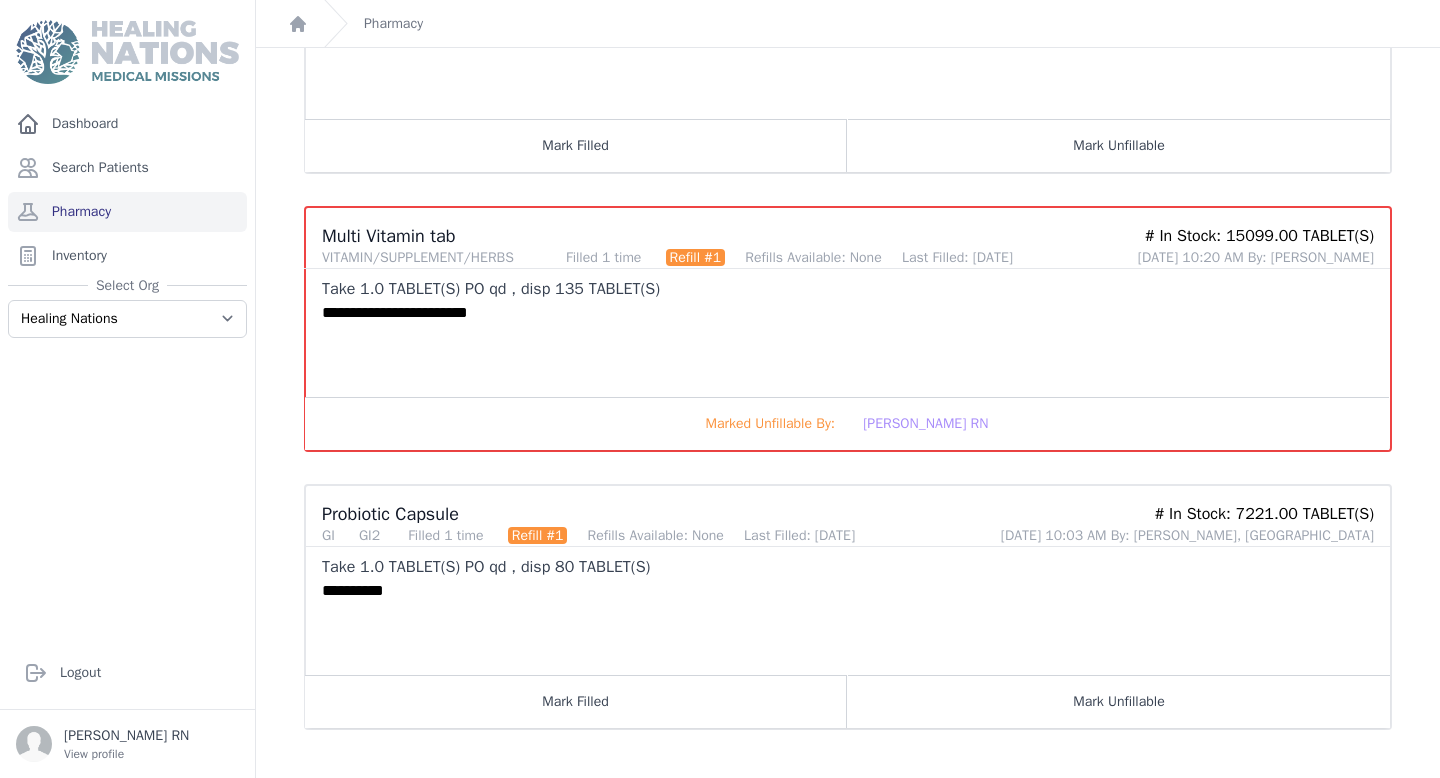 scroll, scrollTop: 0, scrollLeft: 0, axis: both 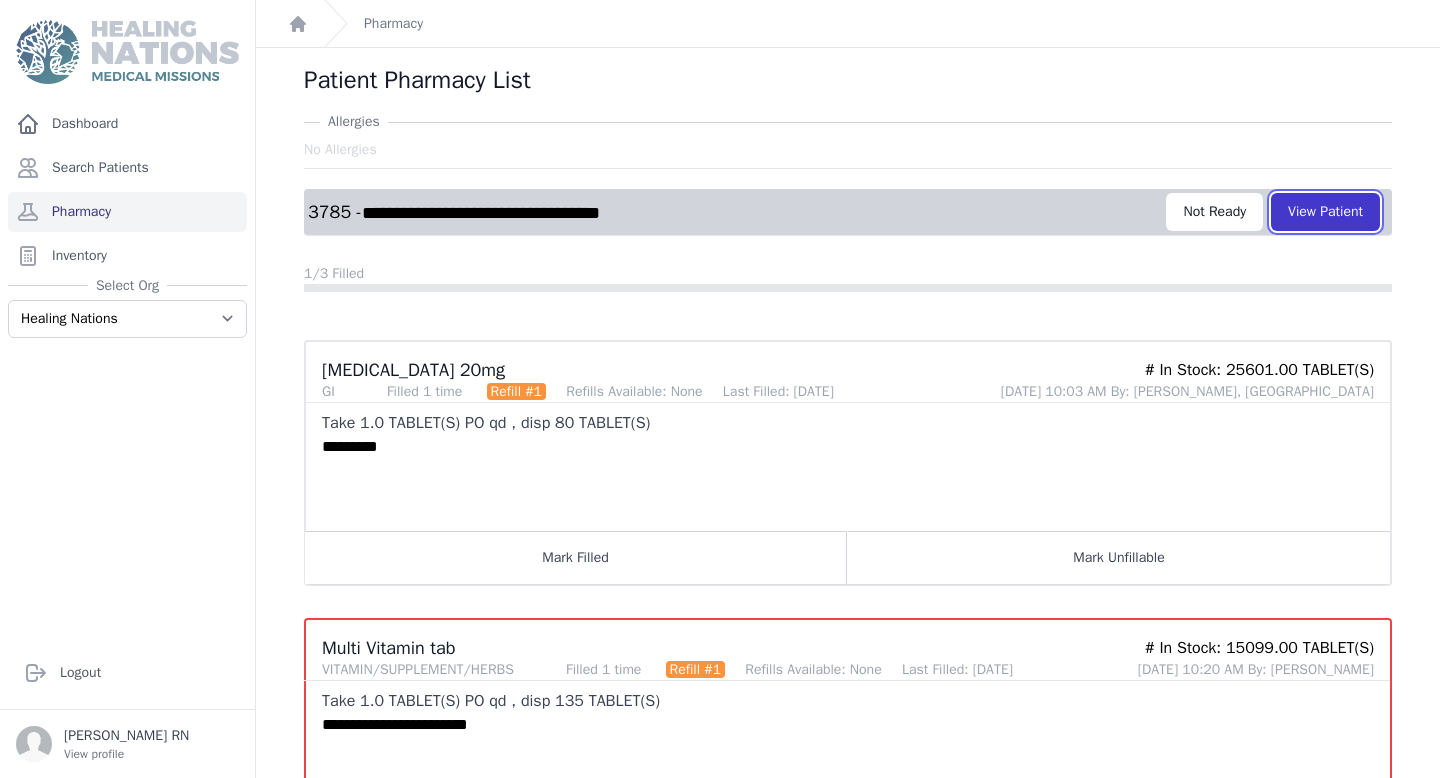 click on "View Patient" at bounding box center (1325, 212) 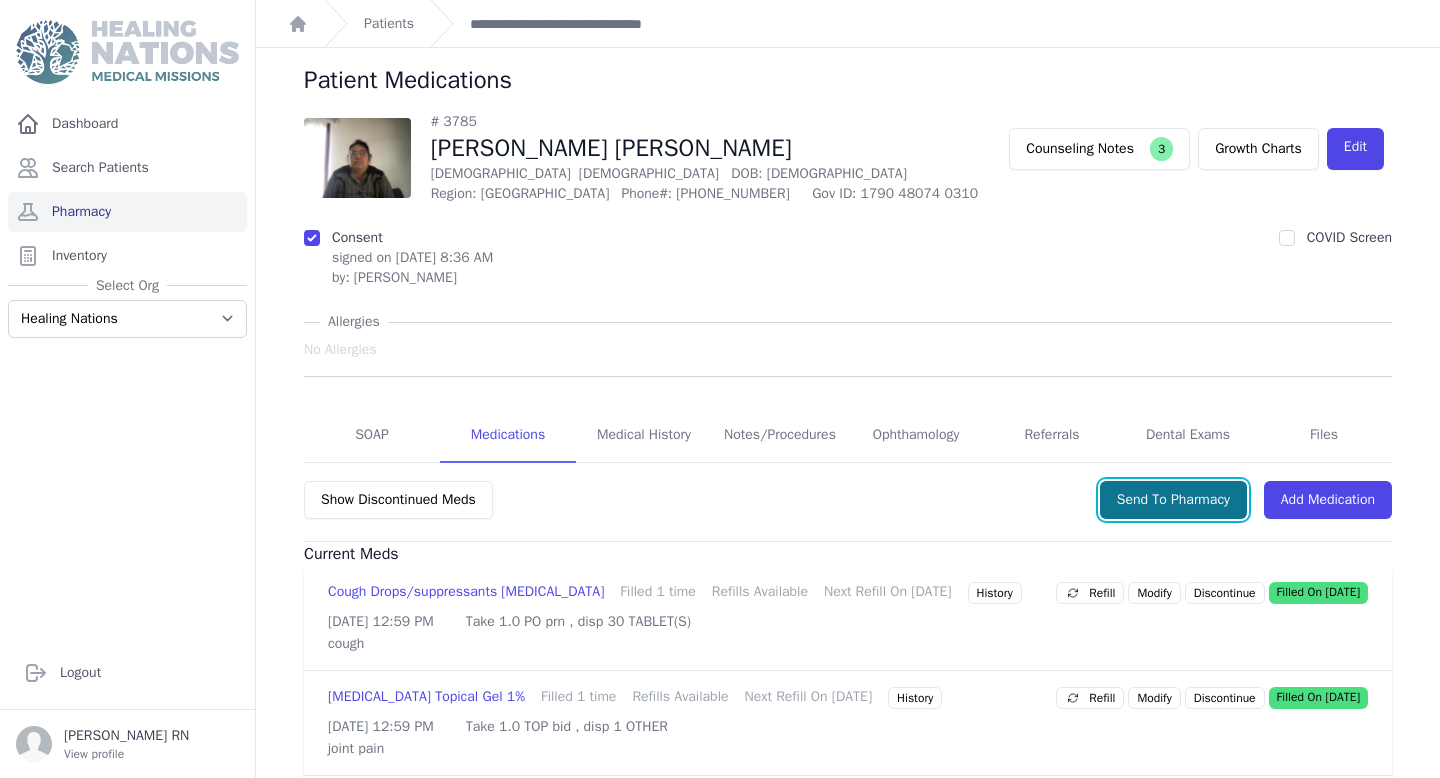 click on "Send To Pharmacy" at bounding box center [1173, 500] 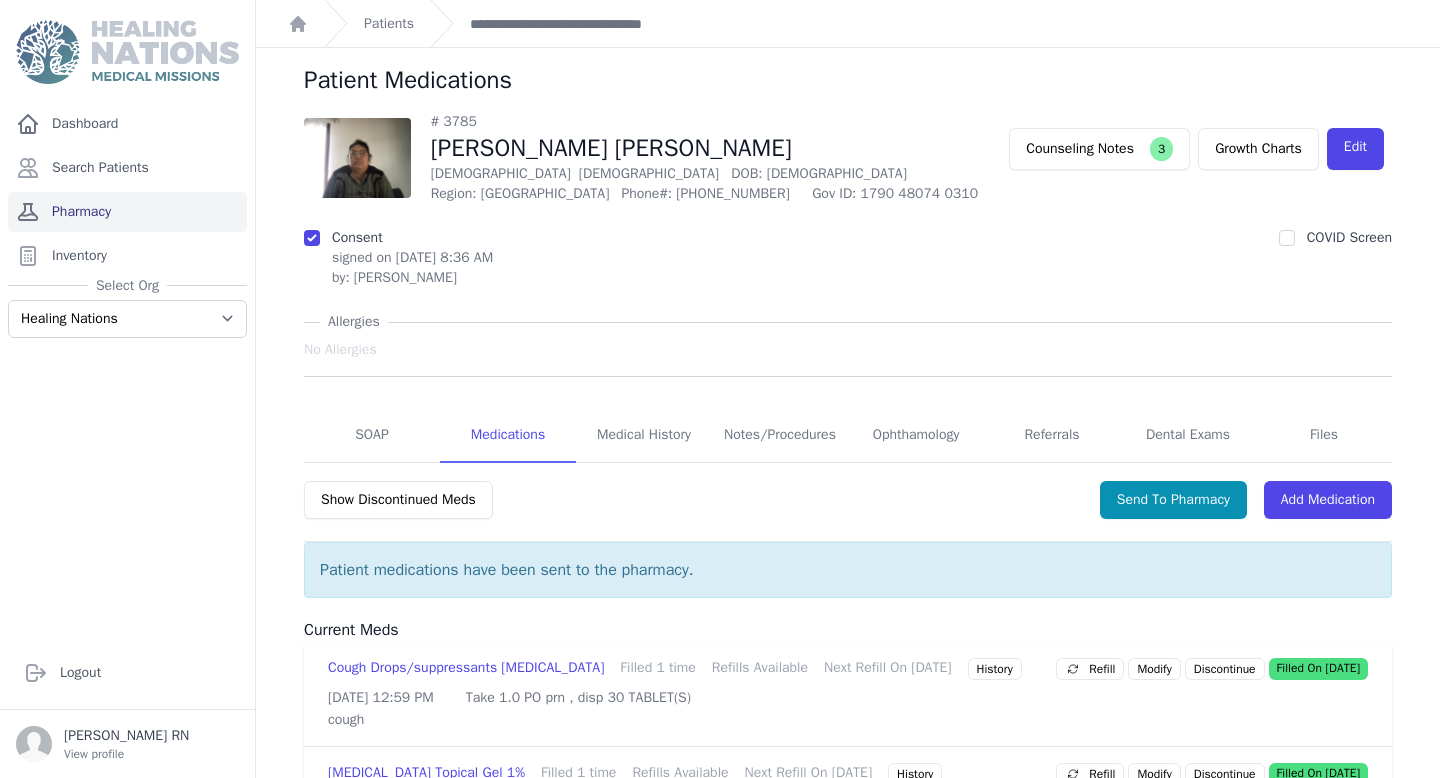 click on "Pharmacy" at bounding box center [127, 212] 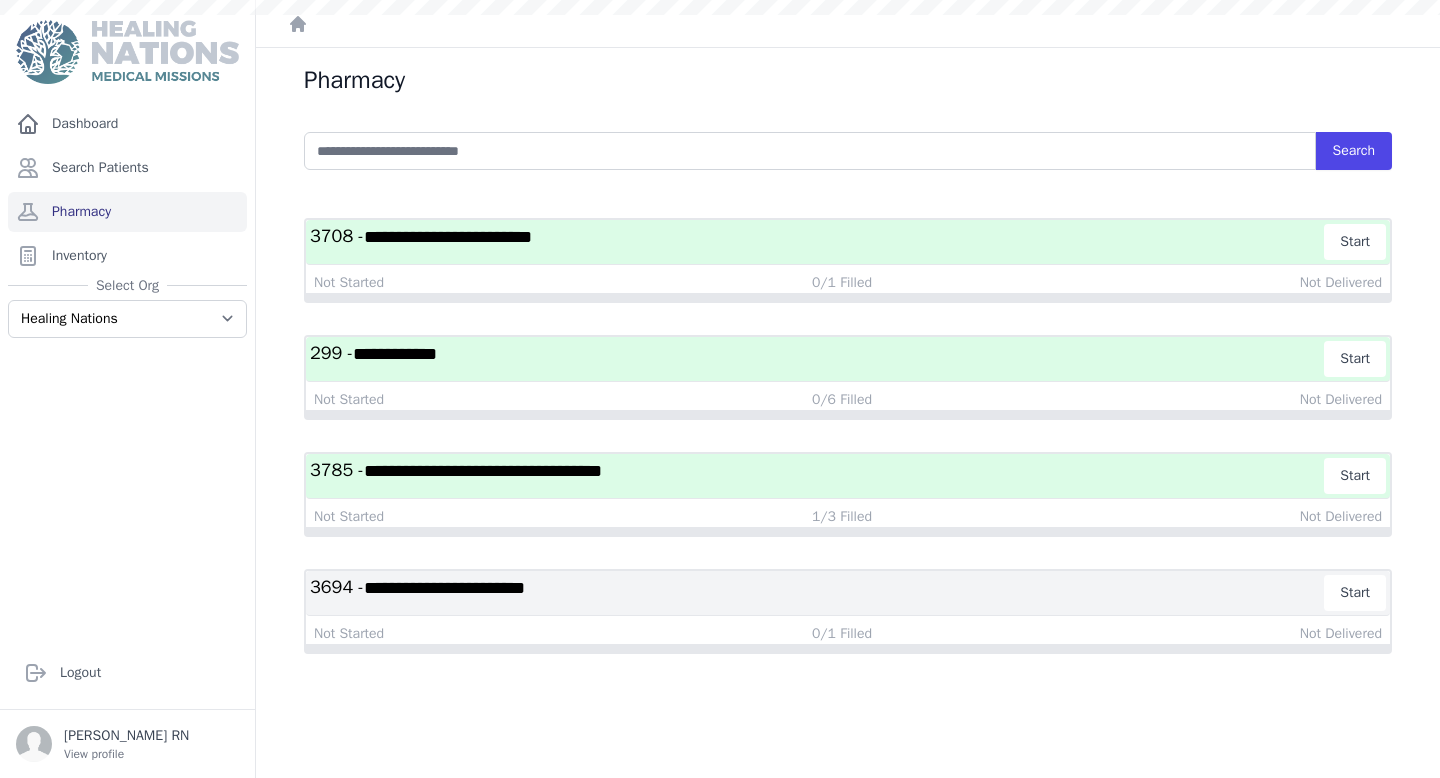 scroll, scrollTop: 0, scrollLeft: 0, axis: both 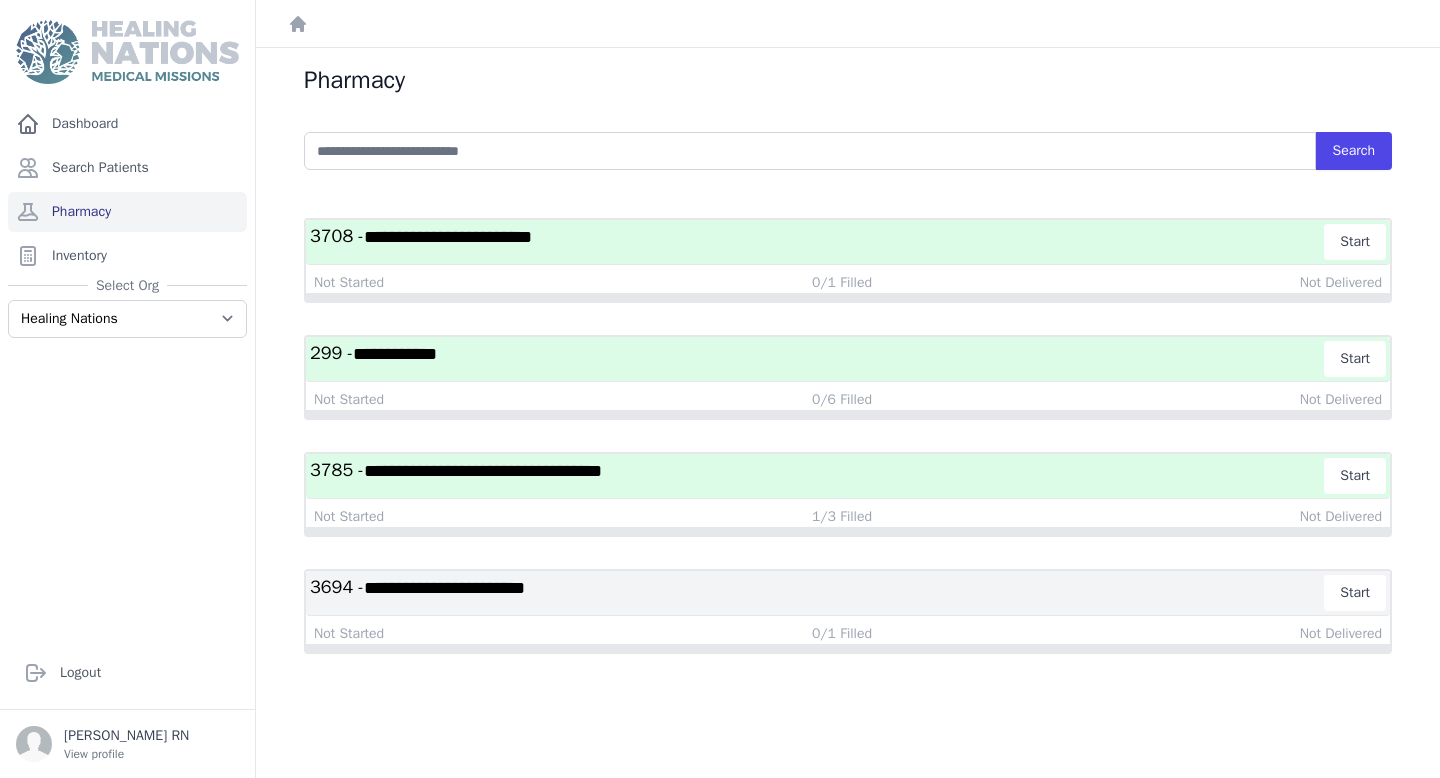 click on "**********" at bounding box center [817, 476] 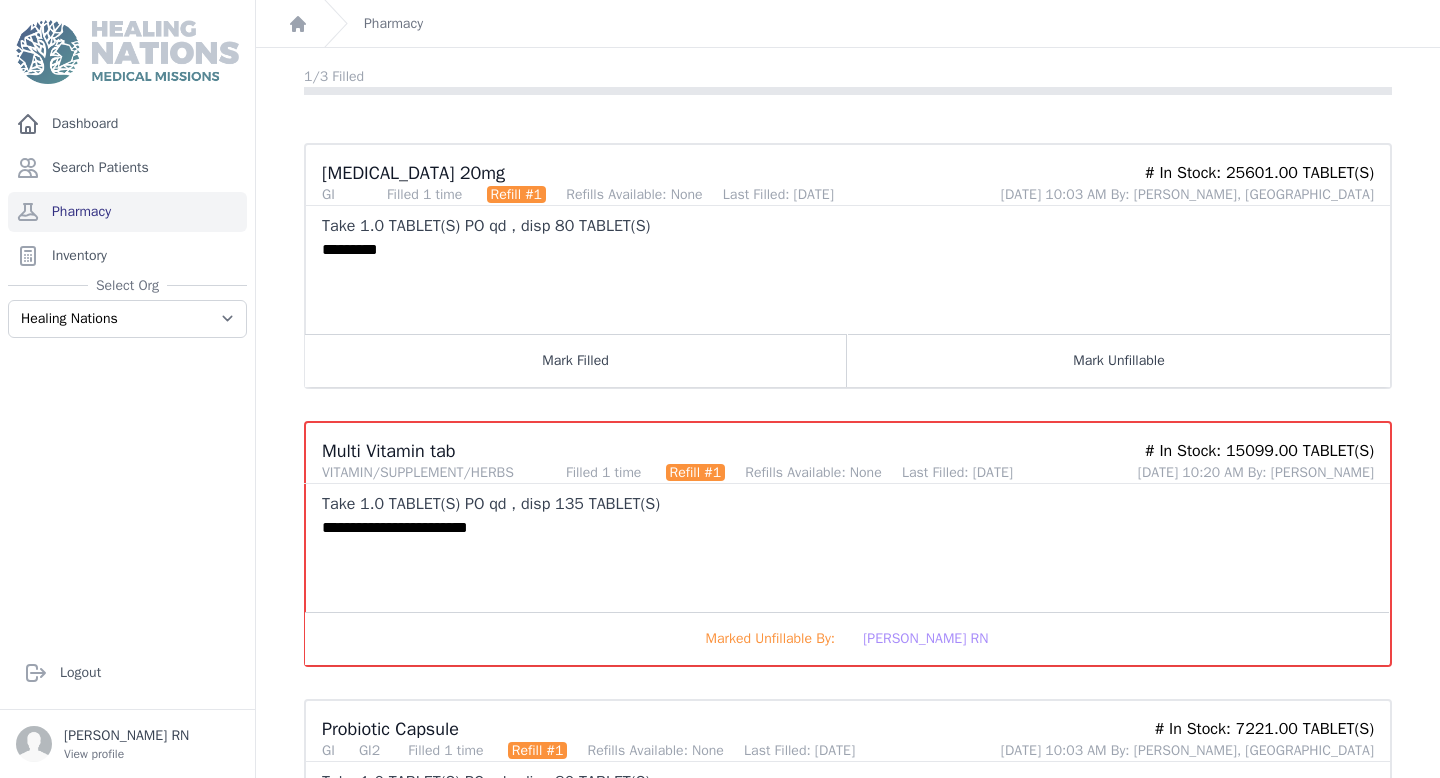 scroll, scrollTop: 412, scrollLeft: 0, axis: vertical 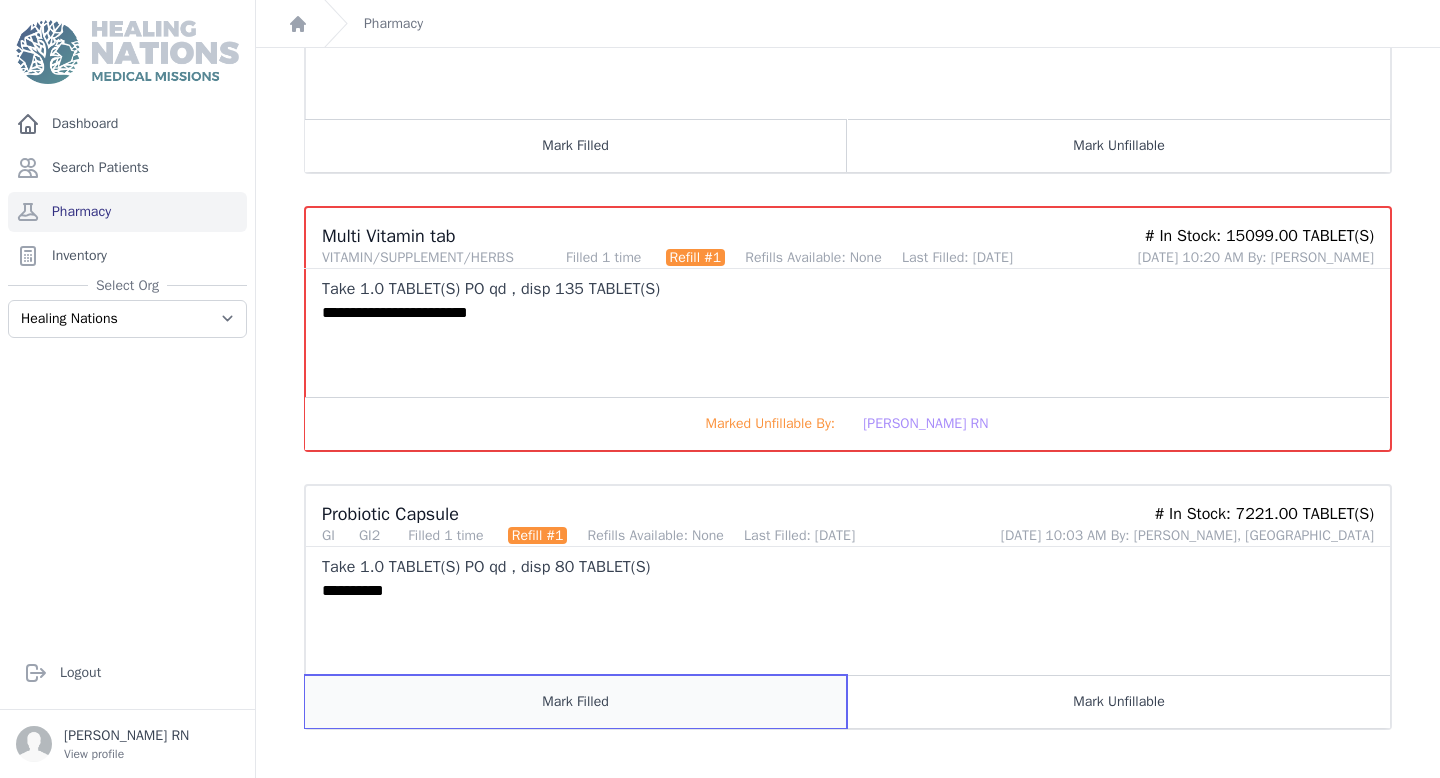 click on "Mark Filled" at bounding box center [576, 701] 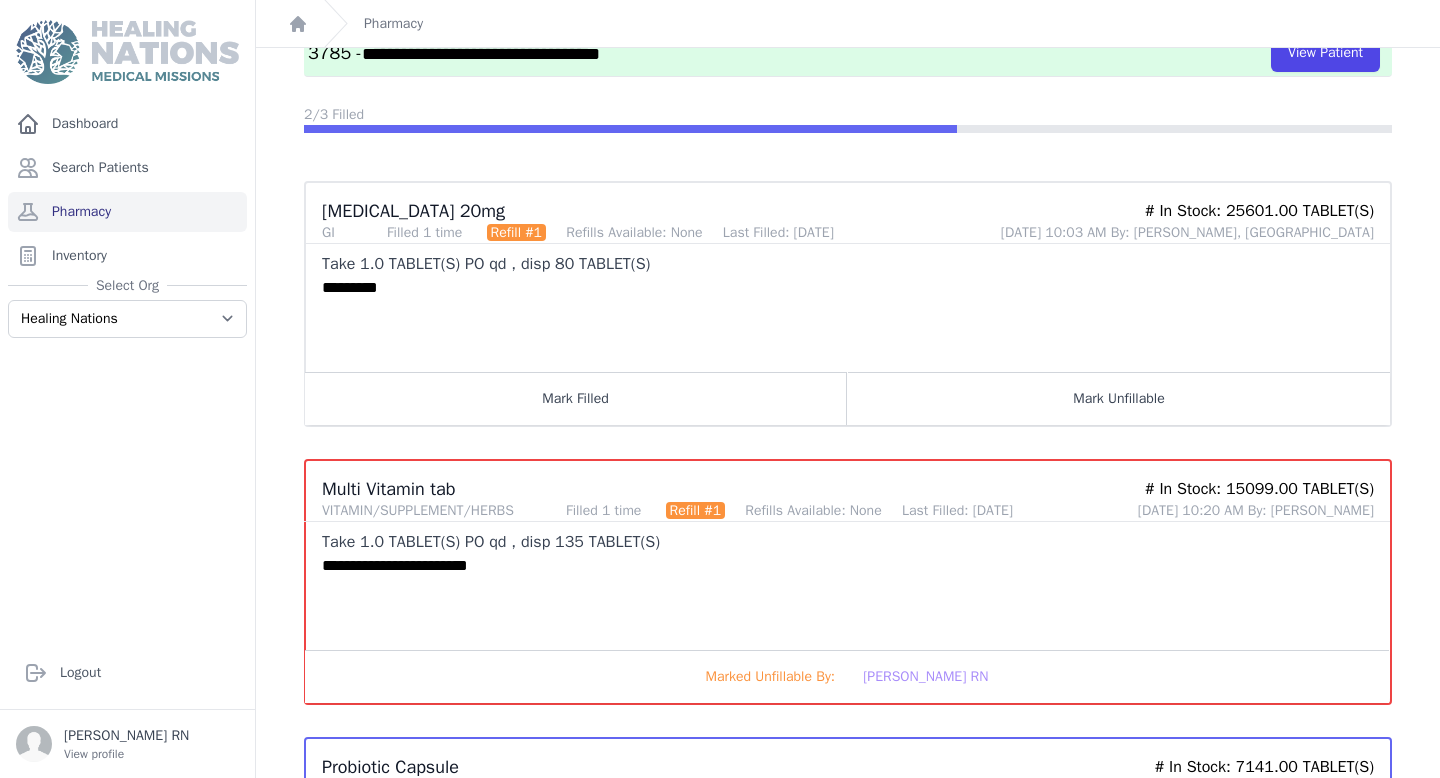 scroll, scrollTop: 0, scrollLeft: 0, axis: both 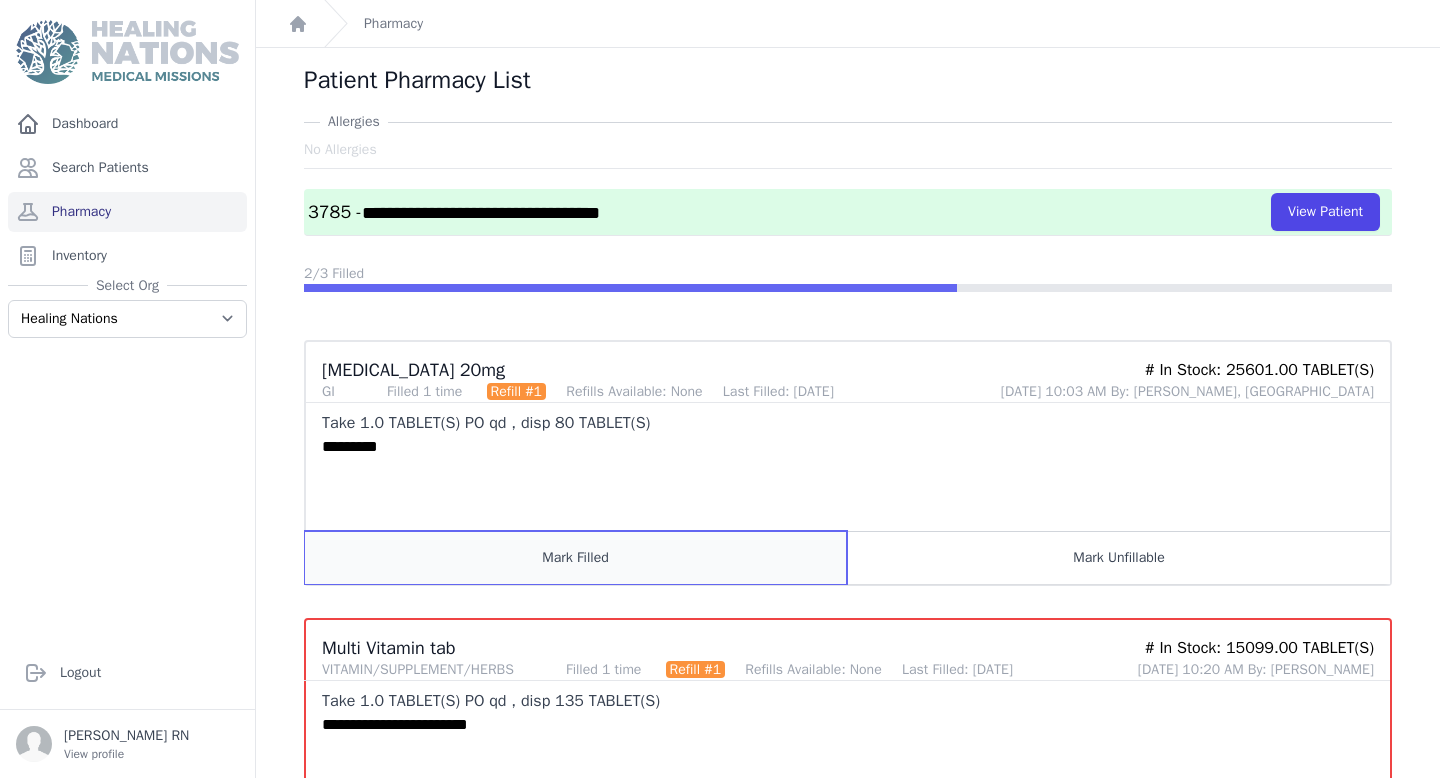 click on "Mark Filled" at bounding box center [576, 557] 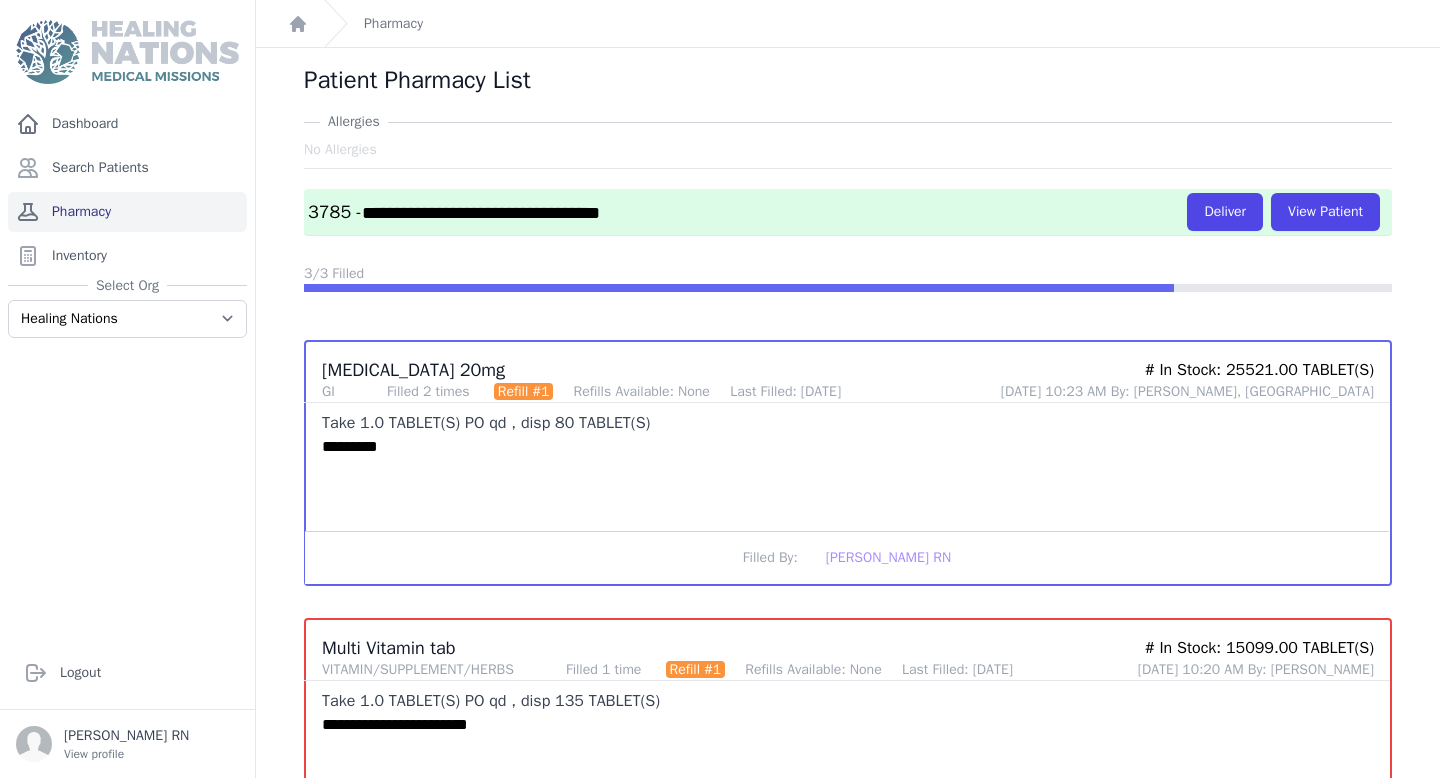 click on "Pharmacy" at bounding box center [127, 212] 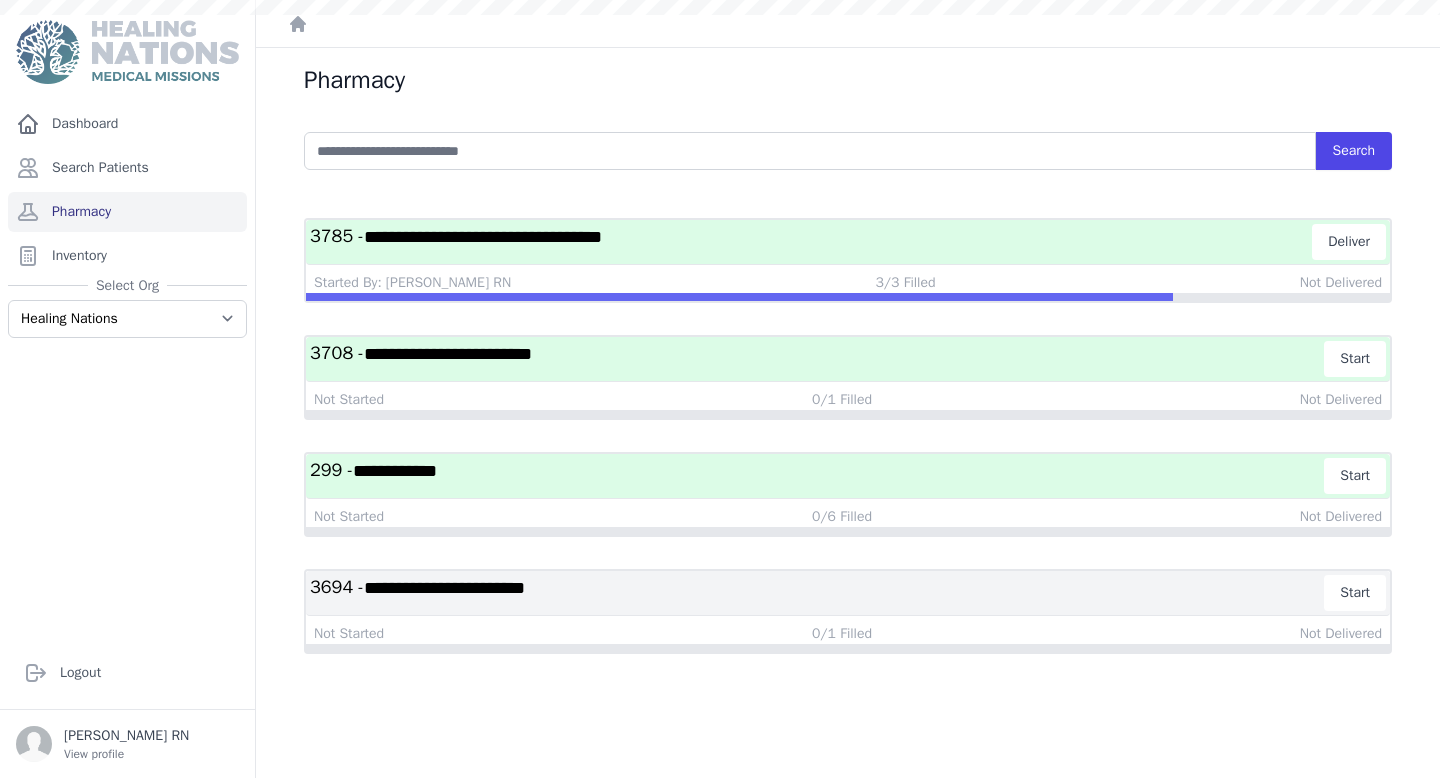 scroll, scrollTop: 0, scrollLeft: 0, axis: both 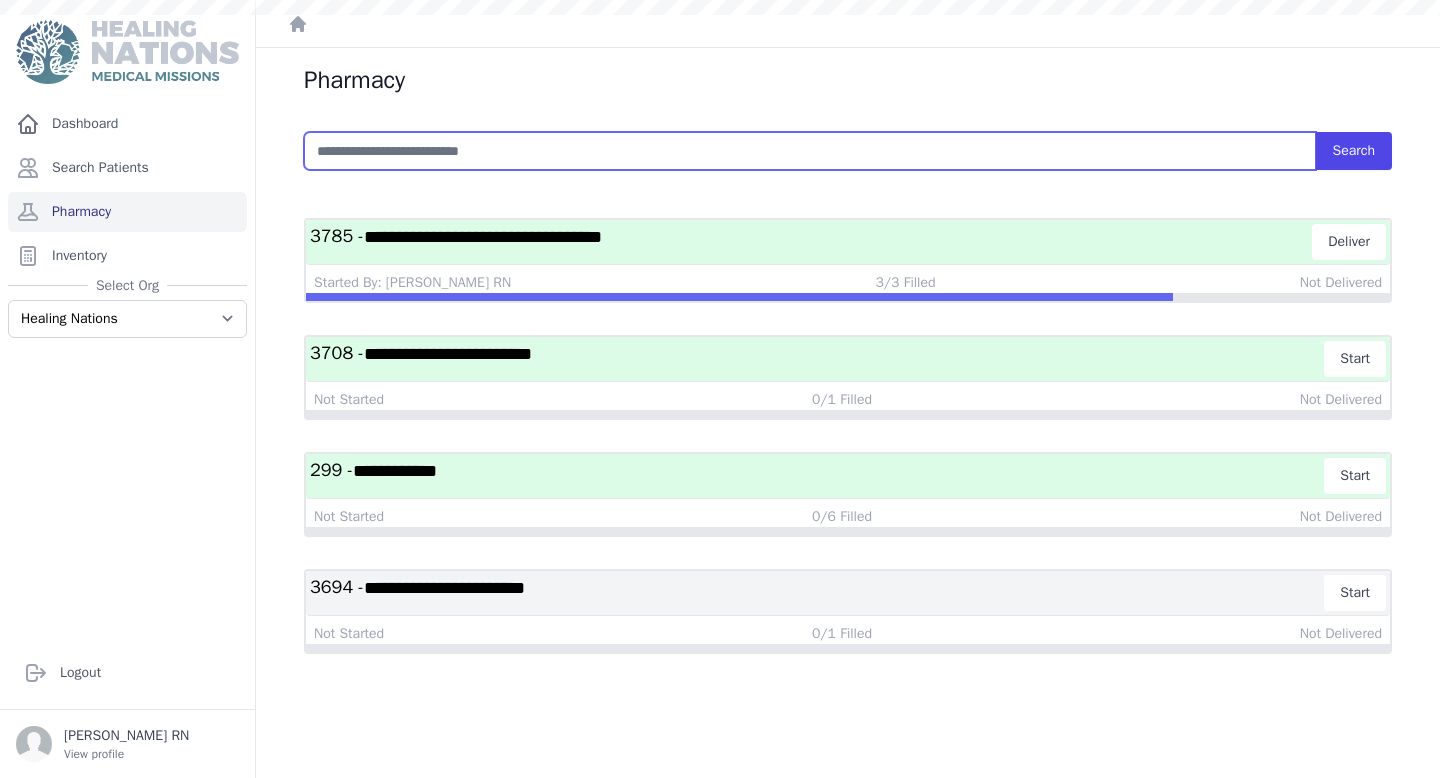 click at bounding box center [810, 151] 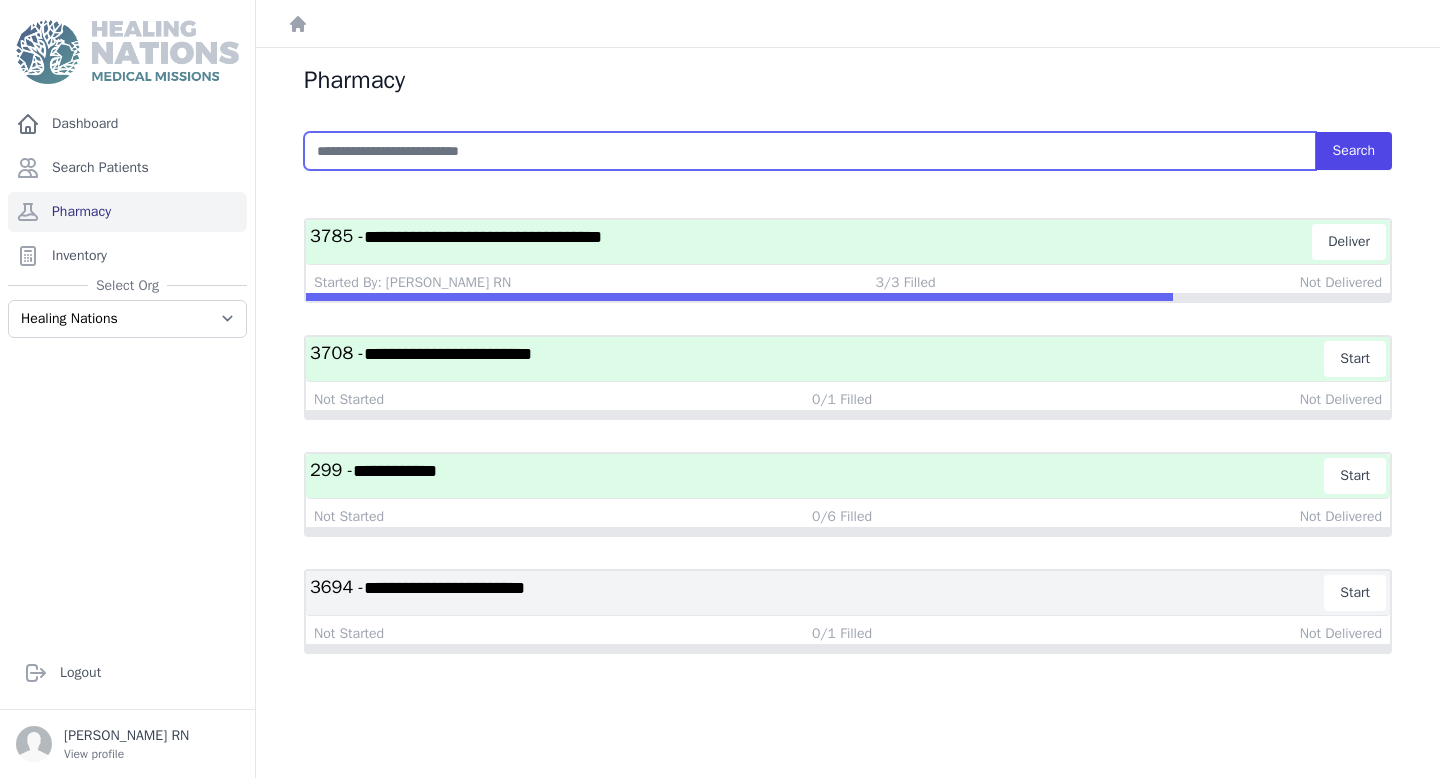 type on "*" 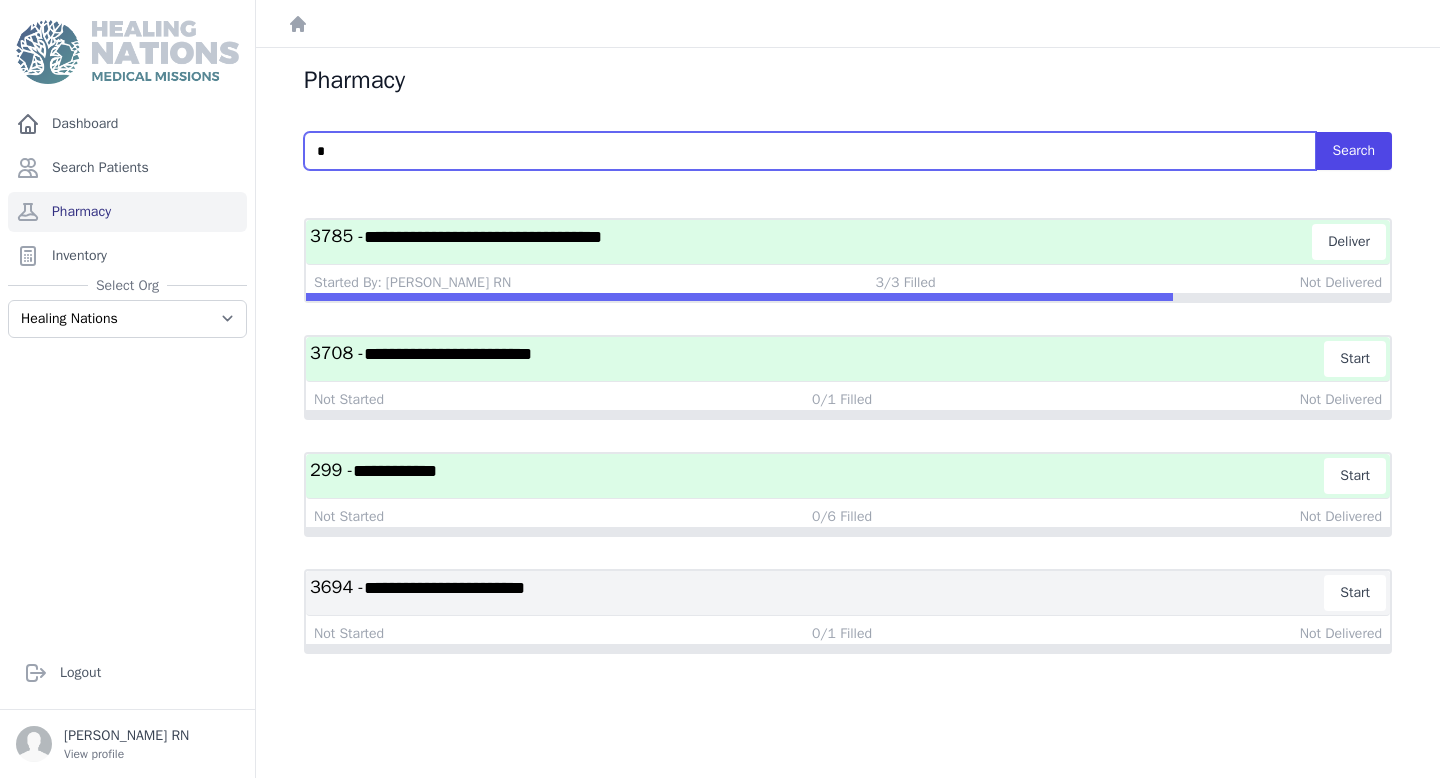 type 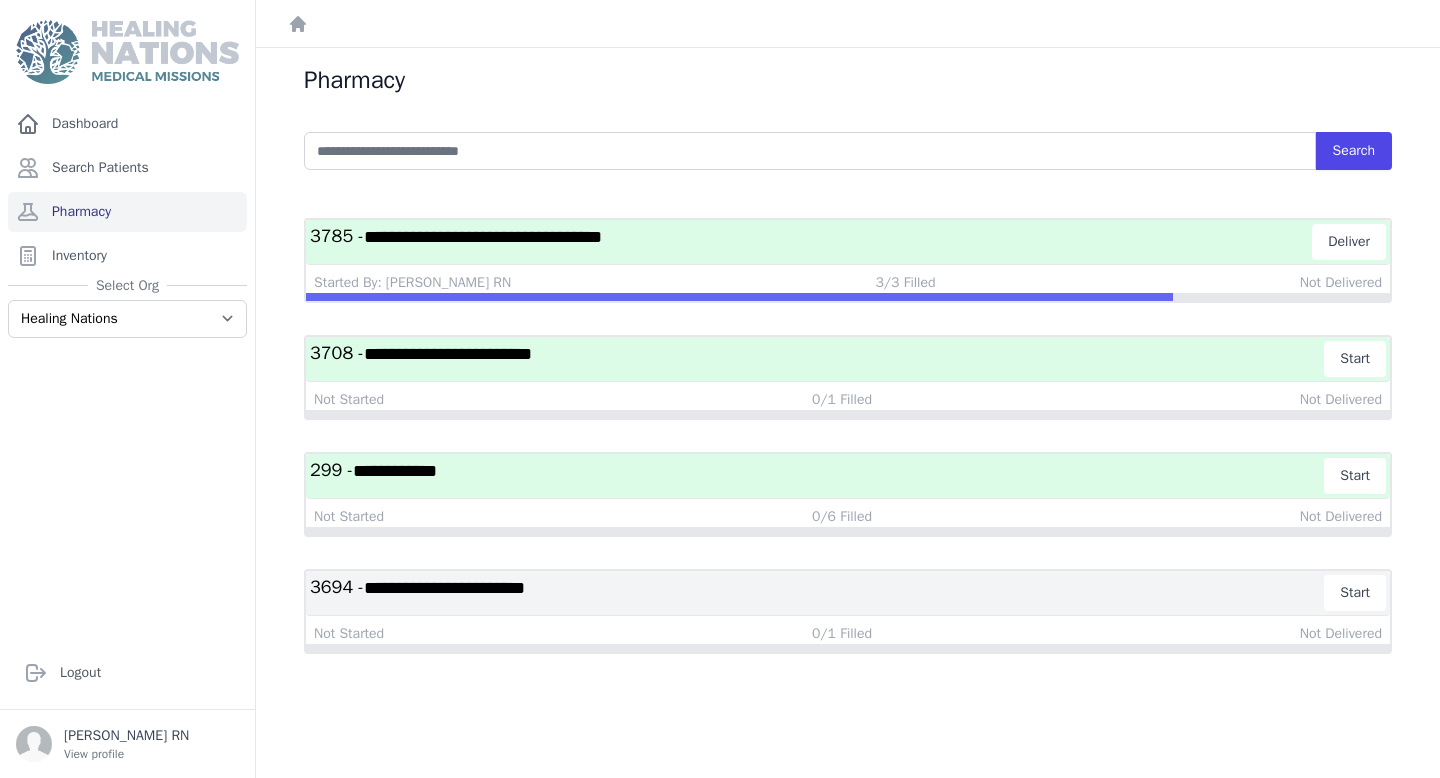 click on "**********" at bounding box center [811, 242] 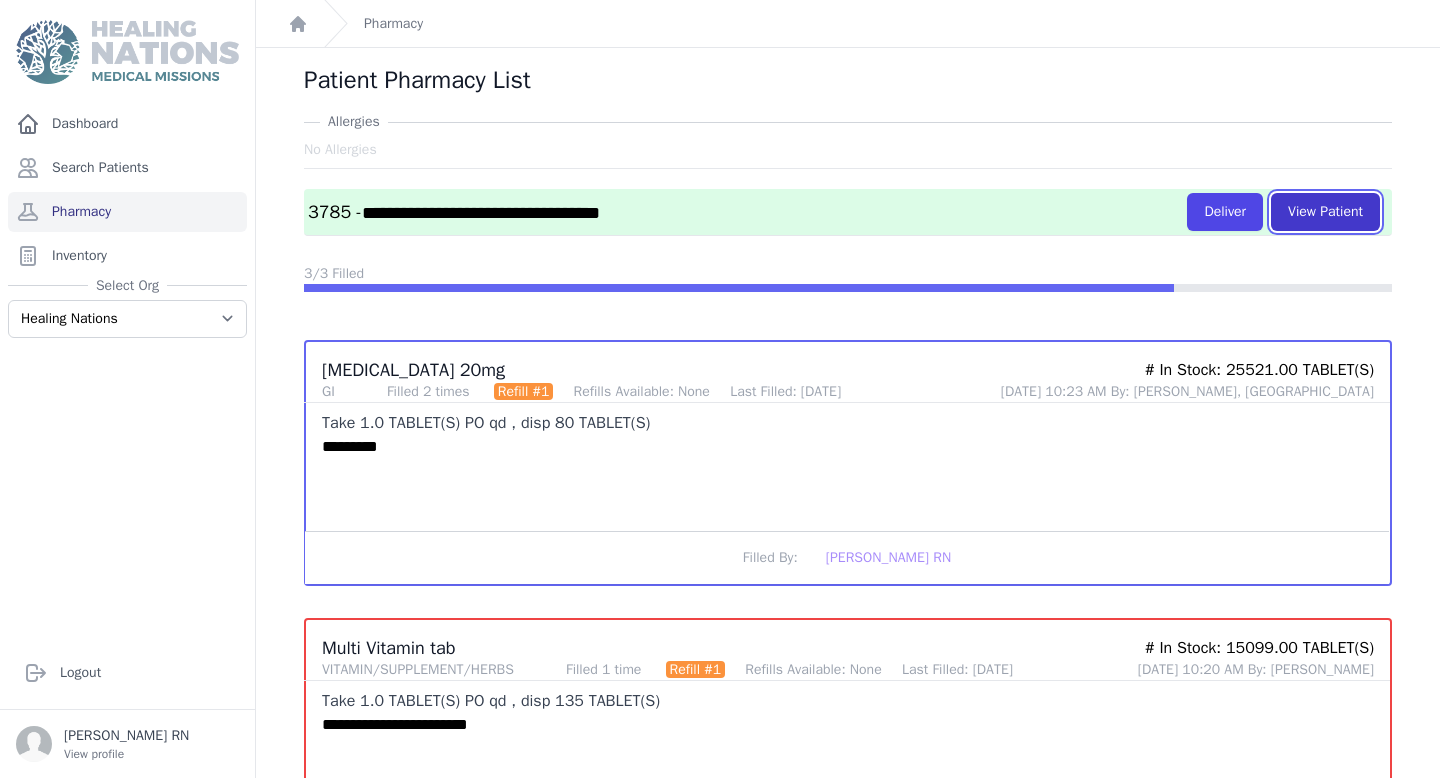 click on "View Patient" at bounding box center [1325, 212] 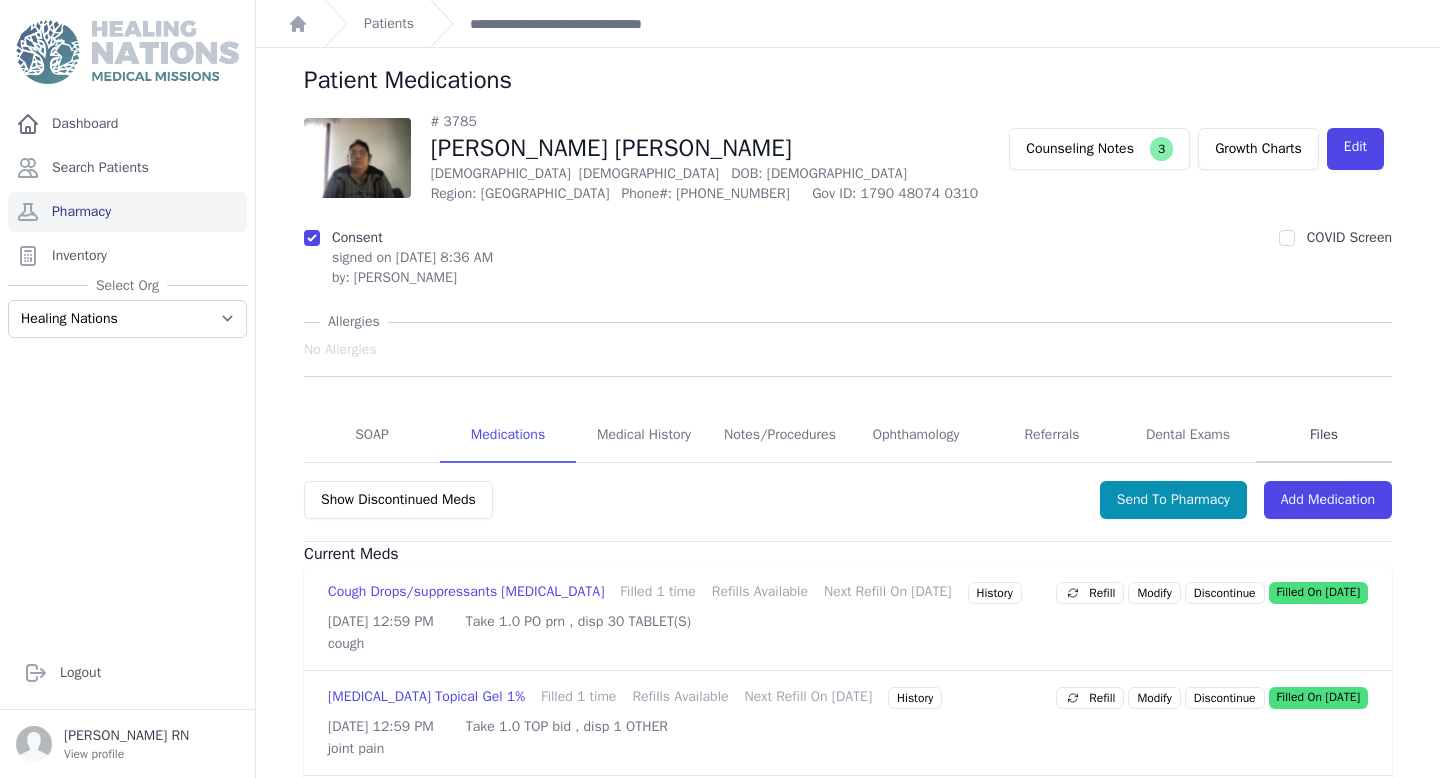 click on "Files" at bounding box center [1324, 436] 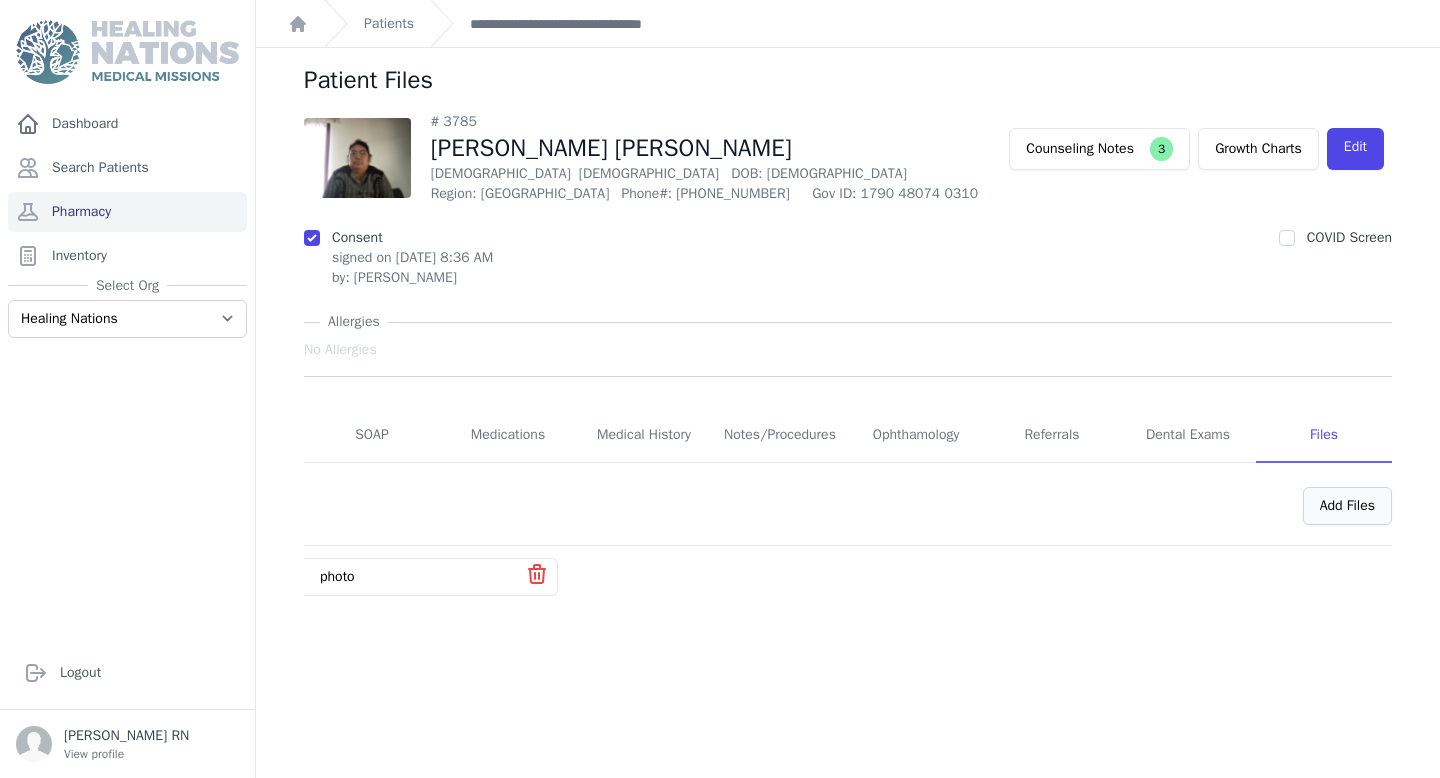click on "Add Files" at bounding box center (1347, 506) 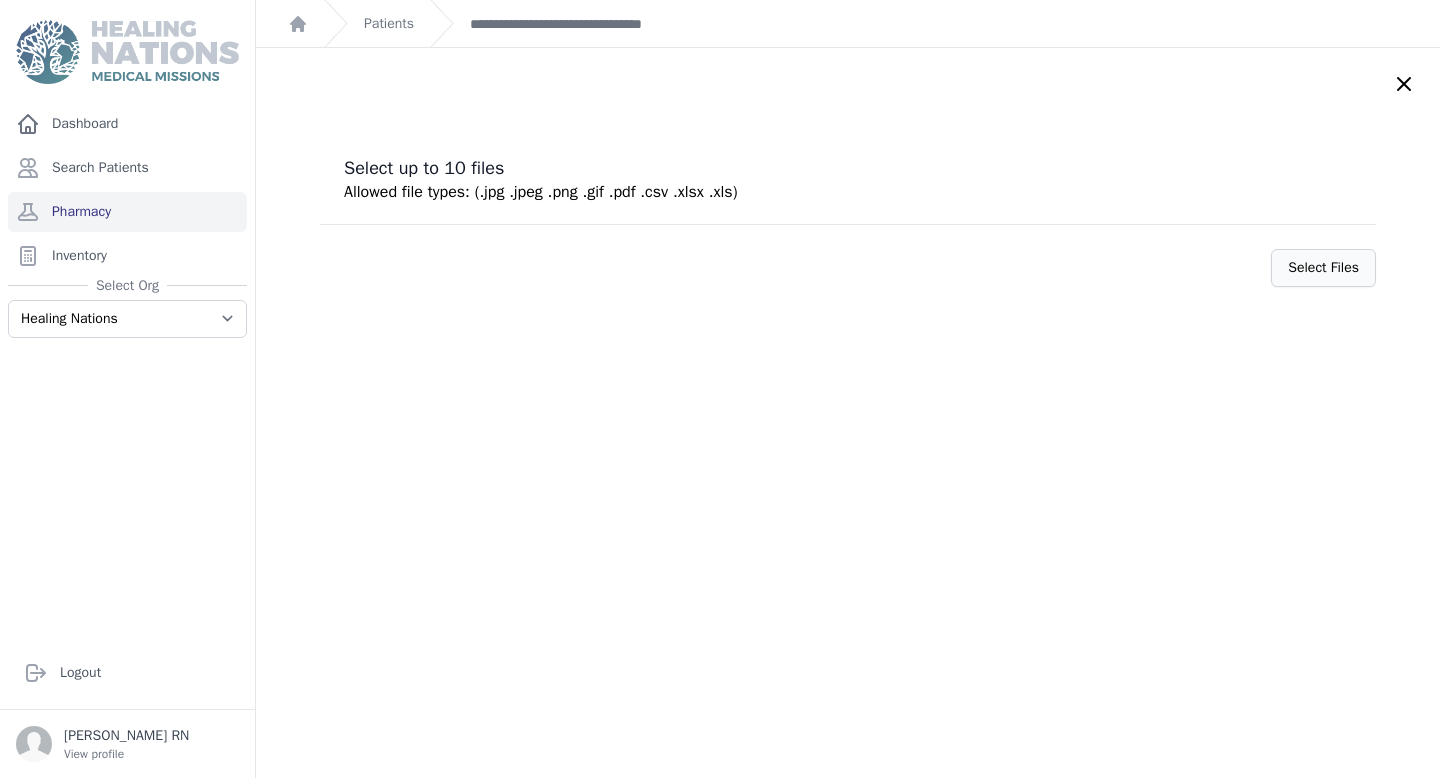 click on "Select Files" at bounding box center [1323, 268] 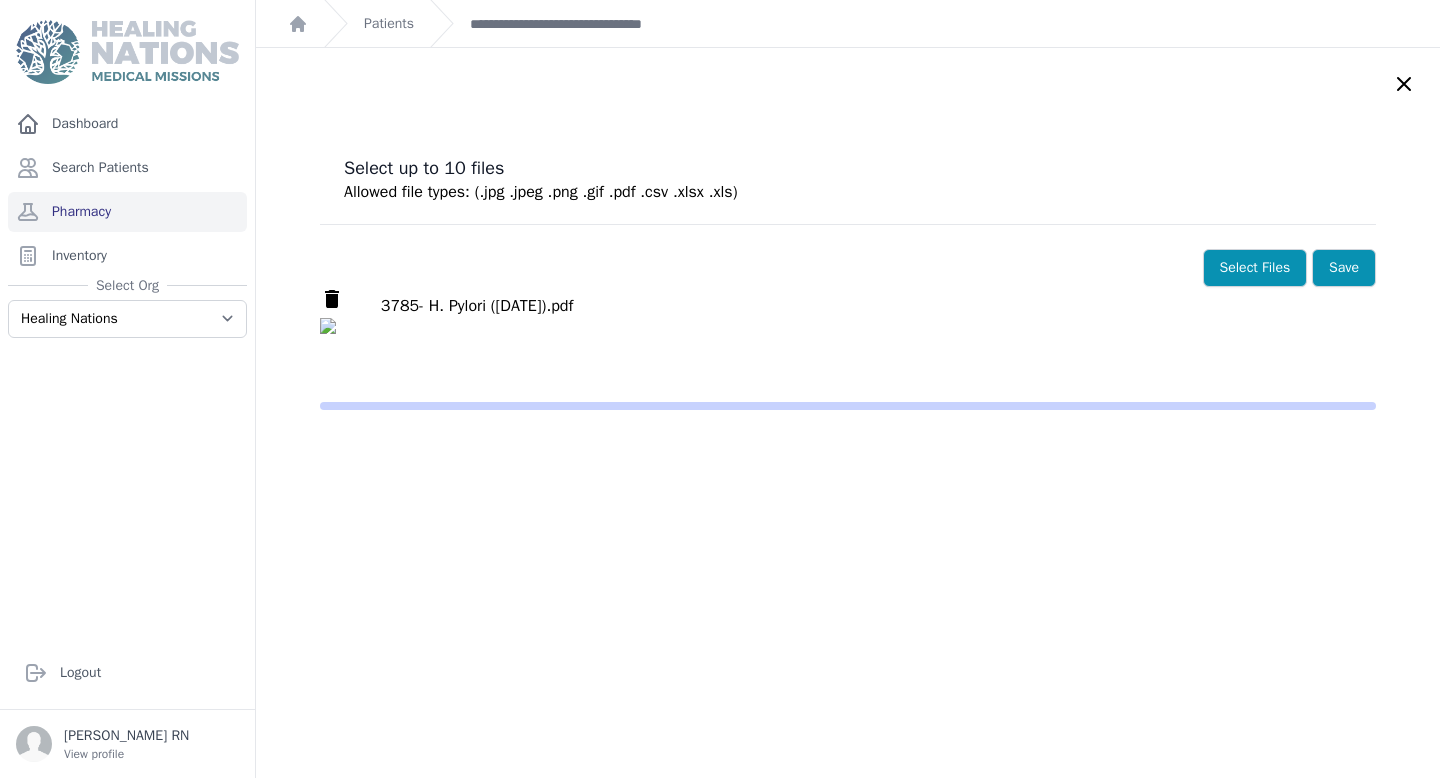 drag, startPoint x: 1273, startPoint y: 279, endPoint x: 1366, endPoint y: 291, distance: 93.770996 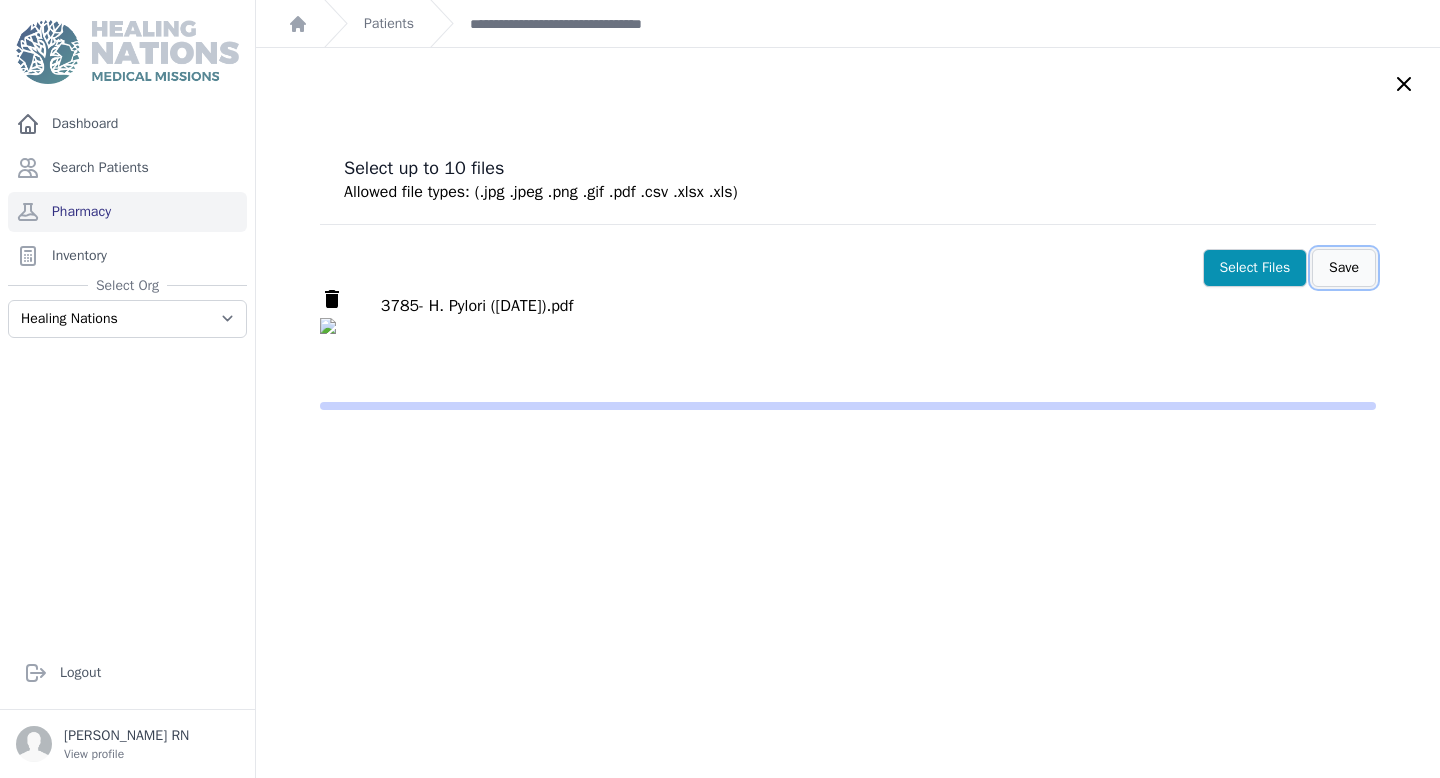 click on "Save" at bounding box center [1344, 268] 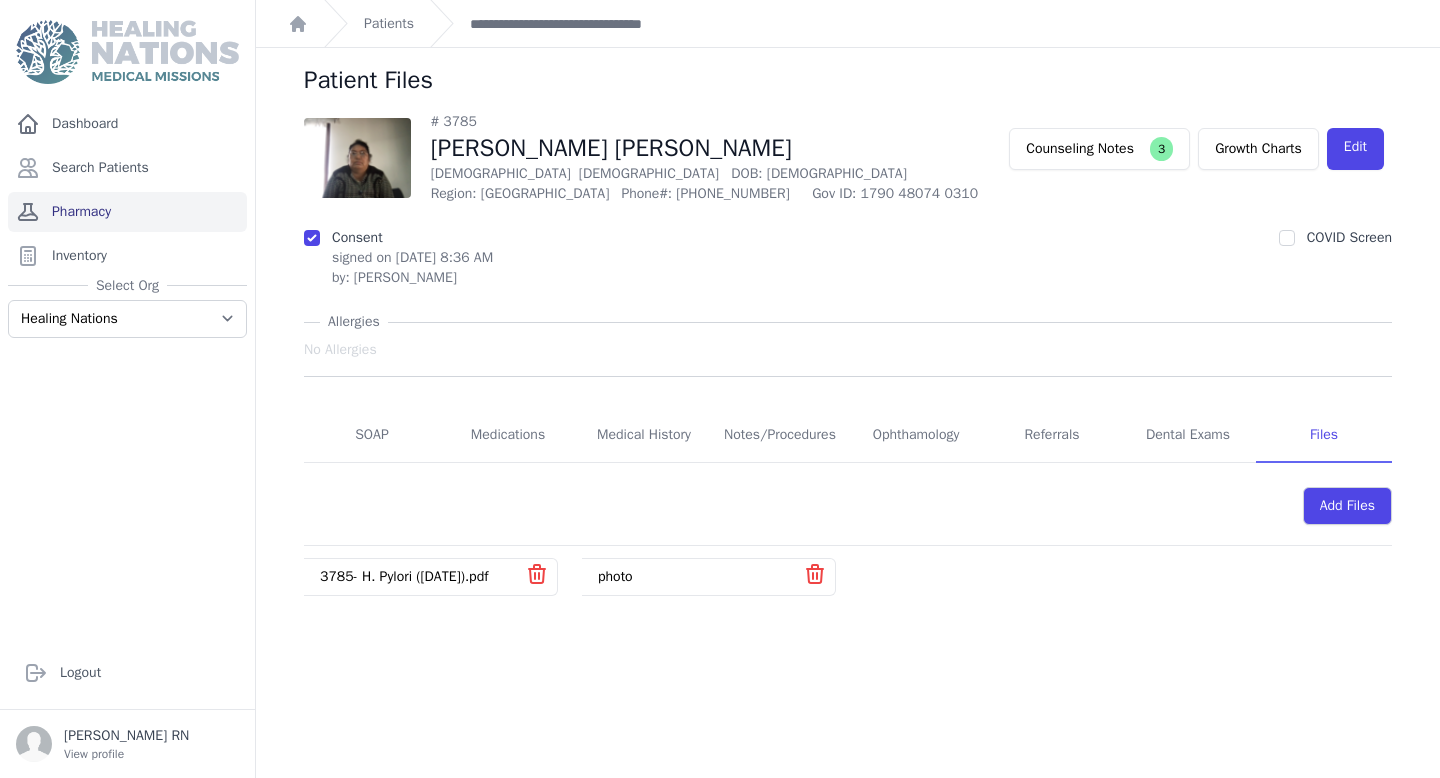 click on "Pharmacy" at bounding box center [127, 212] 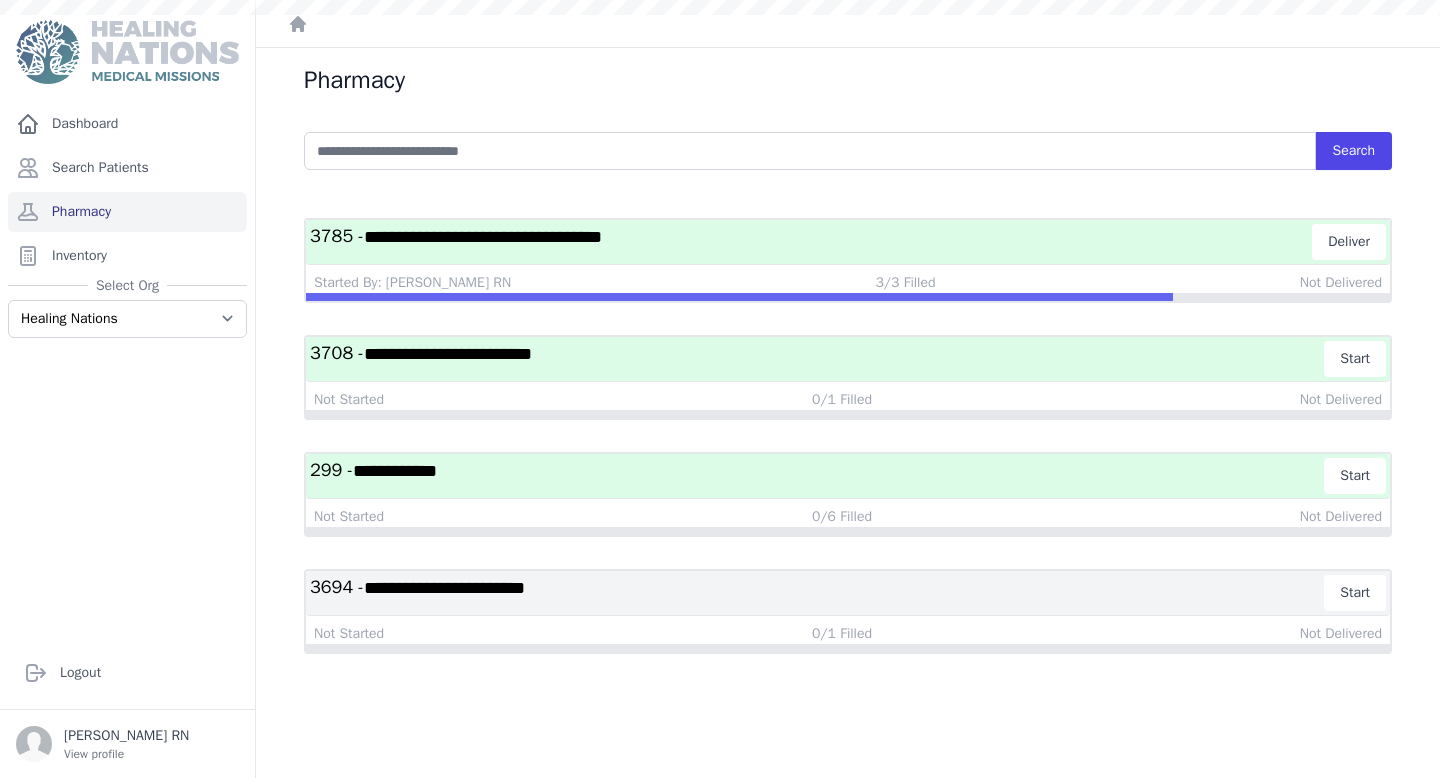 scroll, scrollTop: 0, scrollLeft: 0, axis: both 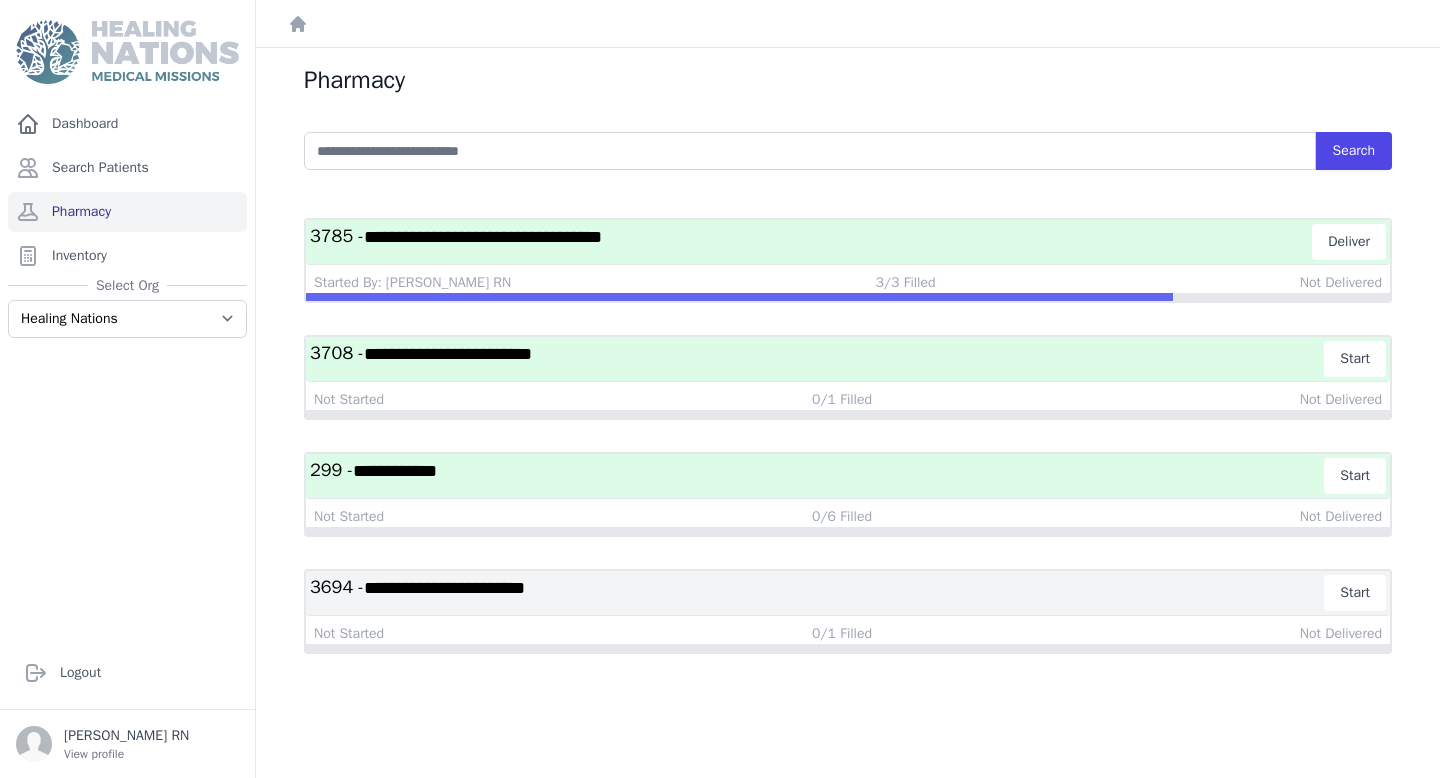 click on "**********" at bounding box center [483, 237] 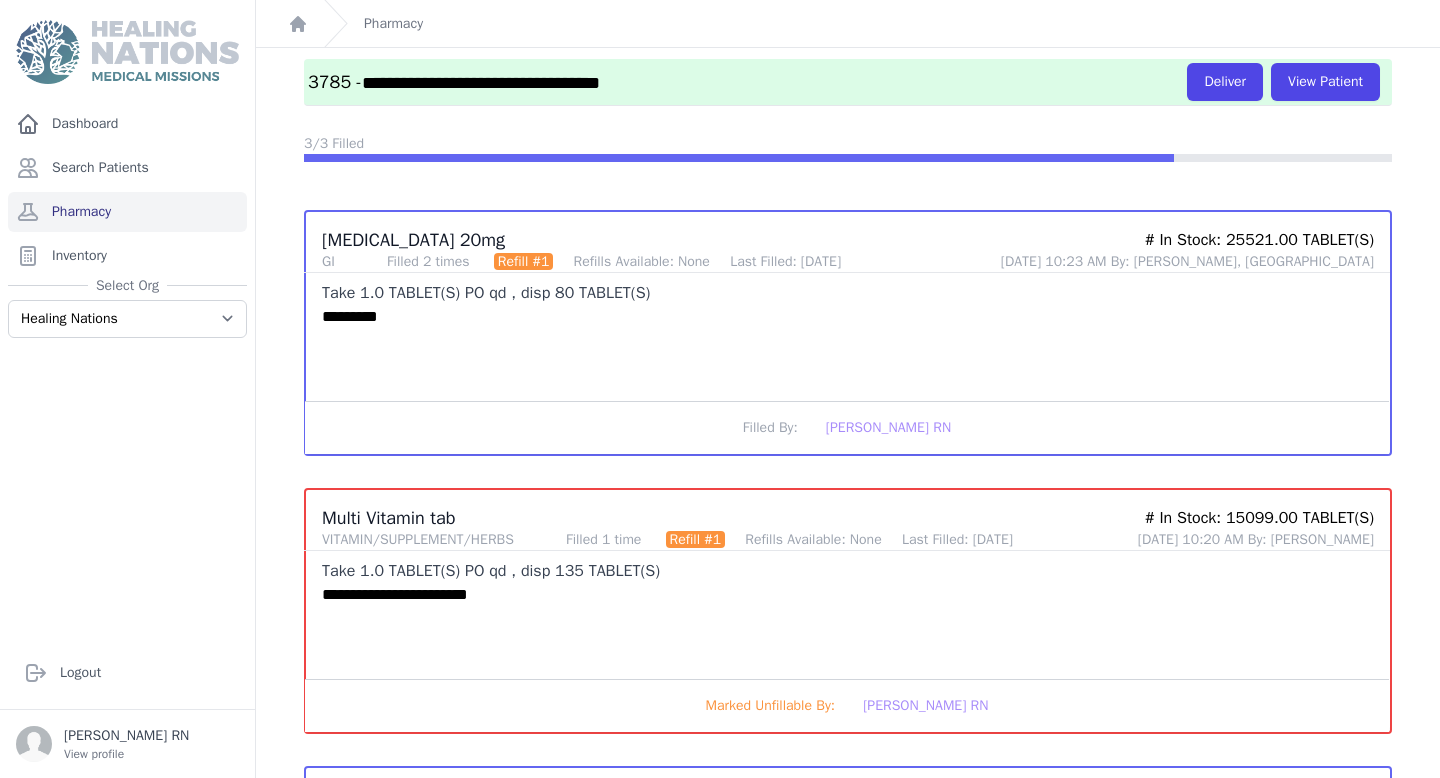 scroll, scrollTop: 0, scrollLeft: 0, axis: both 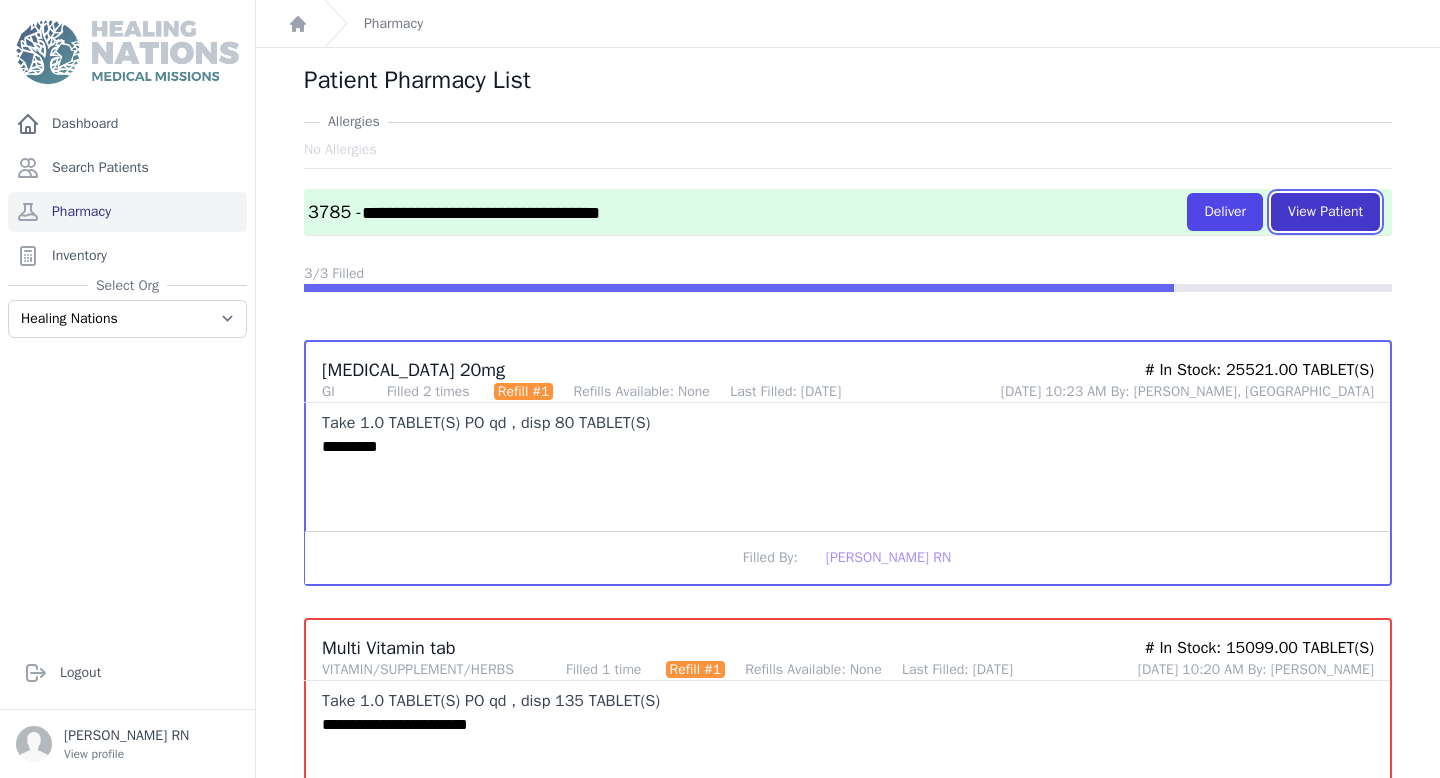 click on "View Patient" at bounding box center (1325, 212) 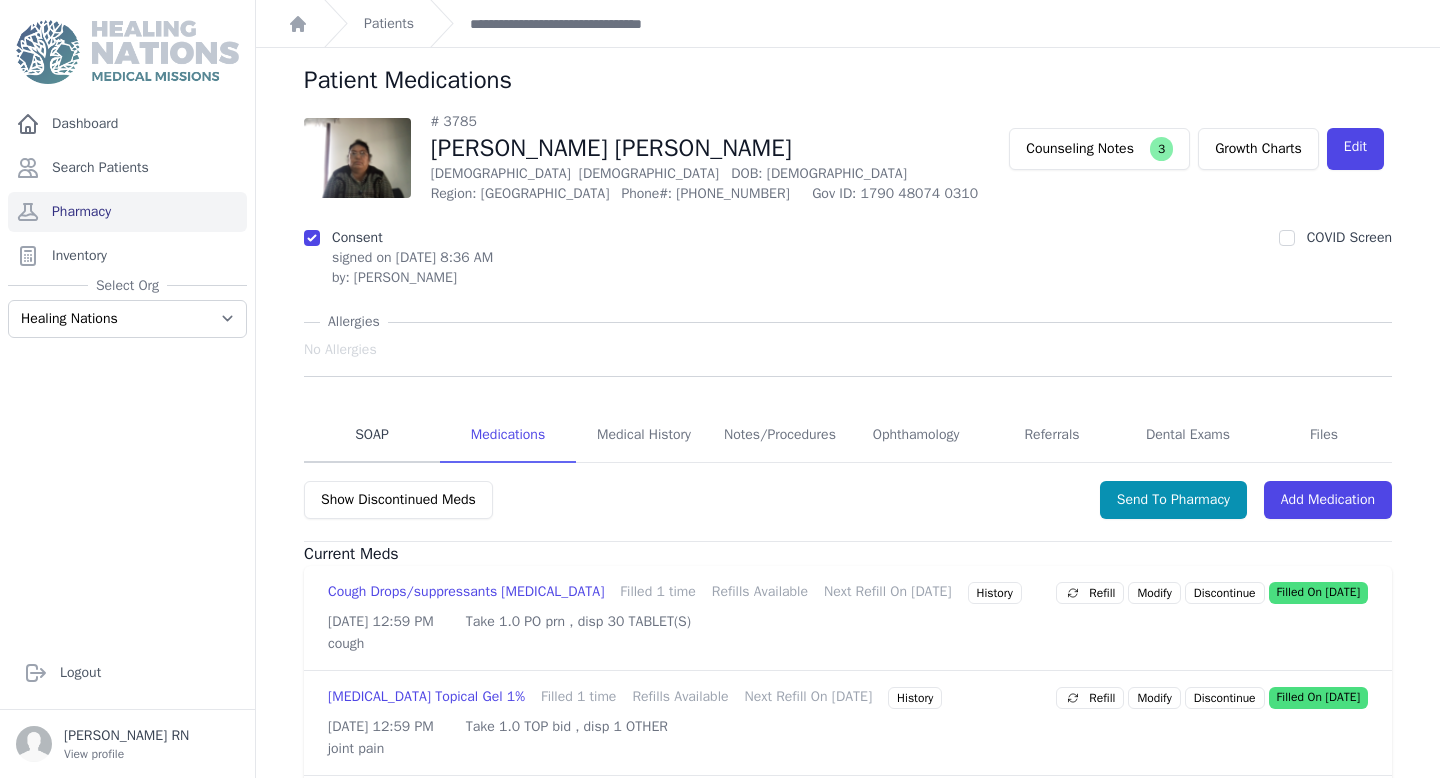 click on "SOAP" at bounding box center [372, 436] 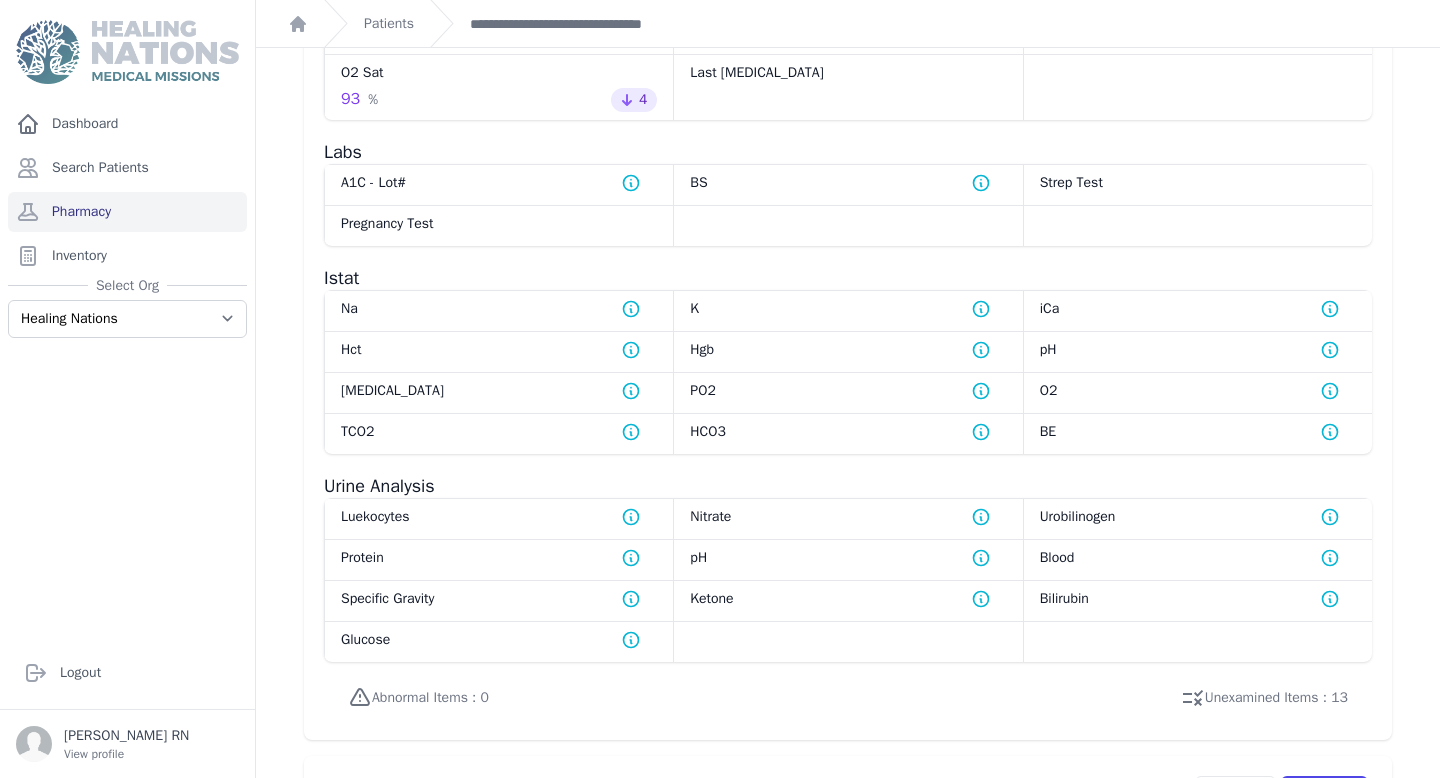 scroll, scrollTop: 1507, scrollLeft: 0, axis: vertical 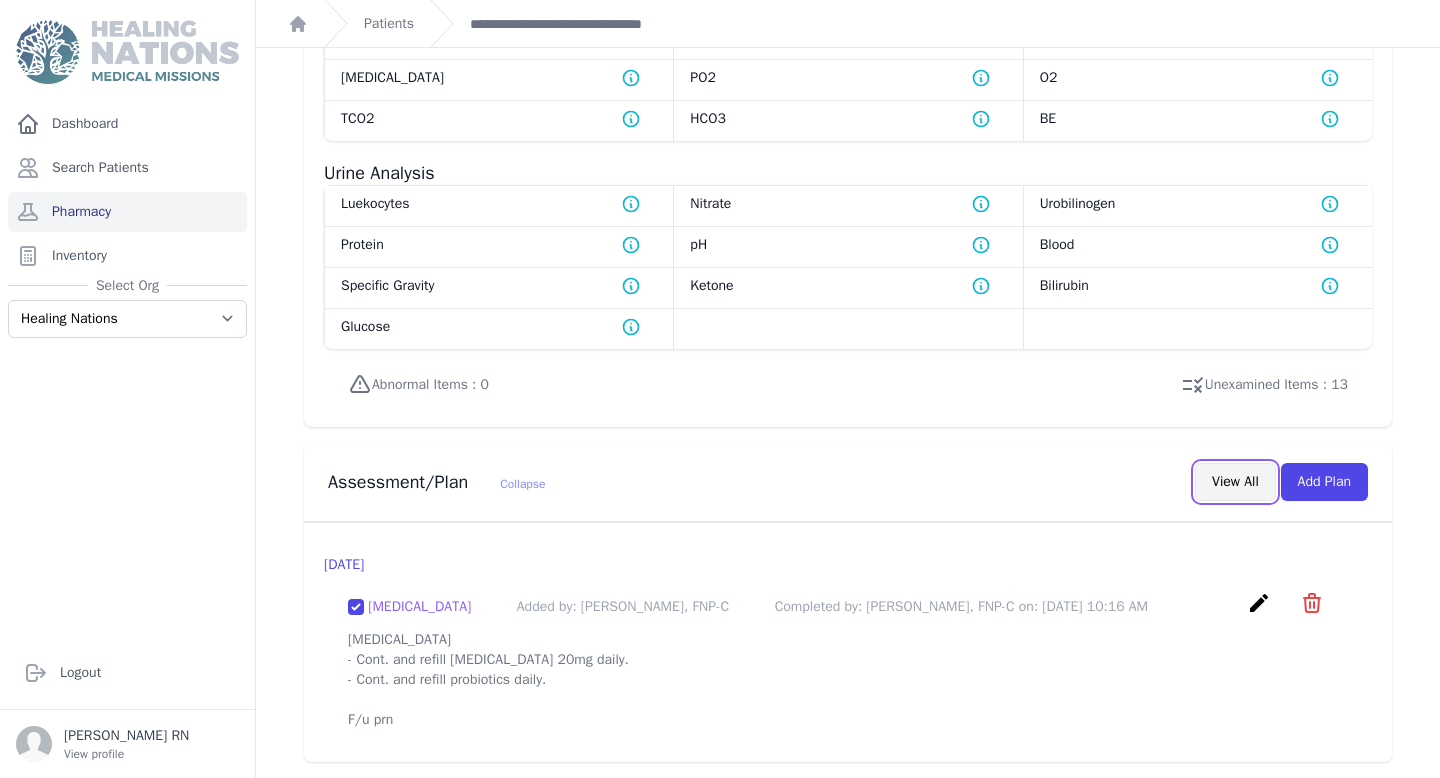 click on "View All" at bounding box center [1235, 482] 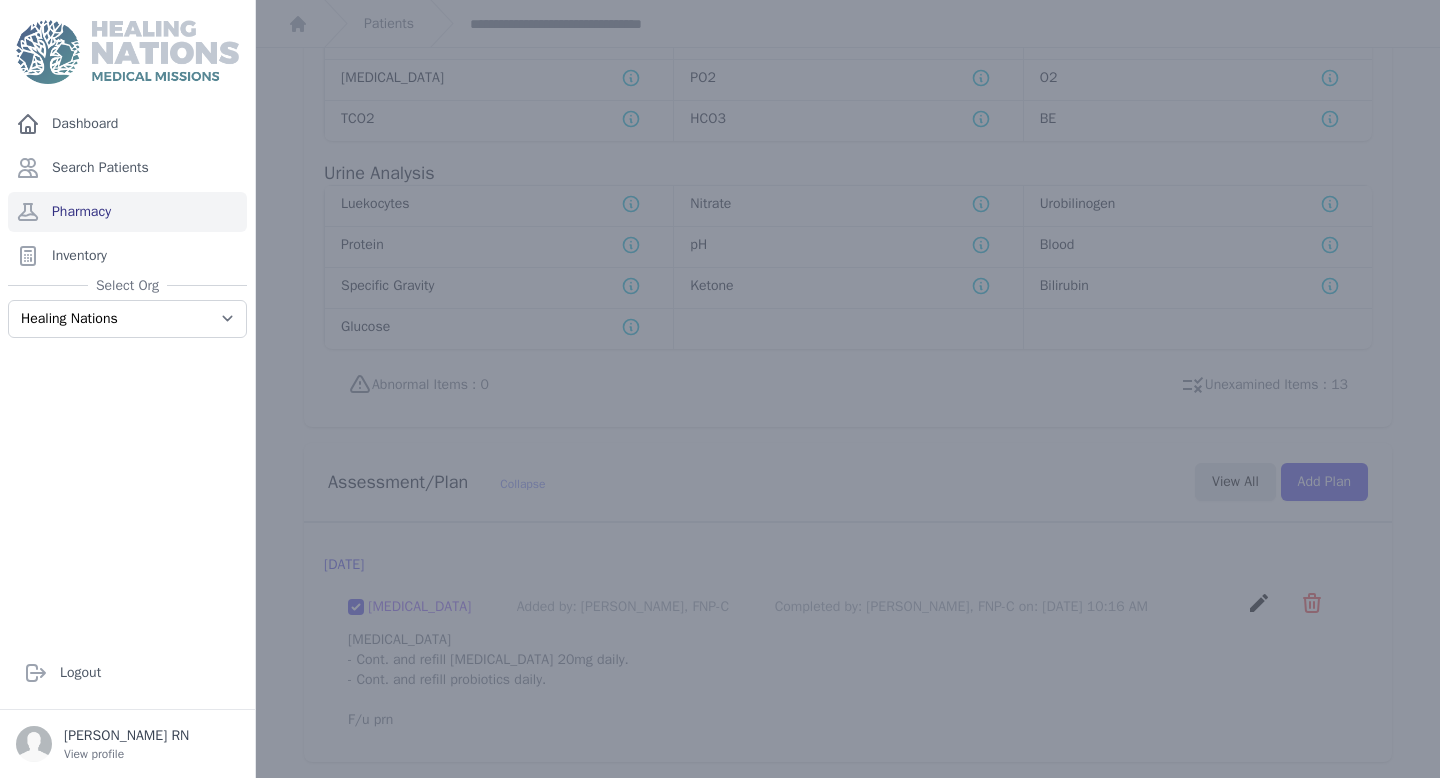 scroll, scrollTop: 0, scrollLeft: 0, axis: both 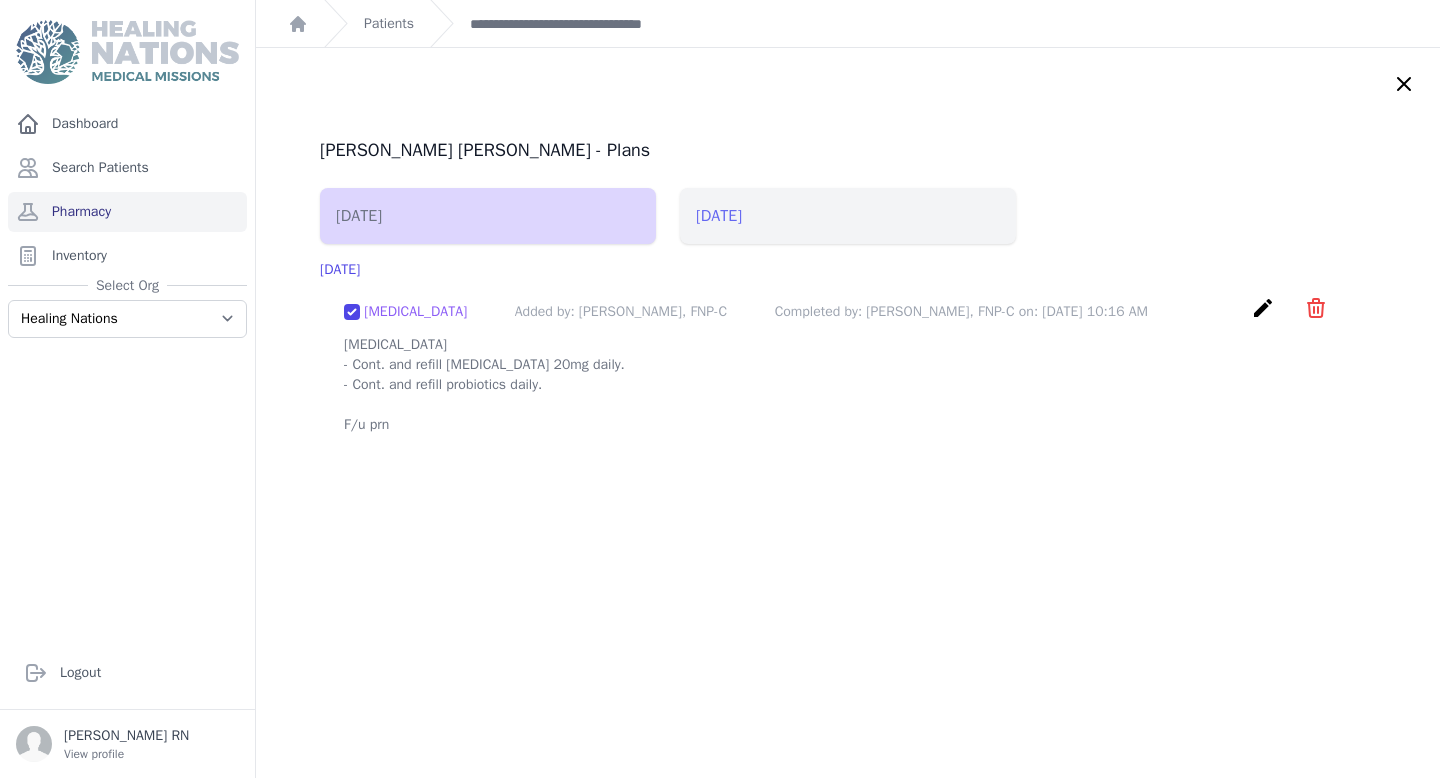 click on "2025-Jun-24" at bounding box center [848, 216] 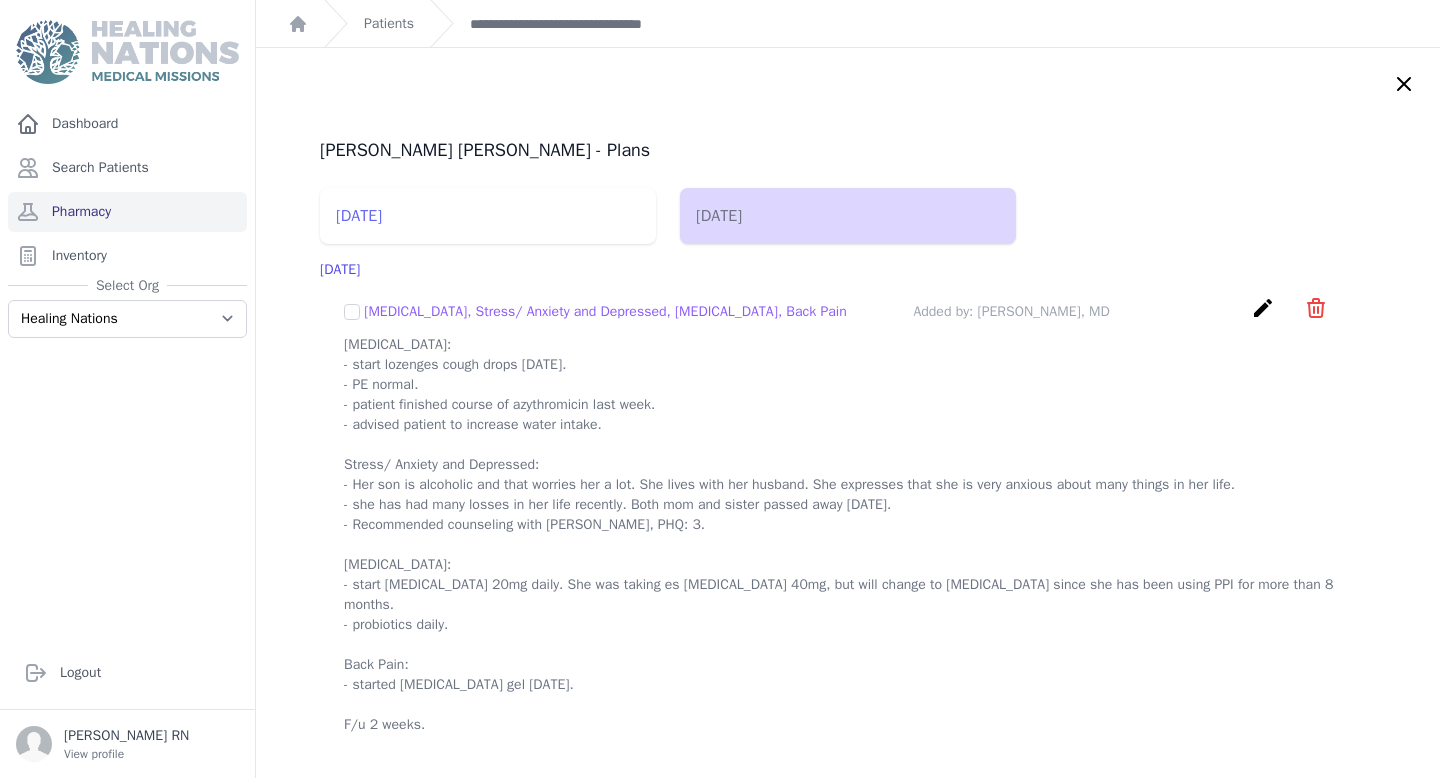 click 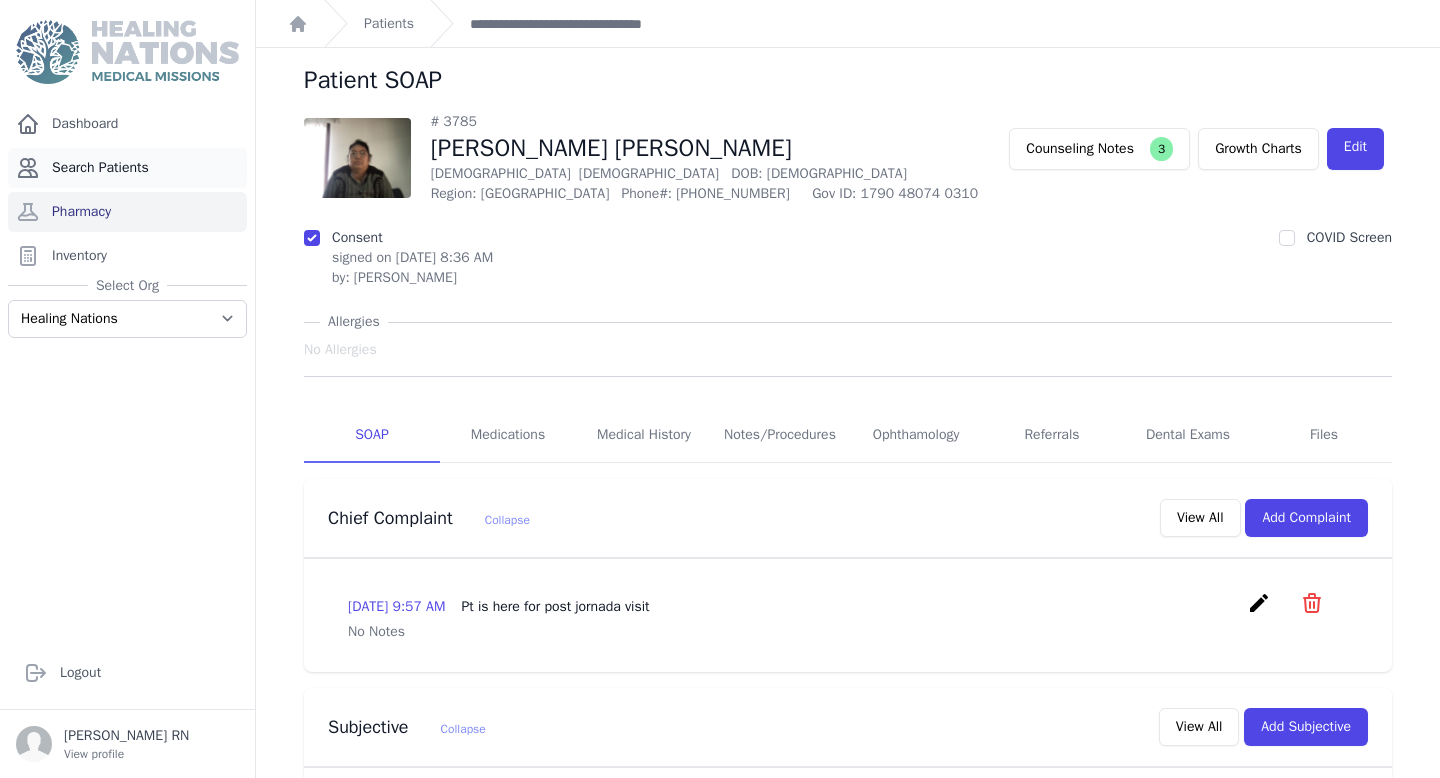 click on "Search Patients" at bounding box center [127, 168] 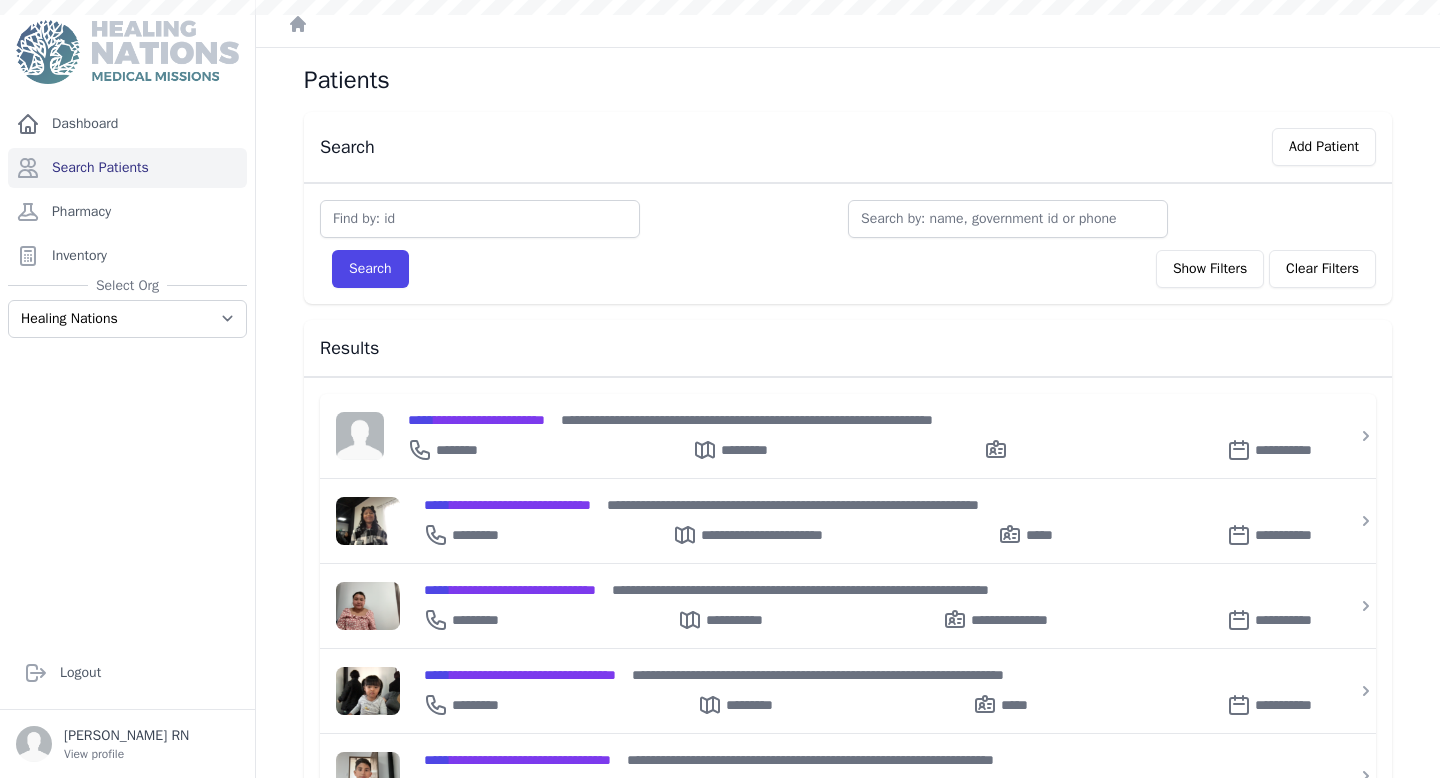 scroll, scrollTop: 0, scrollLeft: 0, axis: both 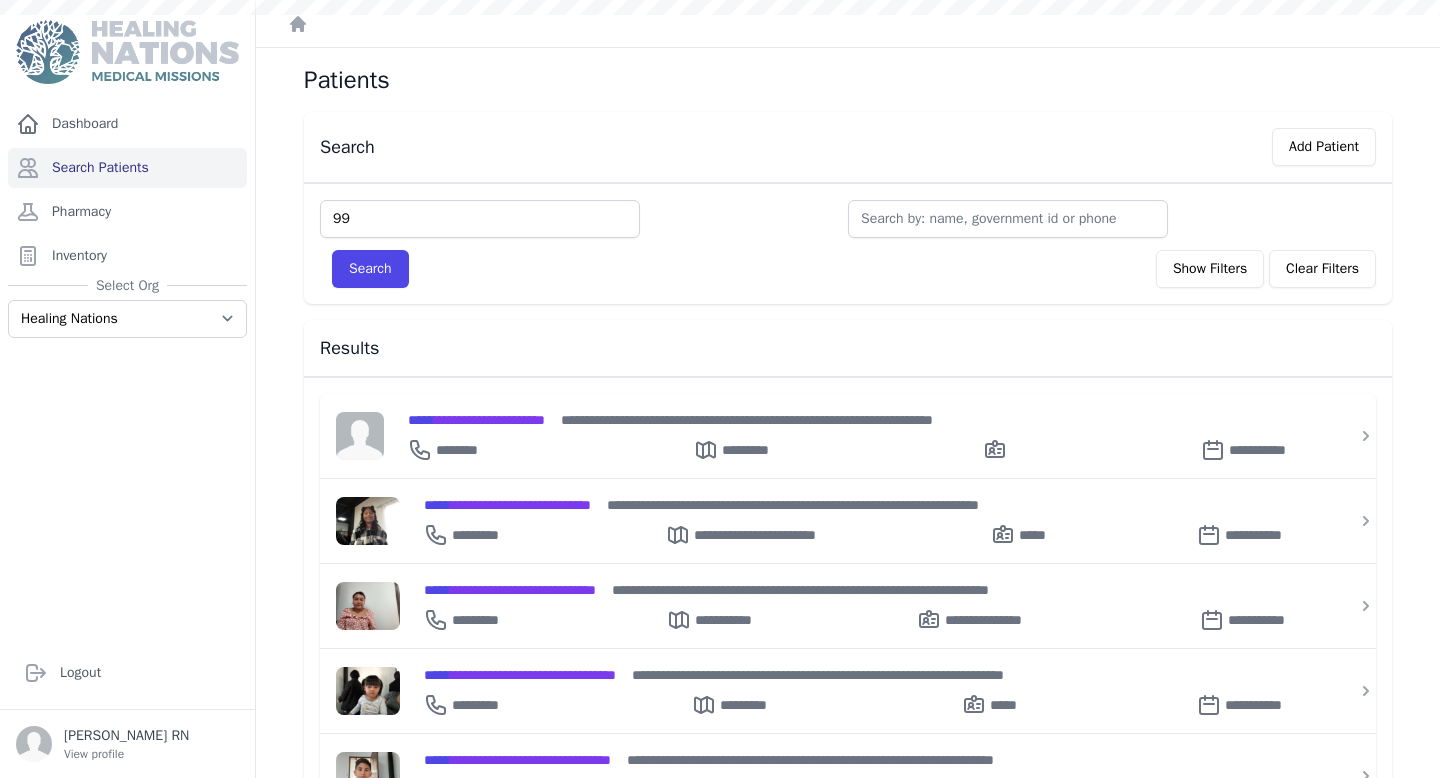type on "99" 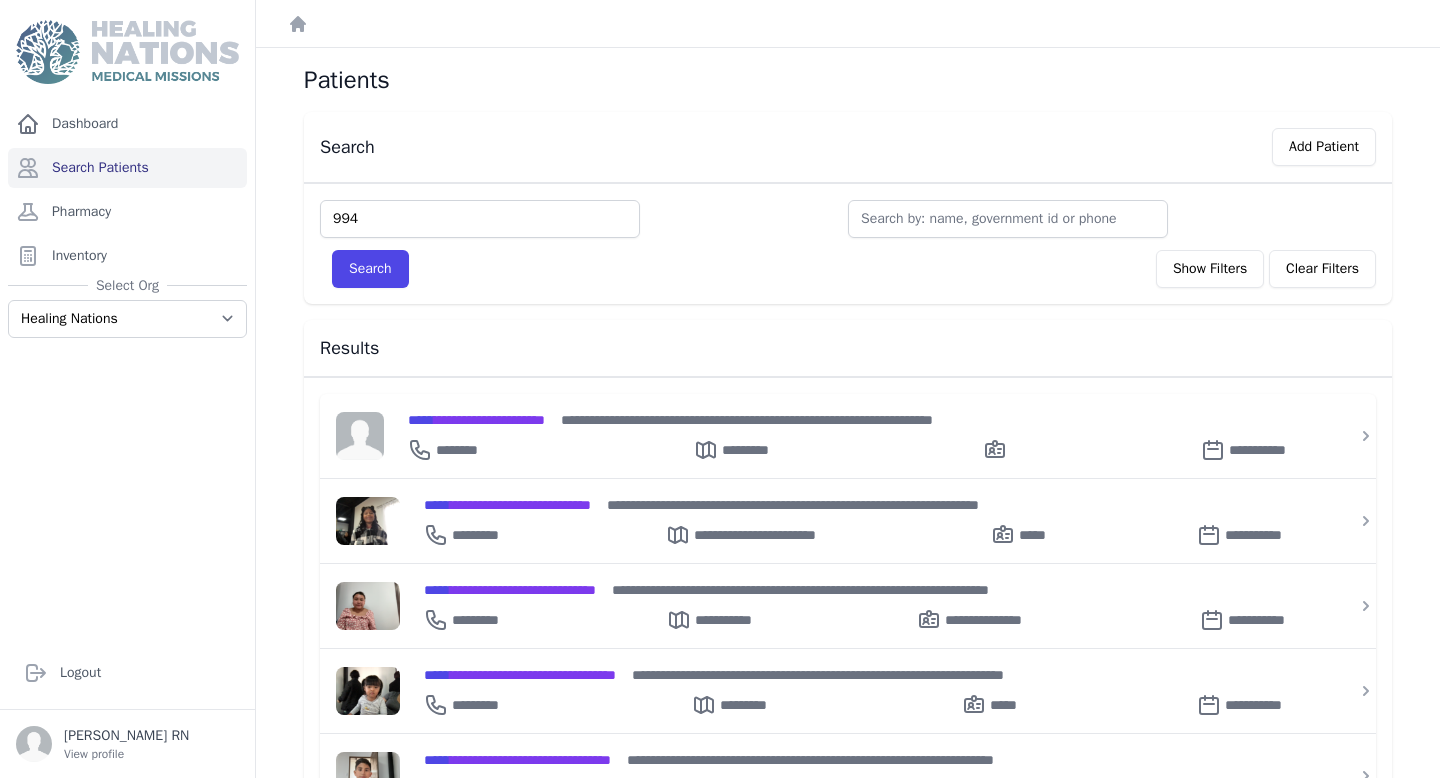 type on "994" 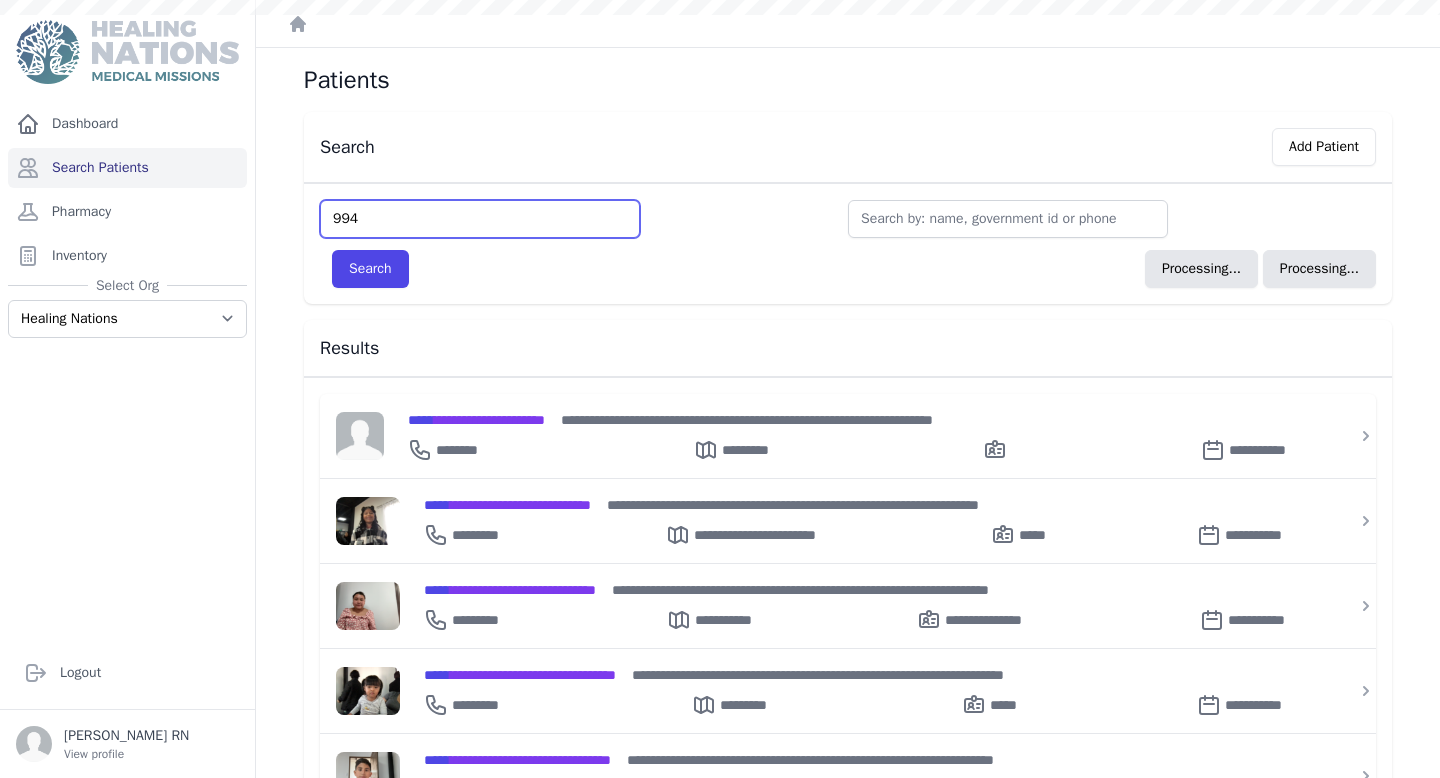 type 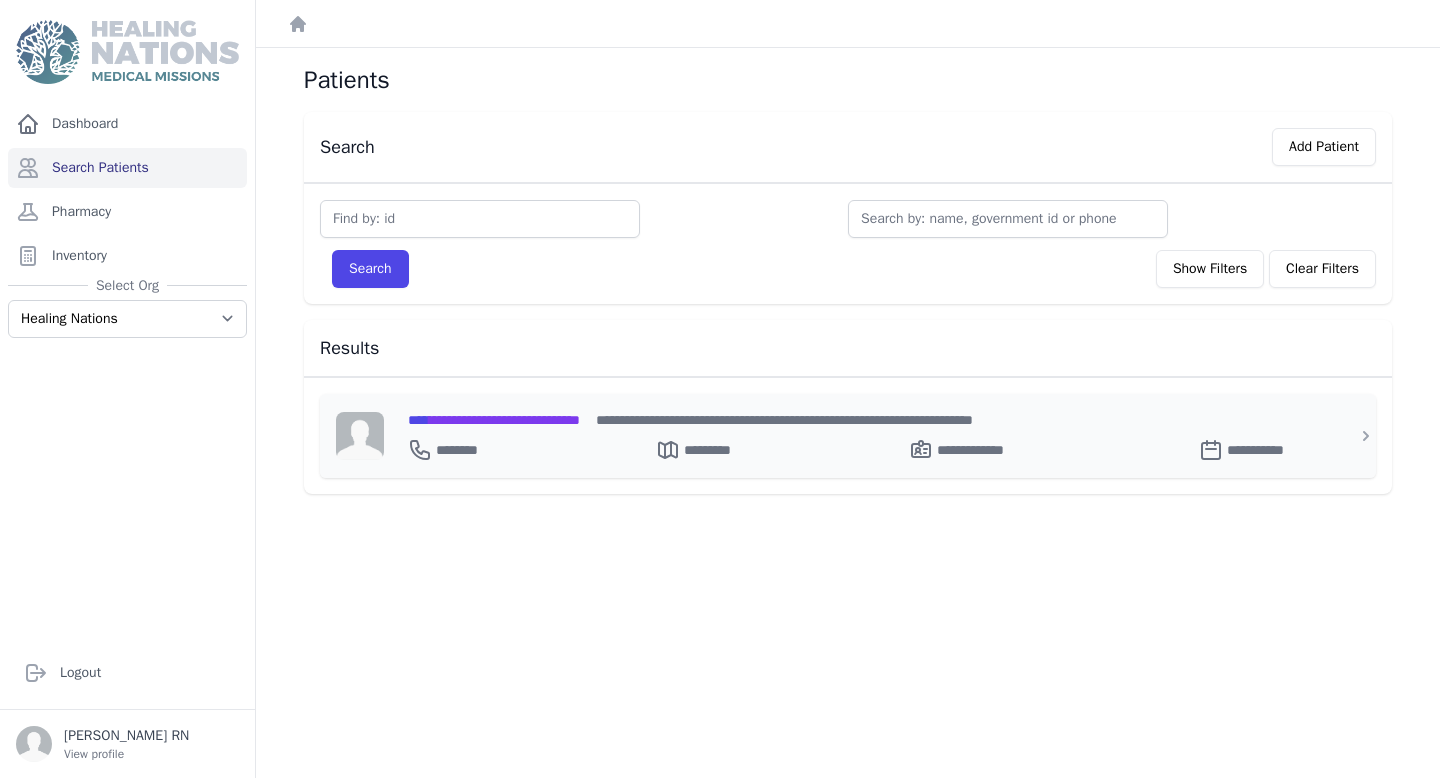 click on "**********" at bounding box center [494, 420] 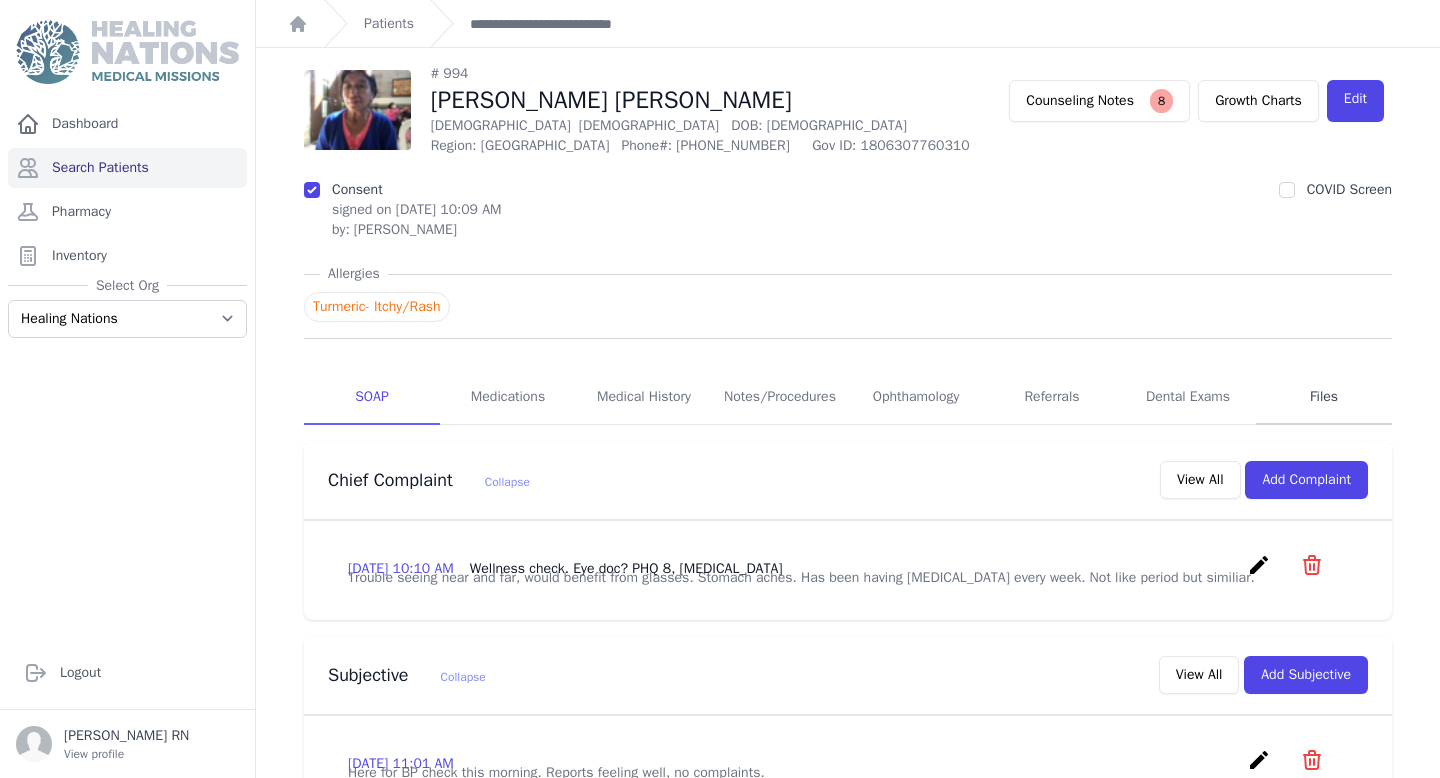 click on "Files" at bounding box center [1324, 398] 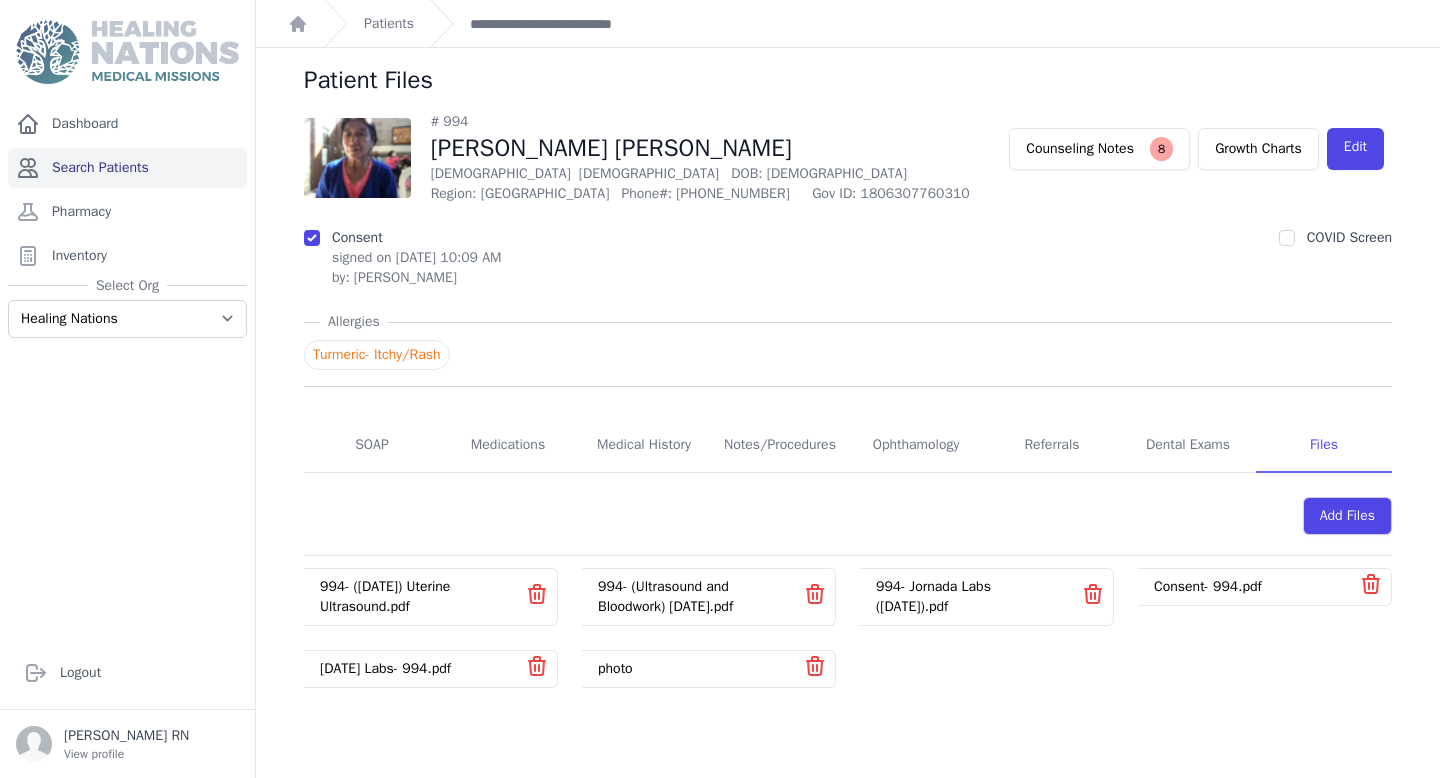 click on "Search Patients" at bounding box center (127, 168) 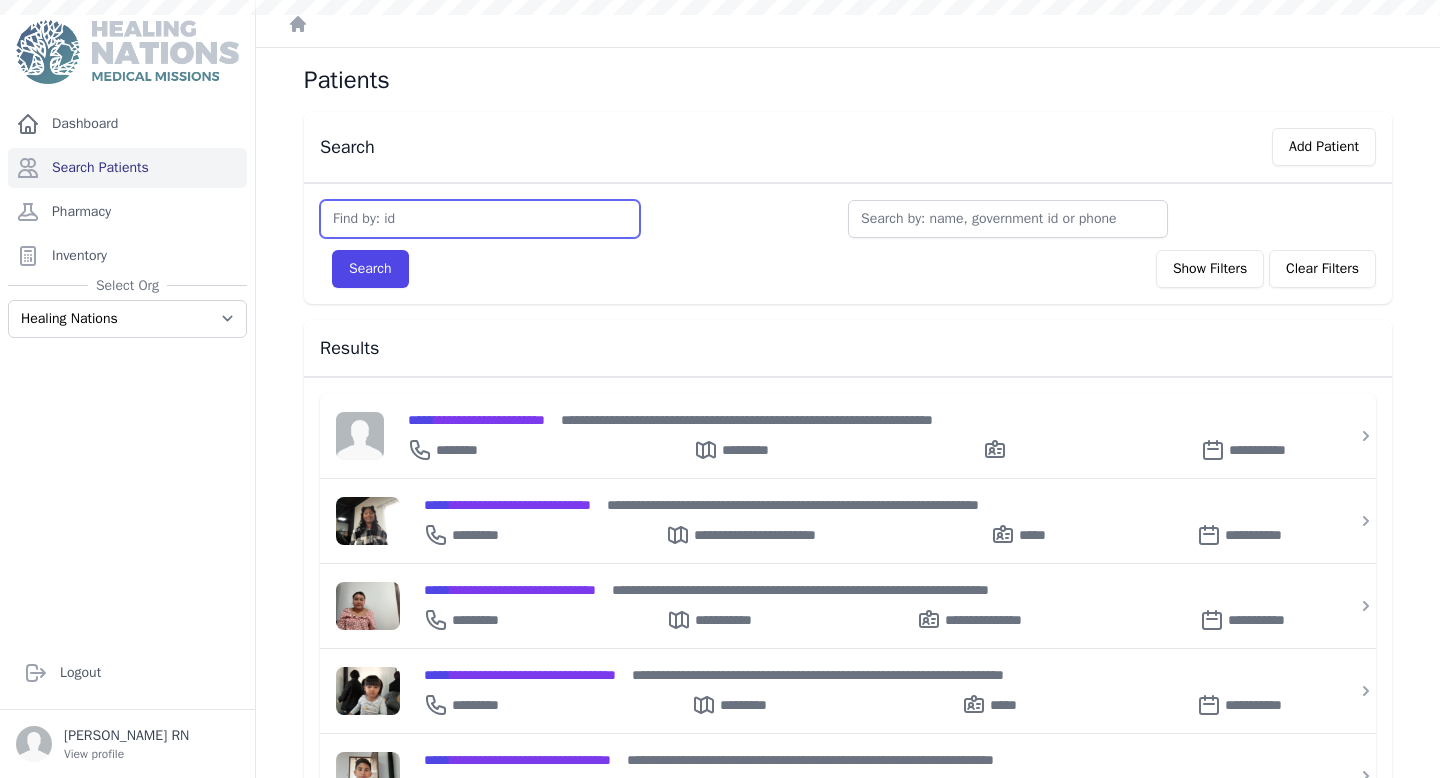 scroll, scrollTop: 0, scrollLeft: 0, axis: both 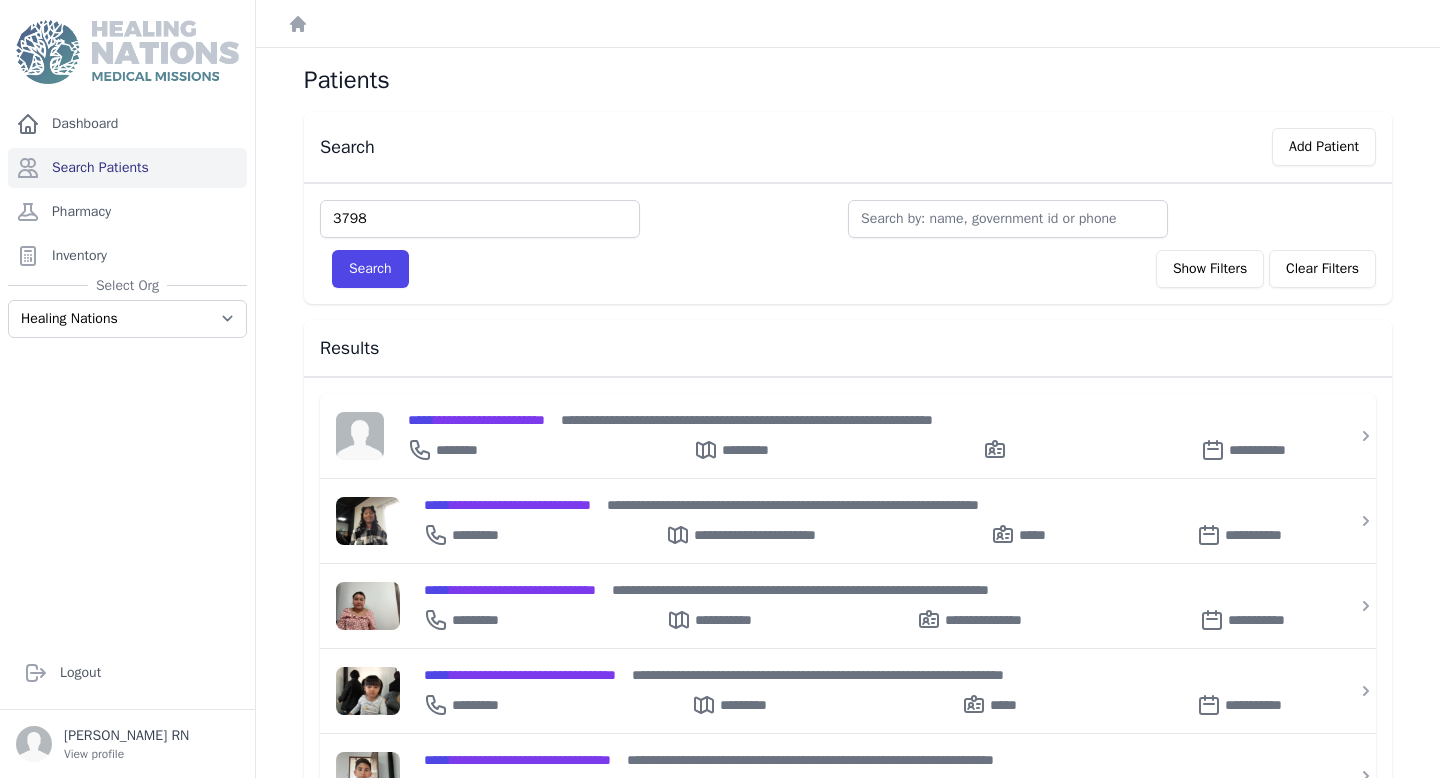 type on "3798" 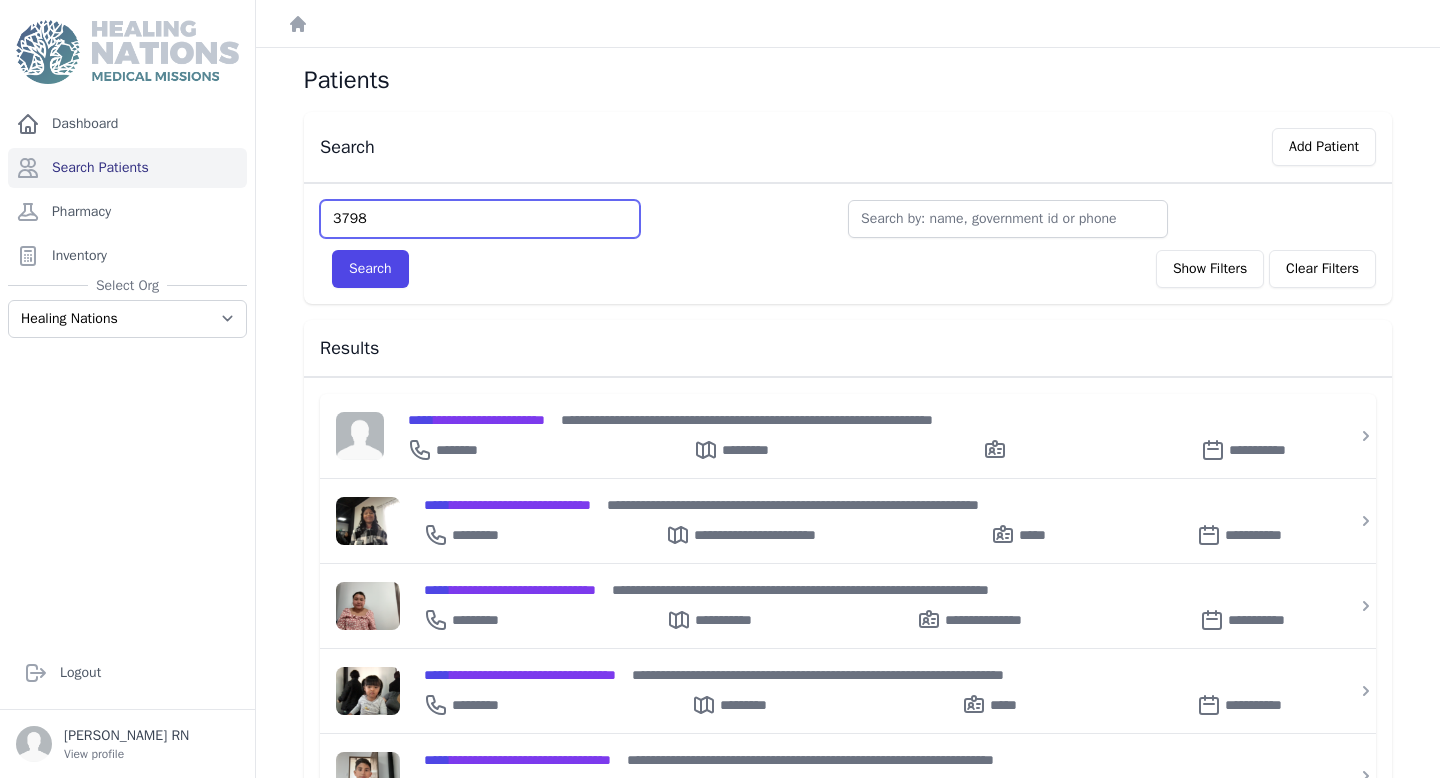 type 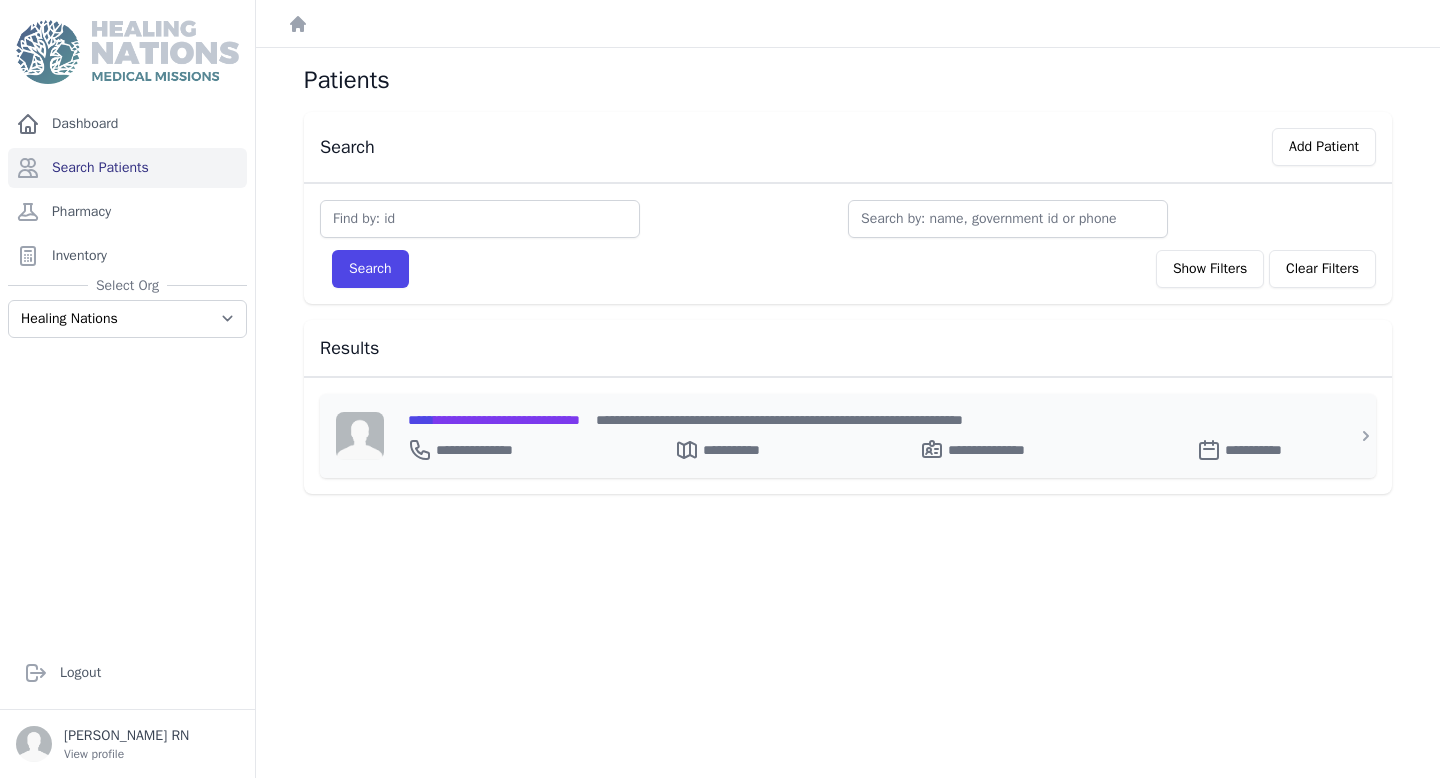 click on "**********" at bounding box center [494, 420] 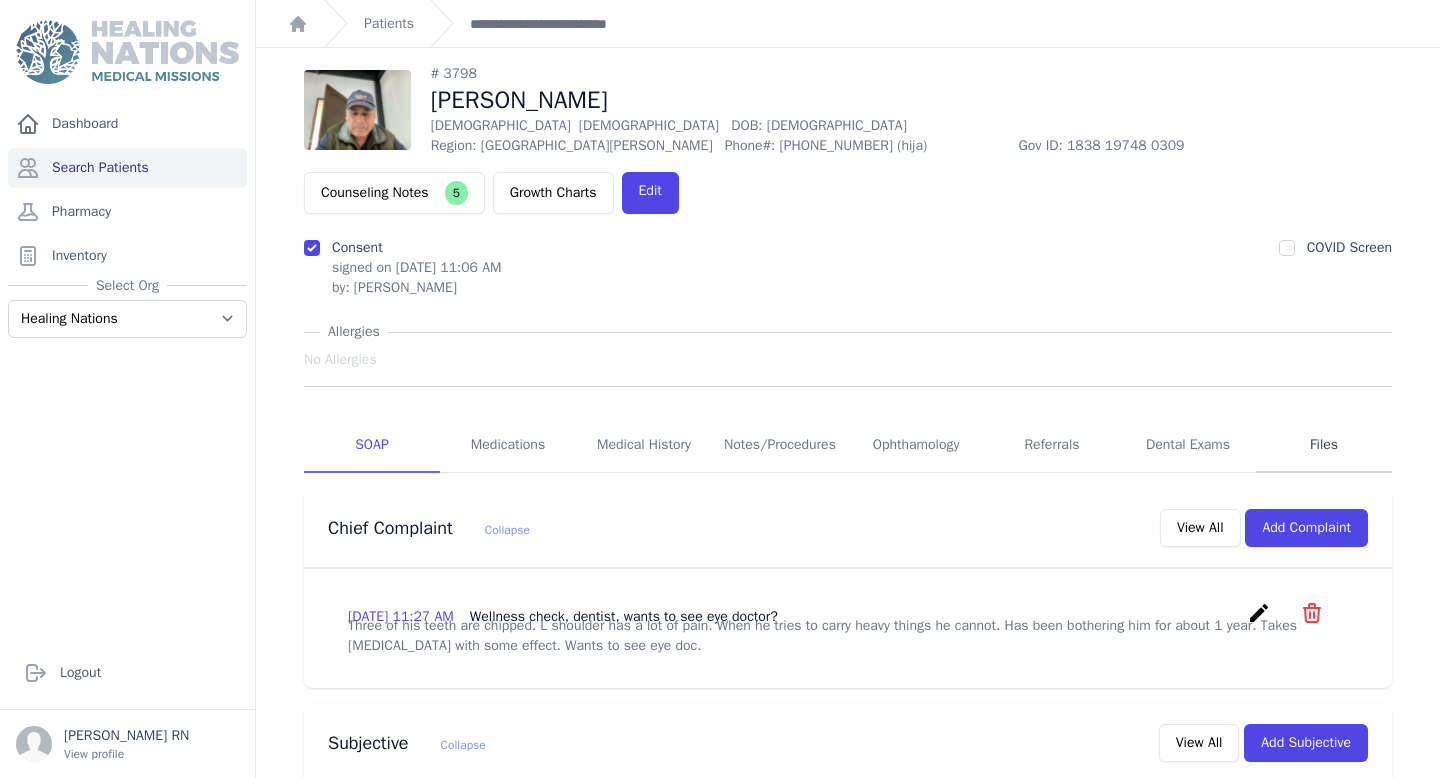 click on "Files" at bounding box center [1324, 446] 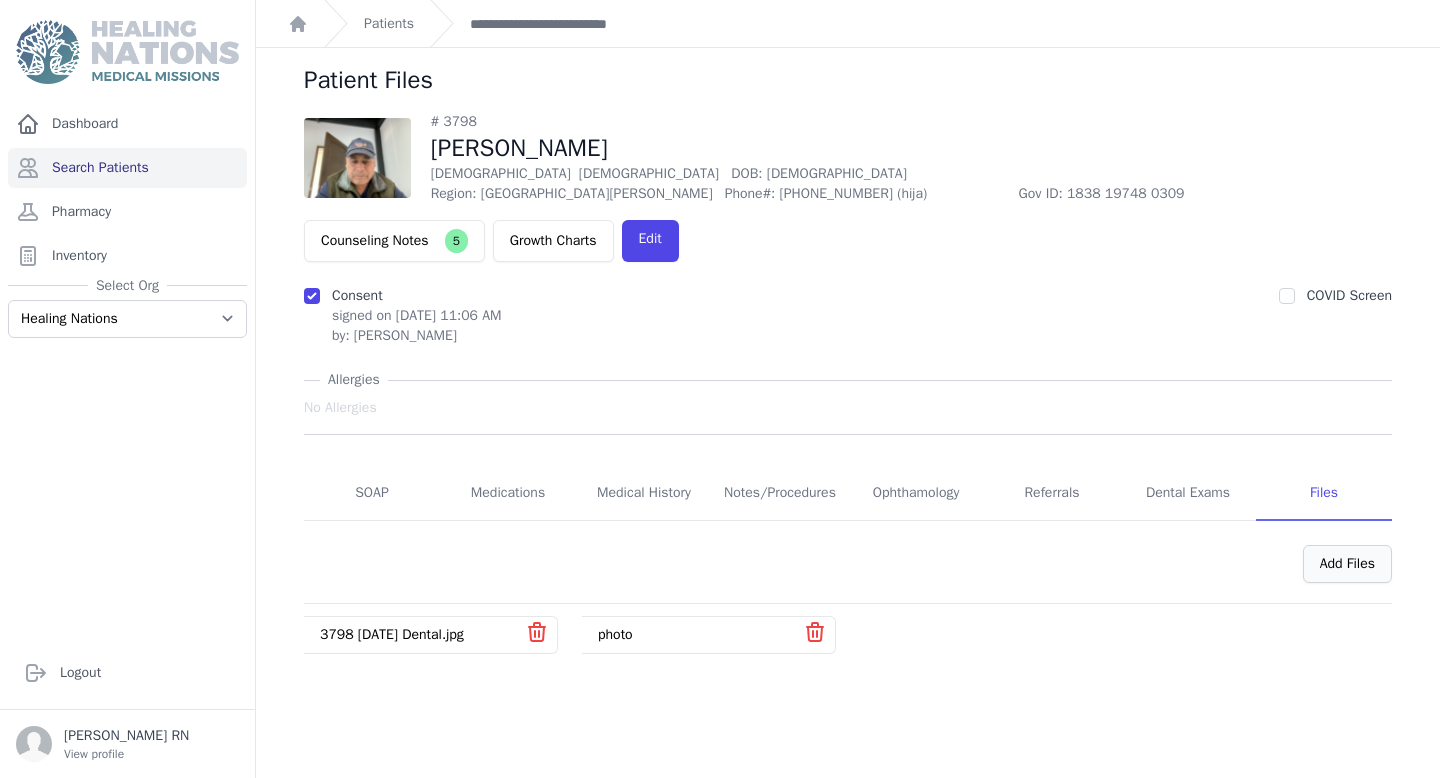 click on "Add Files" at bounding box center (1347, 564) 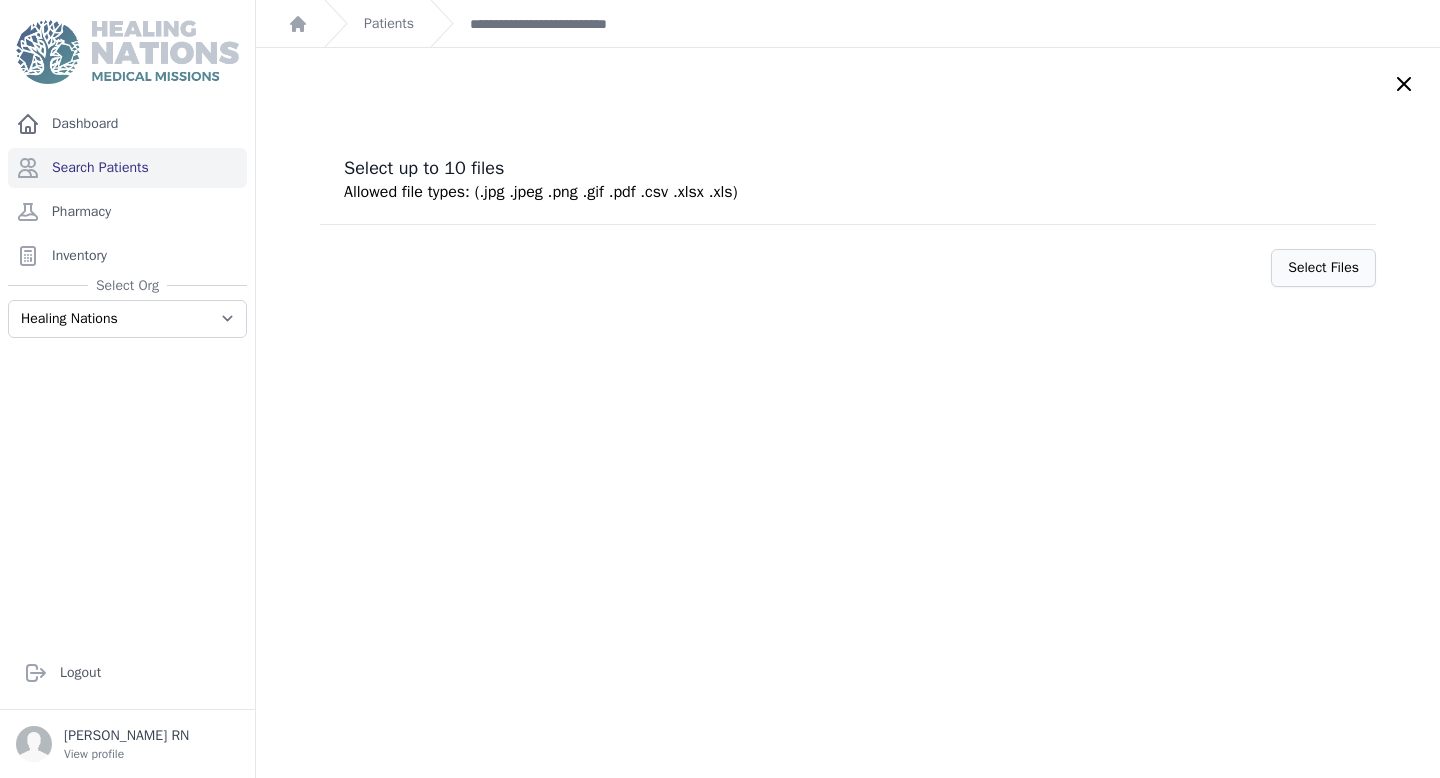 click on "Select Files" at bounding box center [1323, 268] 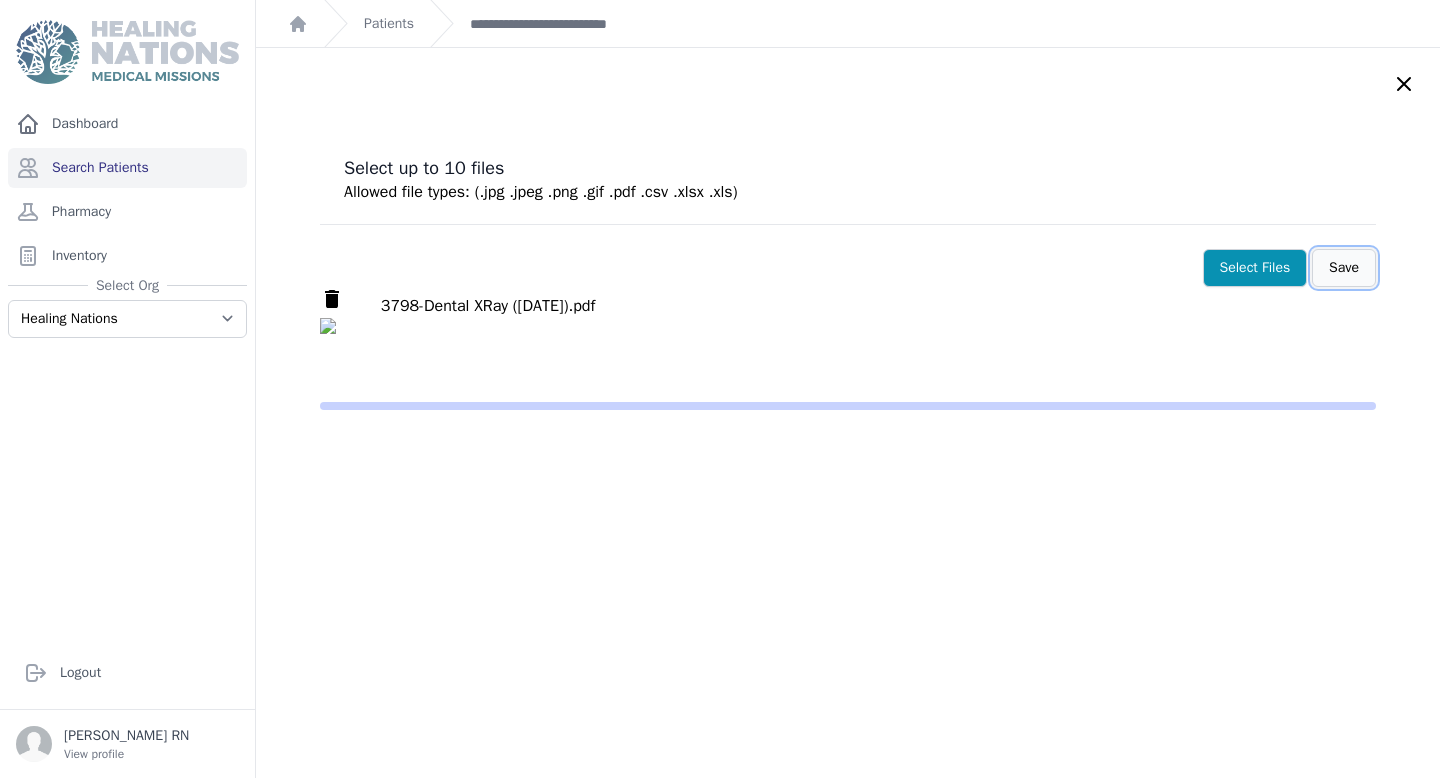 click on "Save" at bounding box center (1344, 268) 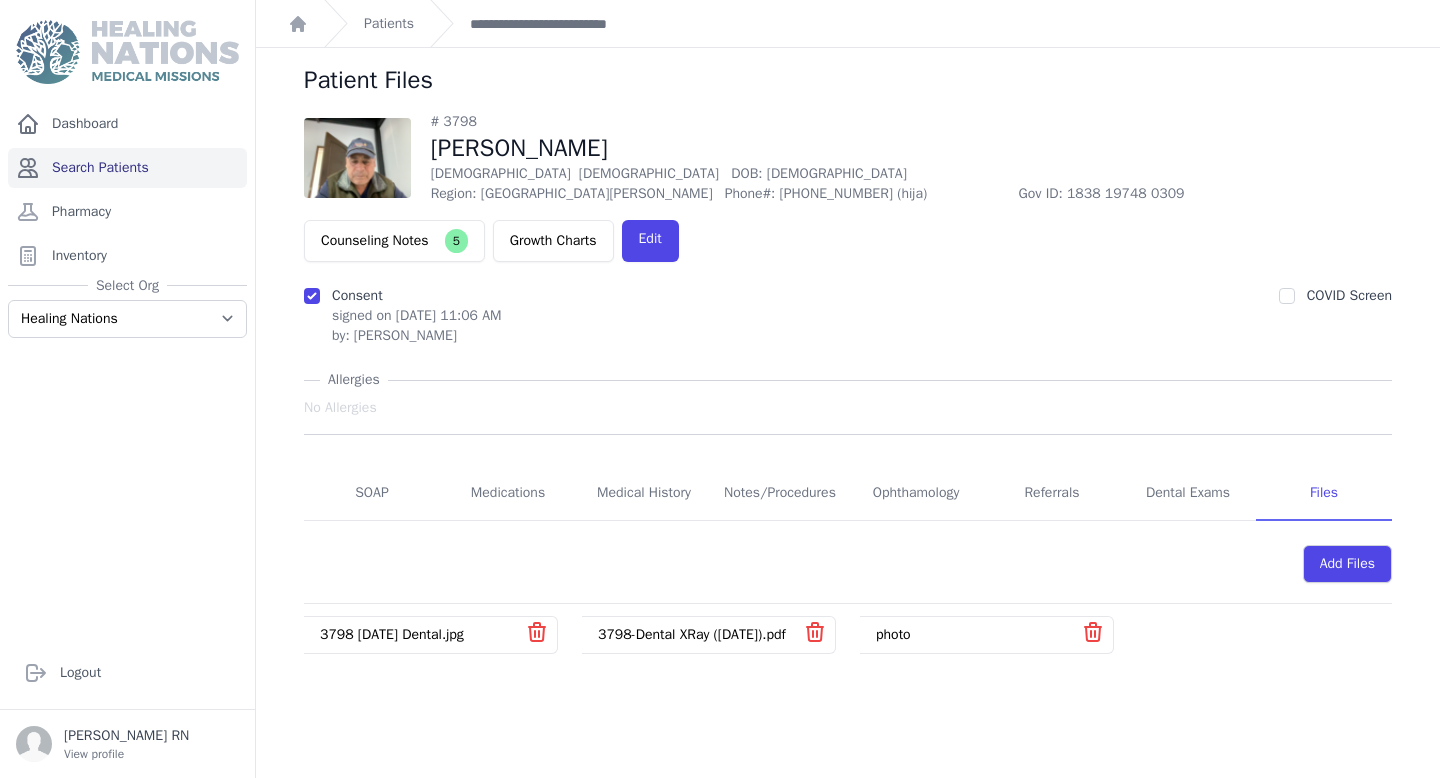 click on "Search Patients" at bounding box center [127, 168] 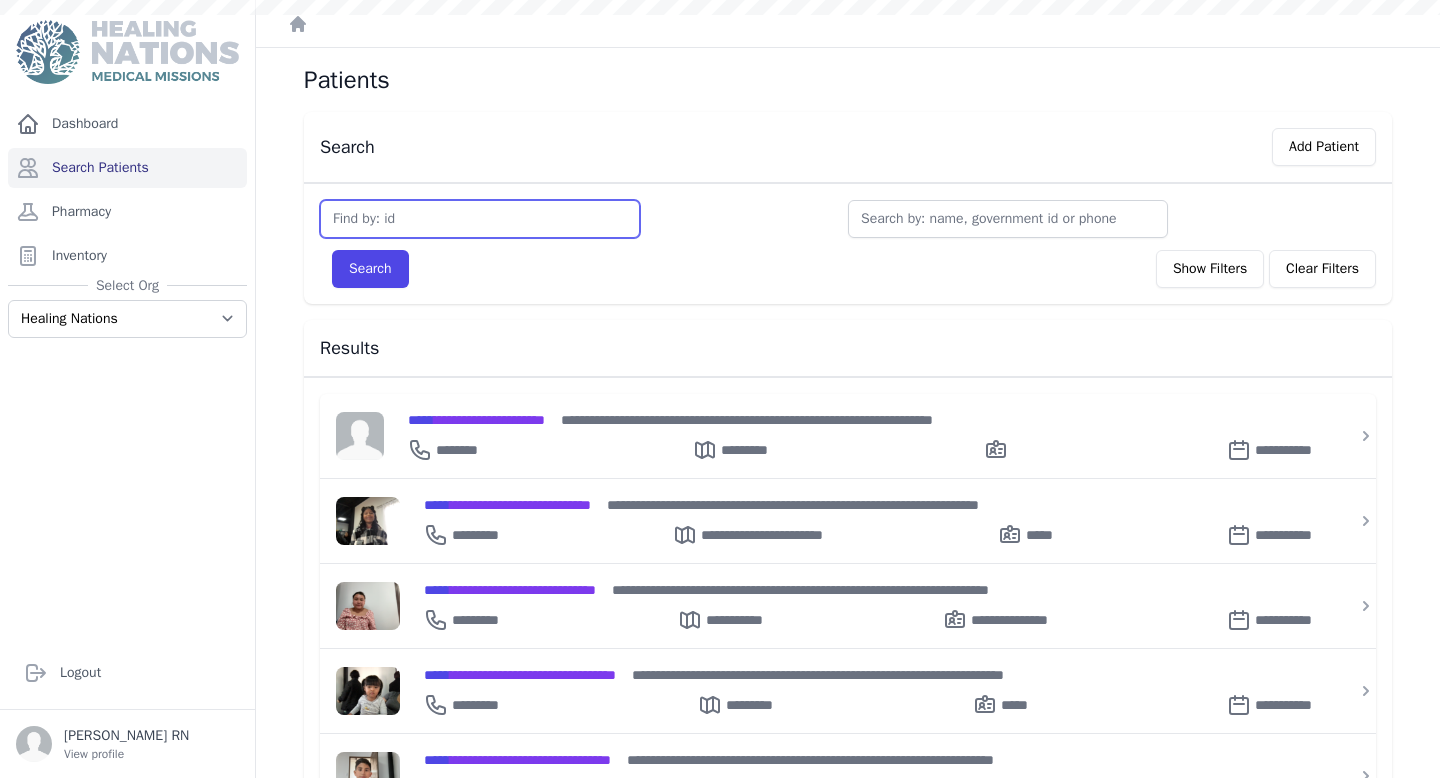 scroll, scrollTop: 0, scrollLeft: 0, axis: both 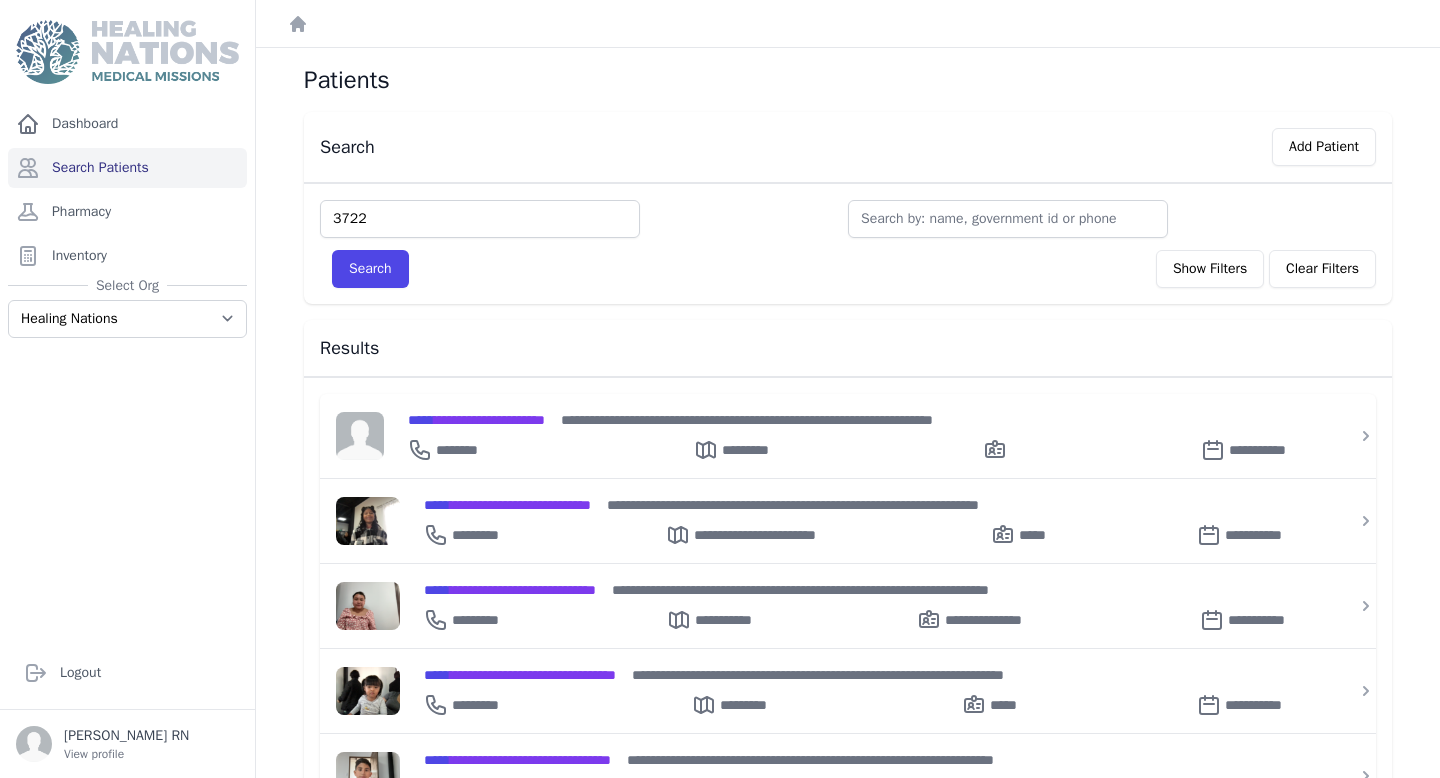 type on "3722" 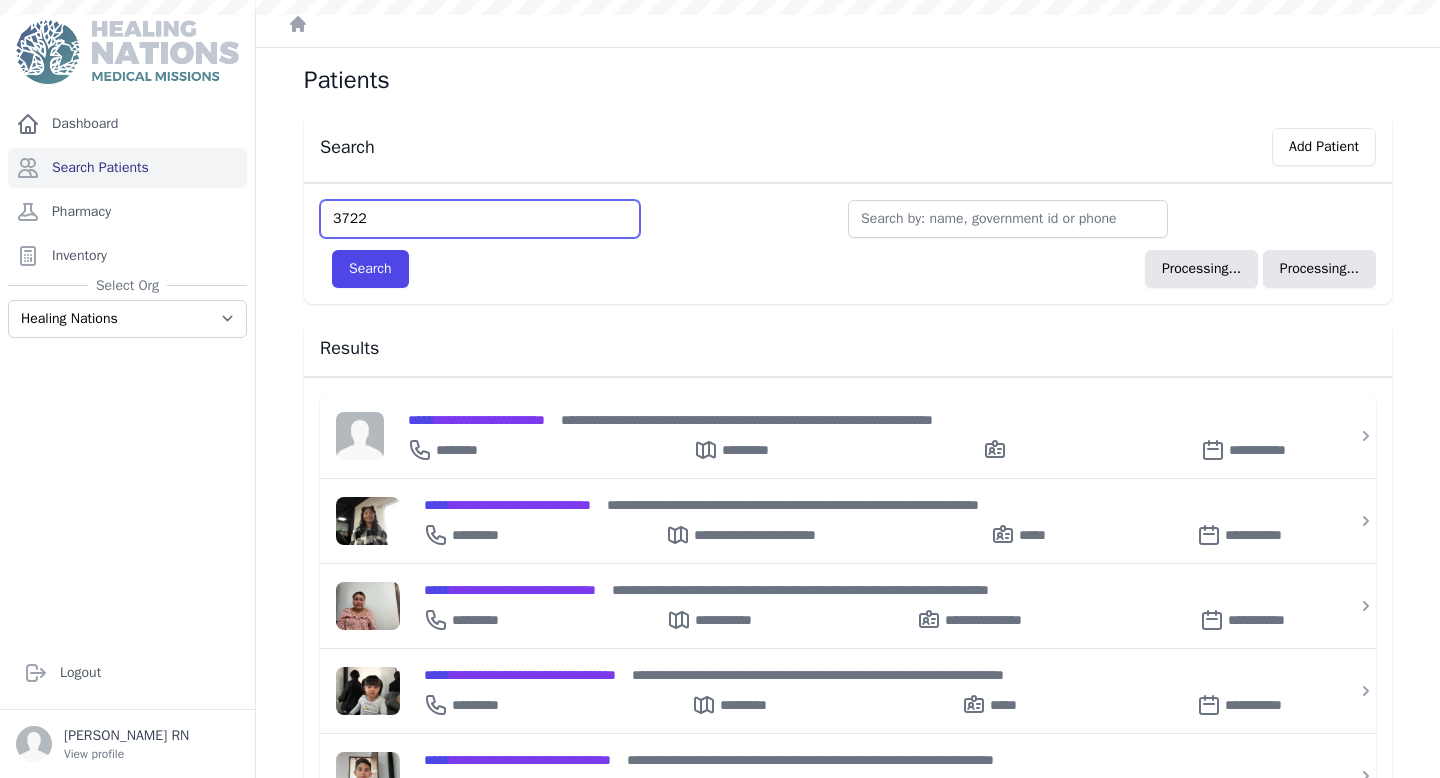 type 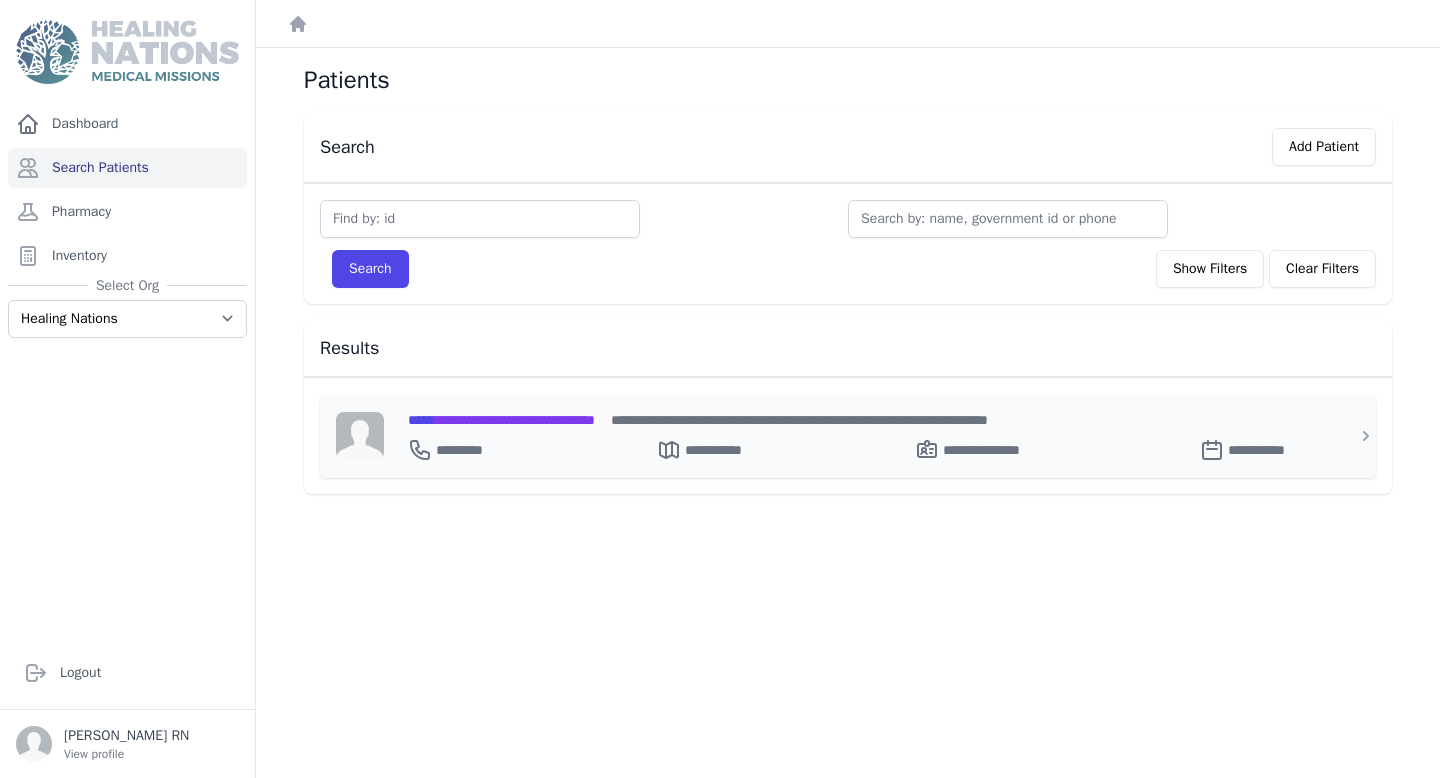 click on "**********" at bounding box center [501, 420] 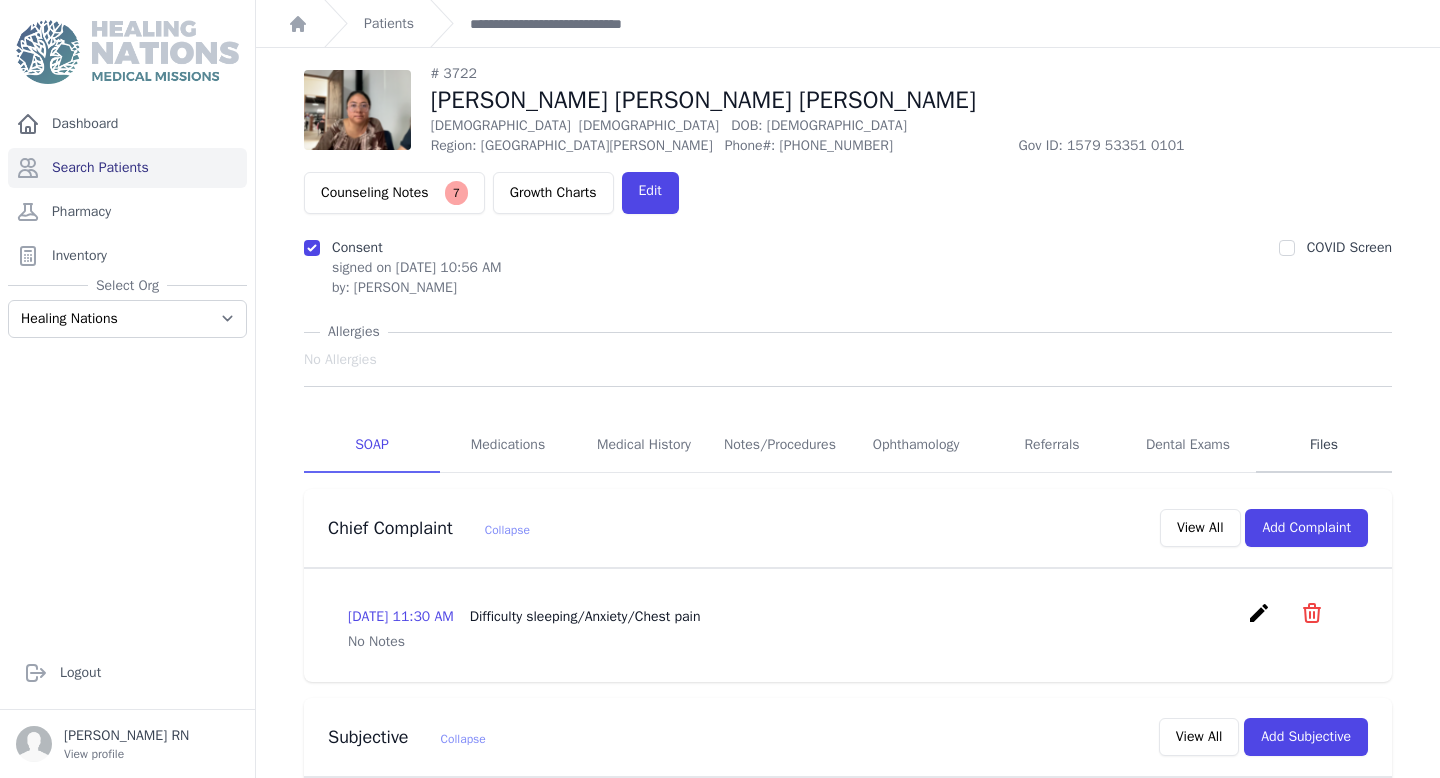 click on "Files" at bounding box center (1324, 446) 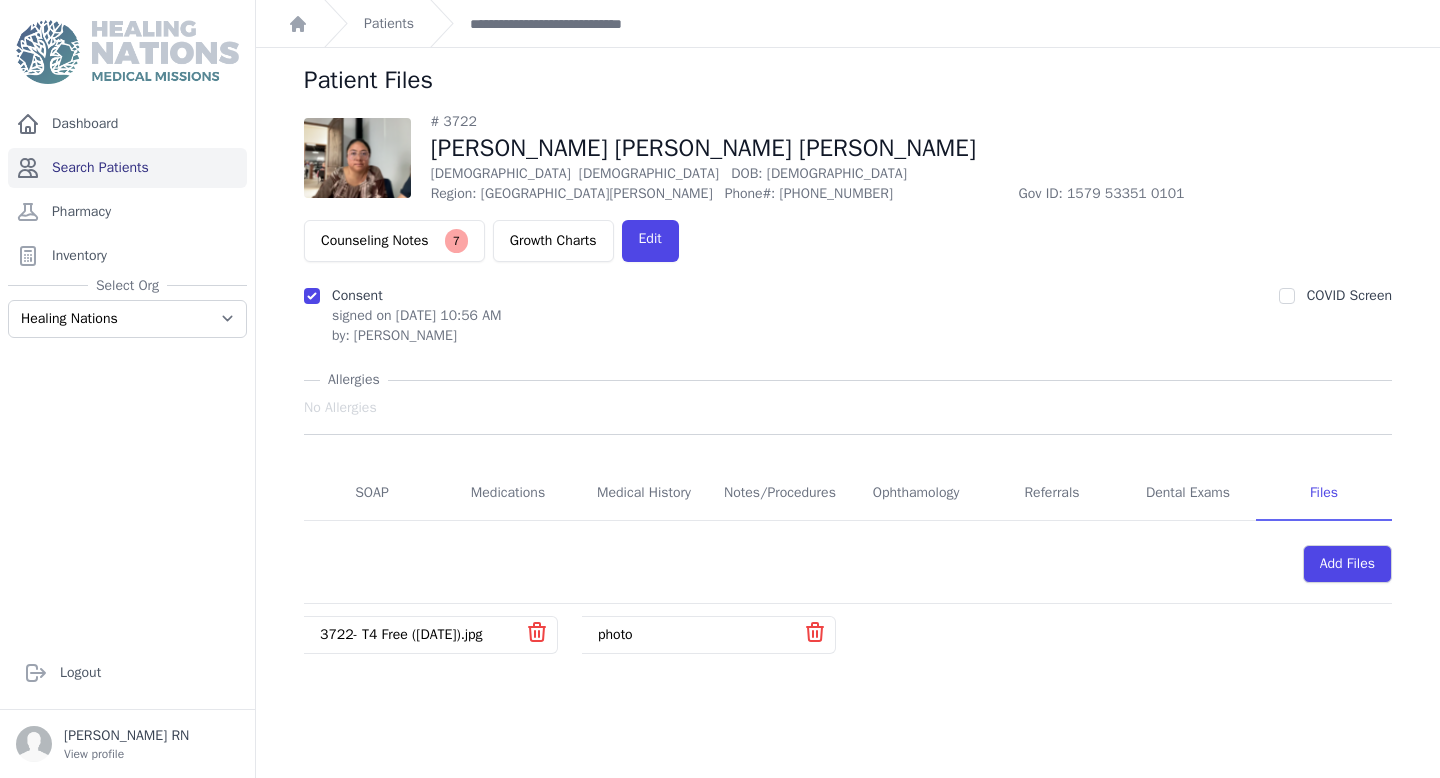 click on "Search Patients" at bounding box center (127, 168) 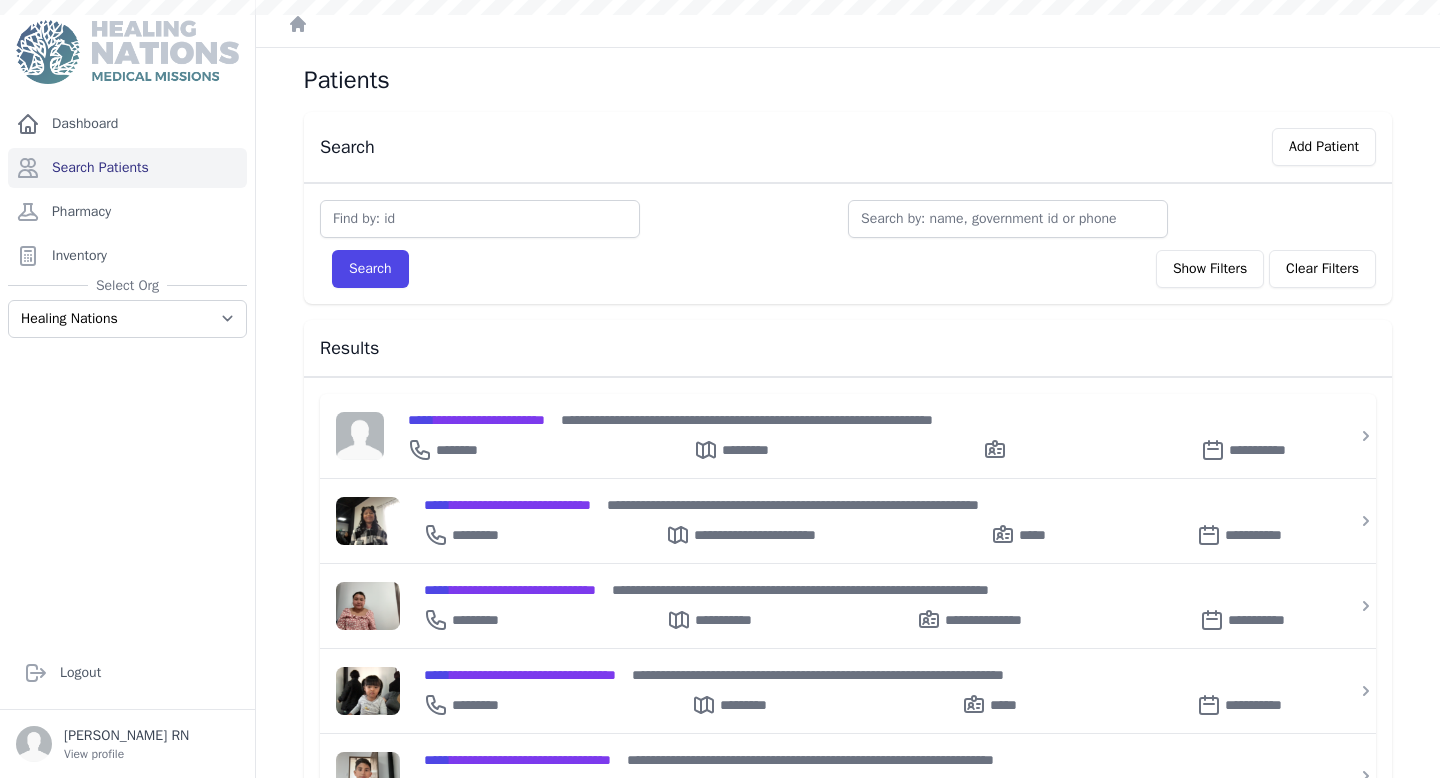 scroll, scrollTop: 0, scrollLeft: 0, axis: both 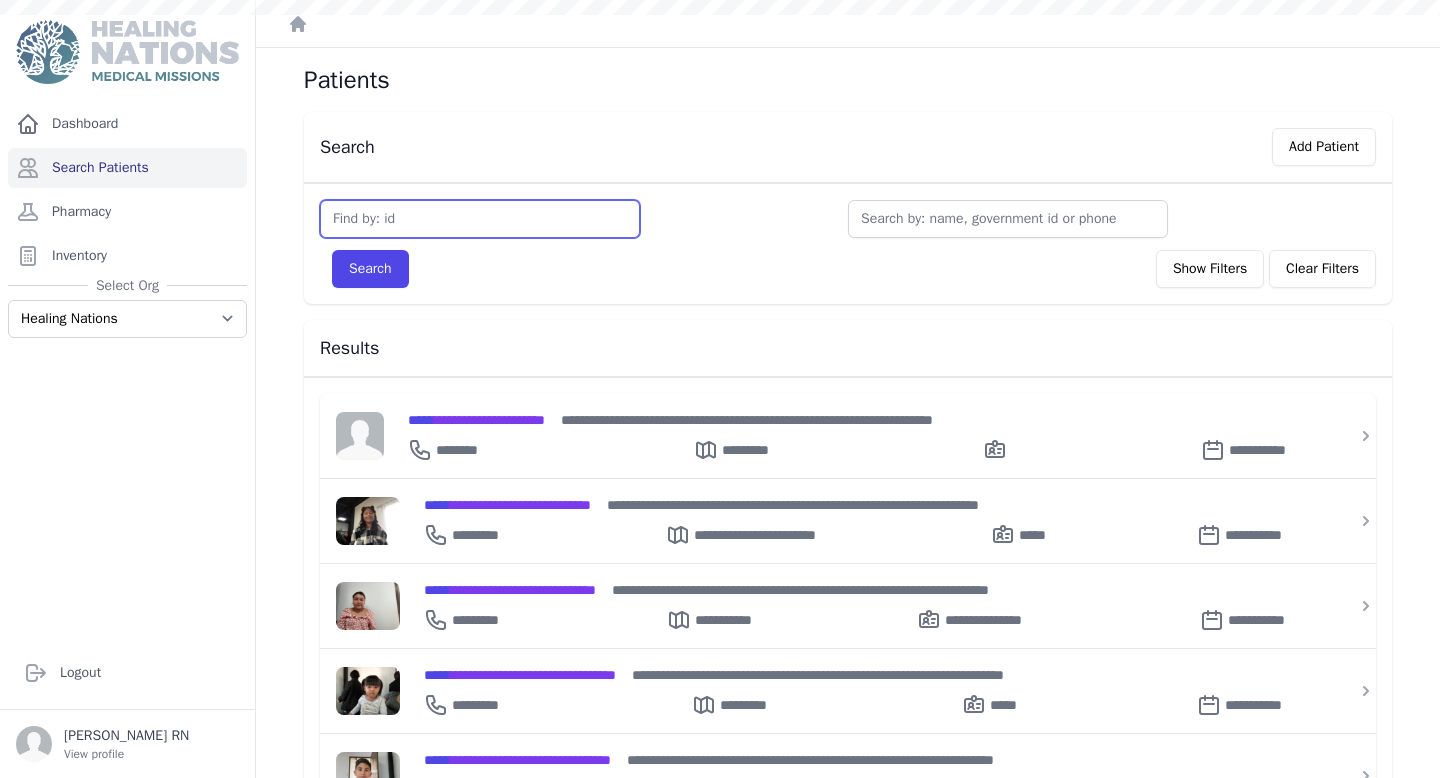 click at bounding box center [480, 219] 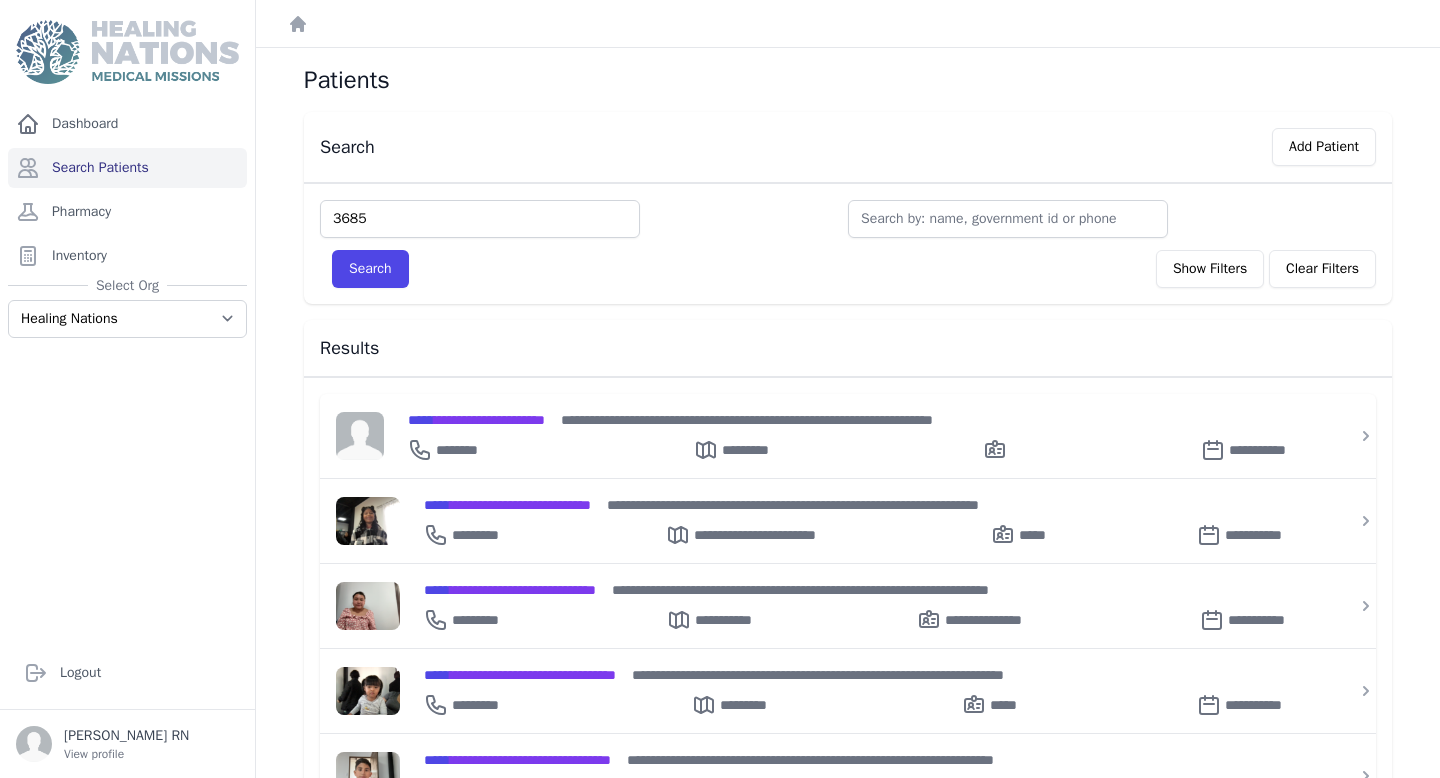 type on "3685" 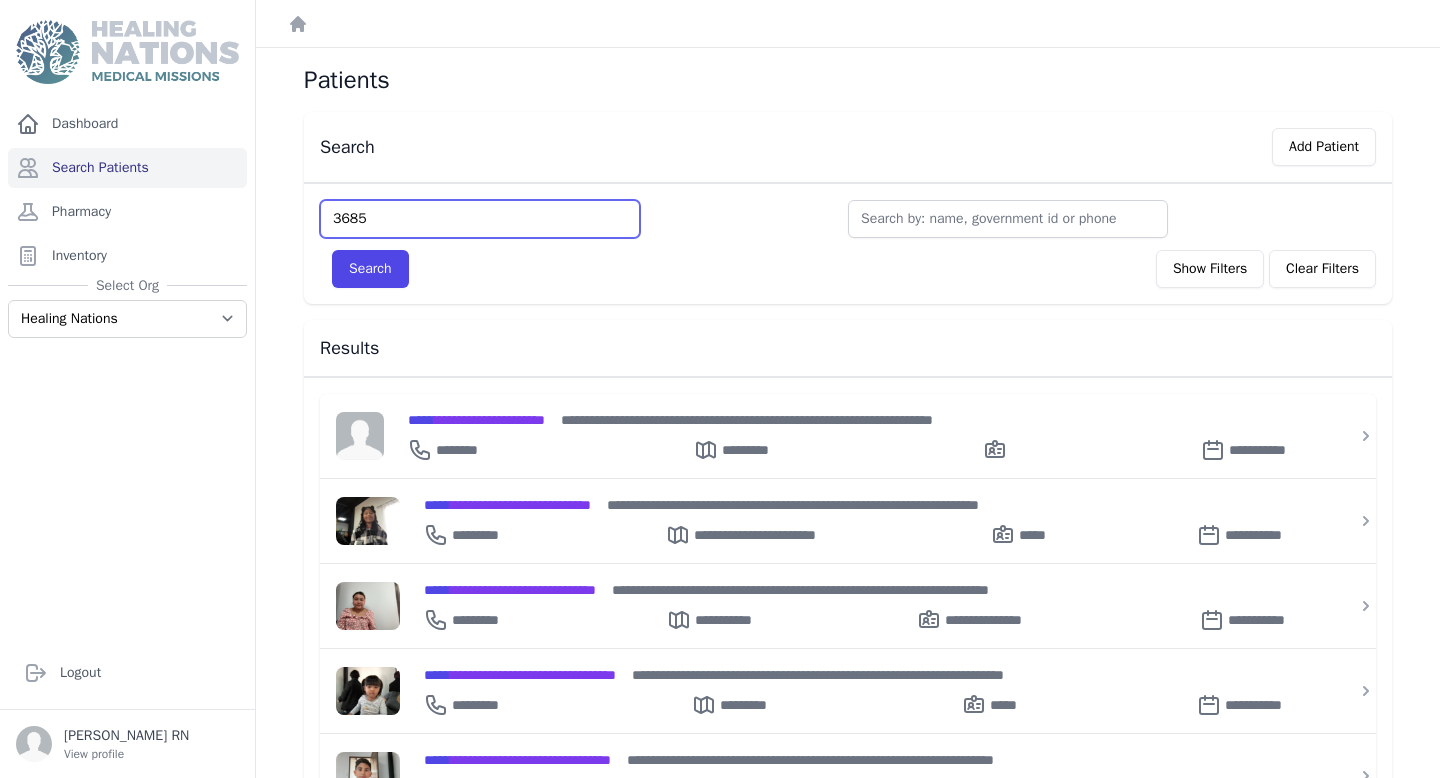 type 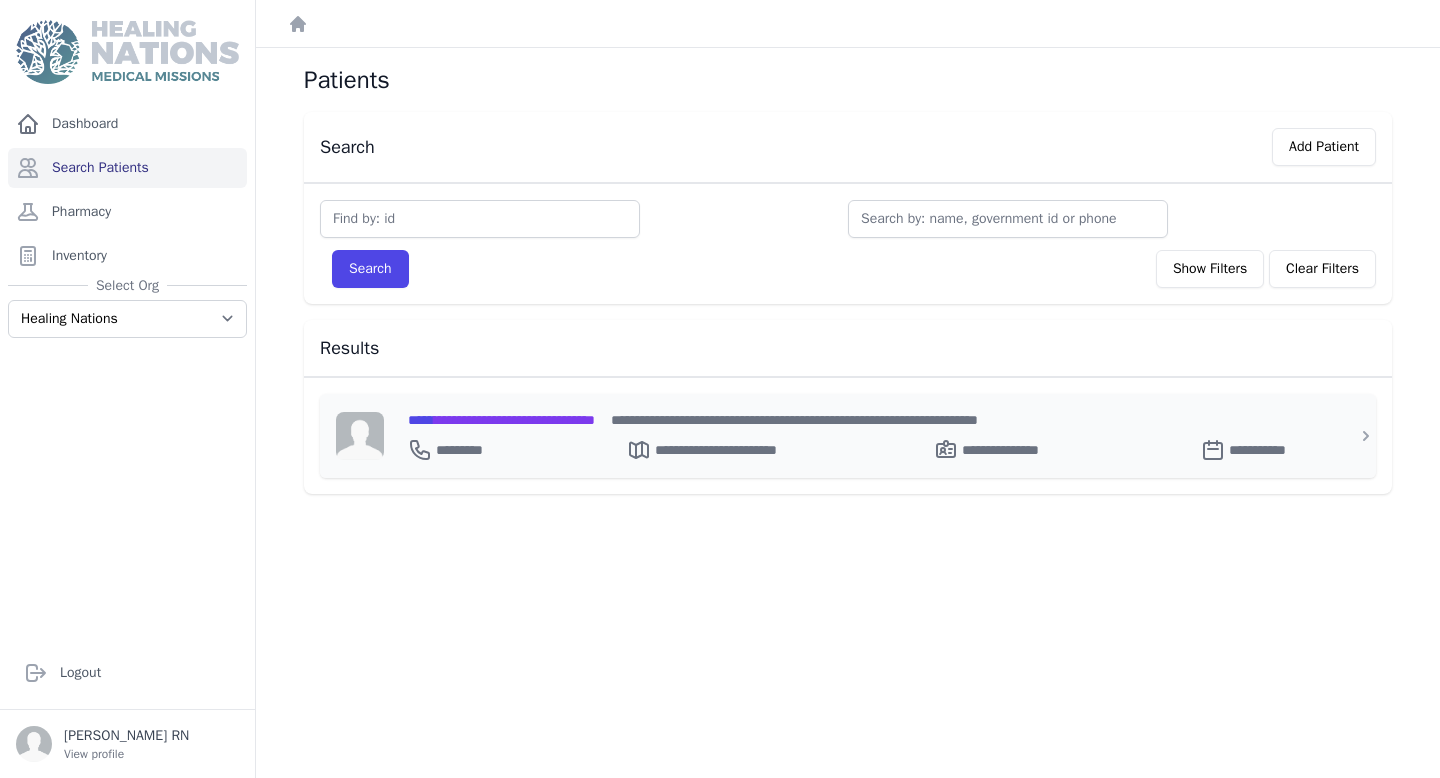 click on "**********" at bounding box center [501, 420] 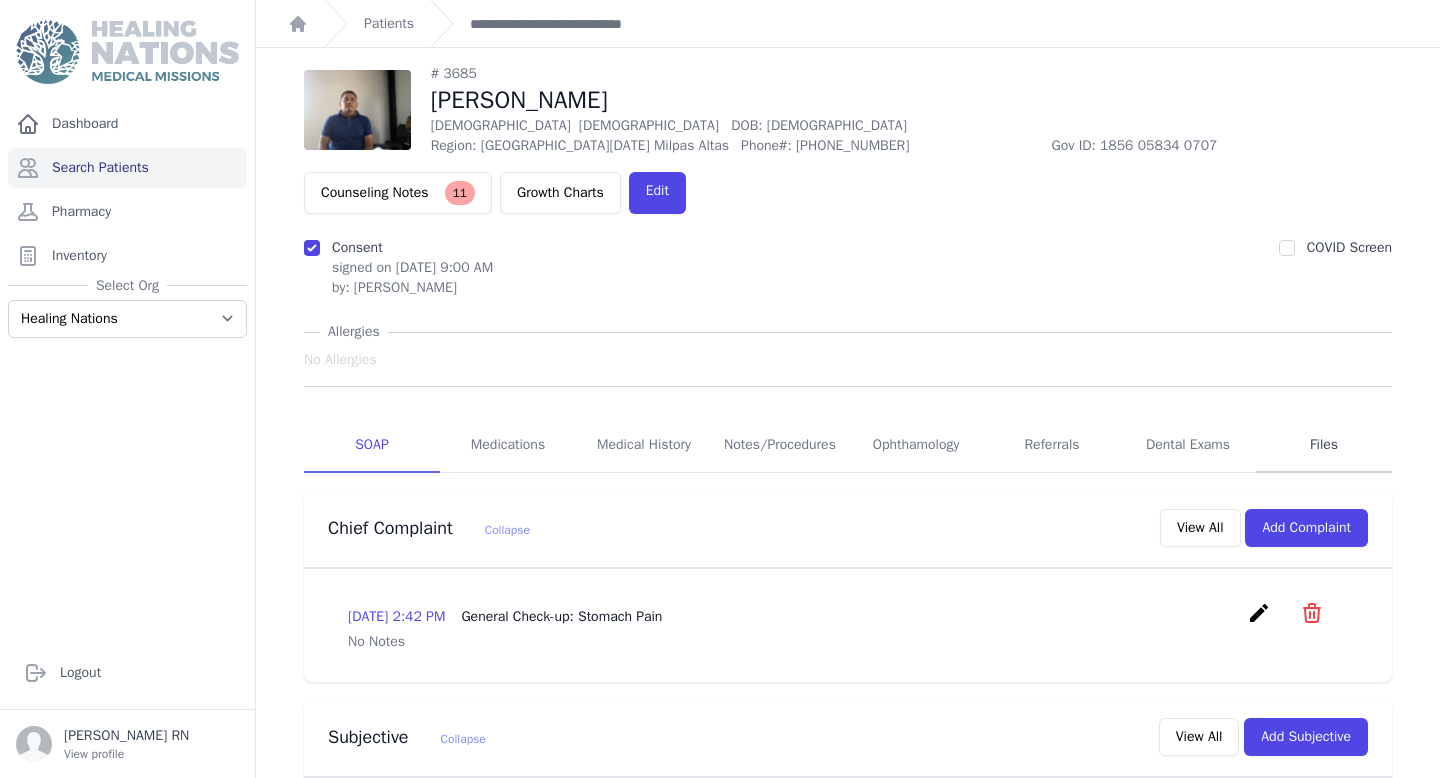 click on "Files" at bounding box center [1324, 446] 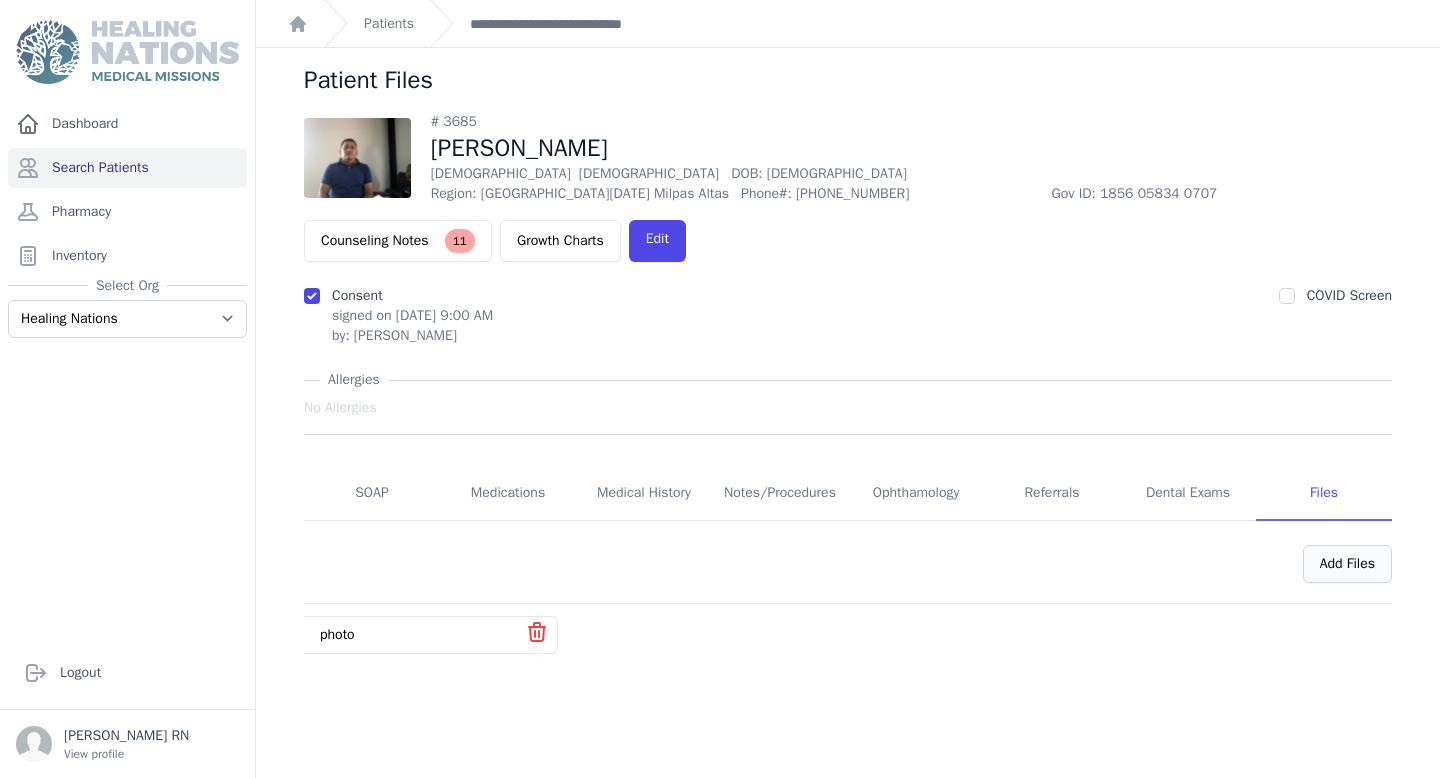 click on "Add Files" at bounding box center [1347, 564] 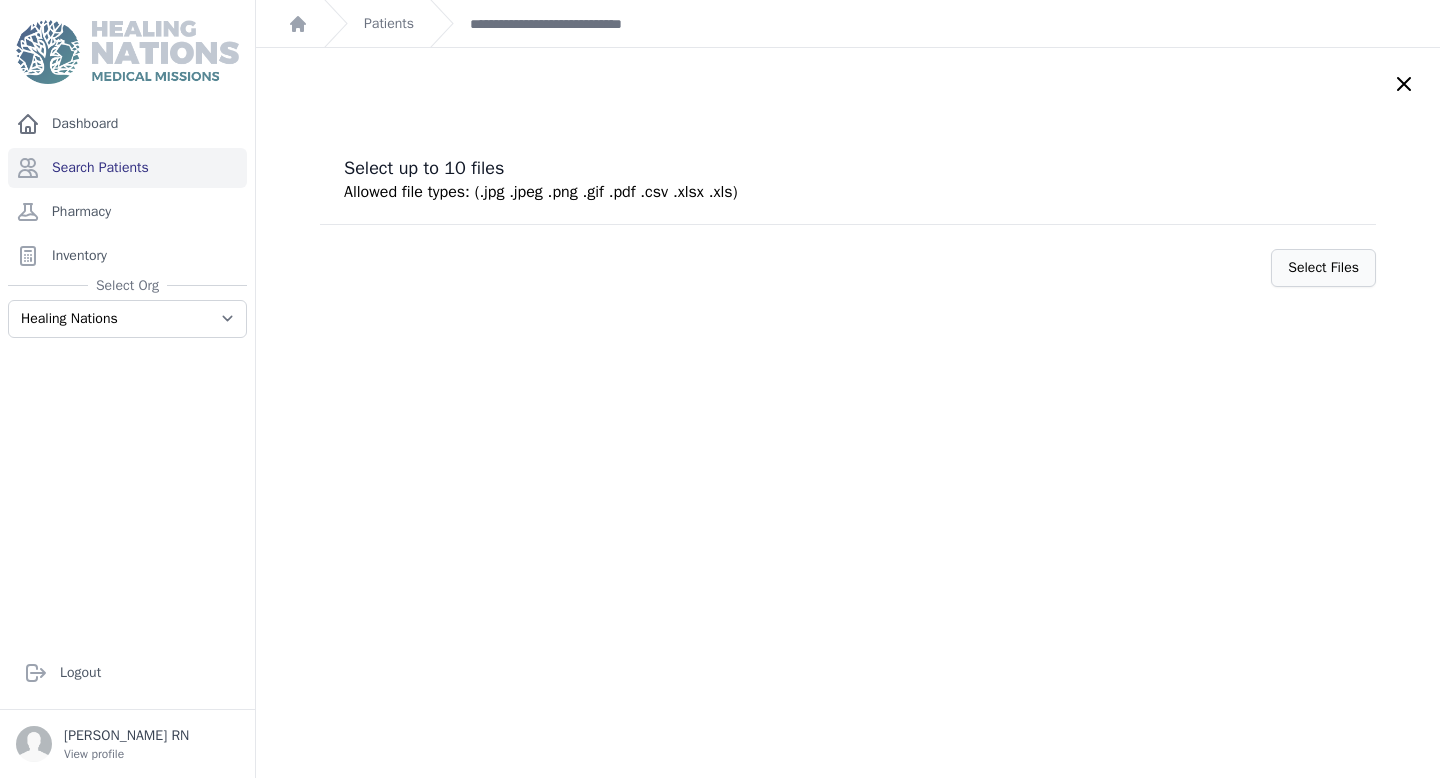 click on "Select Files" at bounding box center [1323, 268] 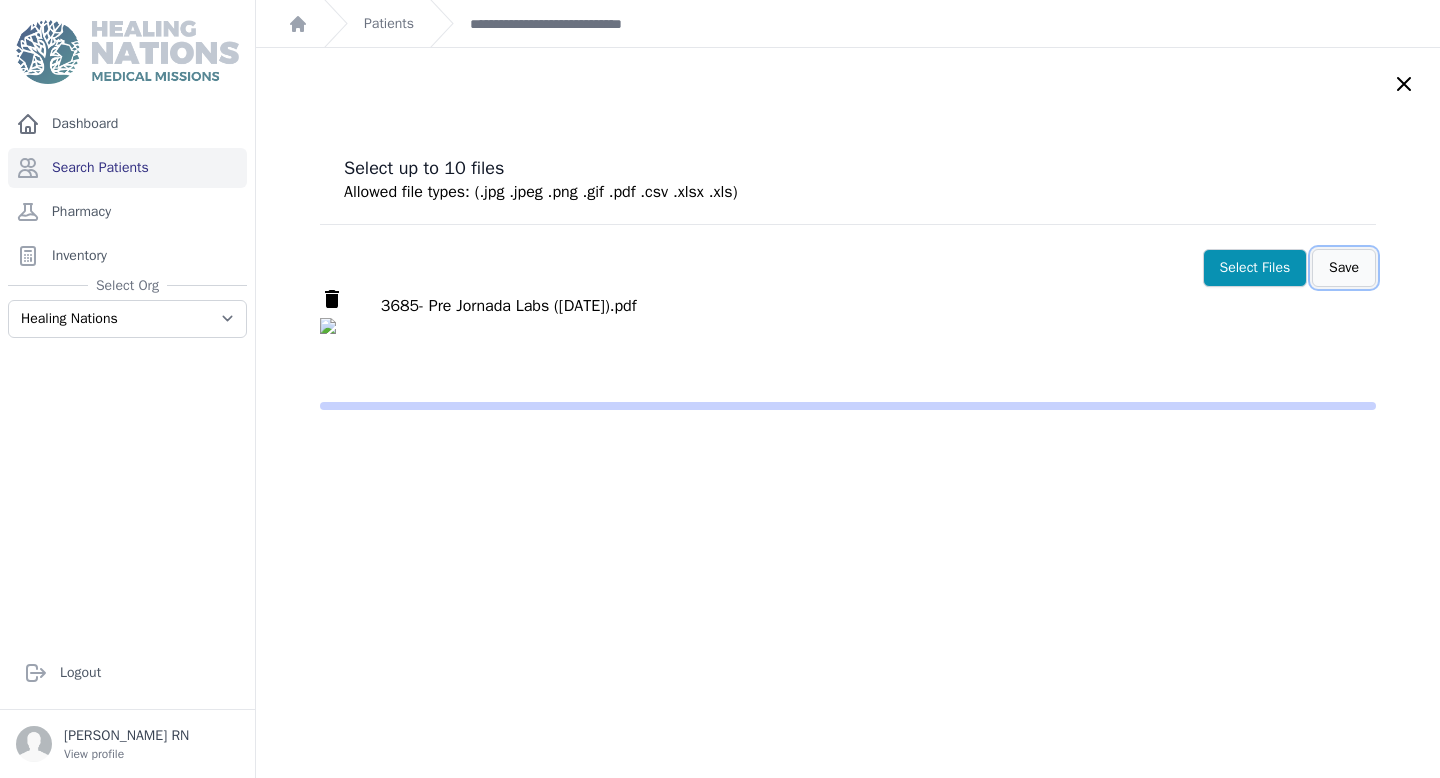click on "Save" at bounding box center (1344, 268) 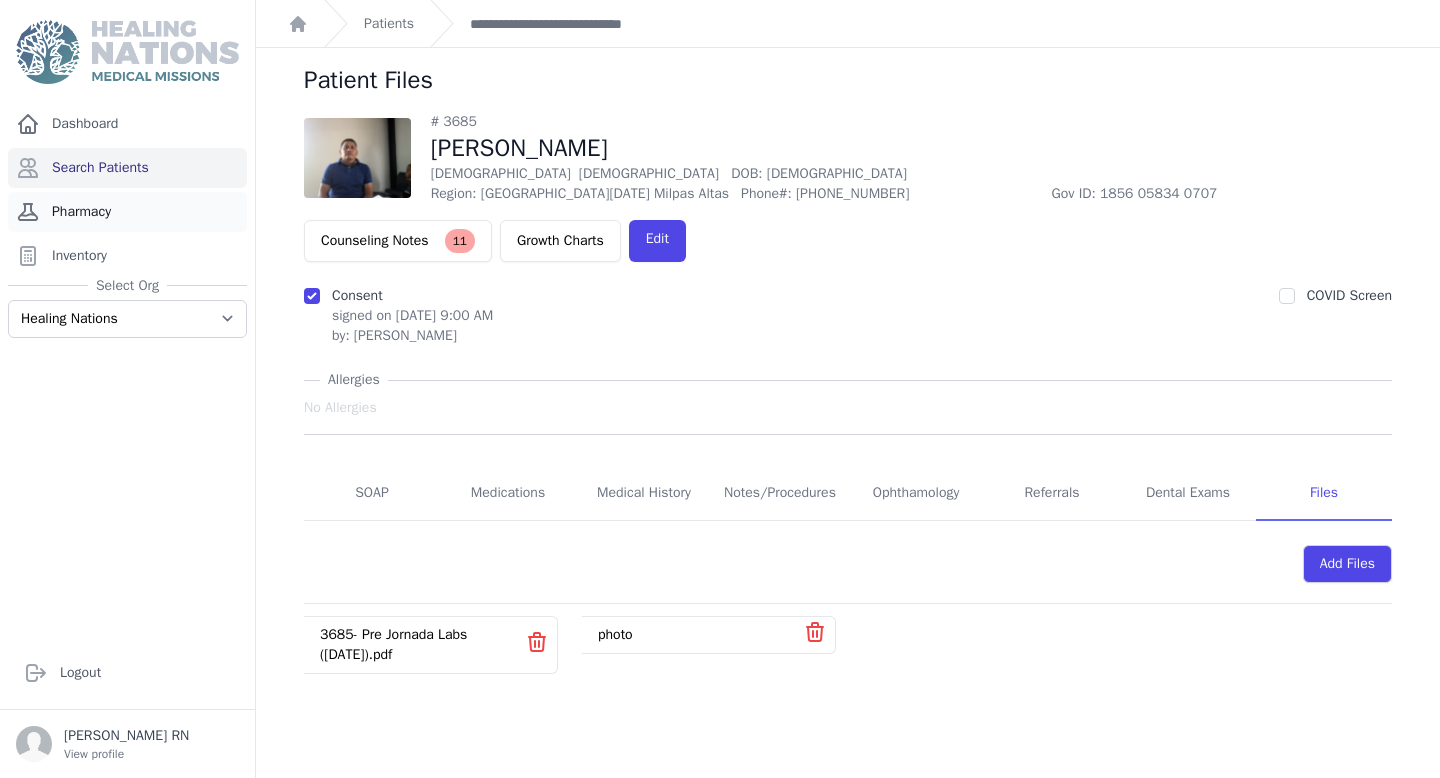 click on "Pharmacy" at bounding box center [127, 212] 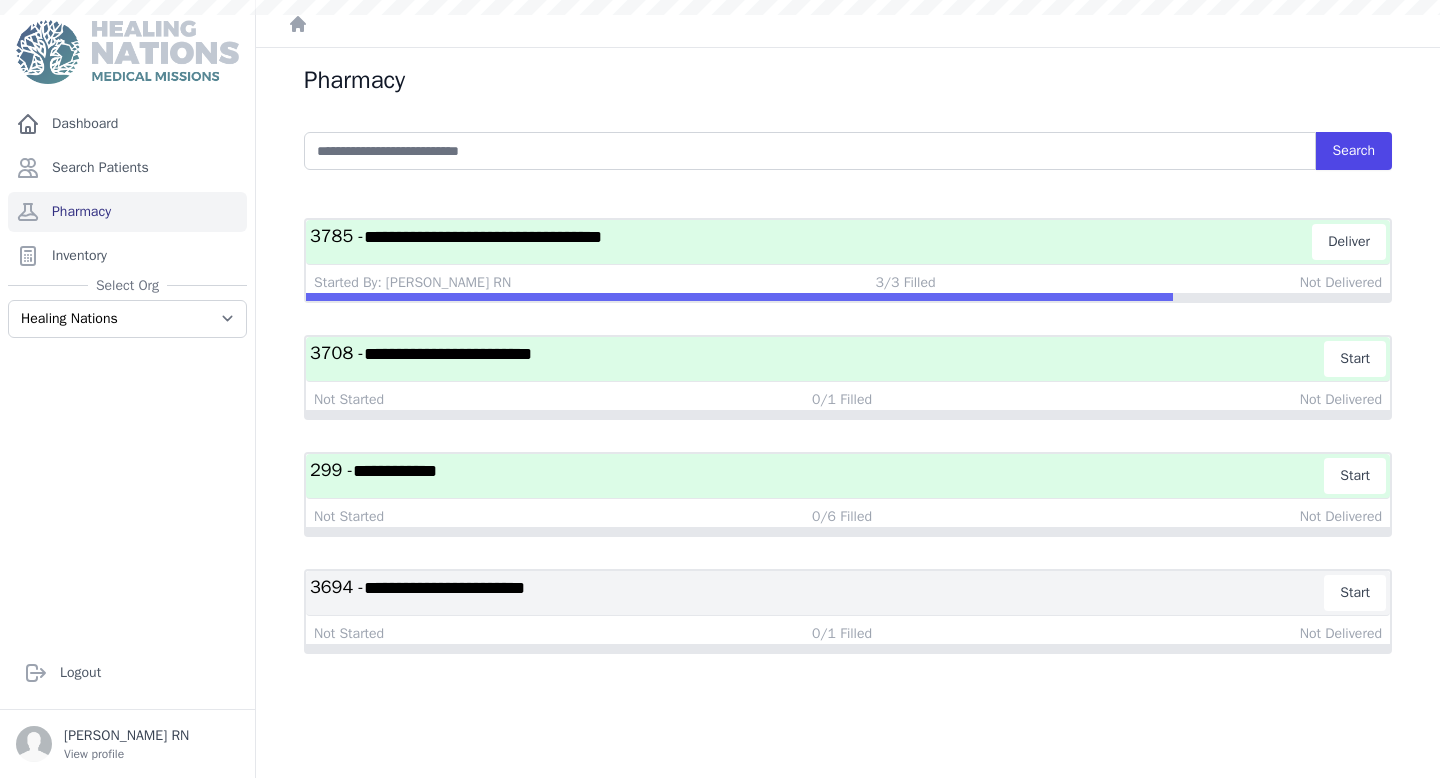 scroll, scrollTop: 0, scrollLeft: 0, axis: both 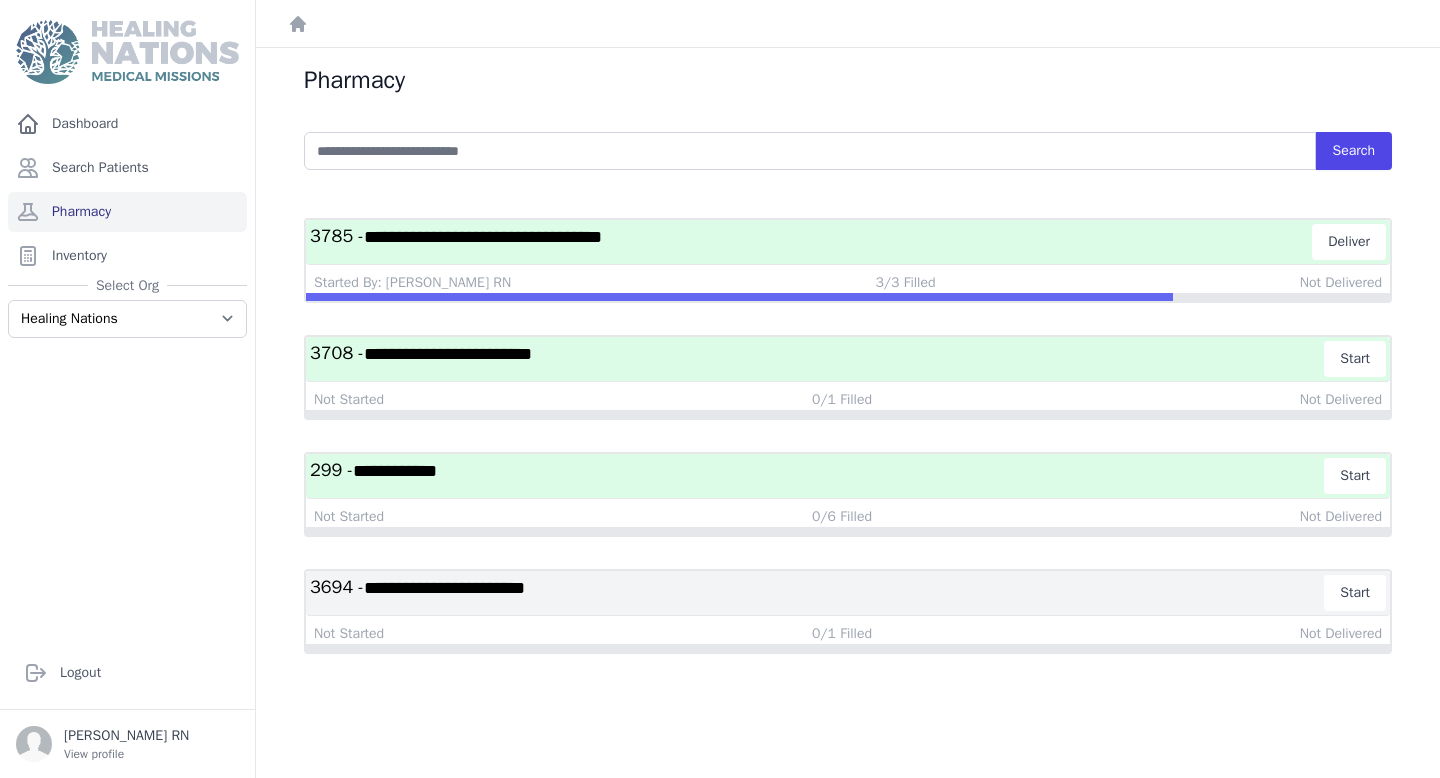 click on "**********" at bounding box center [483, 237] 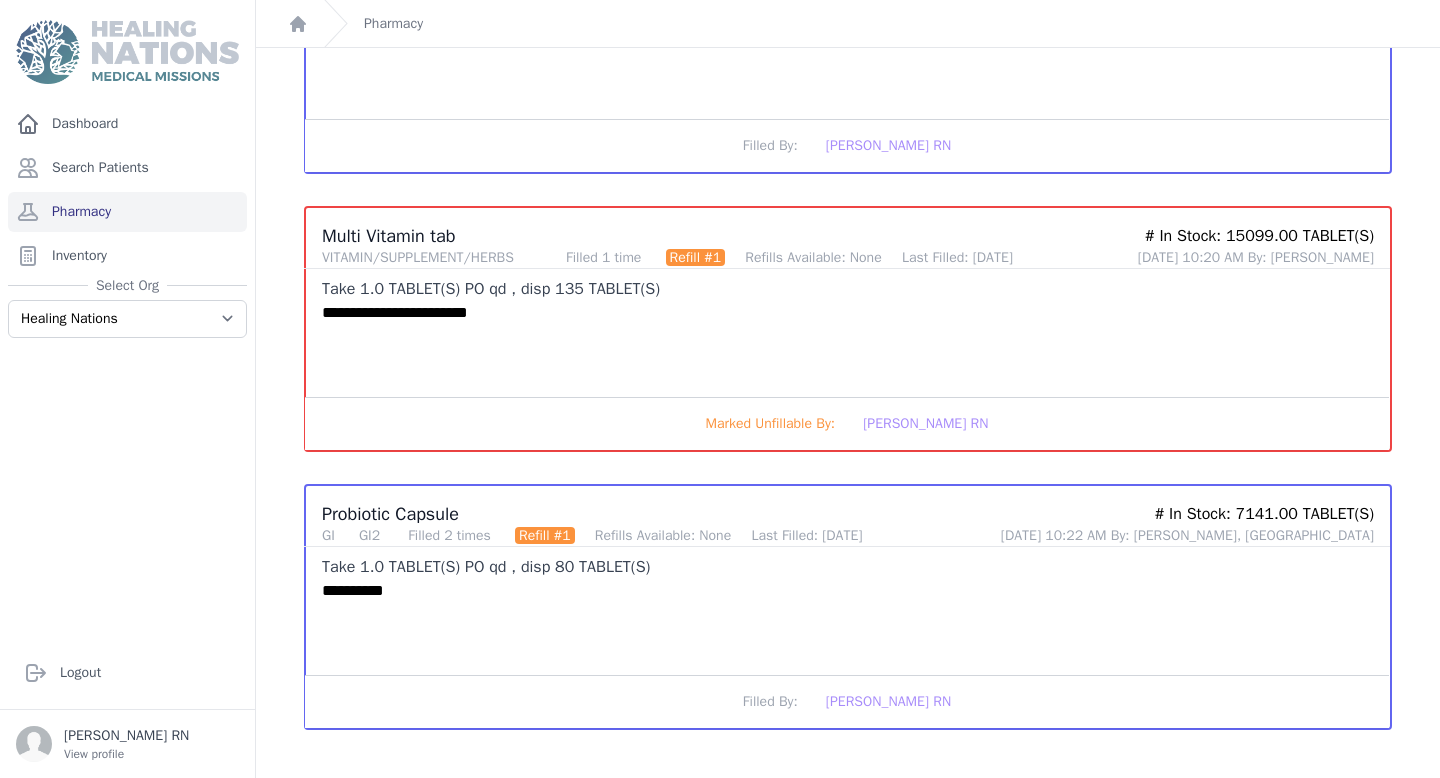 scroll, scrollTop: 0, scrollLeft: 0, axis: both 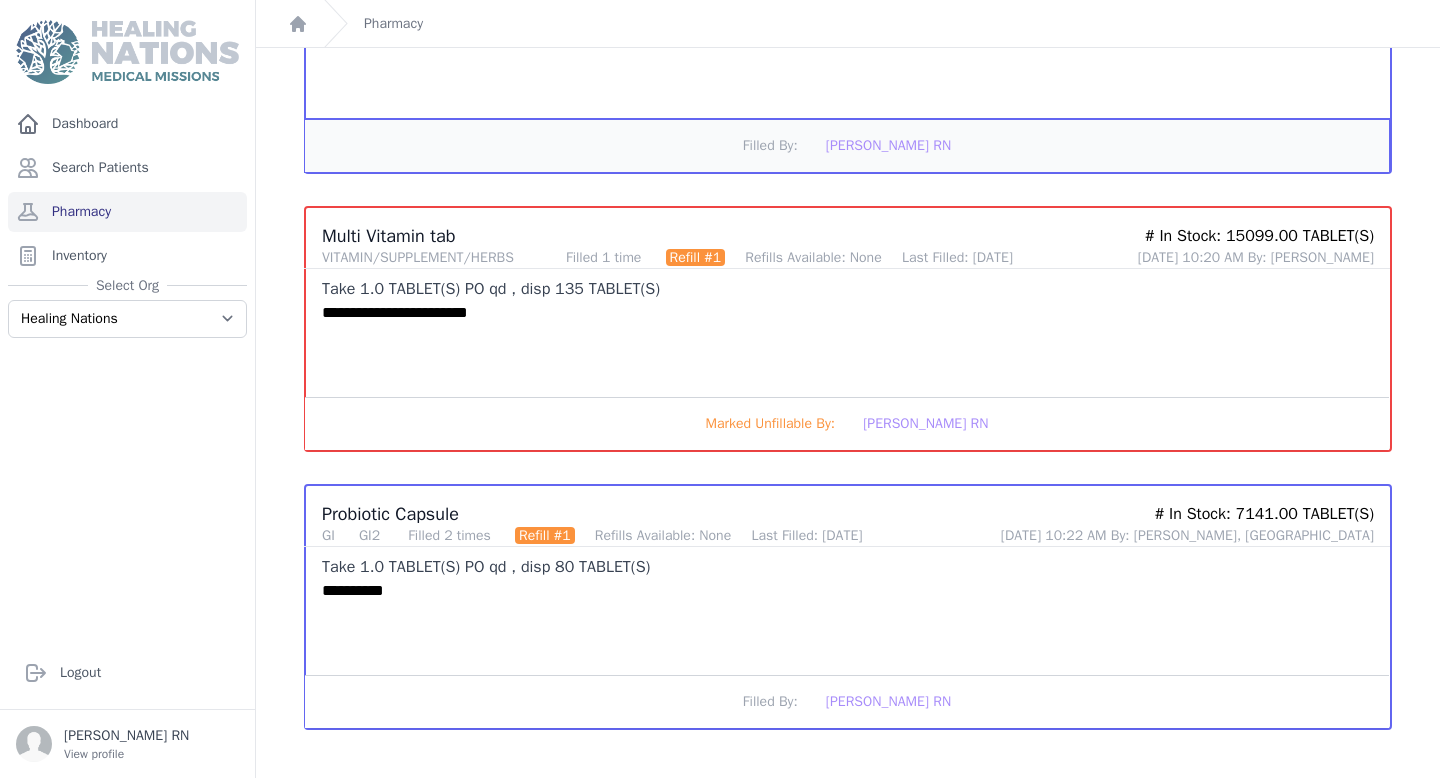 click on "Filled By:
Caitlin McDonald RN" at bounding box center [847, 145] 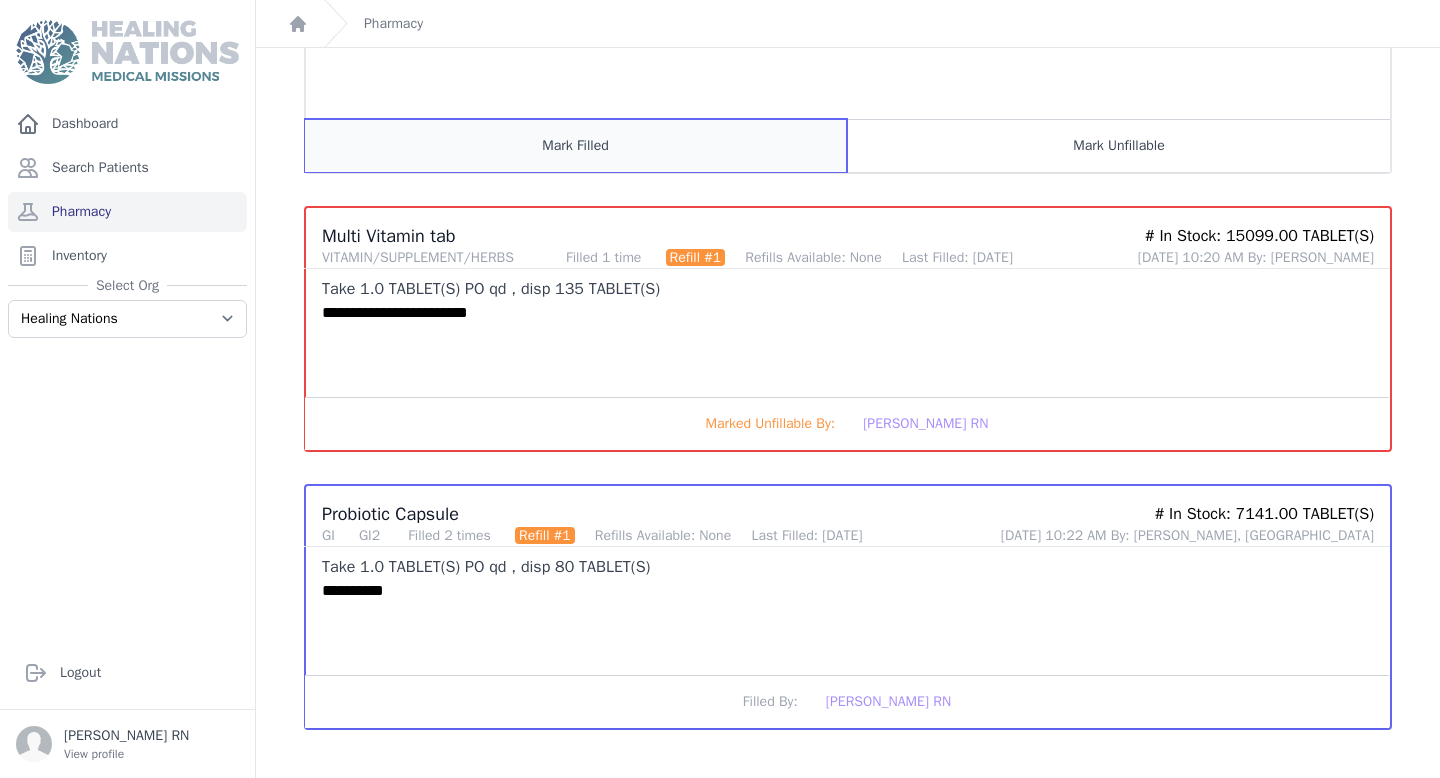 scroll, scrollTop: 0, scrollLeft: 0, axis: both 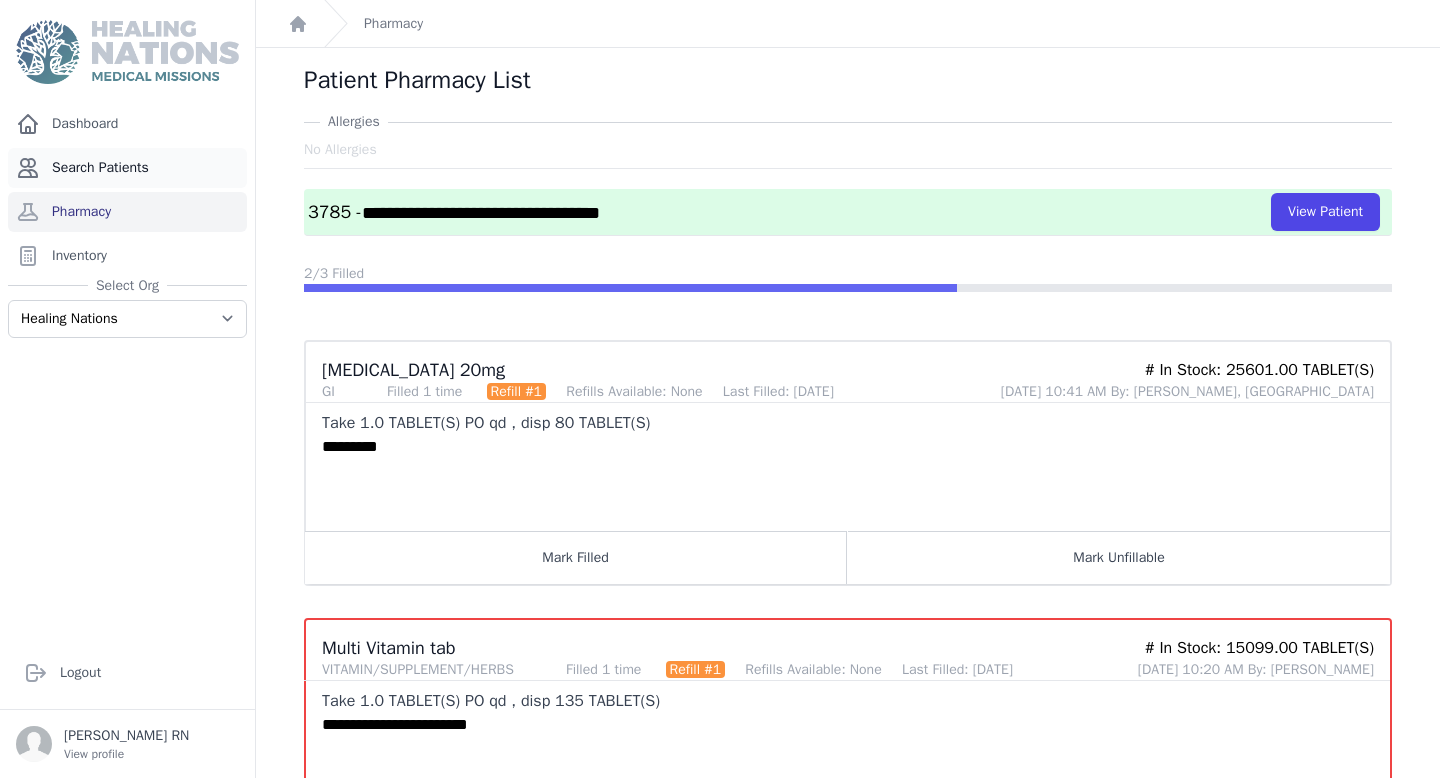 click on "Search Patients" at bounding box center [127, 168] 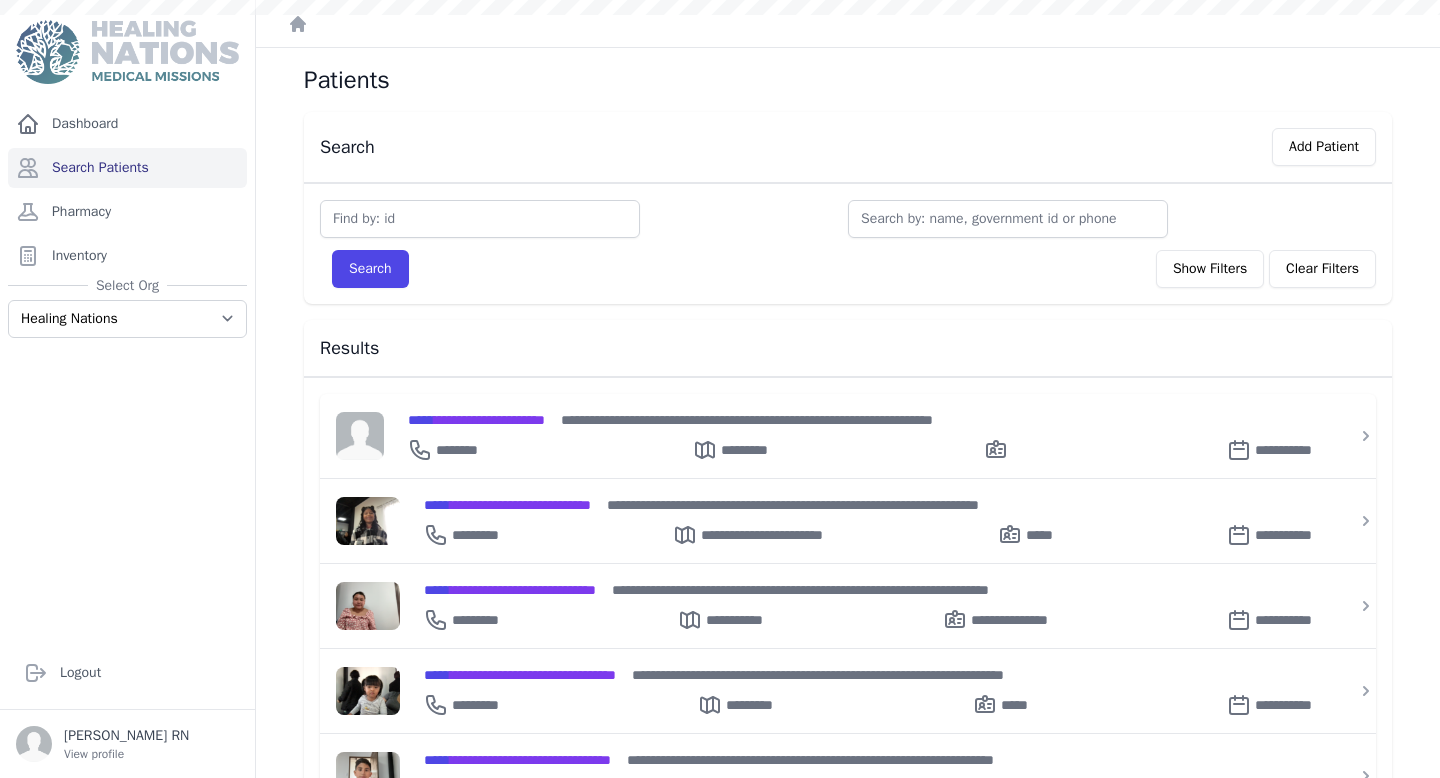 scroll, scrollTop: 0, scrollLeft: 0, axis: both 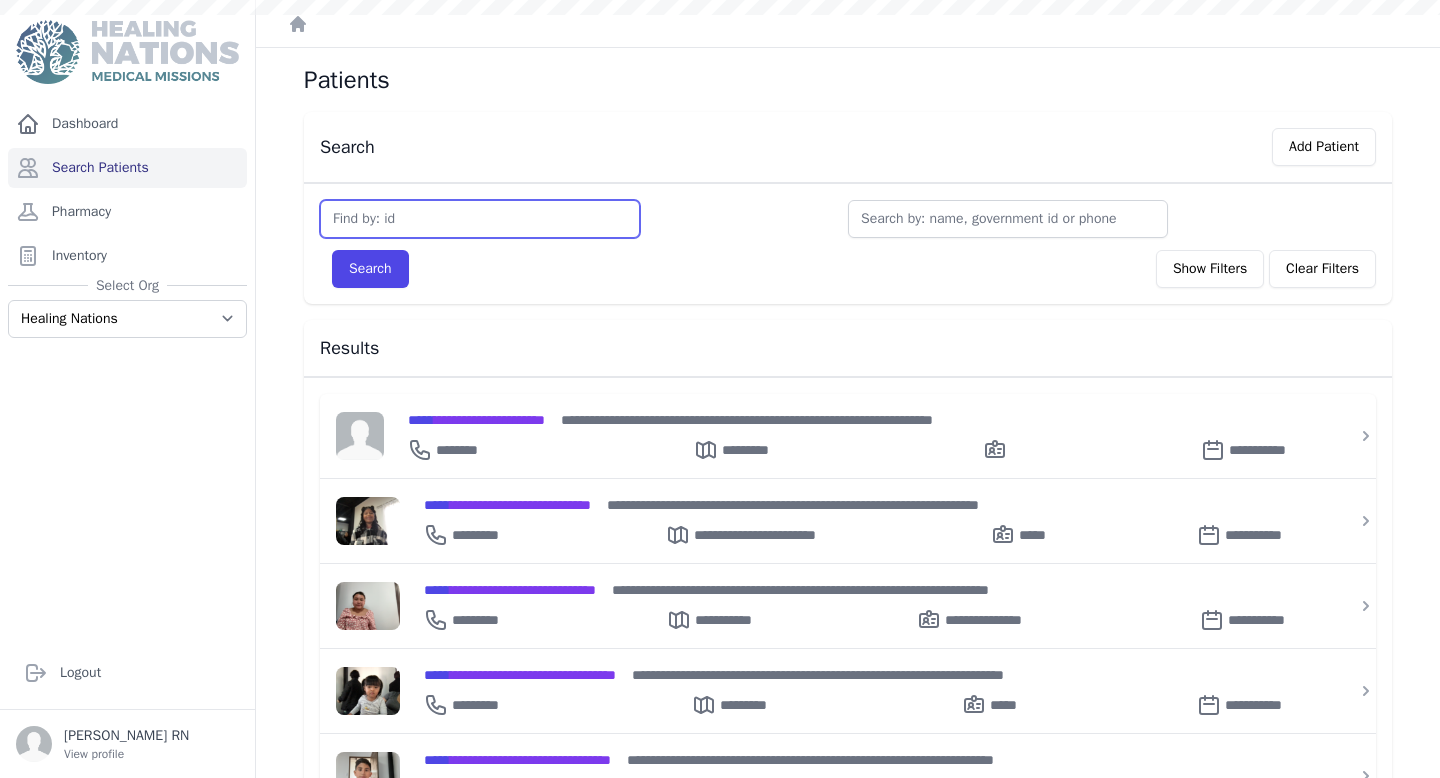 click at bounding box center [480, 219] 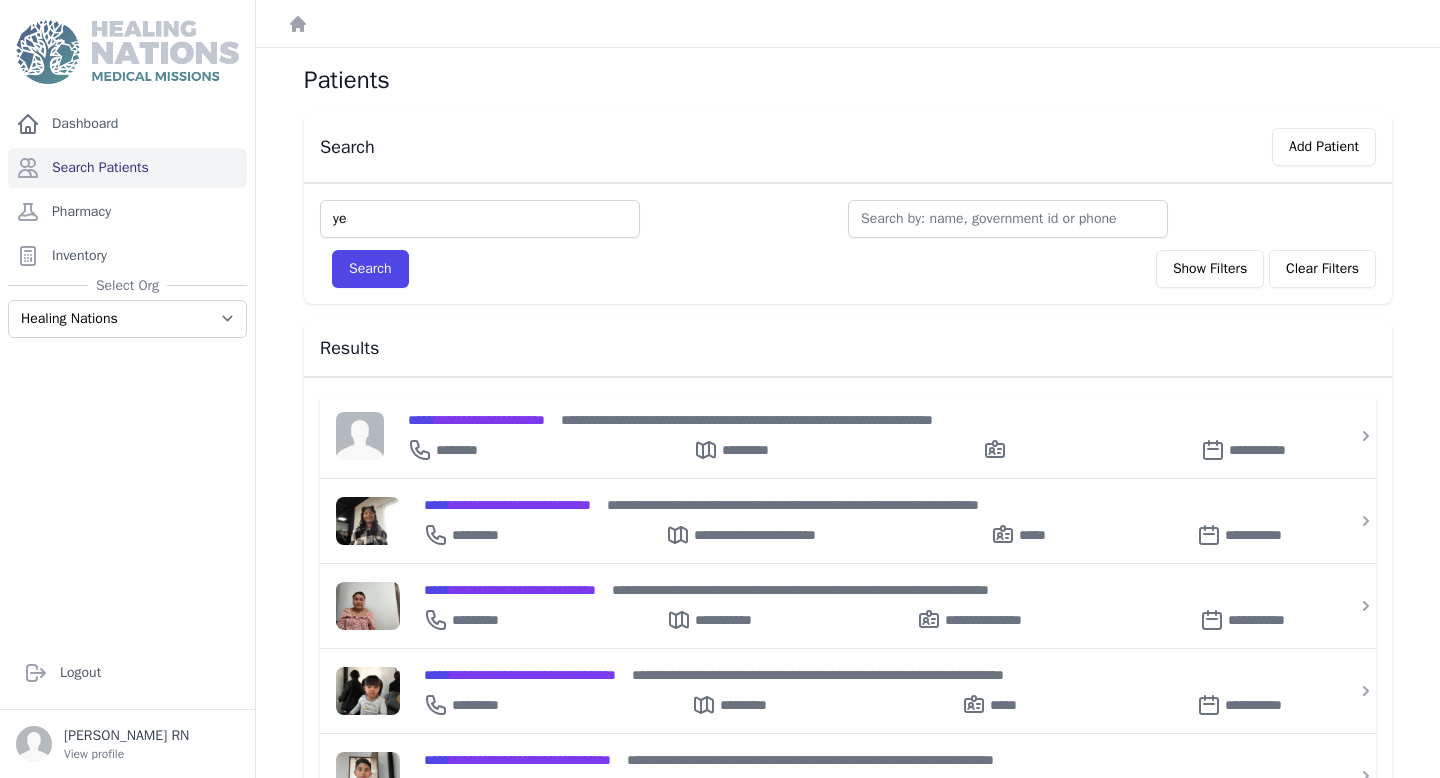 type on "y" 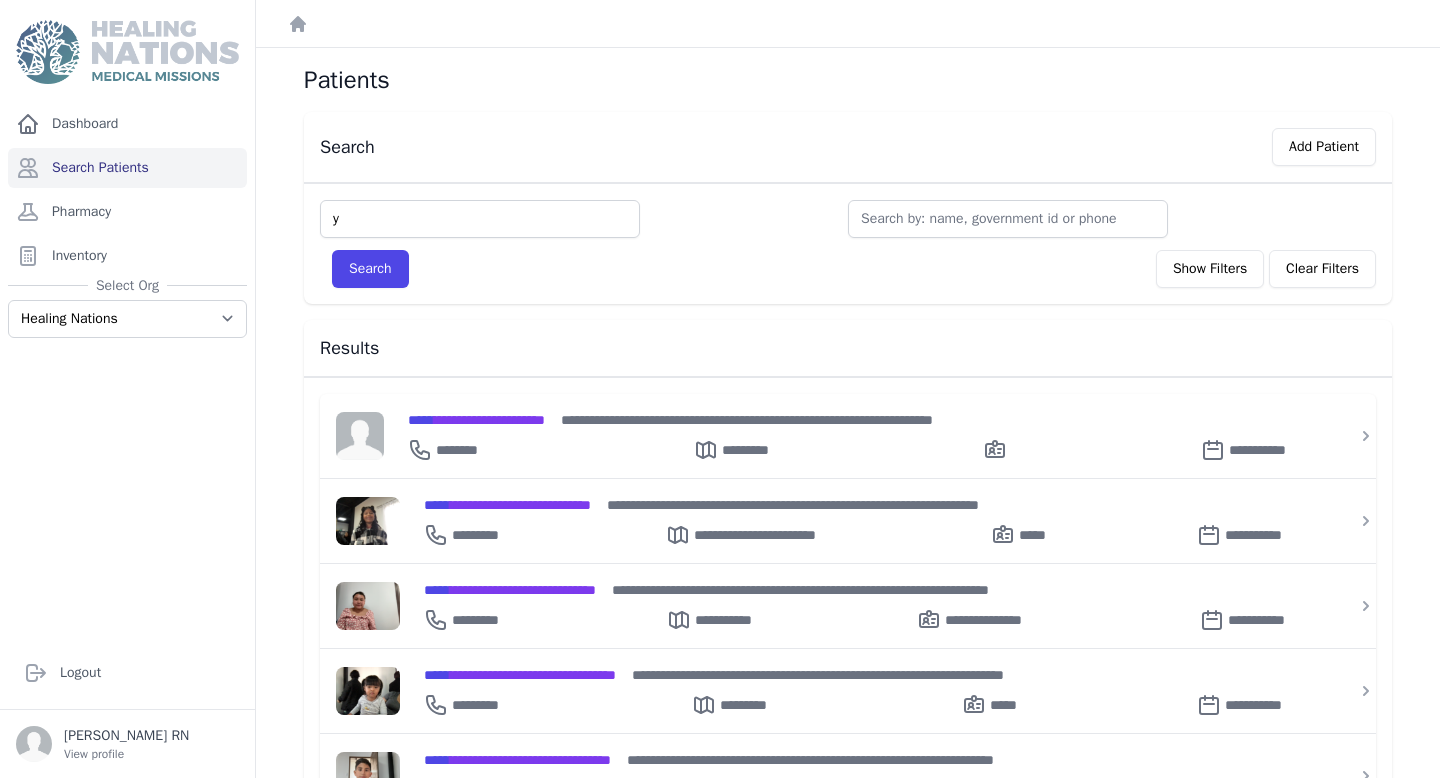 type 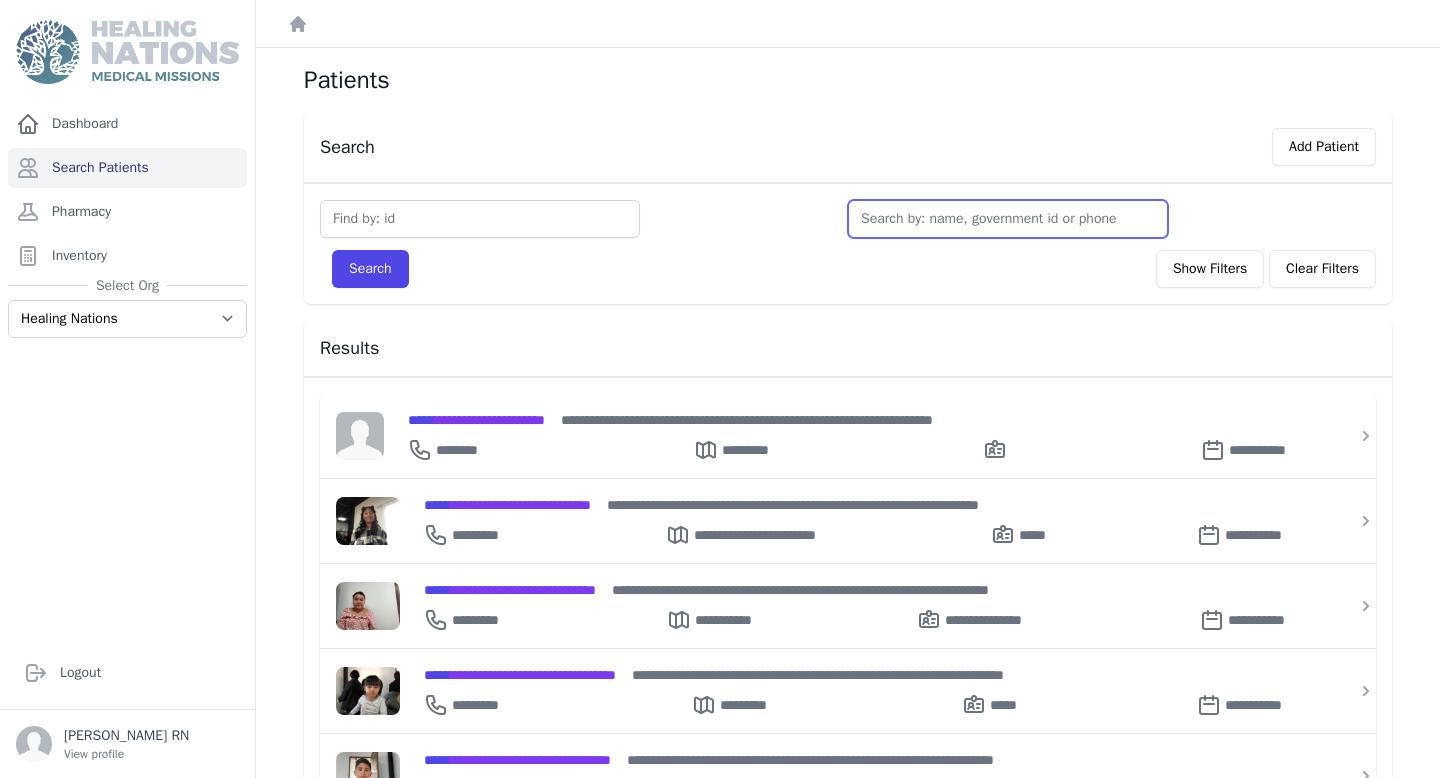 click at bounding box center [1008, 219] 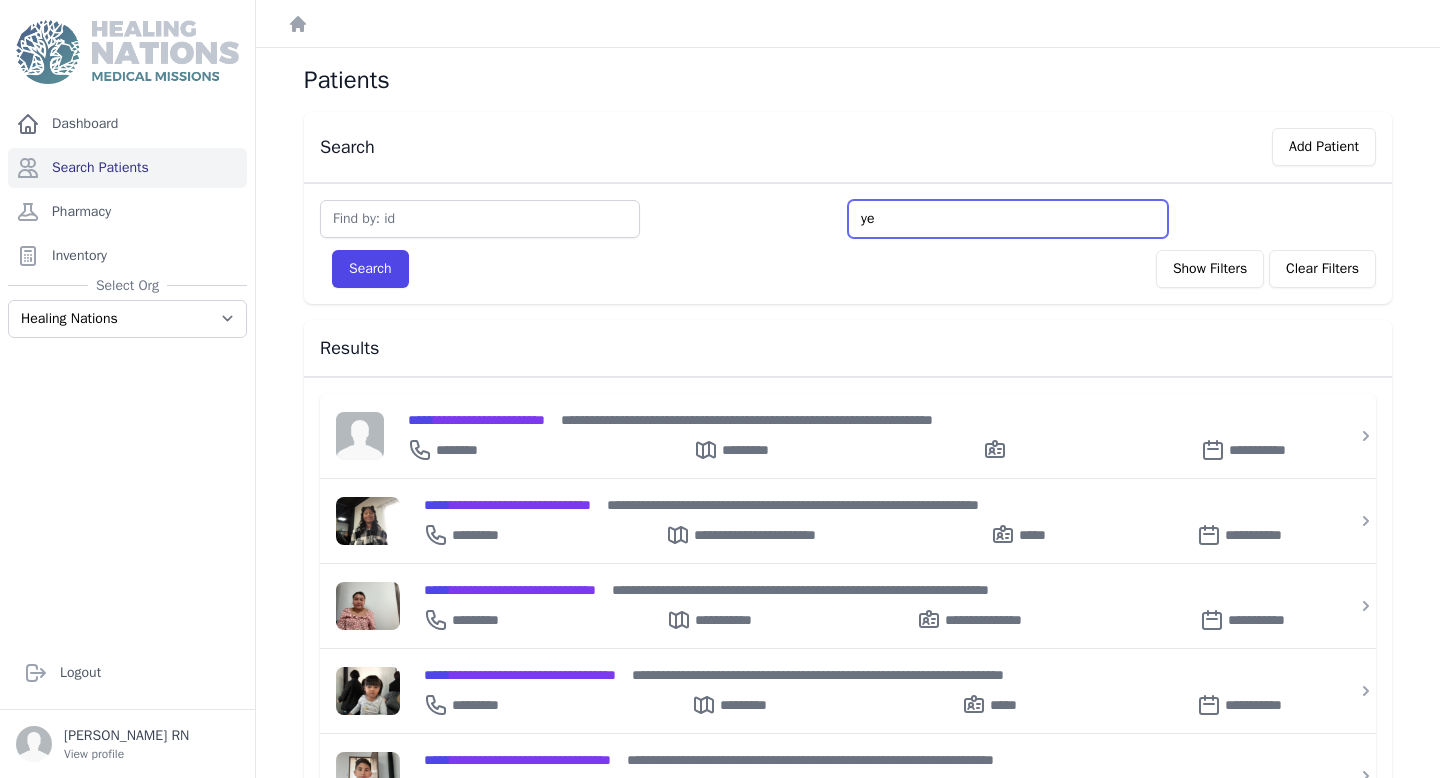 type on "ye" 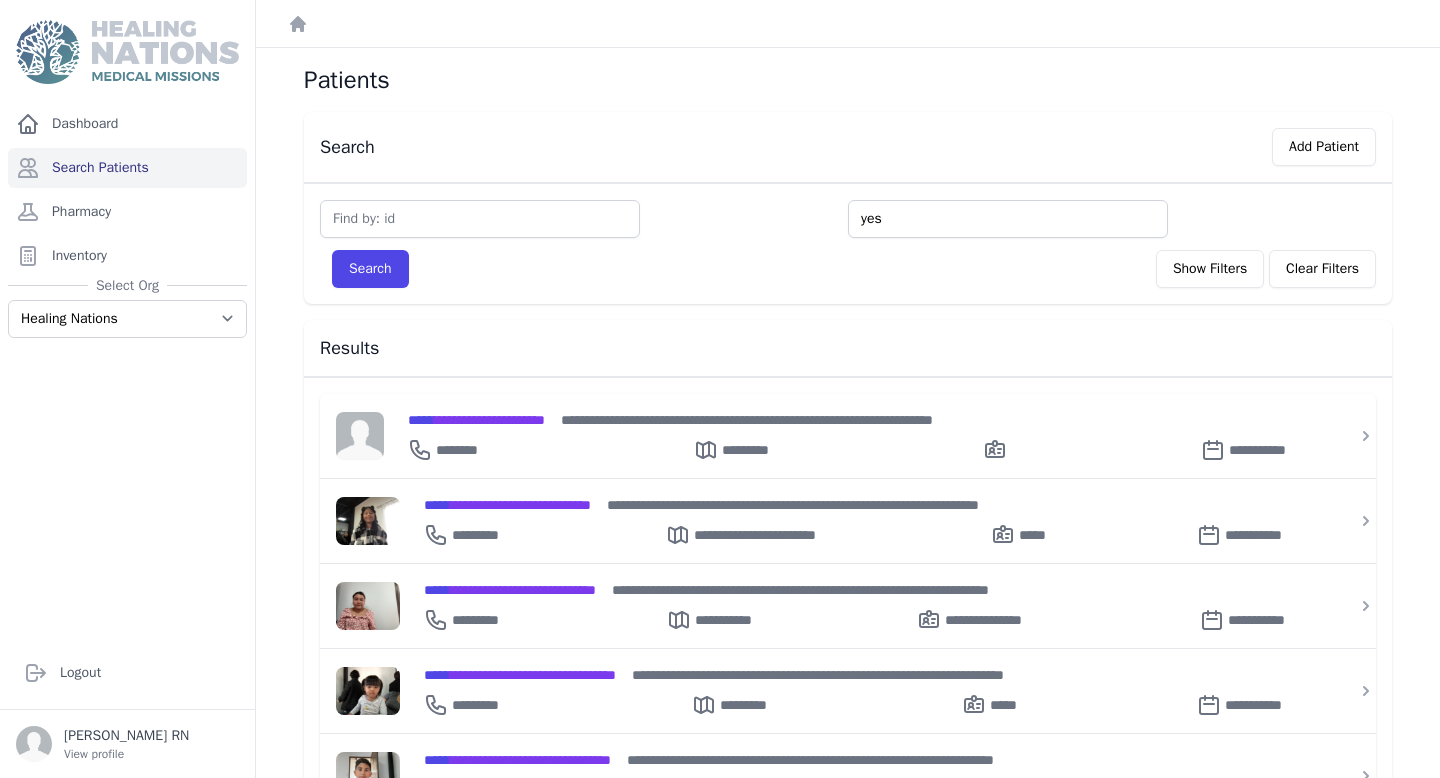 type on "yes" 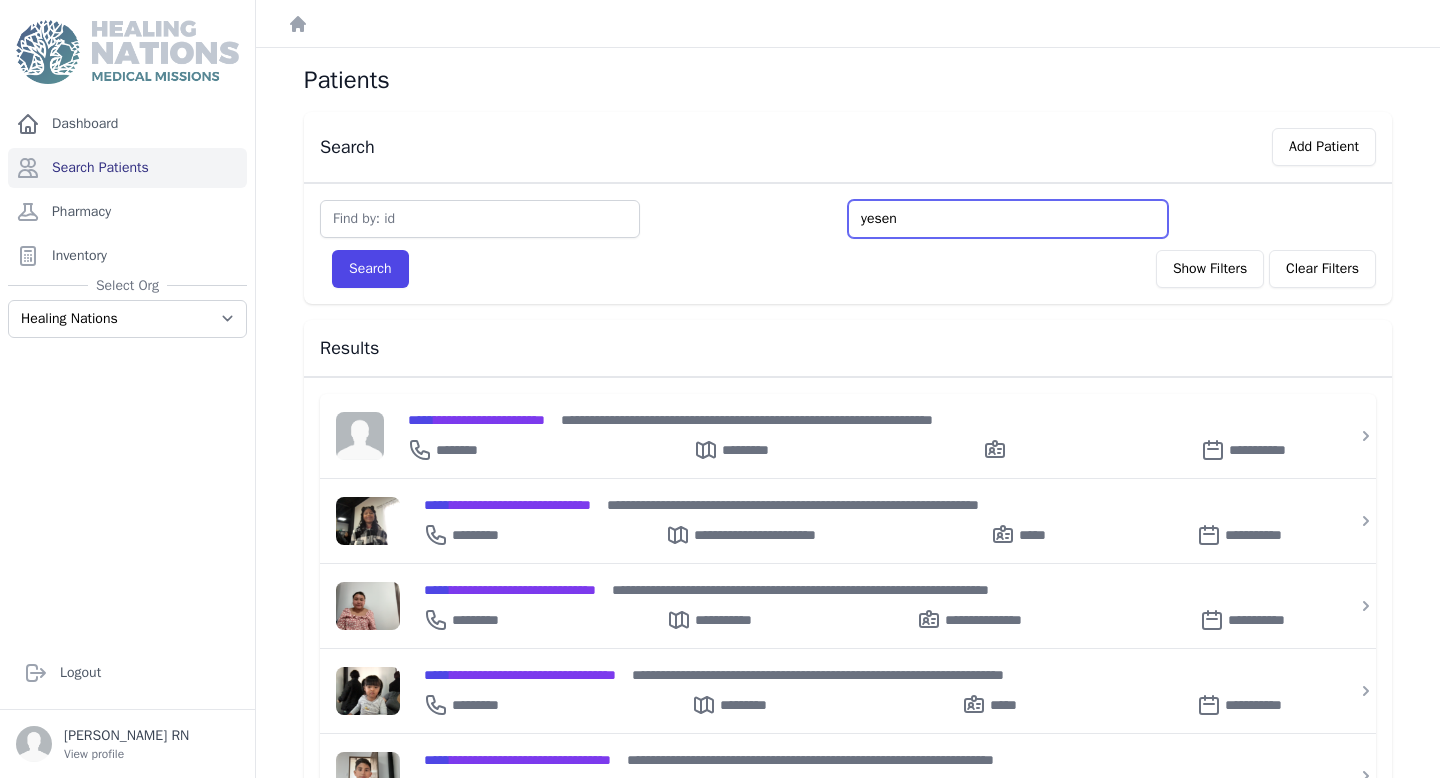 type on "yeseni" 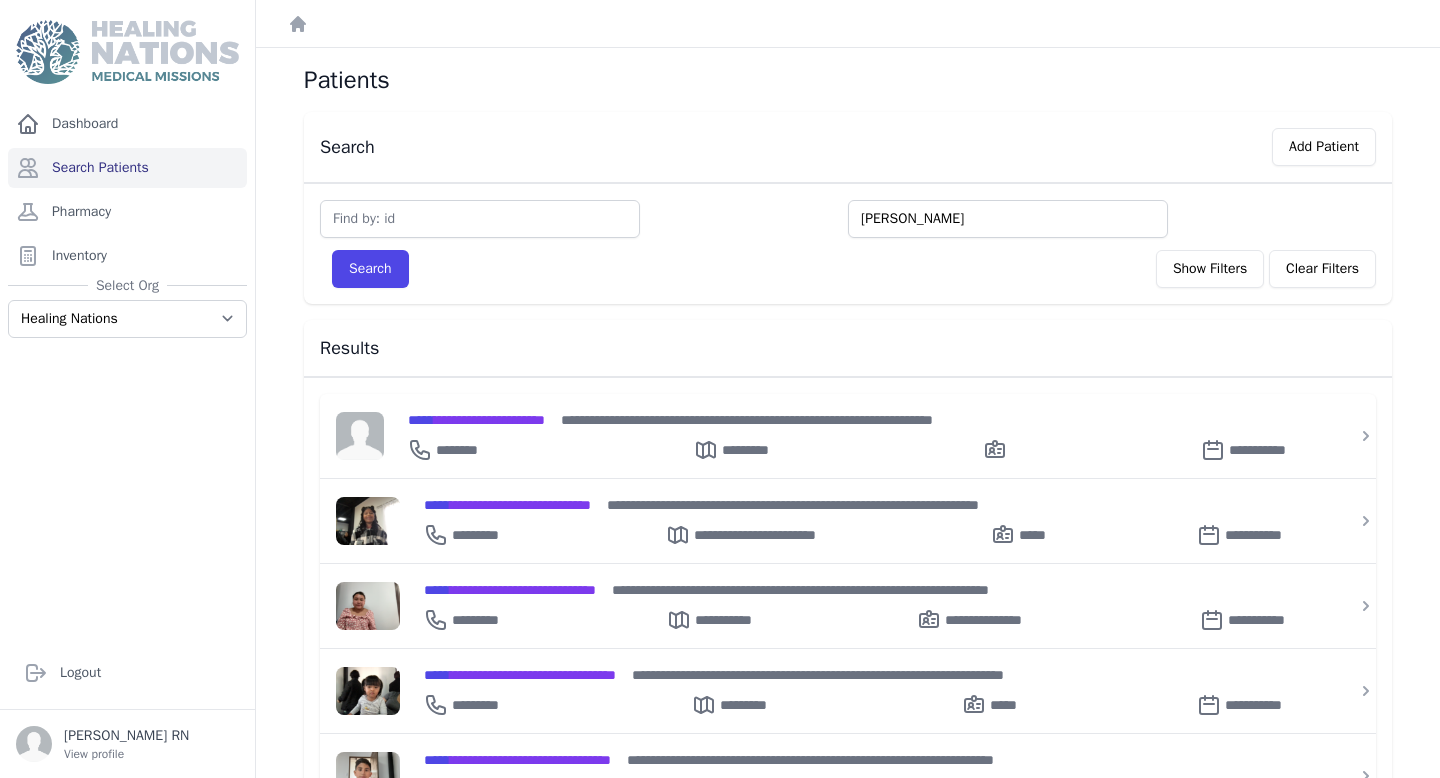 type on "yesenia" 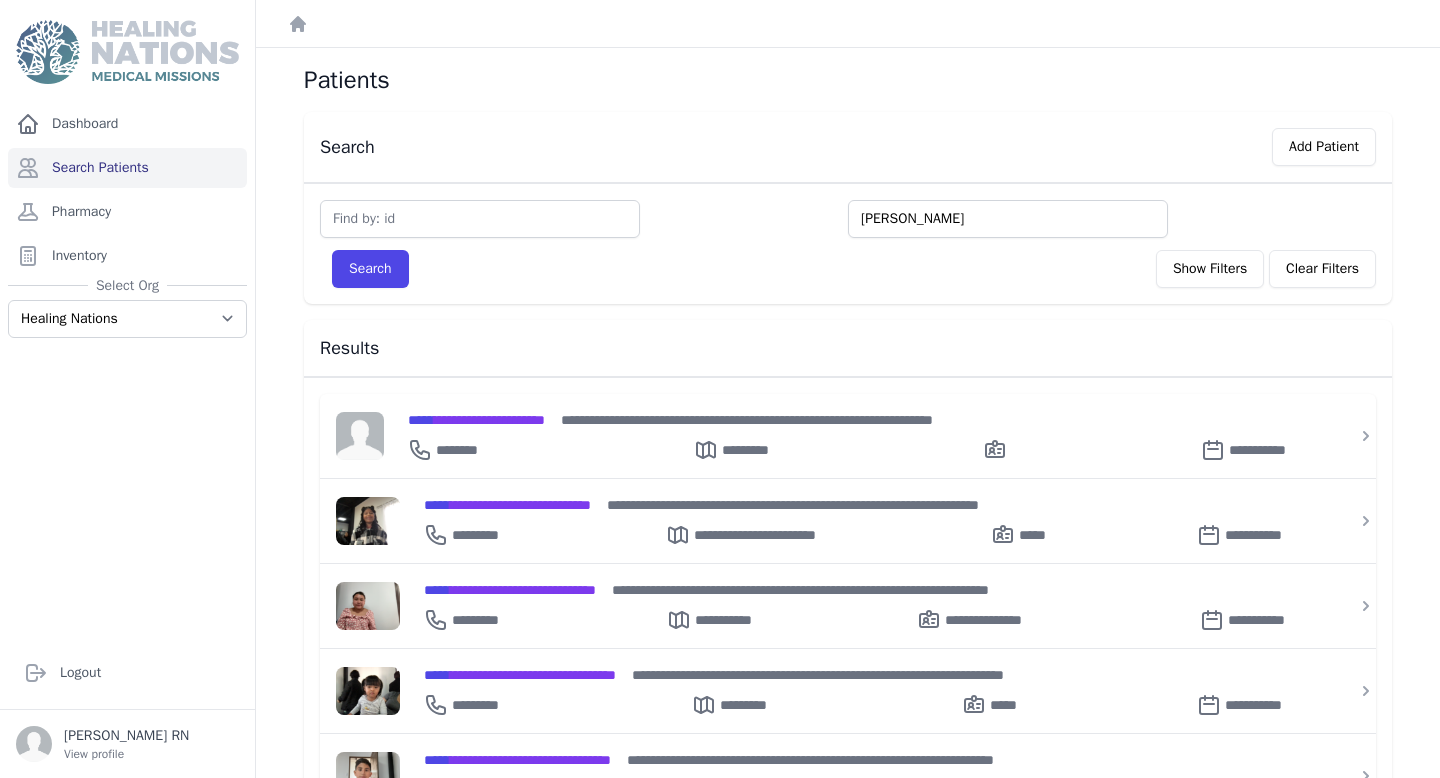 click on "Search" at bounding box center [370, 269] 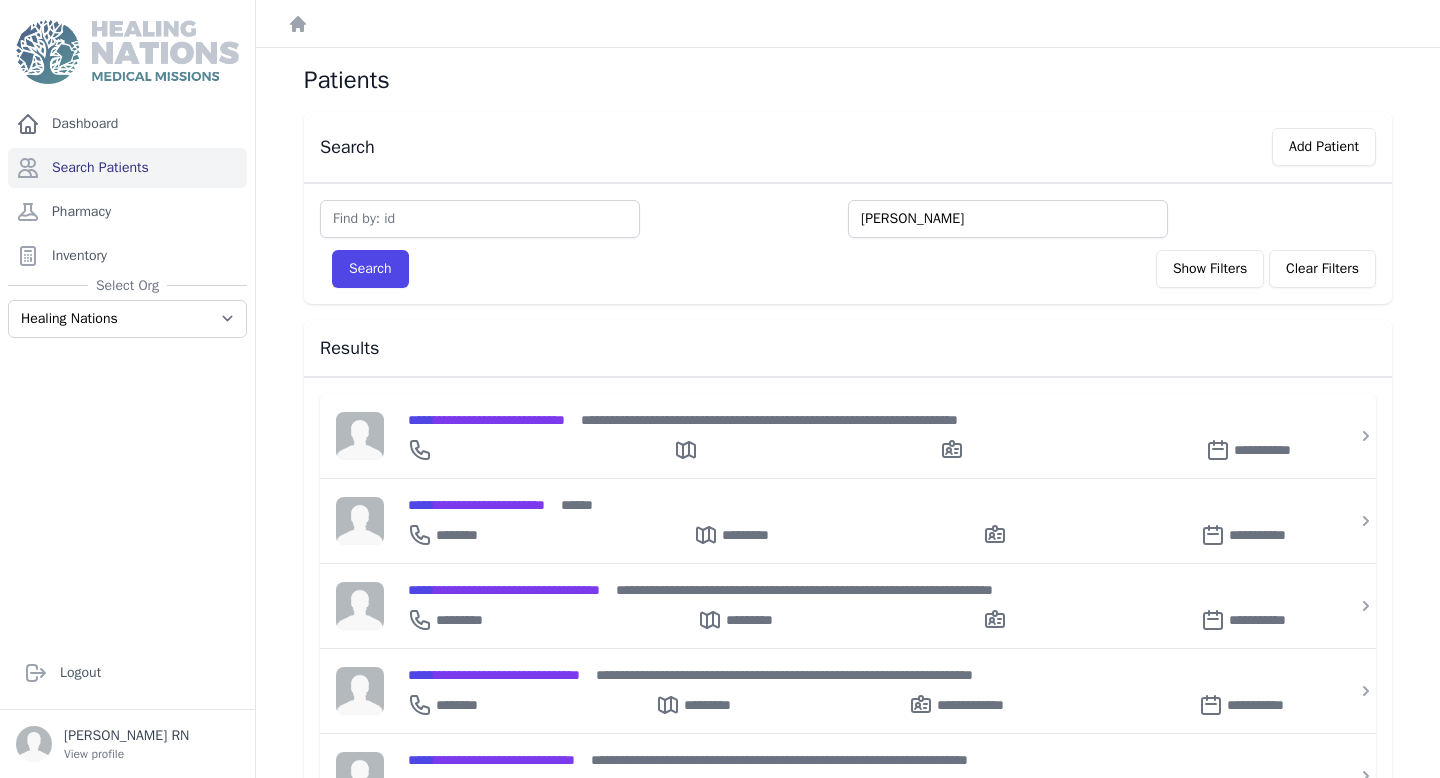 click on "yesenia" at bounding box center (1008, 219) 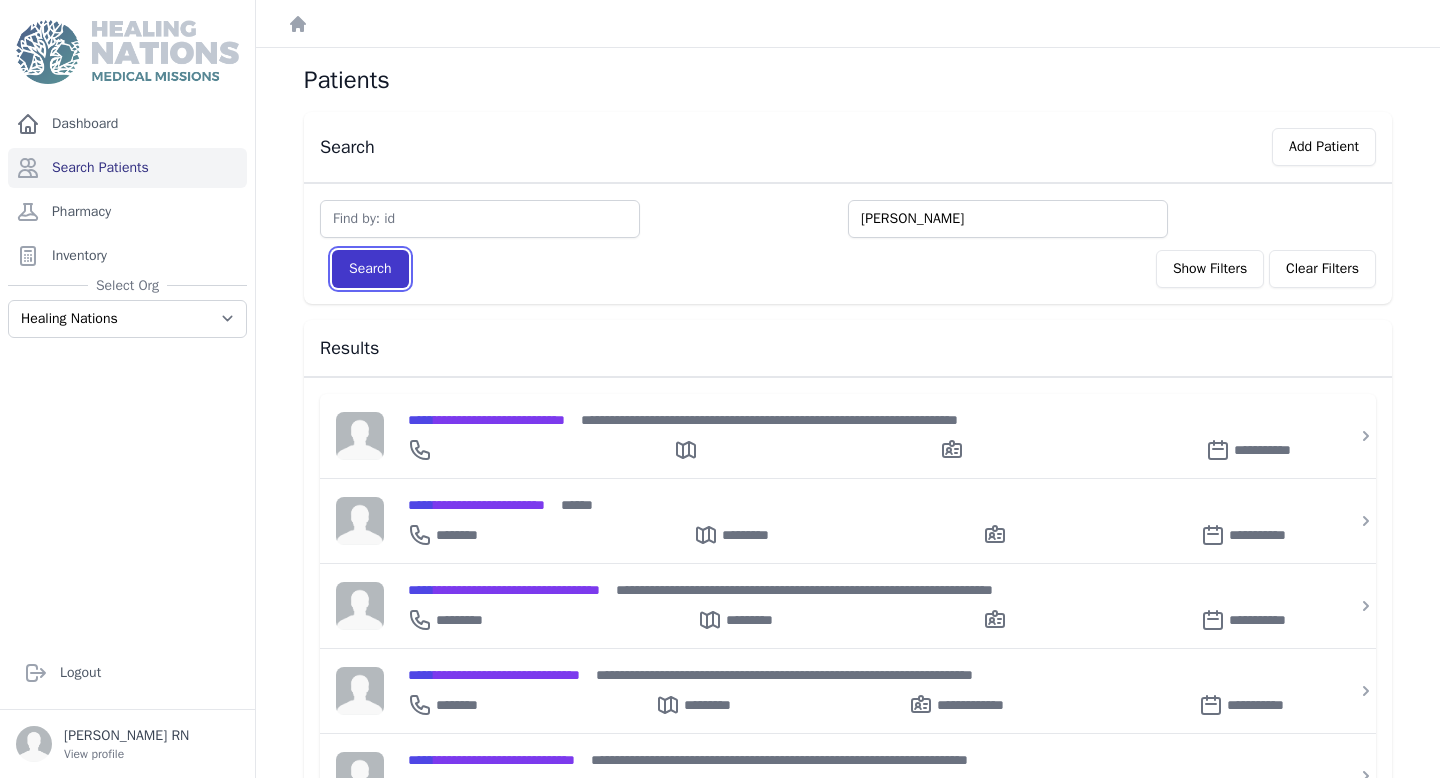 click on "Search" at bounding box center [370, 269] 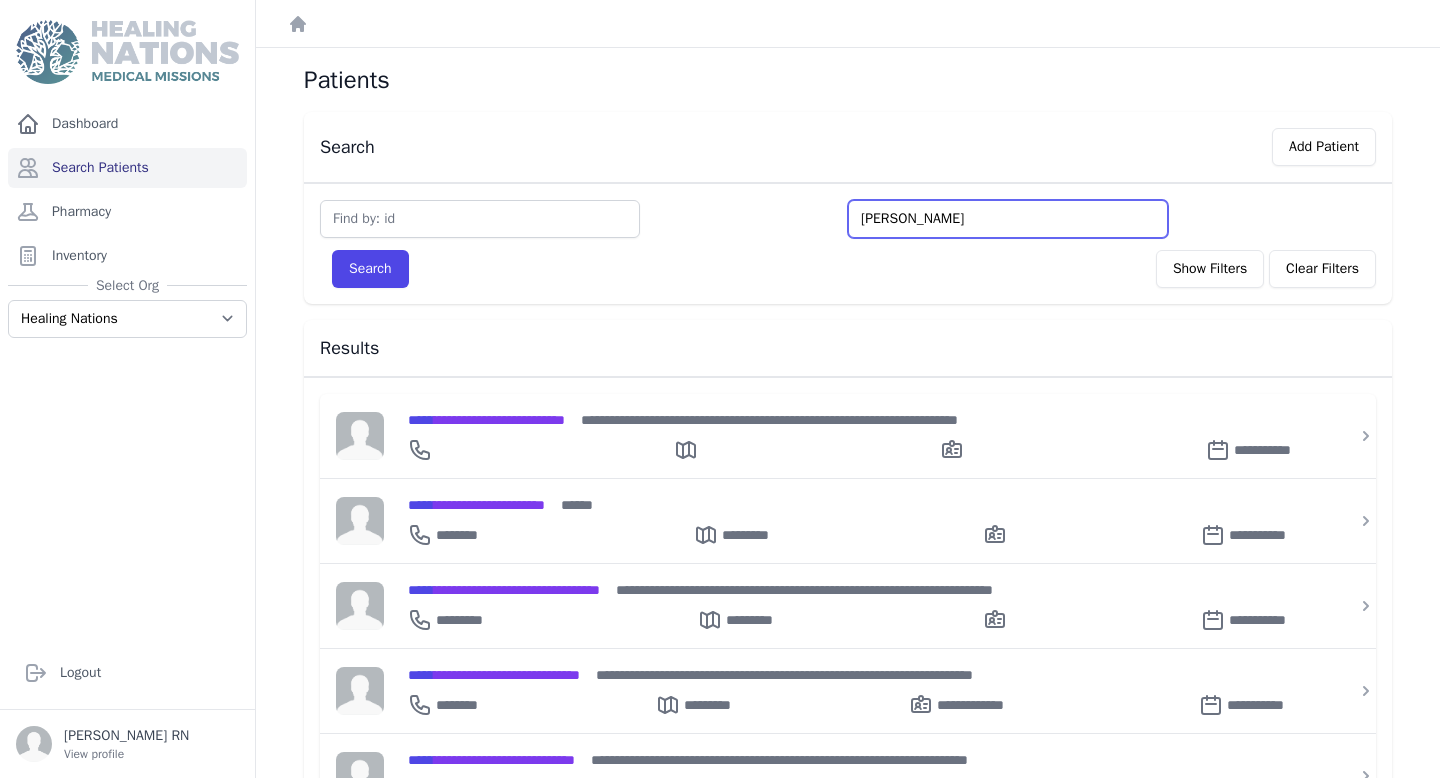 click on "yesenia" at bounding box center [1008, 219] 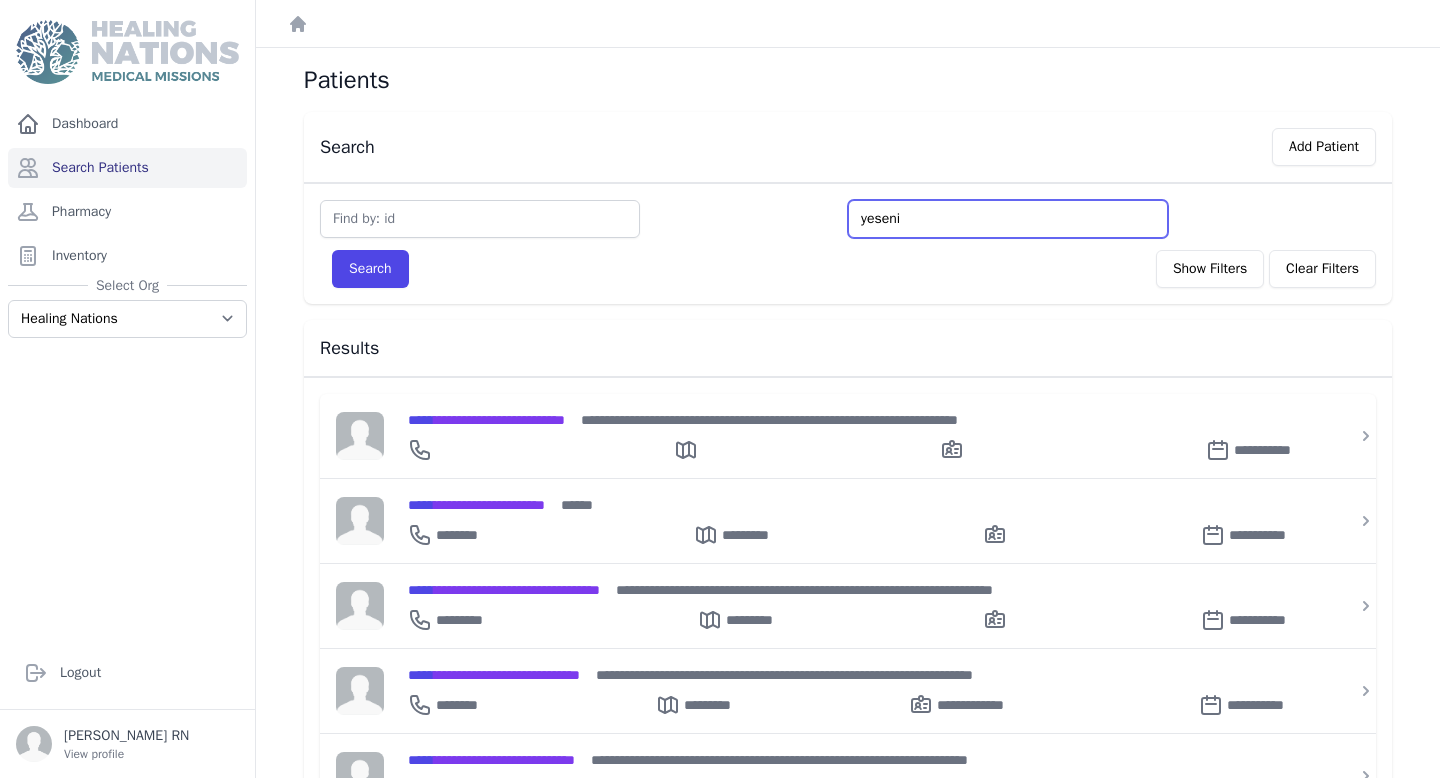 type on "yesen" 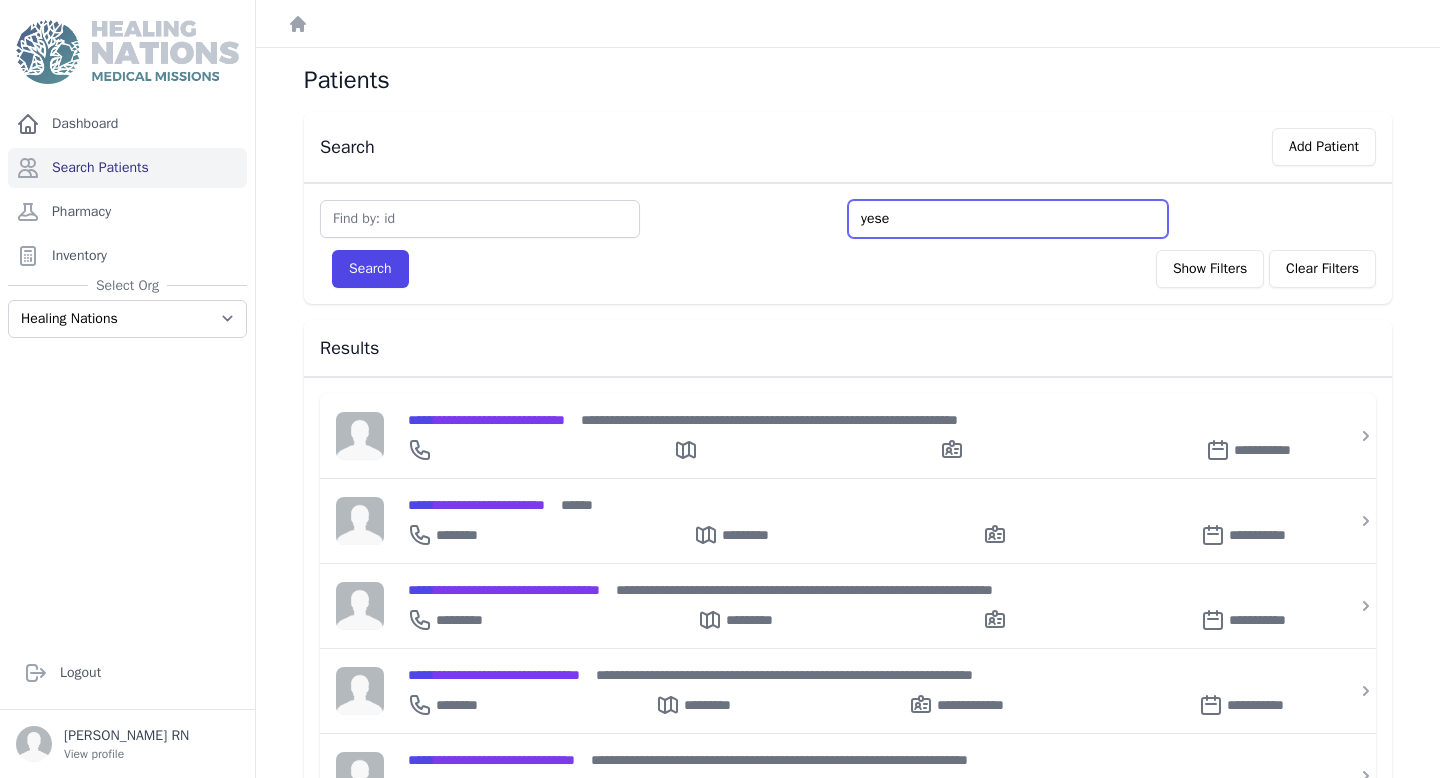 type on "yese" 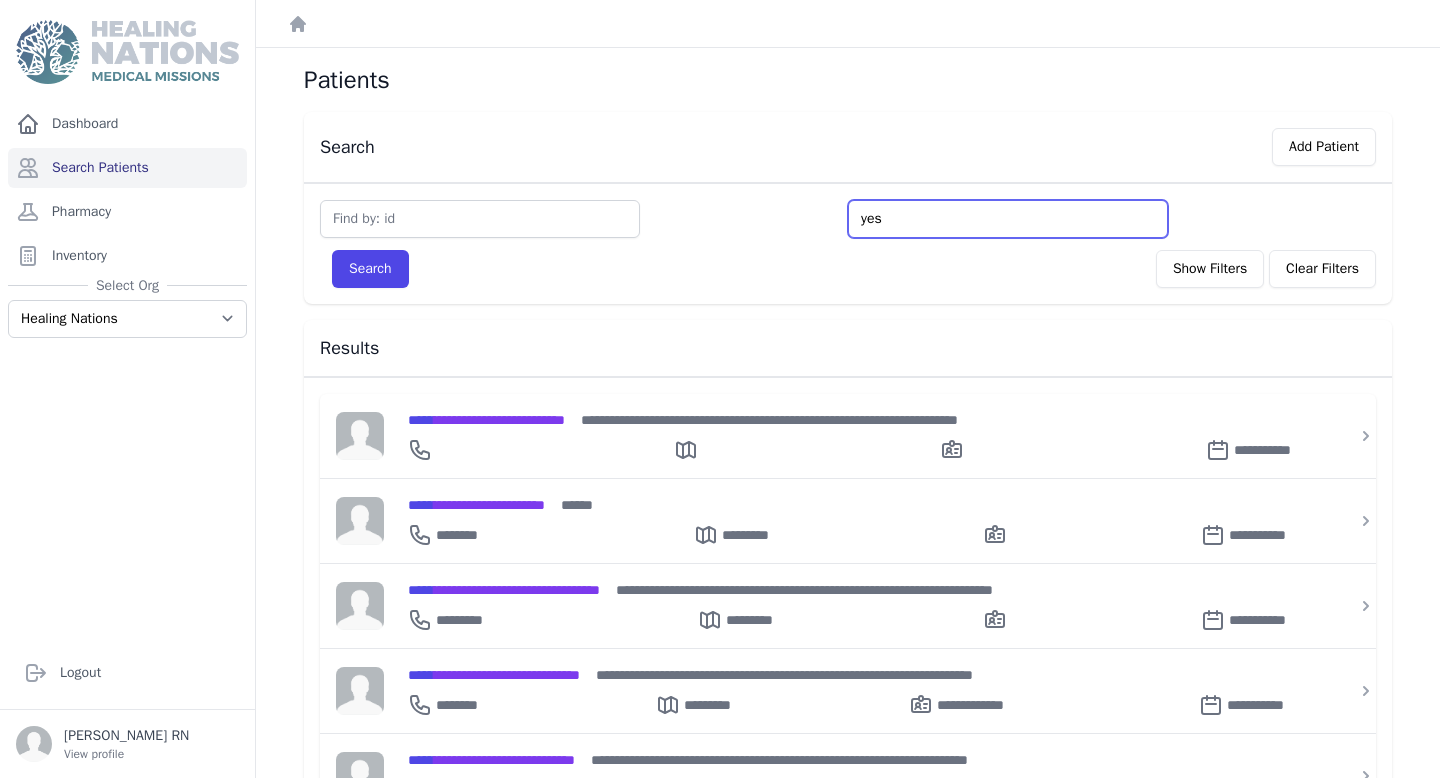 type on "ye" 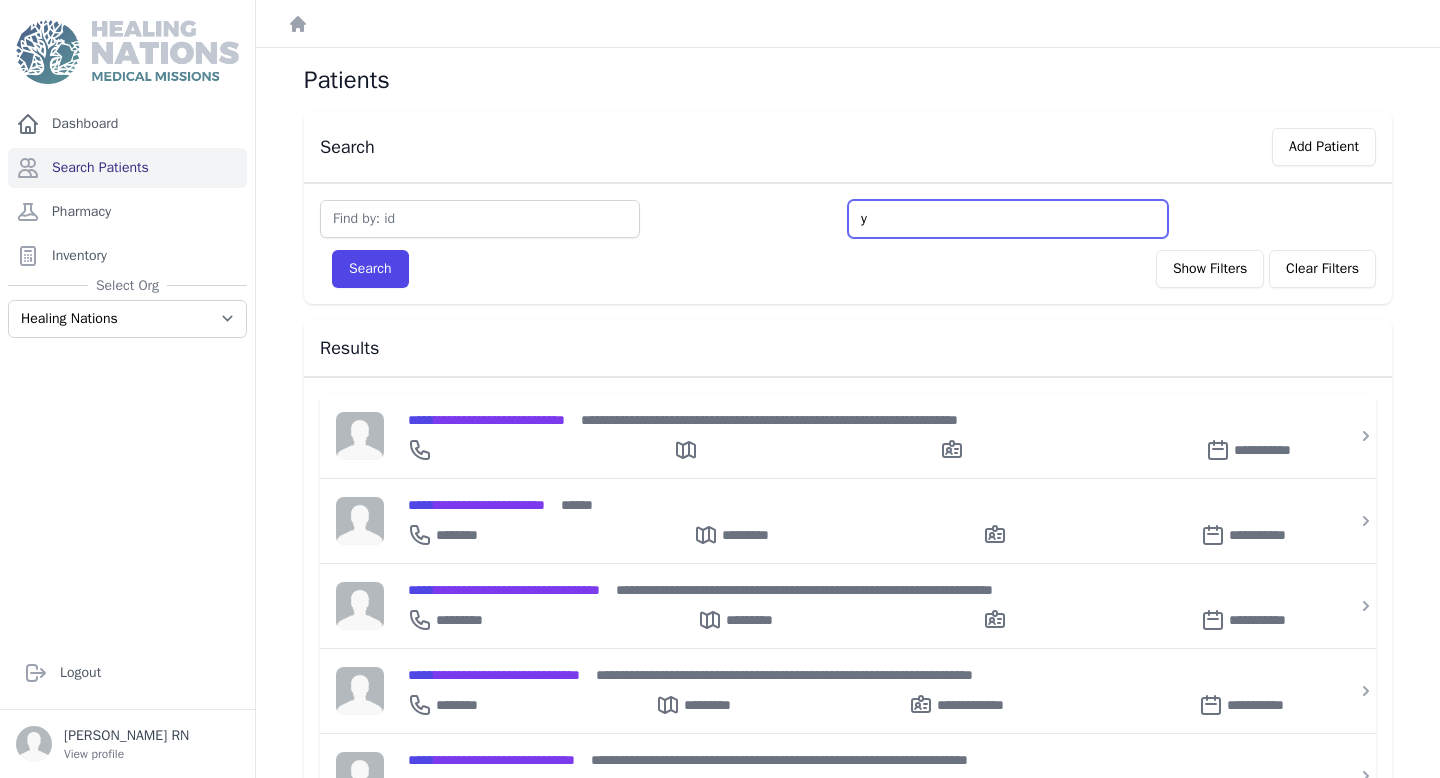 type on "y" 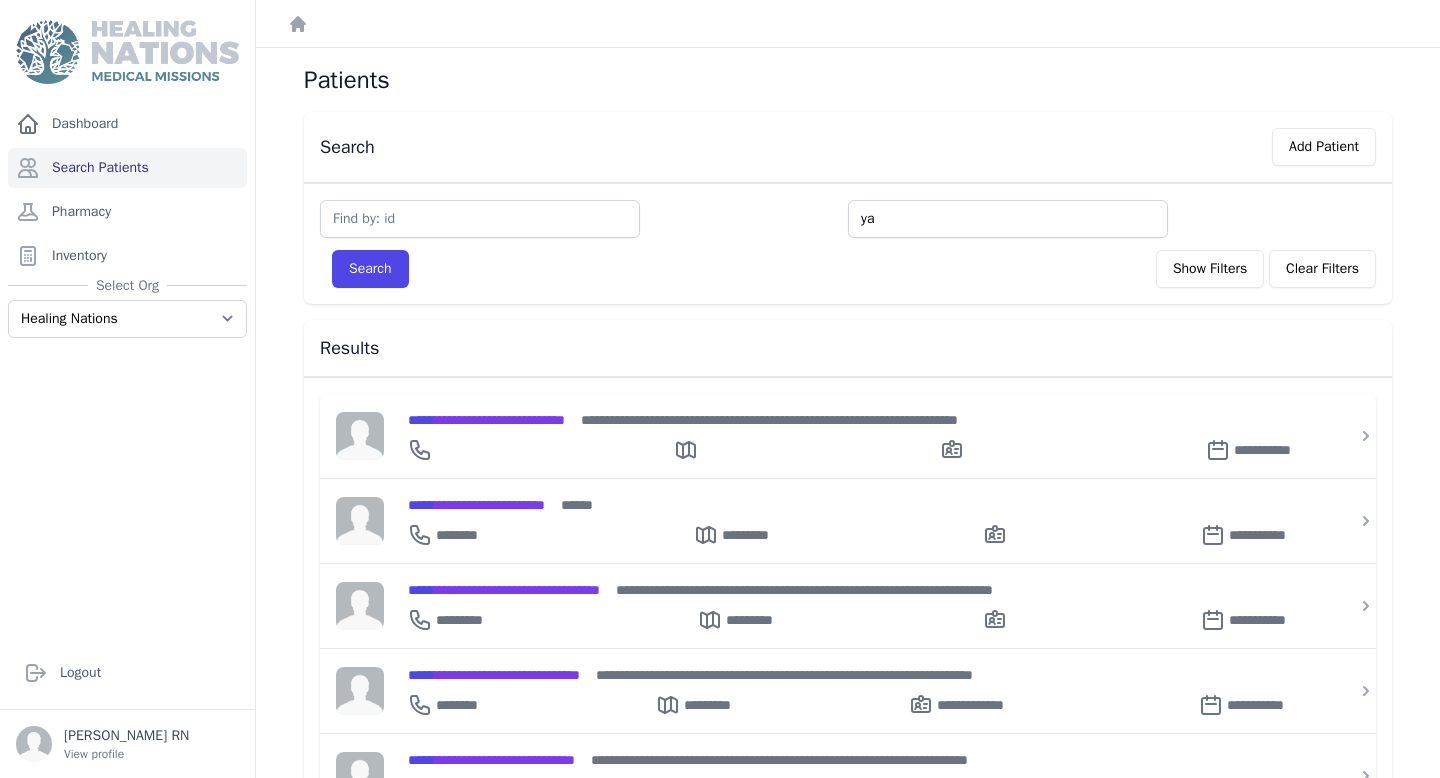 type on "ya" 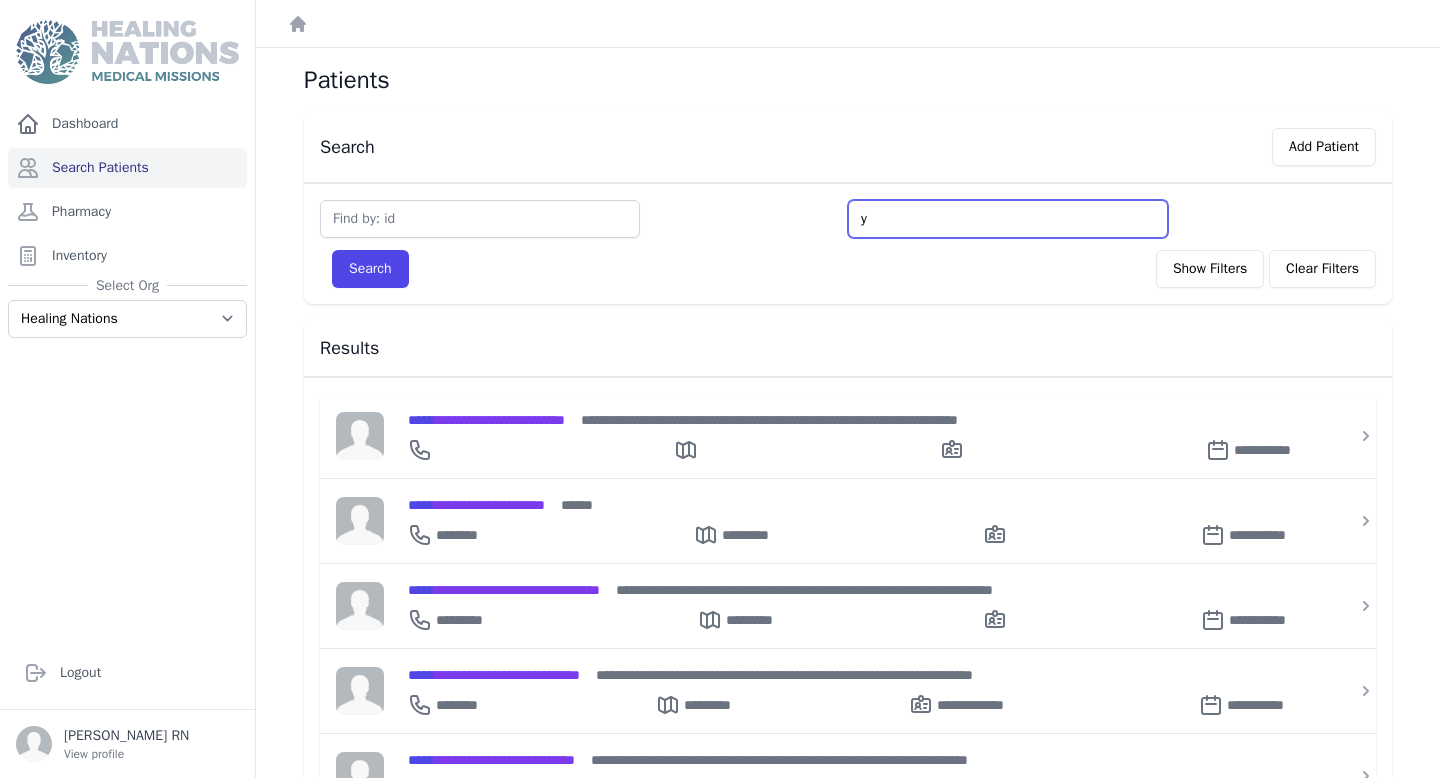 type on "ye" 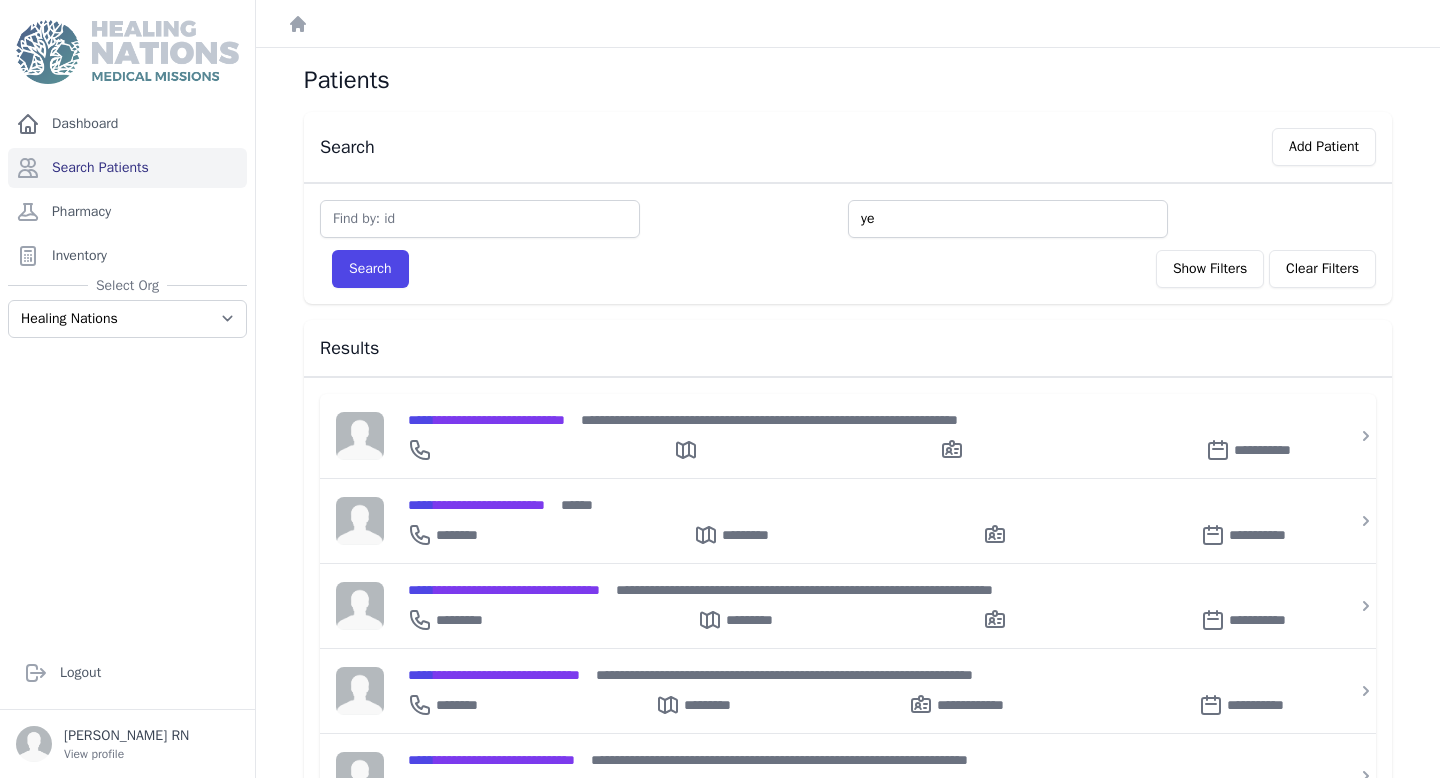 type on "ye" 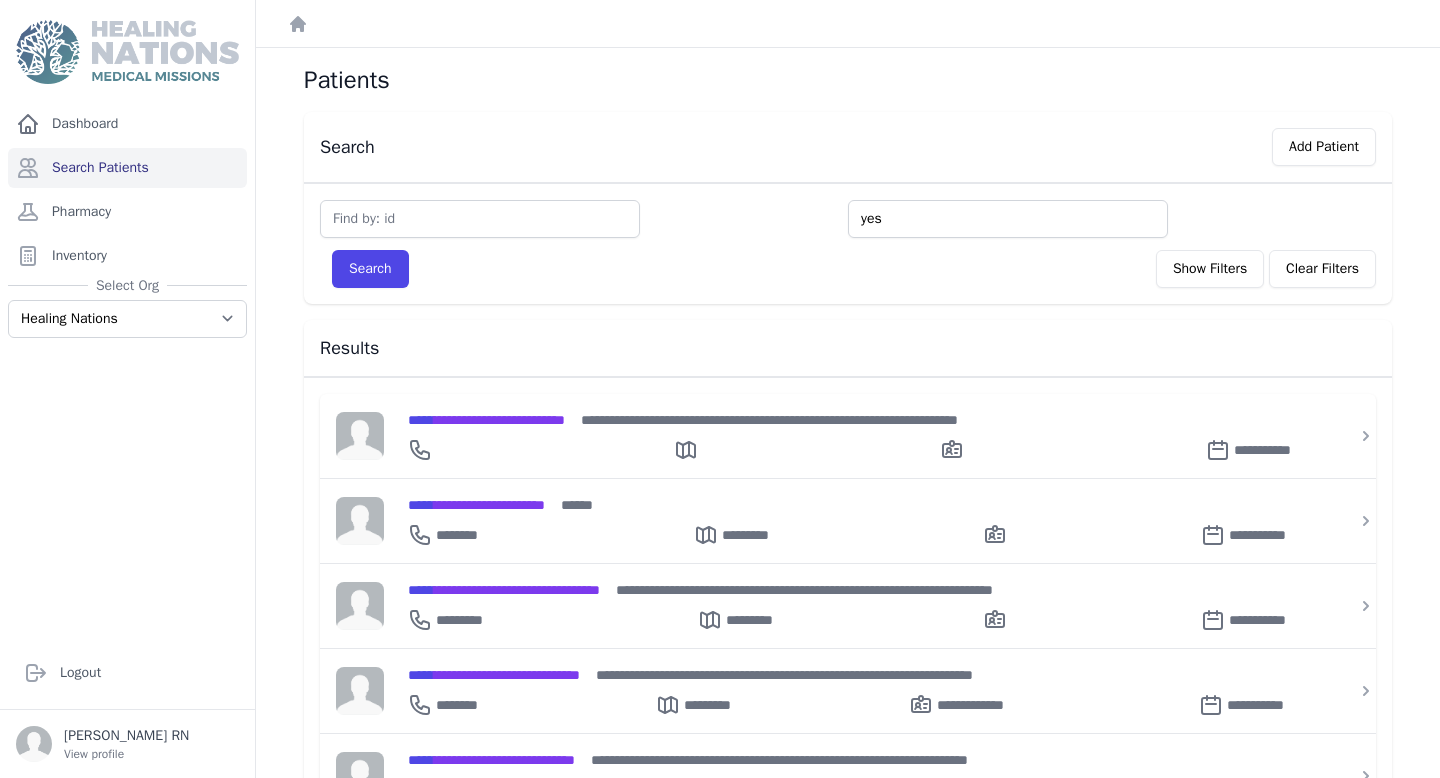type on "yes" 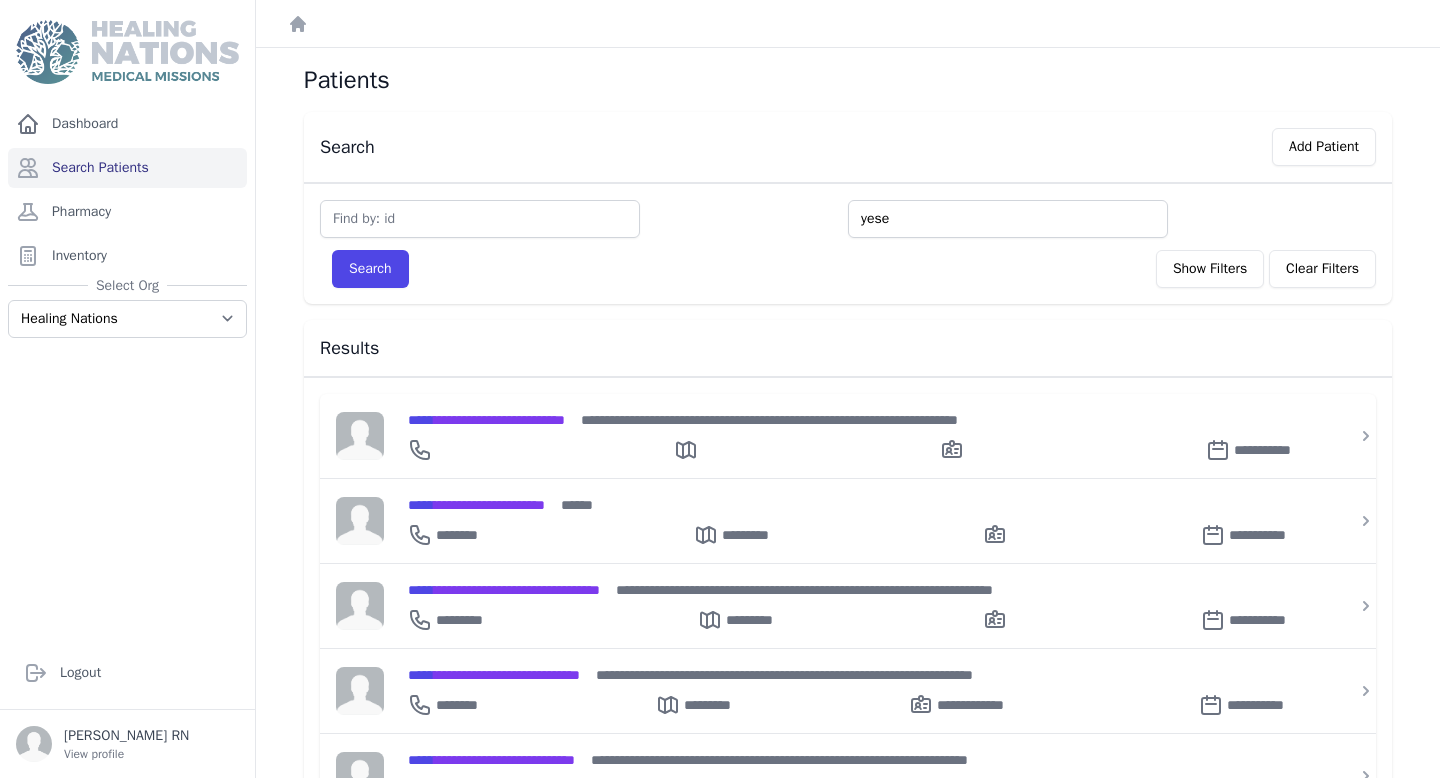type on "yese" 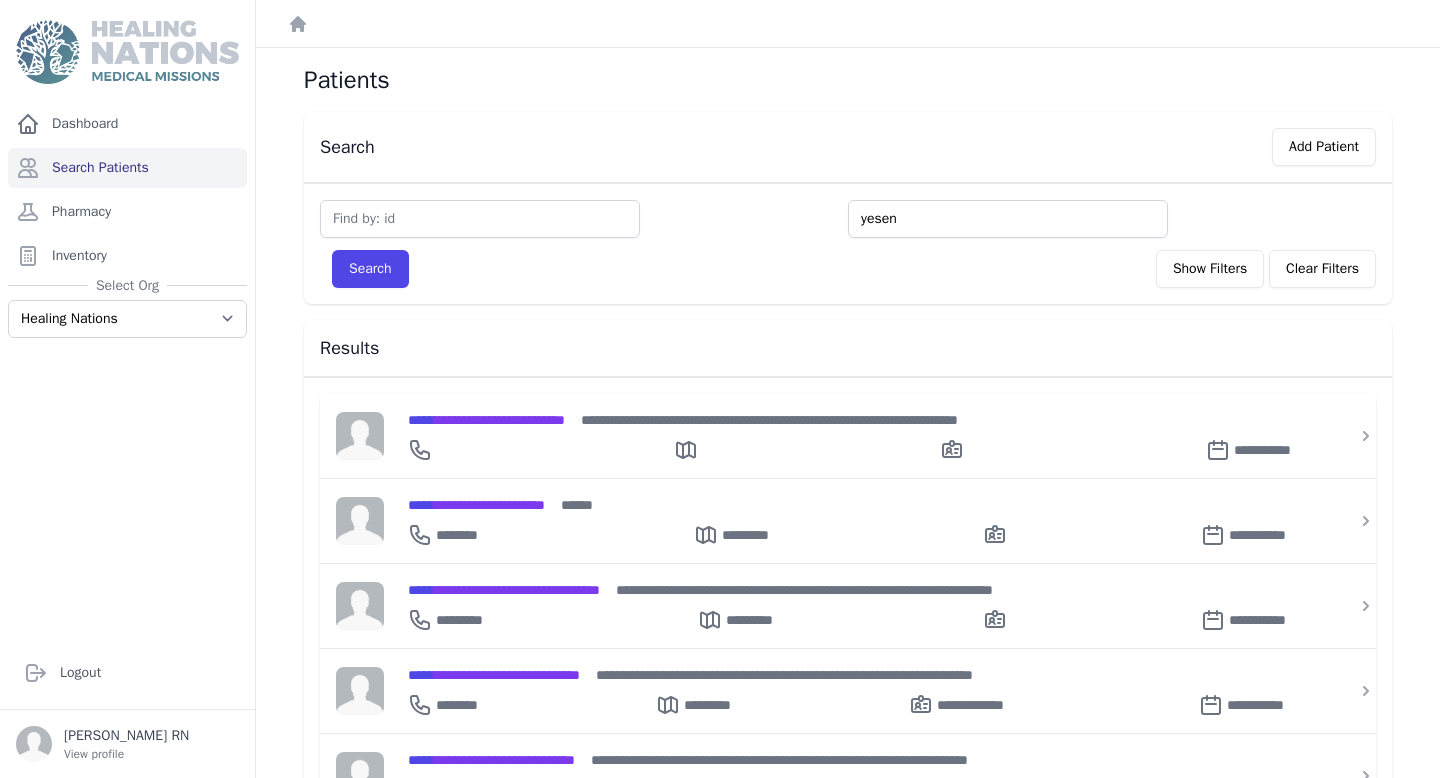 type on "yesen" 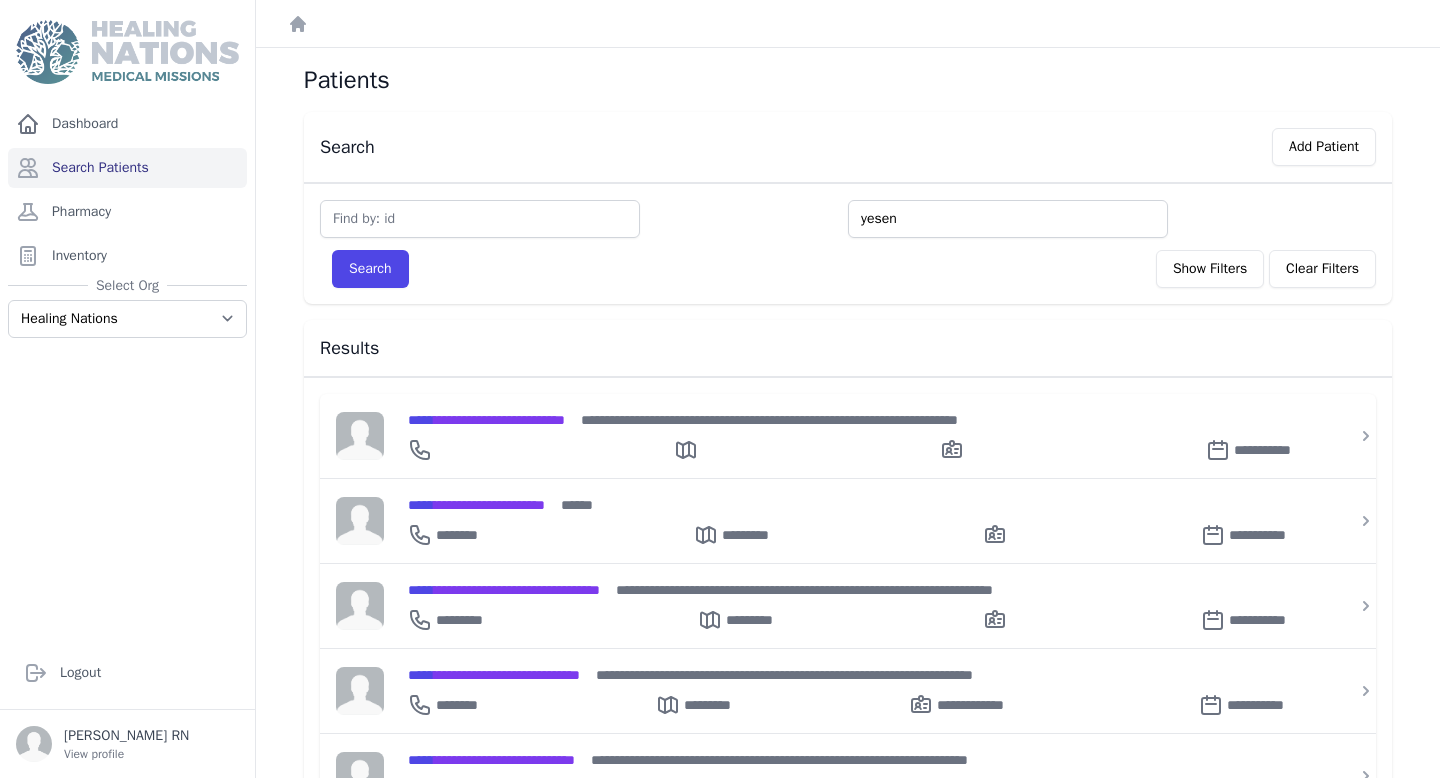 click on "Search" at bounding box center (370, 269) 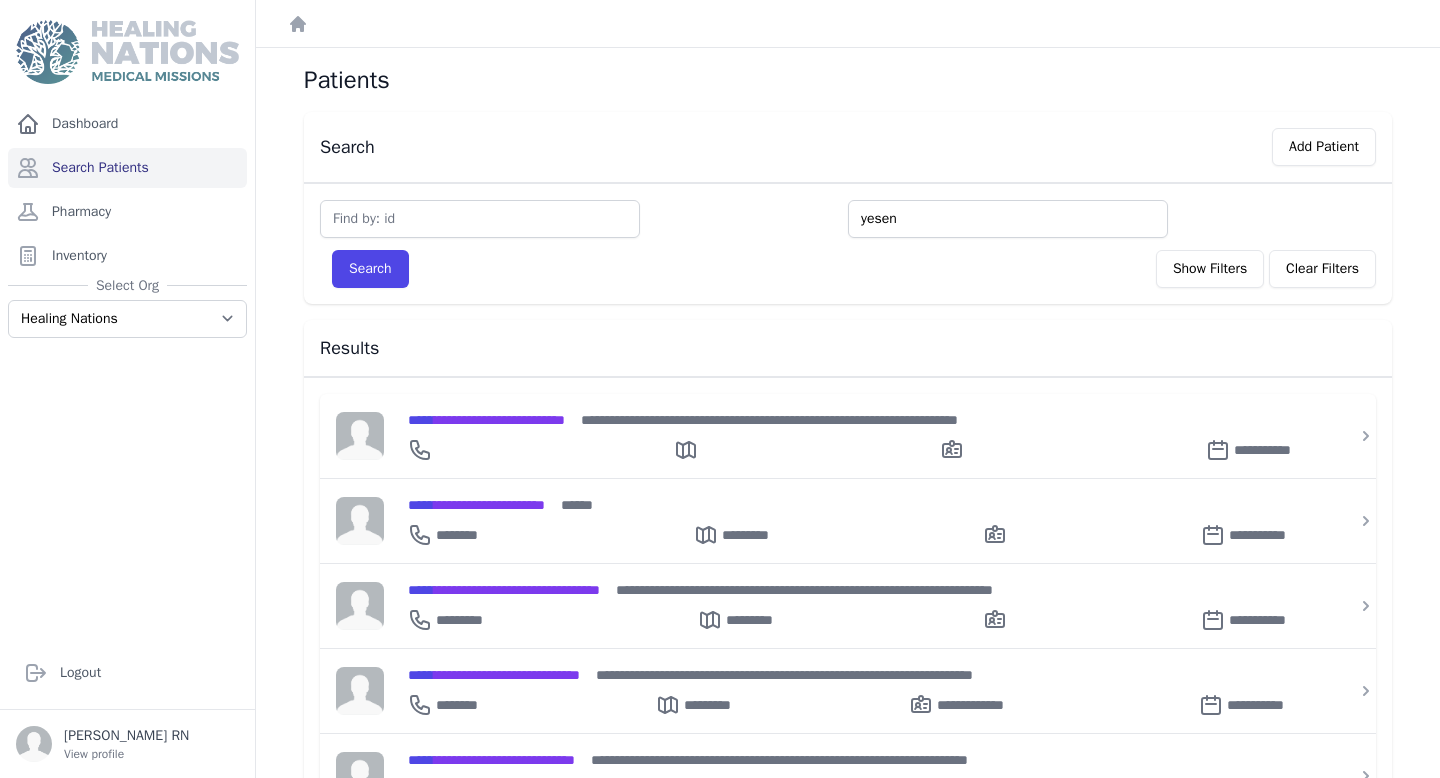 drag, startPoint x: 933, startPoint y: 216, endPoint x: 800, endPoint y: 213, distance: 133.03383 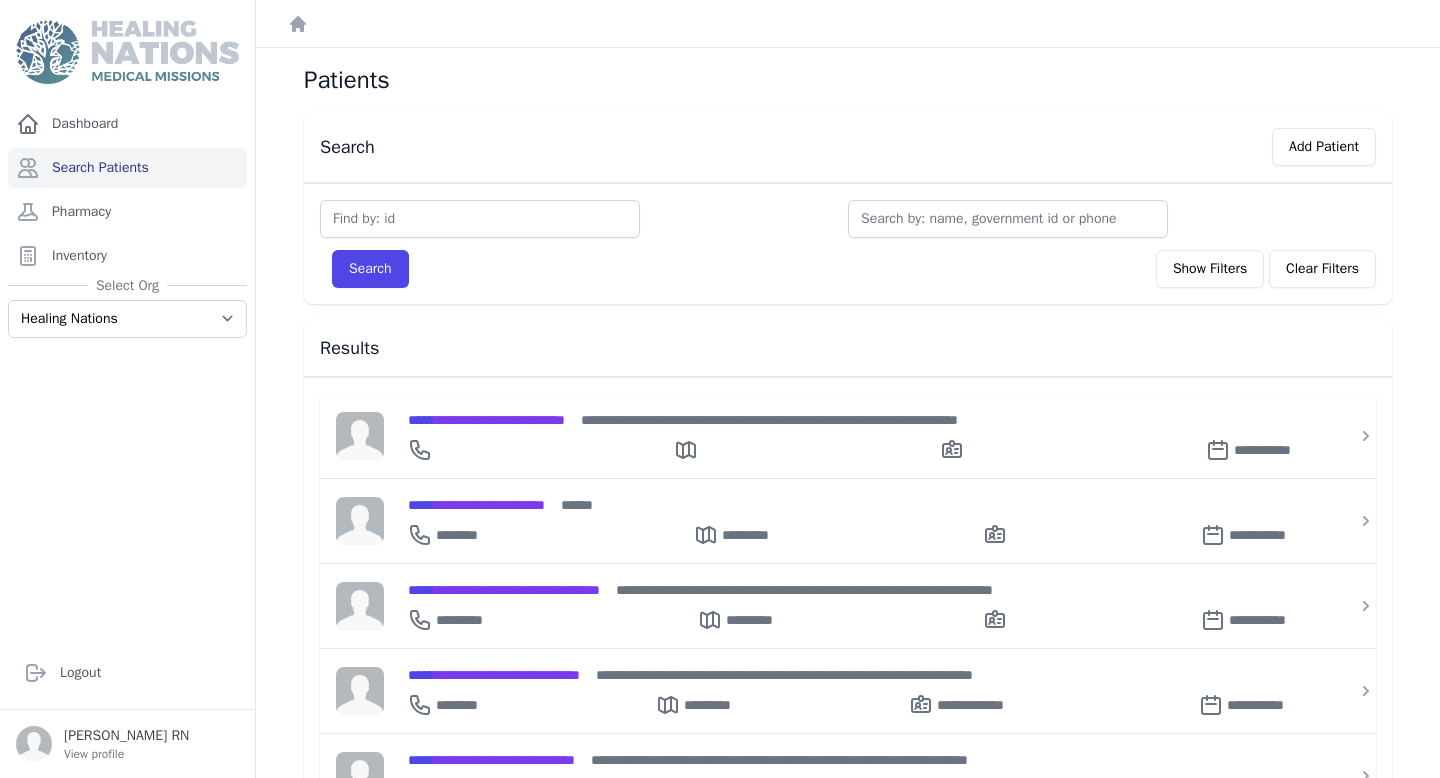 type 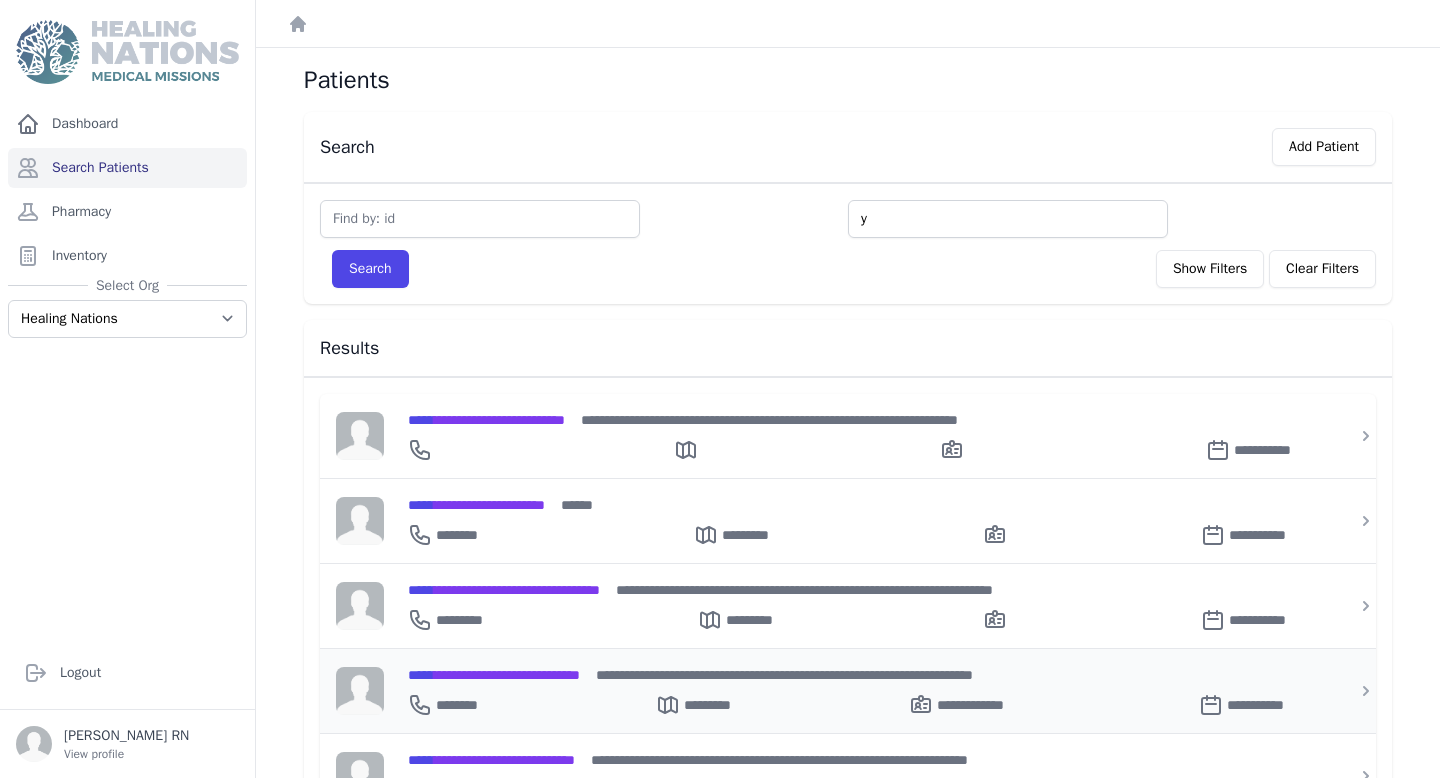 type on "y" 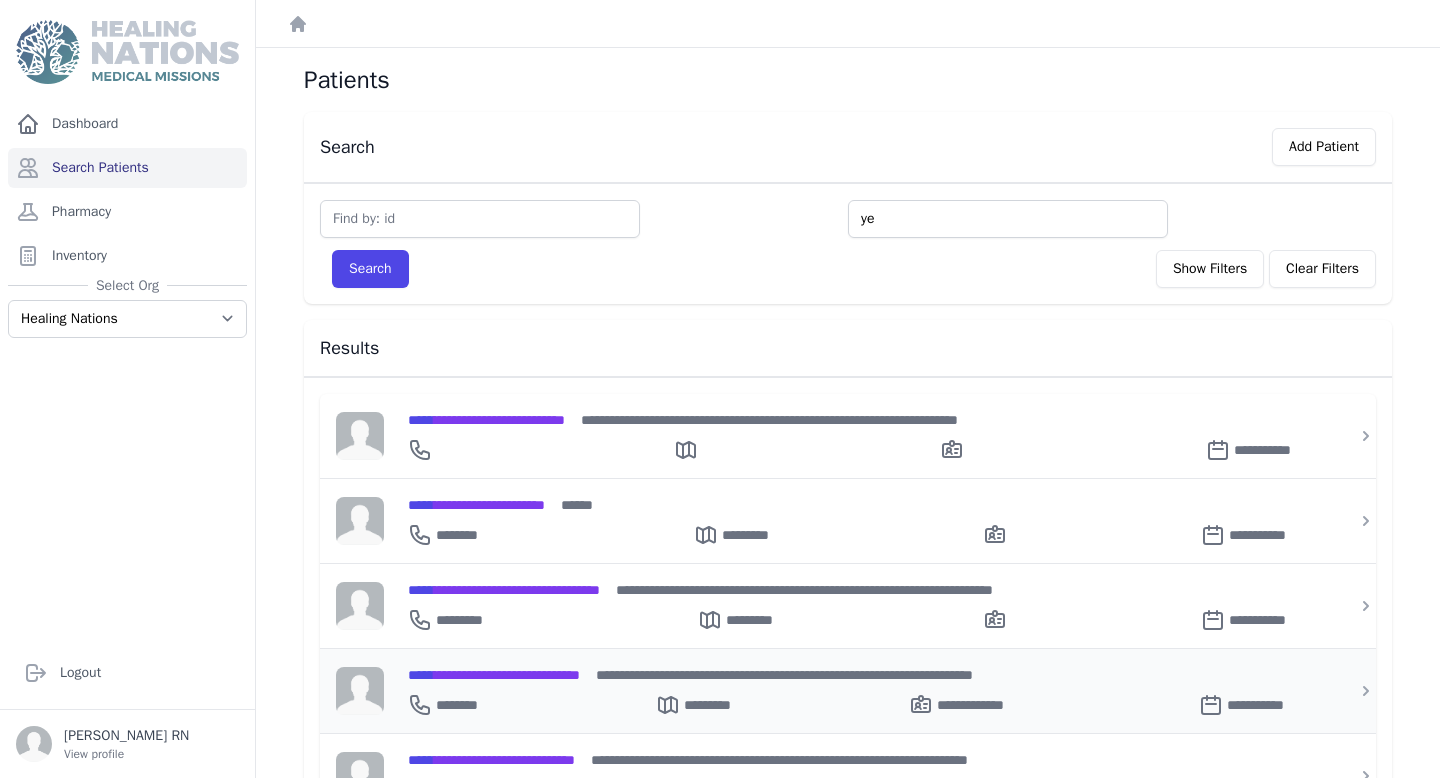 type on "ye" 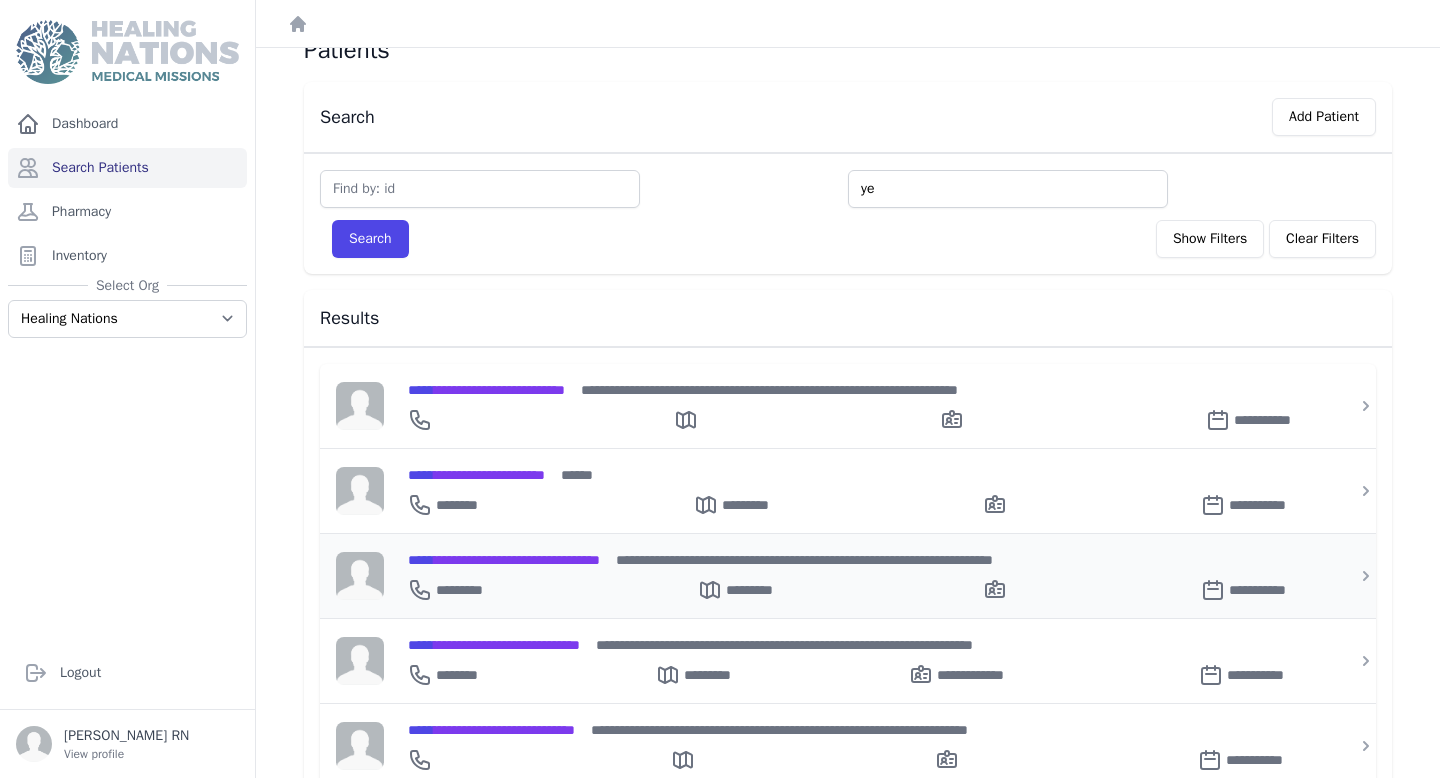 scroll, scrollTop: 0, scrollLeft: 0, axis: both 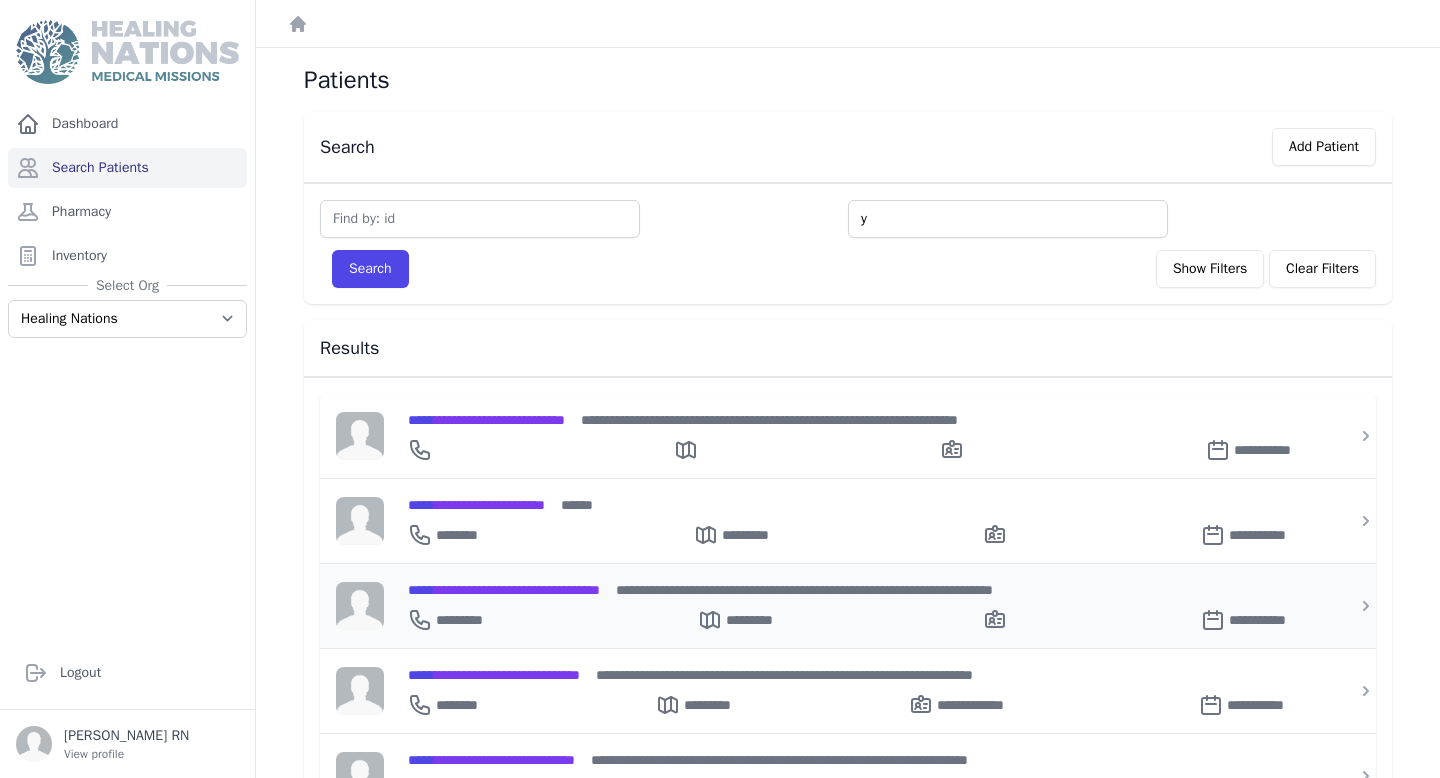 type on "y" 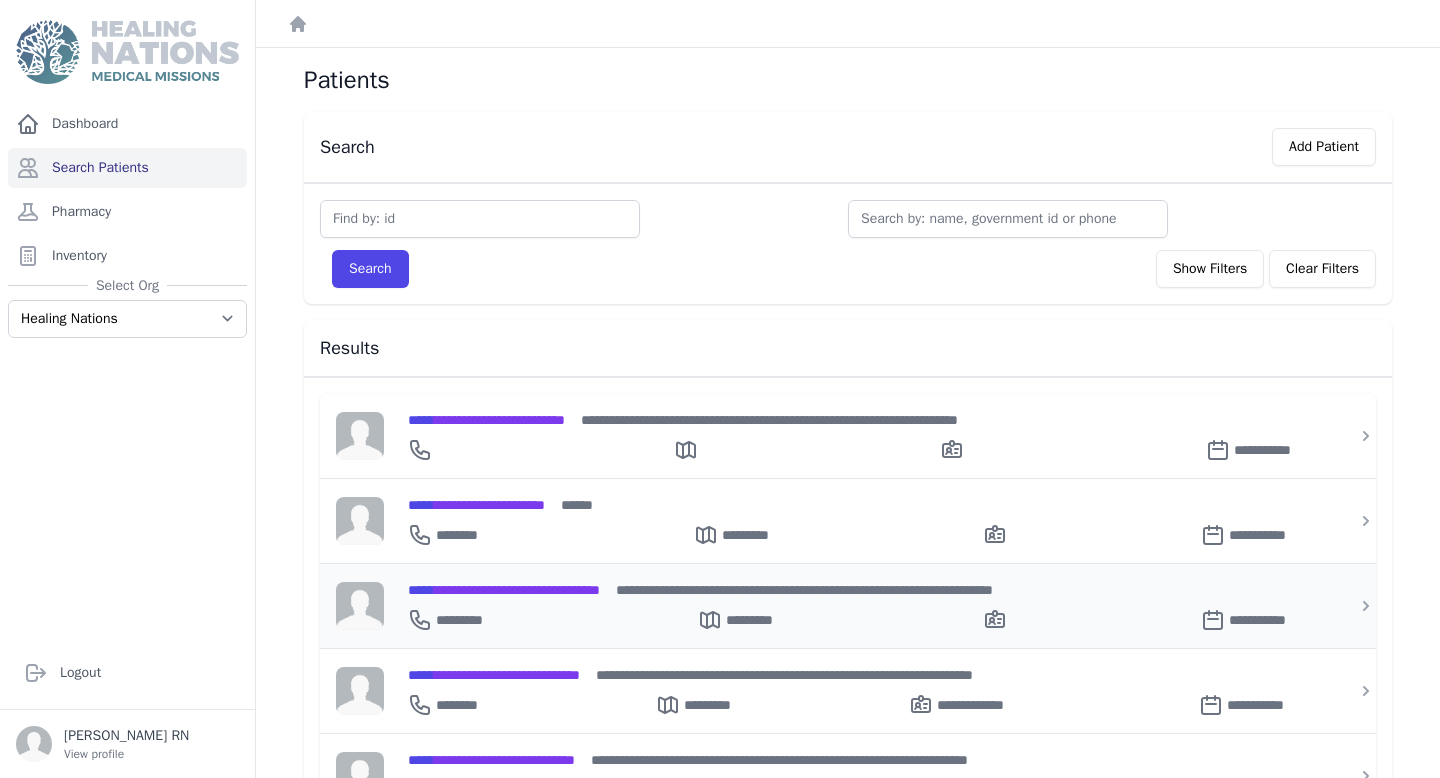 type 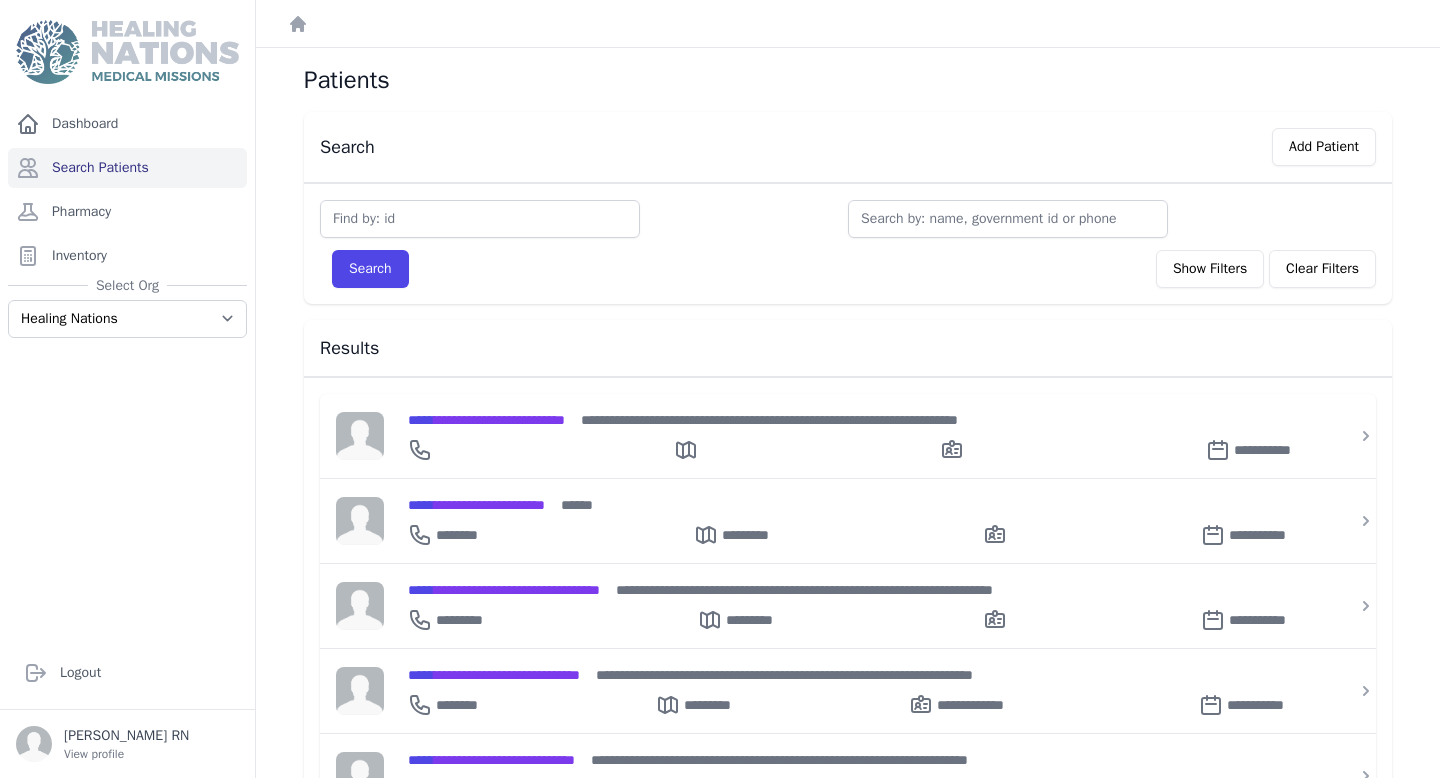 click at bounding box center (1008, 219) 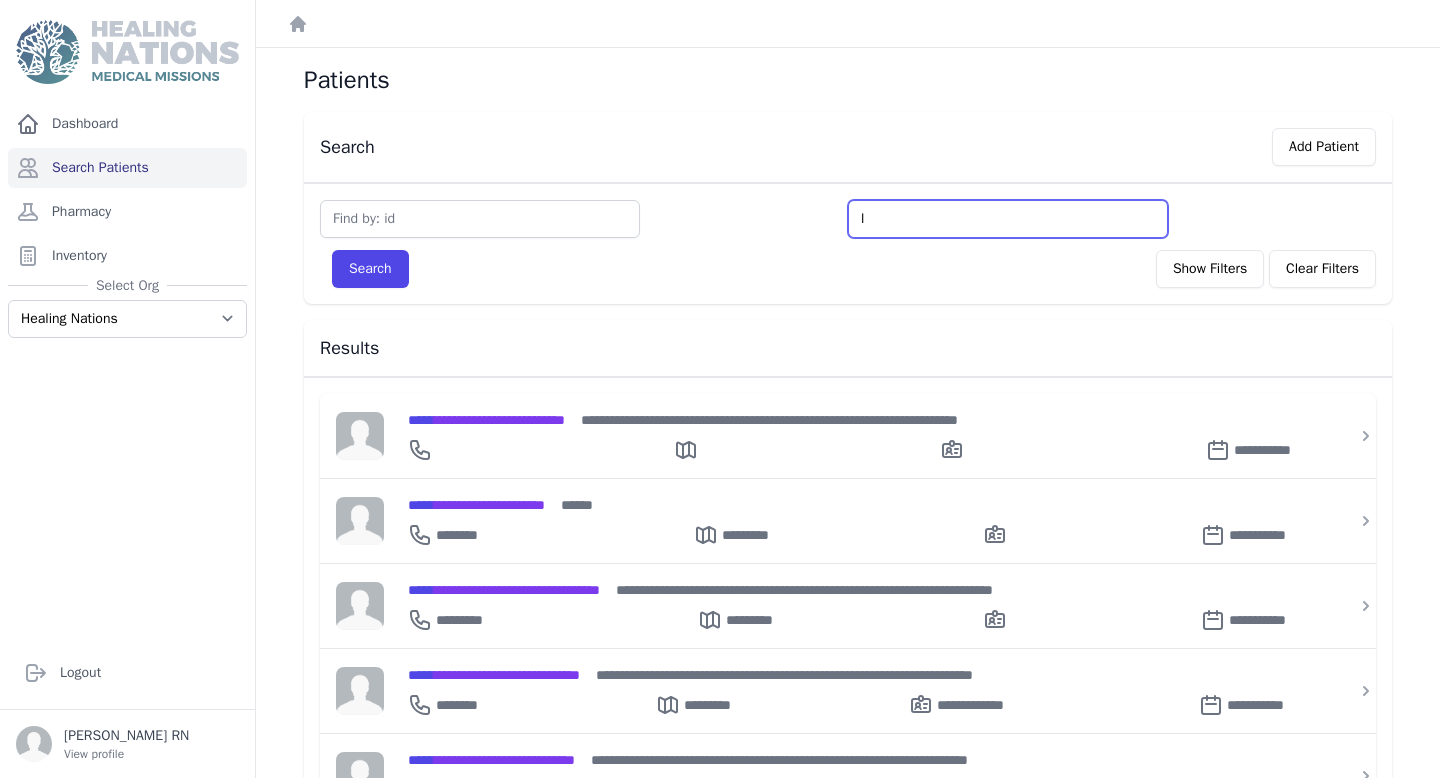 type on "le" 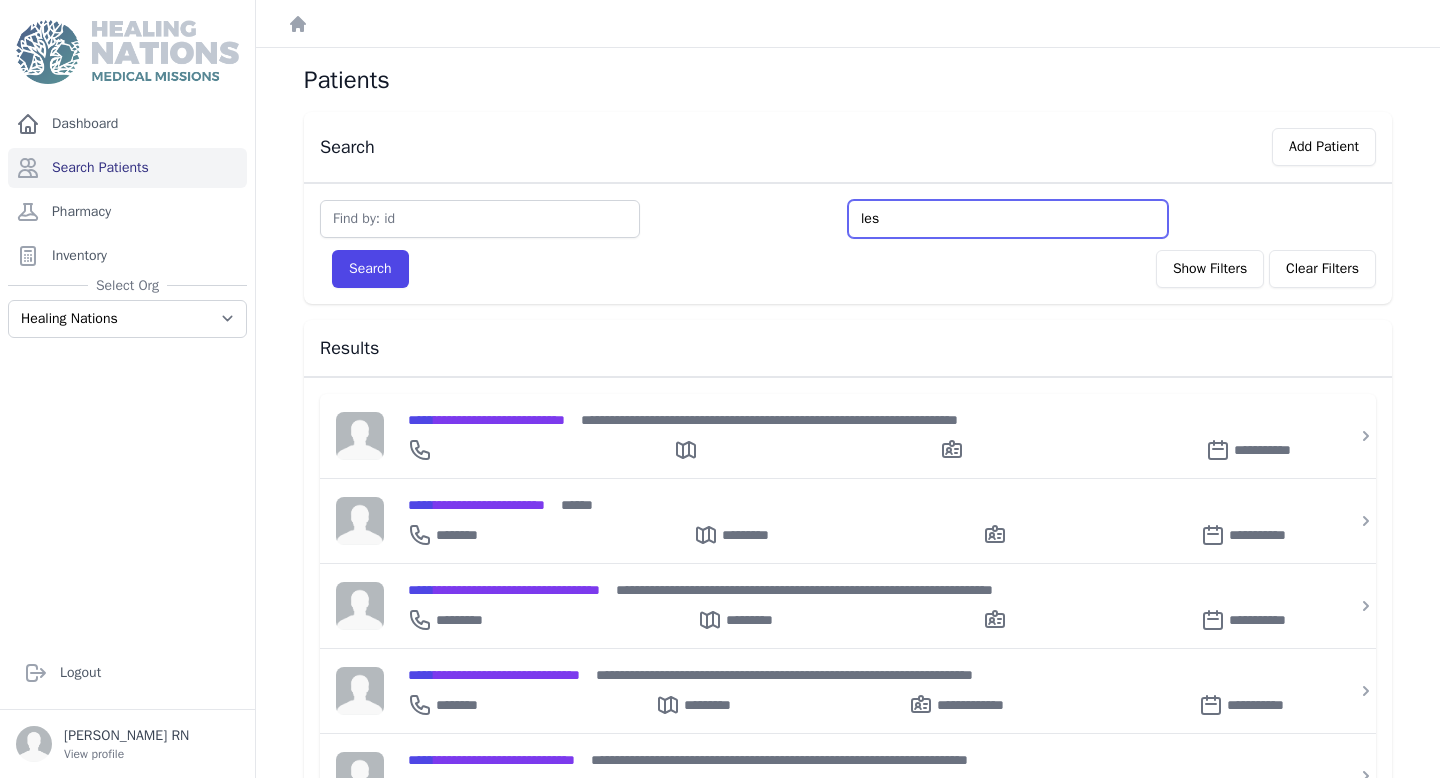 type on "les" 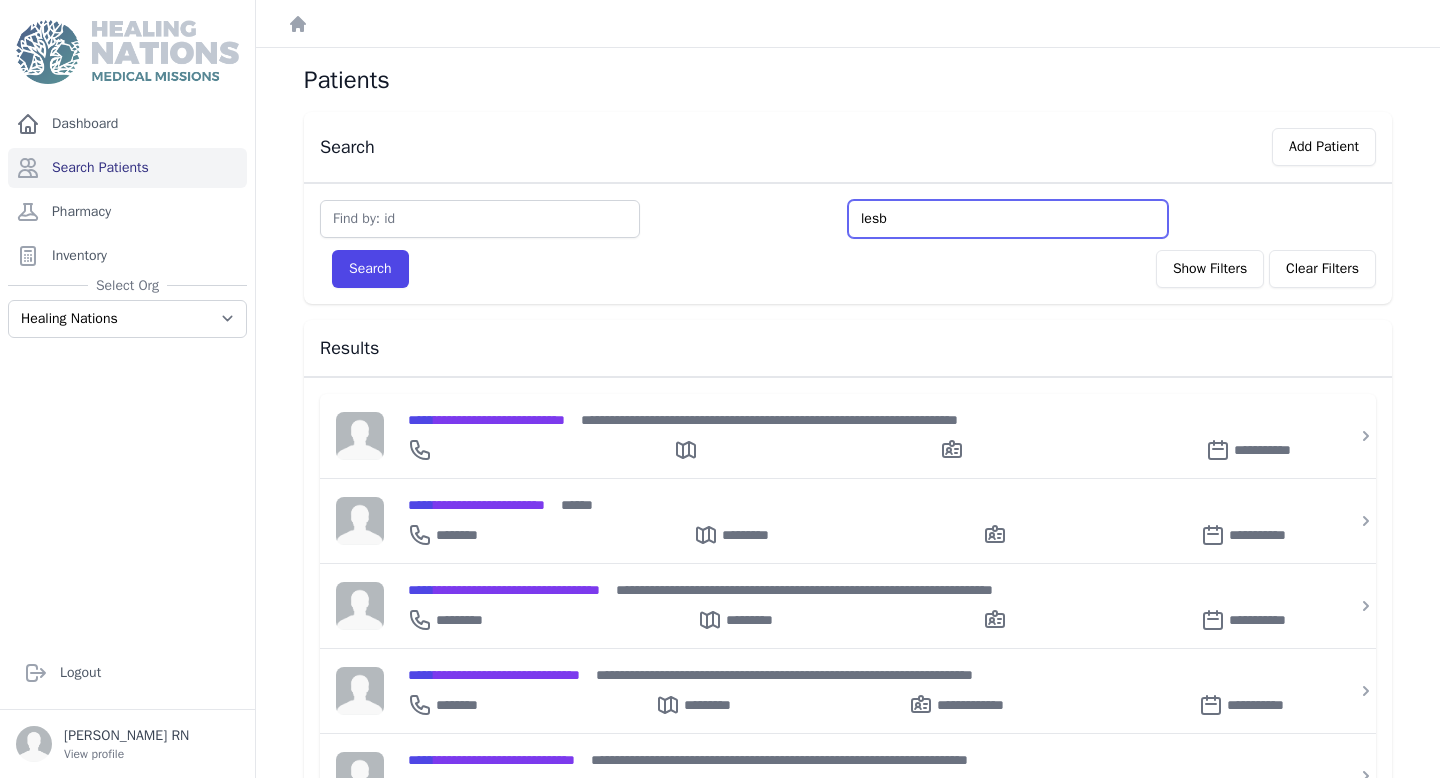 type on "lesbi" 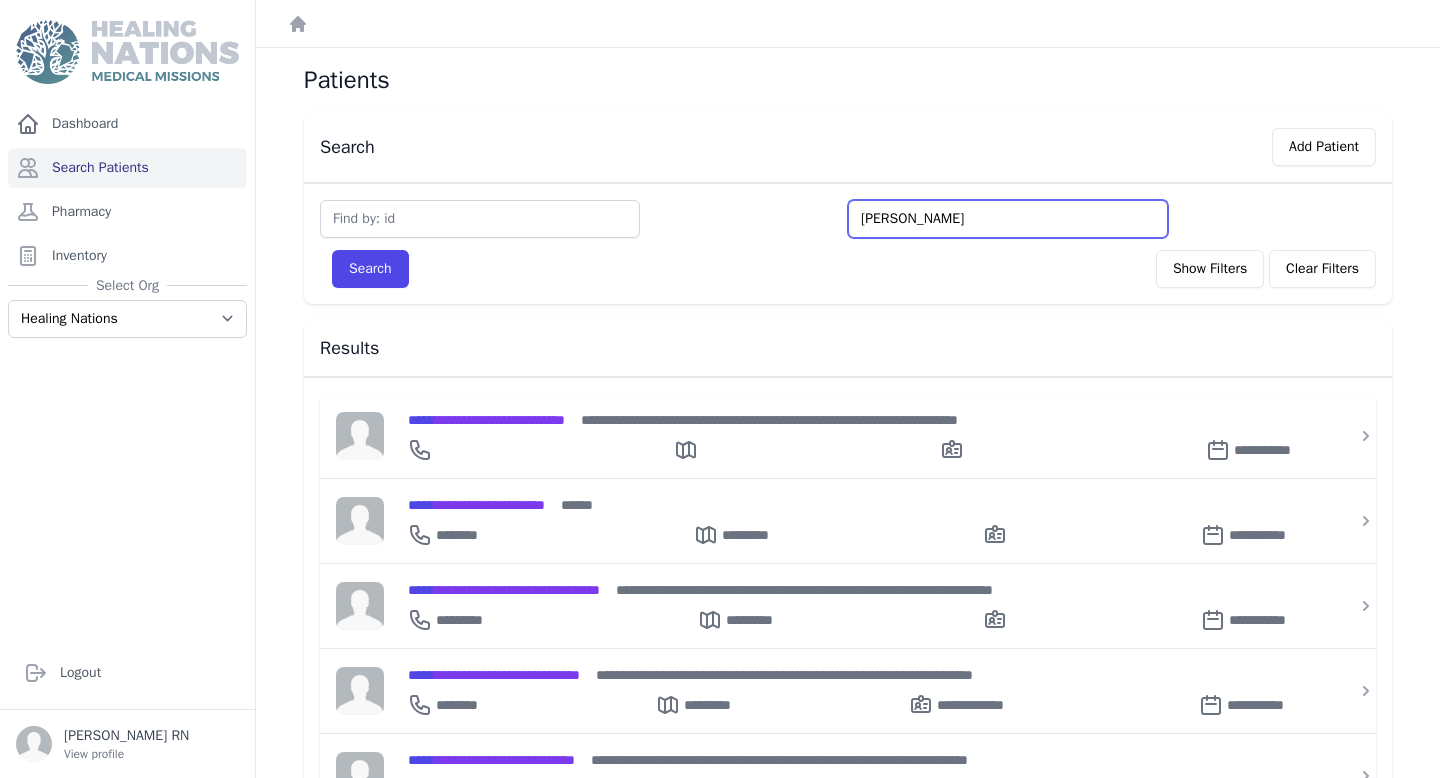type on "lesbia" 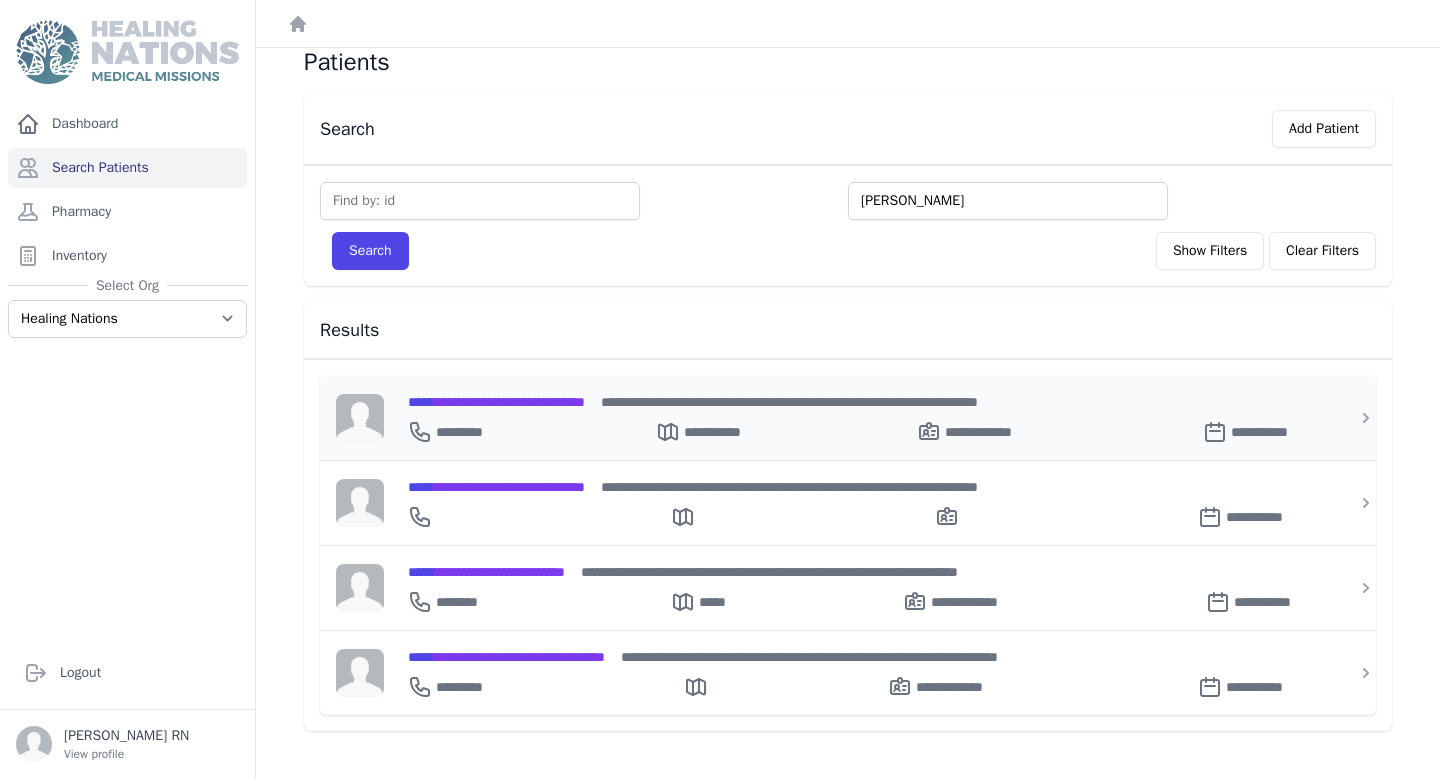 scroll, scrollTop: 19, scrollLeft: 0, axis: vertical 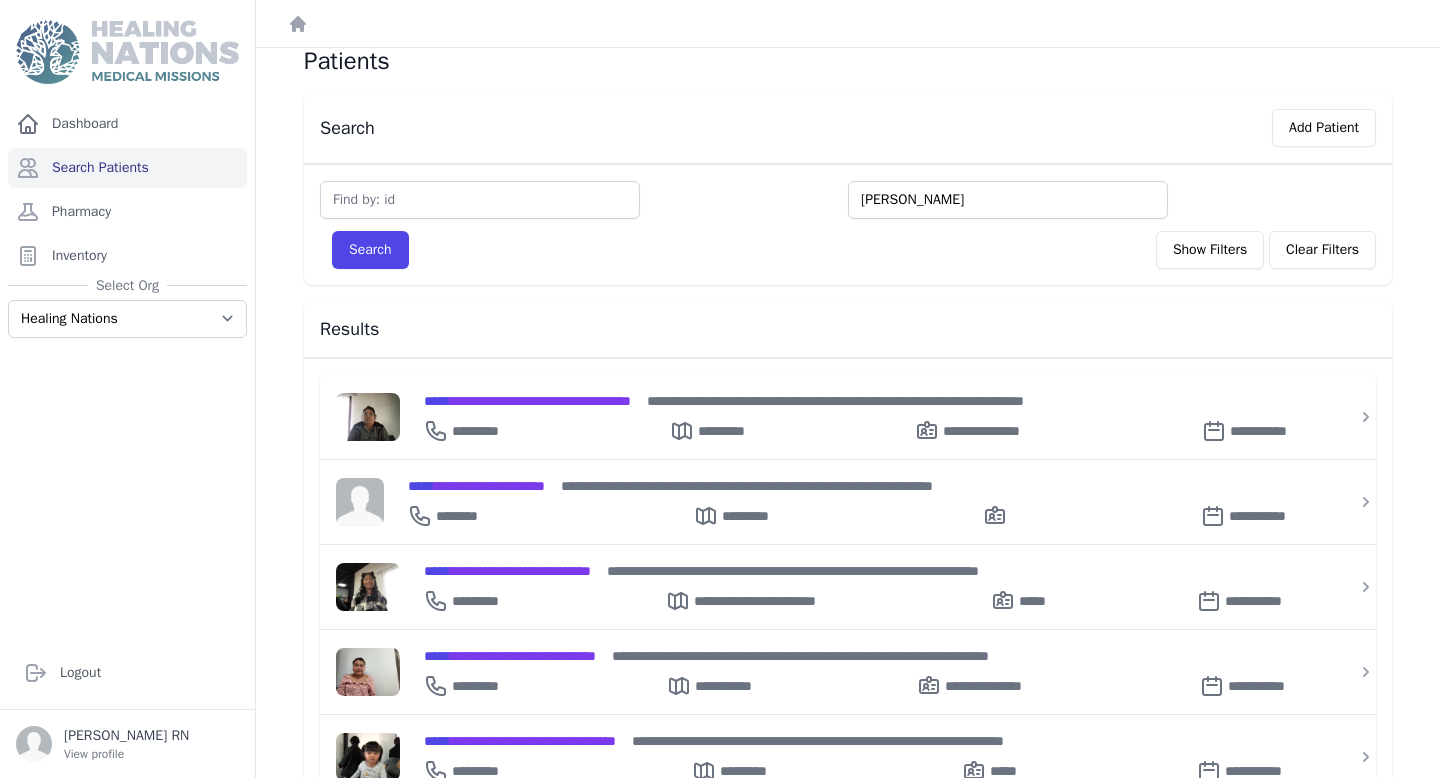 click on "**********" at bounding box center [507, 571] 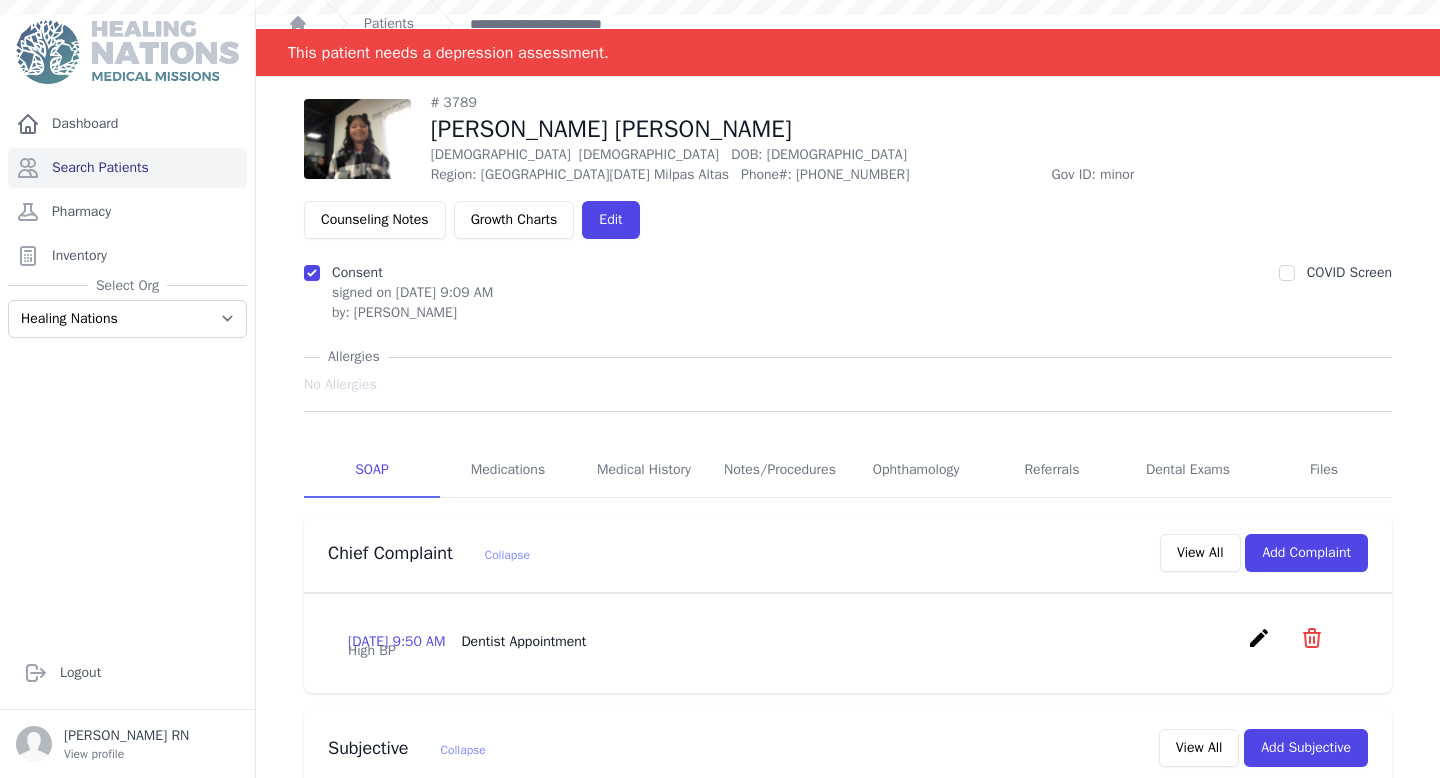 scroll, scrollTop: 0, scrollLeft: 0, axis: both 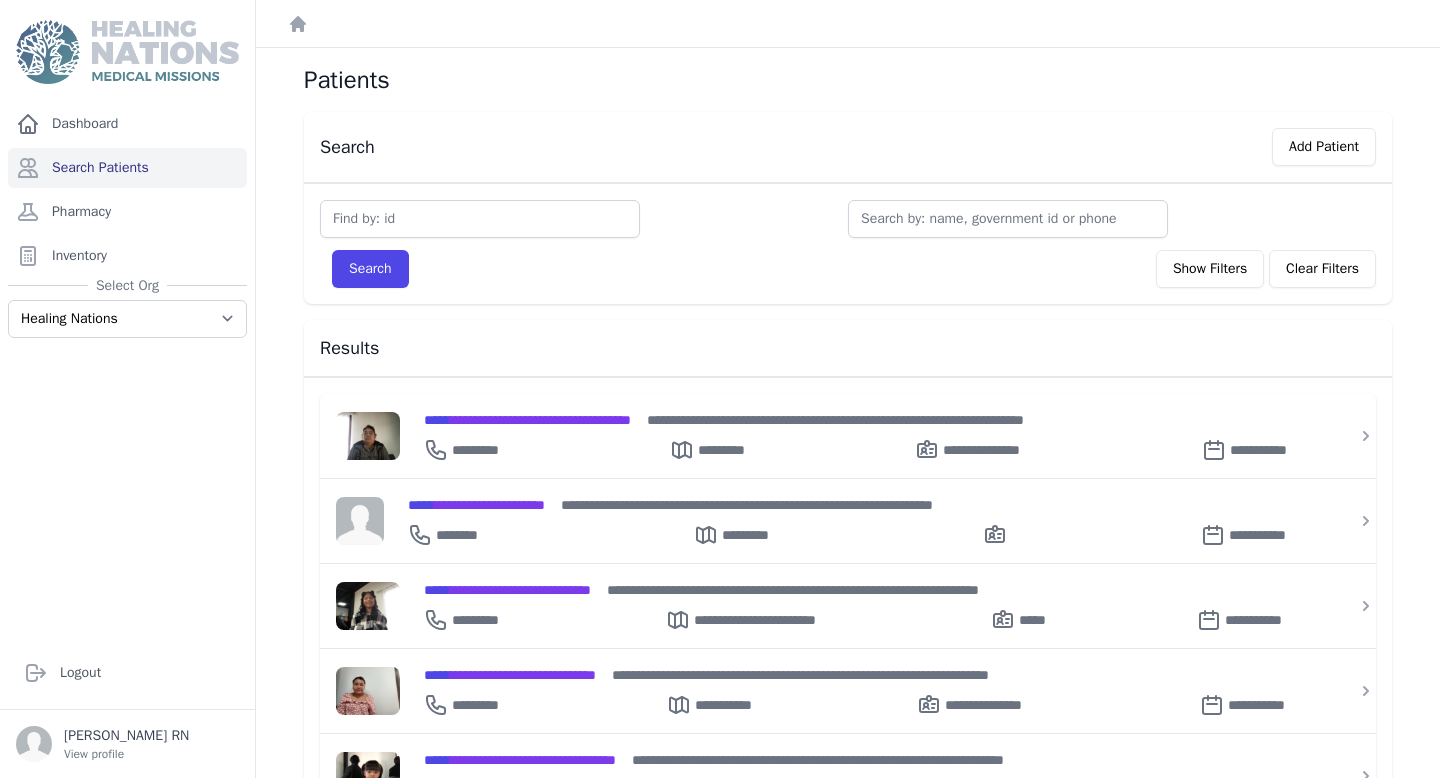 click on "Search
Show Filters
Clear Filters
Filter By Age 0-20 21-40 41-60 60+
Filter By Gender Male Female
Guate
Alotenango
Antigua" at bounding box center [848, 243] 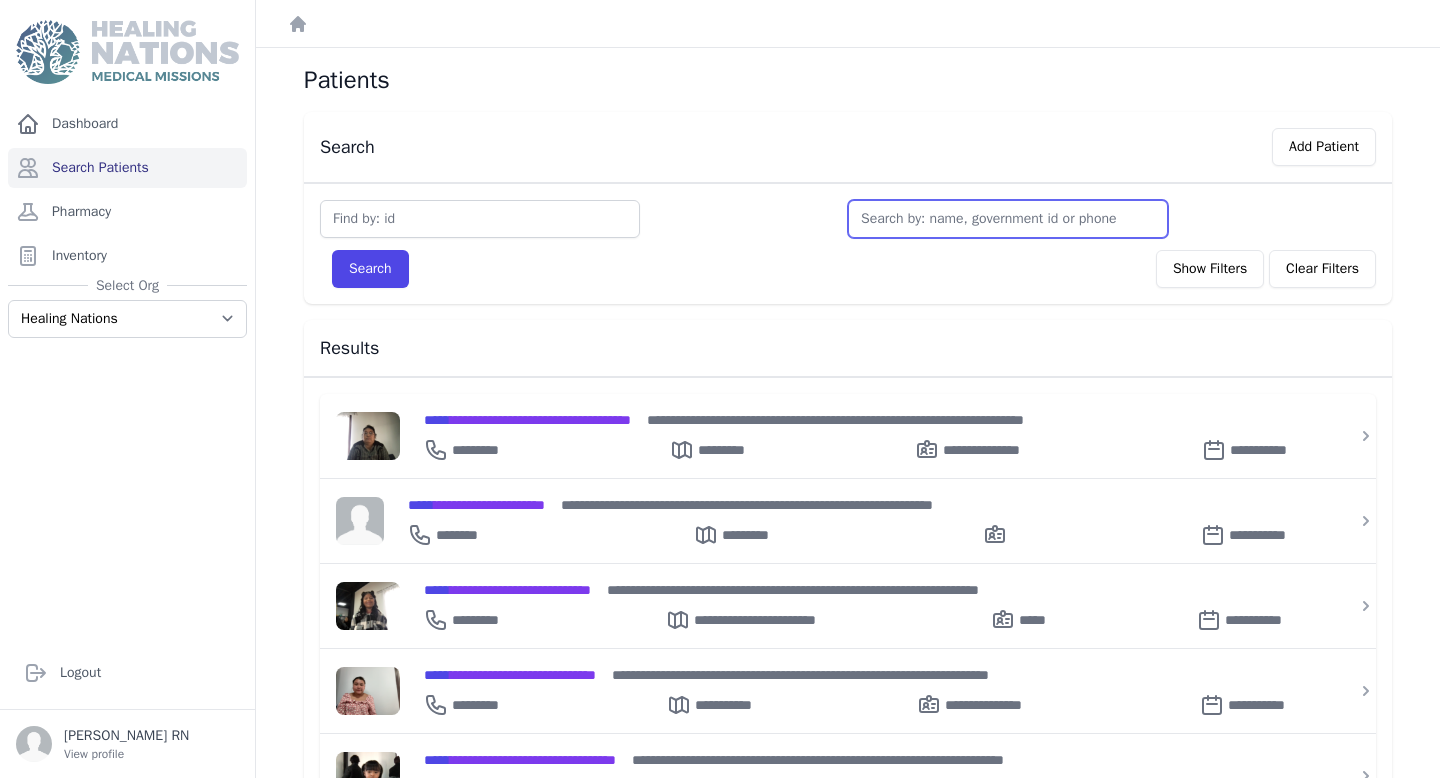 click at bounding box center [1008, 219] 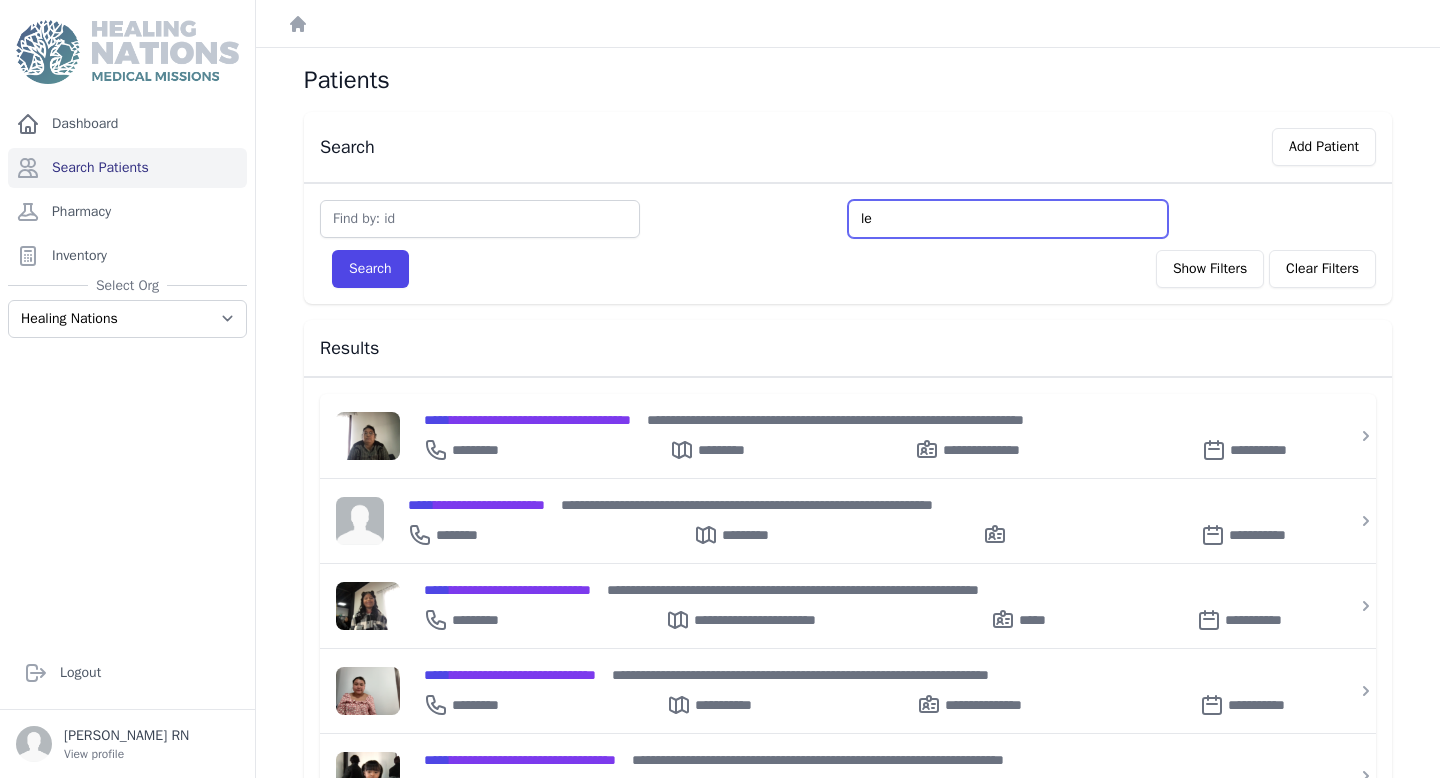 type on "les" 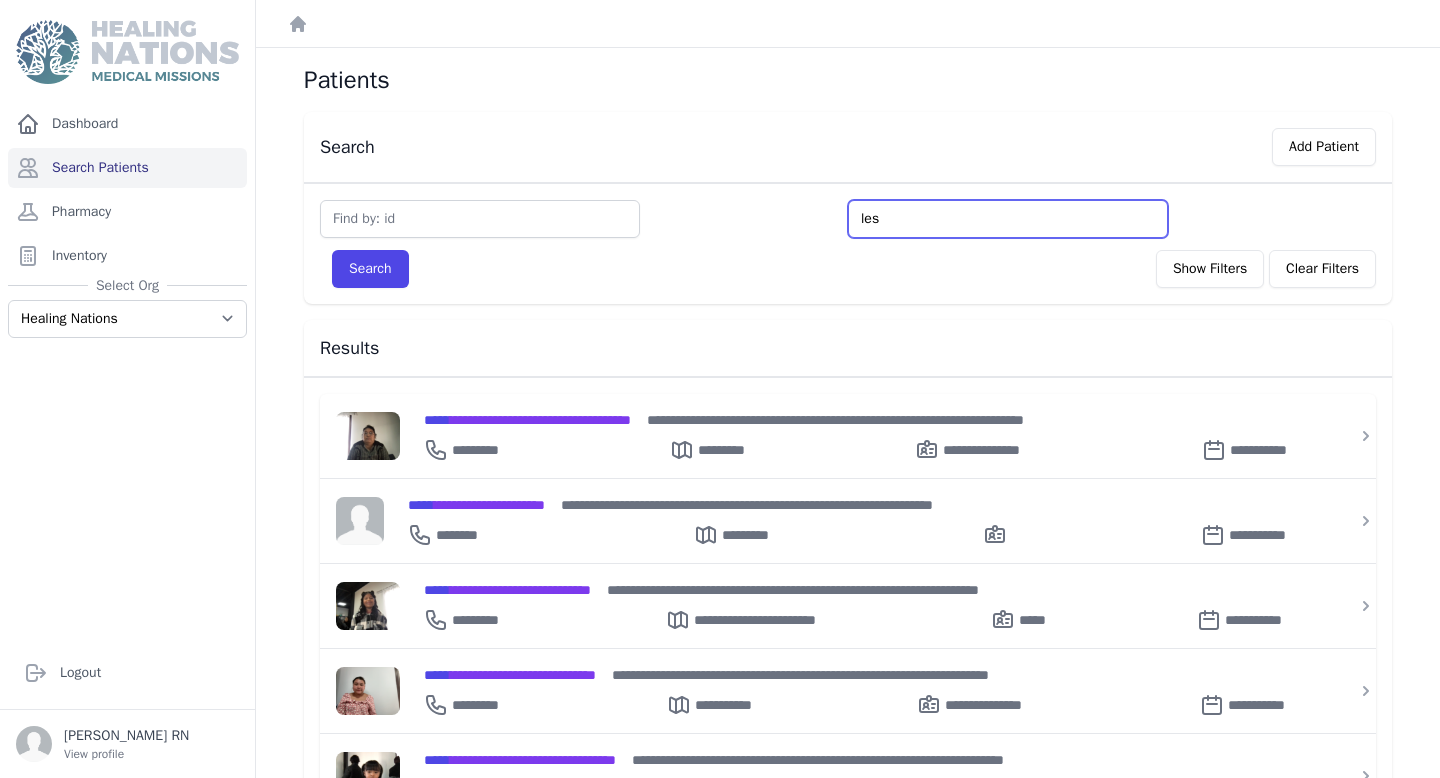 type on "lesb" 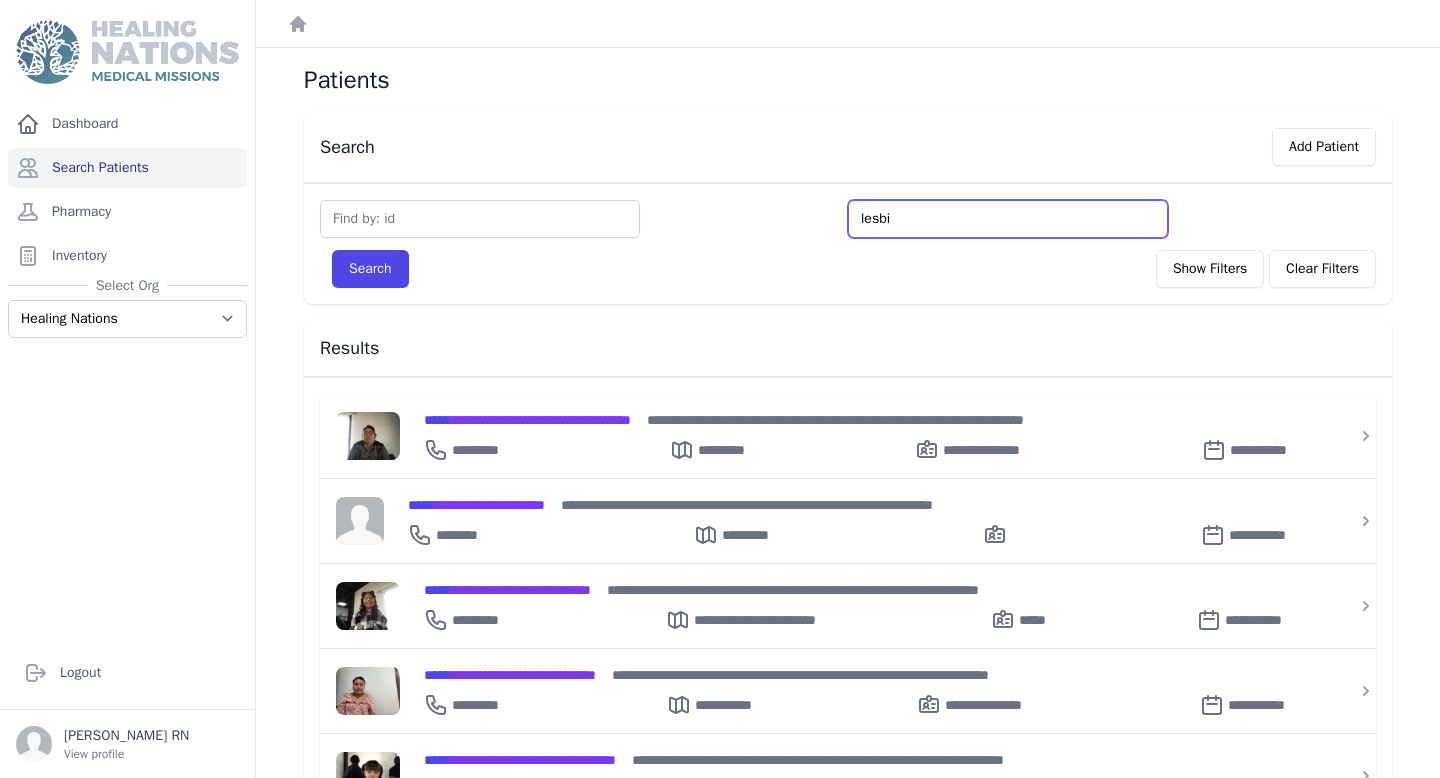 type on "lesbia" 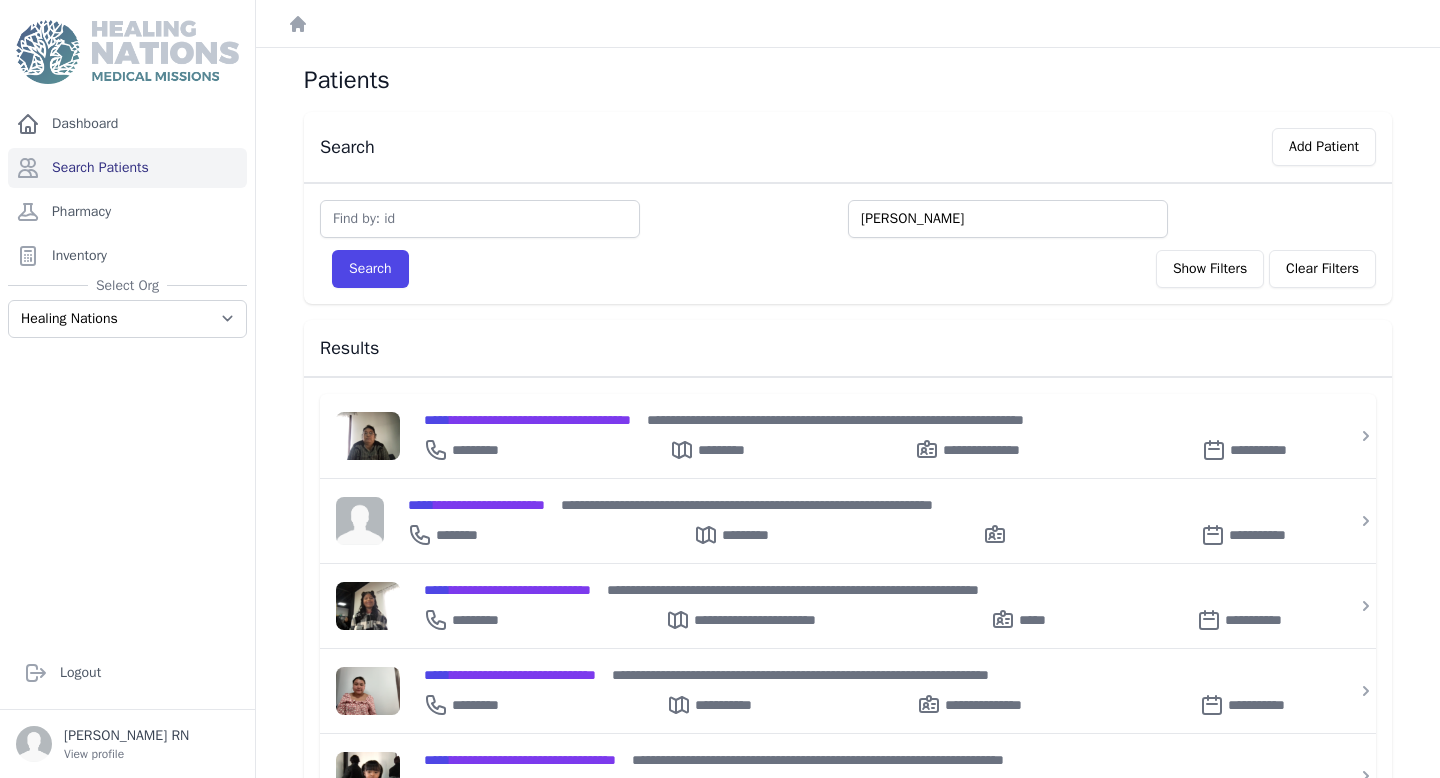 type on "lesbia" 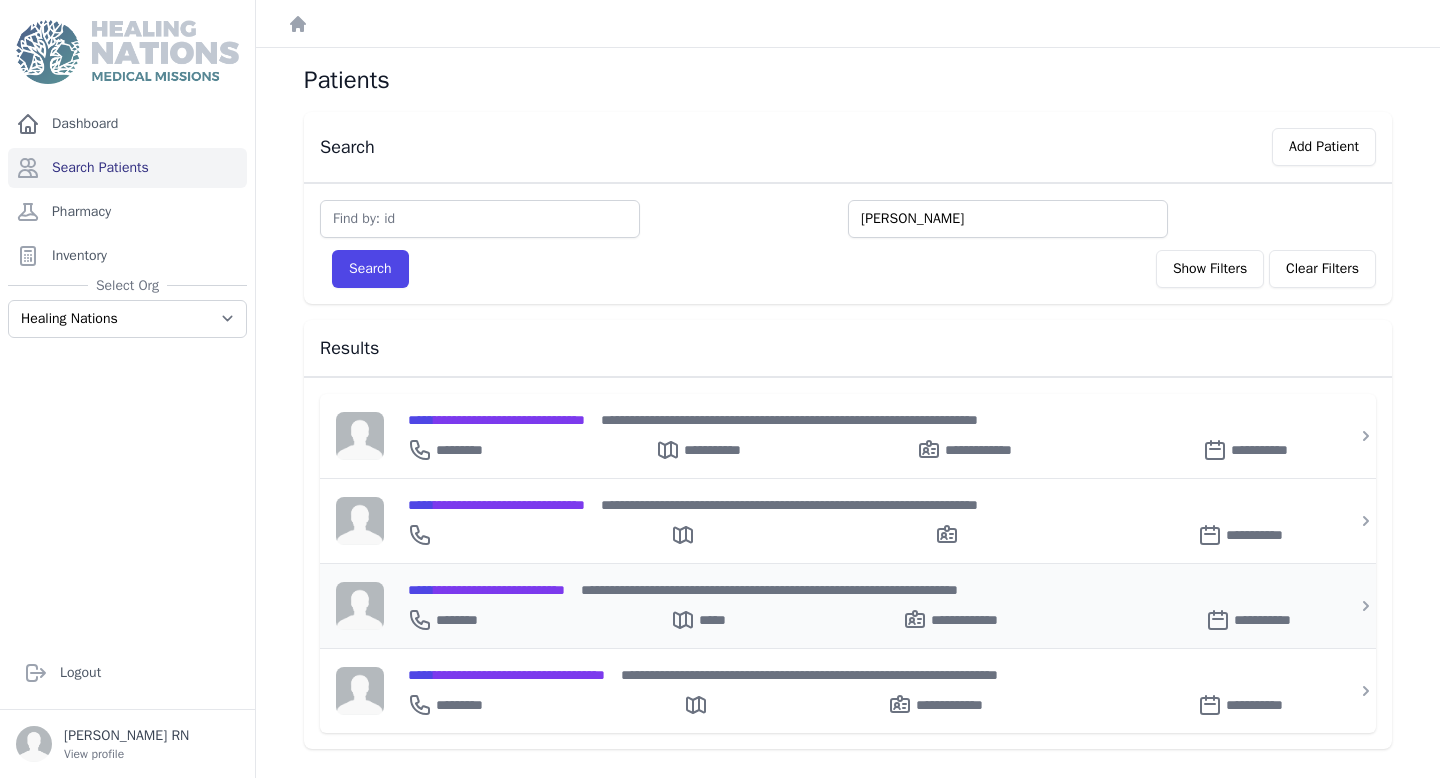 click on "**********" at bounding box center [486, 590] 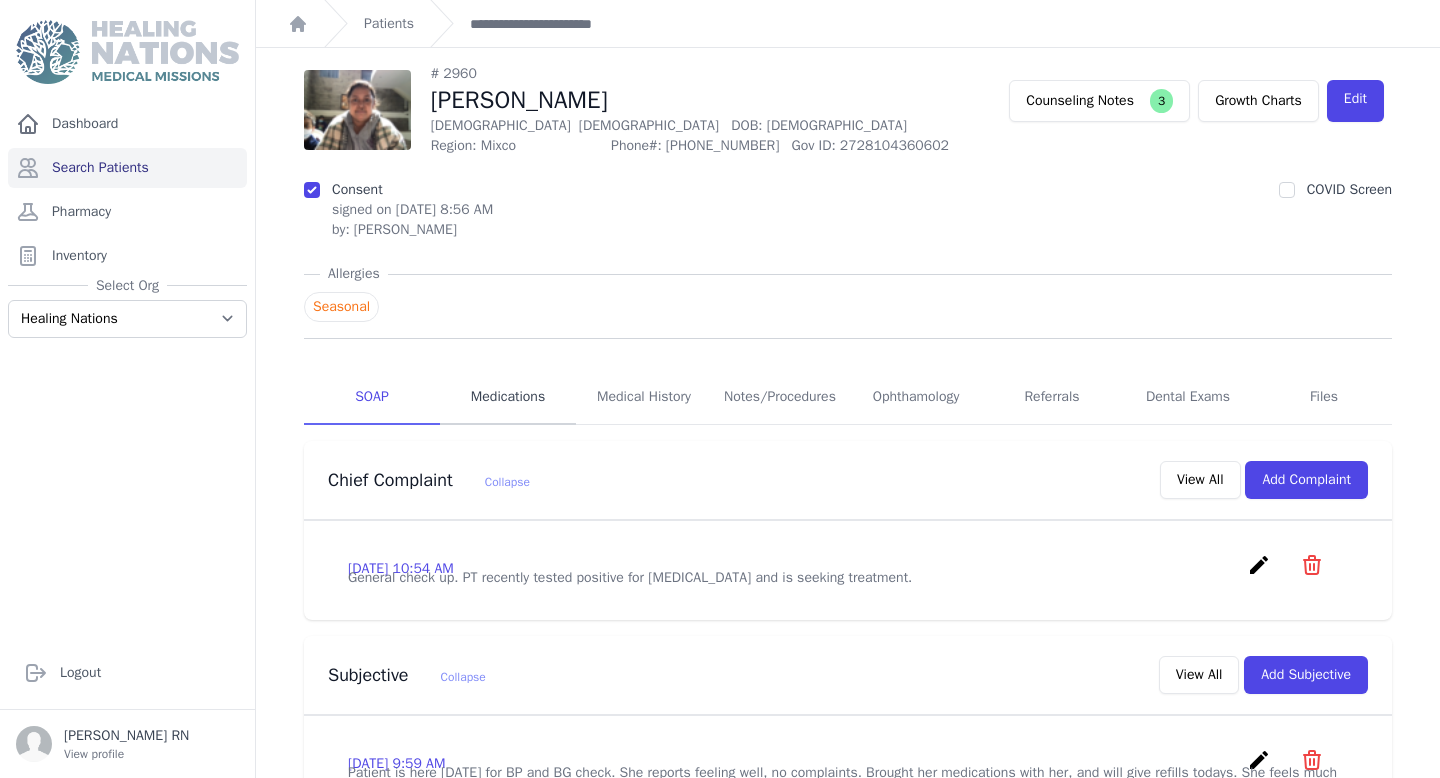 click on "Medications" at bounding box center (508, 398) 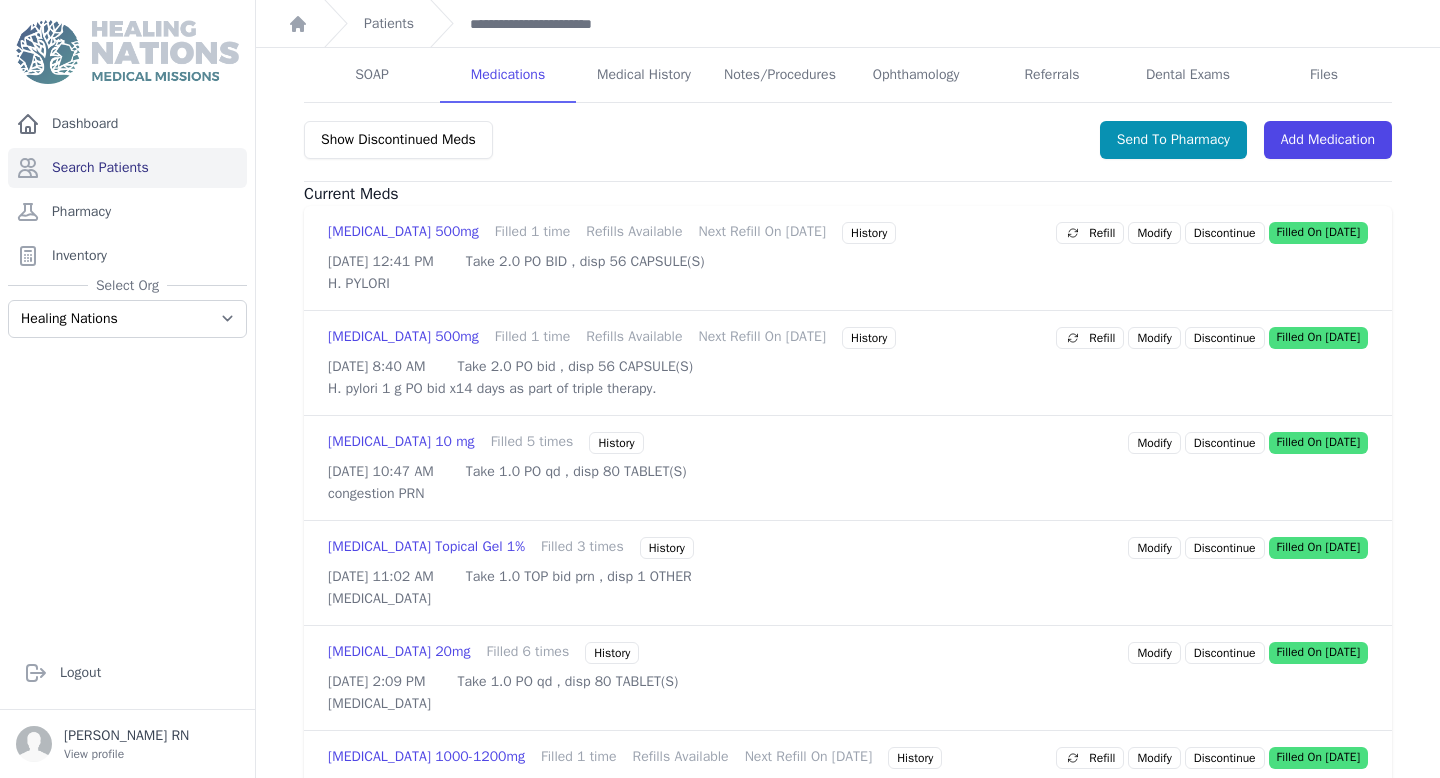scroll, scrollTop: 0, scrollLeft: 0, axis: both 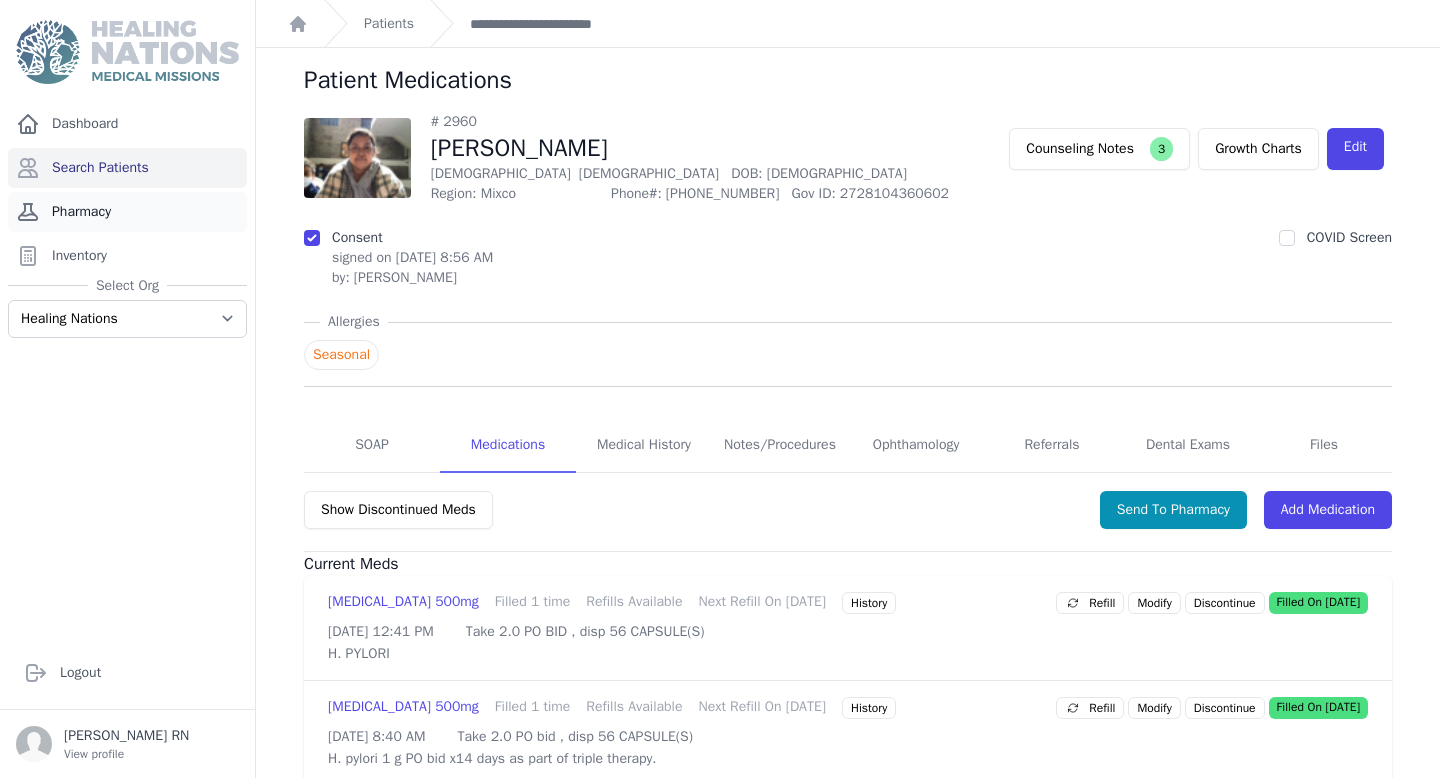 click on "Pharmacy" at bounding box center [127, 212] 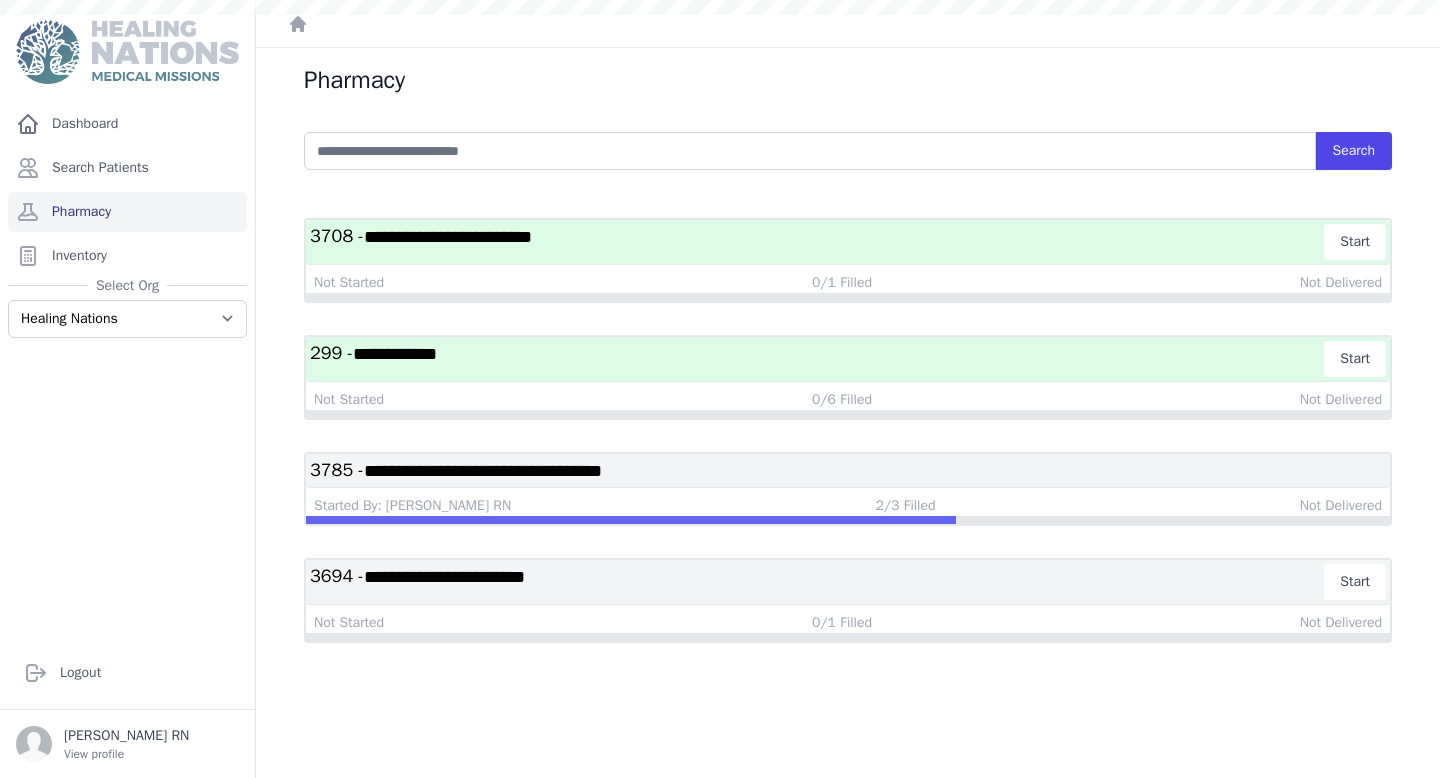 scroll, scrollTop: 0, scrollLeft: 0, axis: both 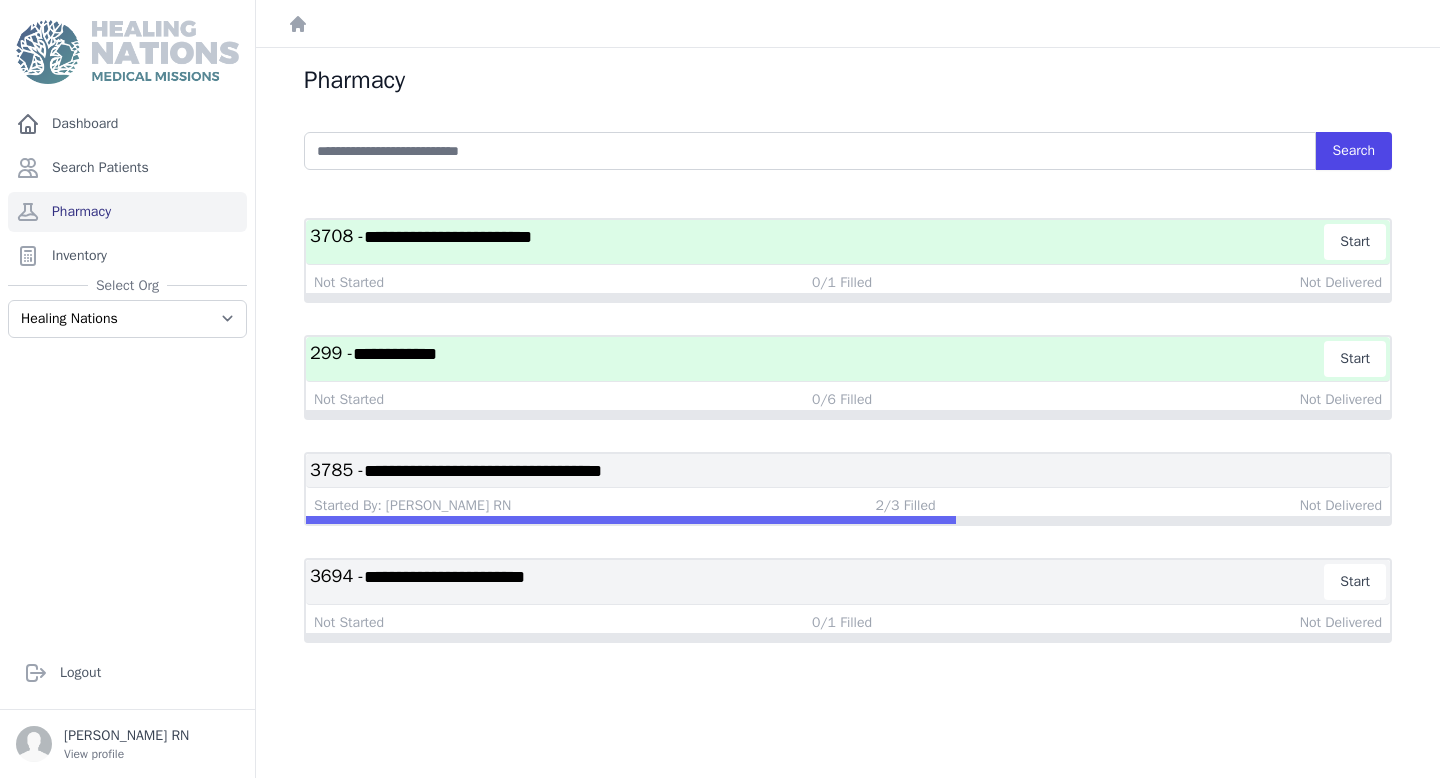 click on "**********" at bounding box center [483, 471] 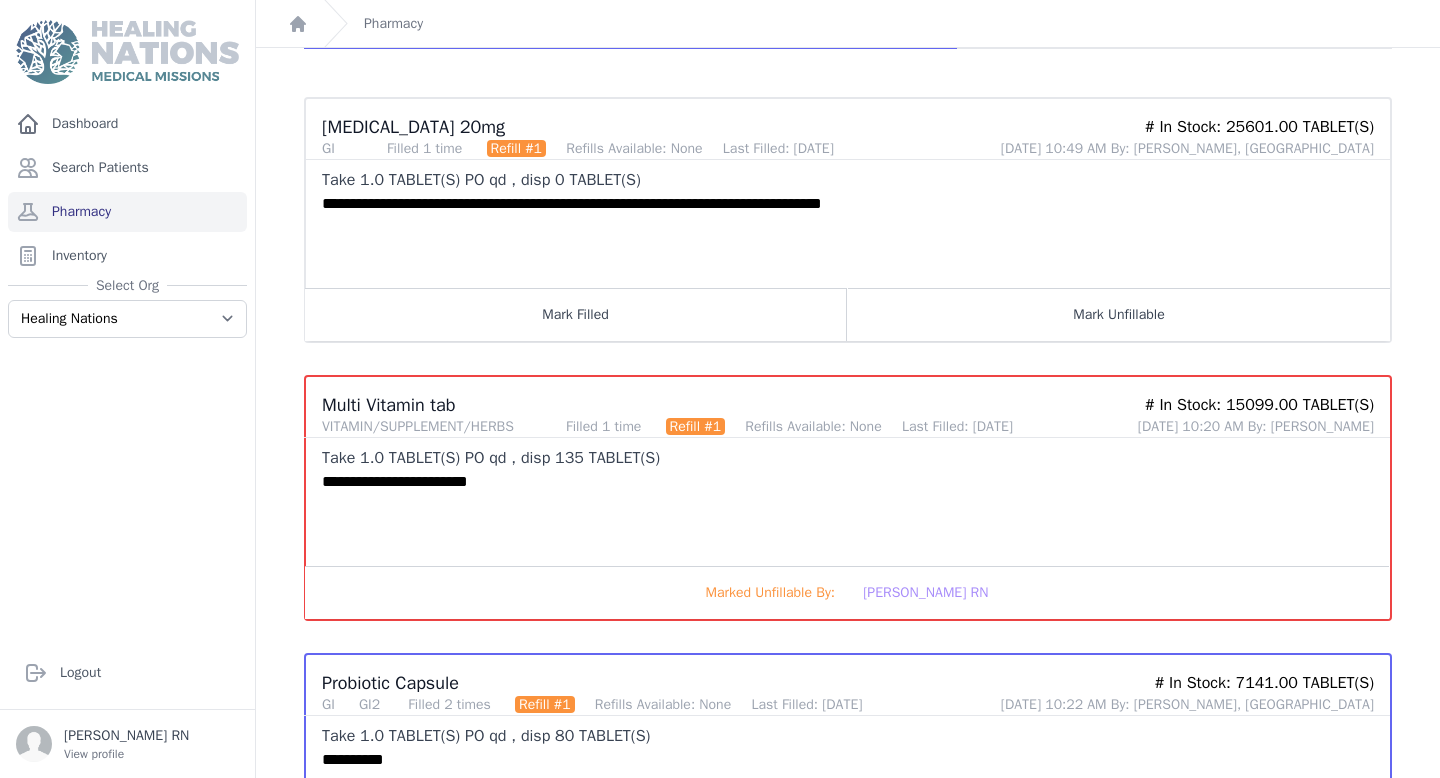 scroll, scrollTop: 0, scrollLeft: 0, axis: both 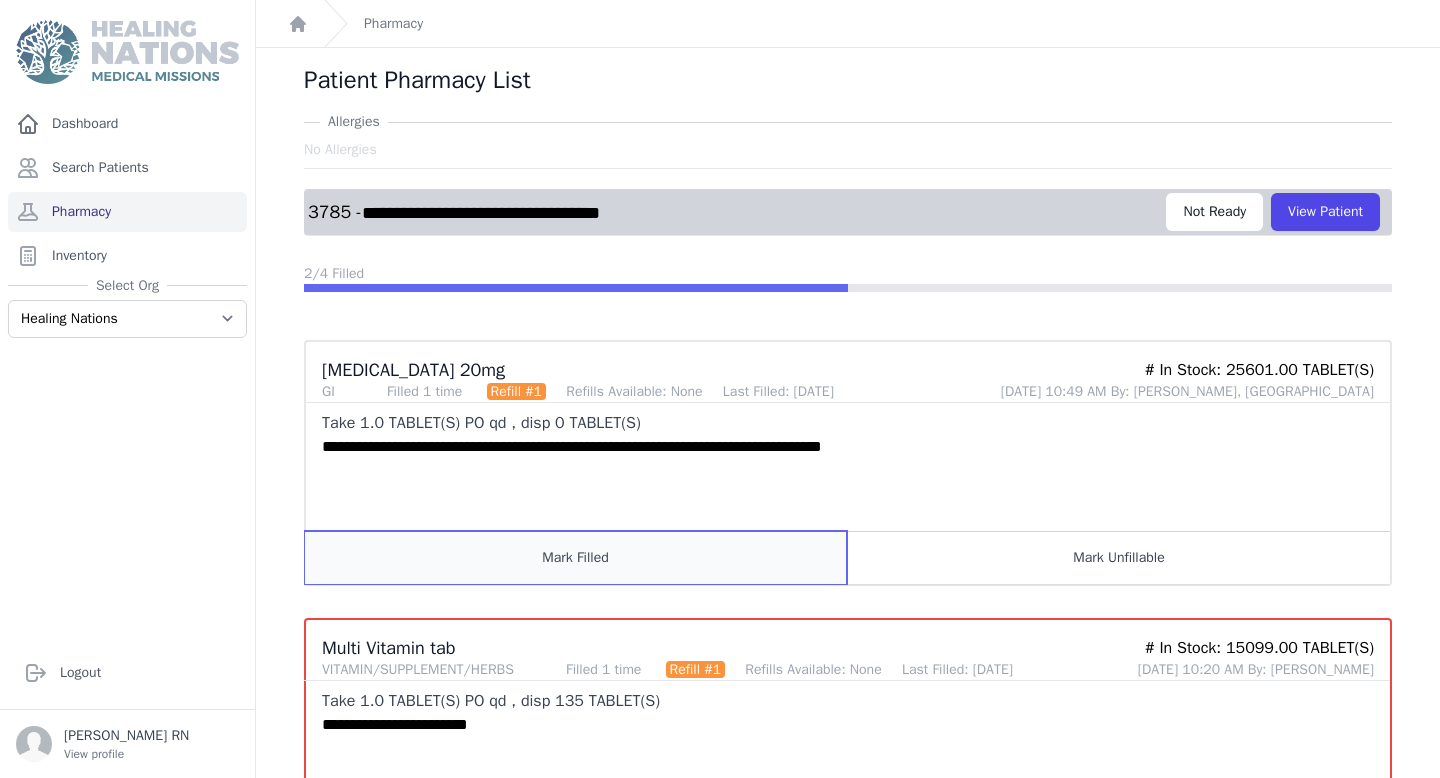 click on "Mark Filled" at bounding box center [576, 557] 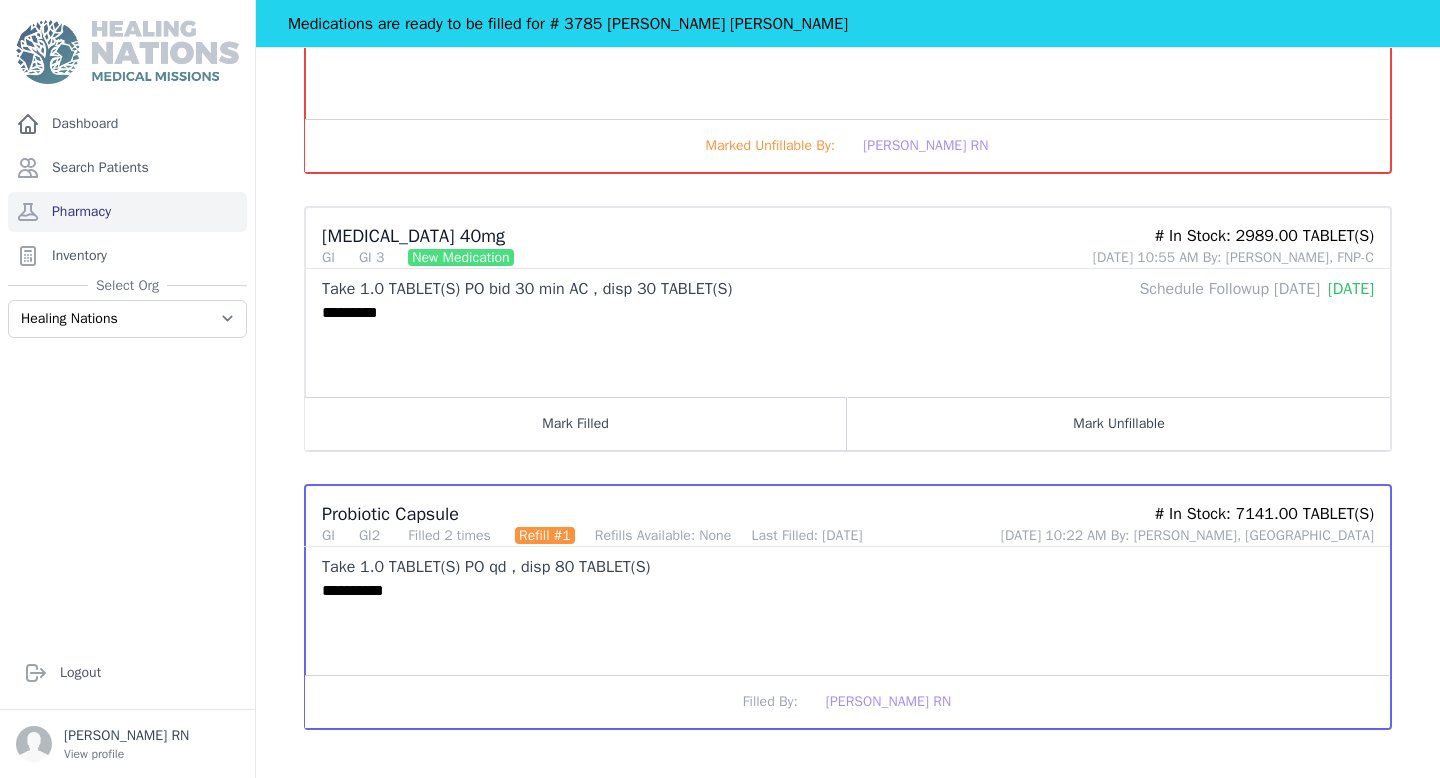 scroll, scrollTop: 1280, scrollLeft: 0, axis: vertical 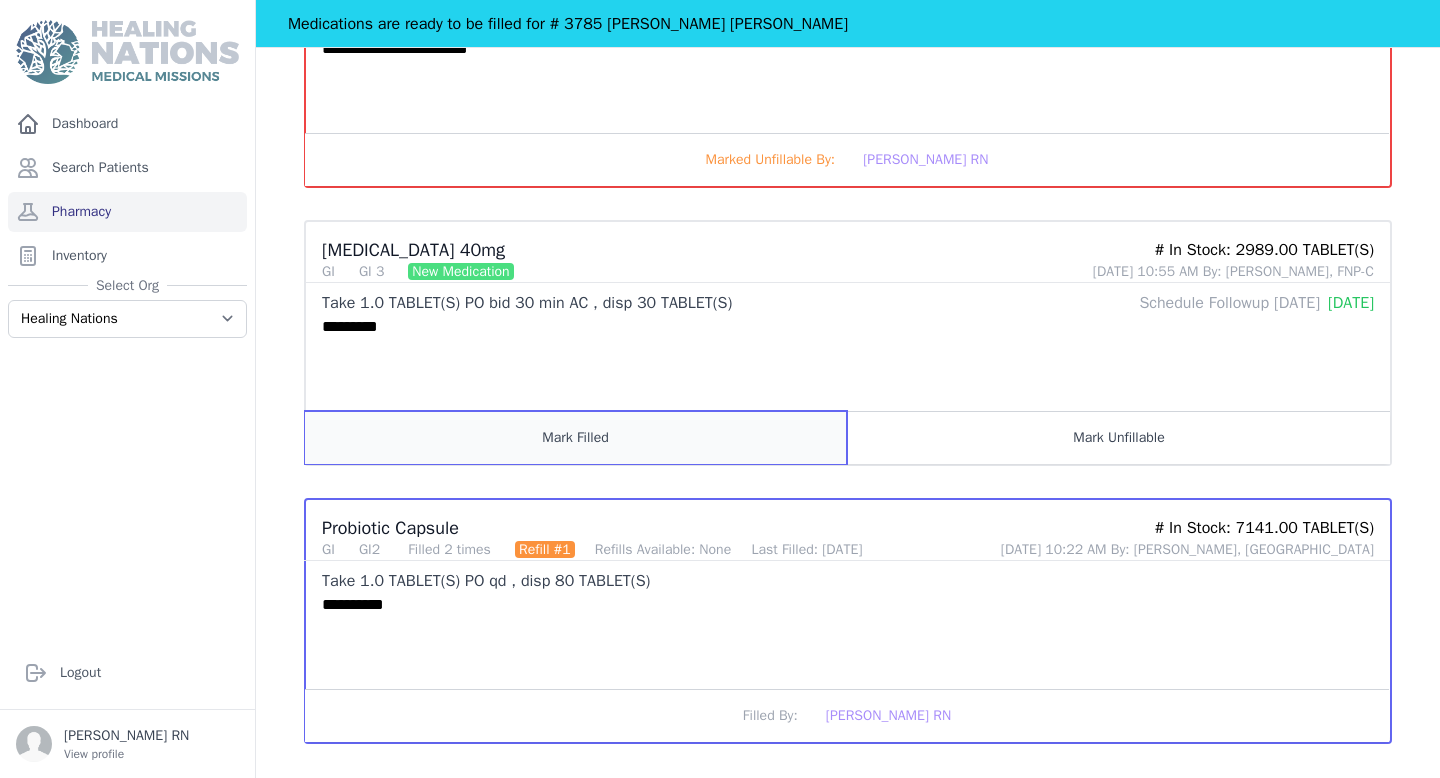 click on "Mark Filled" at bounding box center (576, 437) 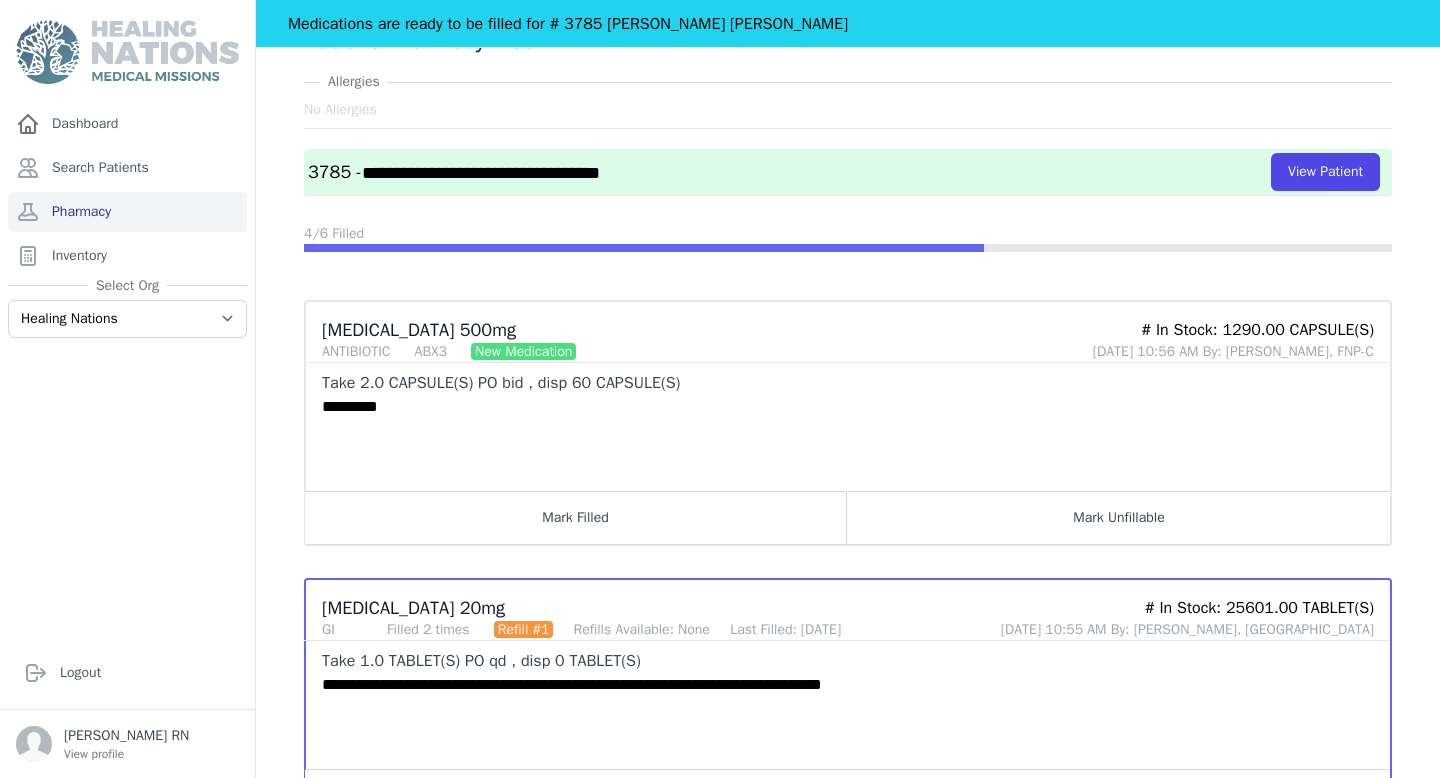 scroll, scrollTop: 0, scrollLeft: 0, axis: both 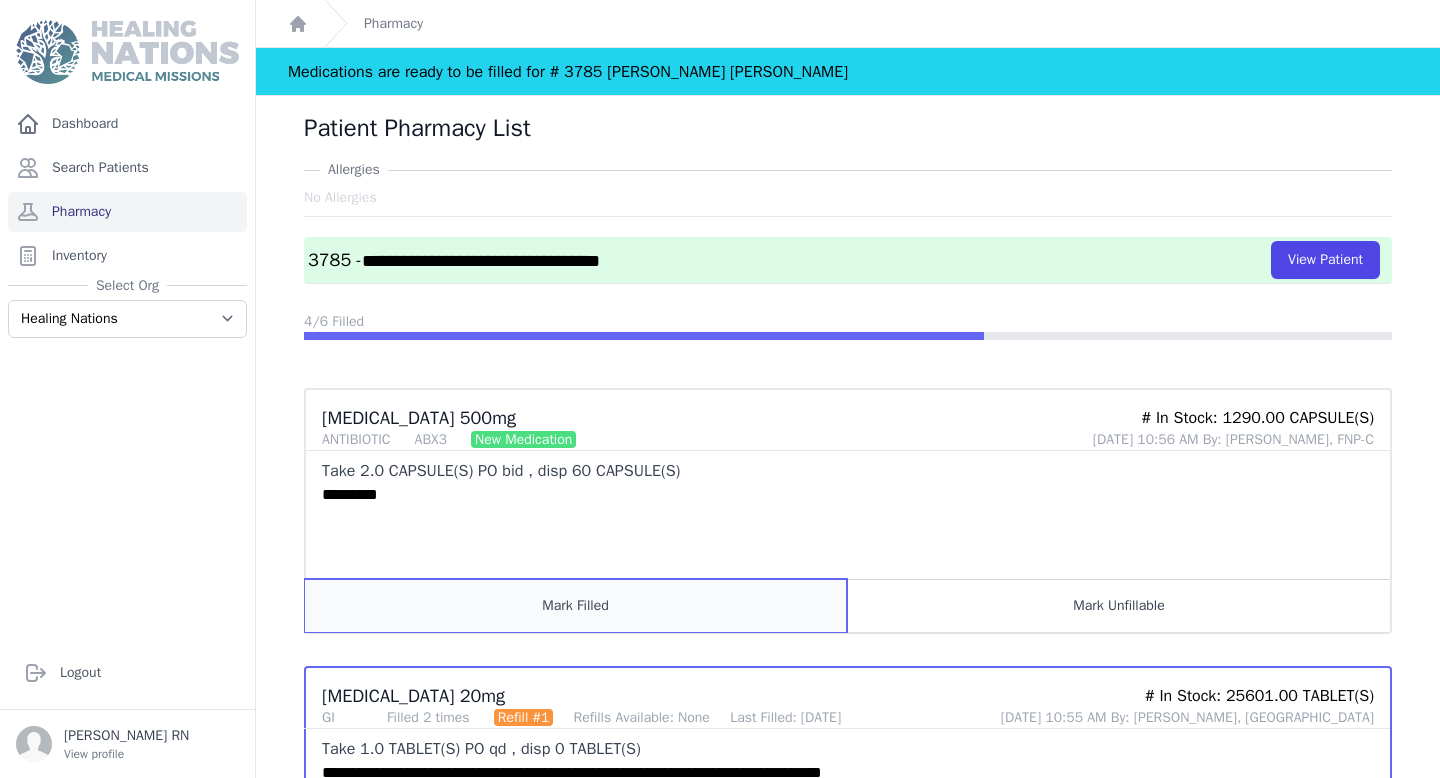 click on "Mark Filled" at bounding box center [576, 605] 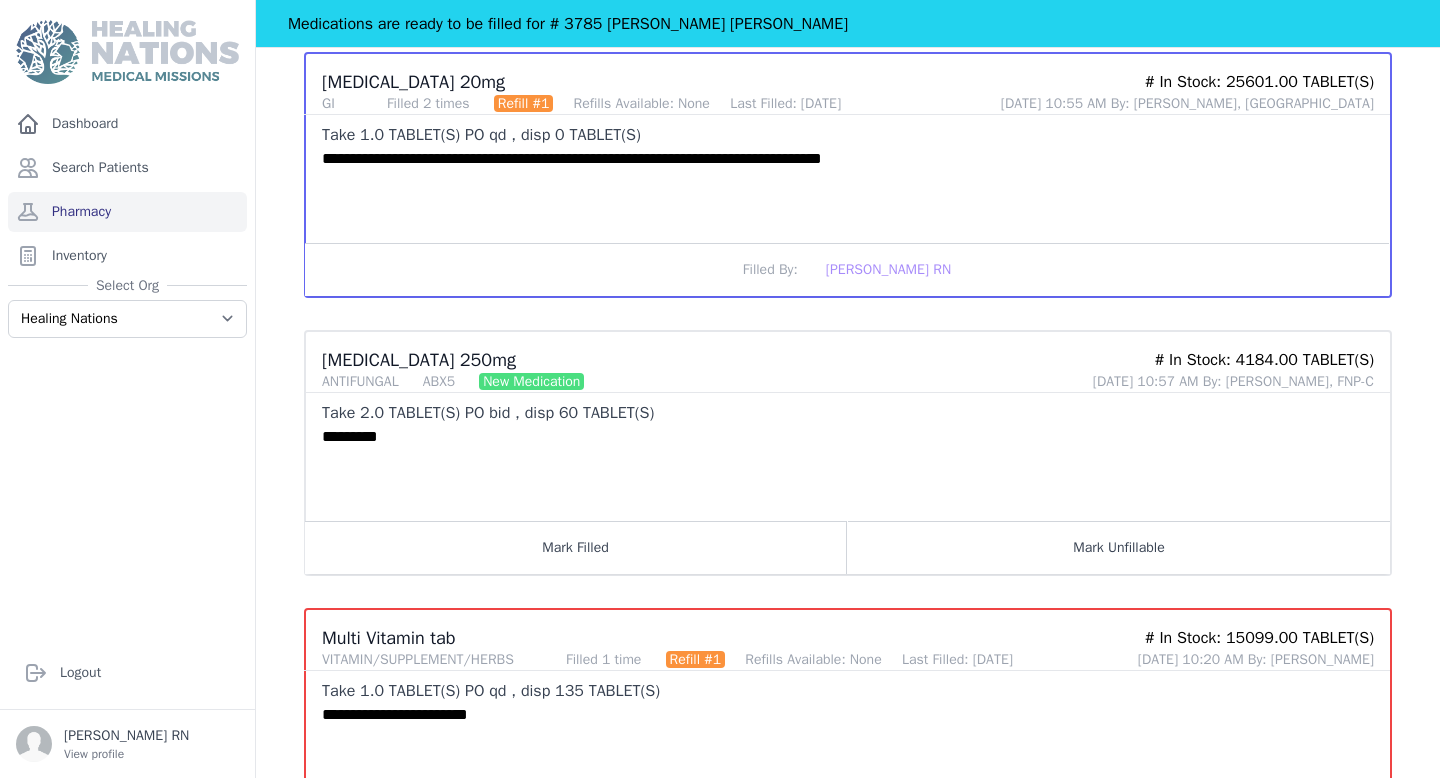 scroll, scrollTop: 615, scrollLeft: 0, axis: vertical 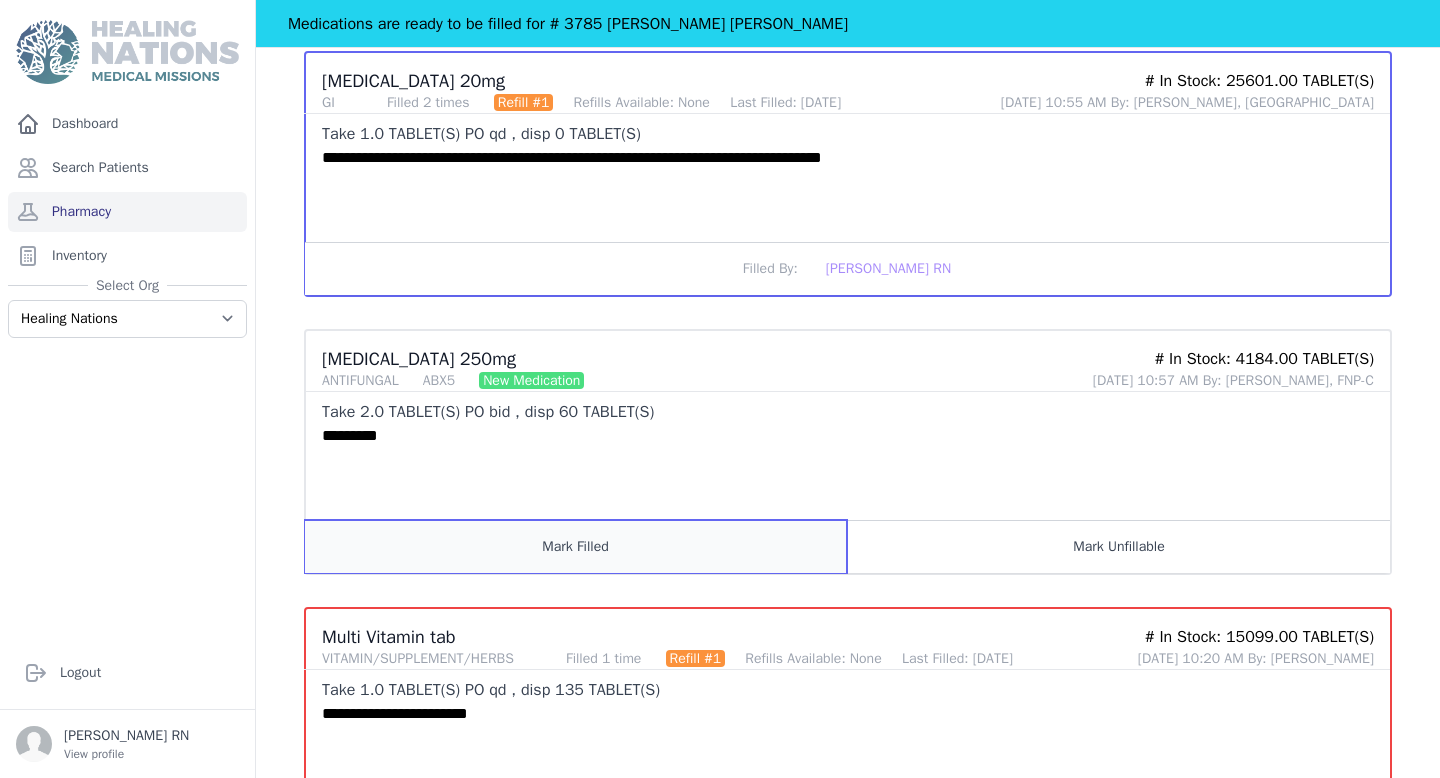 click on "Mark Filled" at bounding box center (576, 546) 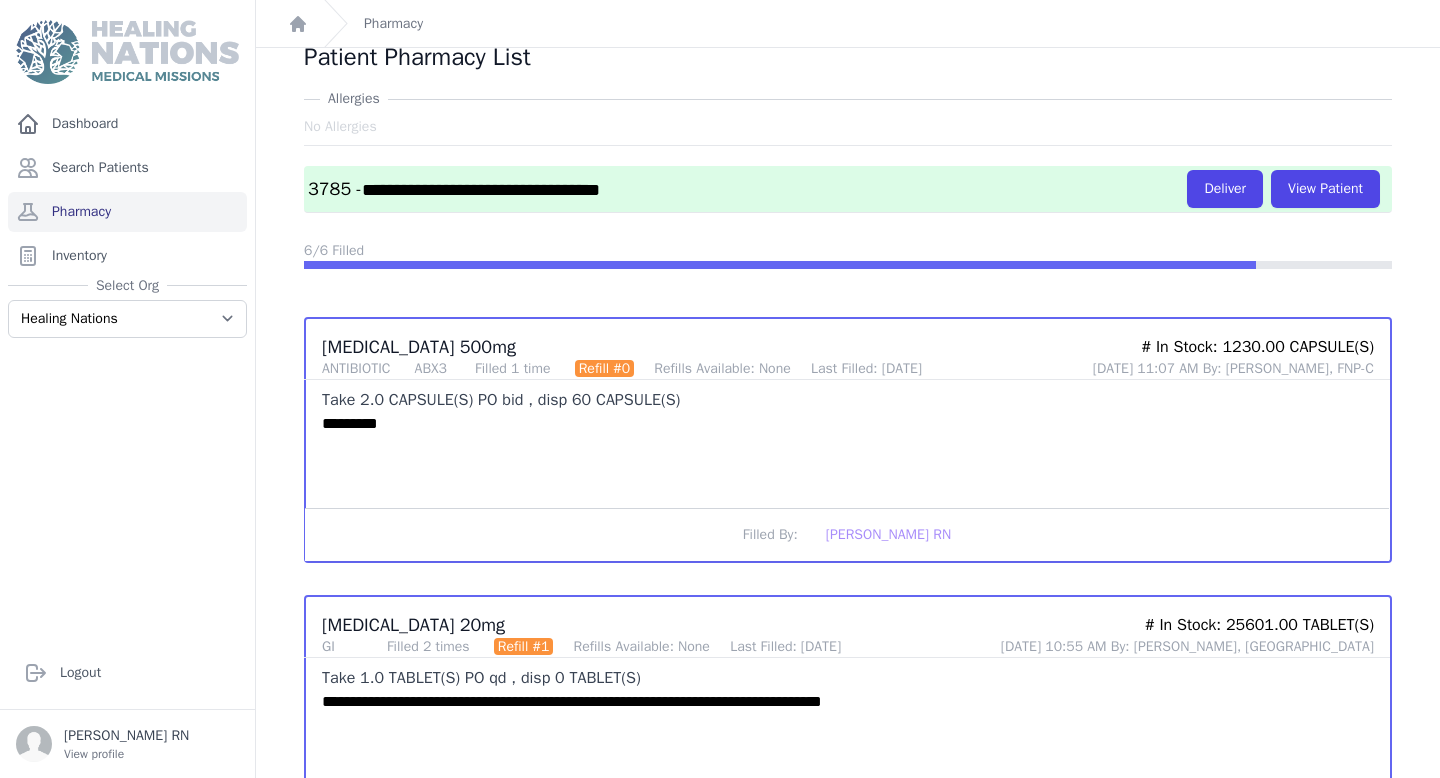 scroll, scrollTop: 0, scrollLeft: 0, axis: both 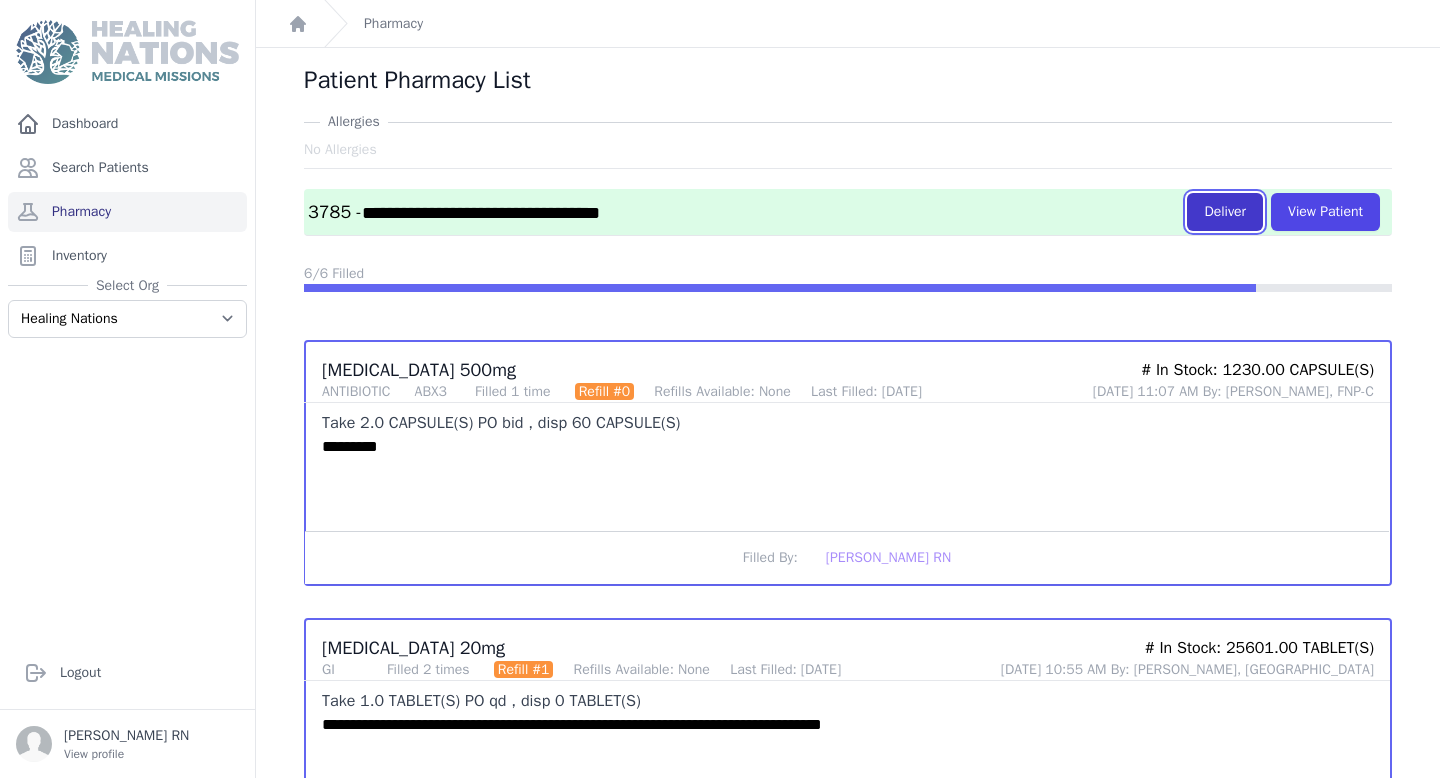 click on "Deliver" at bounding box center [1225, 212] 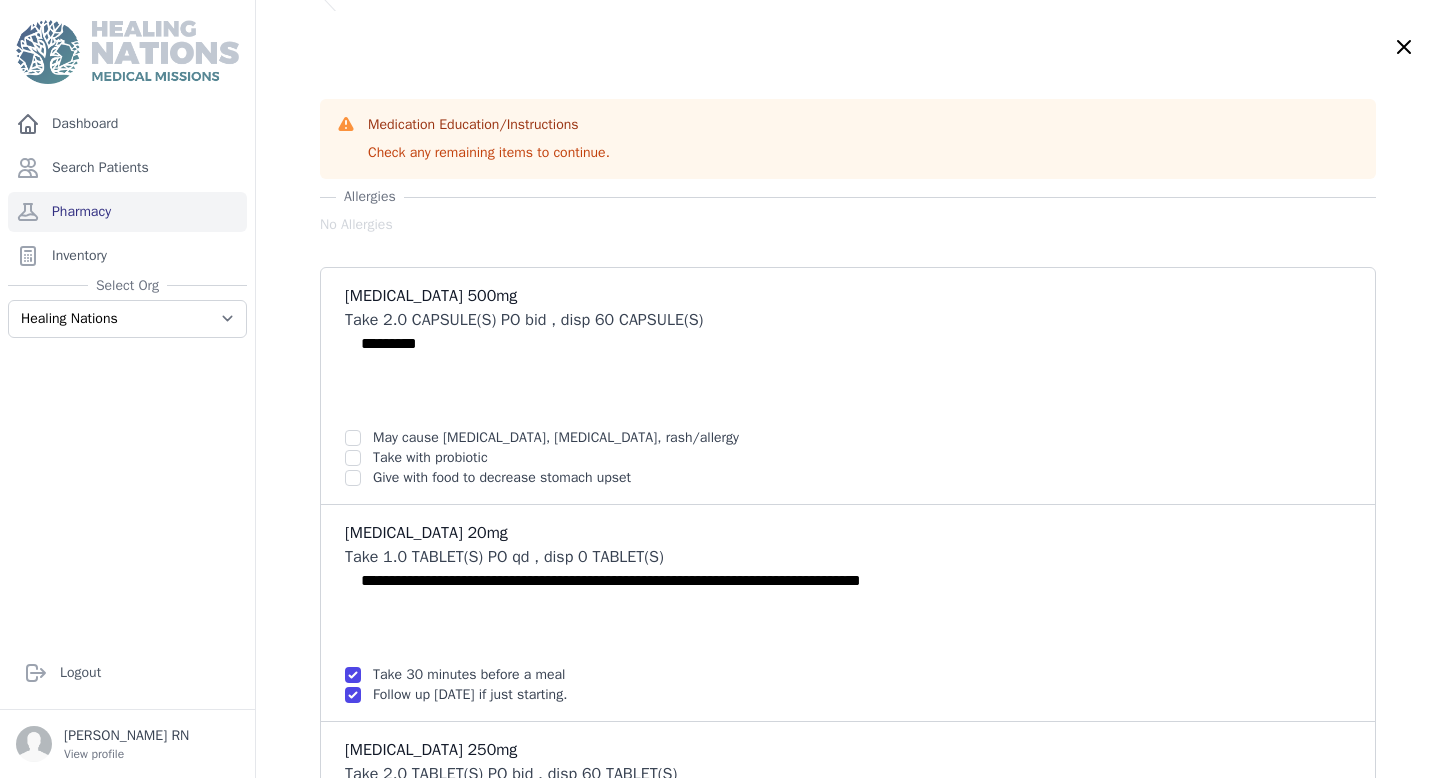 scroll, scrollTop: 42, scrollLeft: 0, axis: vertical 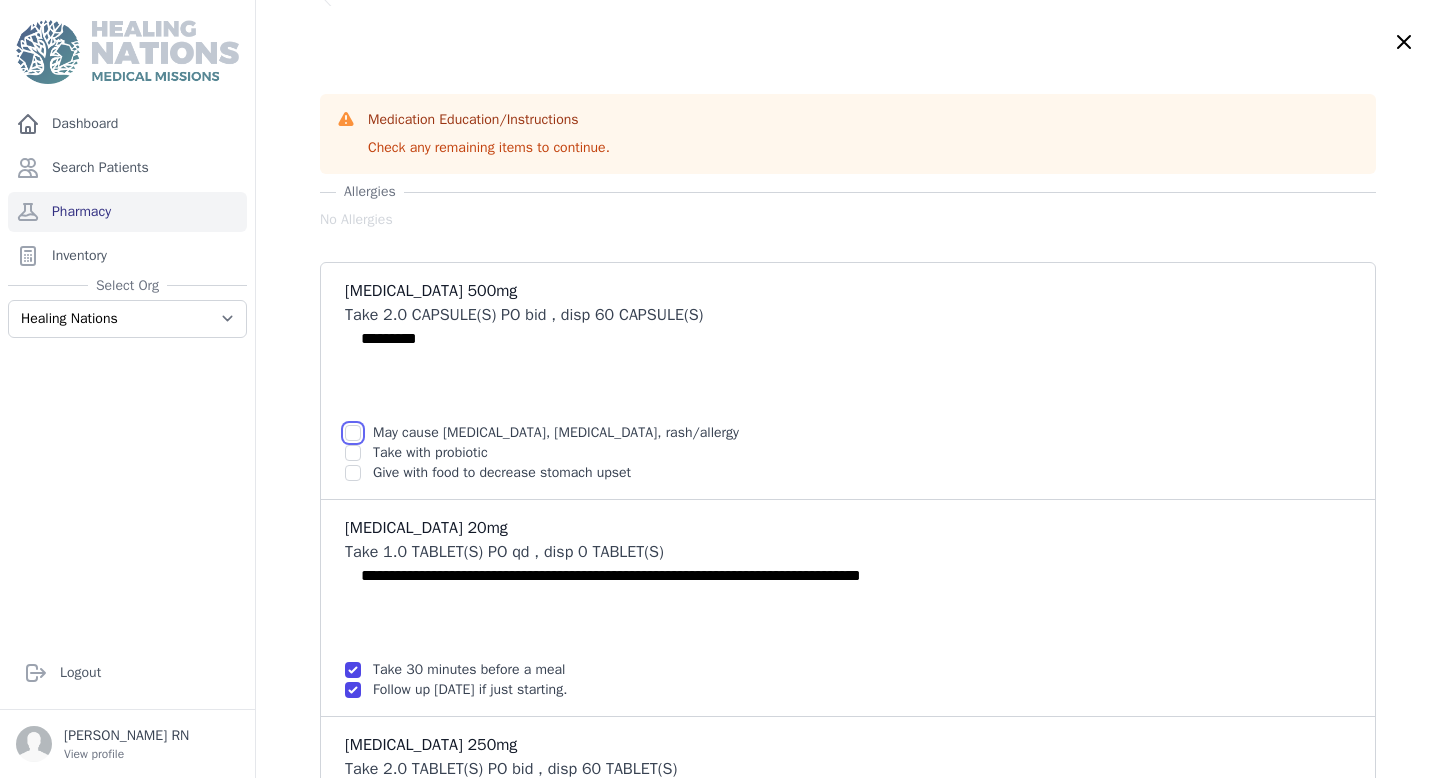 click at bounding box center [353, 433] 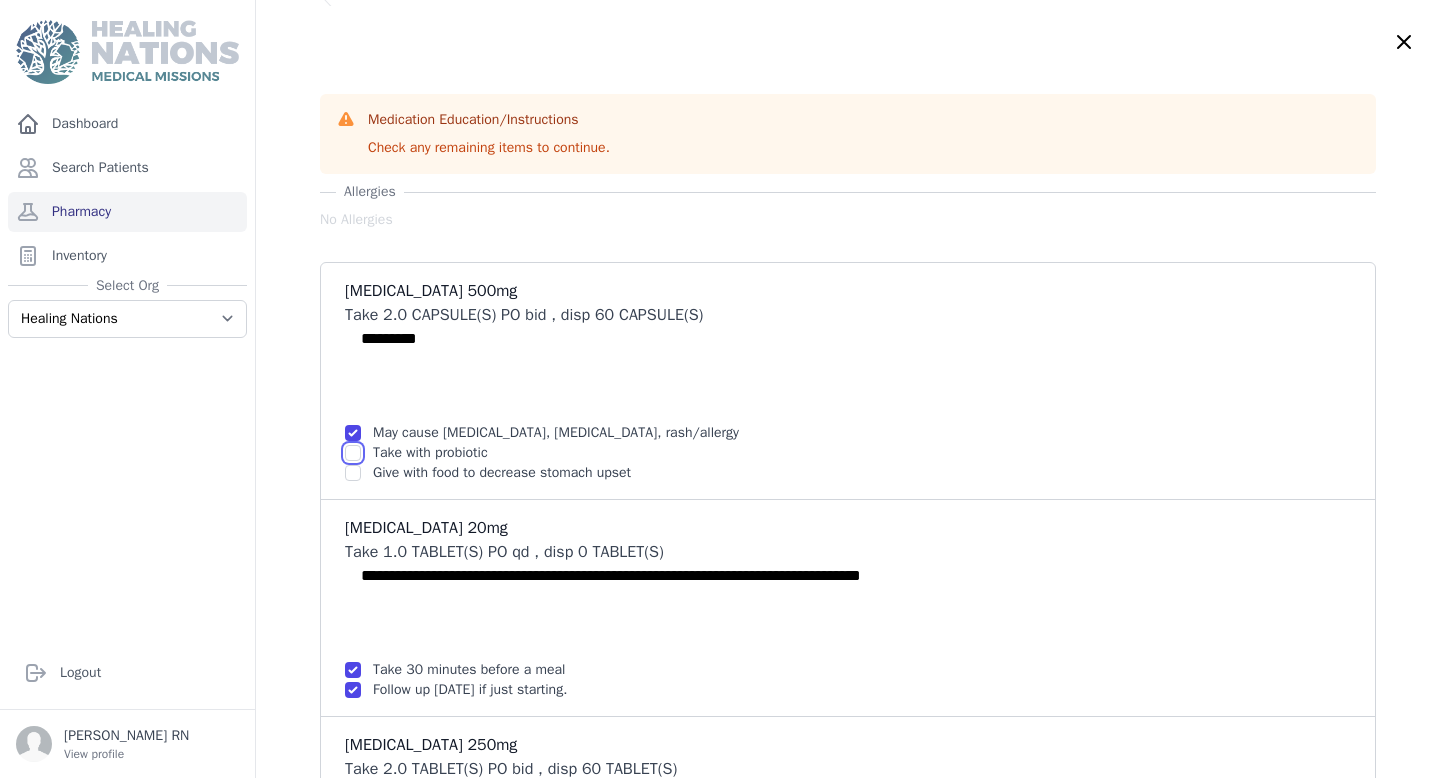 click at bounding box center [353, 433] 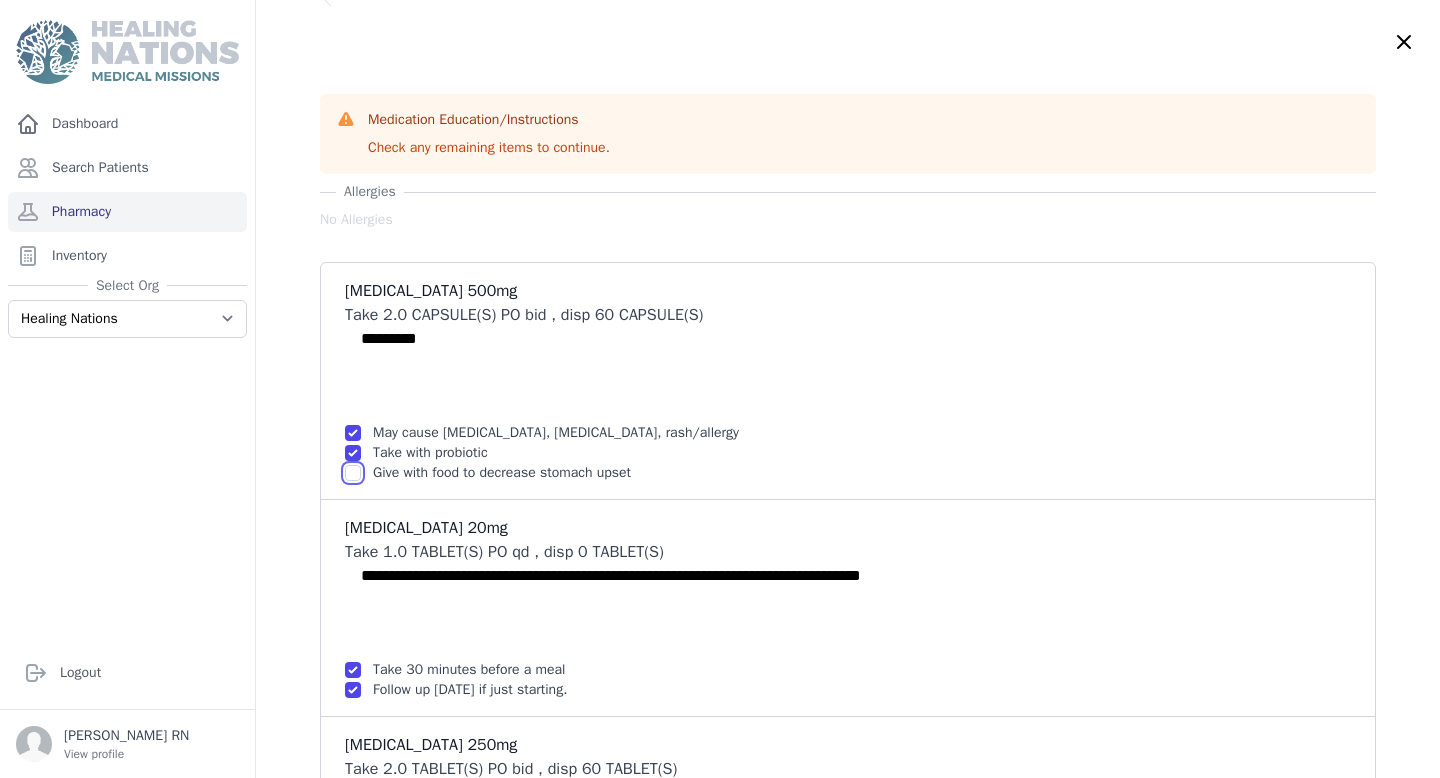 click at bounding box center (353, 433) 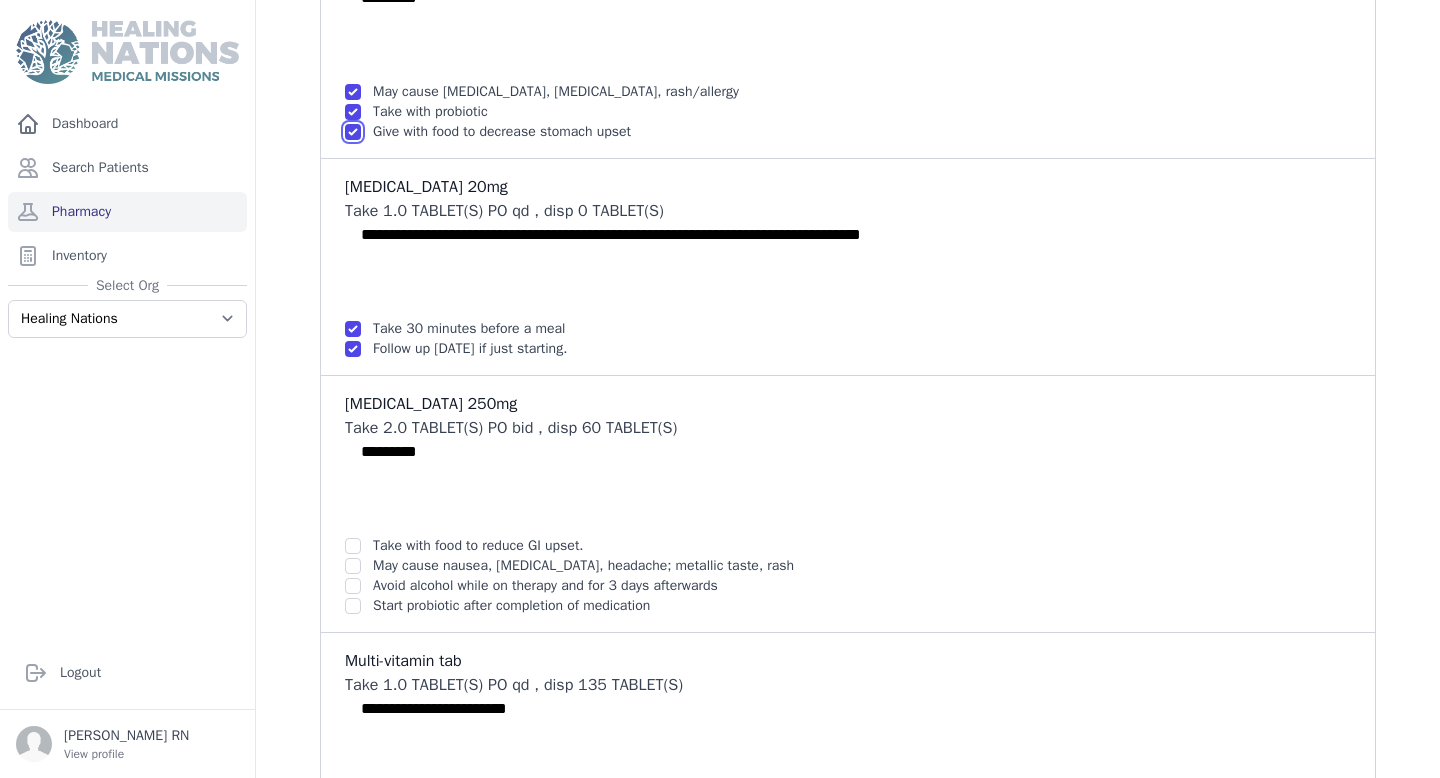 scroll, scrollTop: 392, scrollLeft: 0, axis: vertical 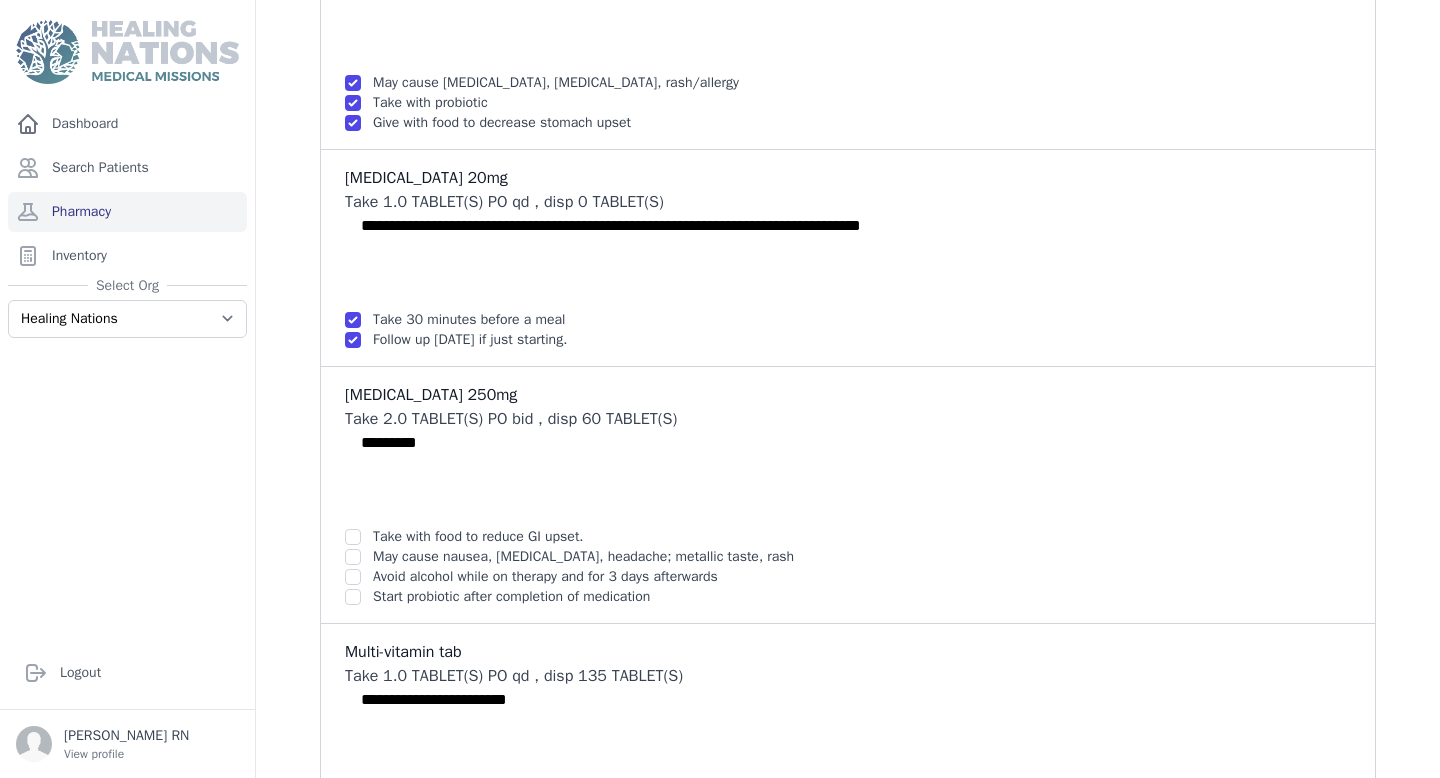 click on "*********" at bounding box center (848, 479) 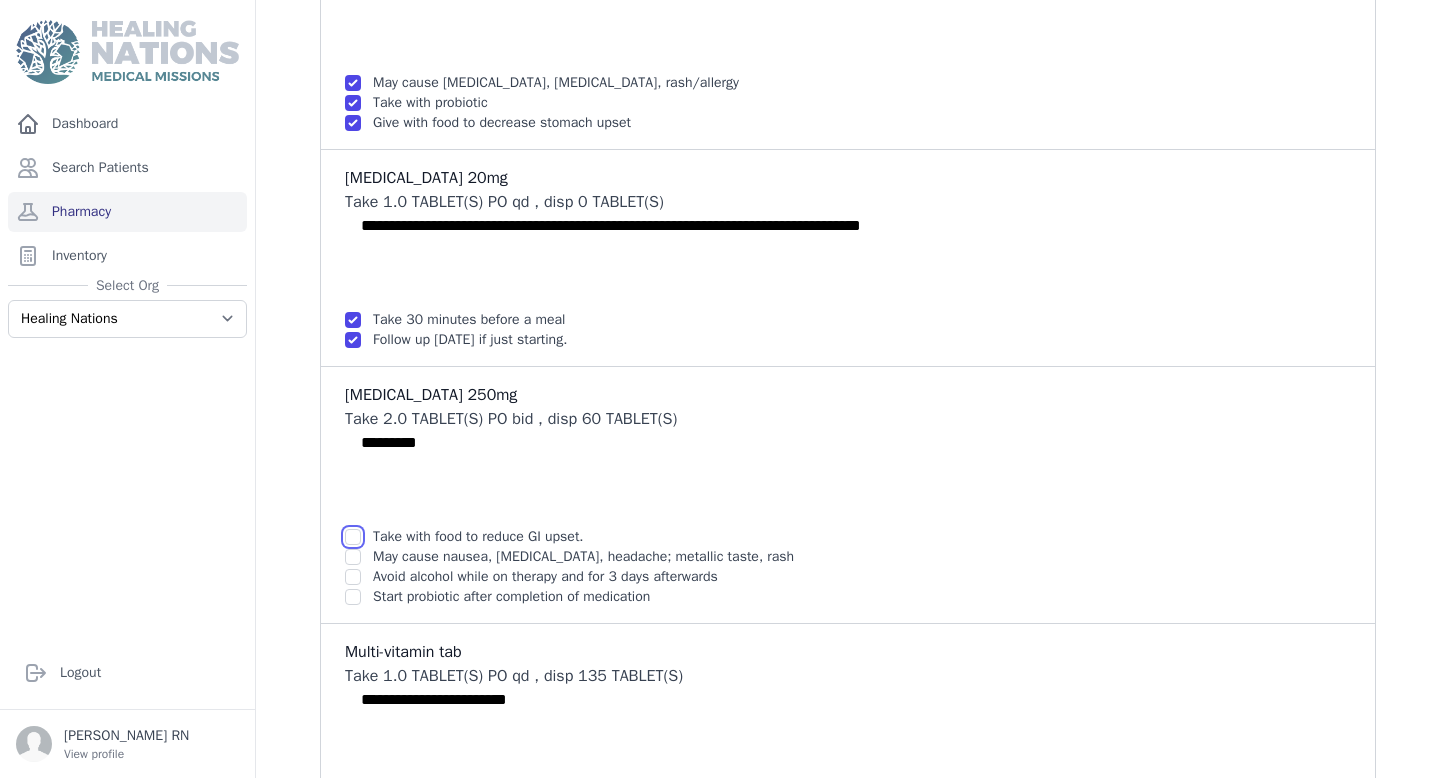 click at bounding box center [353, 83] 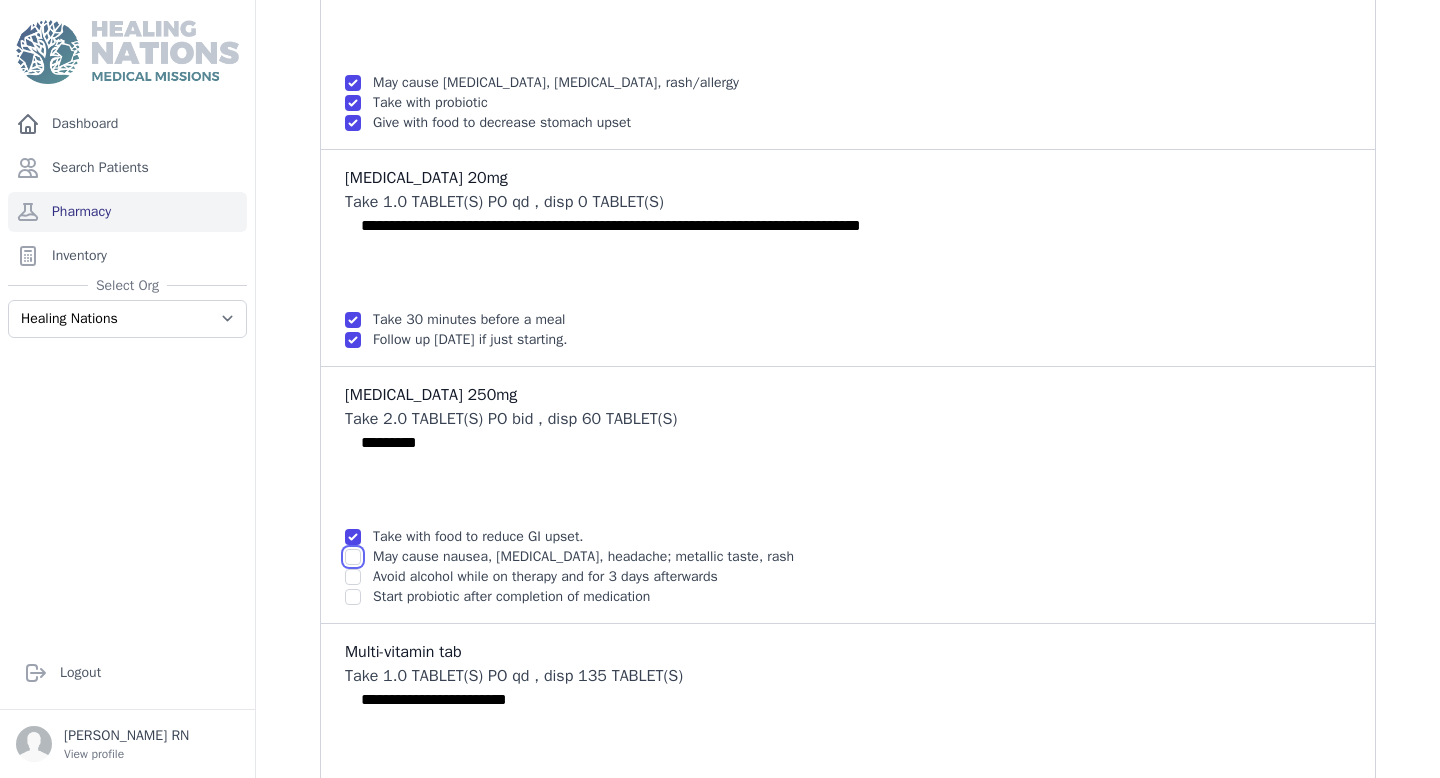 click at bounding box center [353, 83] 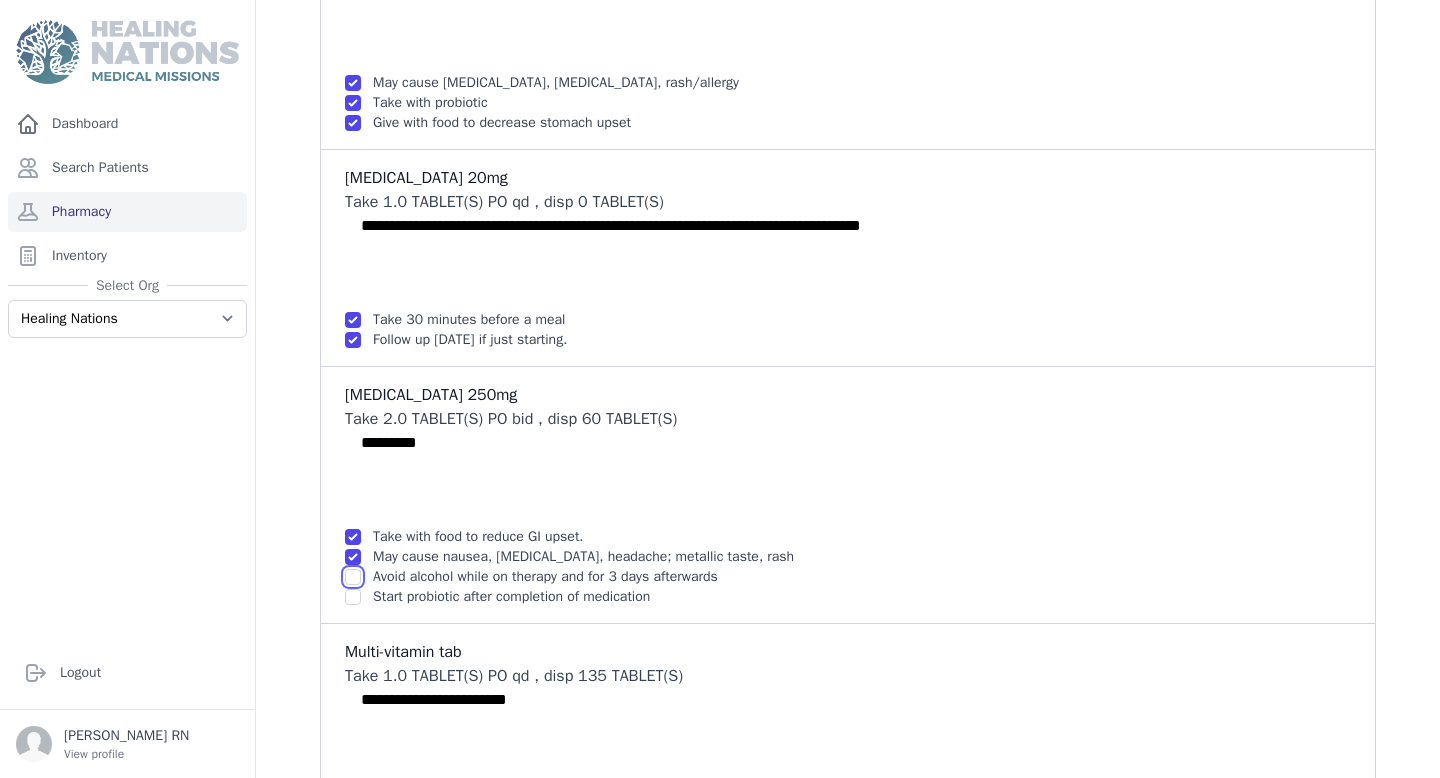 click at bounding box center [353, 83] 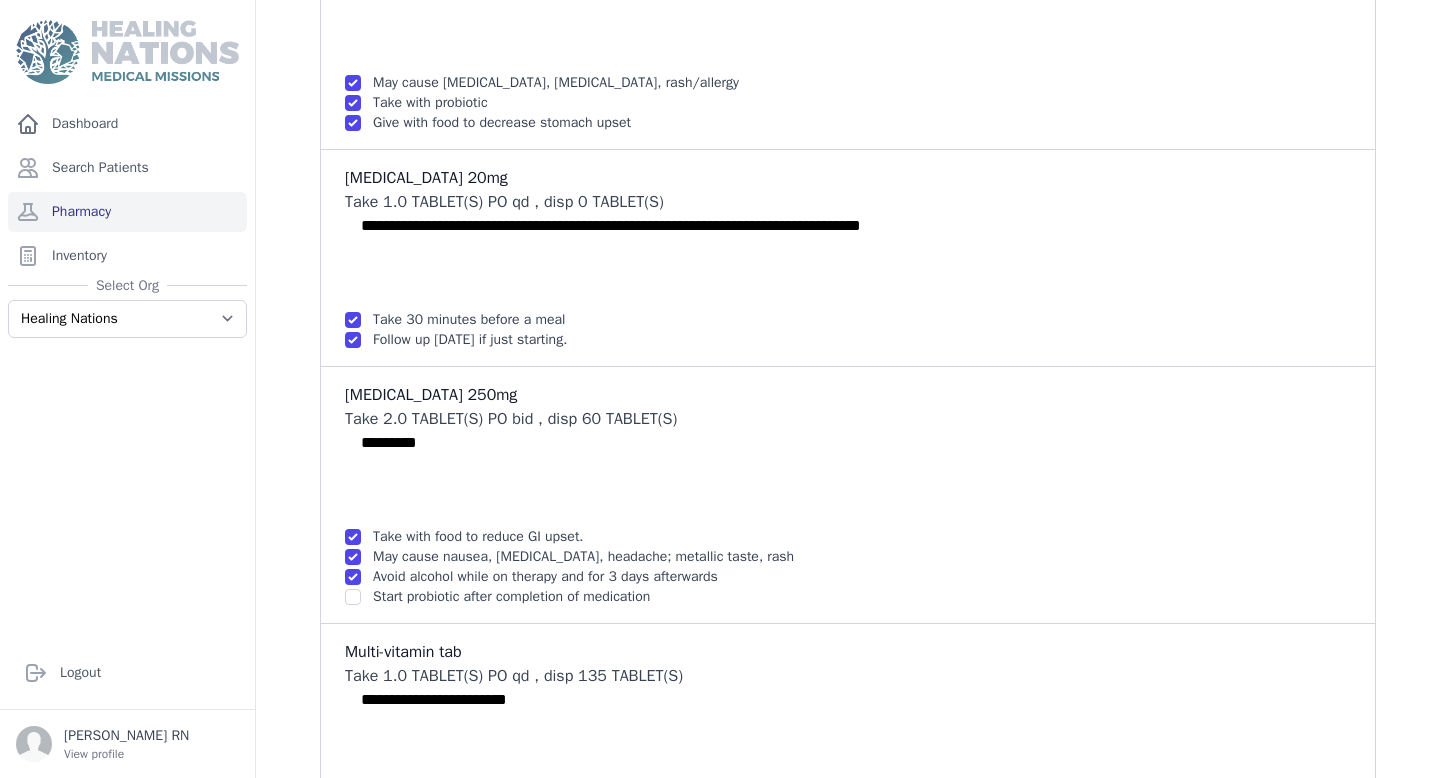 click on "[MEDICAL_DATA] 250mg
Take
2.0
TABLET(S)
PO
bid
, disp
60
TABLET(S)
*********
Take with food to reduce GI upset.
May cause nausea, [MEDICAL_DATA], headache; metallic taste, rash
Avoid alcohol while on therapy and for 3 days afterwards
Start probiotic after completion of medication" at bounding box center (848, 494) 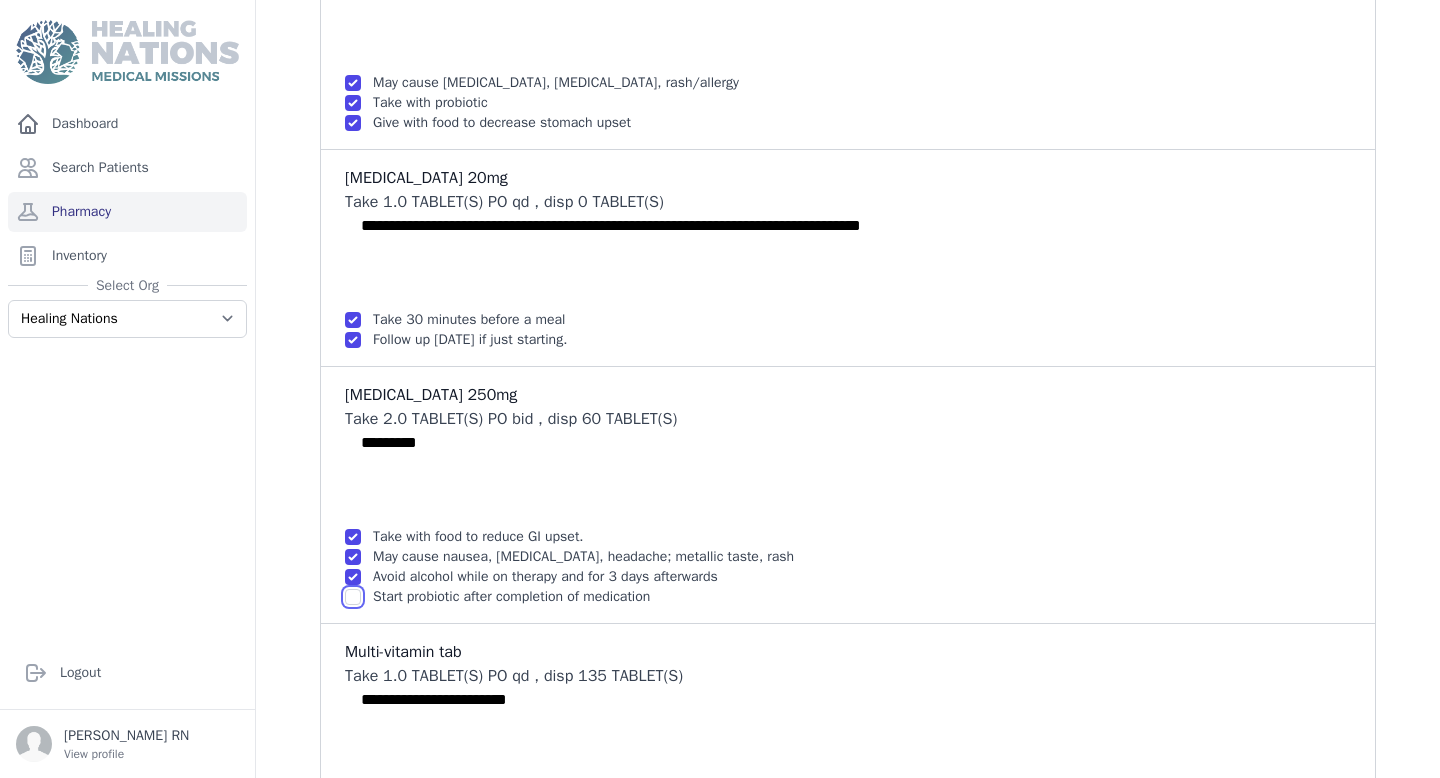 click at bounding box center [353, 83] 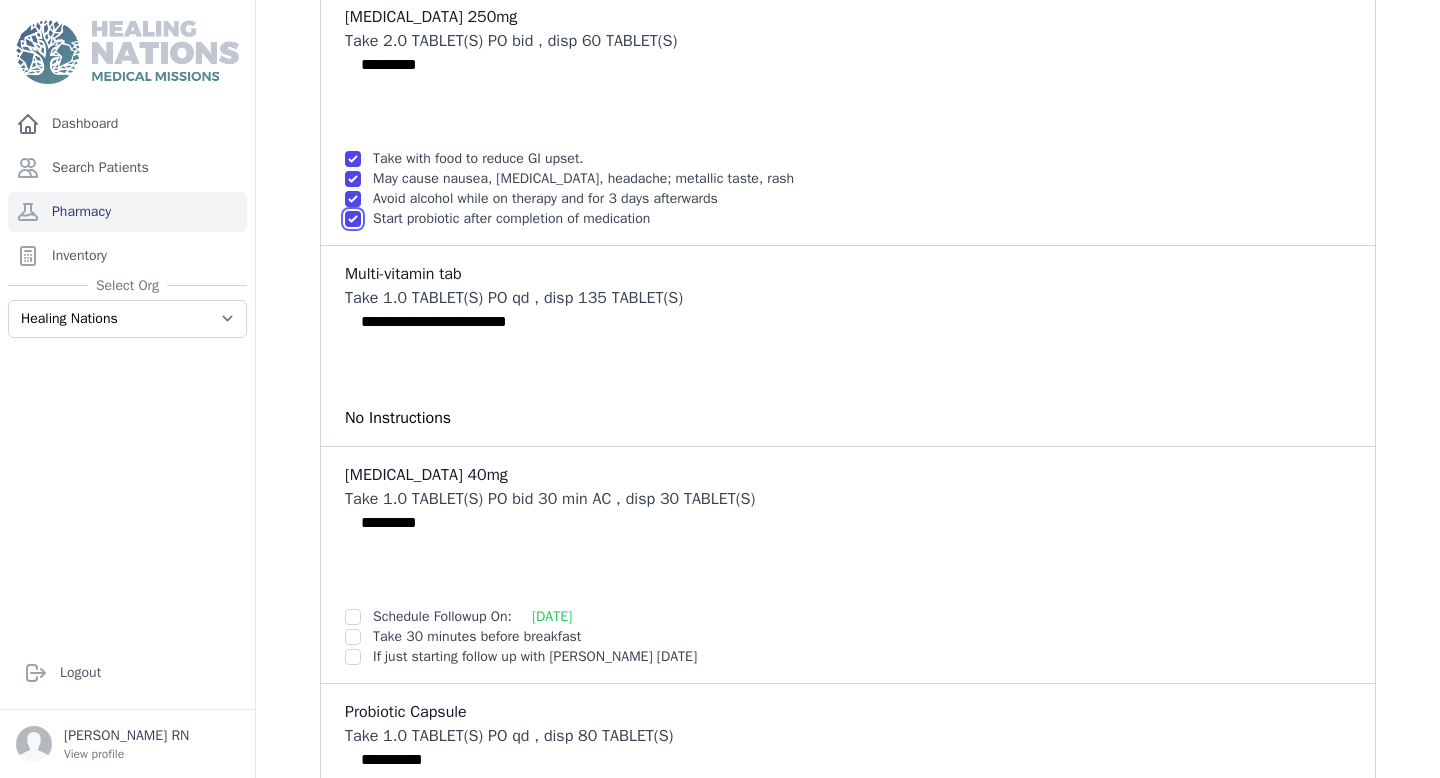 scroll, scrollTop: 771, scrollLeft: 0, axis: vertical 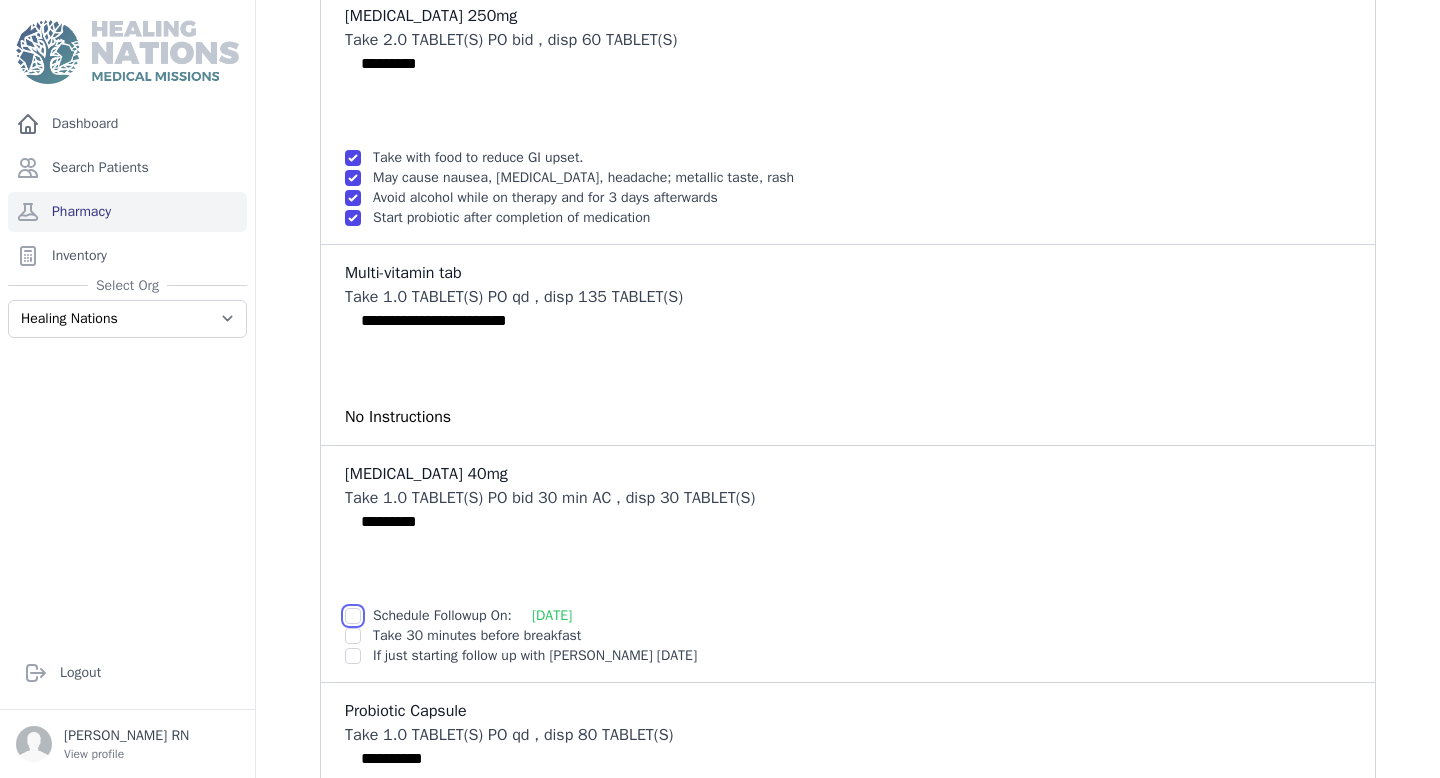 click at bounding box center [353, 616] 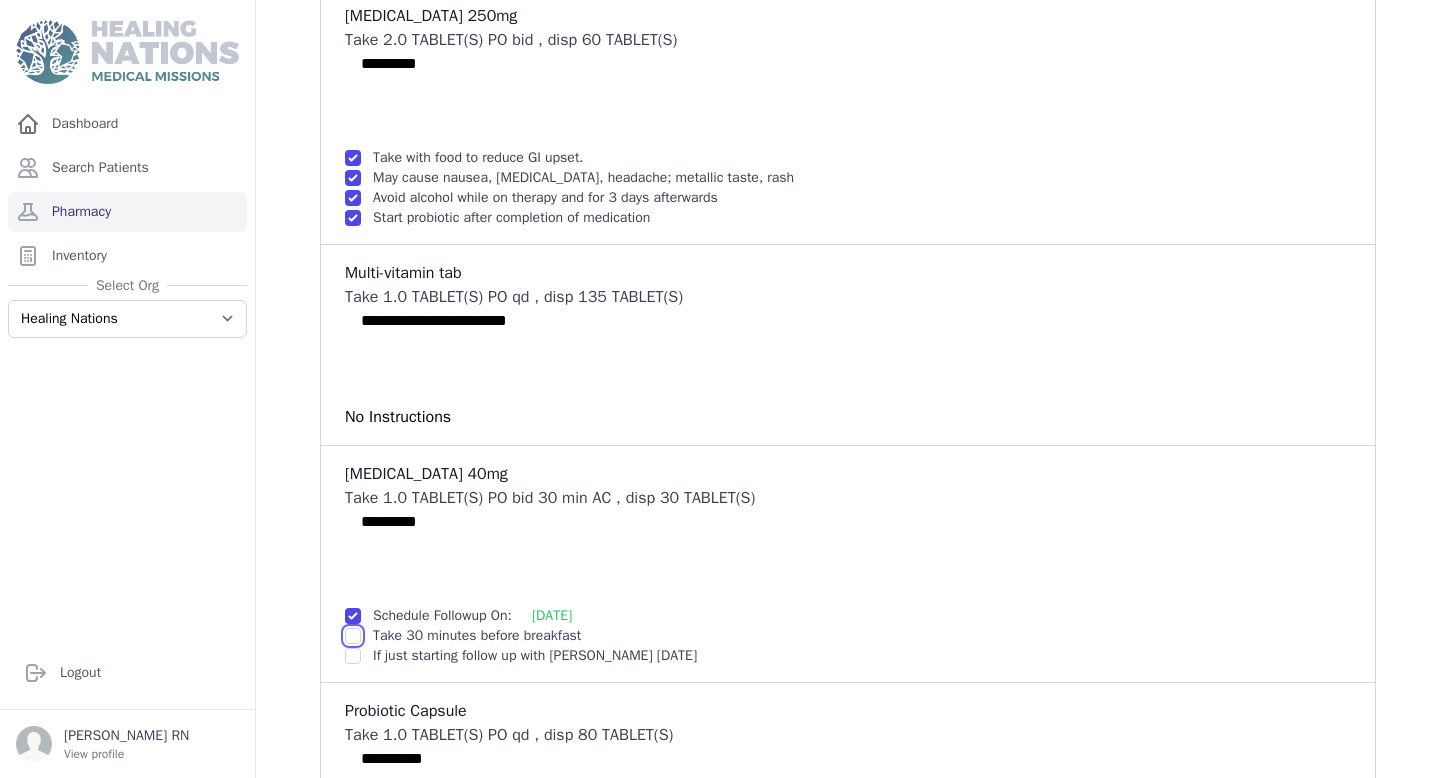 click at bounding box center [353, -296] 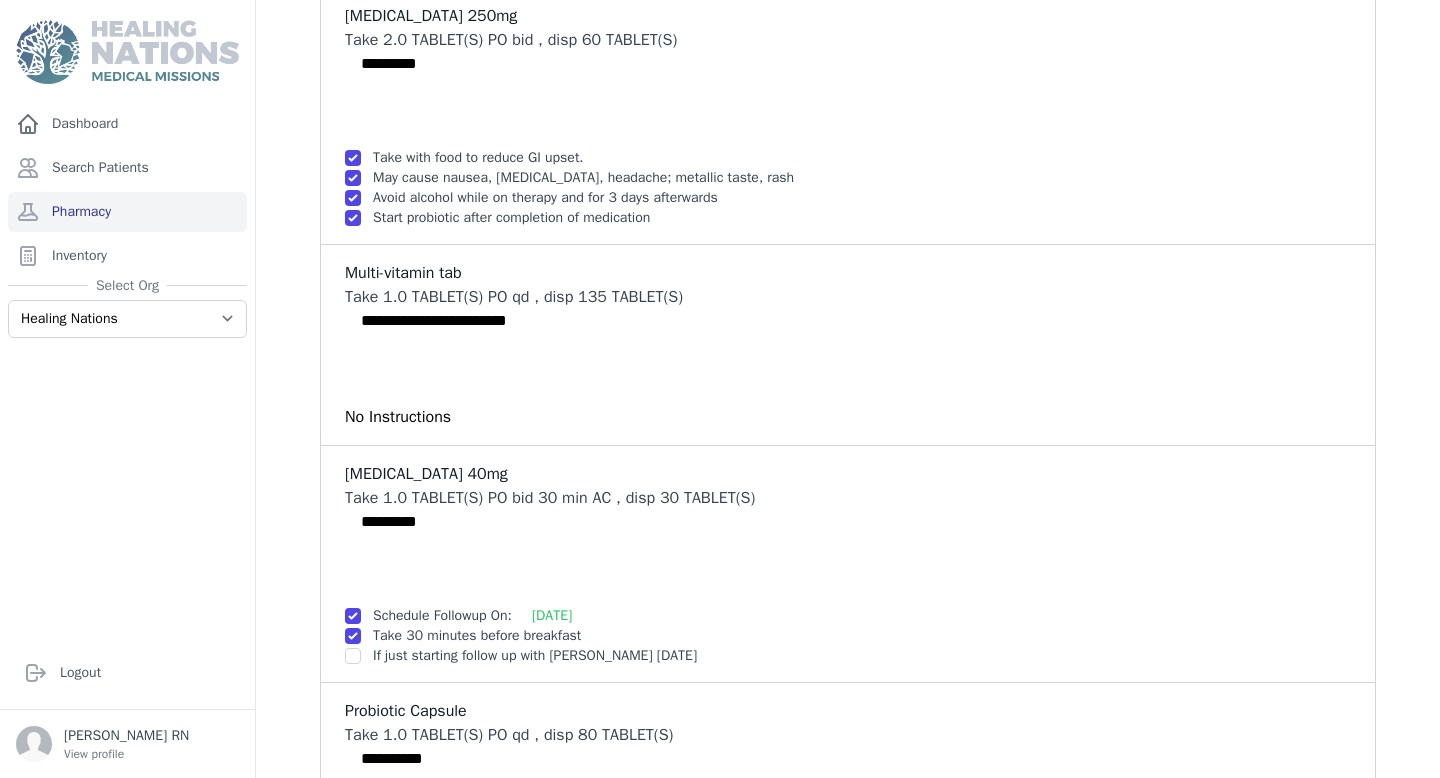 click on "[MEDICAL_DATA] 40mg
Take
1.0
TABLET(S)
PO
bid 30 min AC
, disp
30
TABLET(S)
*********
Schedule Followup On:
[DATE]
Take 30 minutes before breakfast
If just starting follow up with [PERSON_NAME] [DATE]" at bounding box center (848, 563) 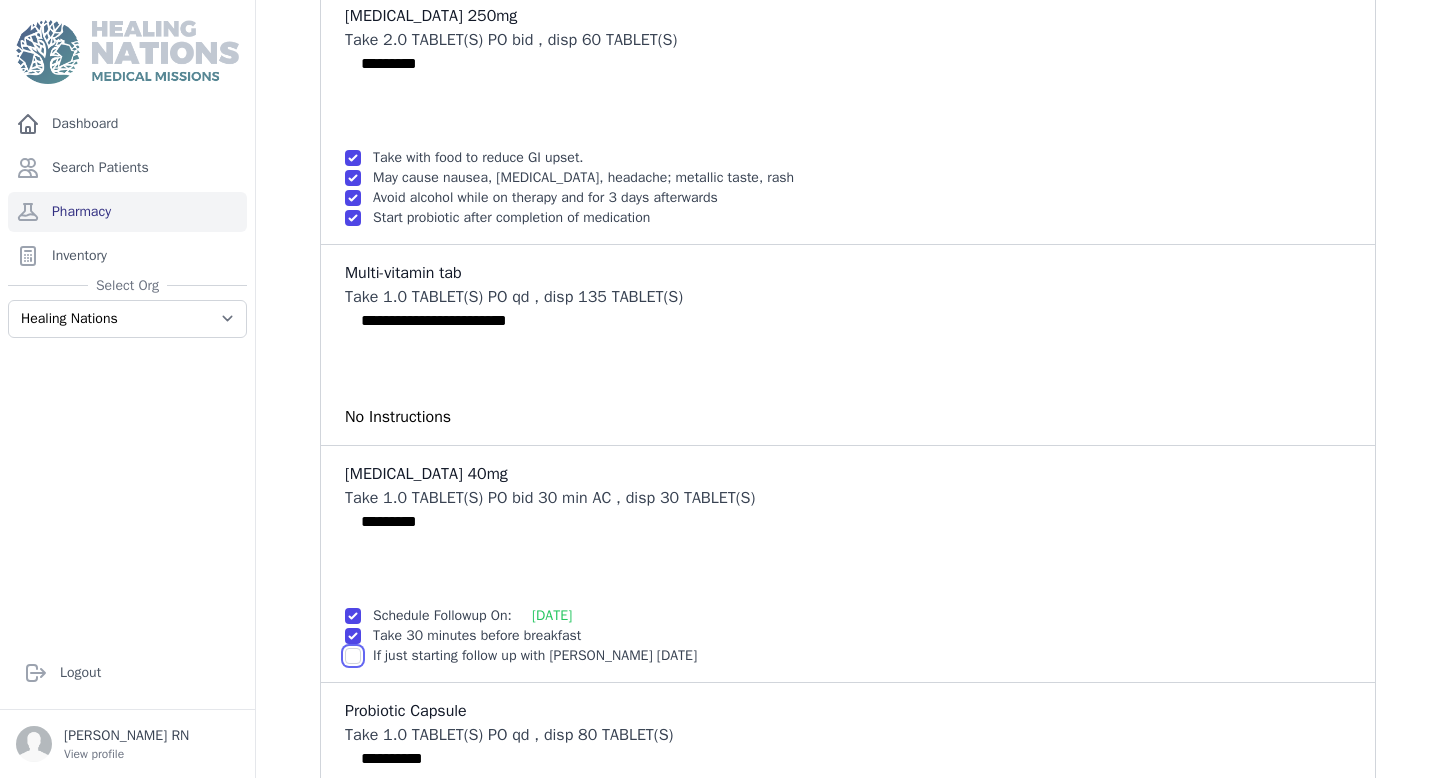 click at bounding box center [353, -296] 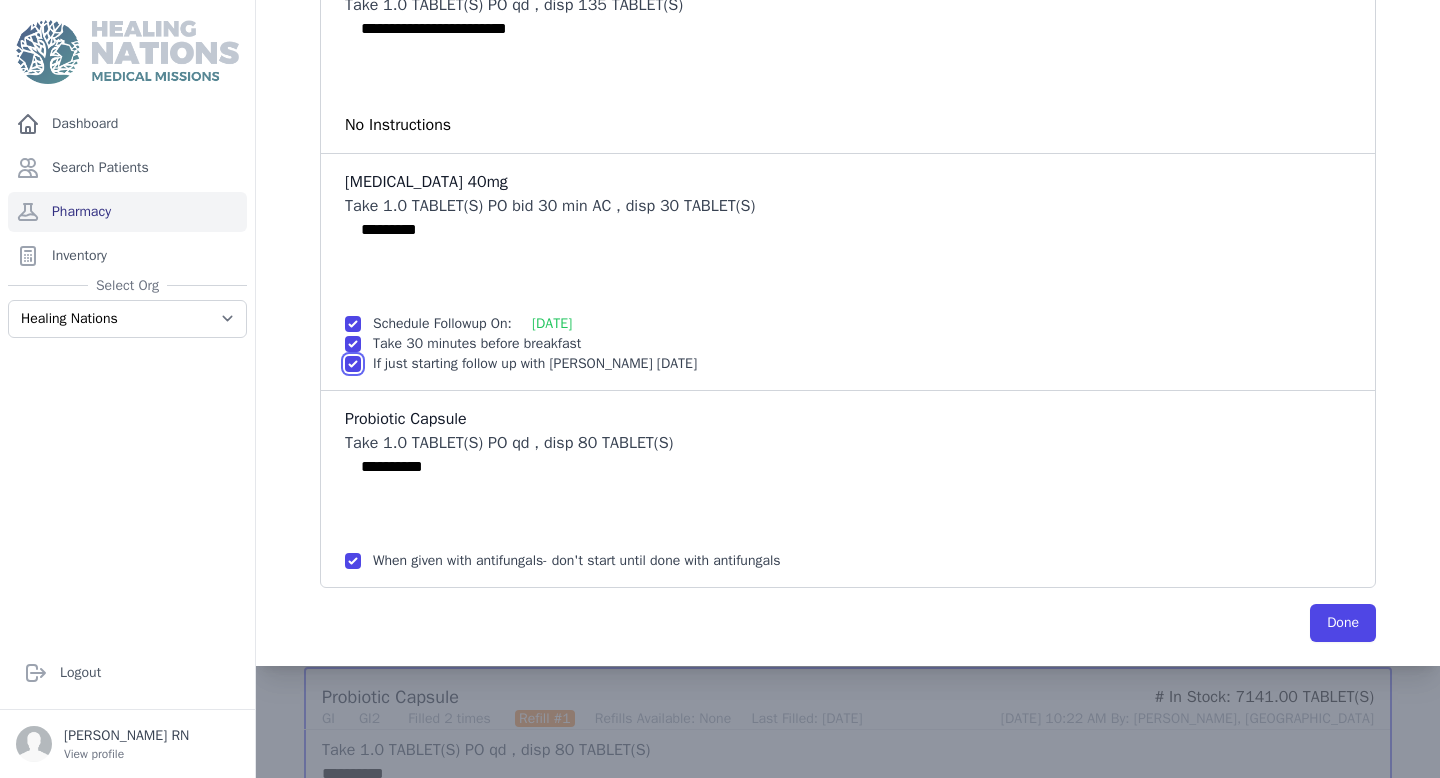 scroll, scrollTop: 1086, scrollLeft: 0, axis: vertical 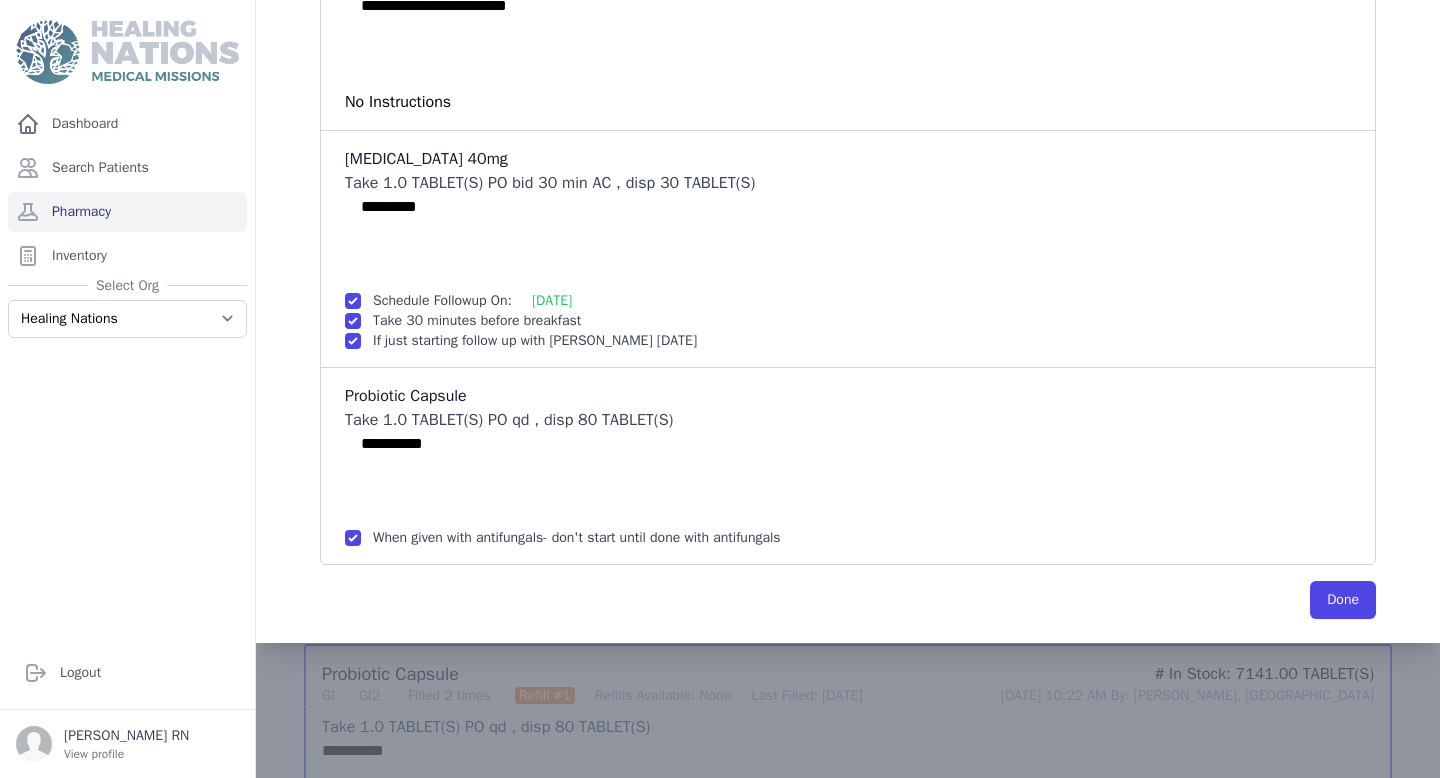 click on "Done" at bounding box center [848, 600] 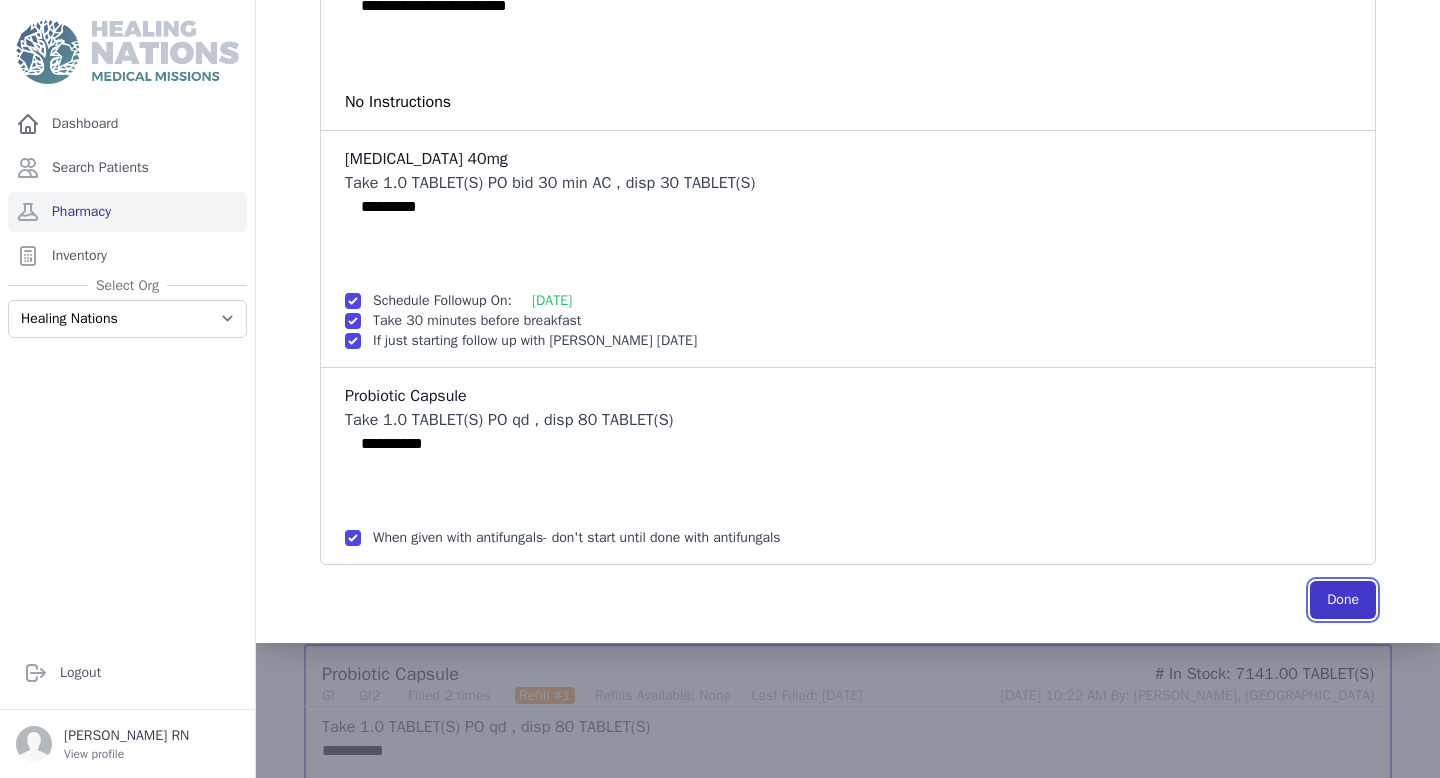 click on "Done" at bounding box center (1343, 600) 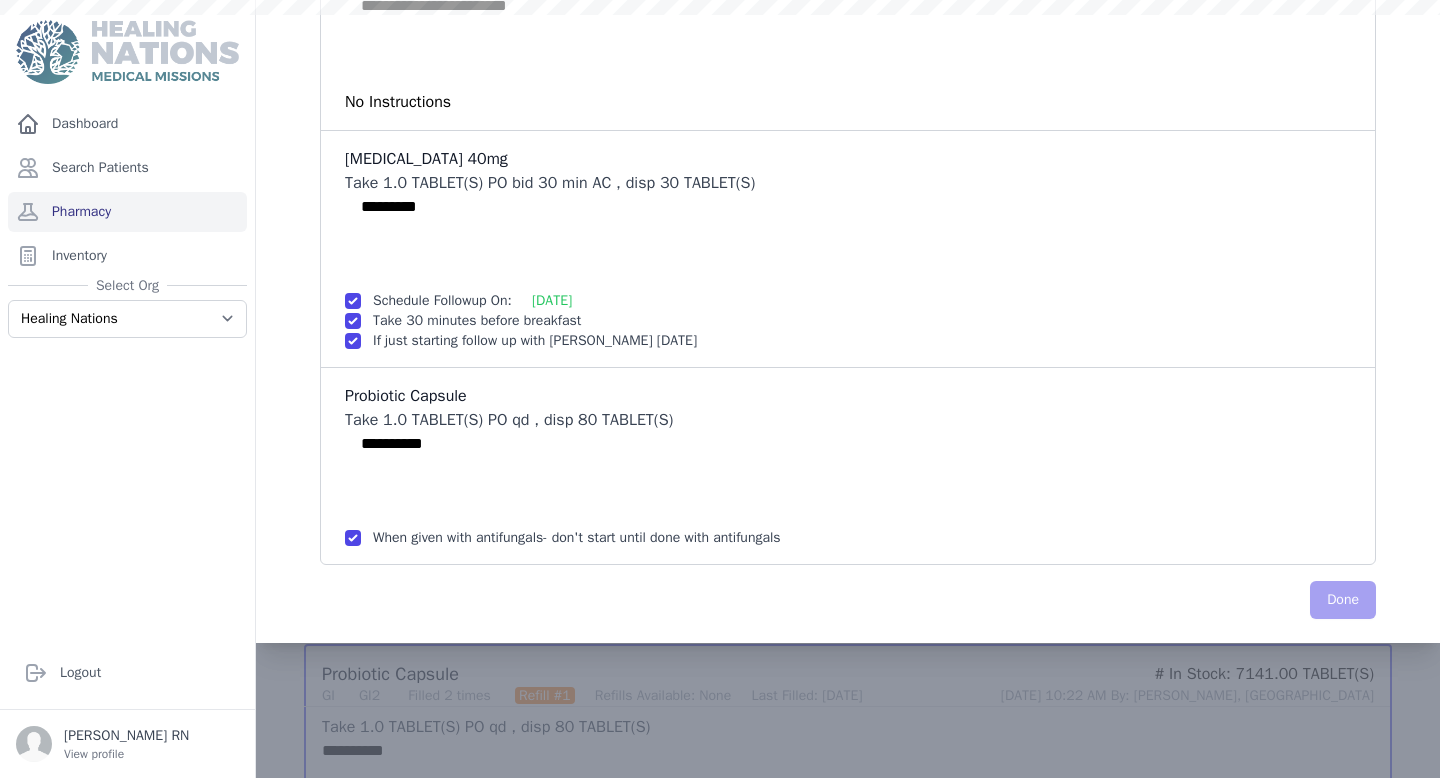 scroll, scrollTop: 0, scrollLeft: 0, axis: both 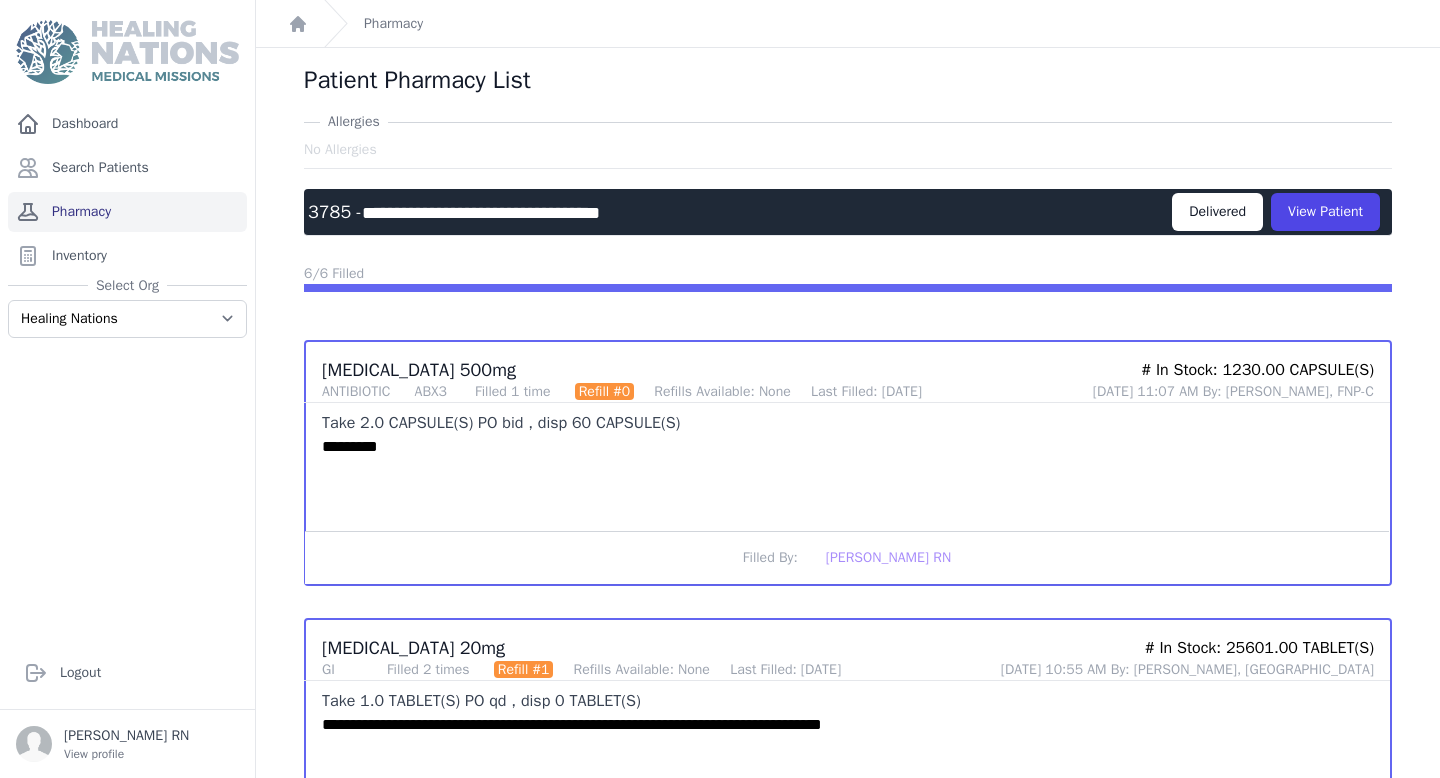 click on "Pharmacy" at bounding box center (127, 212) 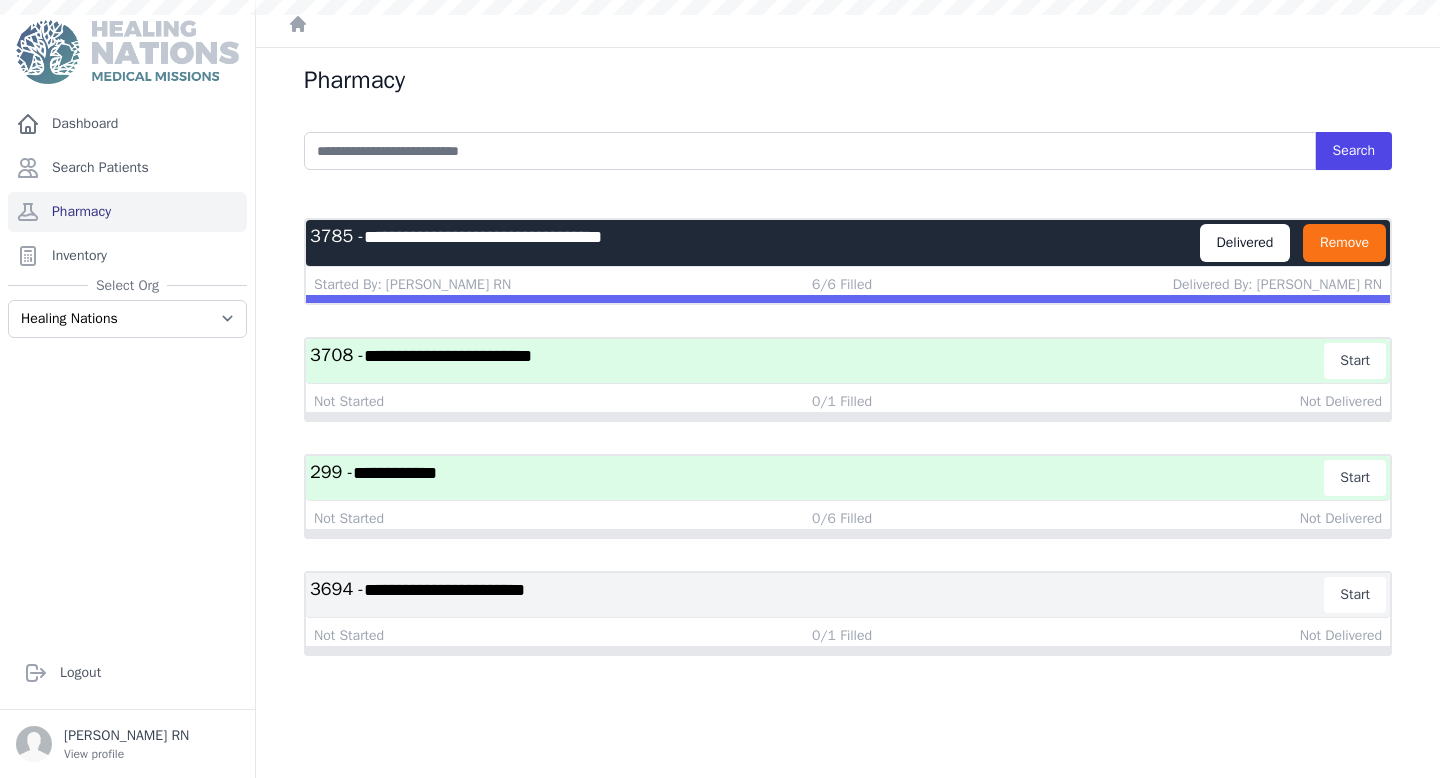 scroll, scrollTop: 0, scrollLeft: 0, axis: both 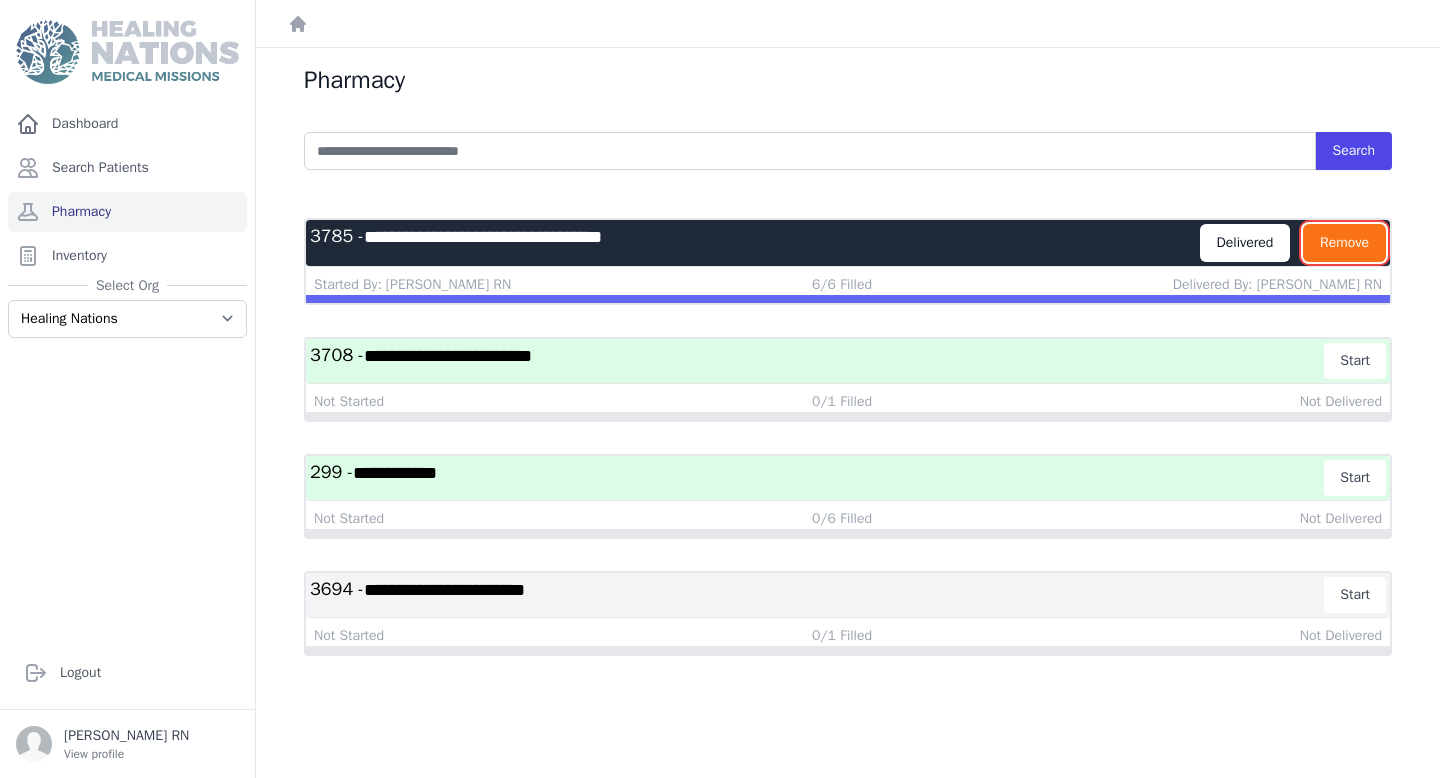 click on "Remove" at bounding box center (1344, 243) 